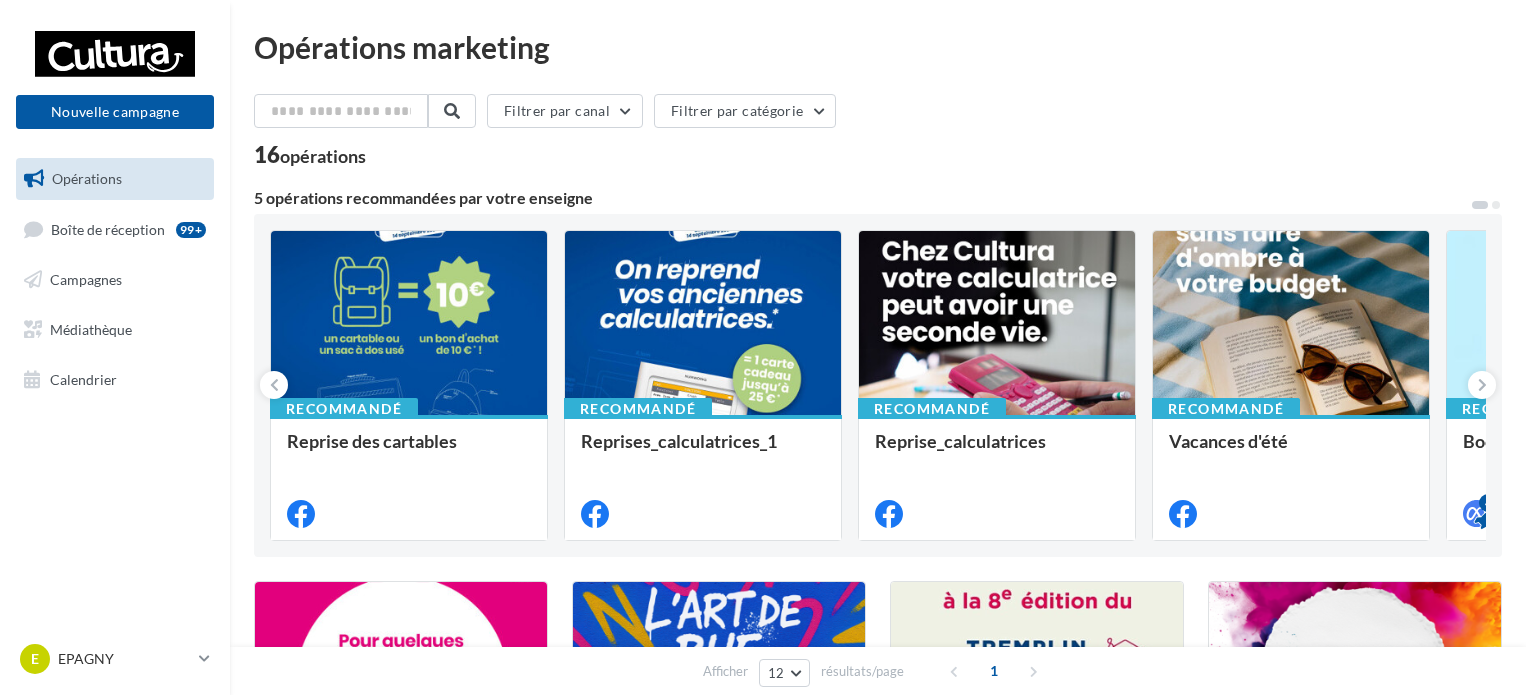 scroll, scrollTop: 0, scrollLeft: 0, axis: both 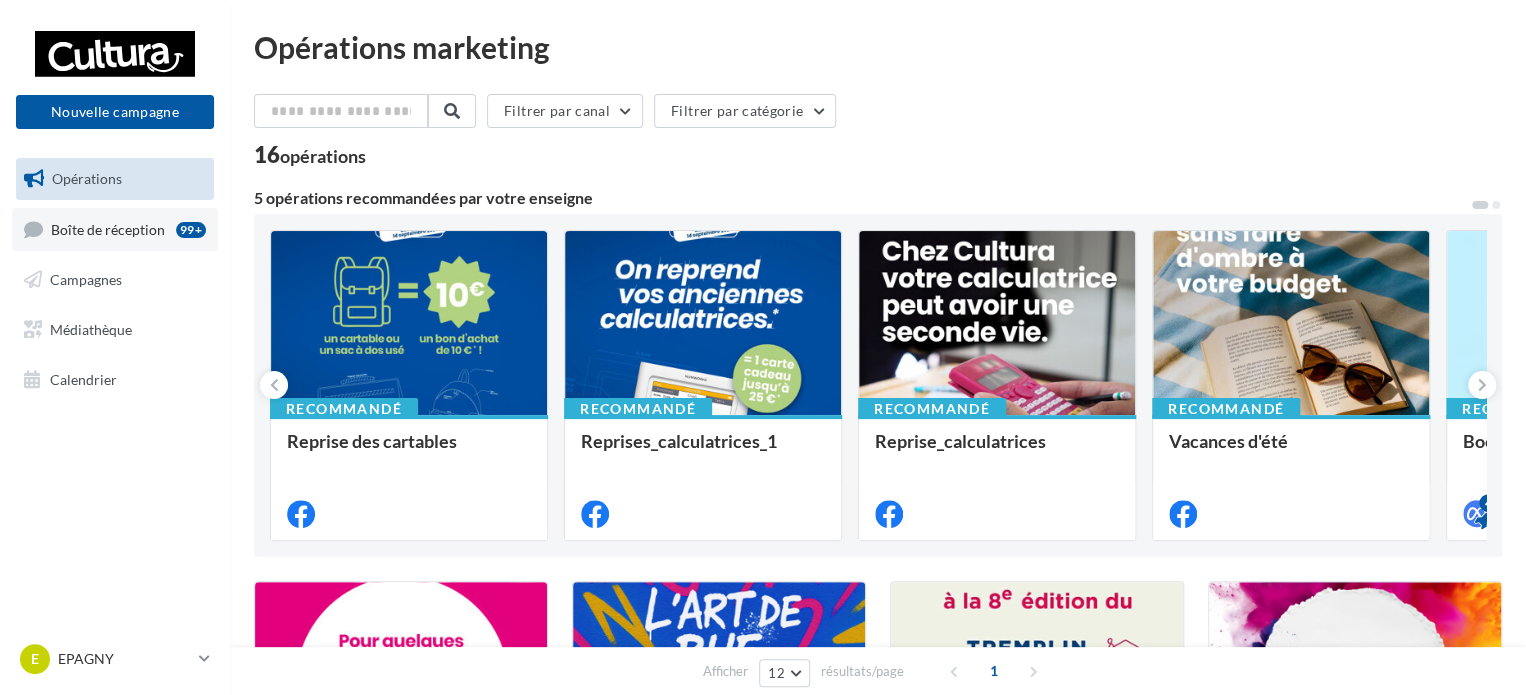 click on "Boîte de réception" at bounding box center (108, 228) 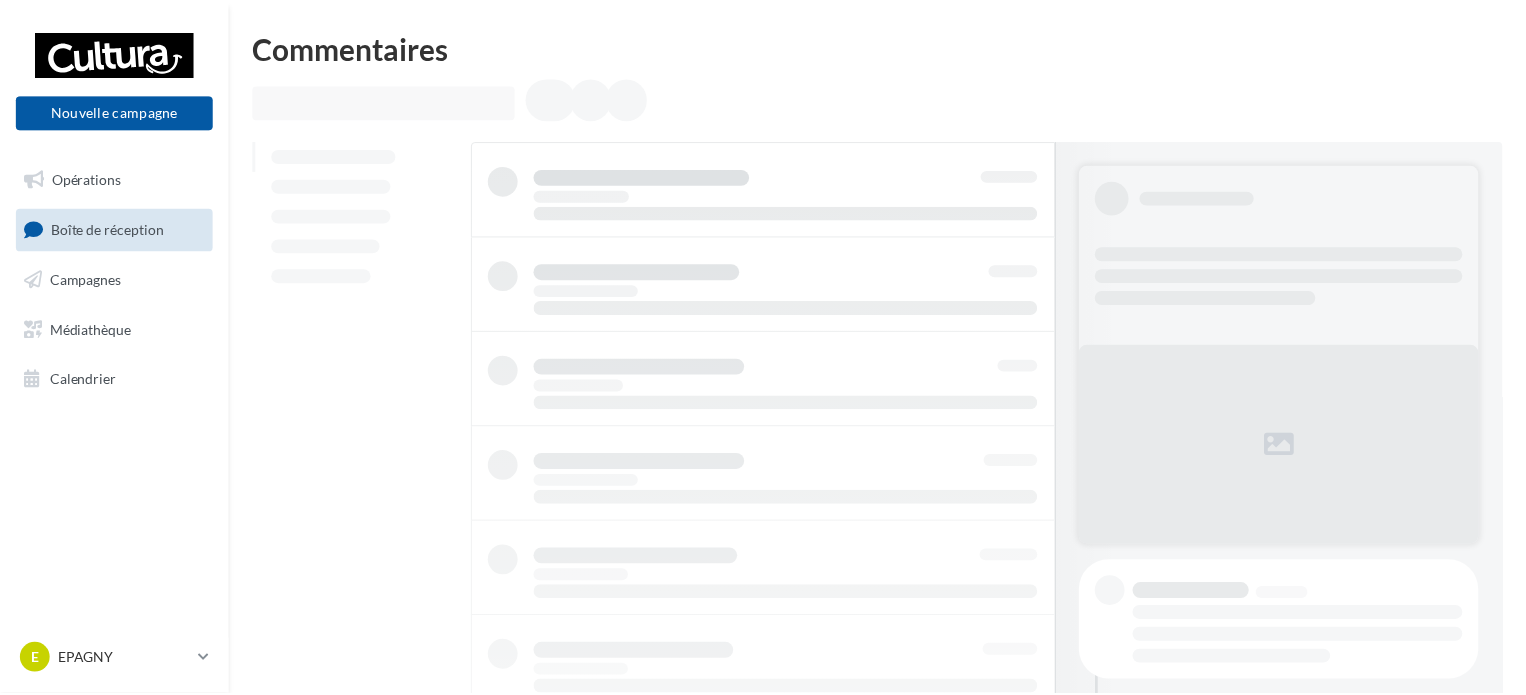 scroll, scrollTop: 0, scrollLeft: 0, axis: both 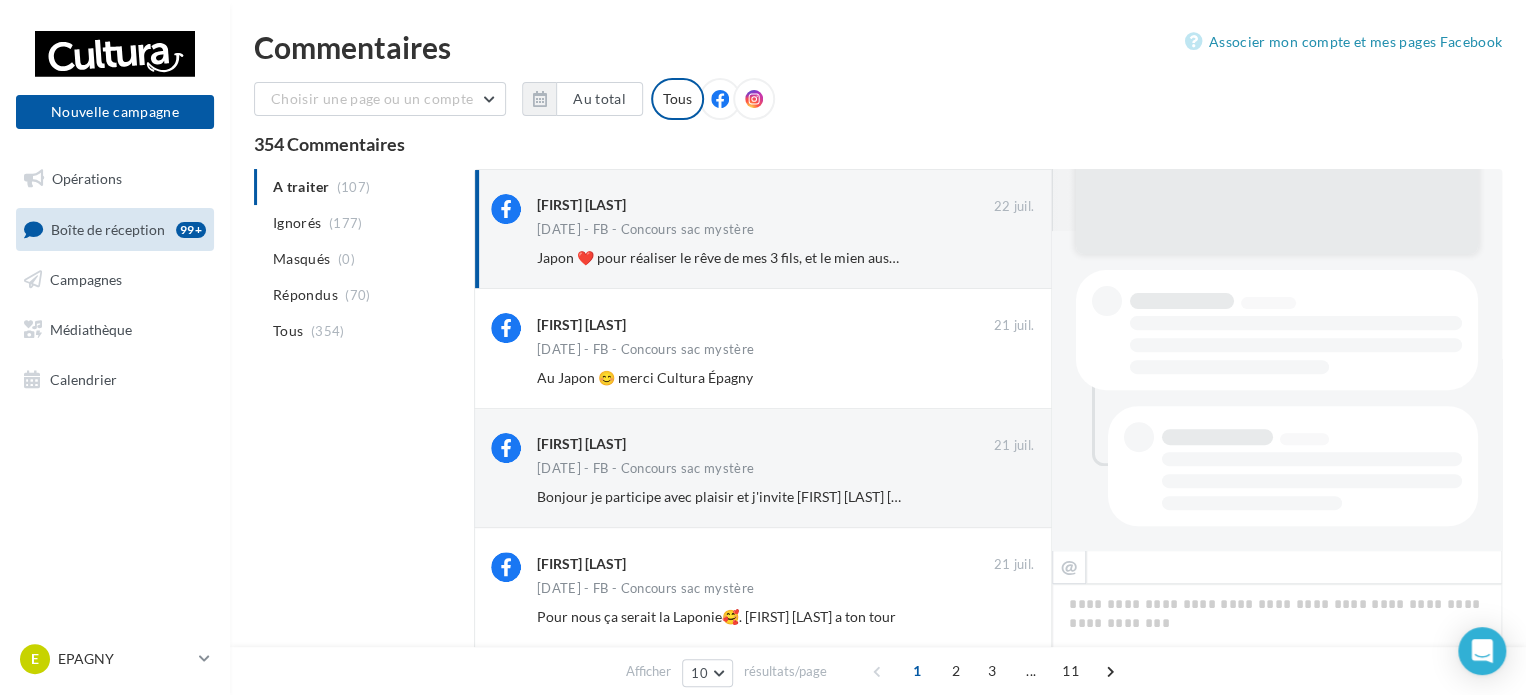 click at bounding box center (720, 99) 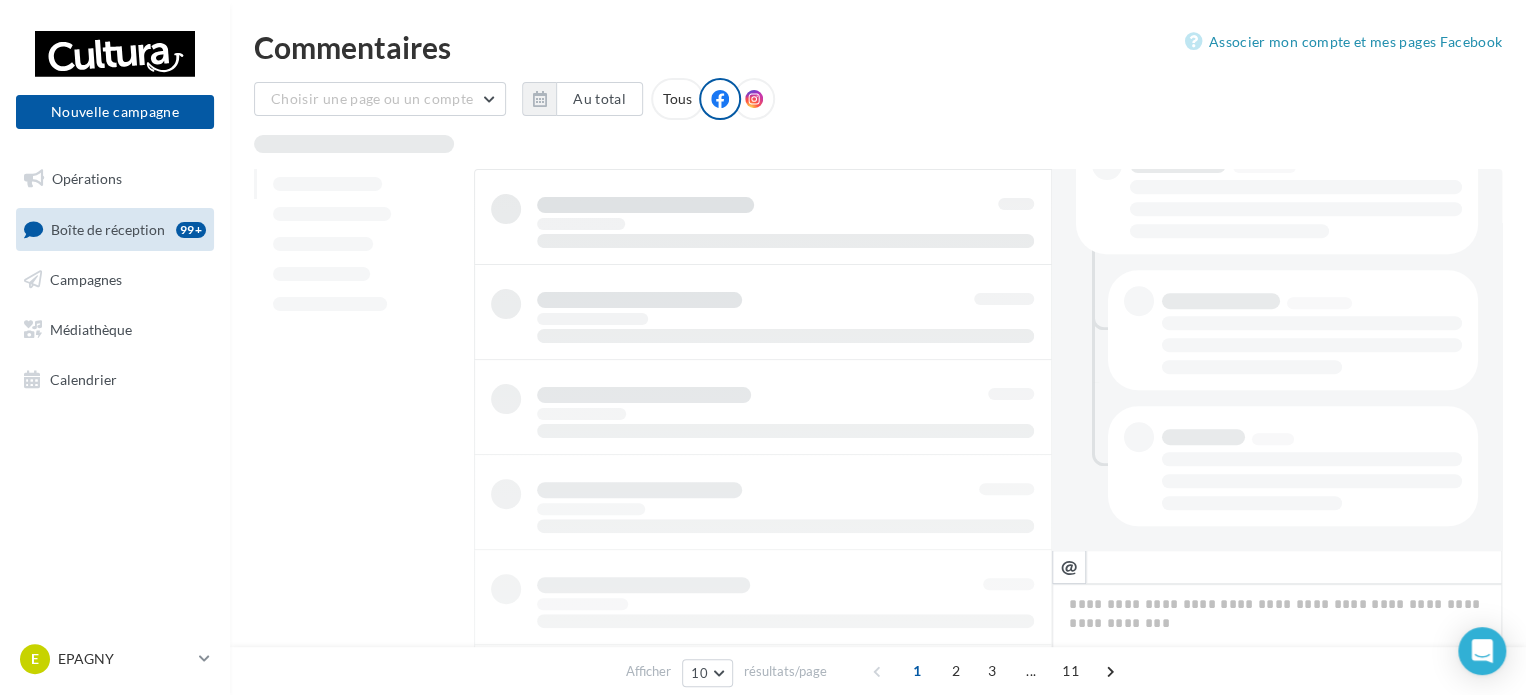 scroll, scrollTop: 454, scrollLeft: 0, axis: vertical 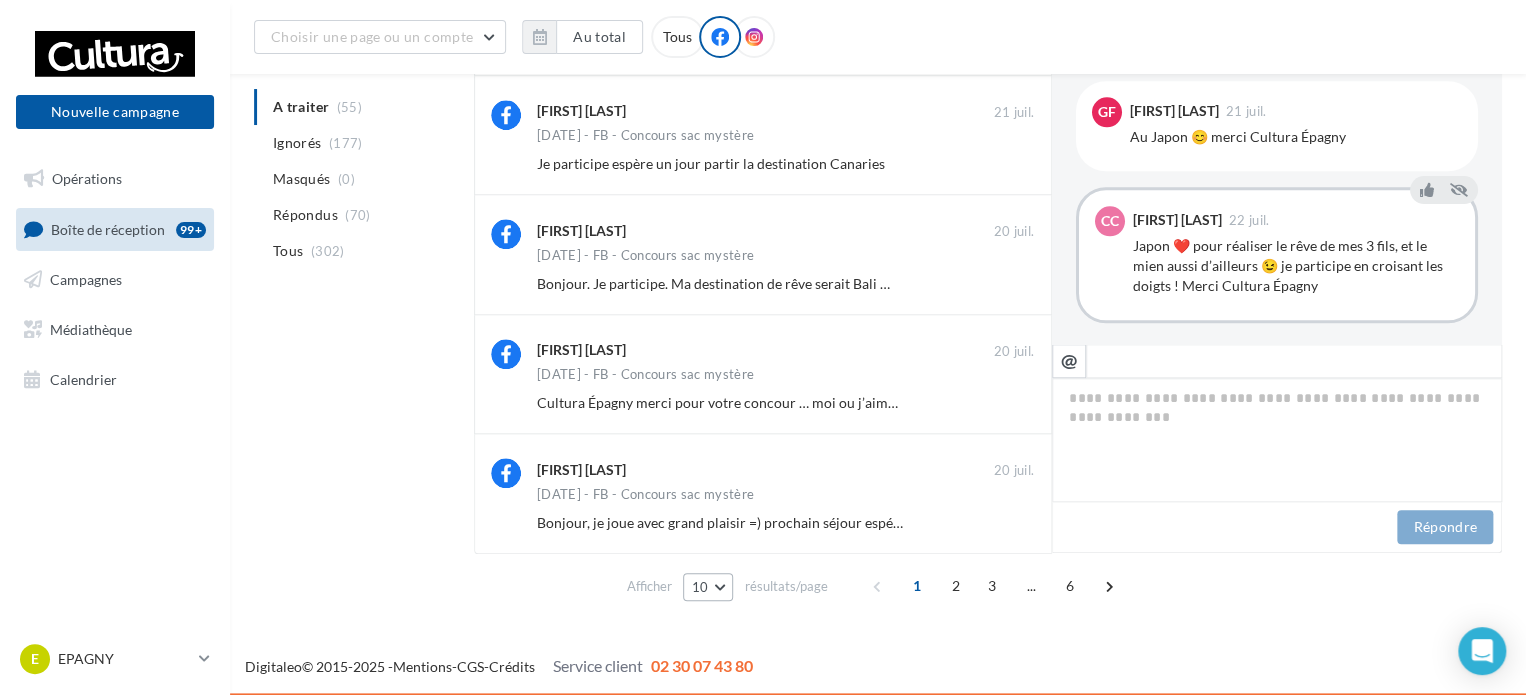click on "10" at bounding box center [708, 587] 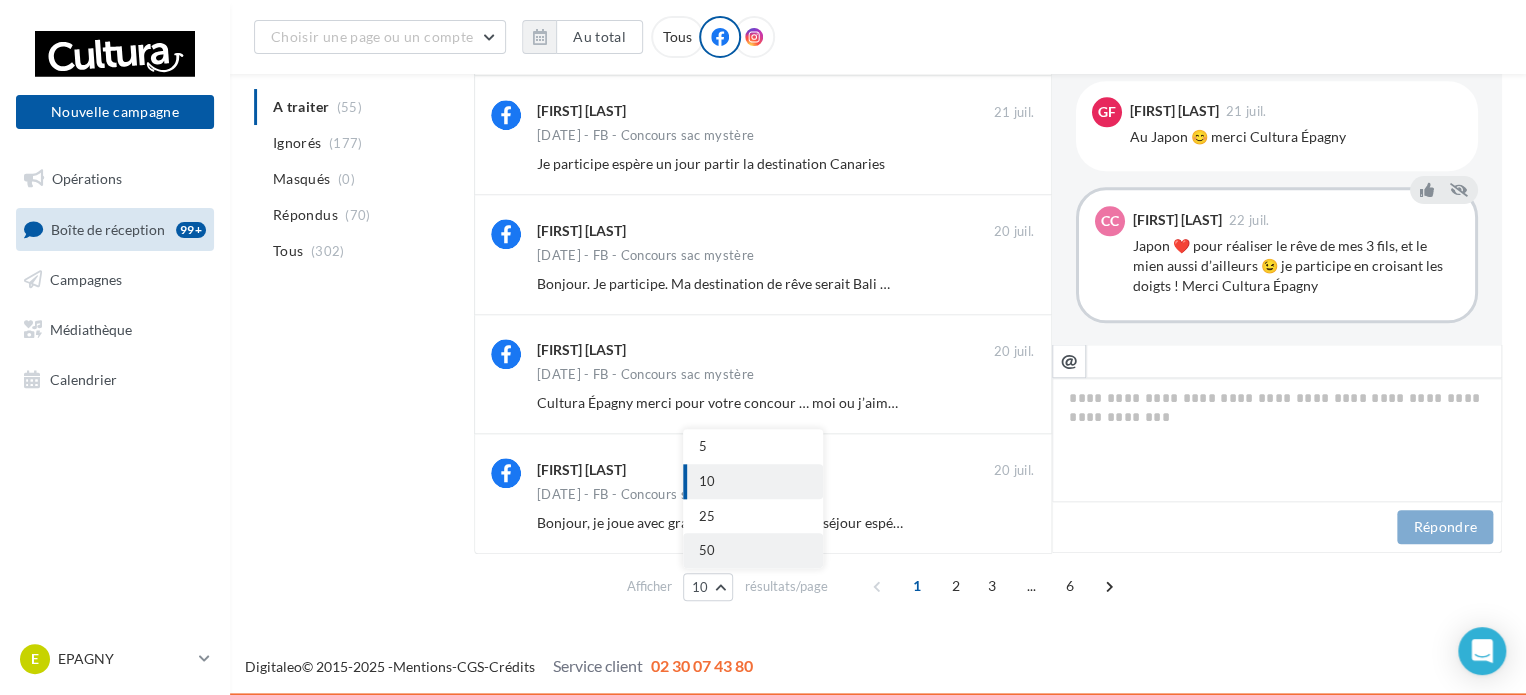 click on "50" at bounding box center [753, 550] 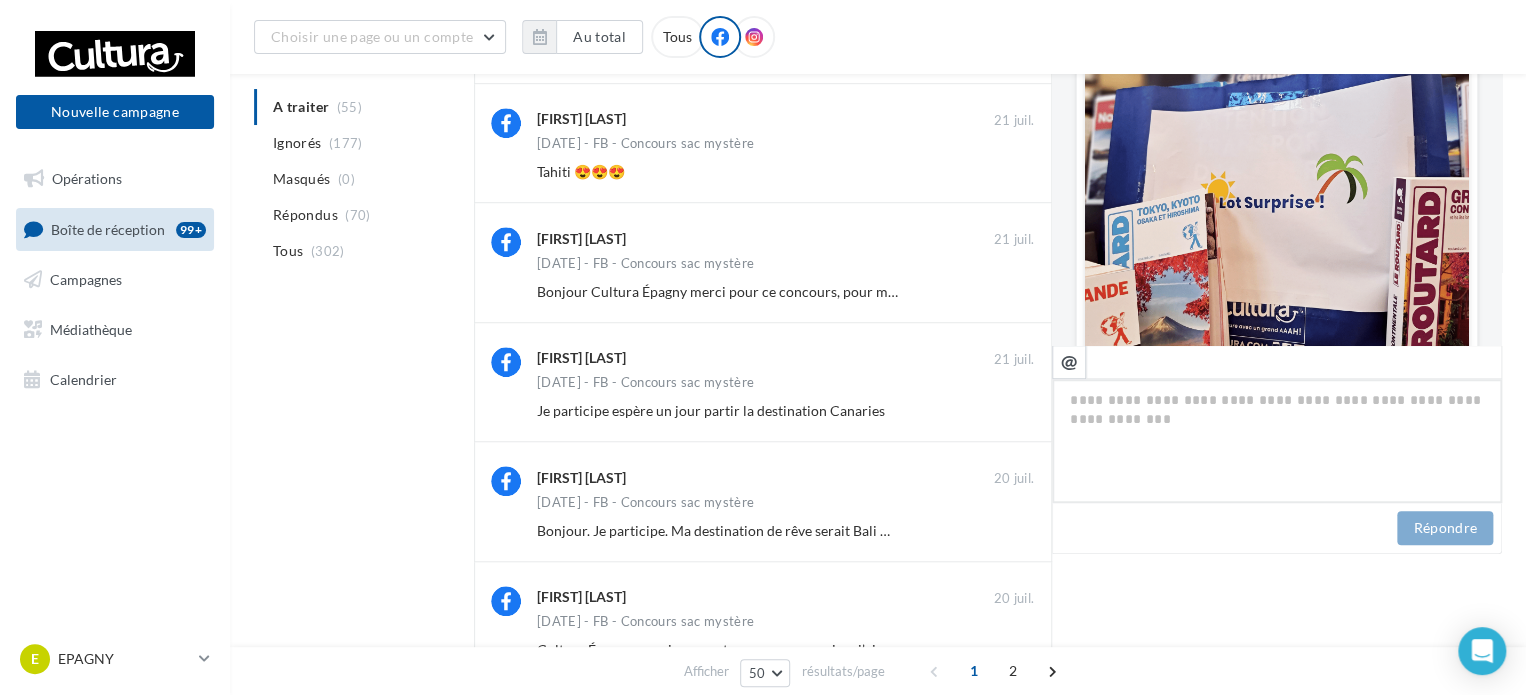 scroll, scrollTop: 1005, scrollLeft: 0, axis: vertical 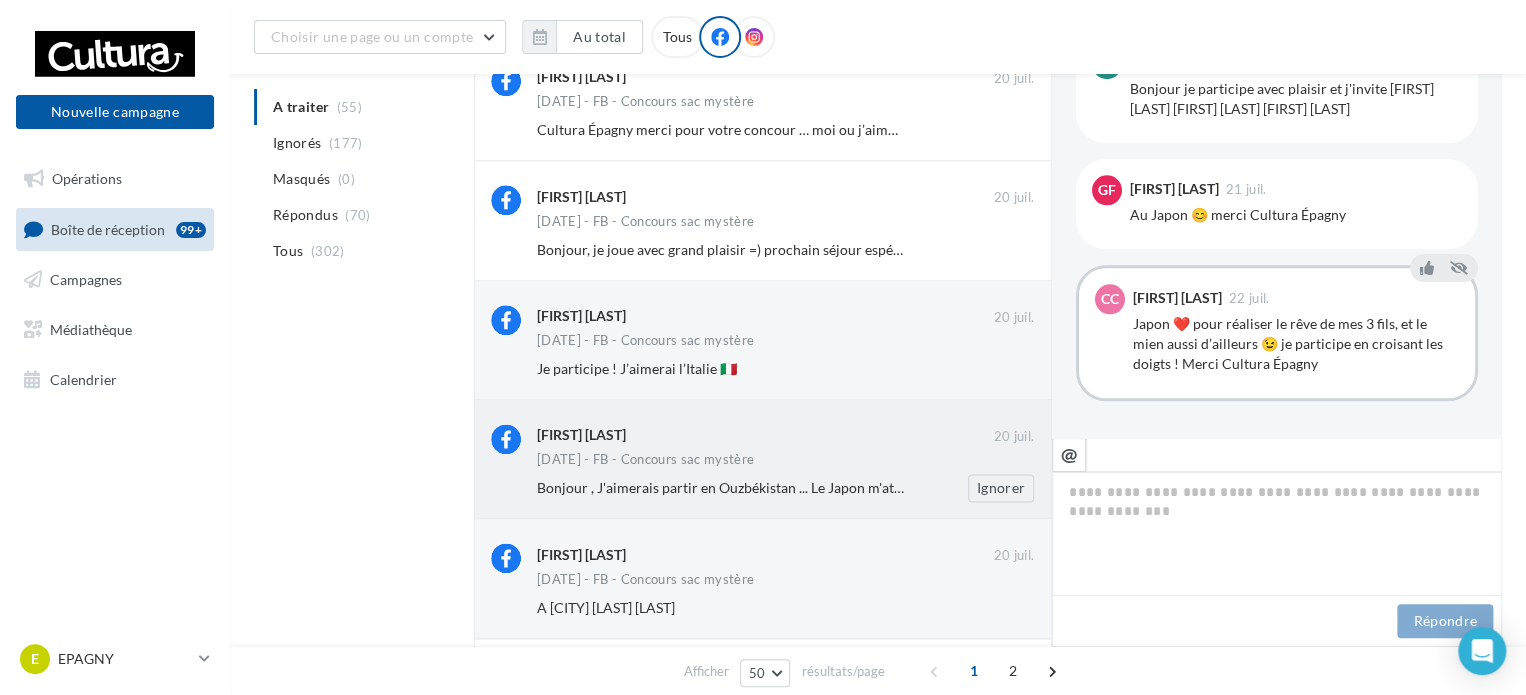 click on "Véronique Dem" at bounding box center [765, 434] 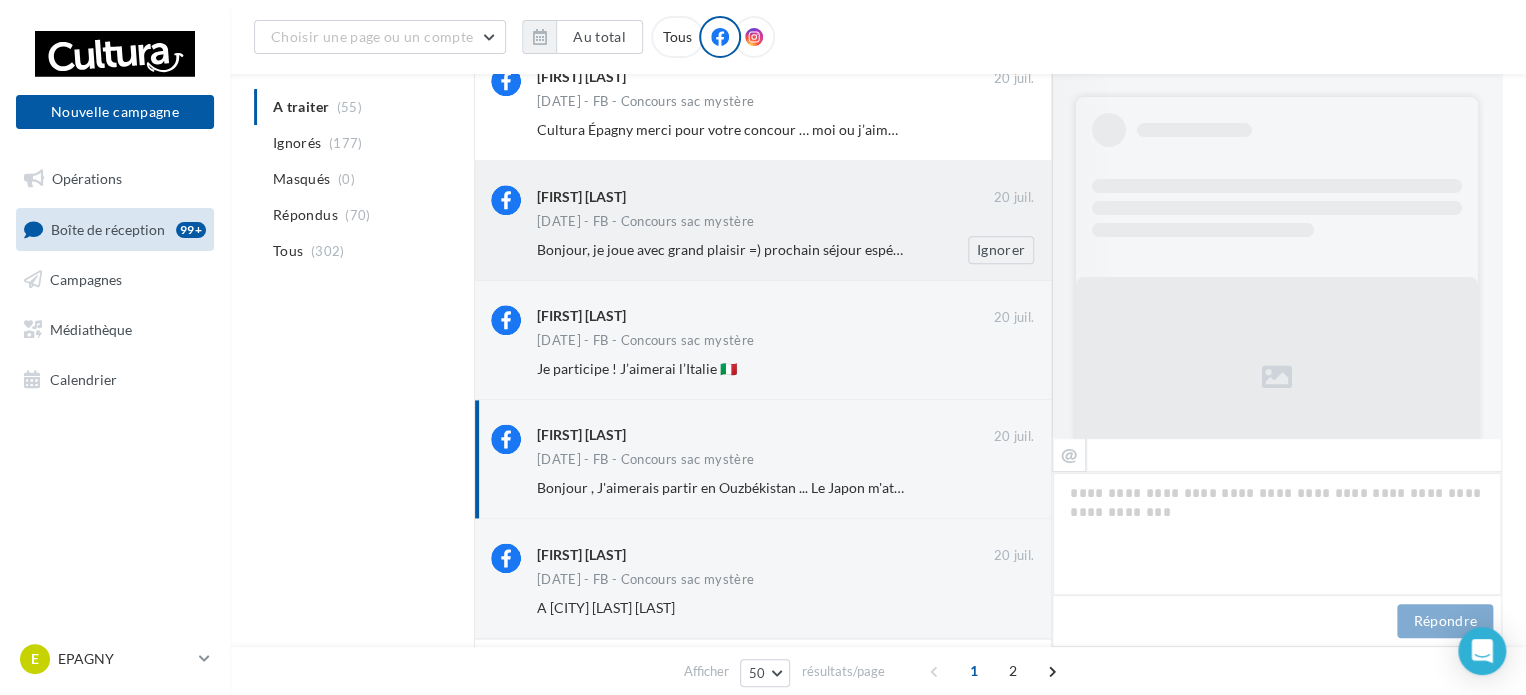 scroll, scrollTop: 1049, scrollLeft: 0, axis: vertical 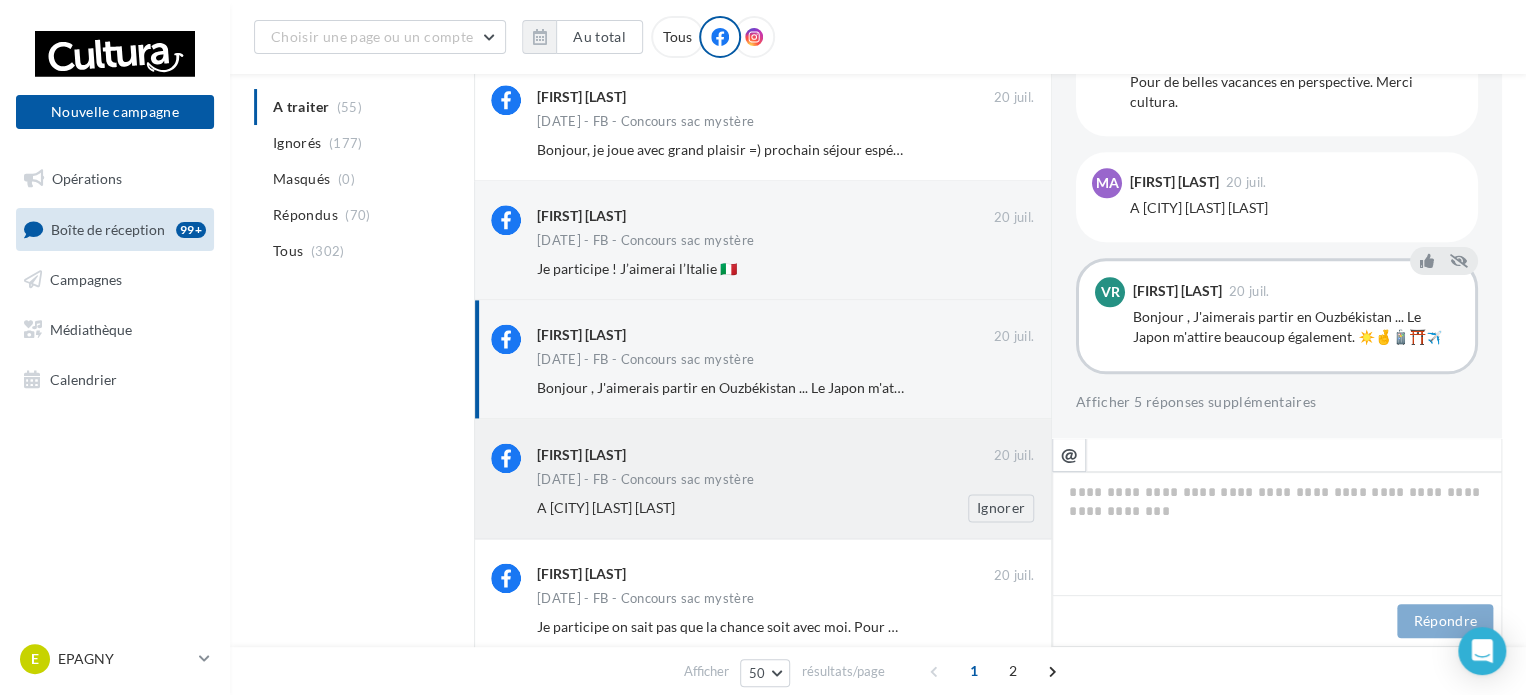 click on "Maila Ab" at bounding box center [765, 453] 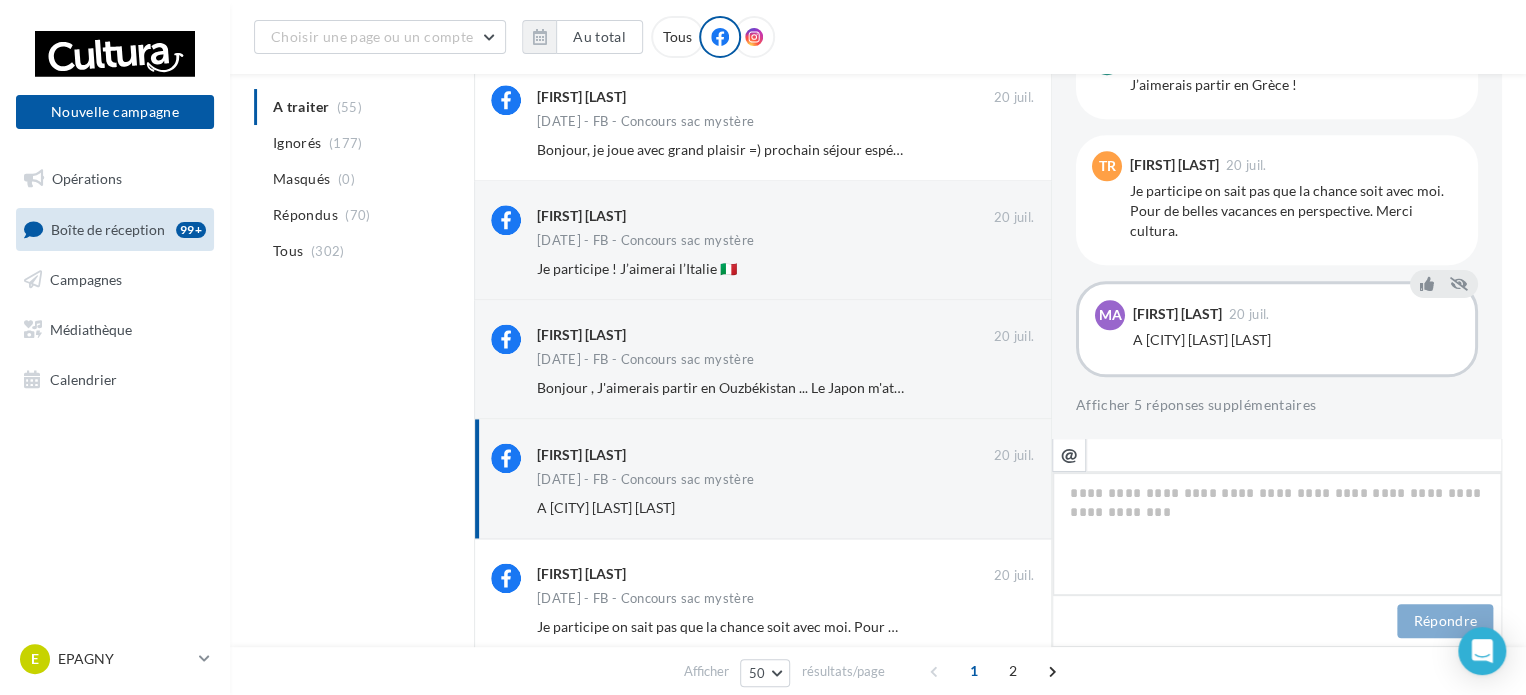 click at bounding box center (1277, 534) 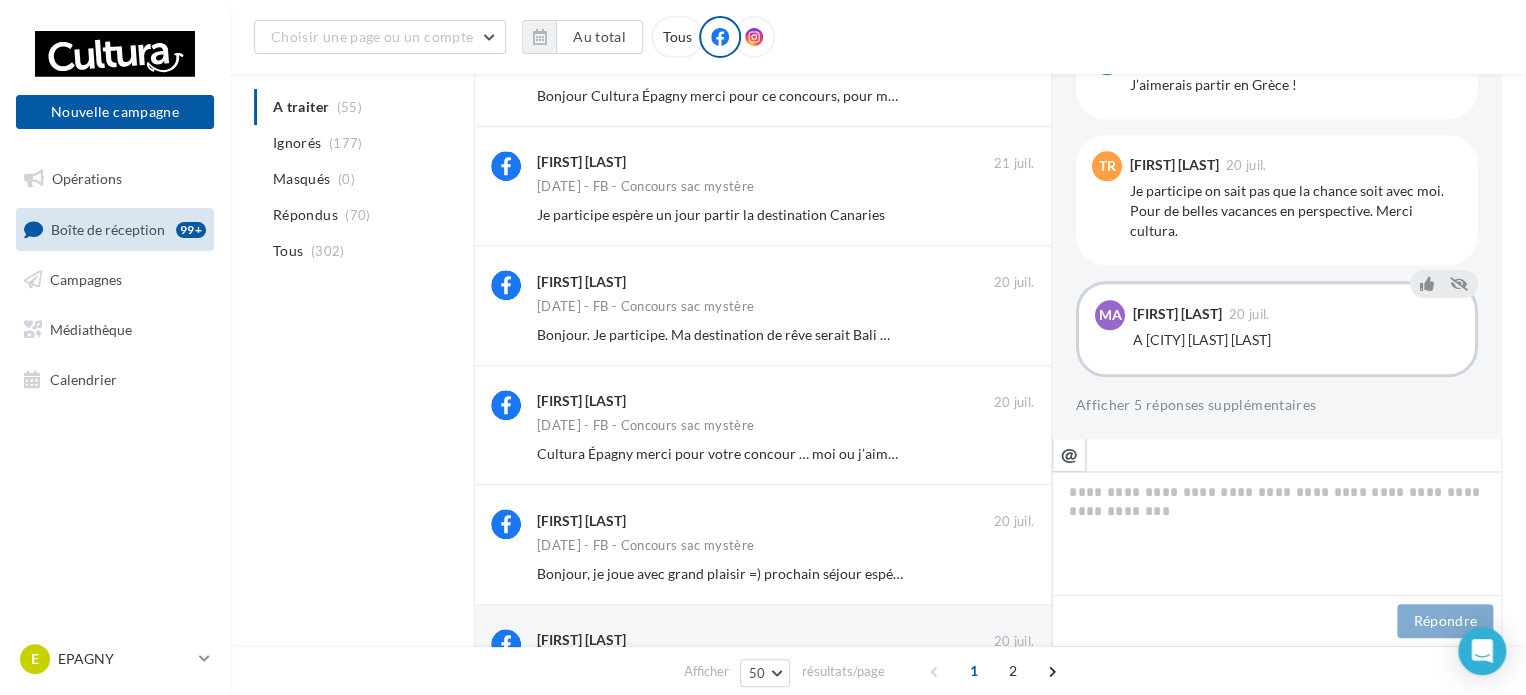 scroll, scrollTop: 314, scrollLeft: 0, axis: vertical 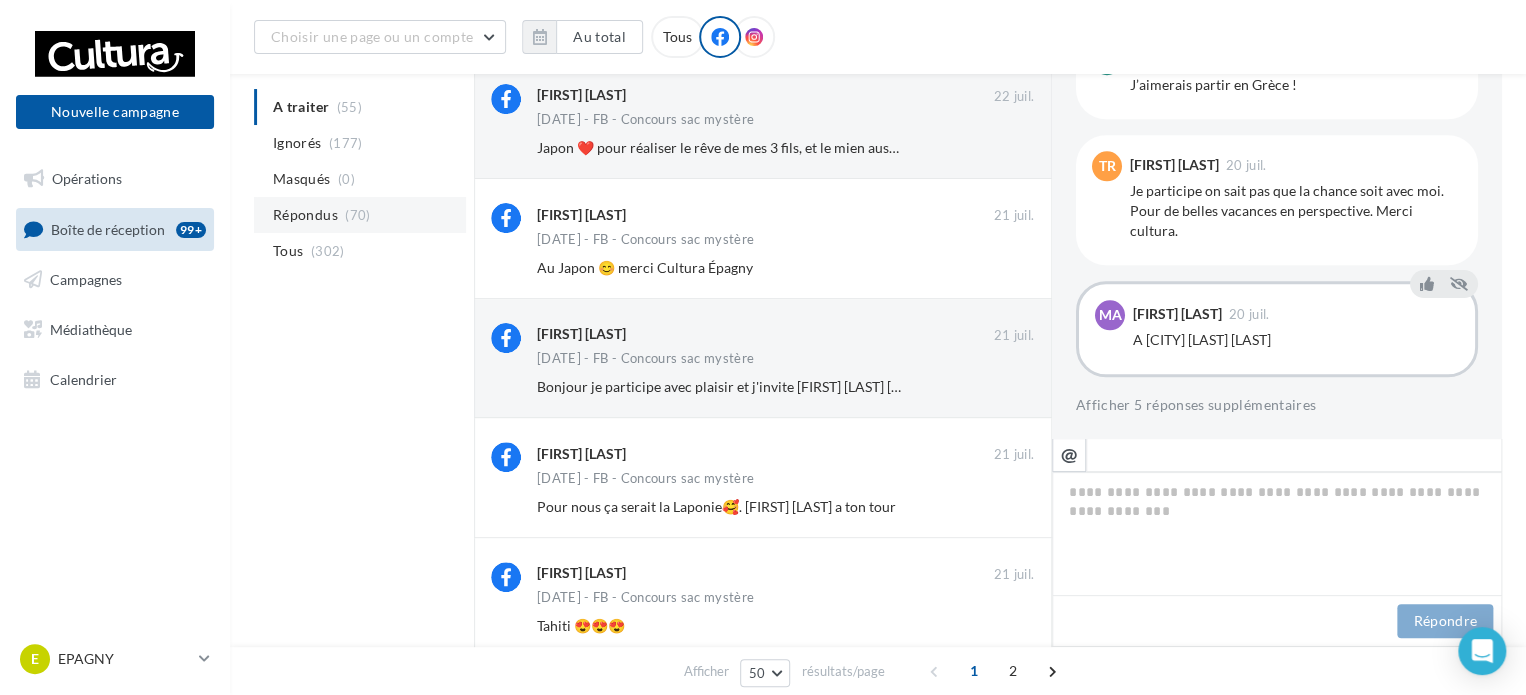 click on "Répondus" at bounding box center (305, 215) 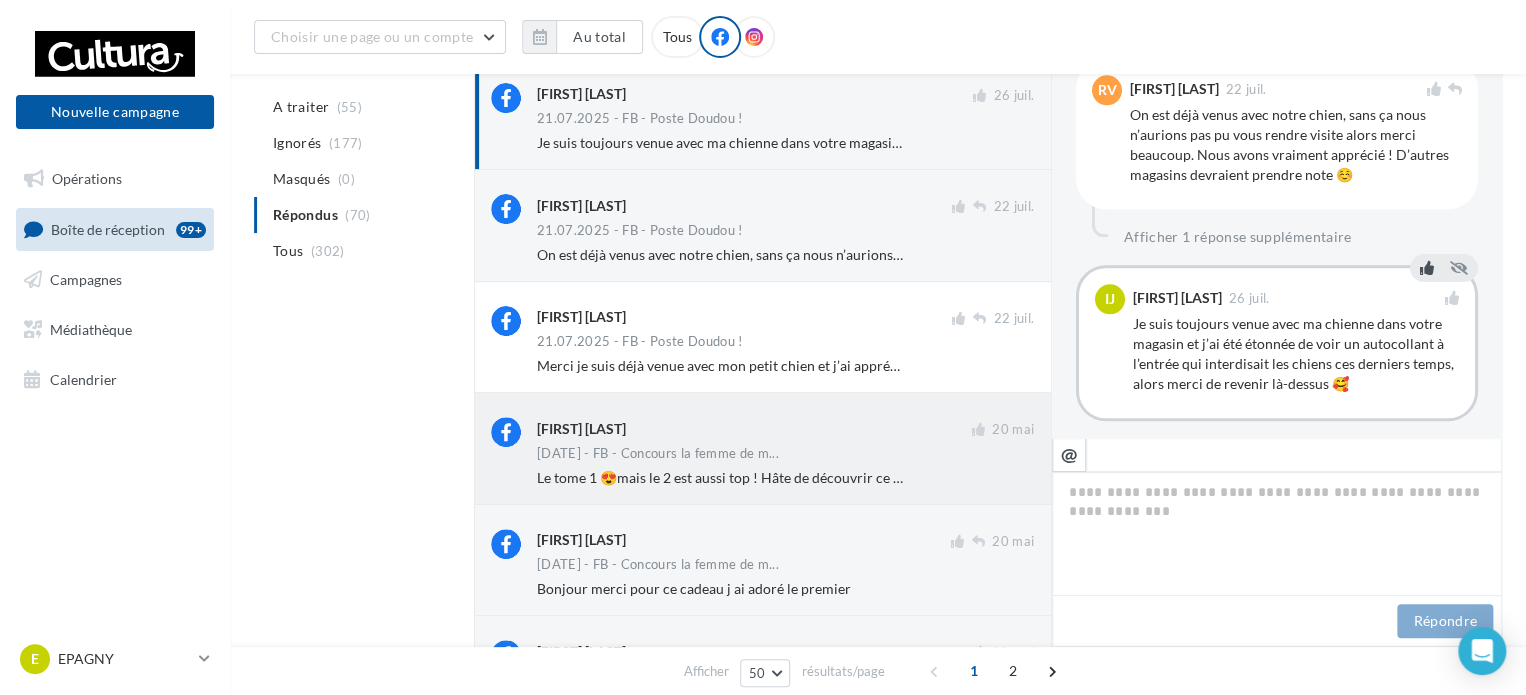 click on "Léa Gallet" at bounding box center (754, 427) 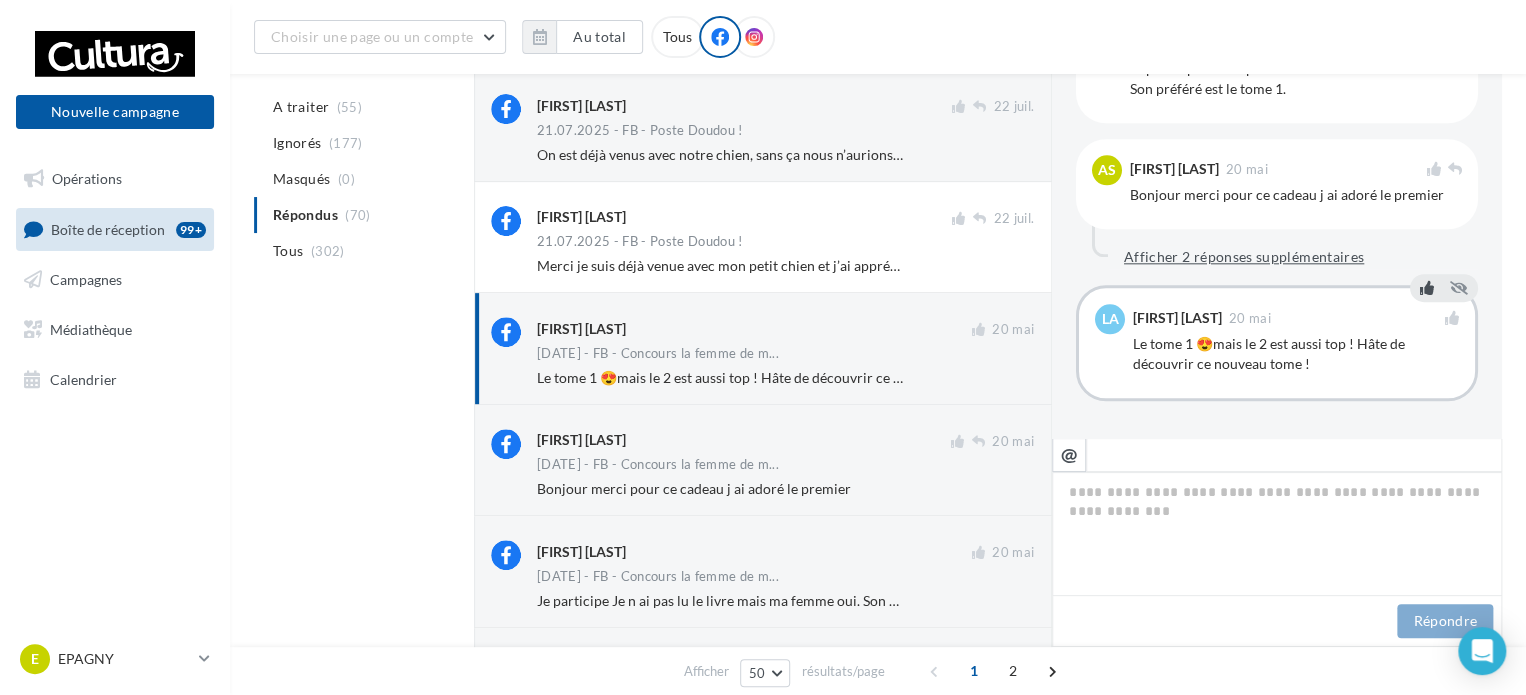 click on "Afficher 2 réponses supplémentaires" at bounding box center [1244, 257] 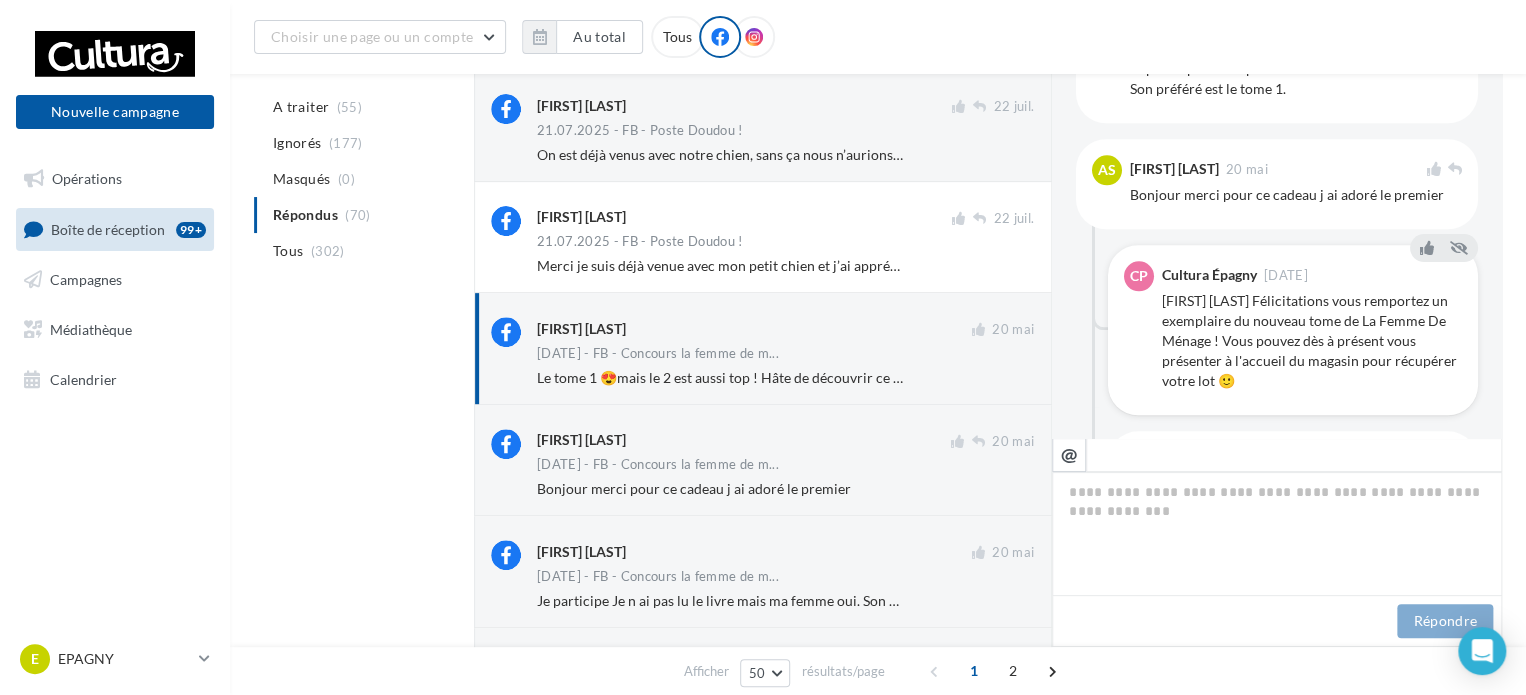 drag, startPoint x: 1162, startPoint y: 301, endPoint x: 1312, endPoint y: 388, distance: 173.40416 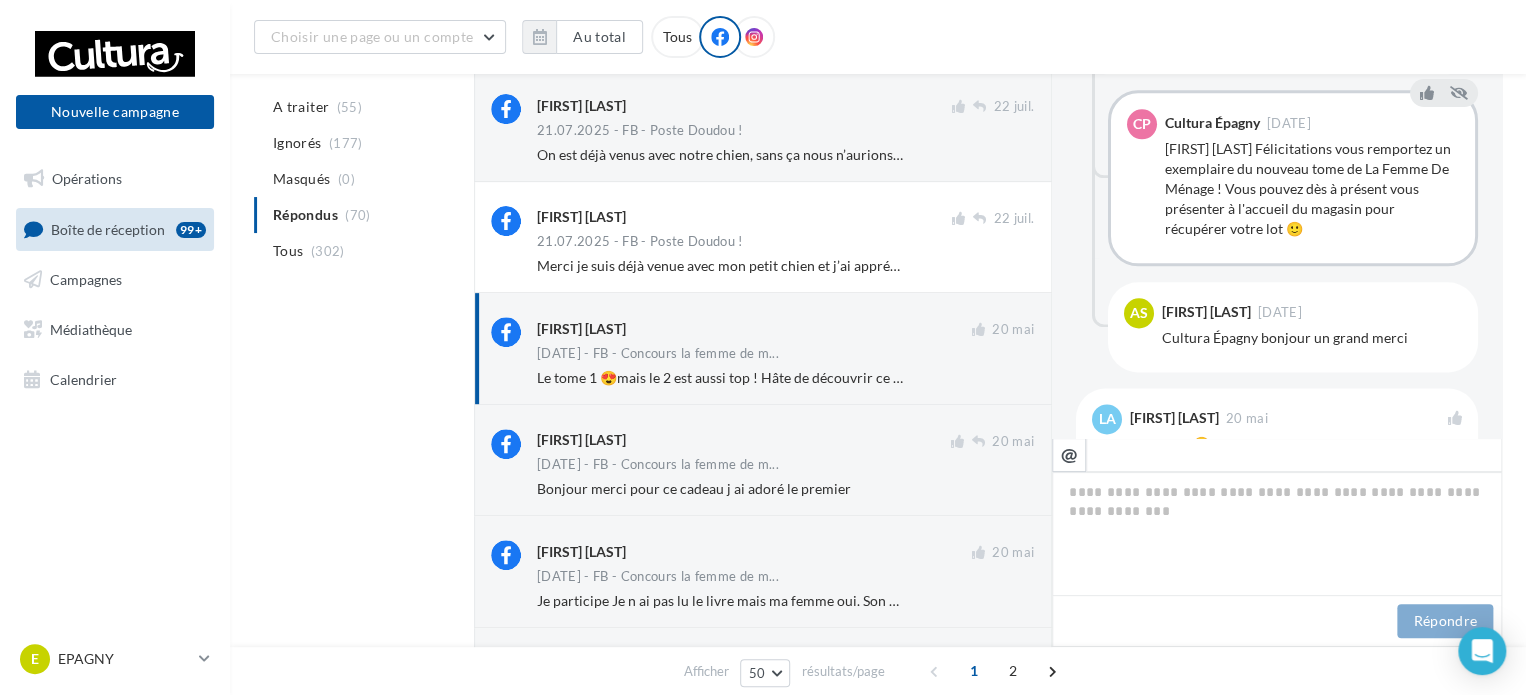 drag, startPoint x: 1309, startPoint y: 241, endPoint x: 1164, endPoint y: 154, distance: 169.09761 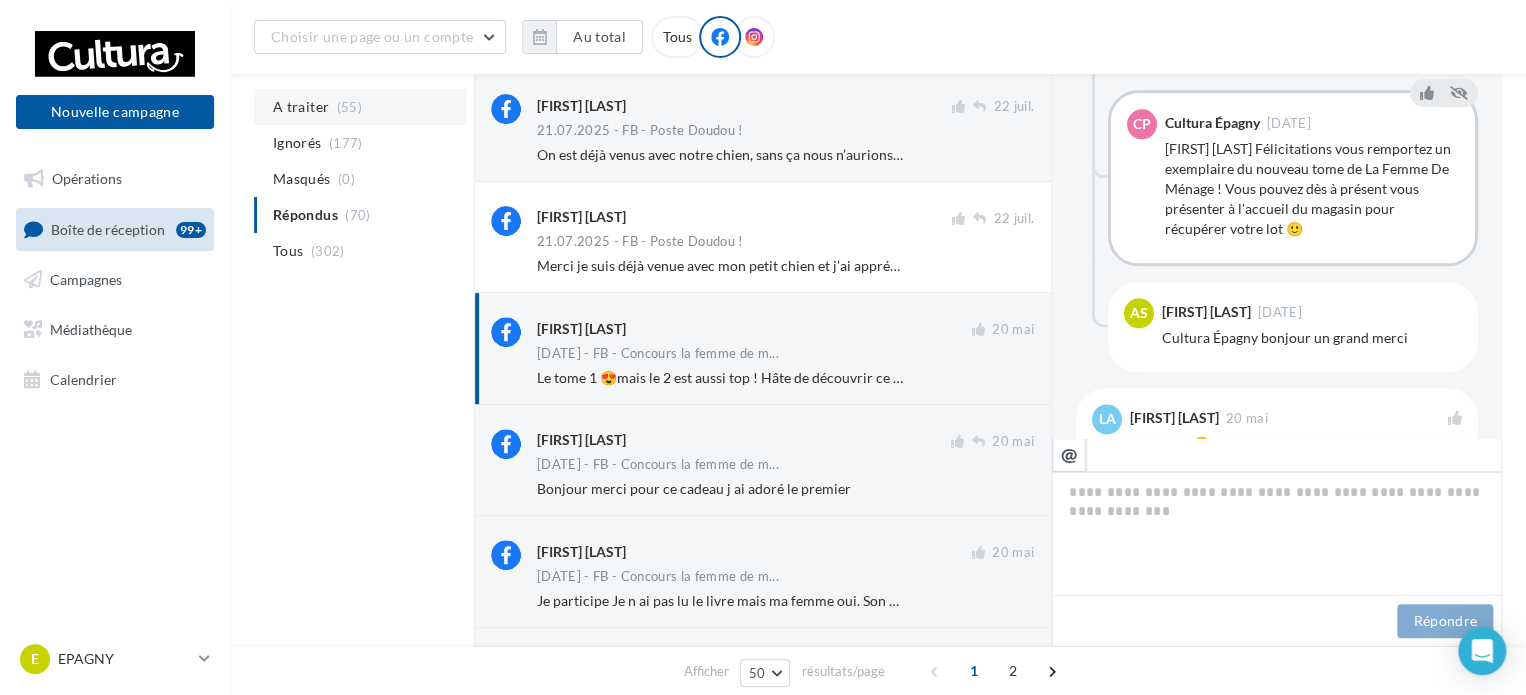 click on "A traiter
(55)" at bounding box center [360, 107] 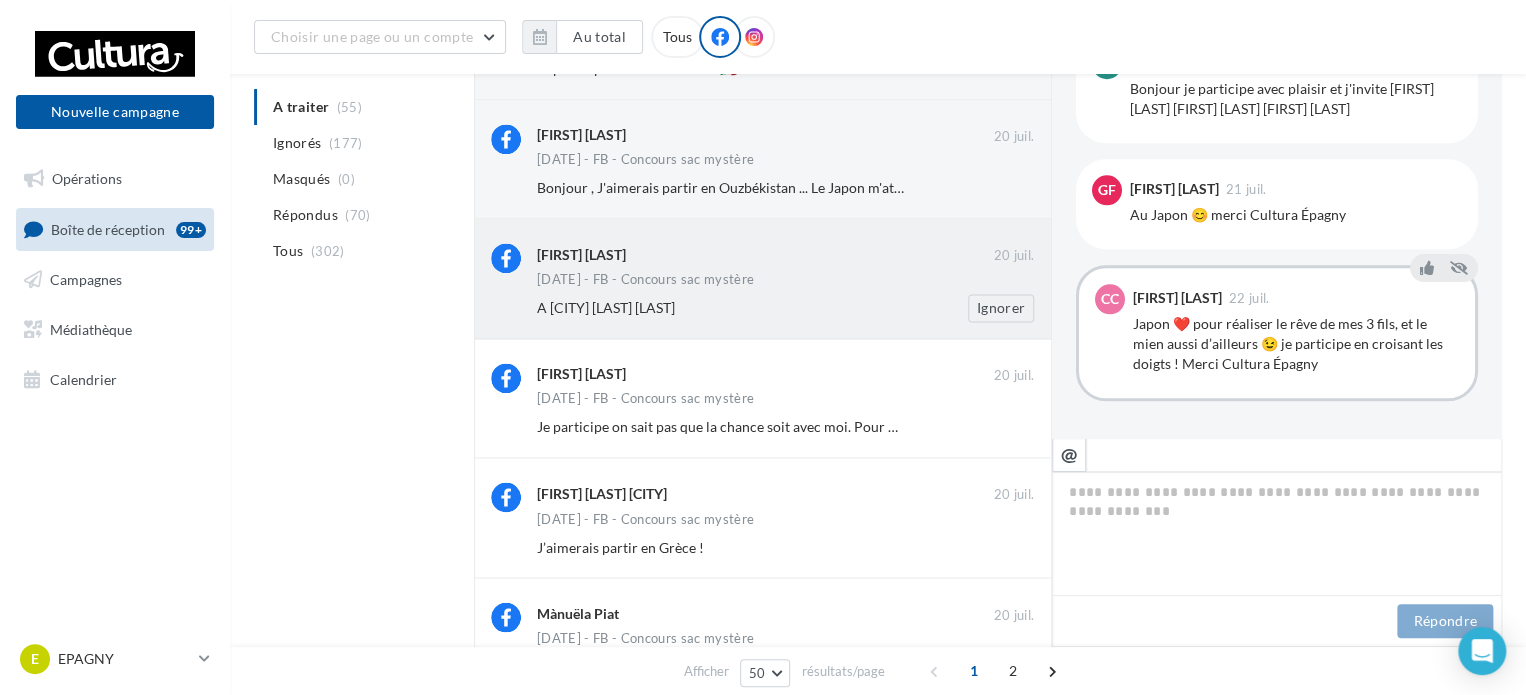click on "18.07.2025 - FB - Concours sac mystère" at bounding box center (785, 281) 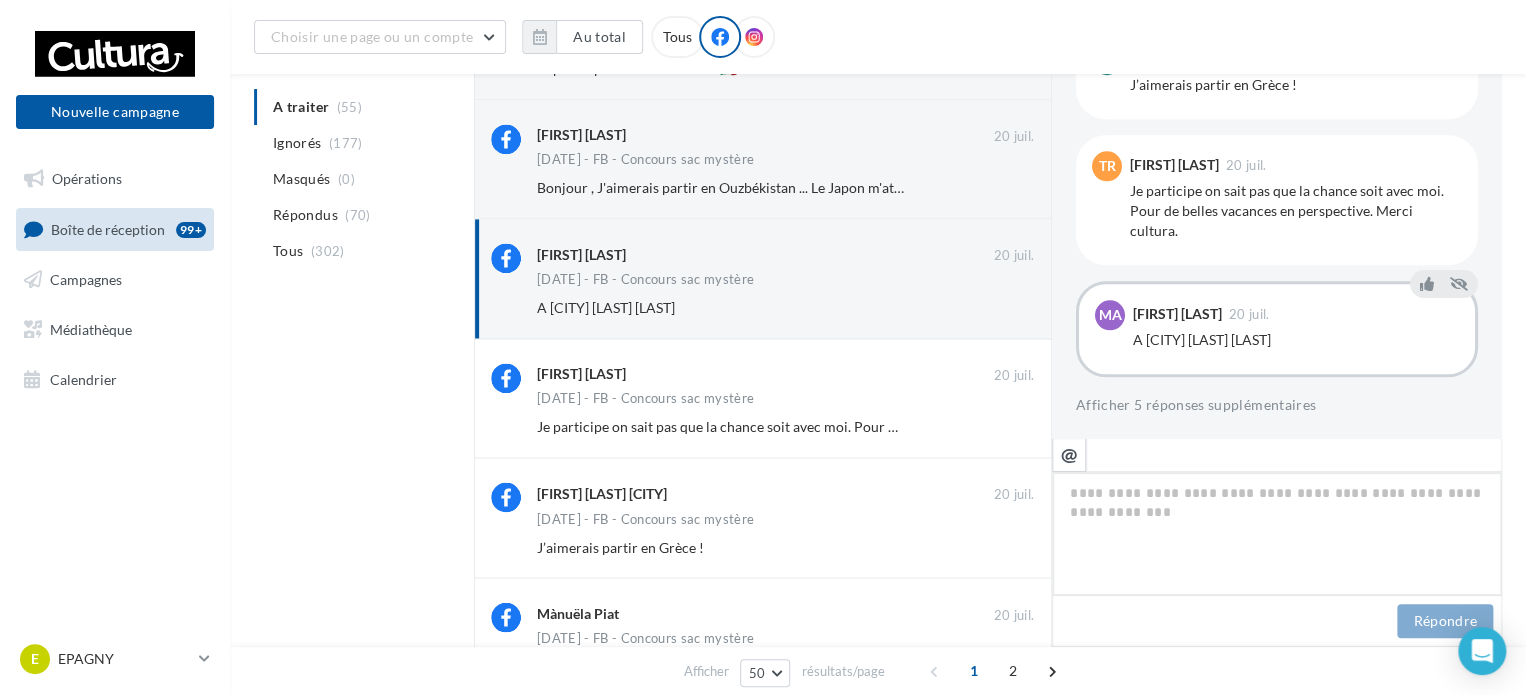 click at bounding box center (1277, 534) 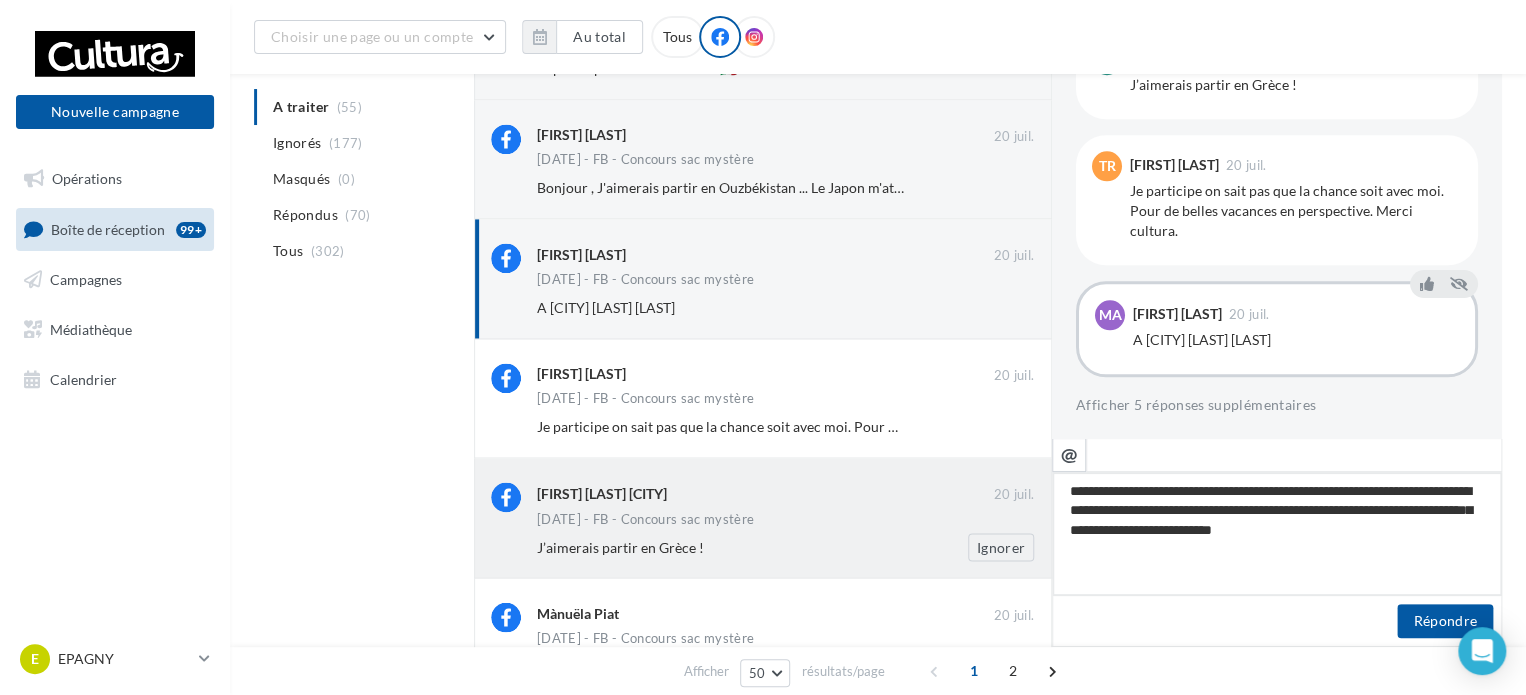 drag, startPoint x: 1161, startPoint y: 492, endPoint x: 684, endPoint y: 474, distance: 477.3395 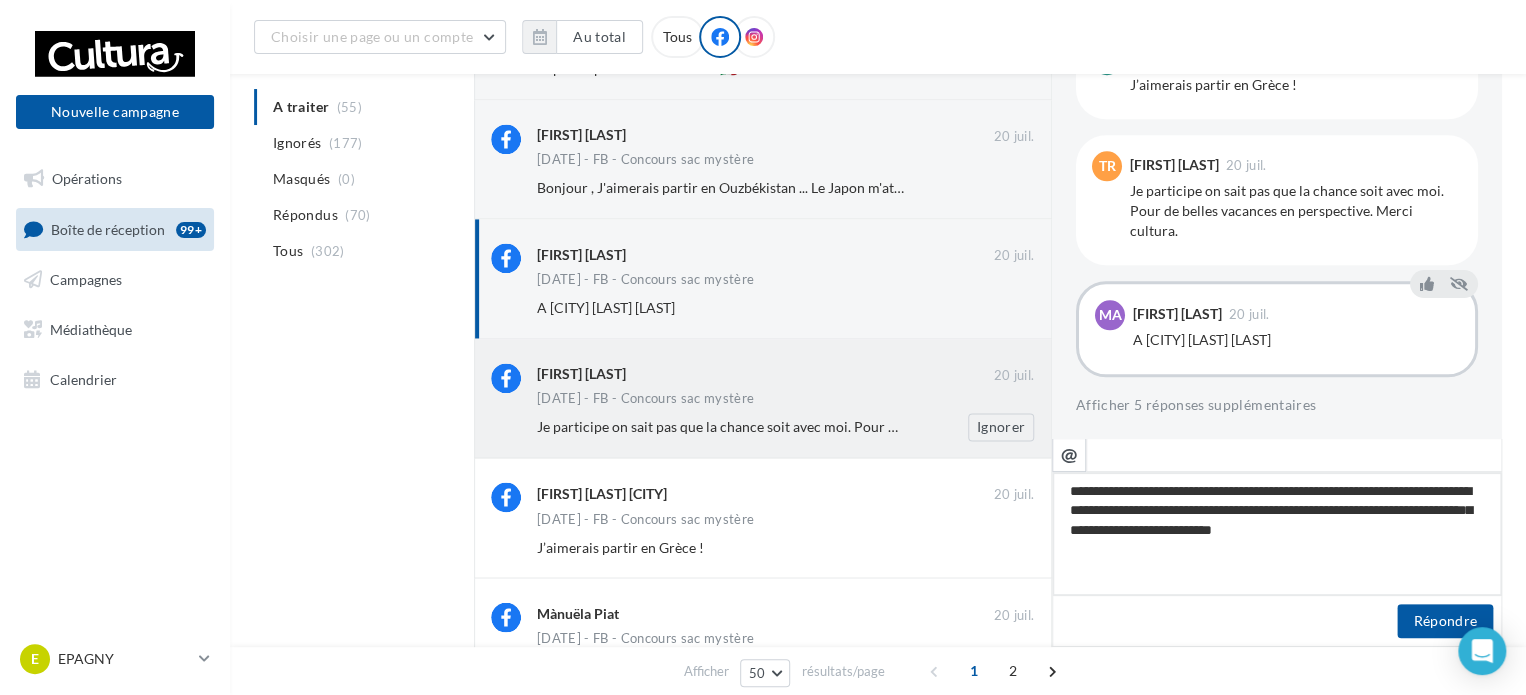 type on "**********" 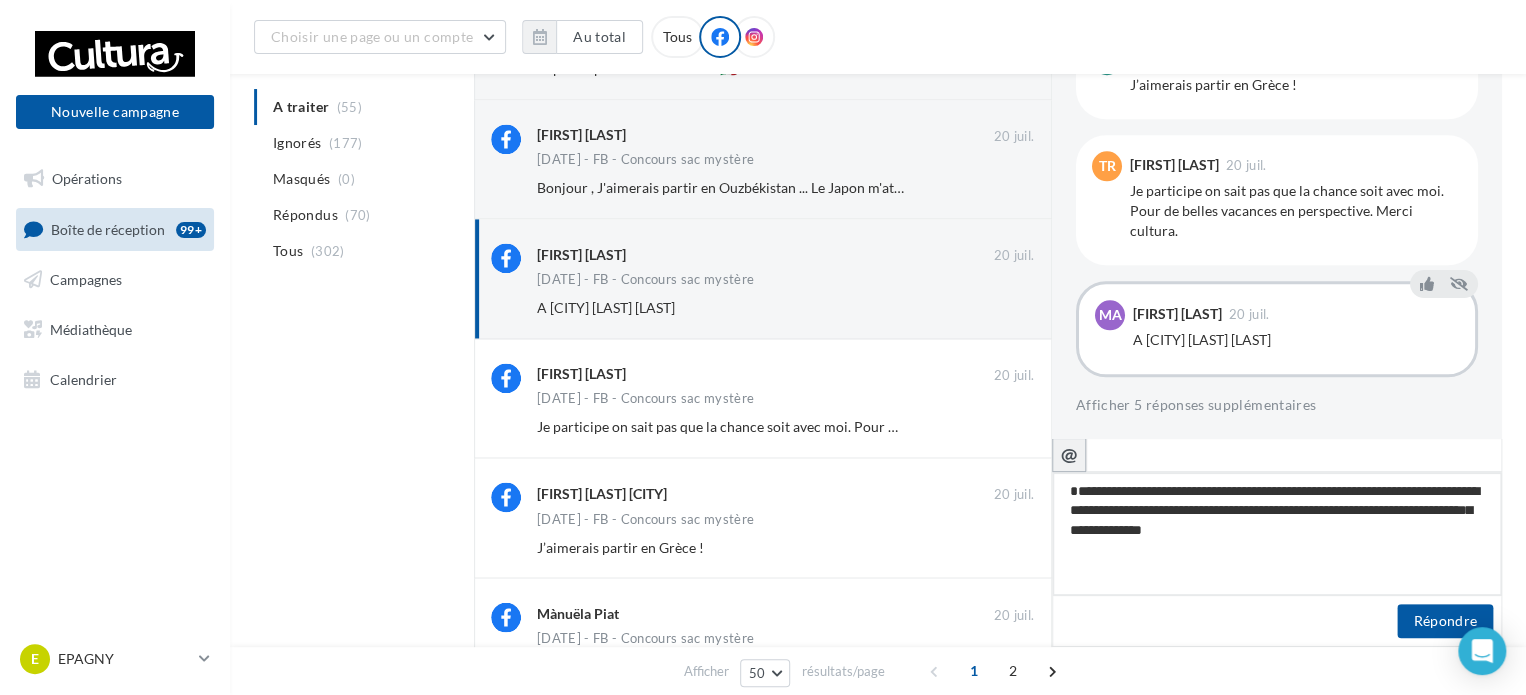 type on "**********" 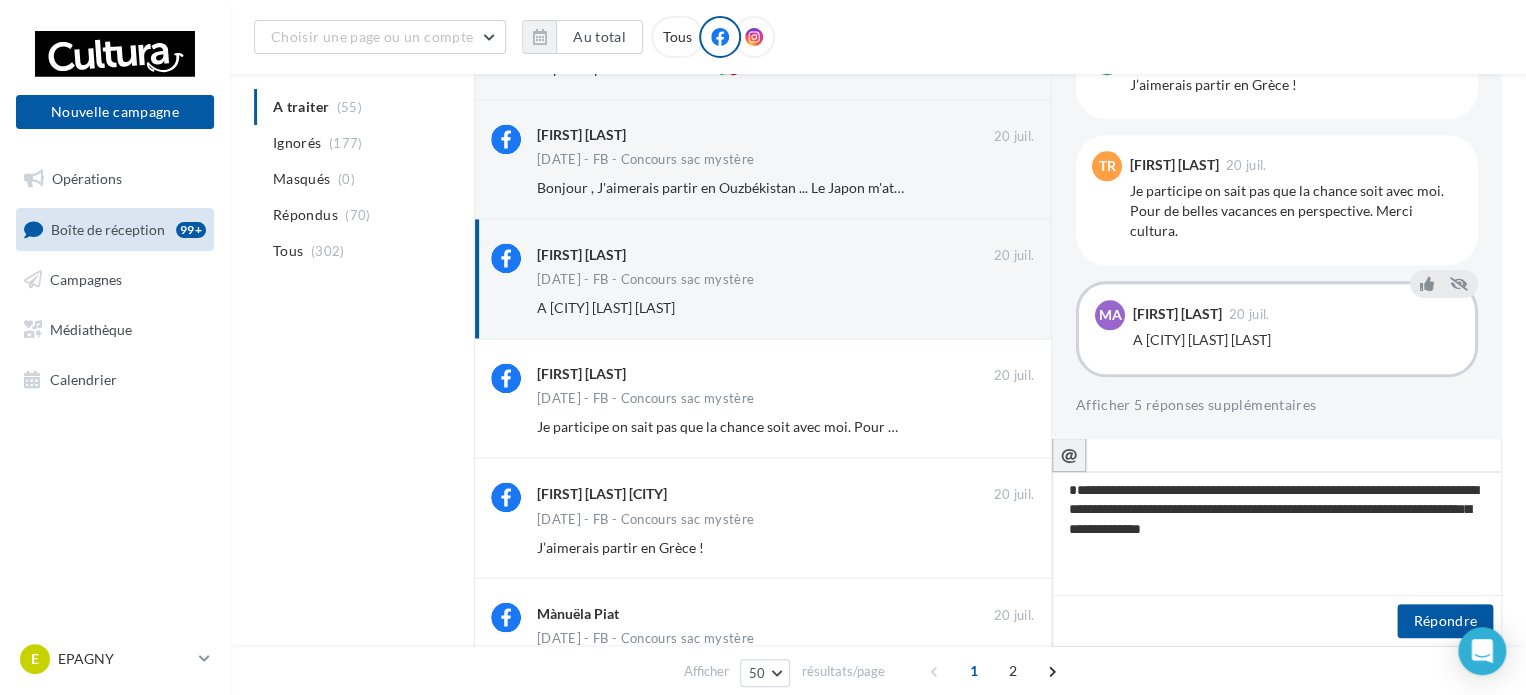 click on "@" at bounding box center [1069, 454] 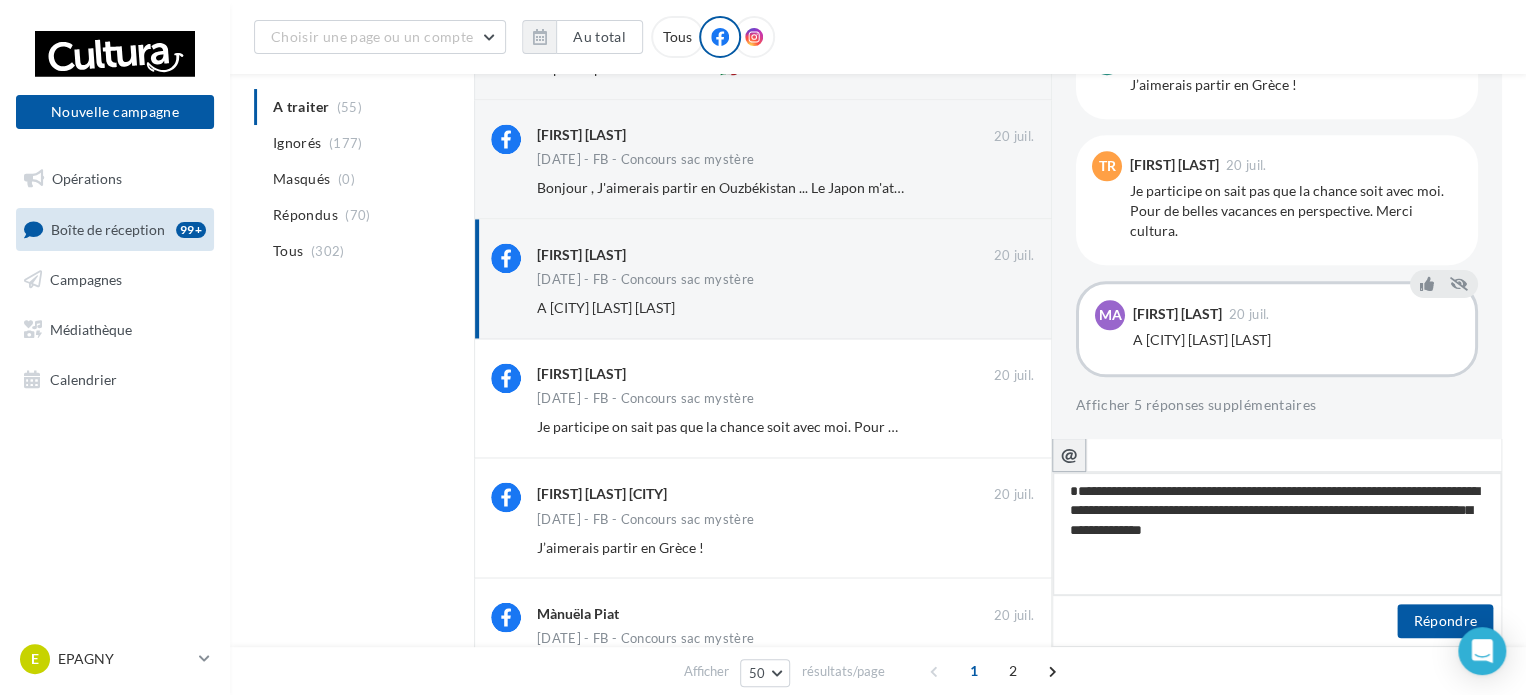 type on "**********" 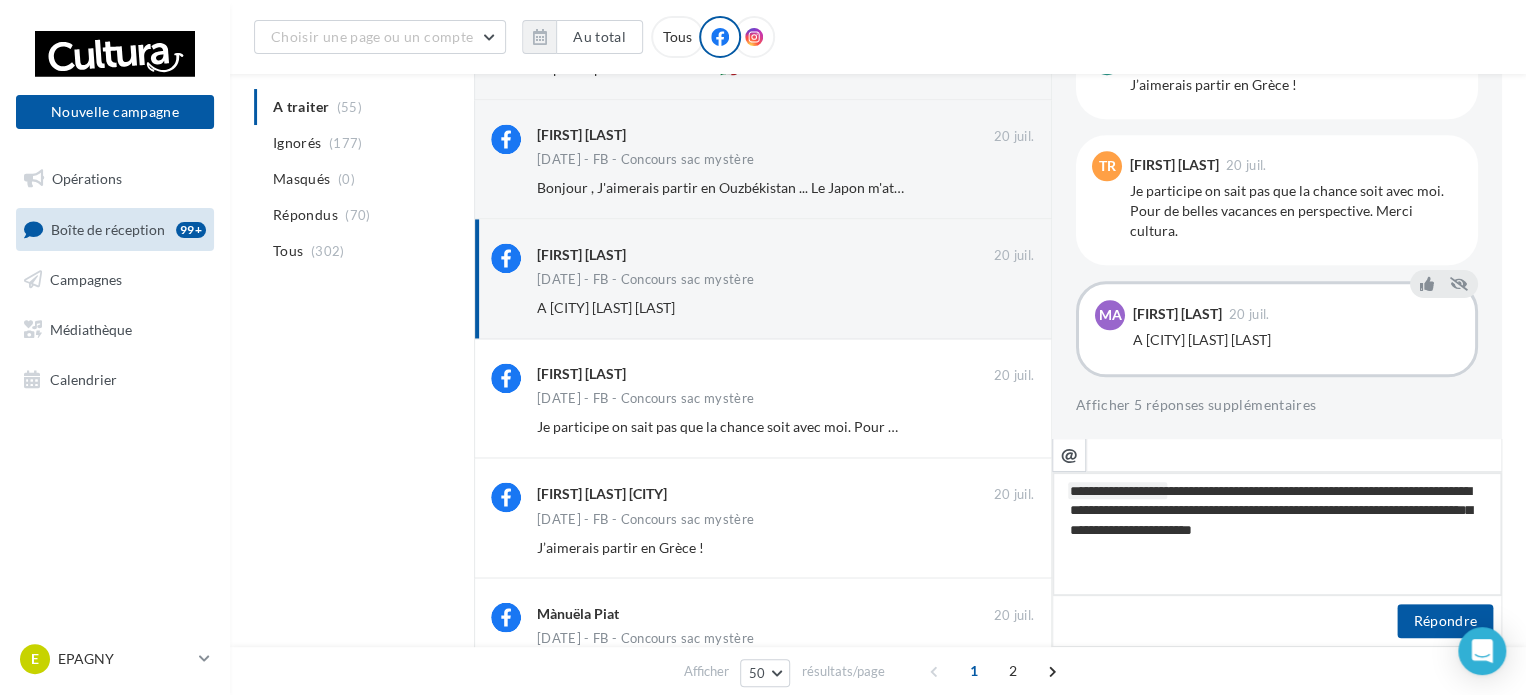 drag, startPoint x: 1433, startPoint y: 535, endPoint x: 1332, endPoint y: 495, distance: 108.63241 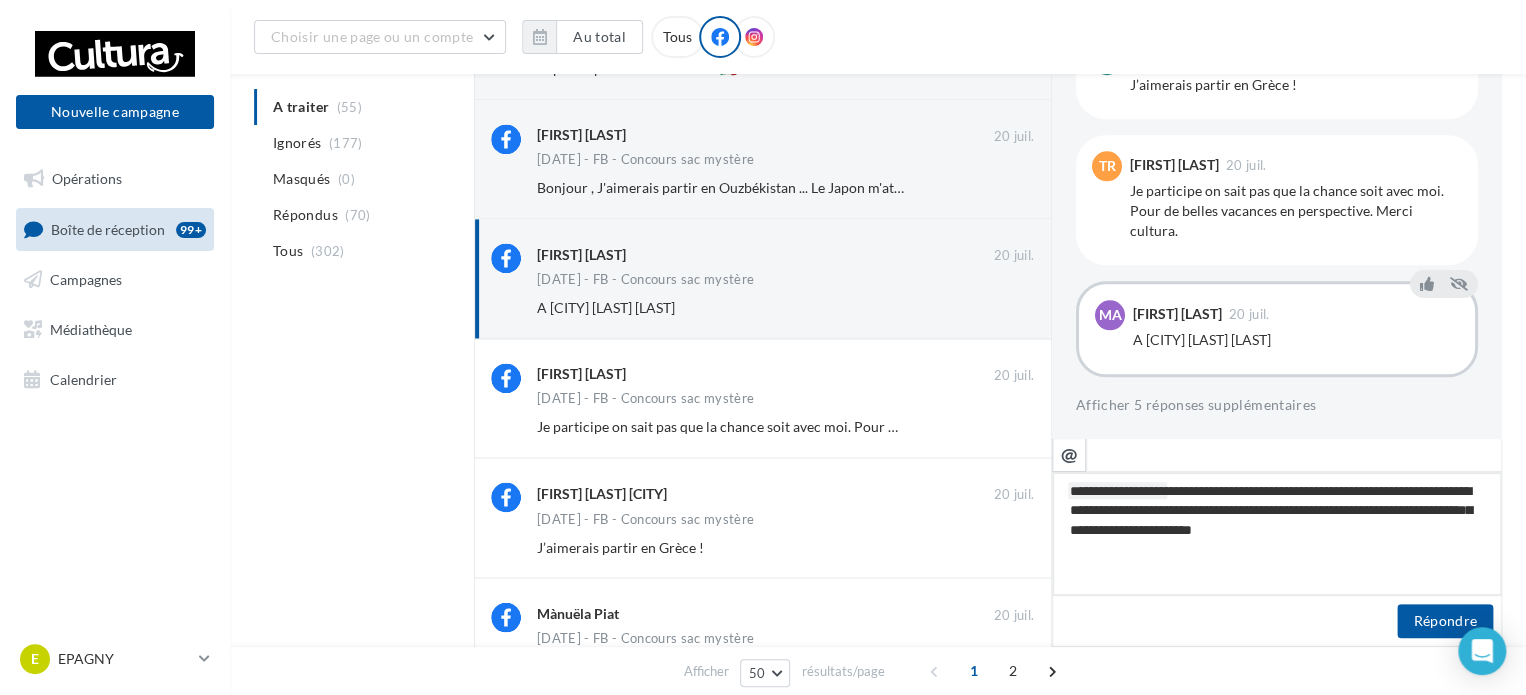 click on "**********" at bounding box center (1277, 534) 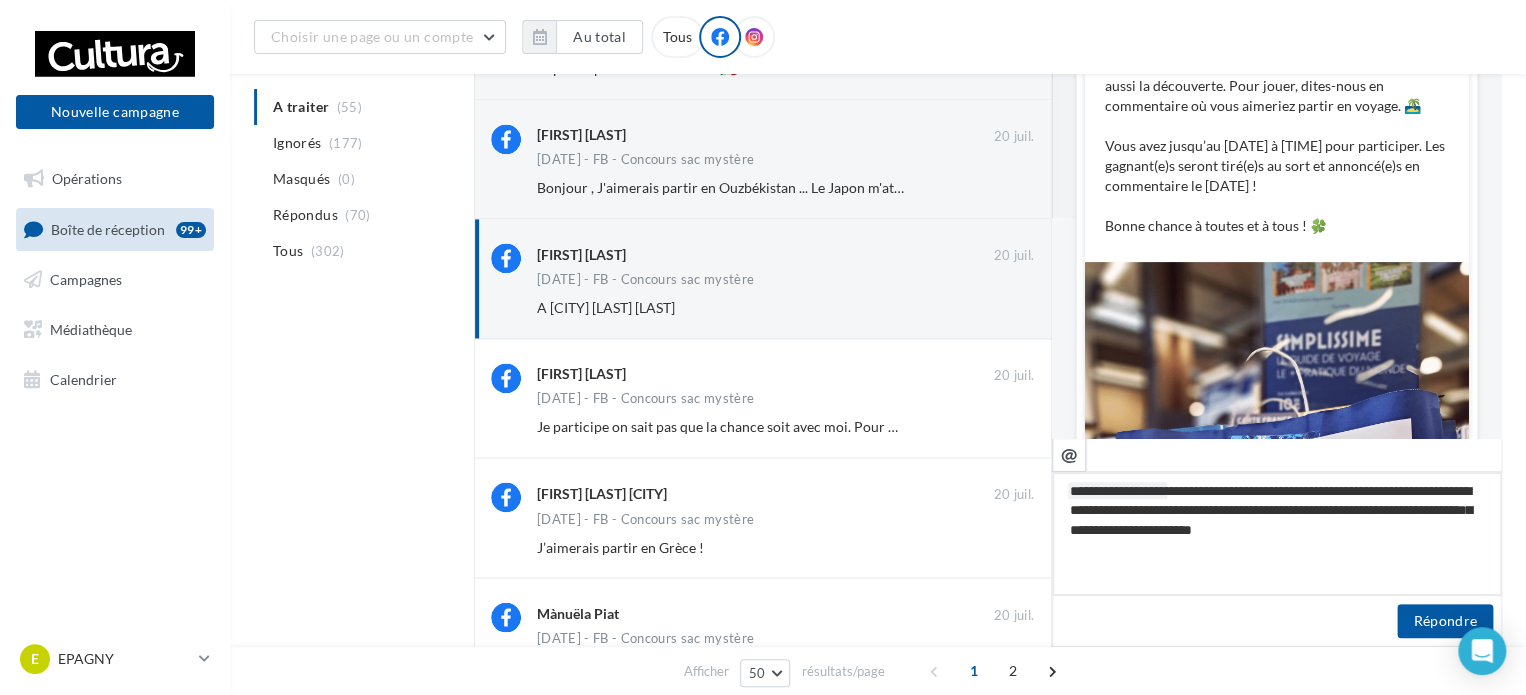 scroll, scrollTop: 9, scrollLeft: 0, axis: vertical 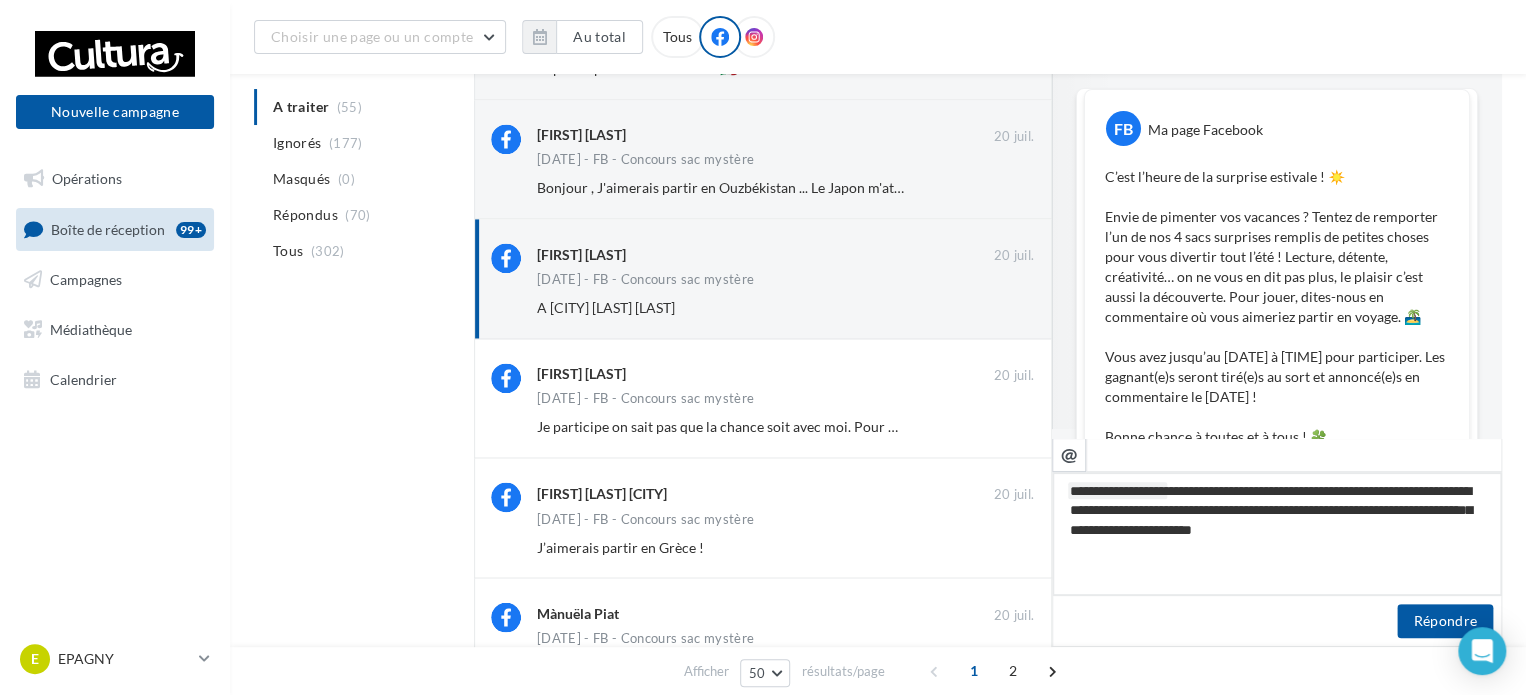 type on "**********" 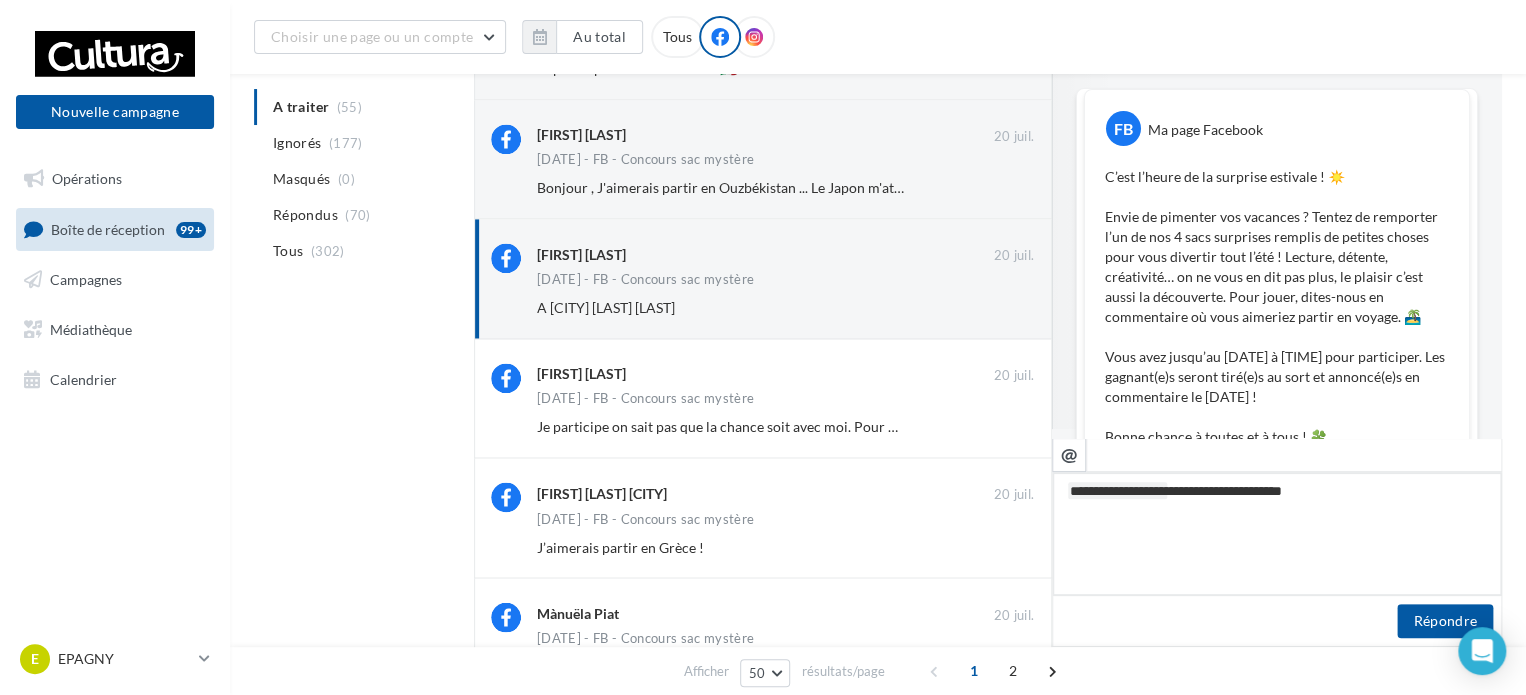 type on "**********" 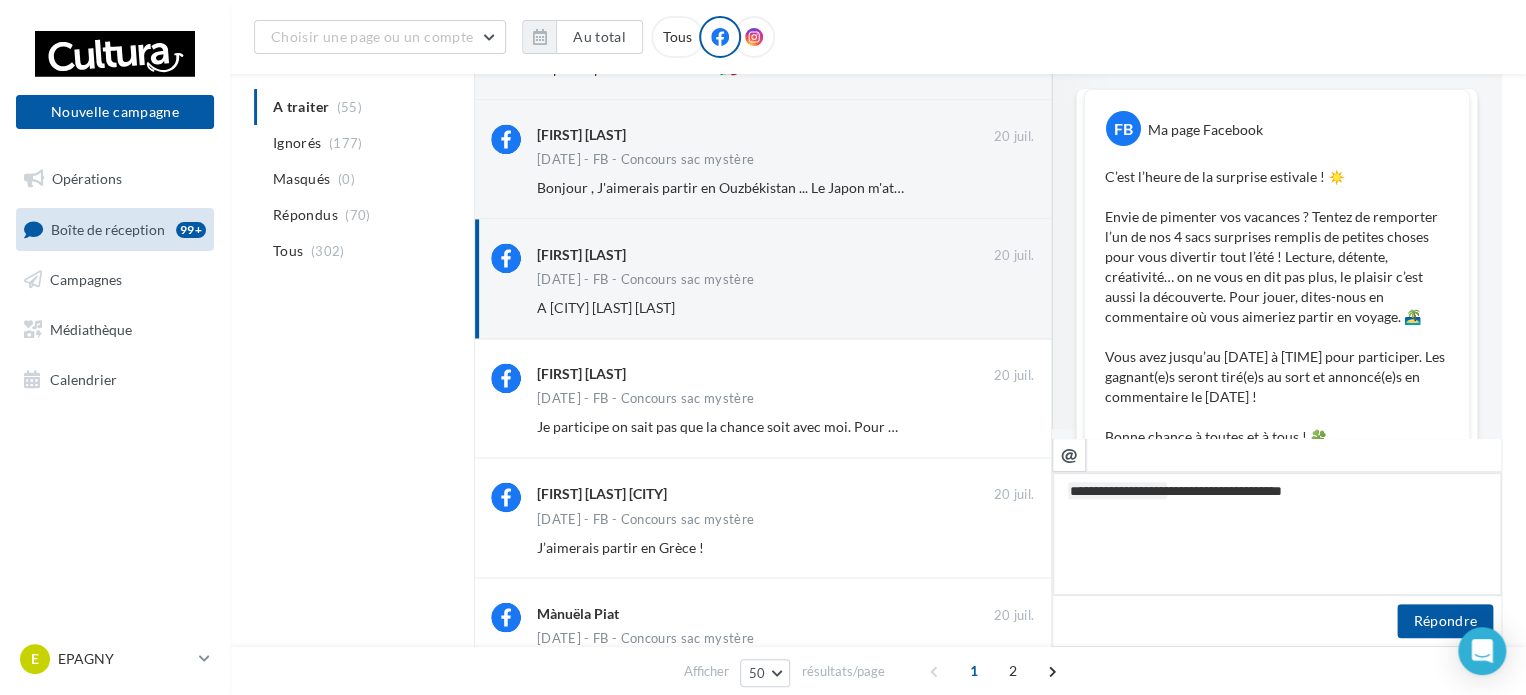 type on "**********" 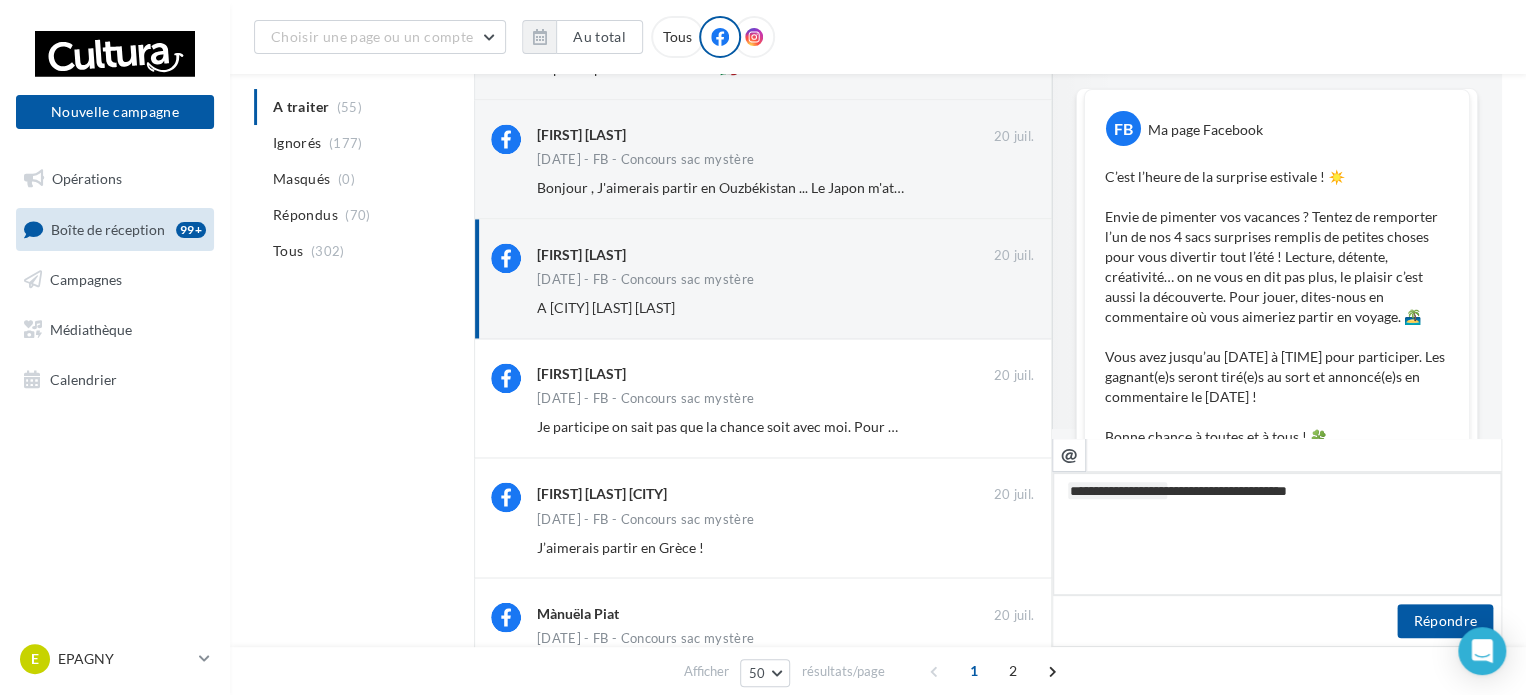 type on "**********" 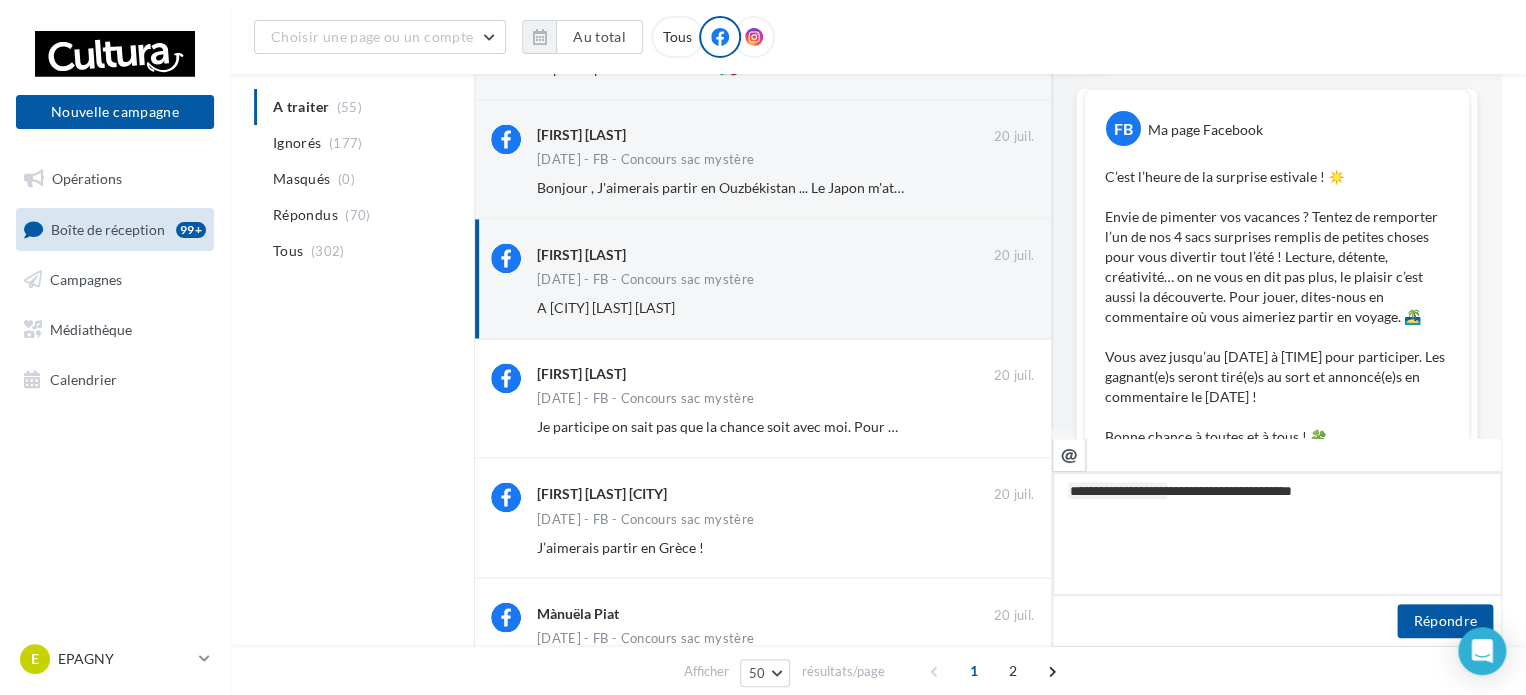 type on "**********" 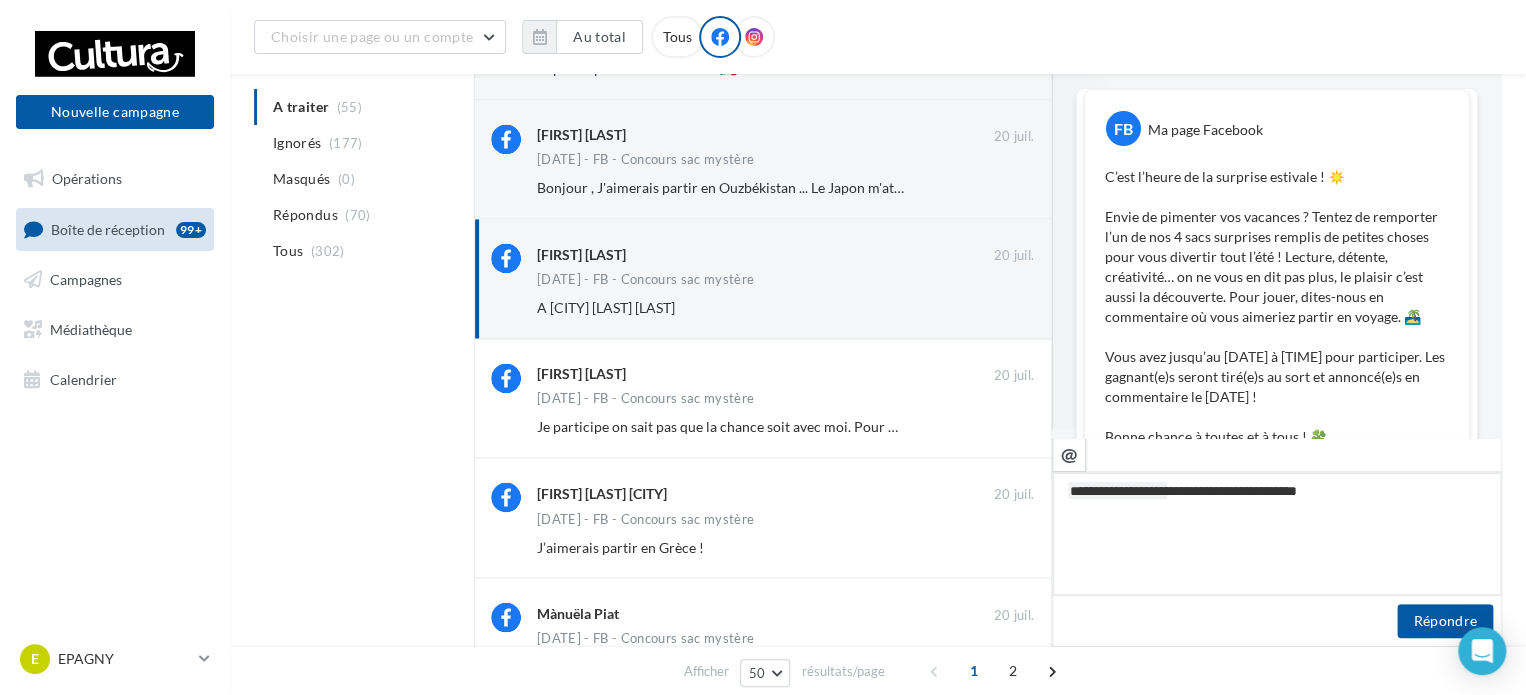 type on "**********" 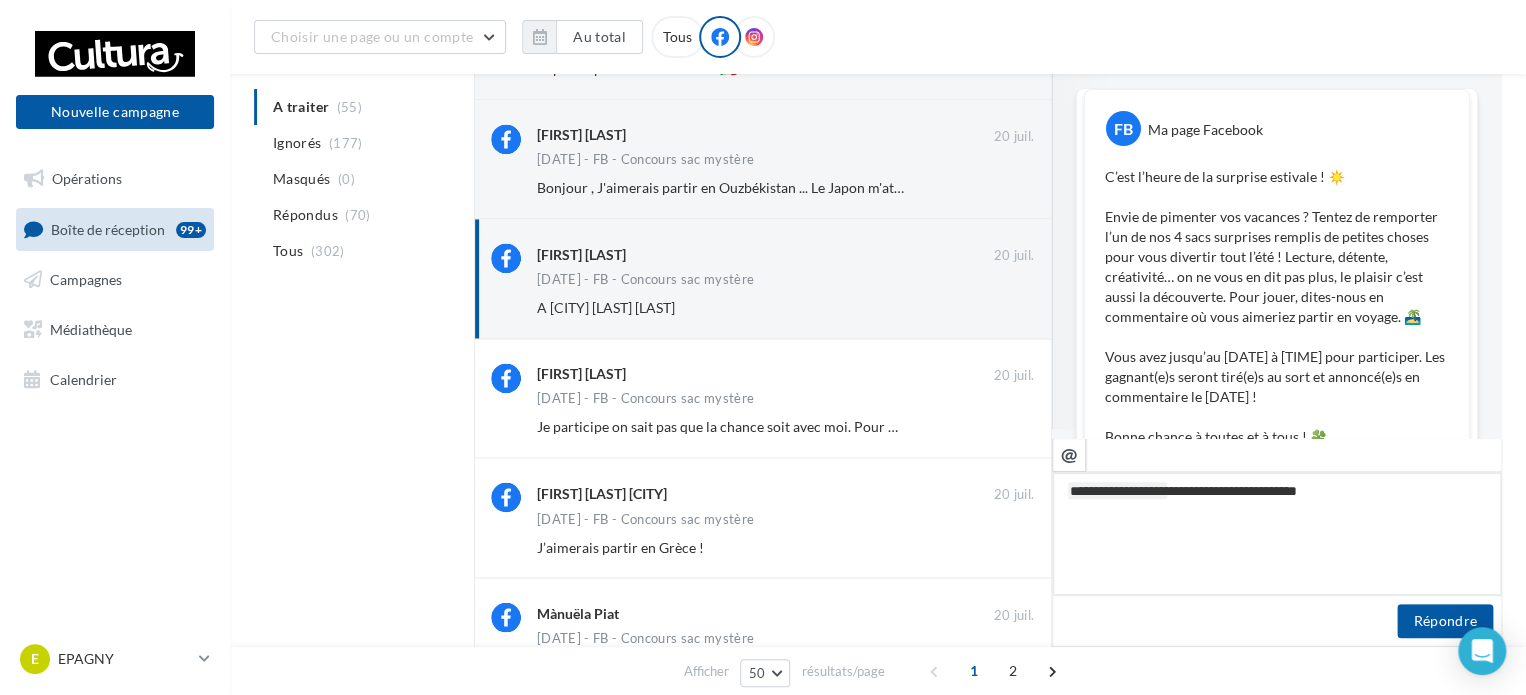 type on "**********" 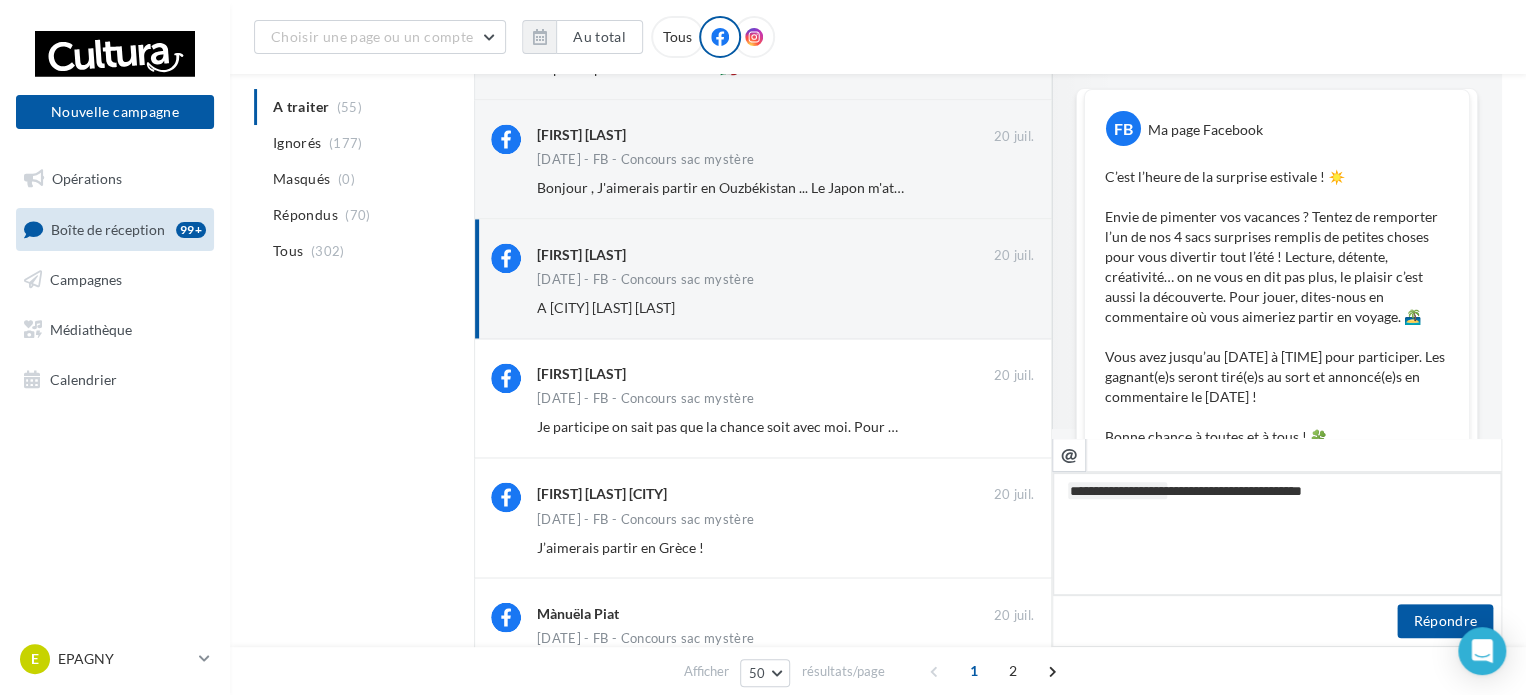 type on "**********" 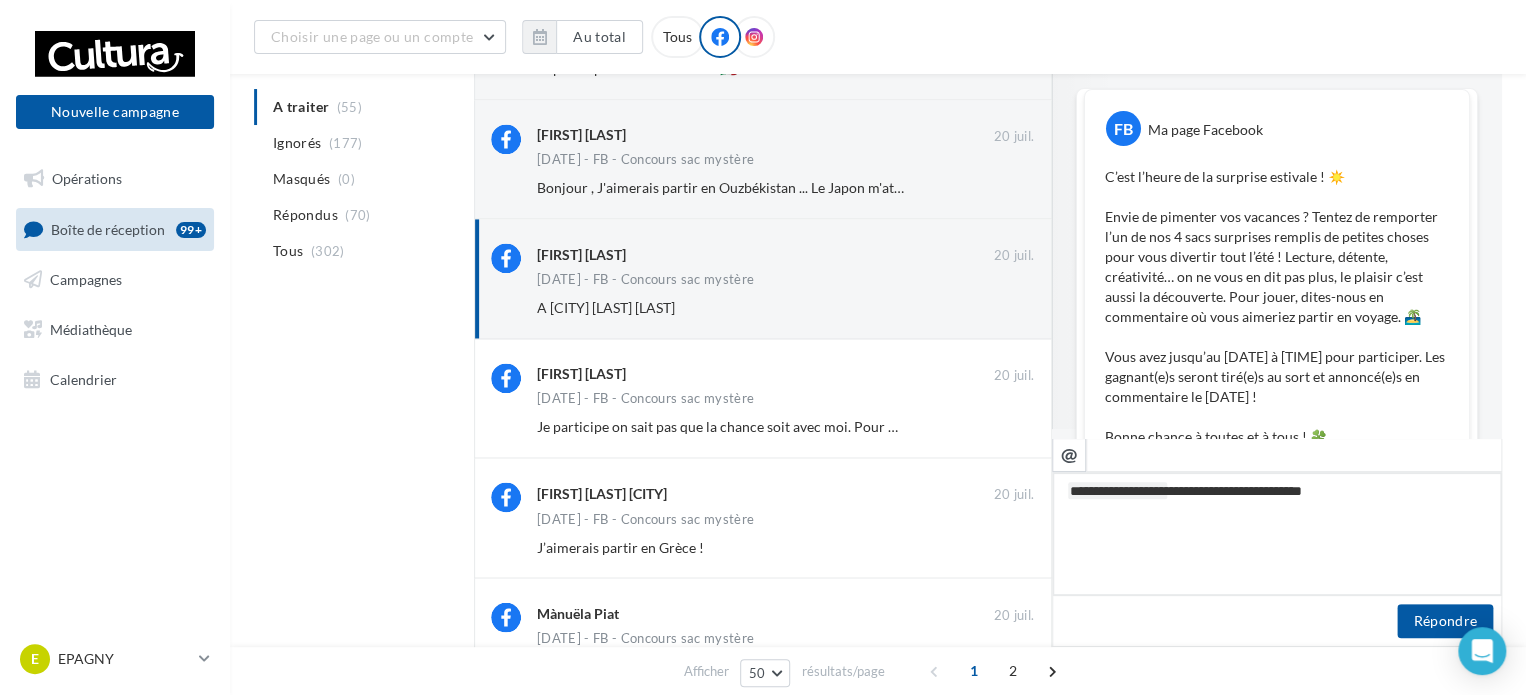 type on "**********" 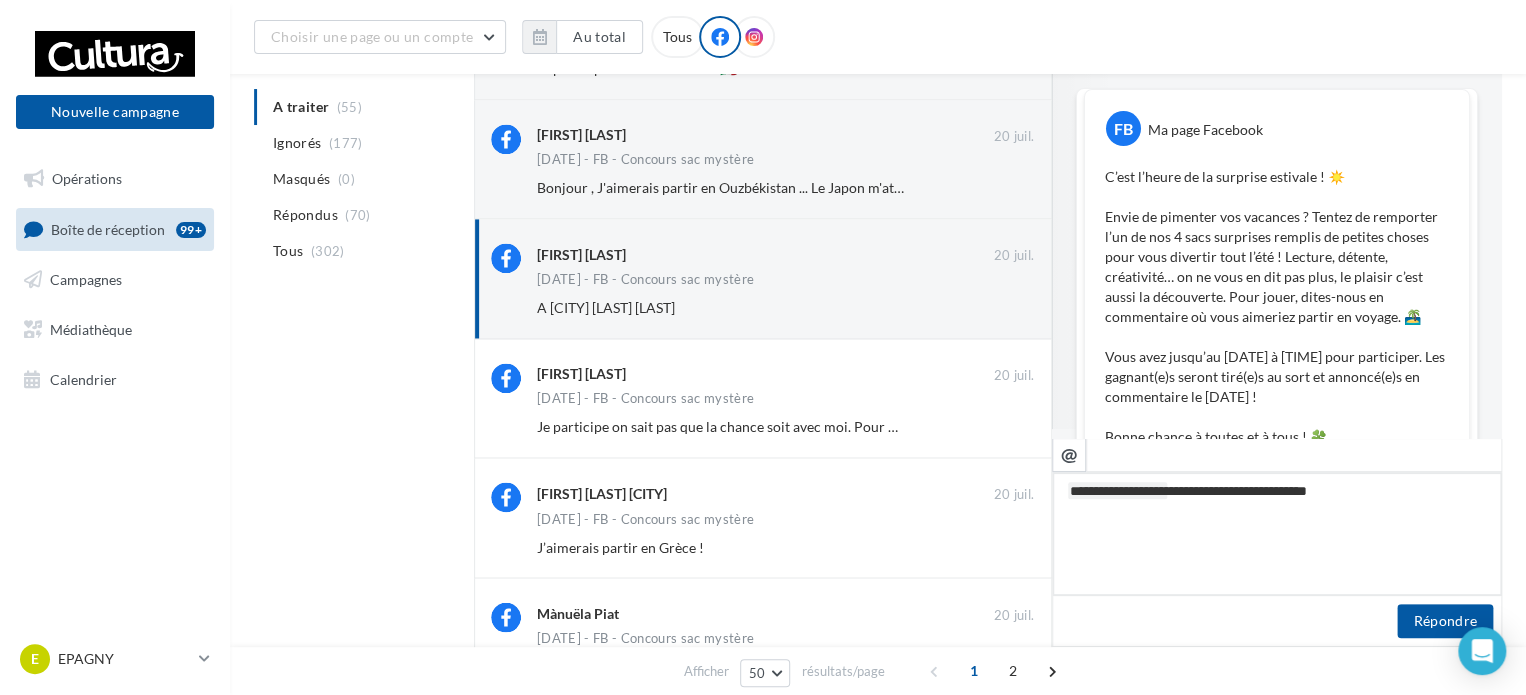 type on "**********" 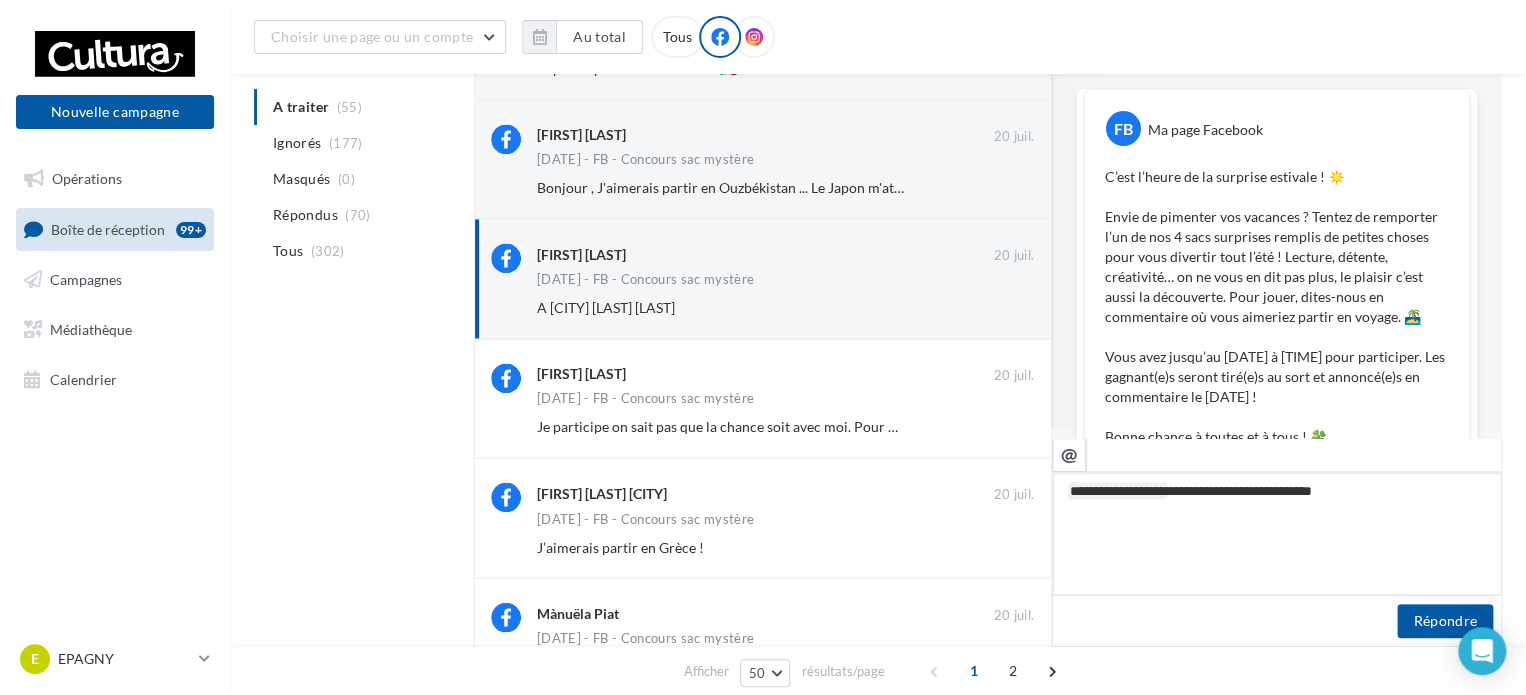 type on "**********" 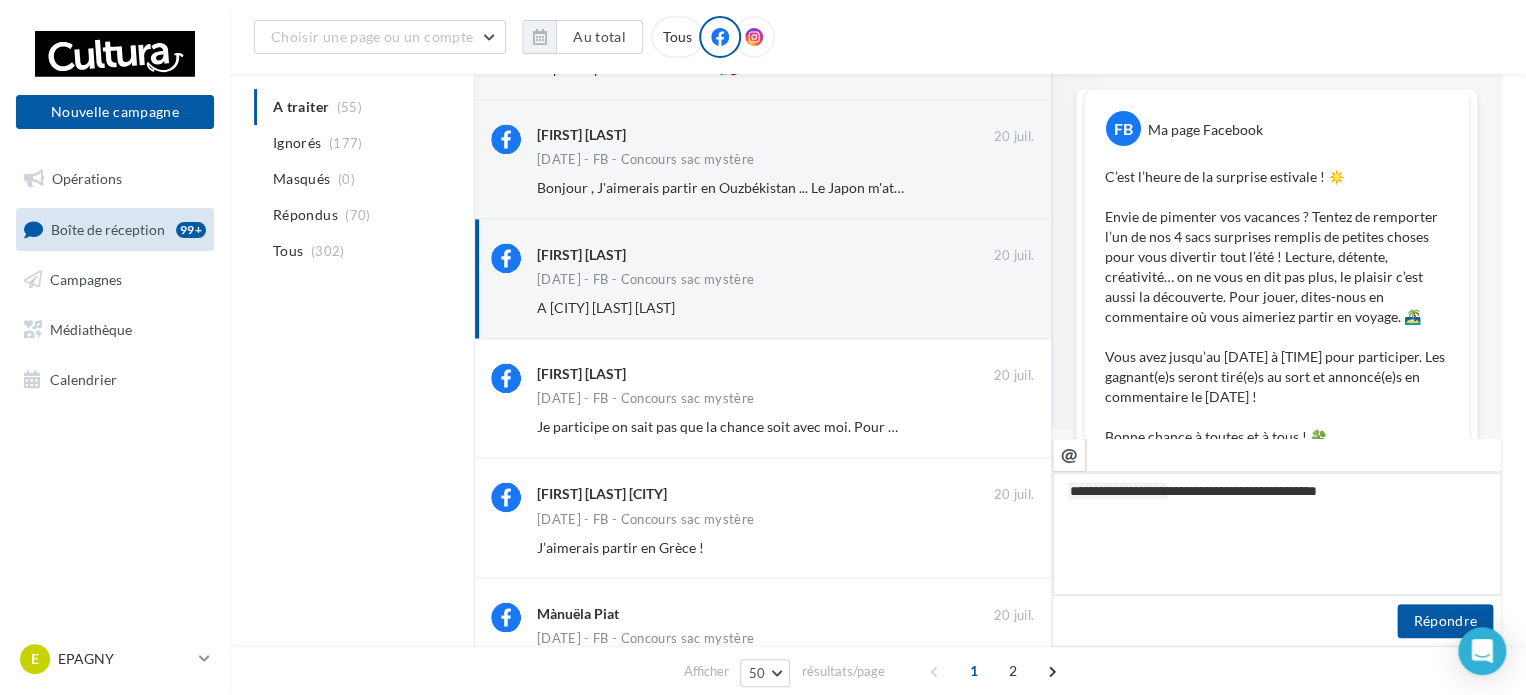 type on "**********" 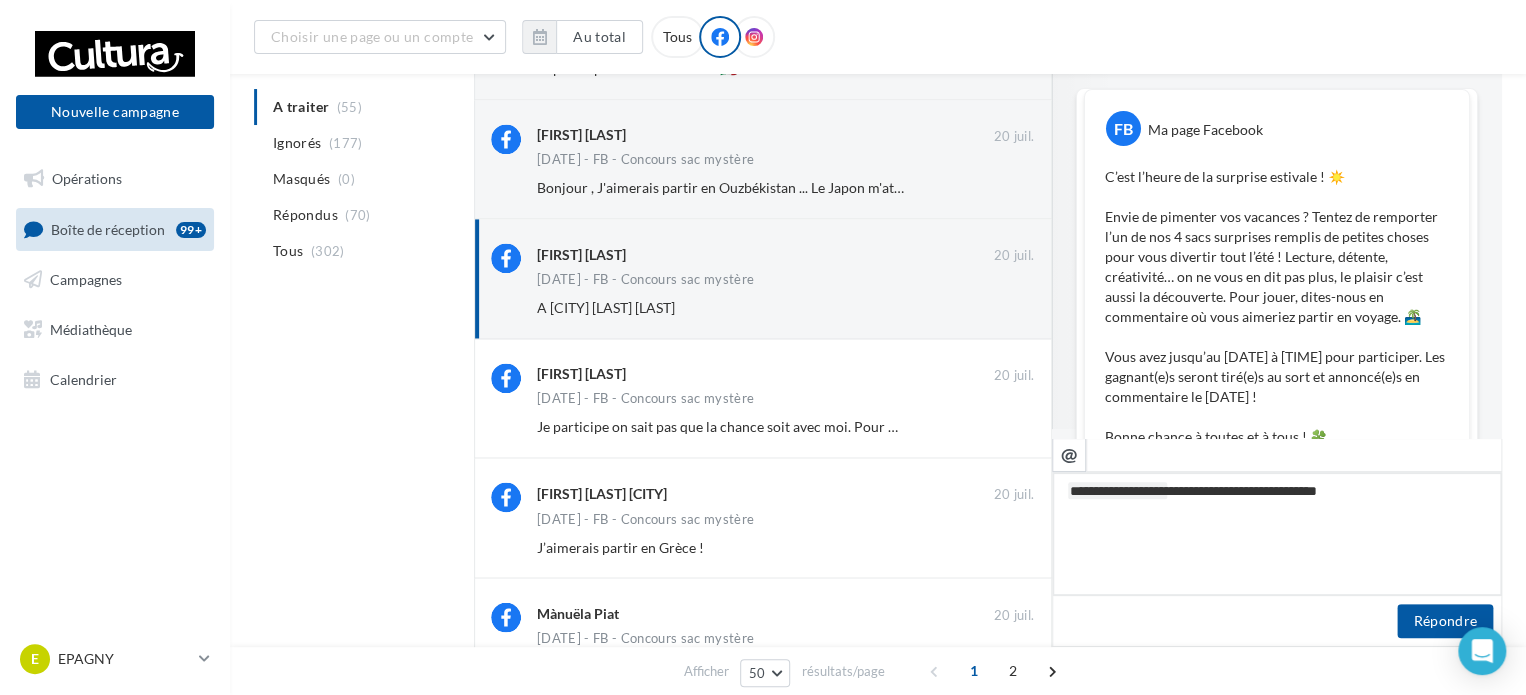 type on "**********" 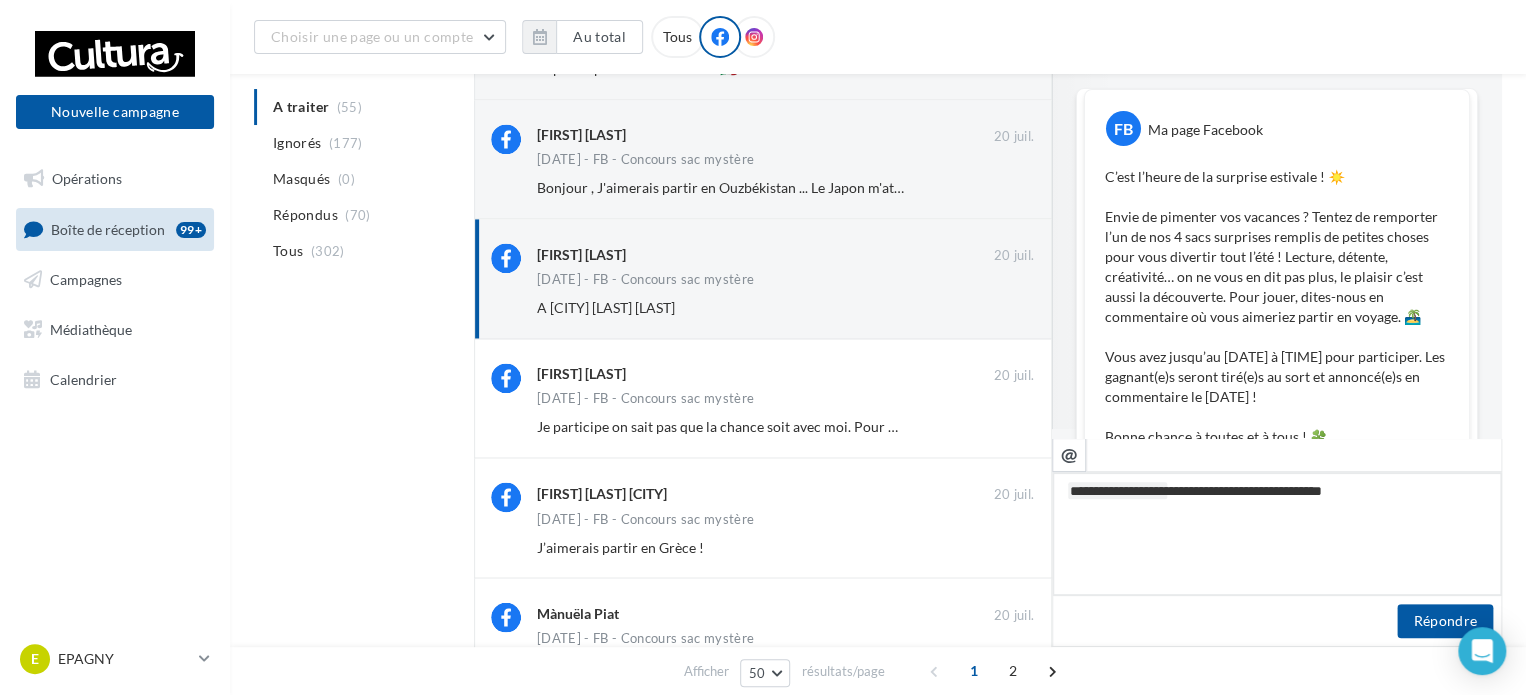type on "**********" 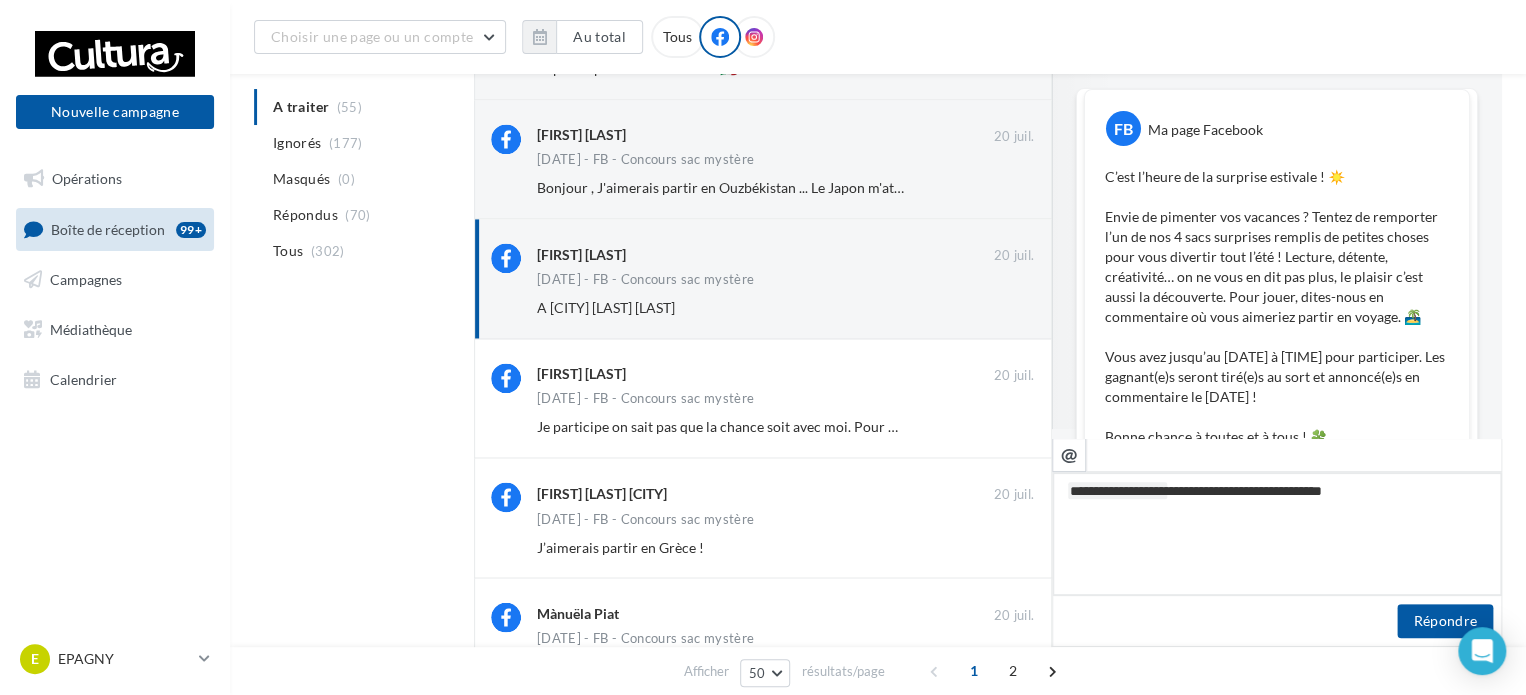type on "**********" 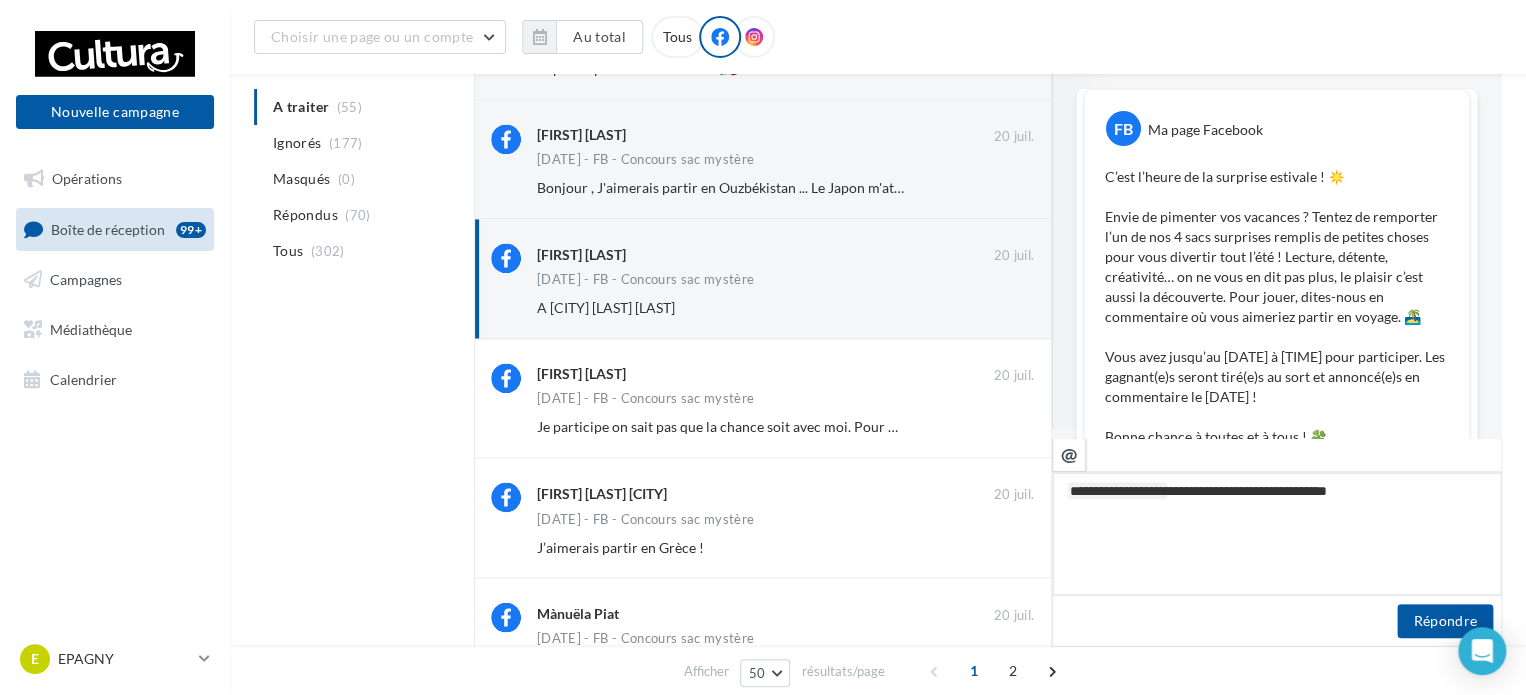 type on "**********" 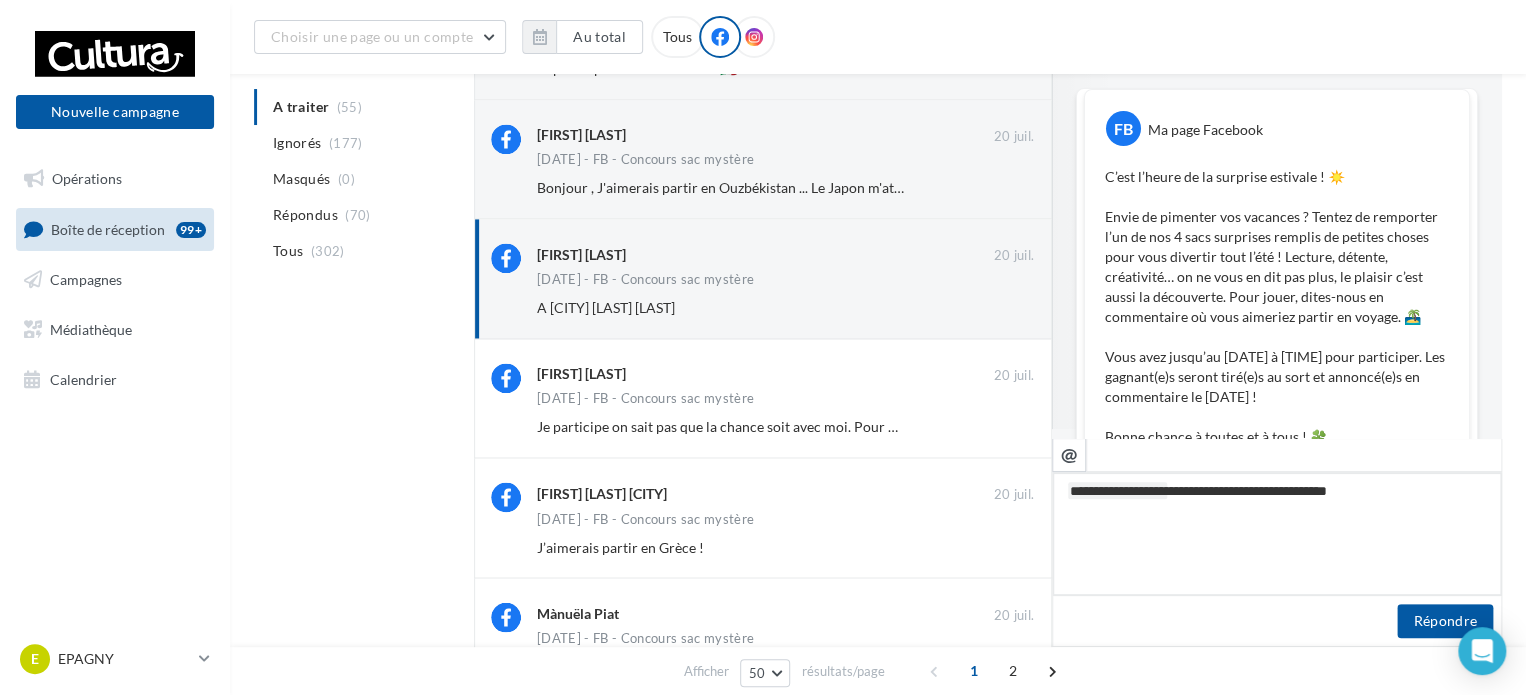 type on "**********" 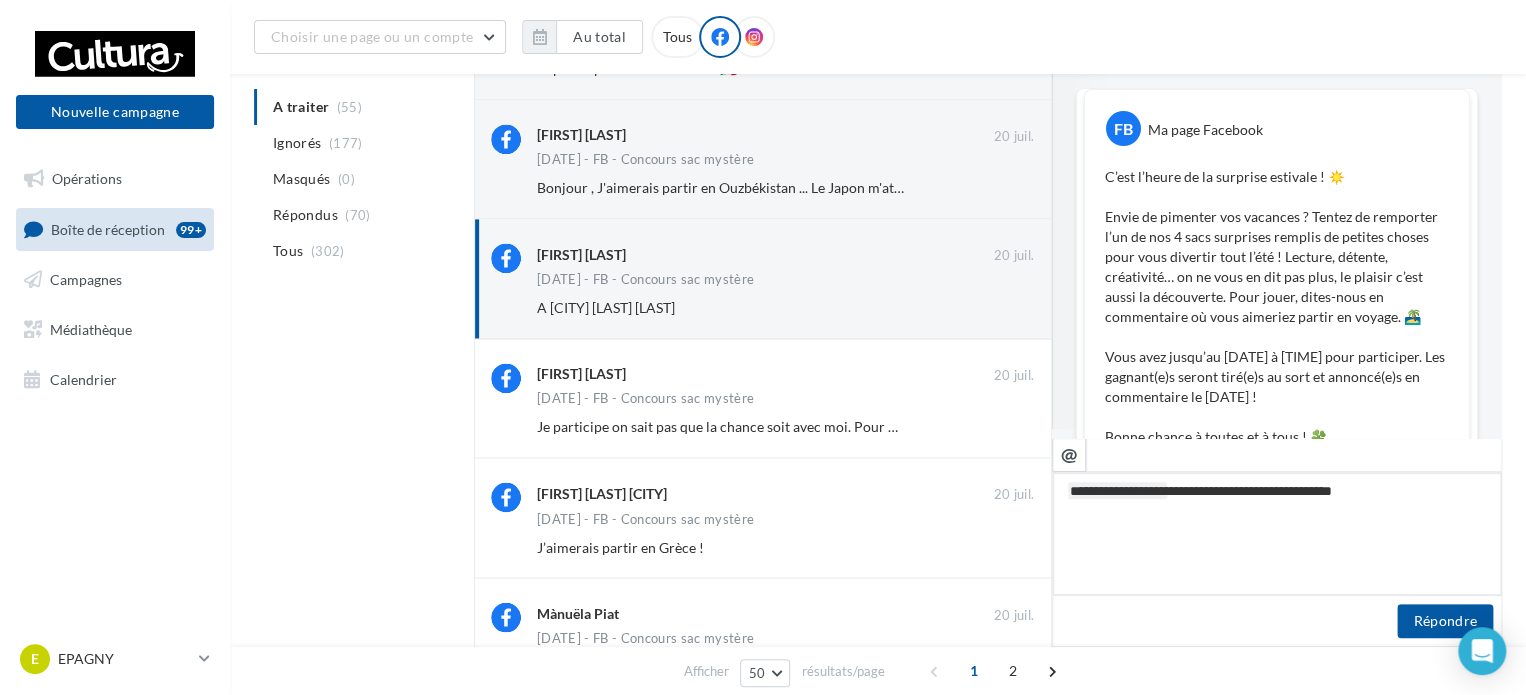 type on "**********" 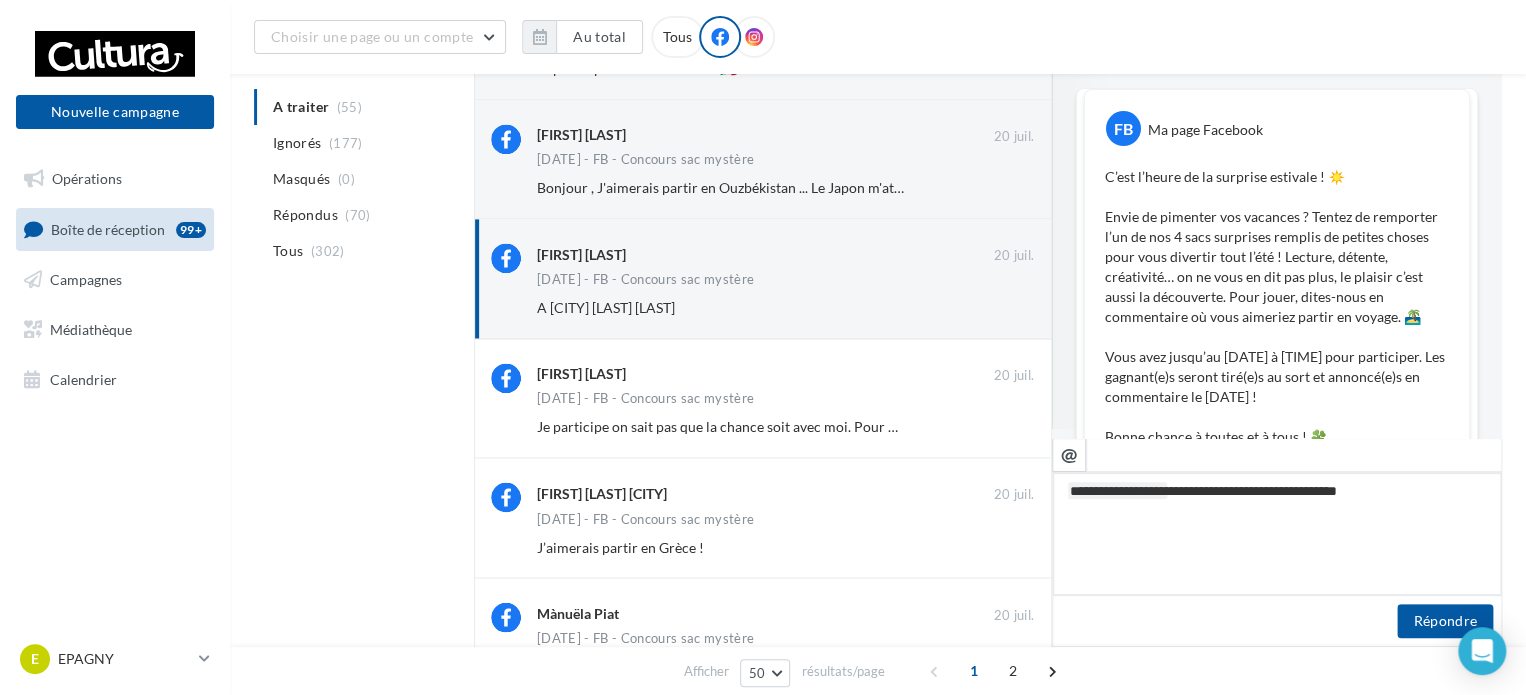 type on "**********" 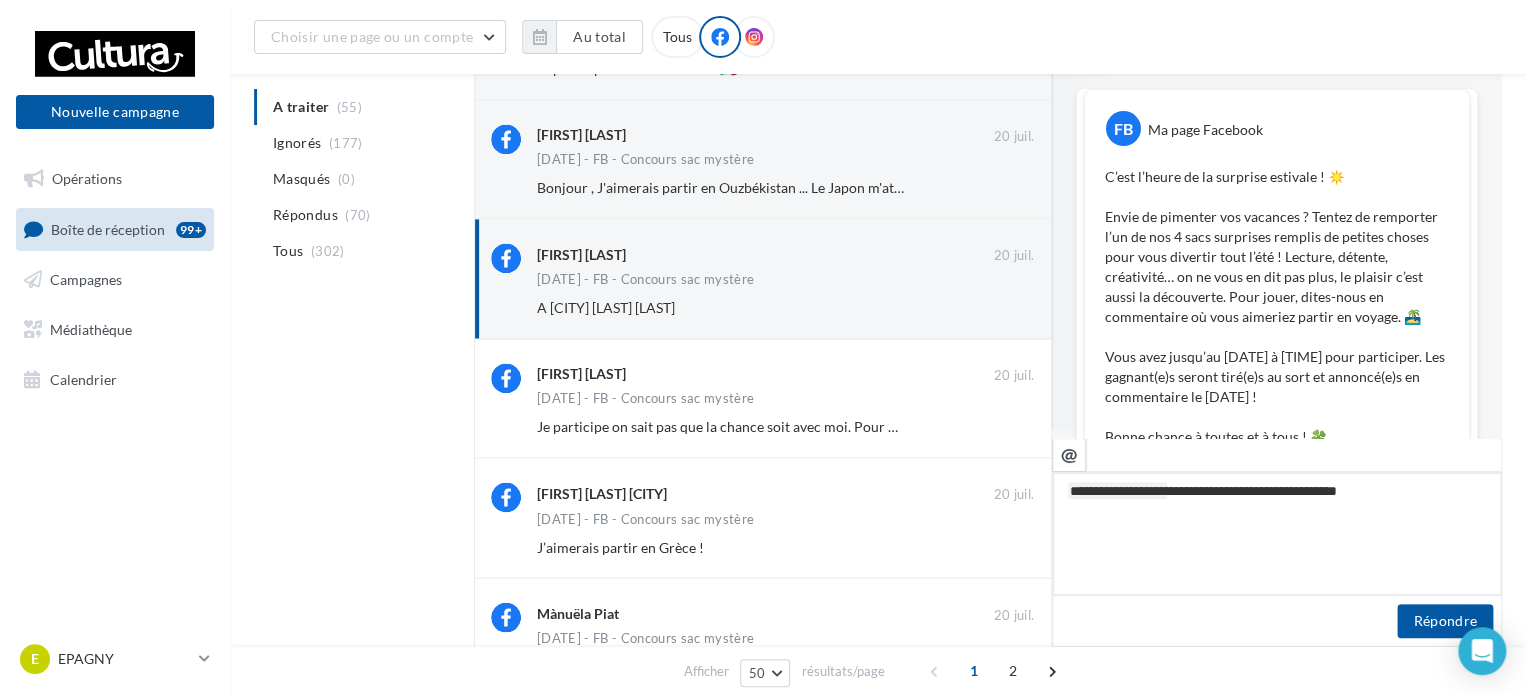 type on "**********" 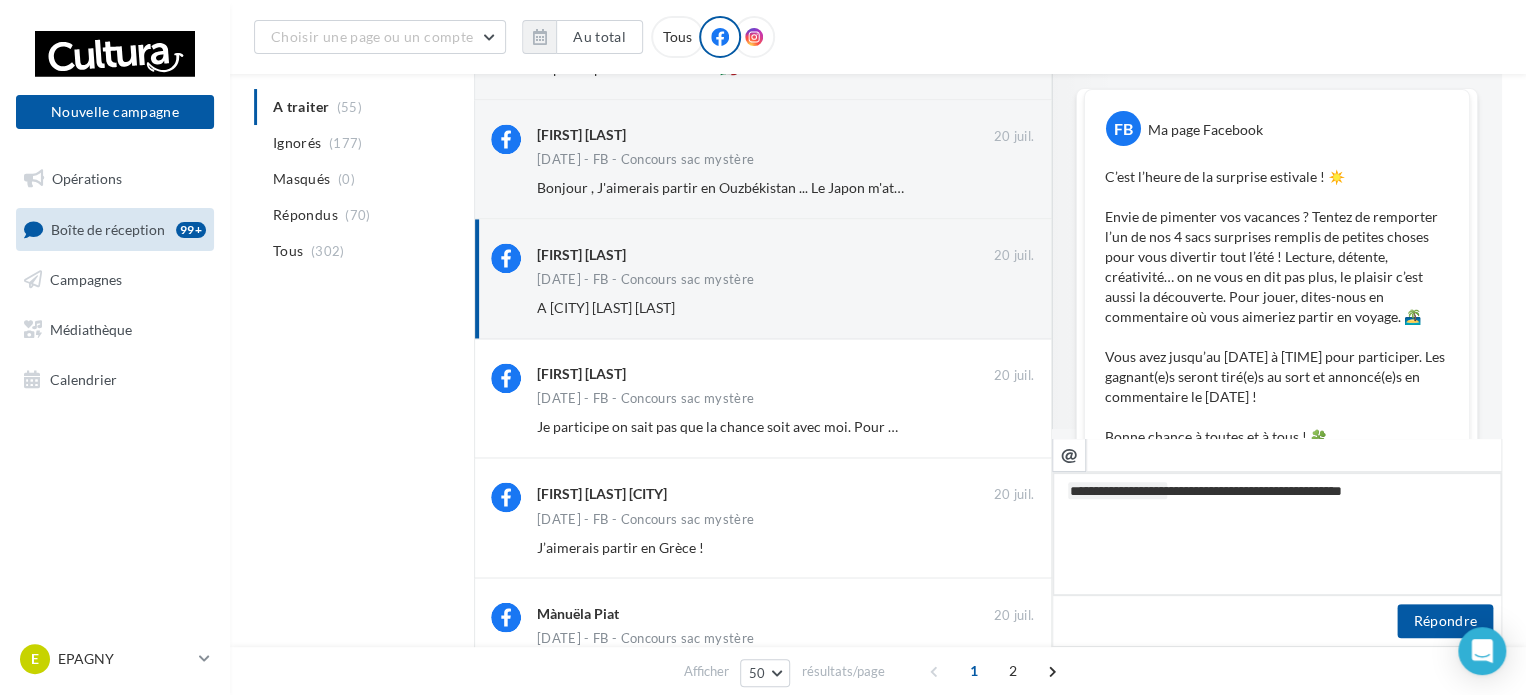 type on "**********" 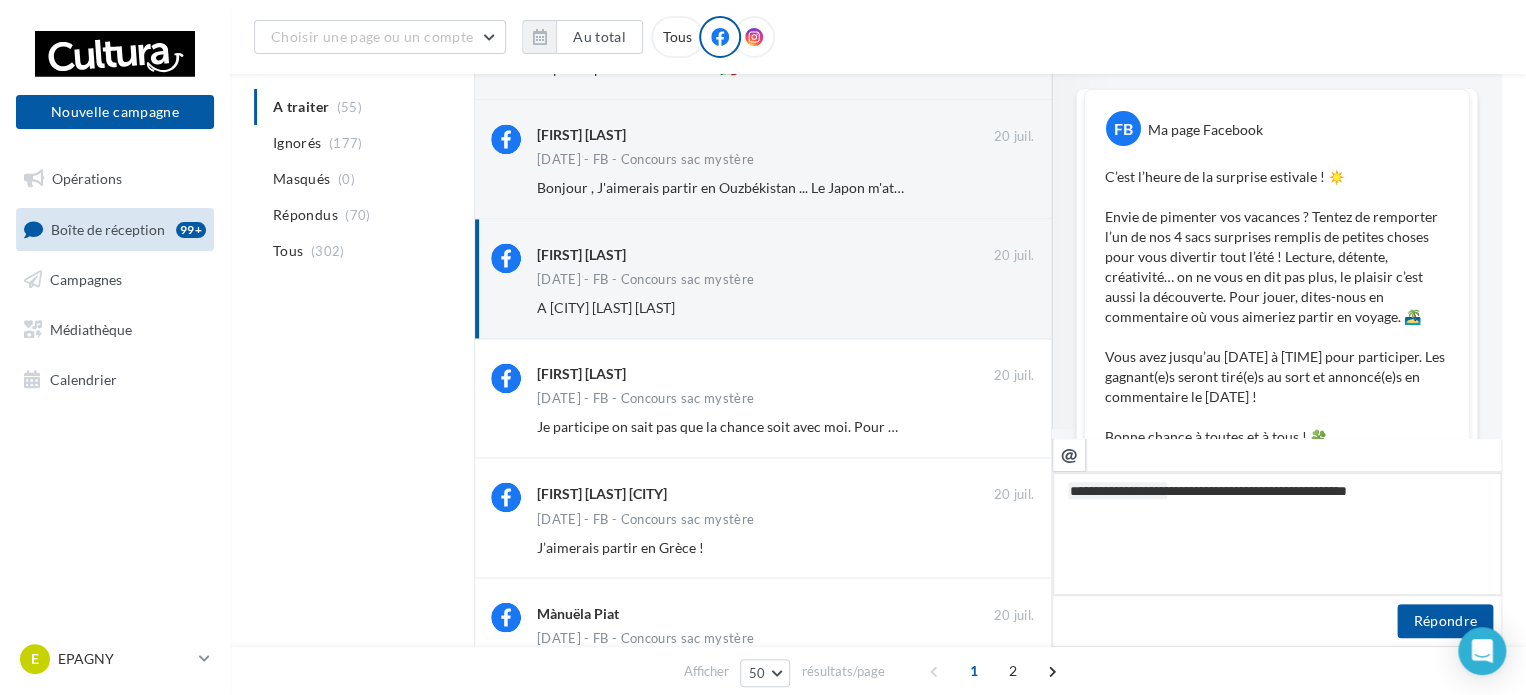 type on "**********" 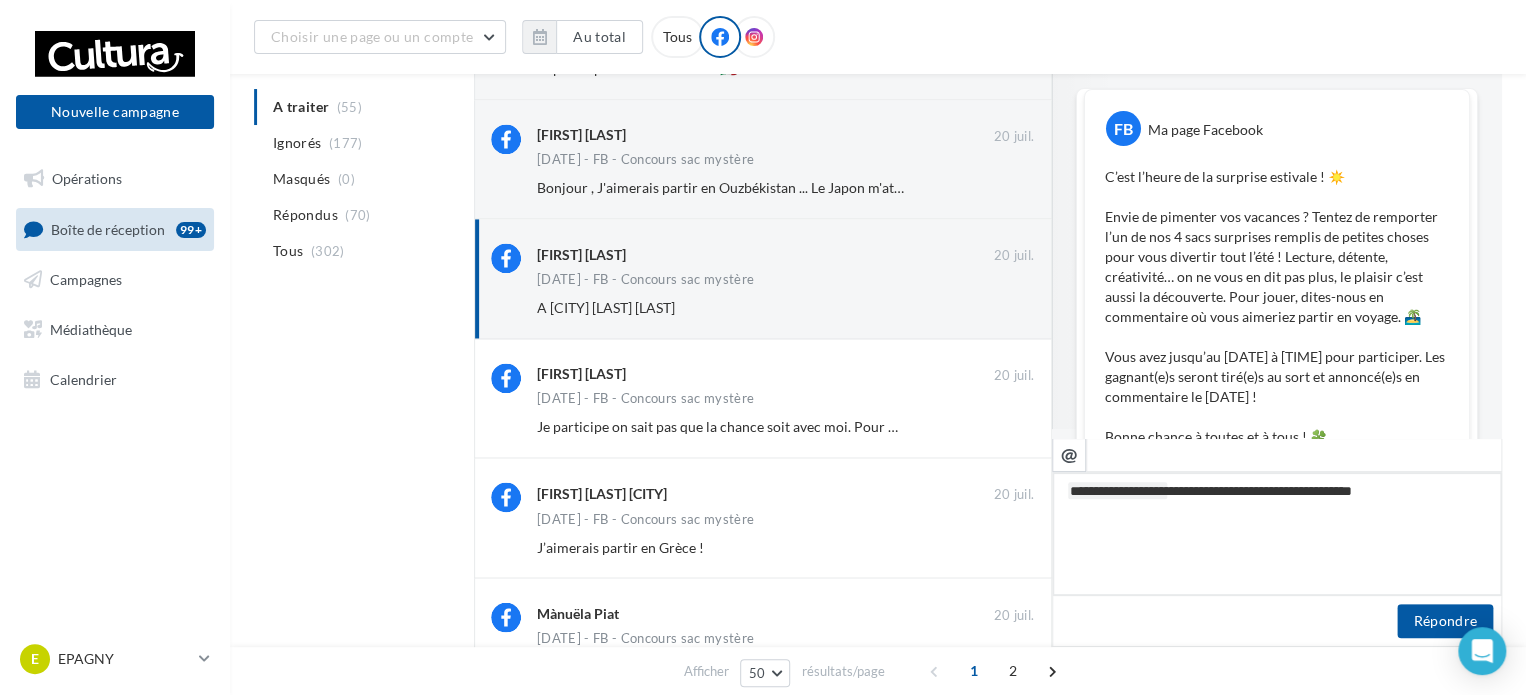 type on "**********" 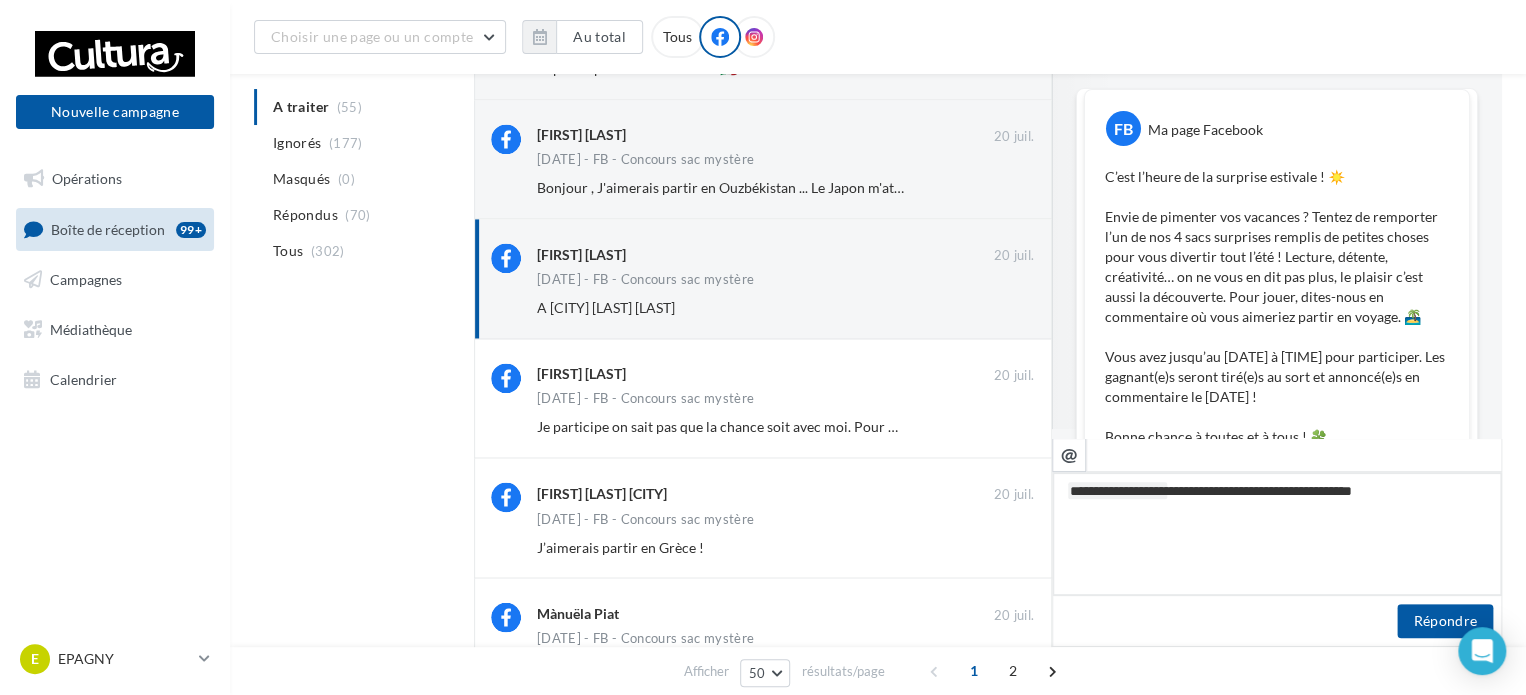 type on "**********" 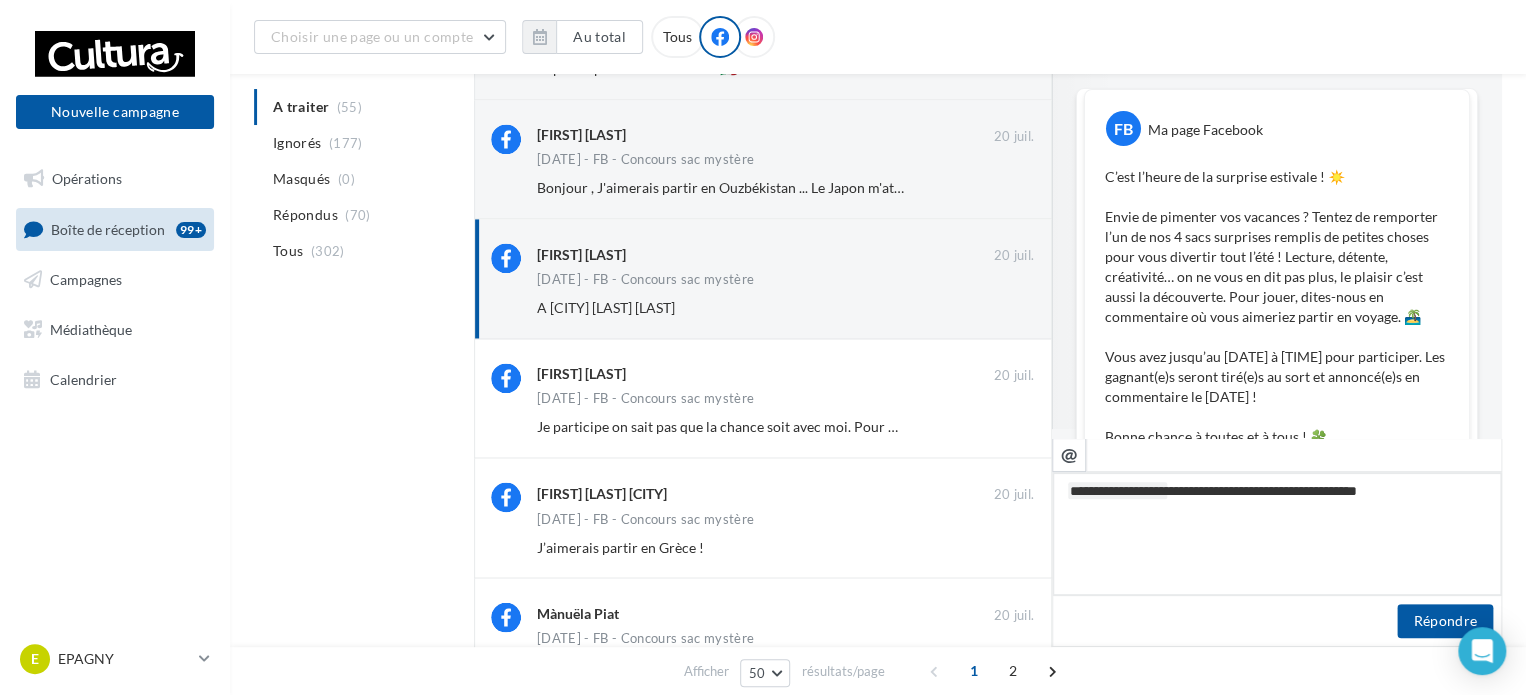 type on "**********" 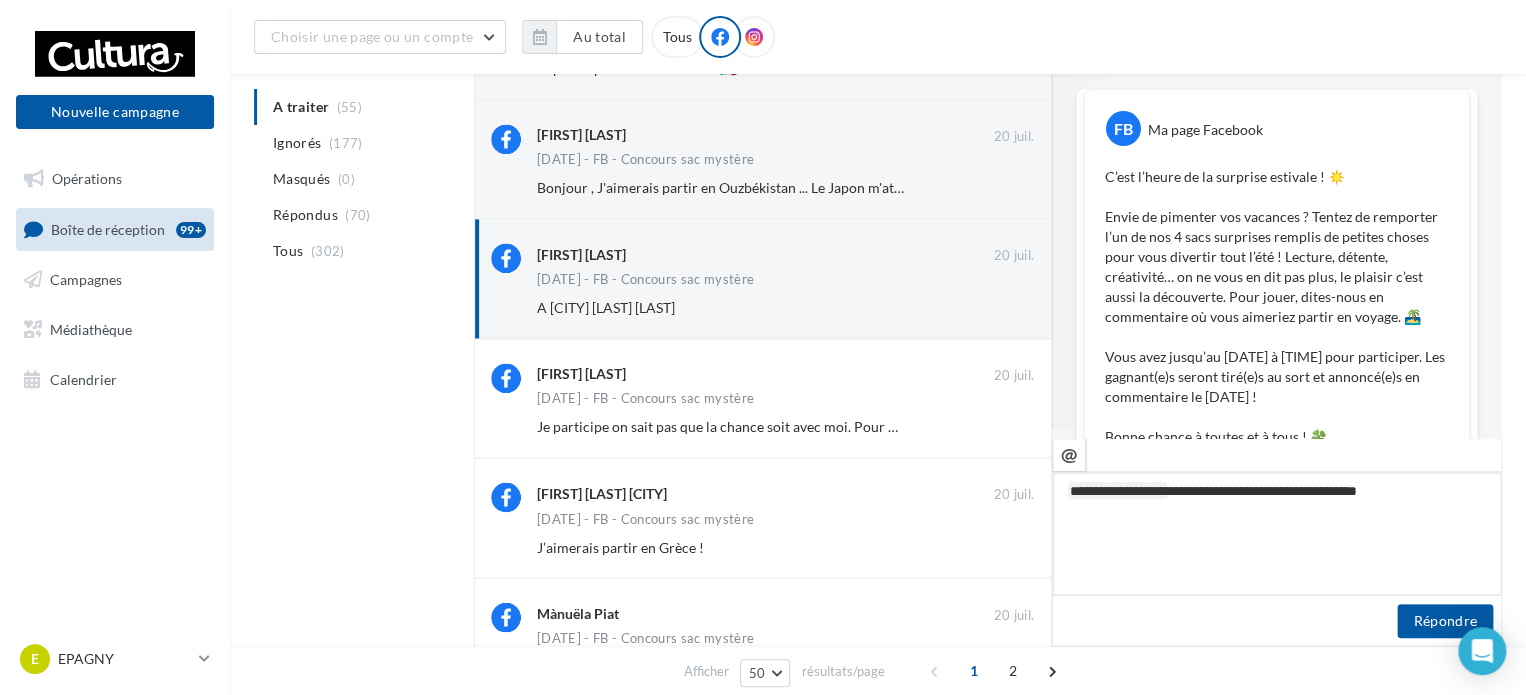 type on "**********" 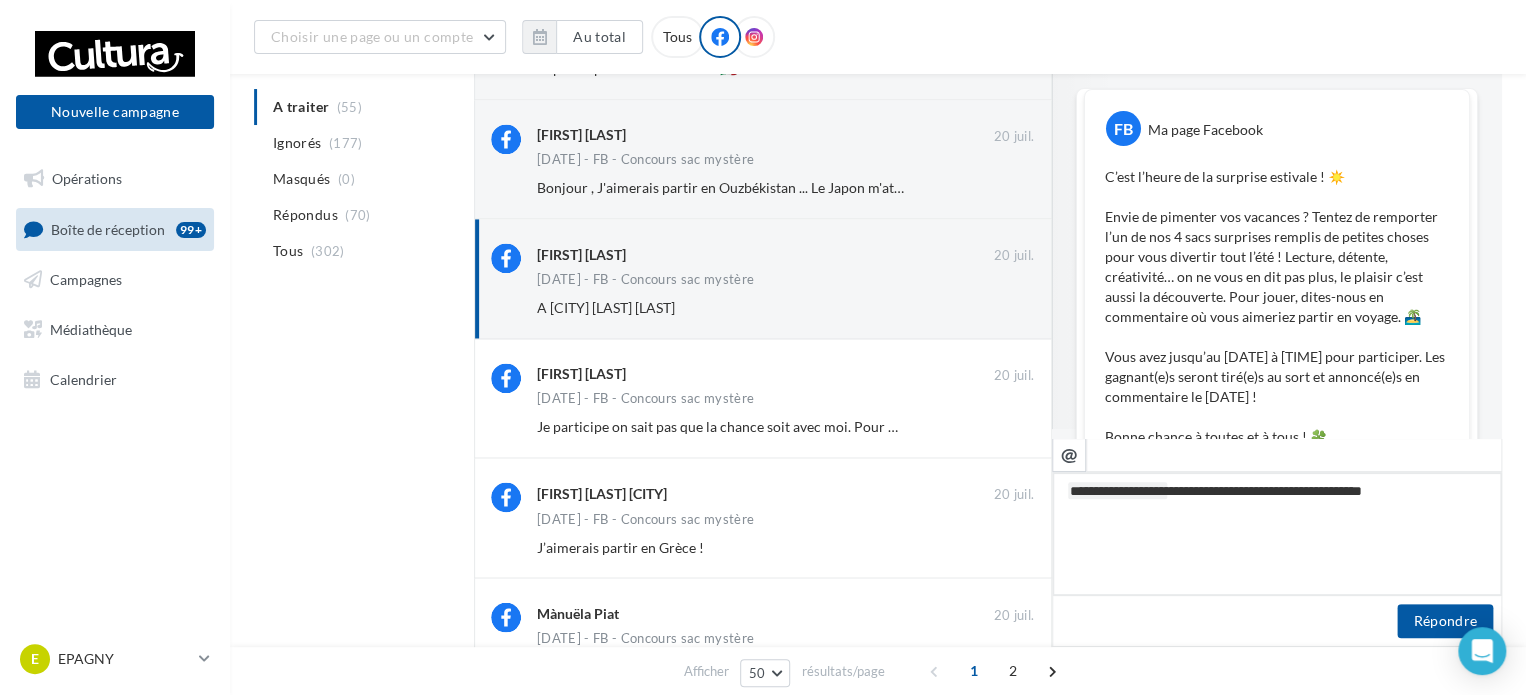 type on "**********" 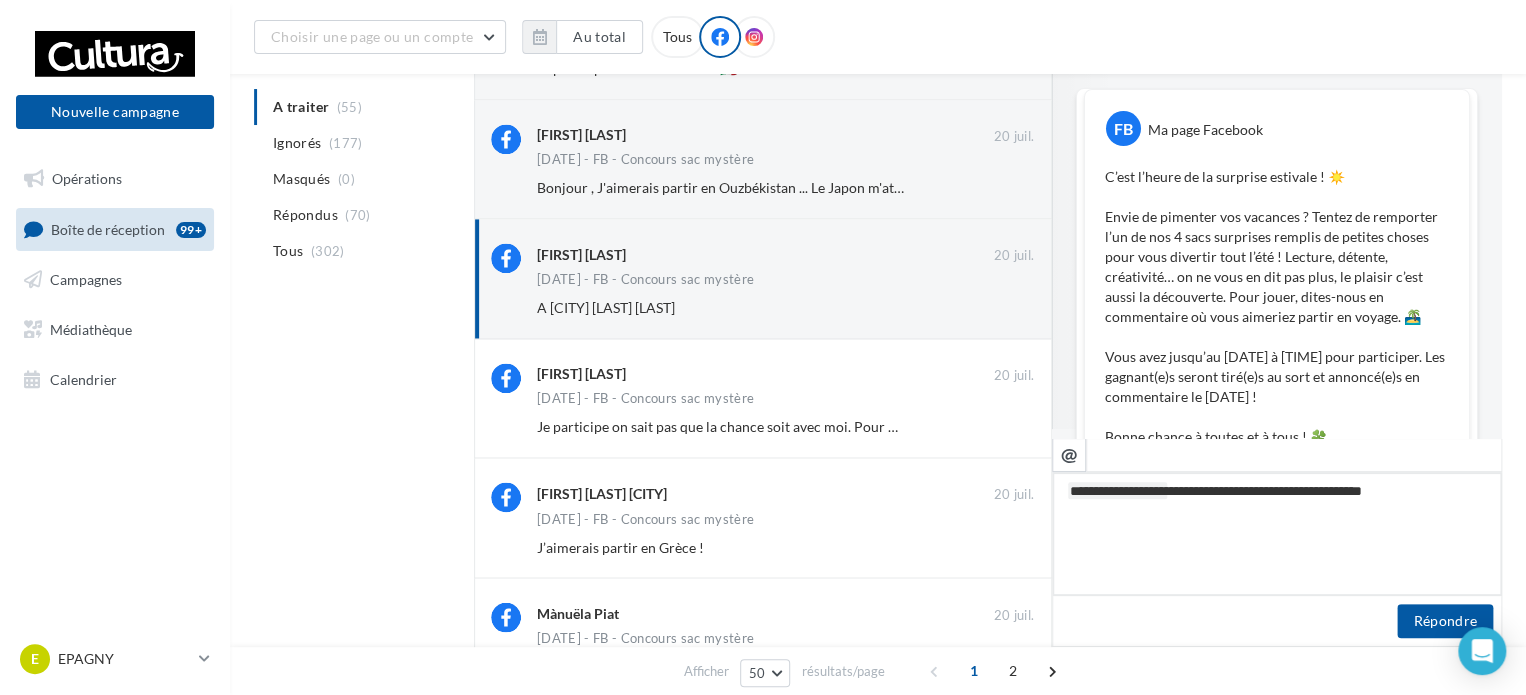 type on "**********" 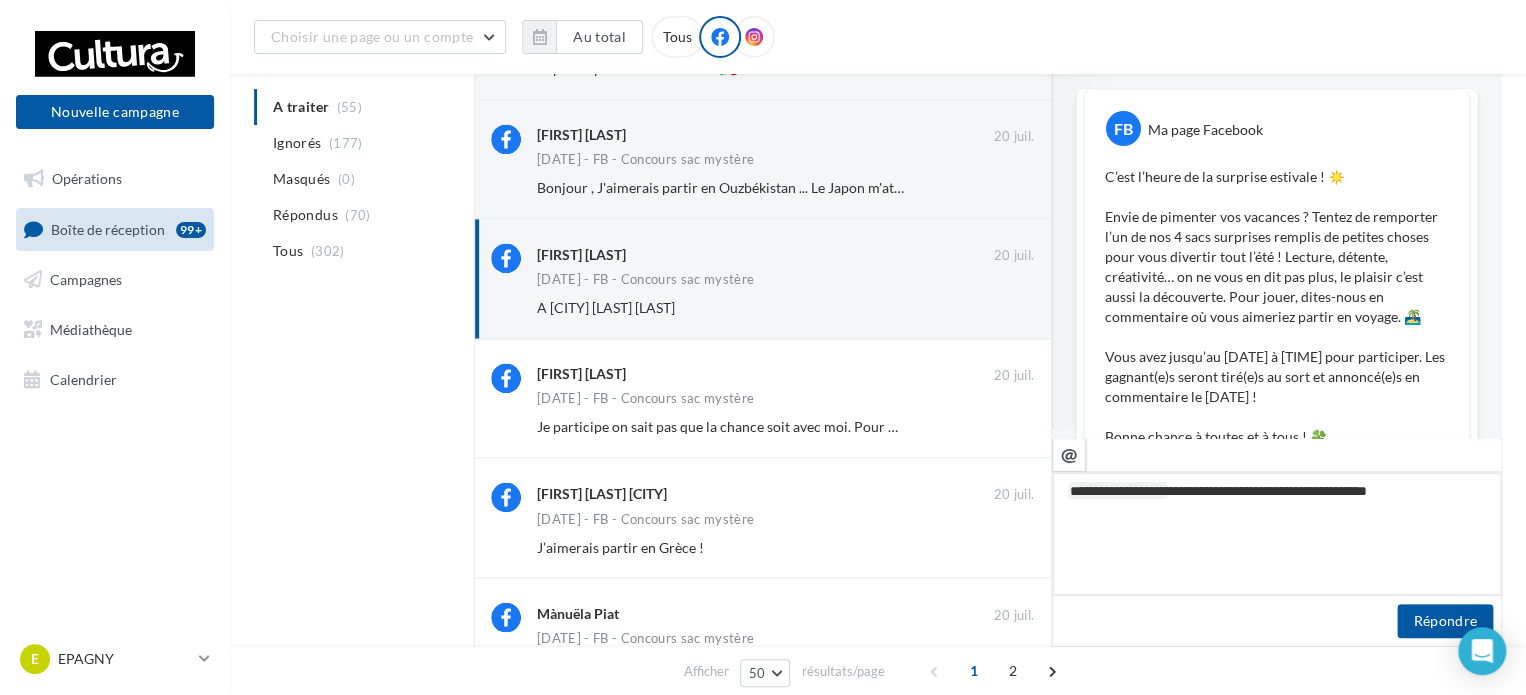 type on "**********" 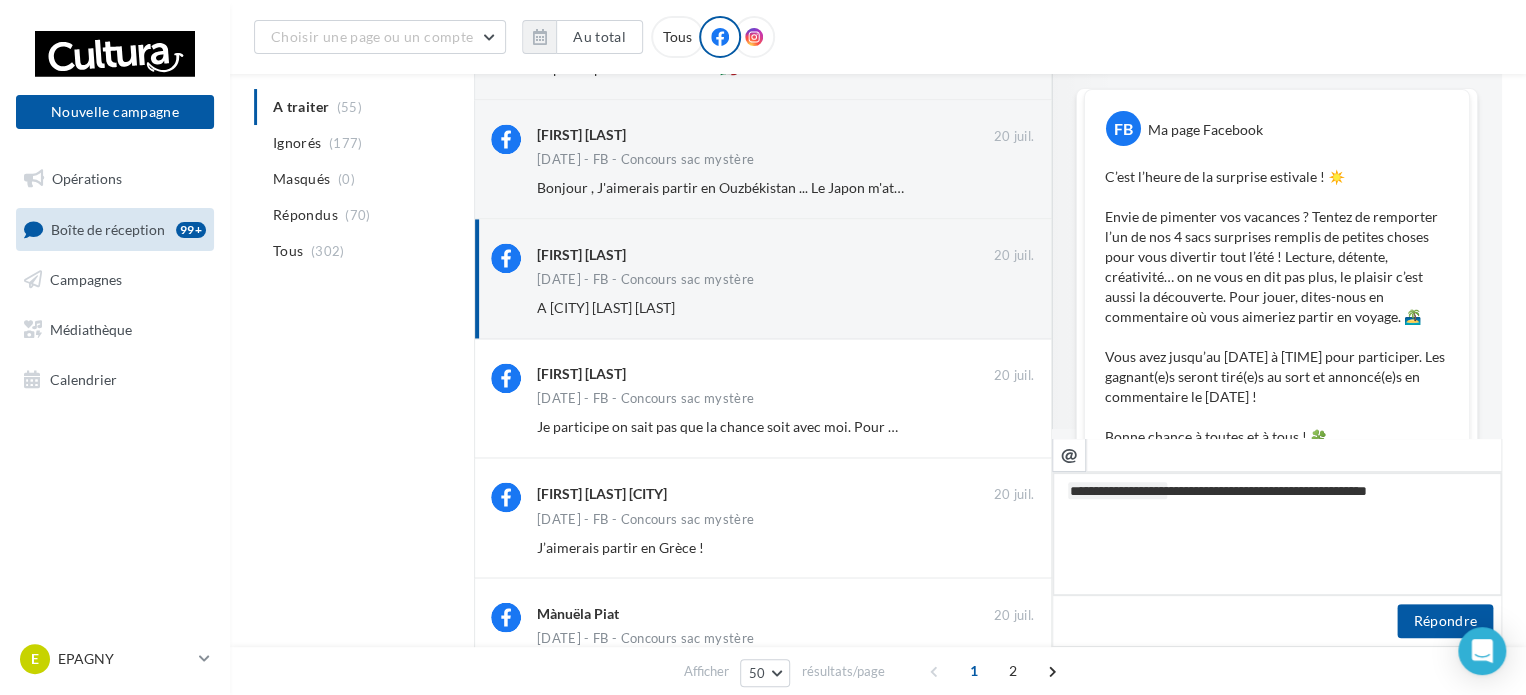 type on "**********" 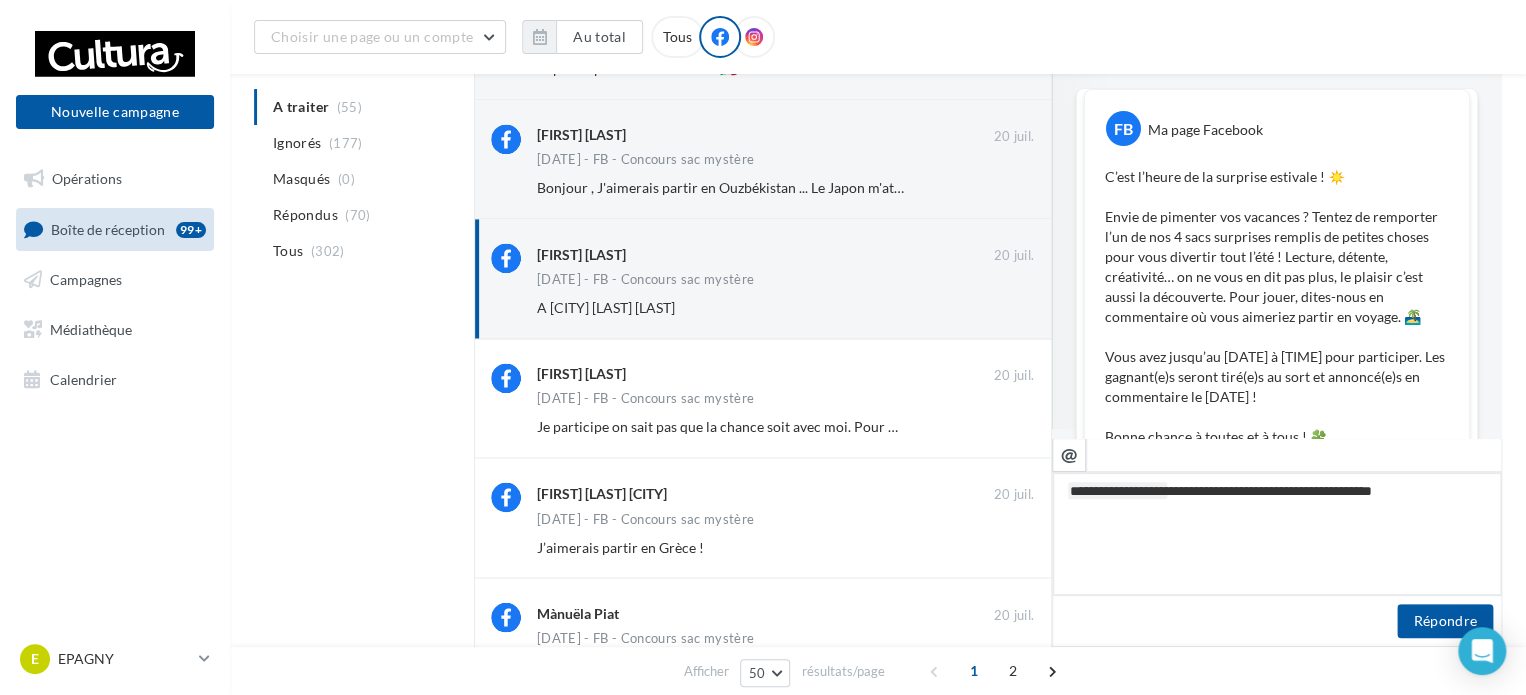 type on "**********" 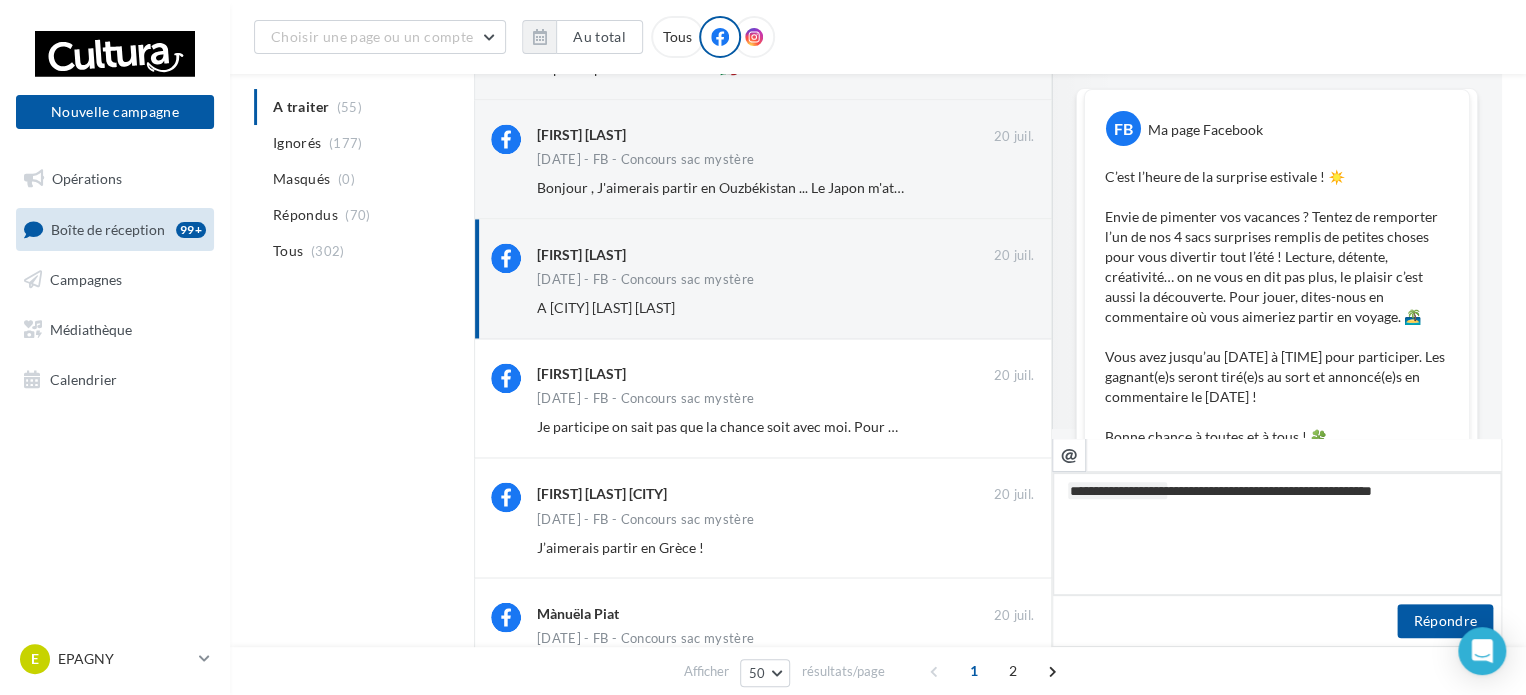 type on "**********" 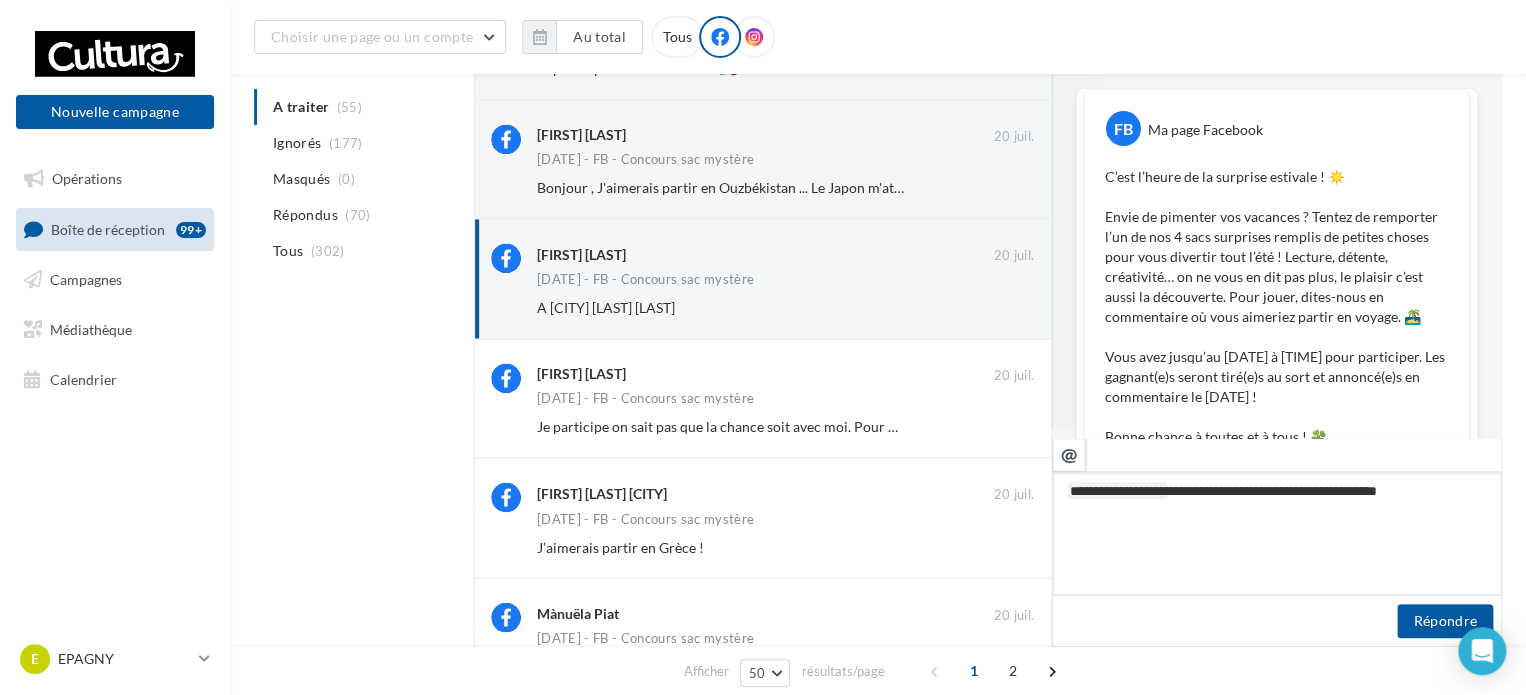 type on "**********" 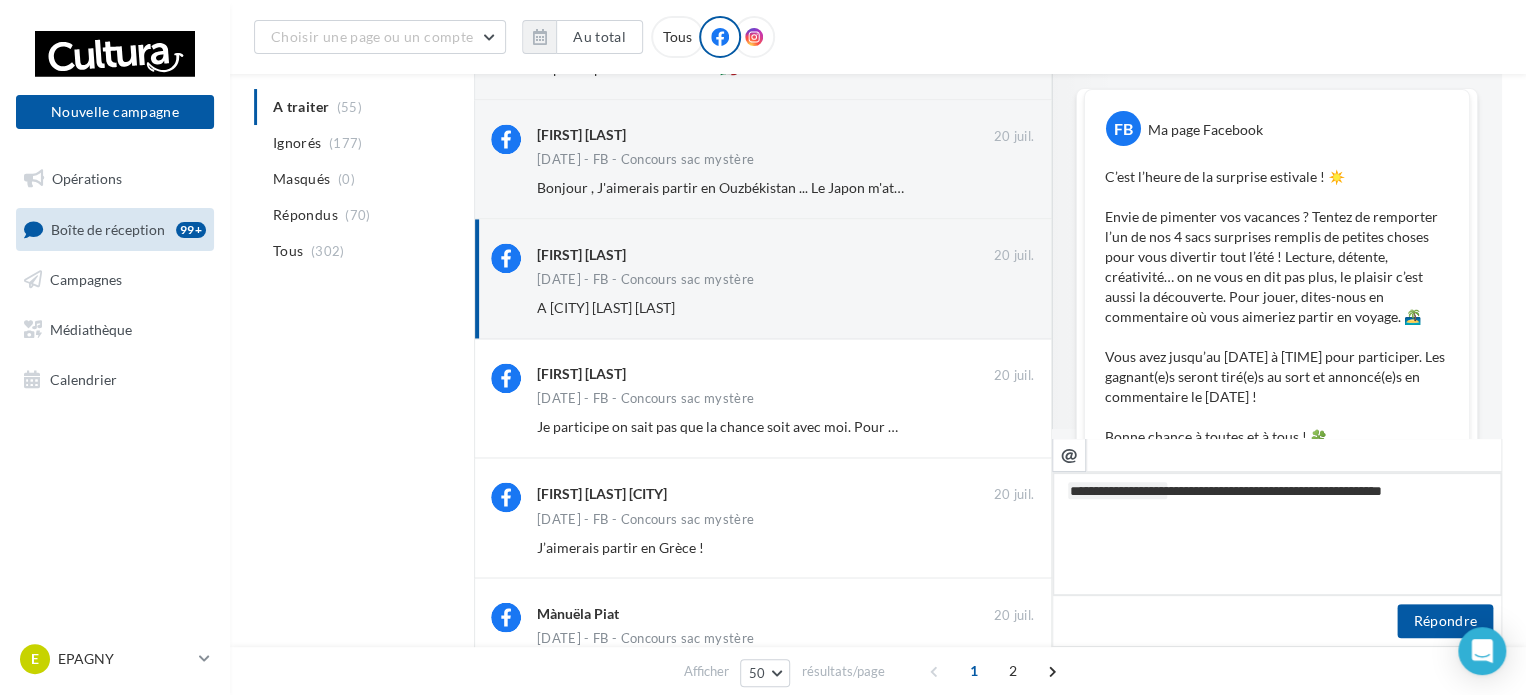 type on "**********" 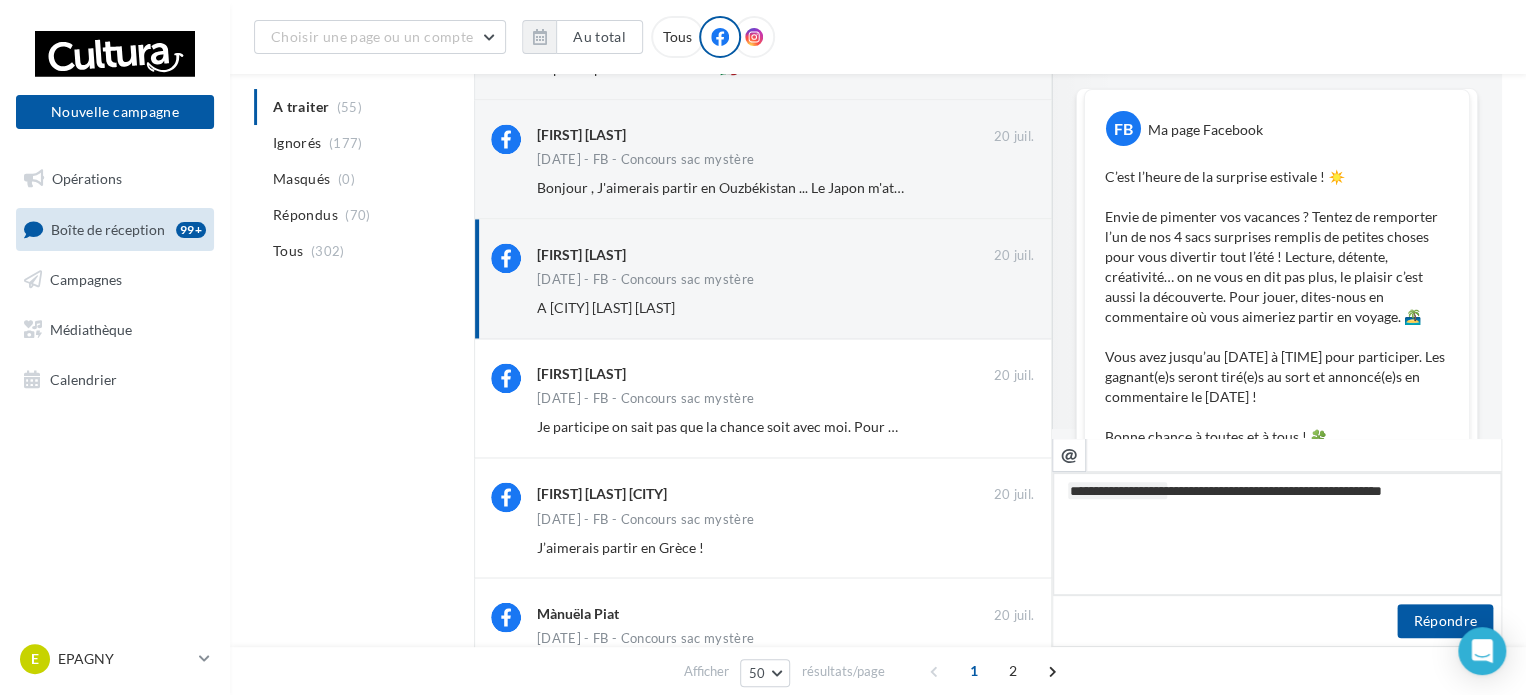 type on "**********" 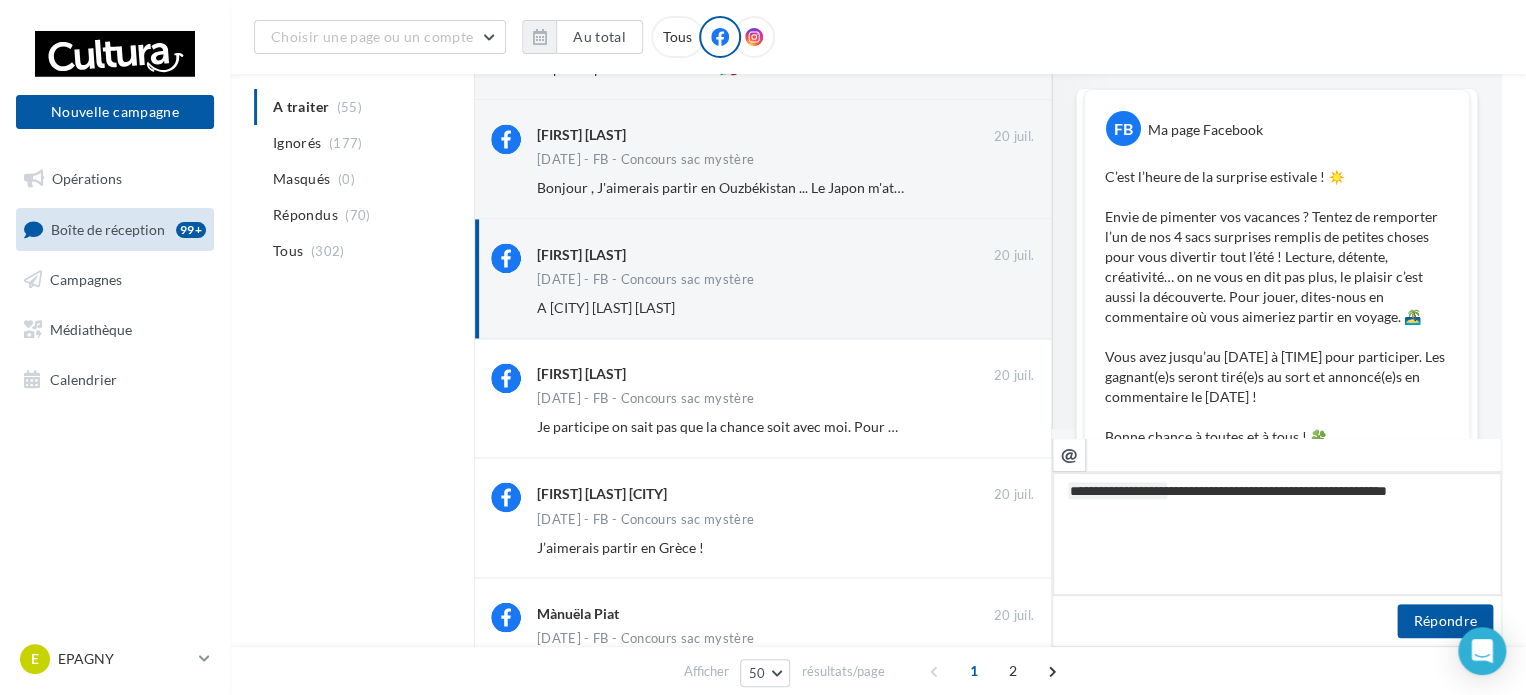 type on "**********" 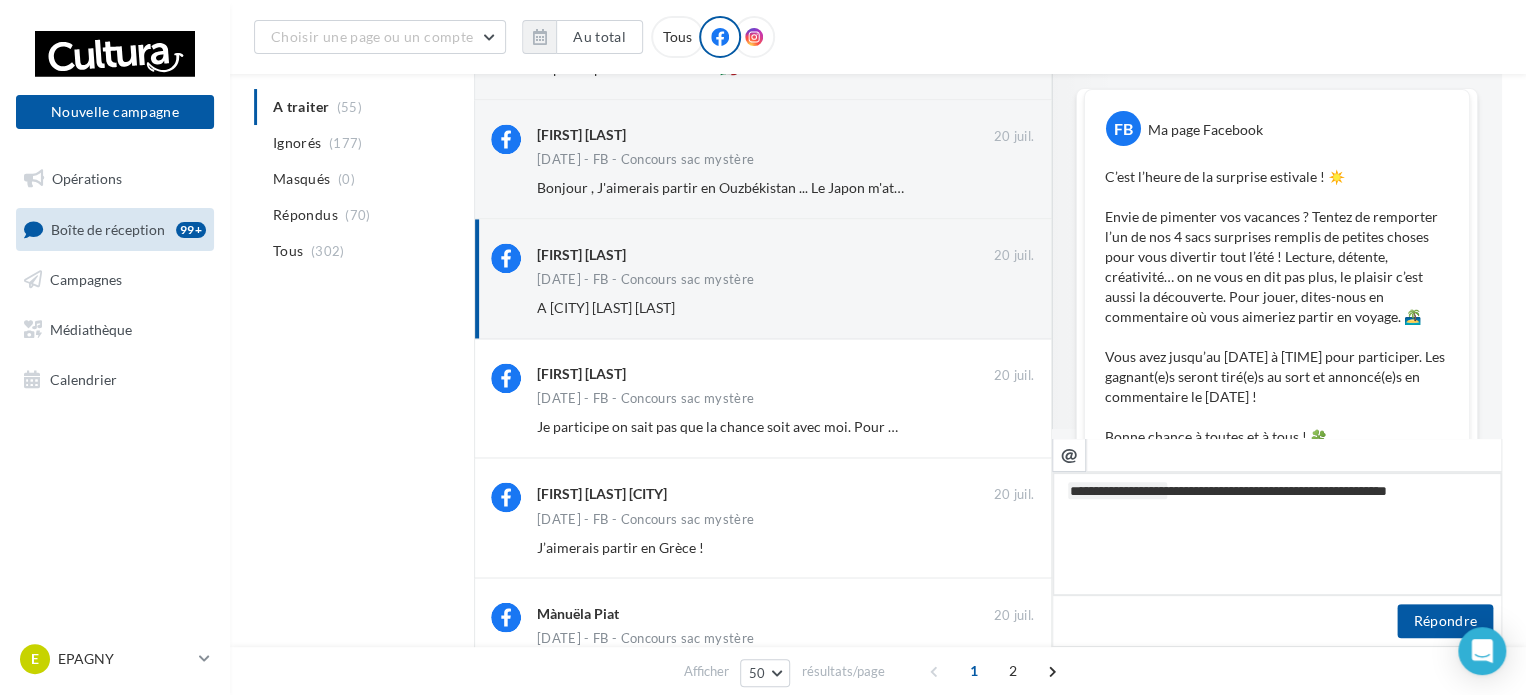 type on "**********" 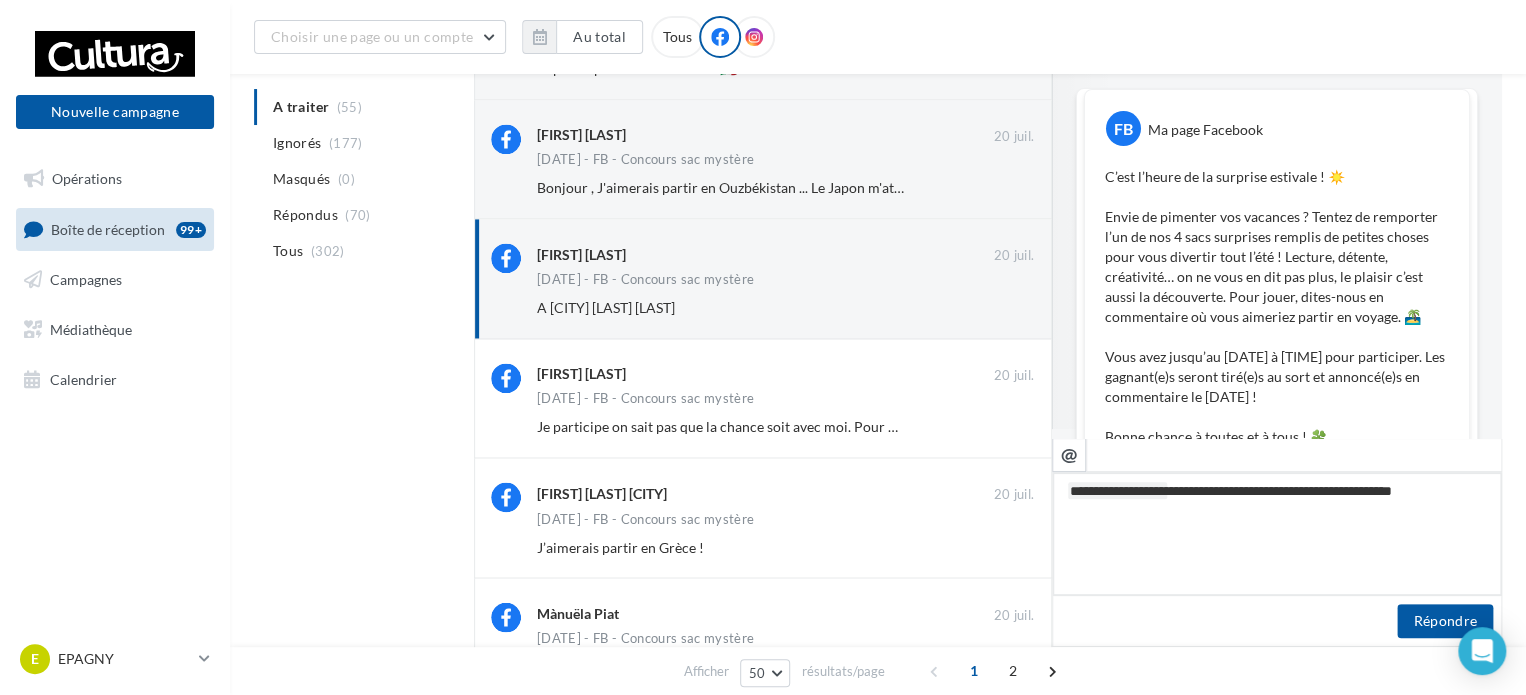 type on "**********" 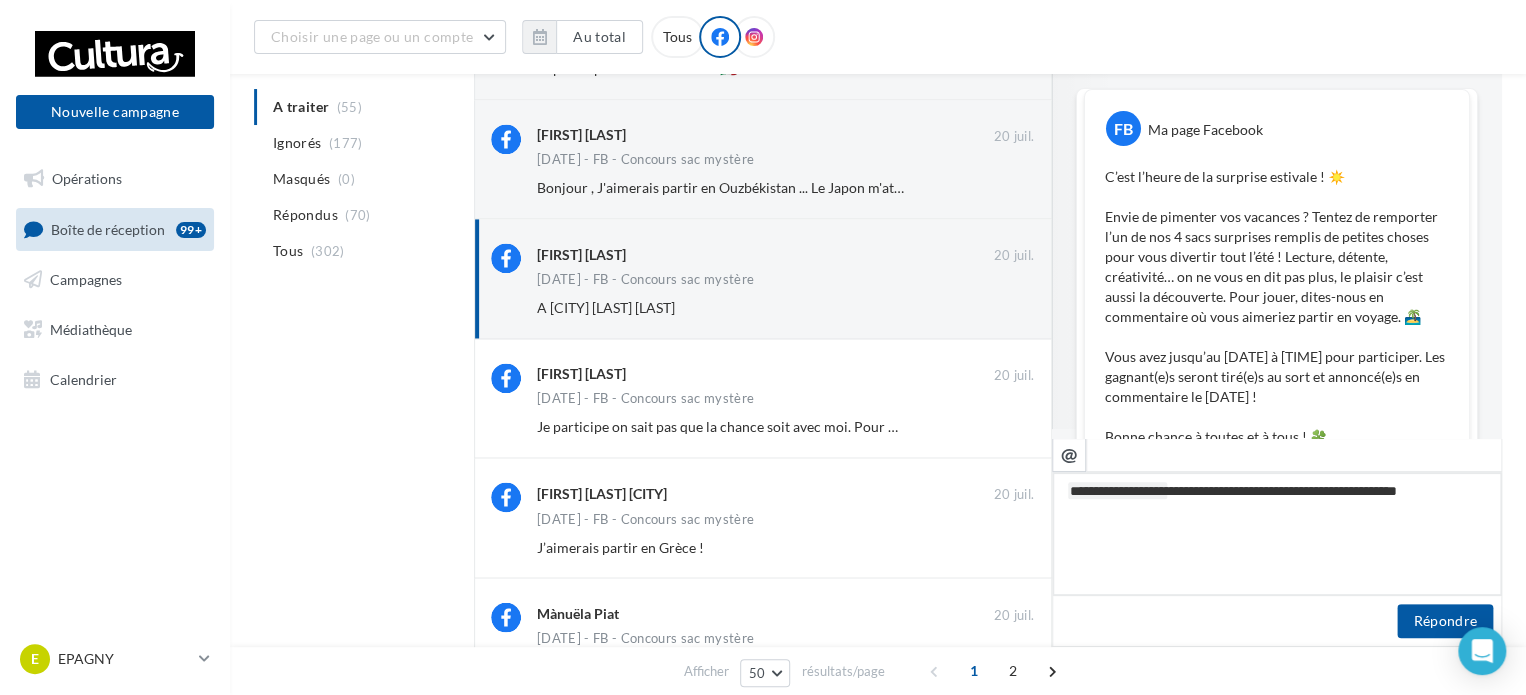 type on "**********" 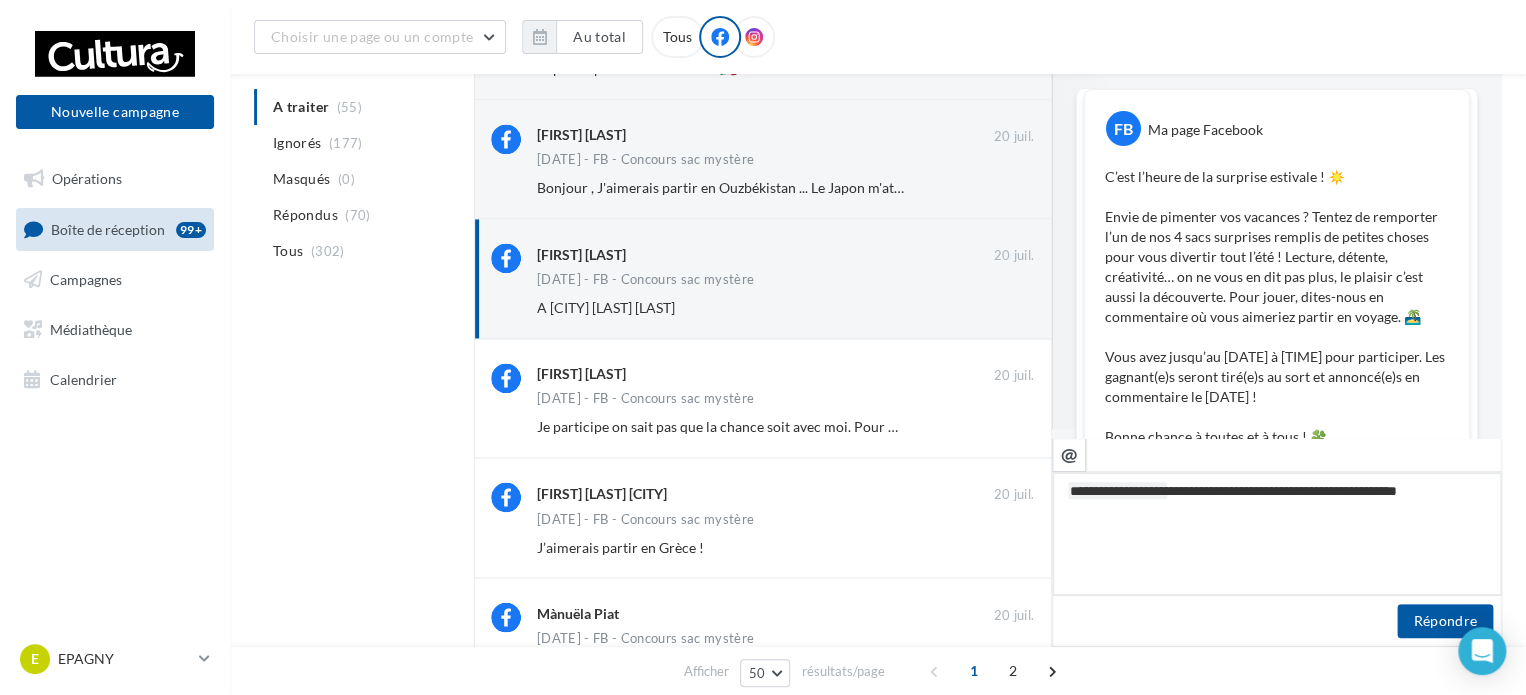 type on "**********" 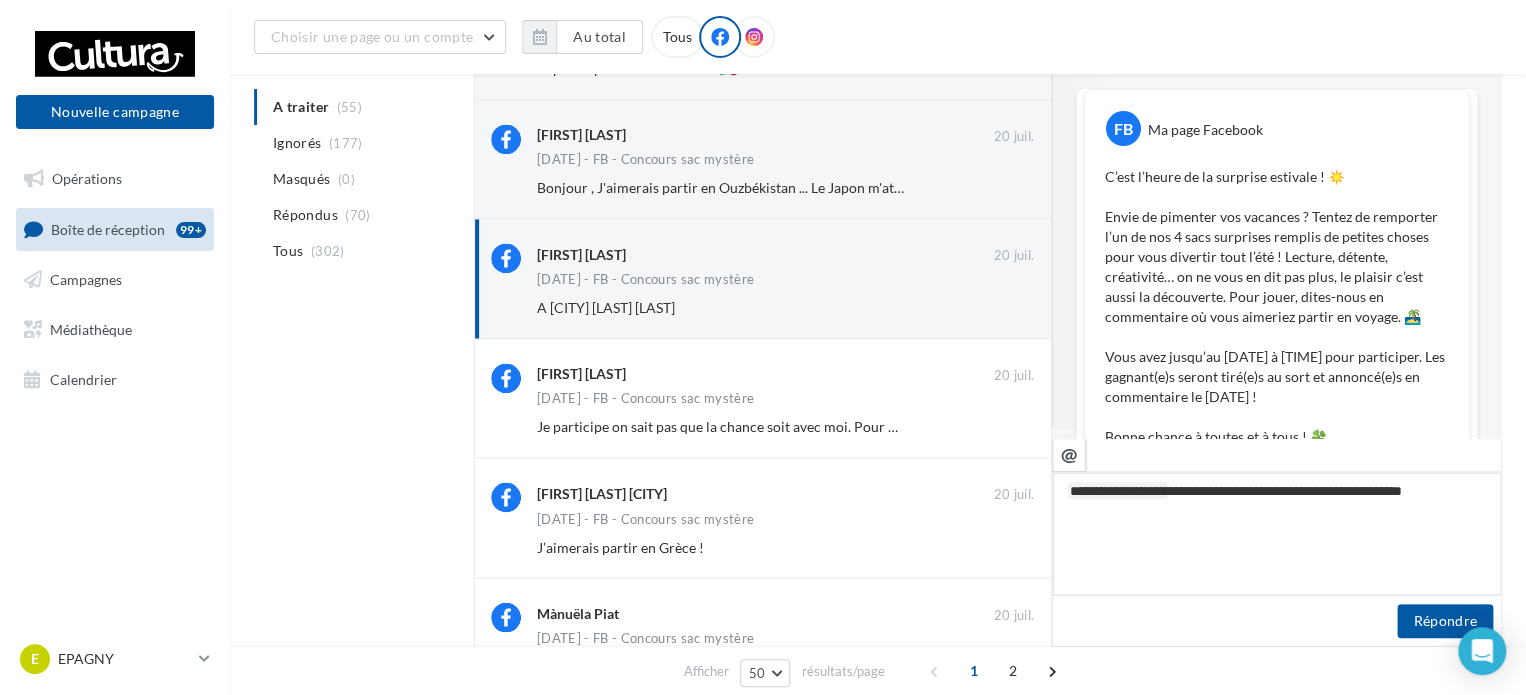 type on "**********" 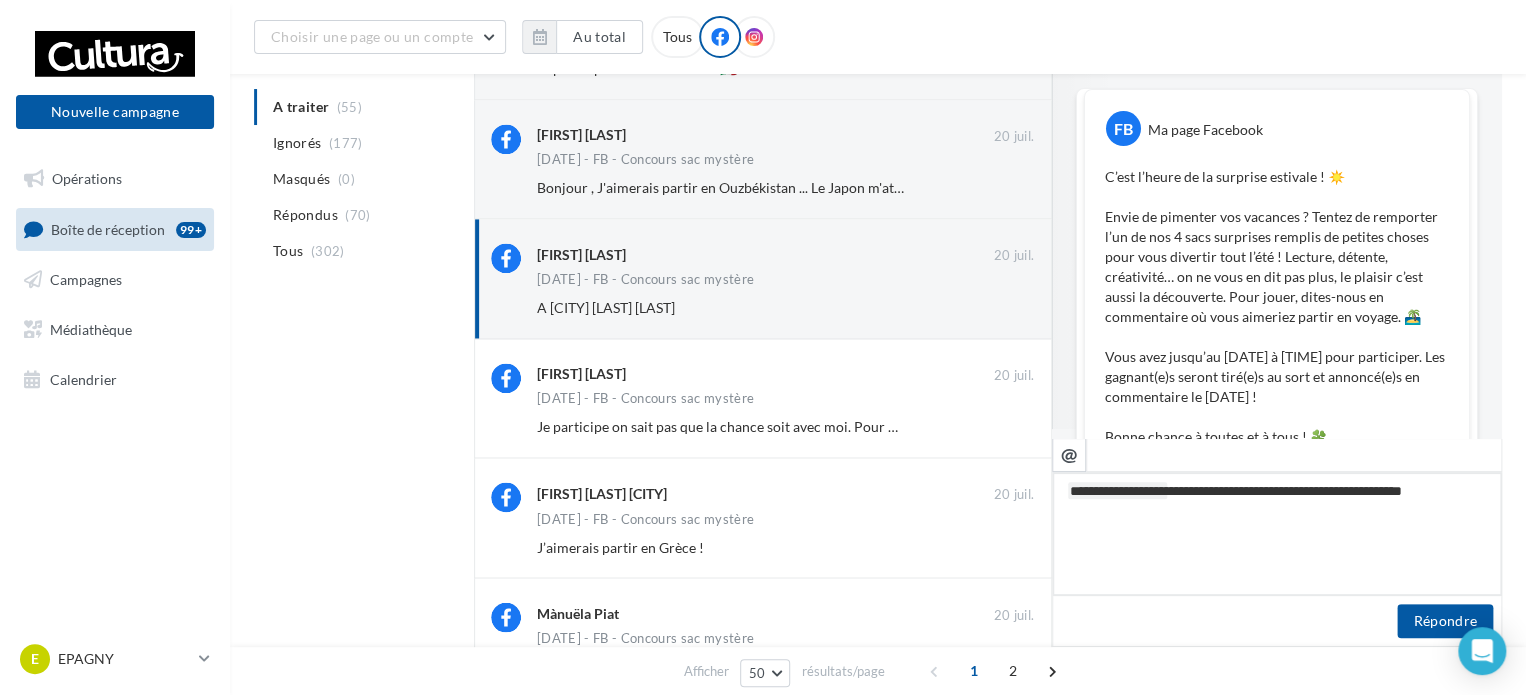 type on "**********" 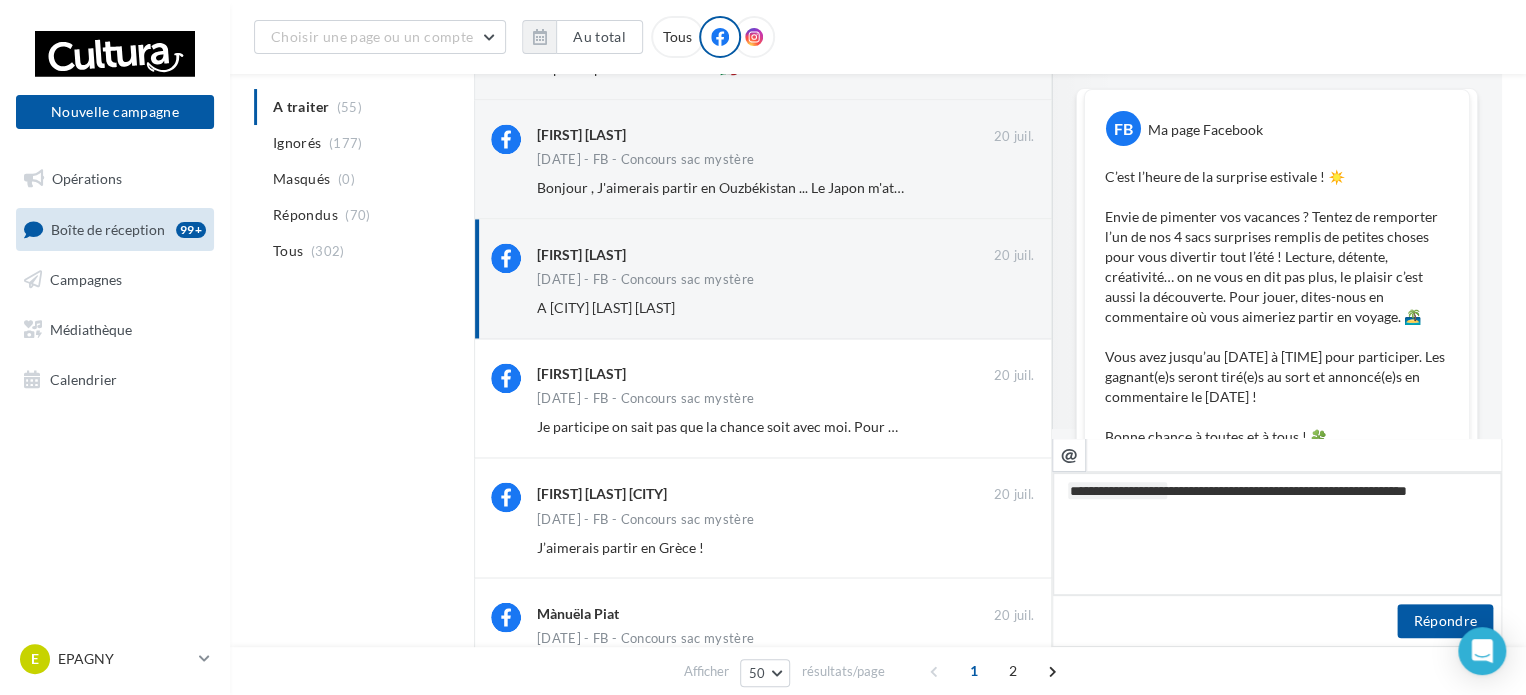 click on "**********" at bounding box center [1277, 534] 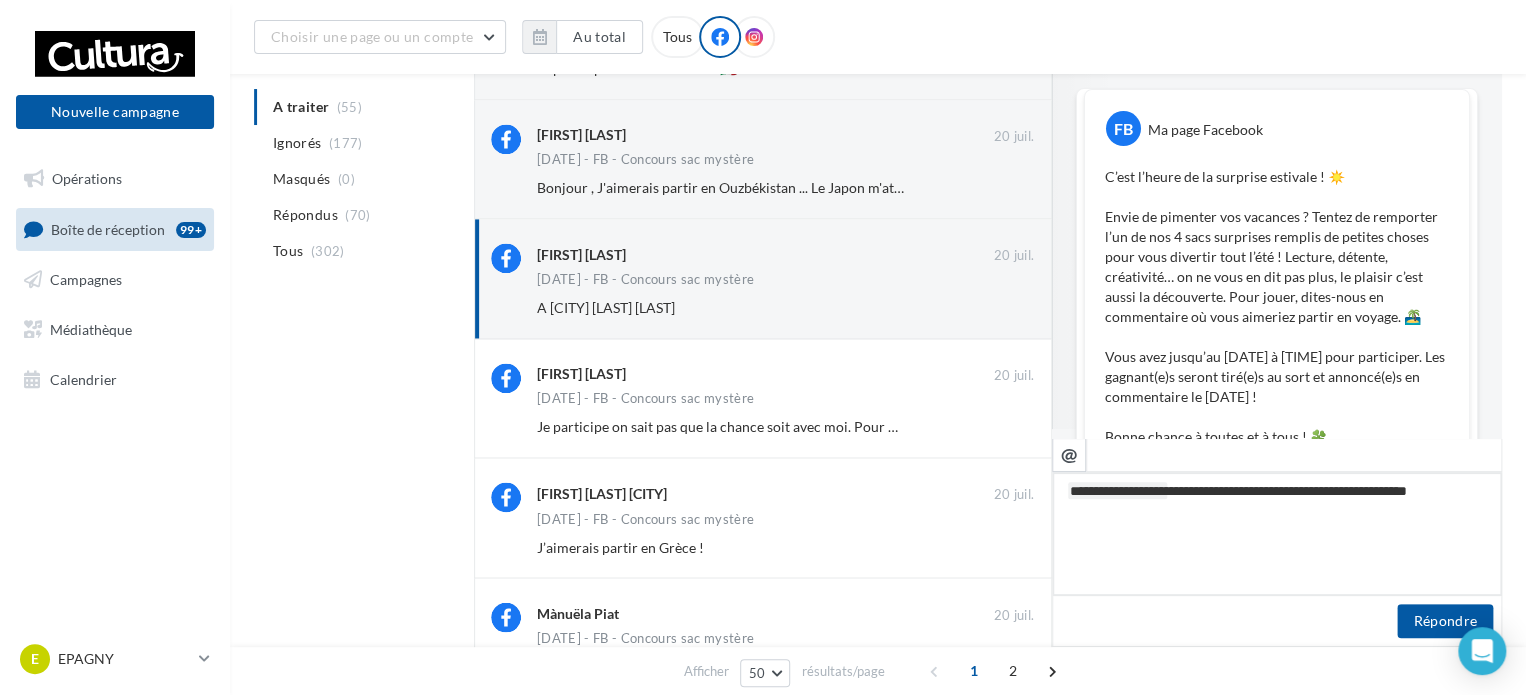 type on "**********" 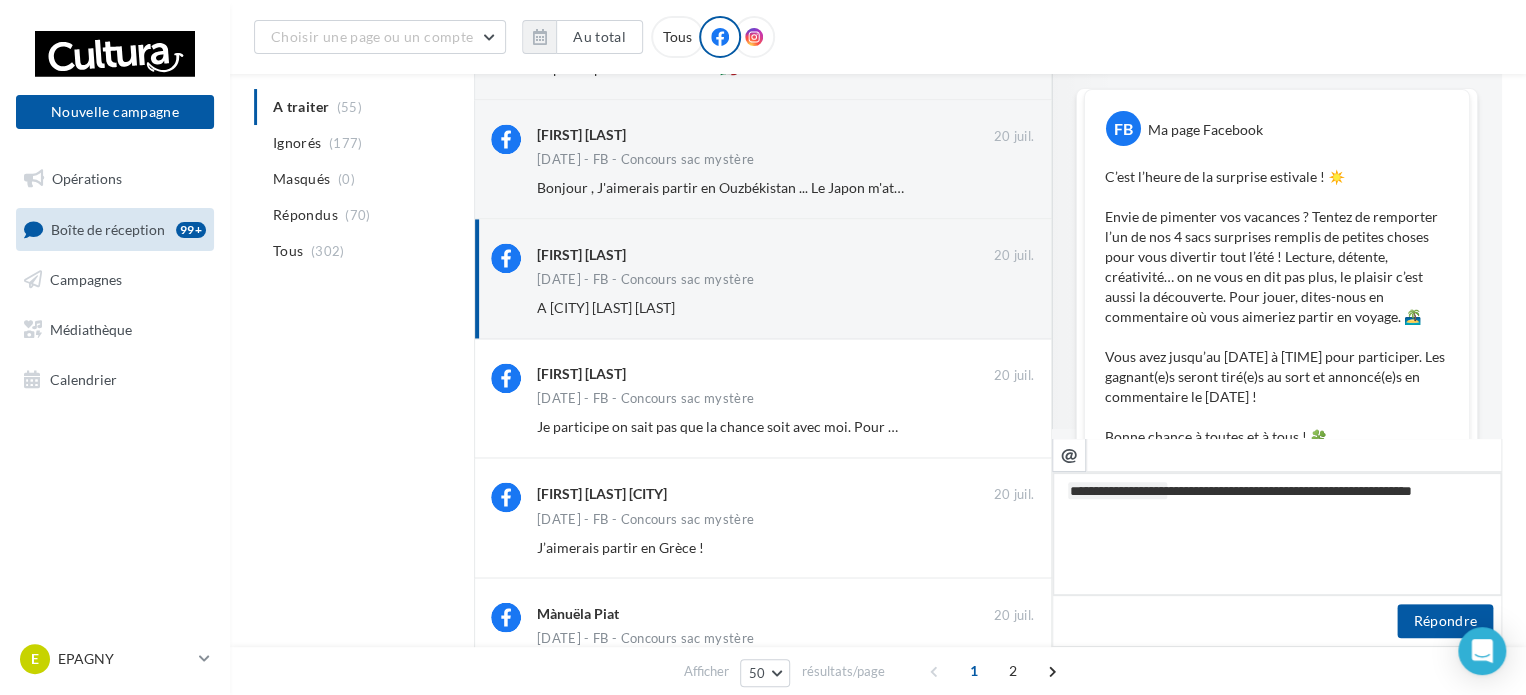 click on "**********" at bounding box center (1277, 534) 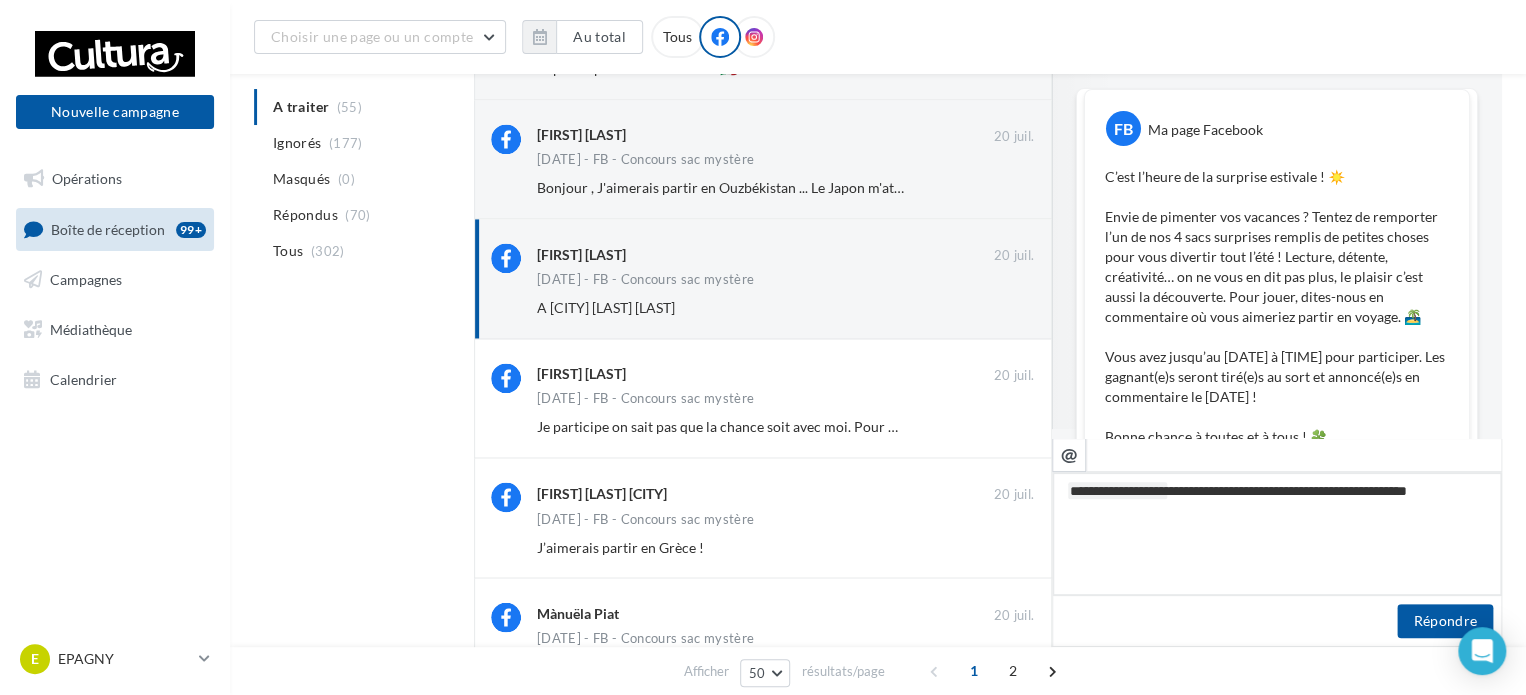 type on "**********" 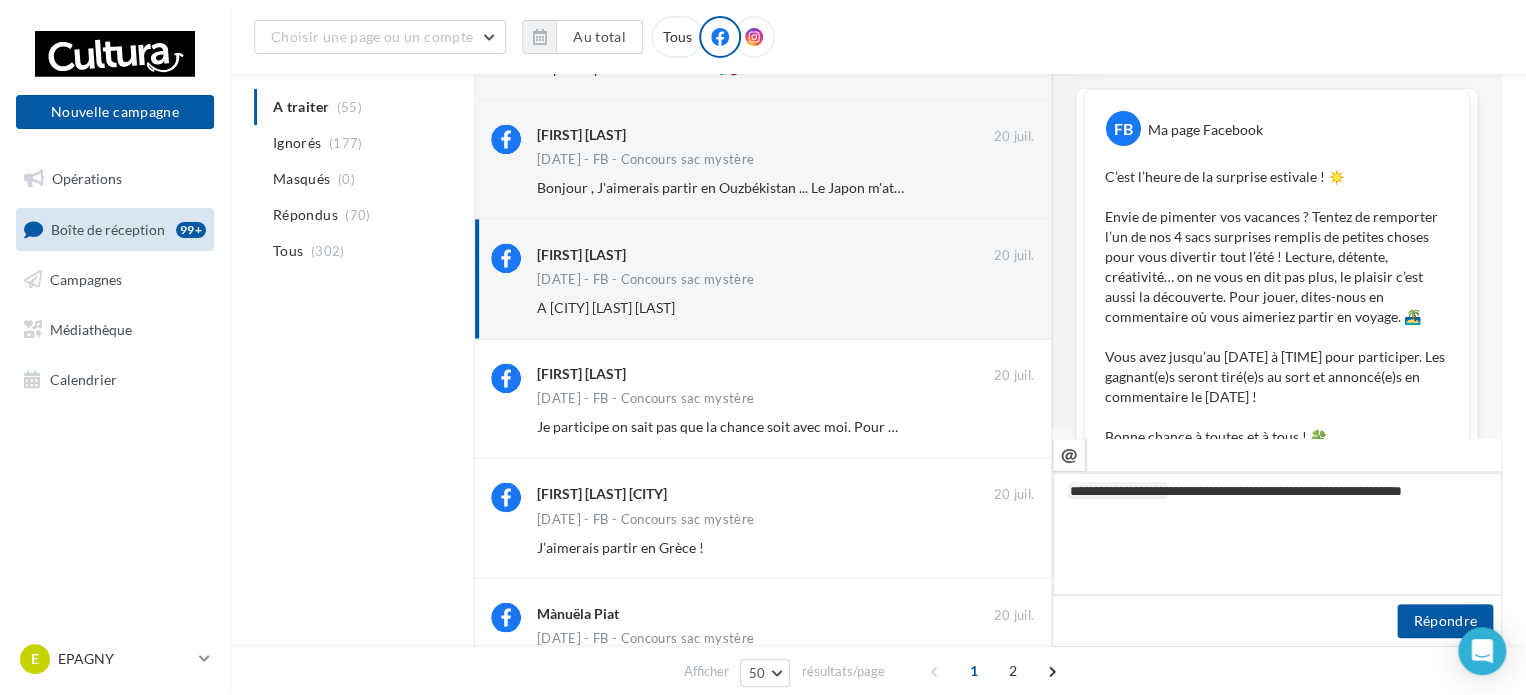 type on "**********" 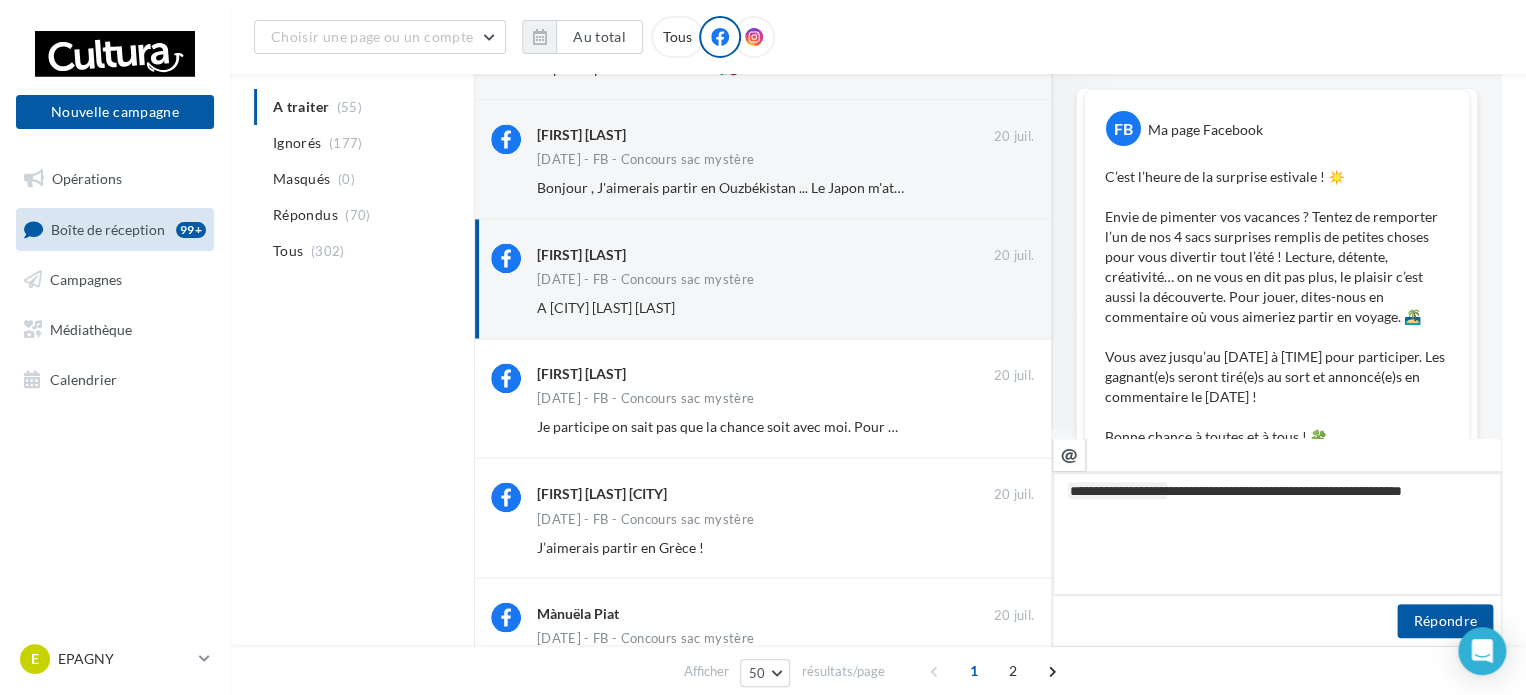 type on "**********" 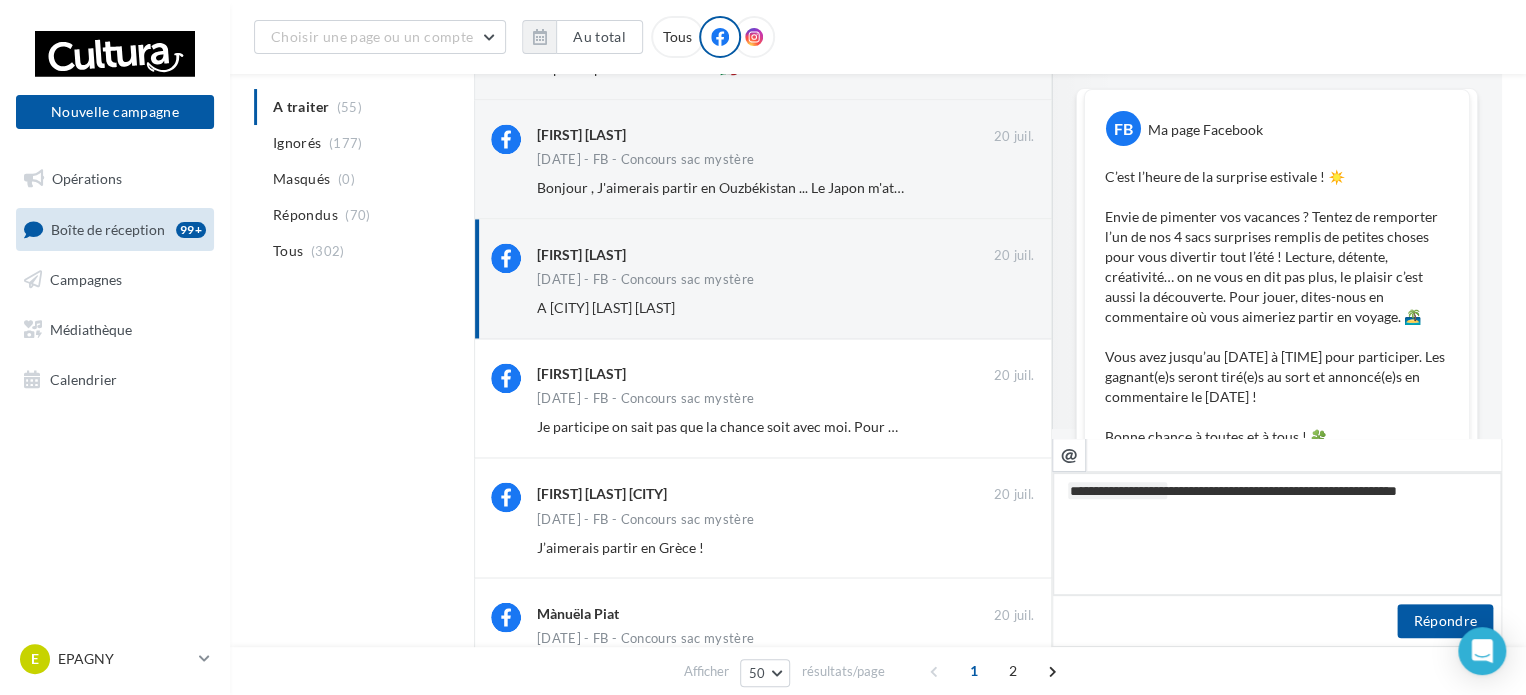 type on "**********" 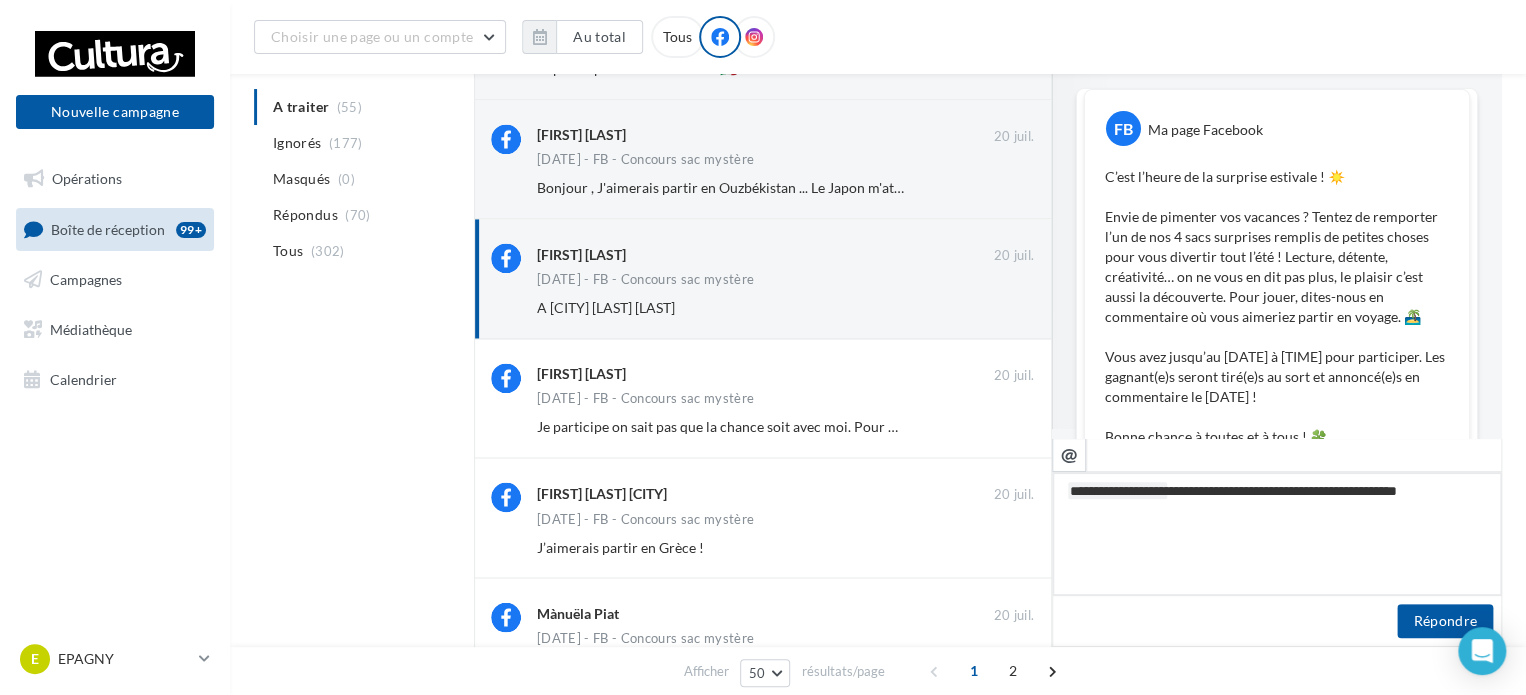 type on "**********" 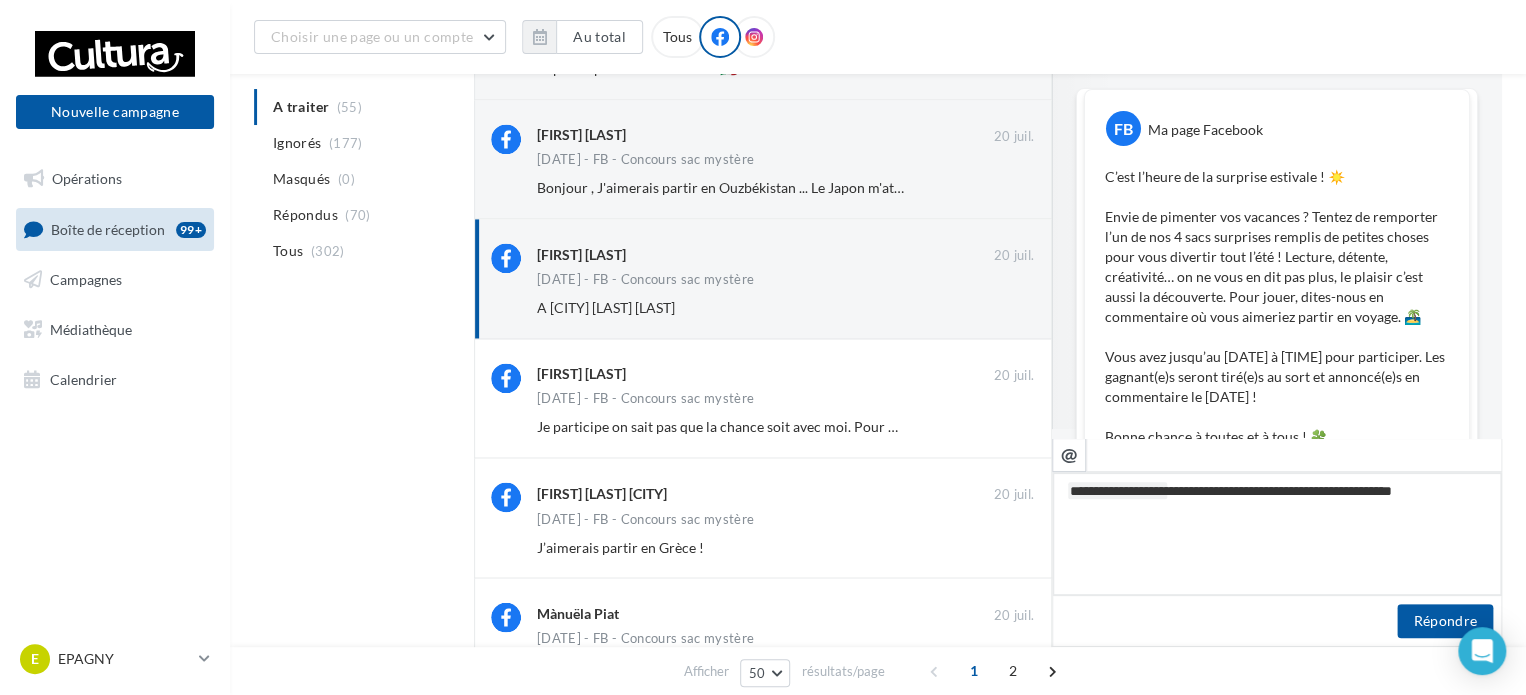type on "**********" 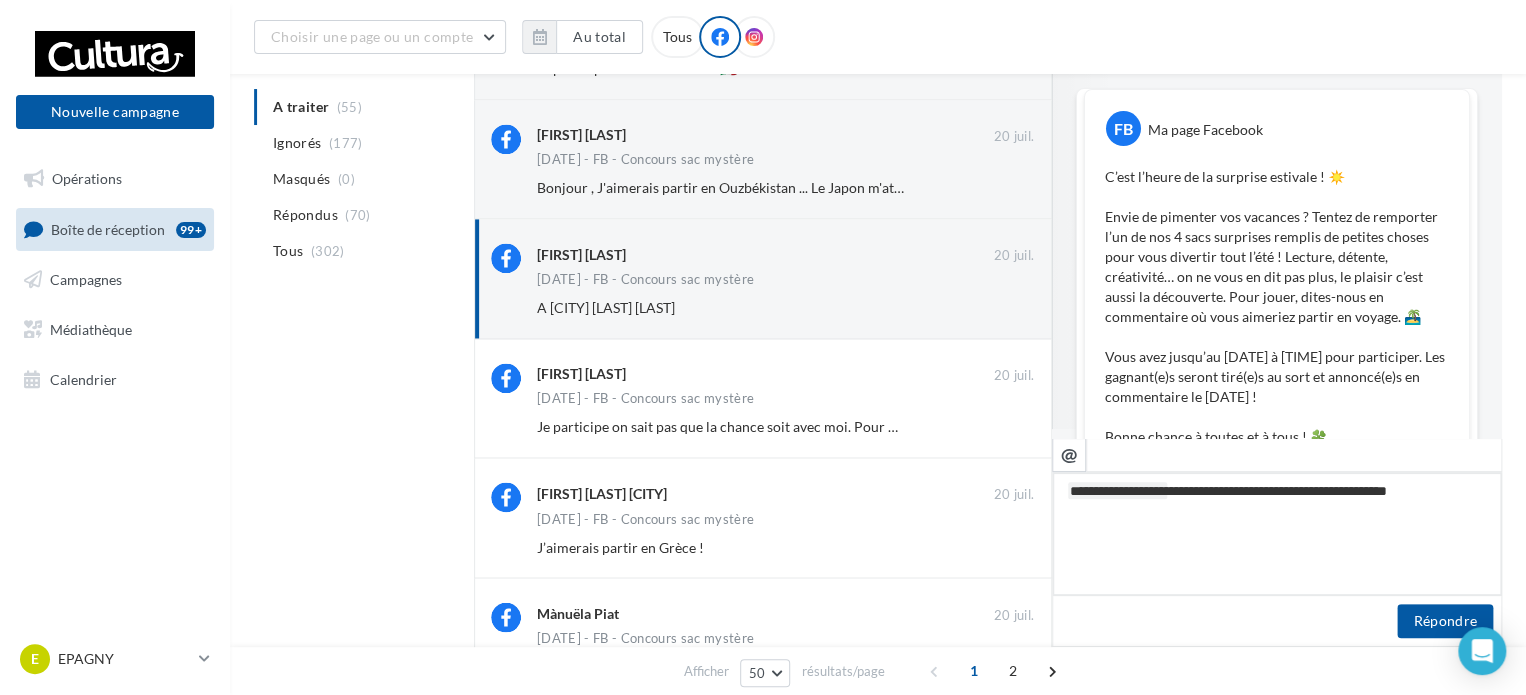 type on "**********" 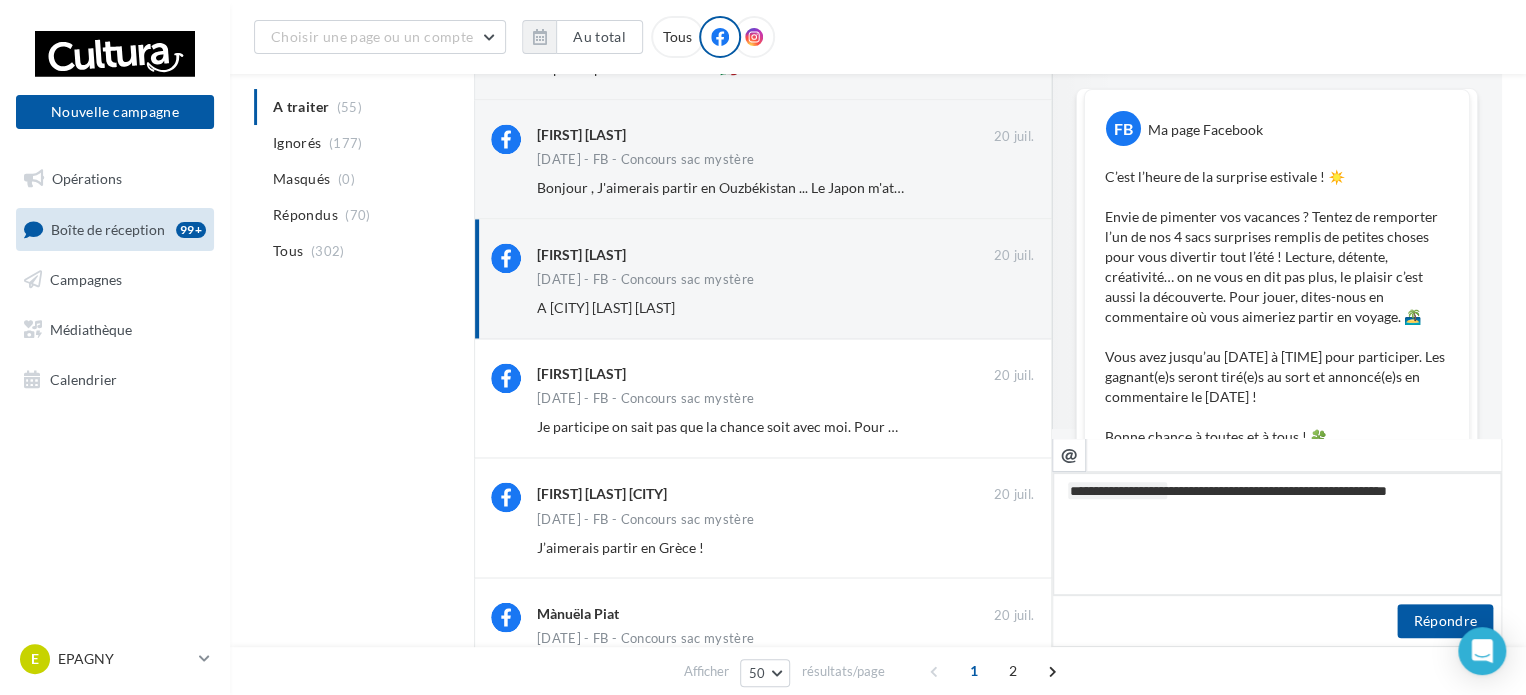 type on "**********" 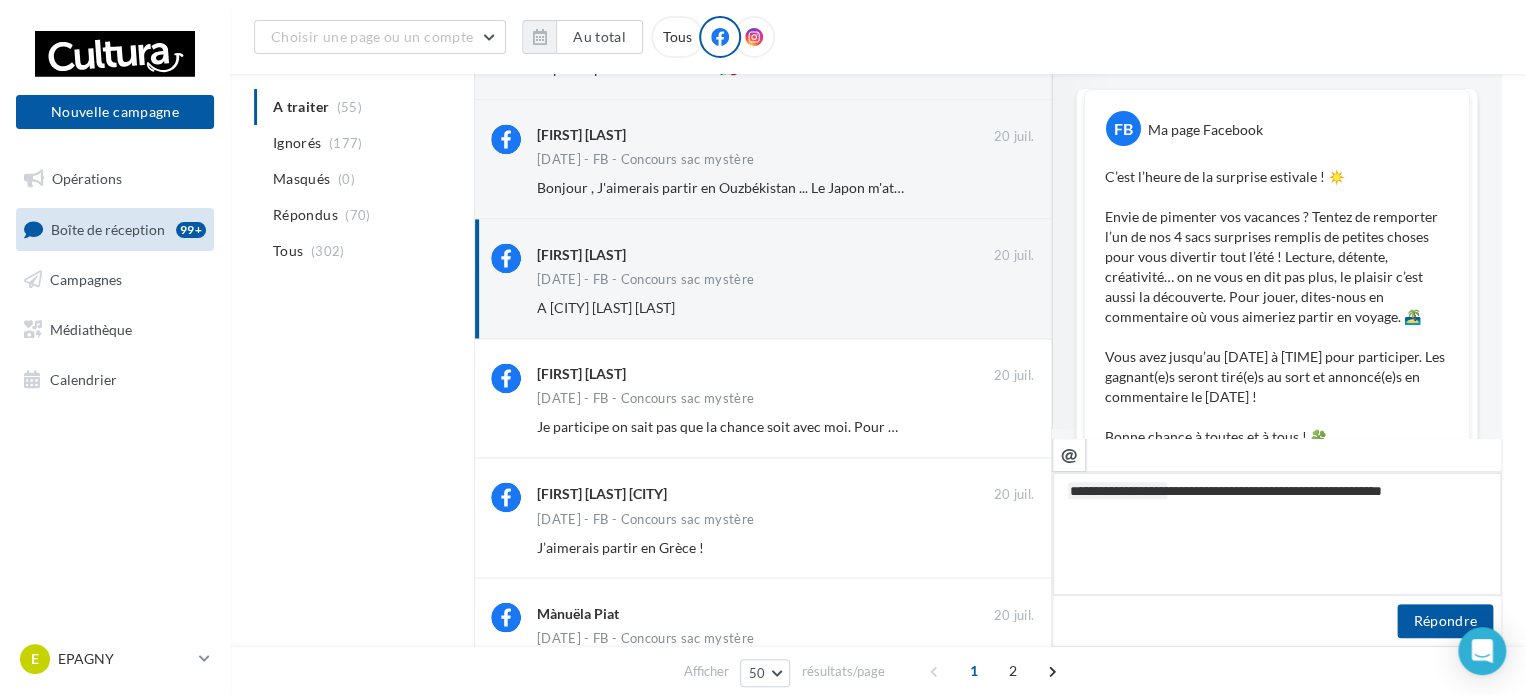 type on "**********" 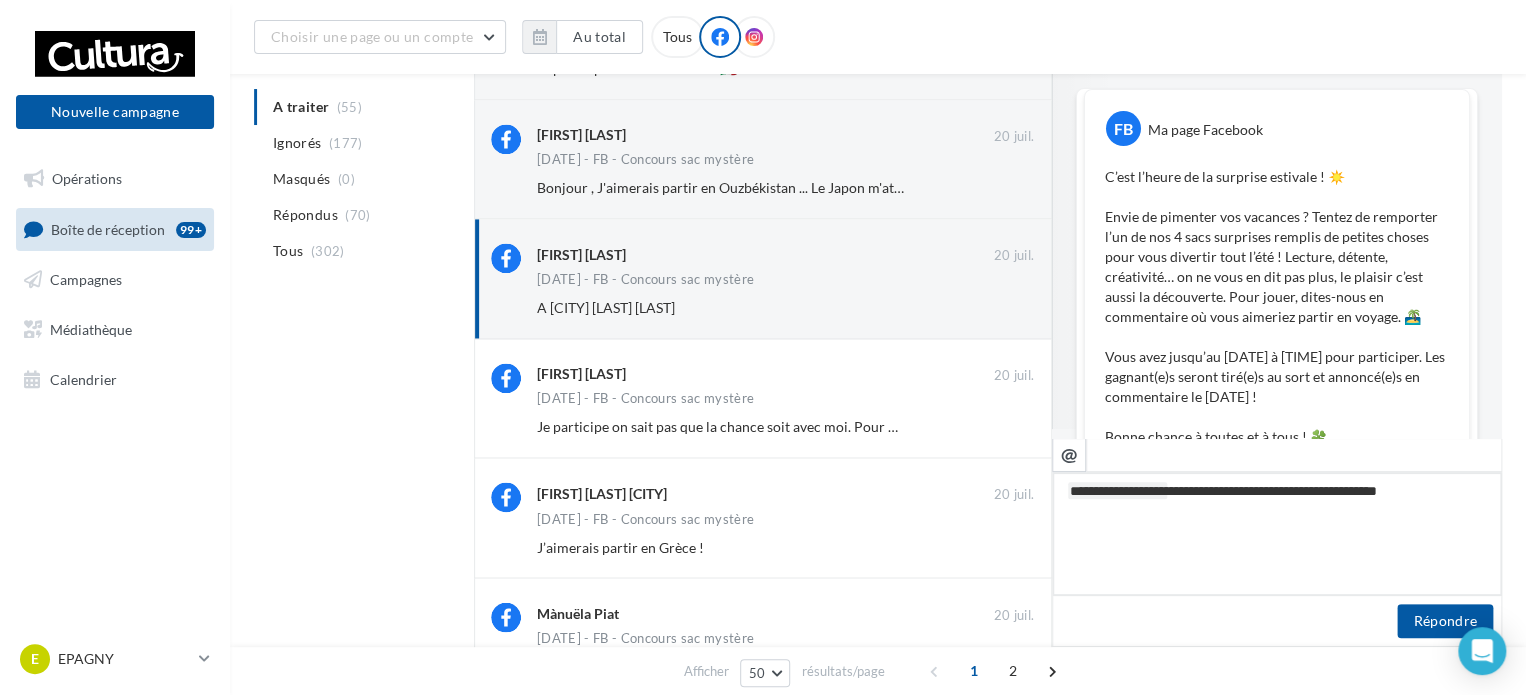 type on "**********" 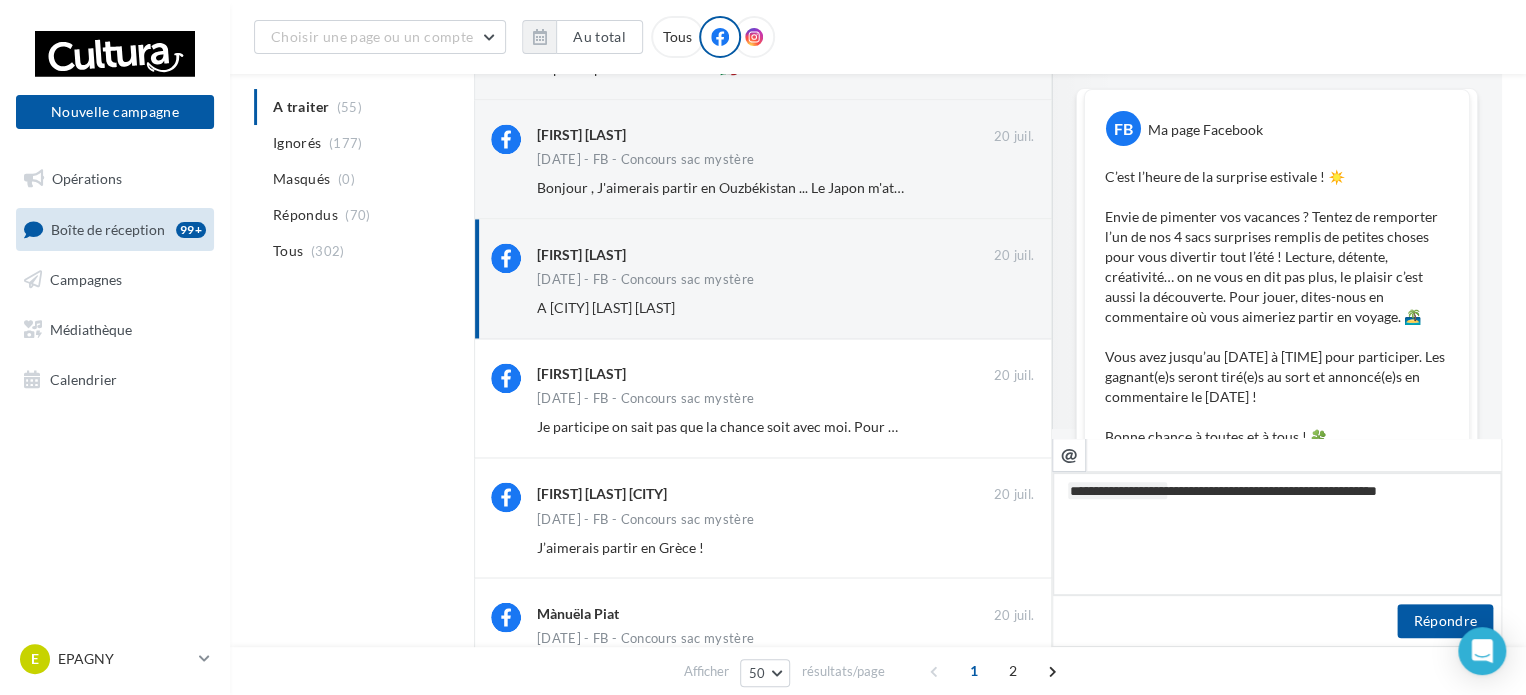 type on "**********" 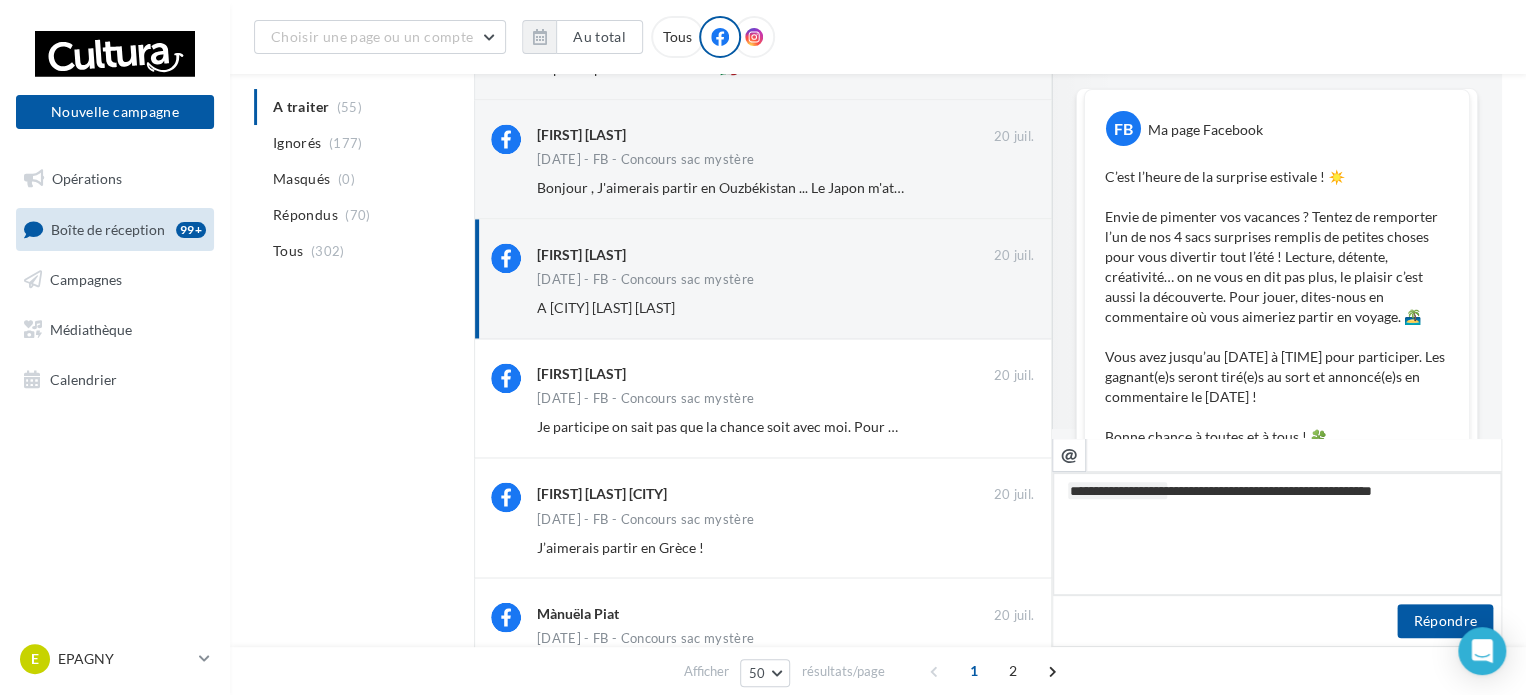 type on "**********" 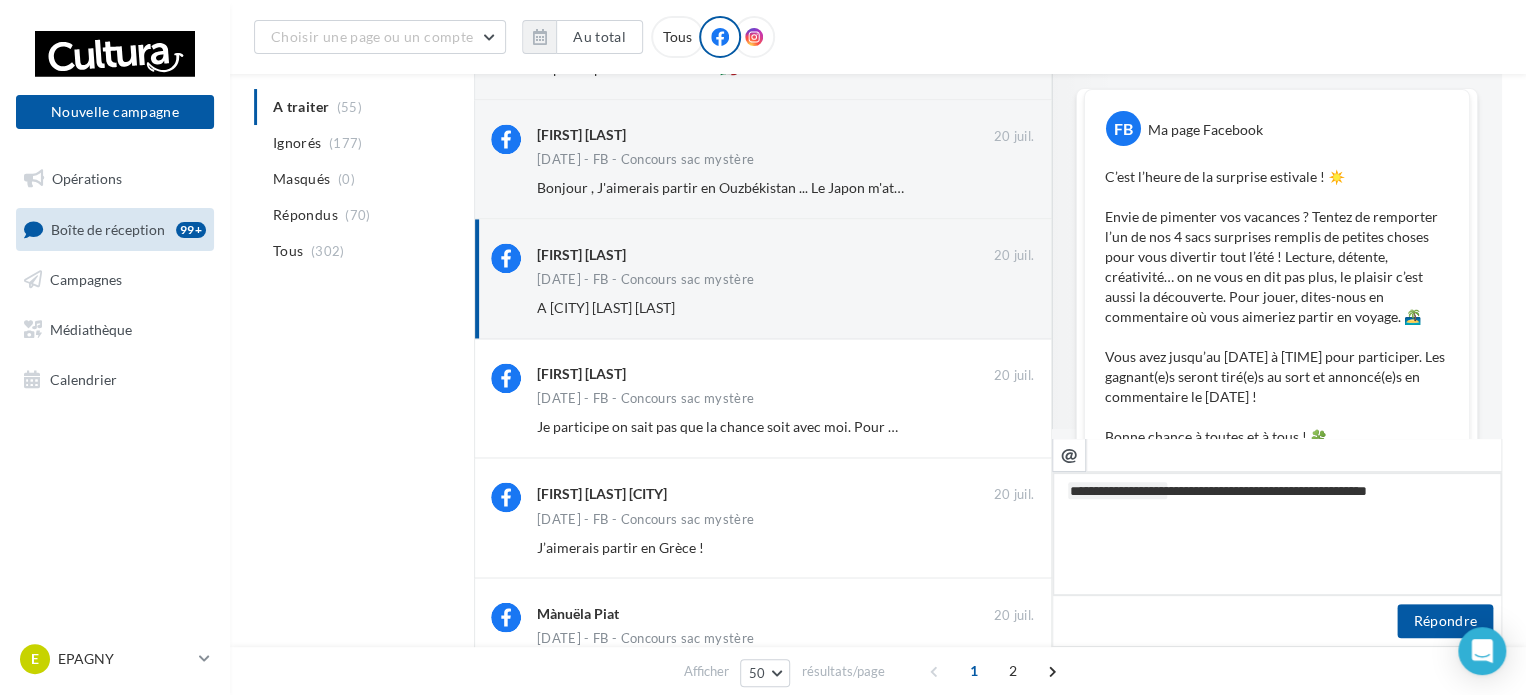 type on "**********" 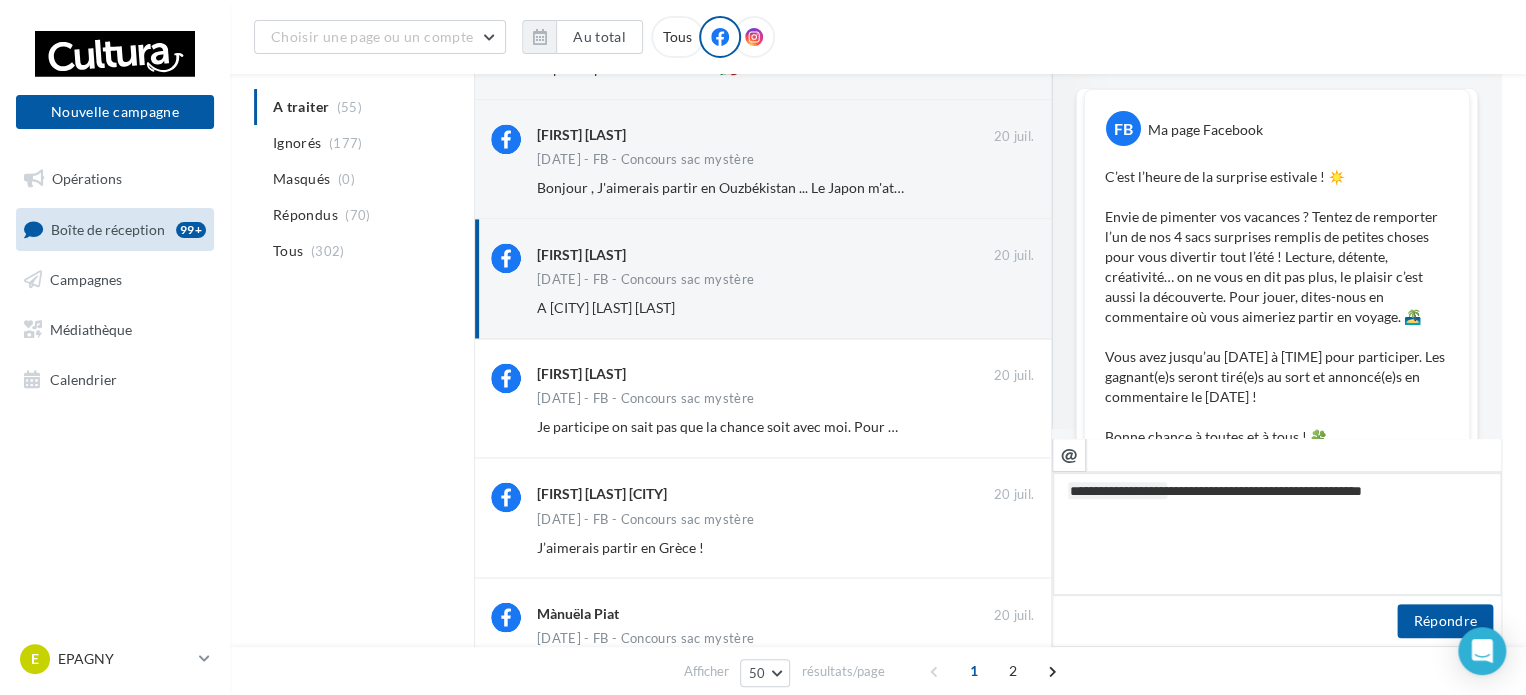 type on "**********" 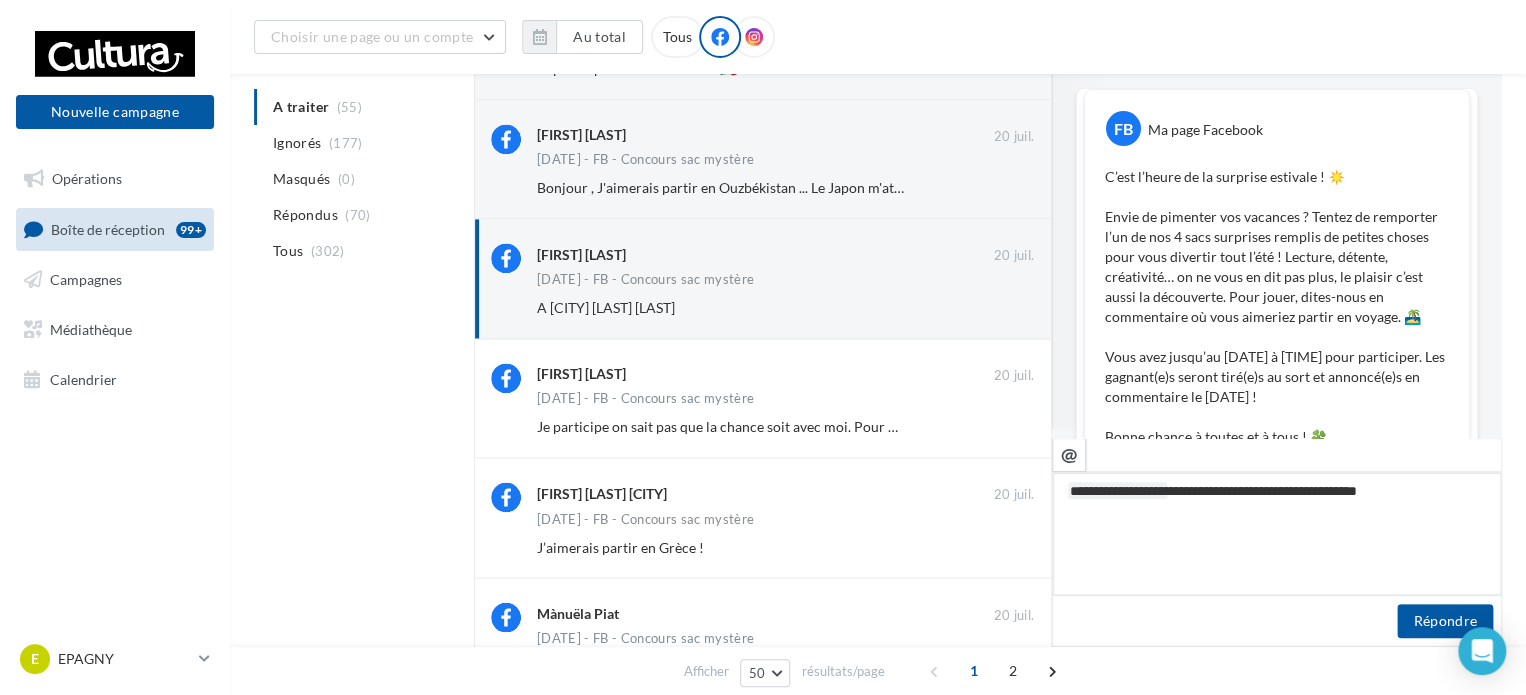 type on "**********" 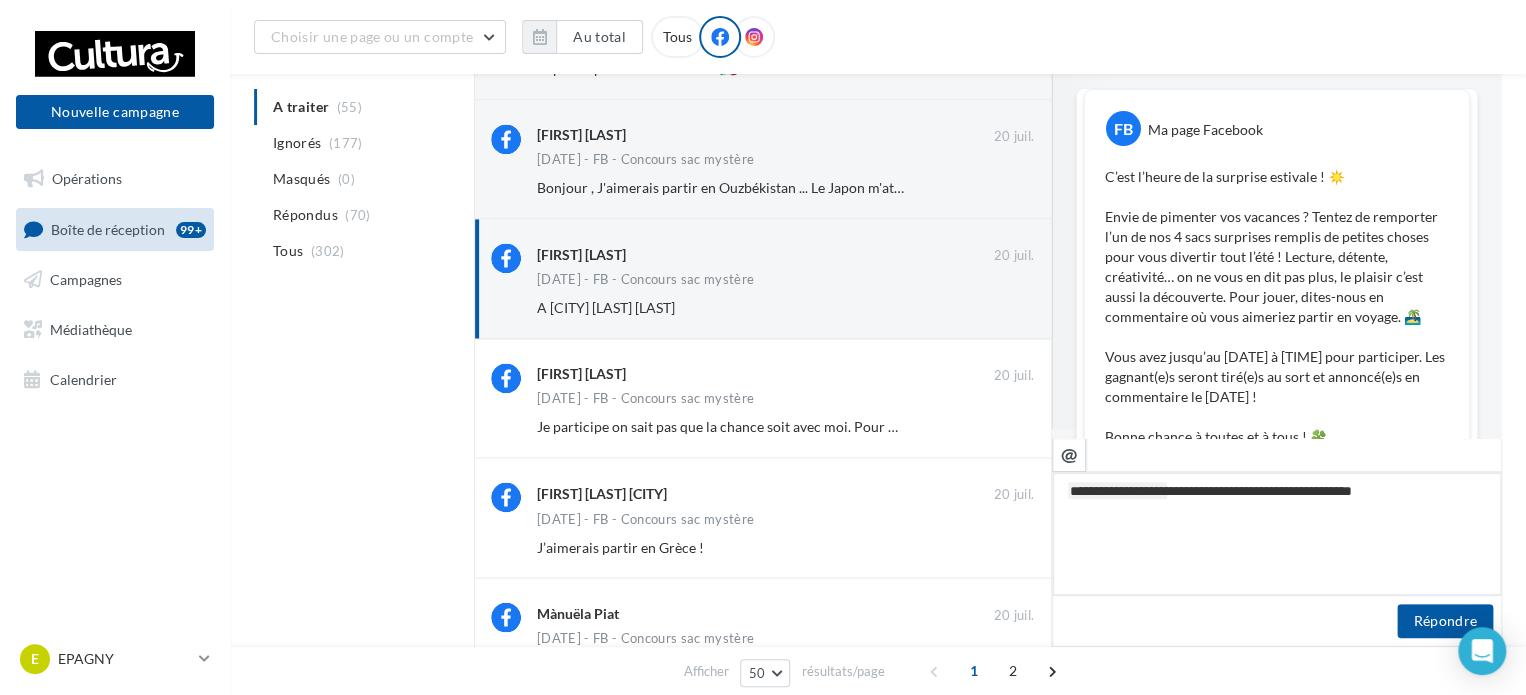 type on "**********" 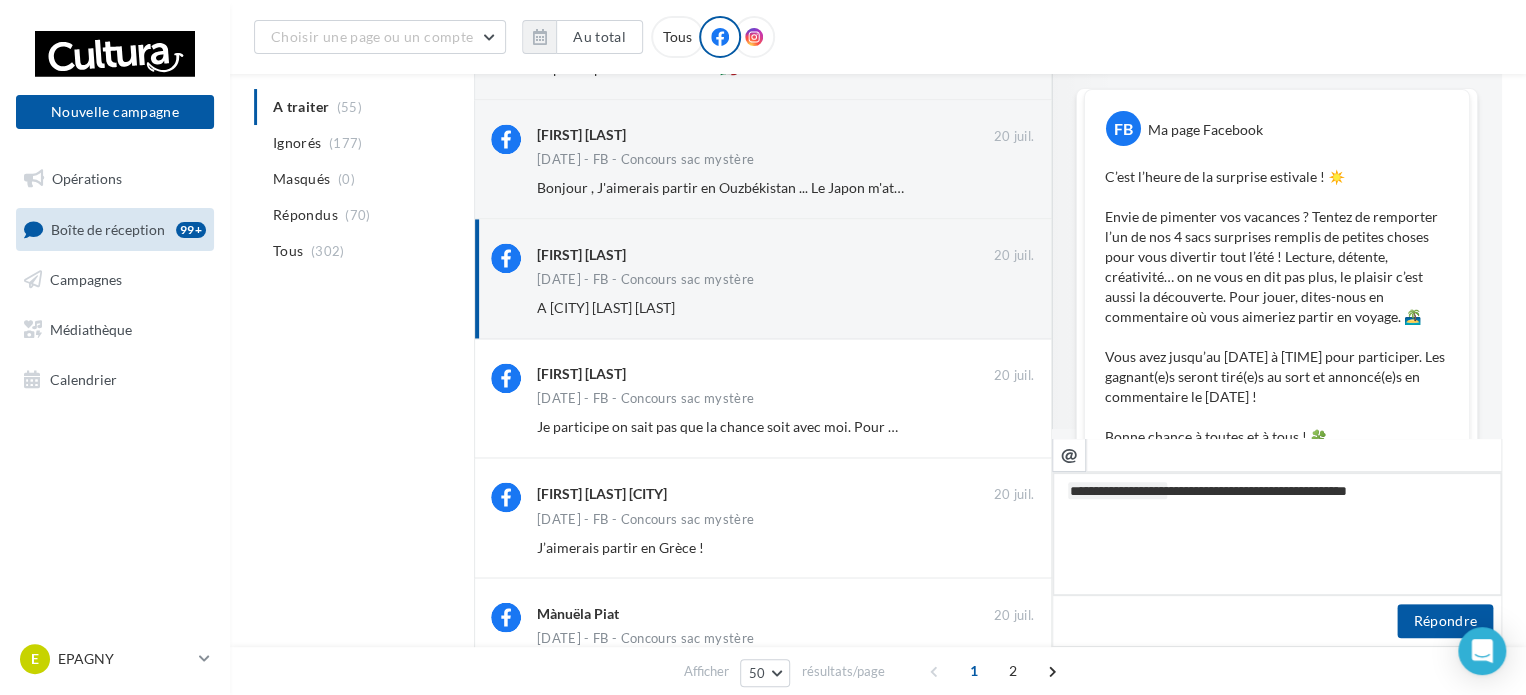 type on "**********" 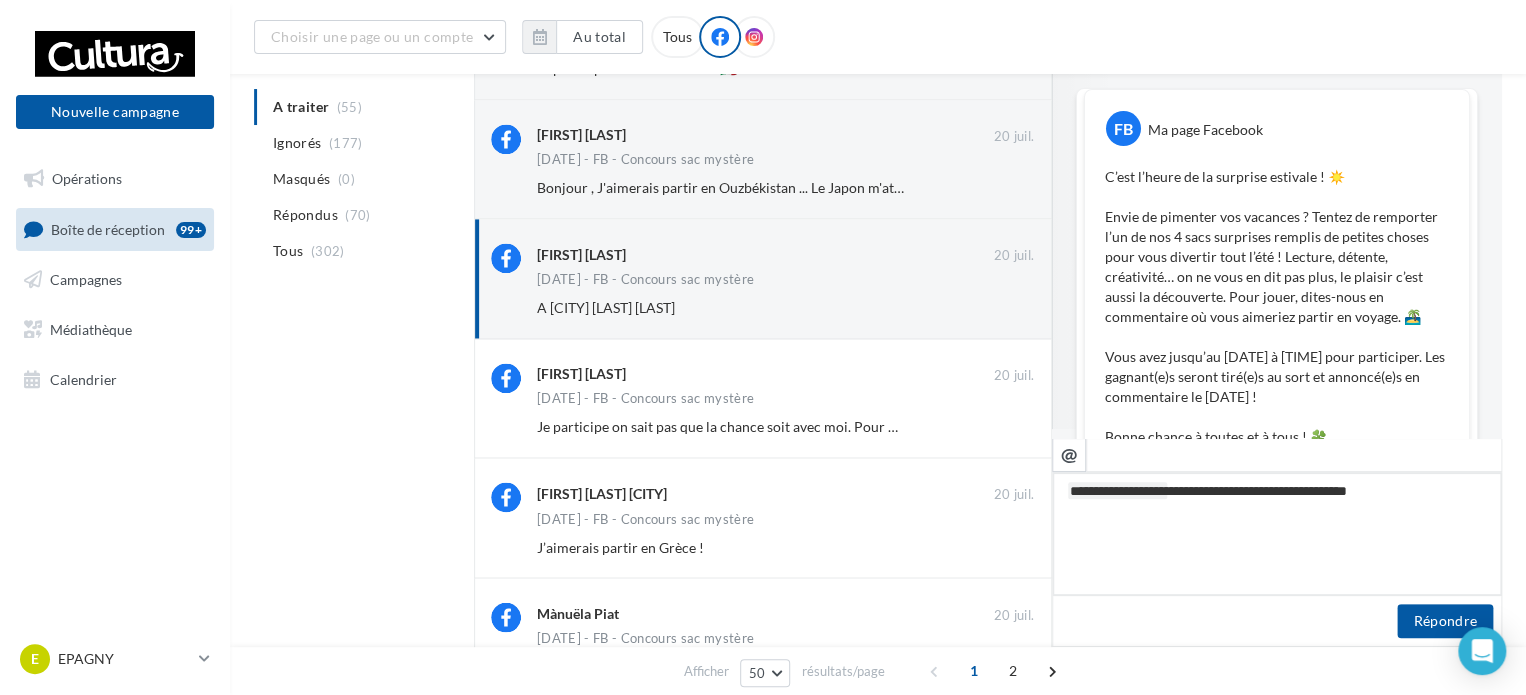 type on "**********" 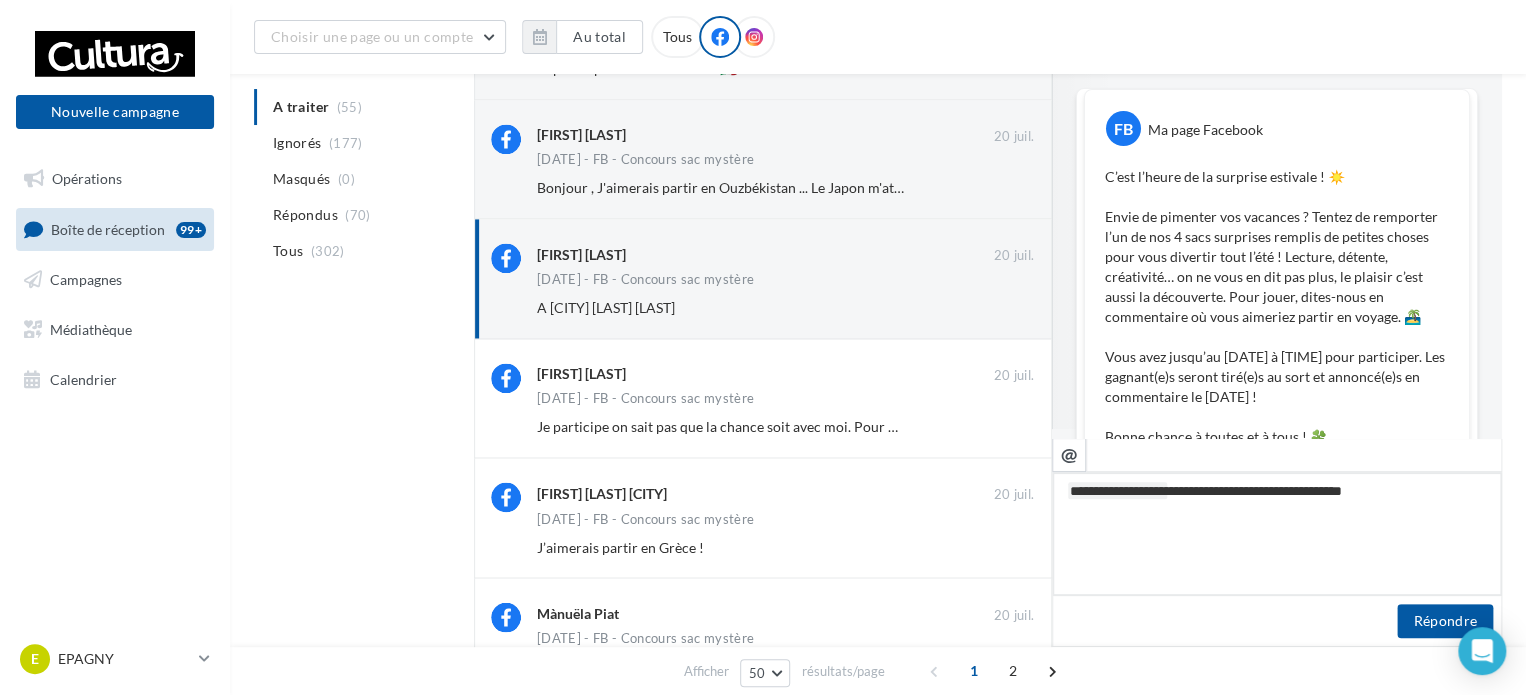 type on "**********" 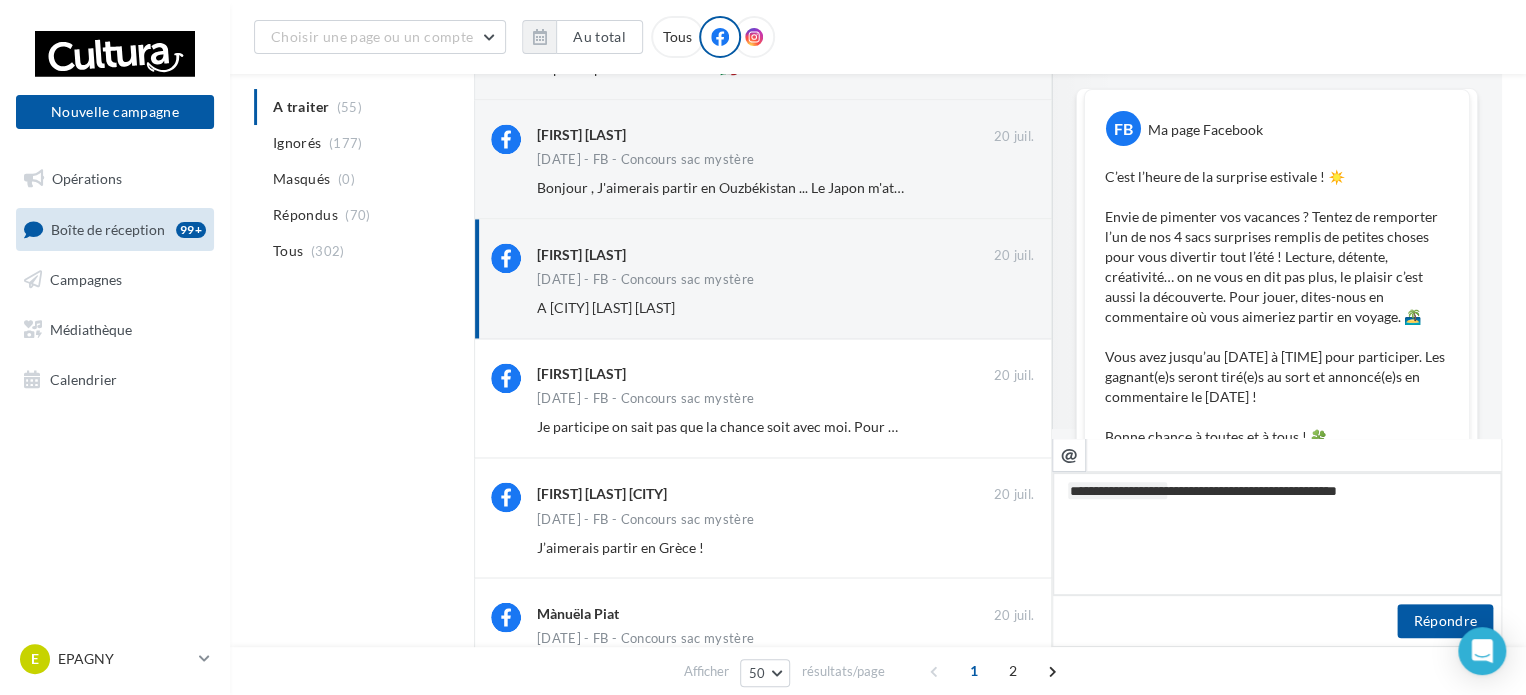 type on "**********" 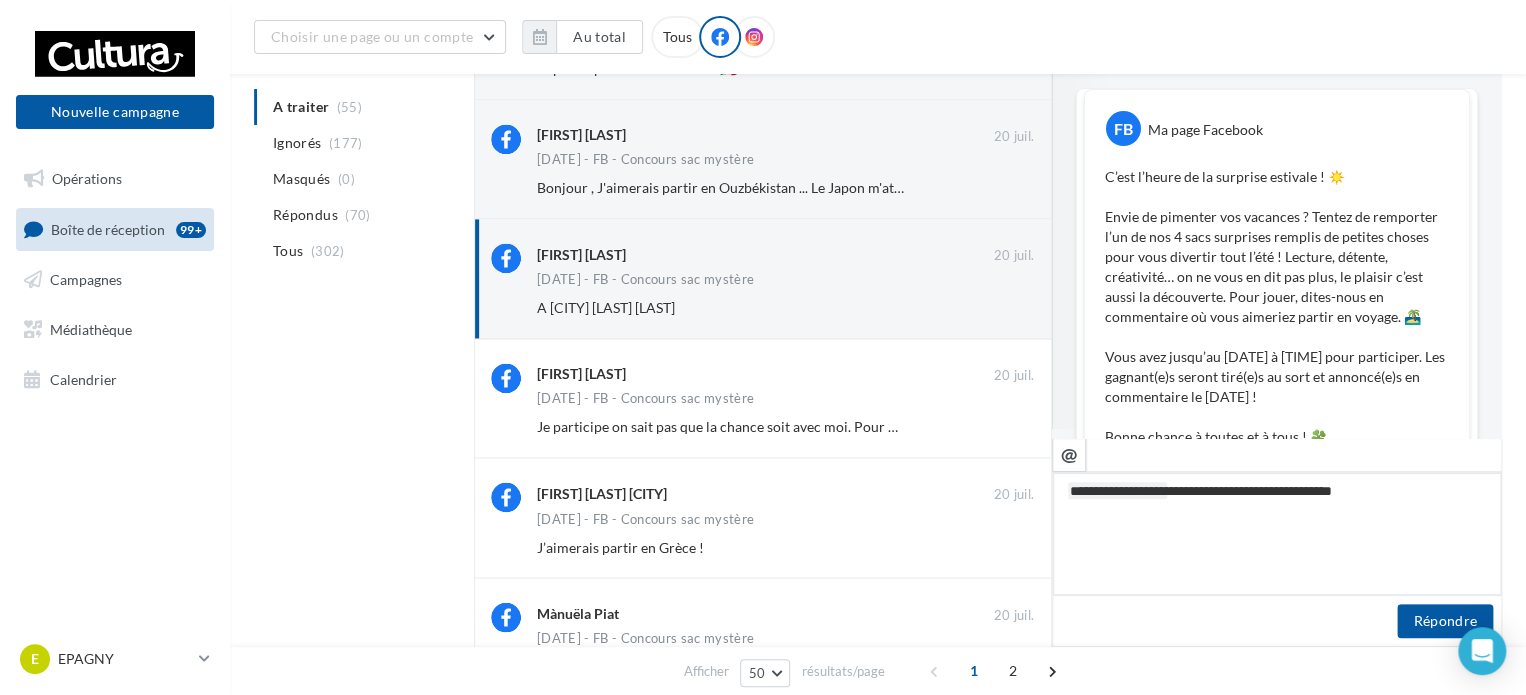type on "**********" 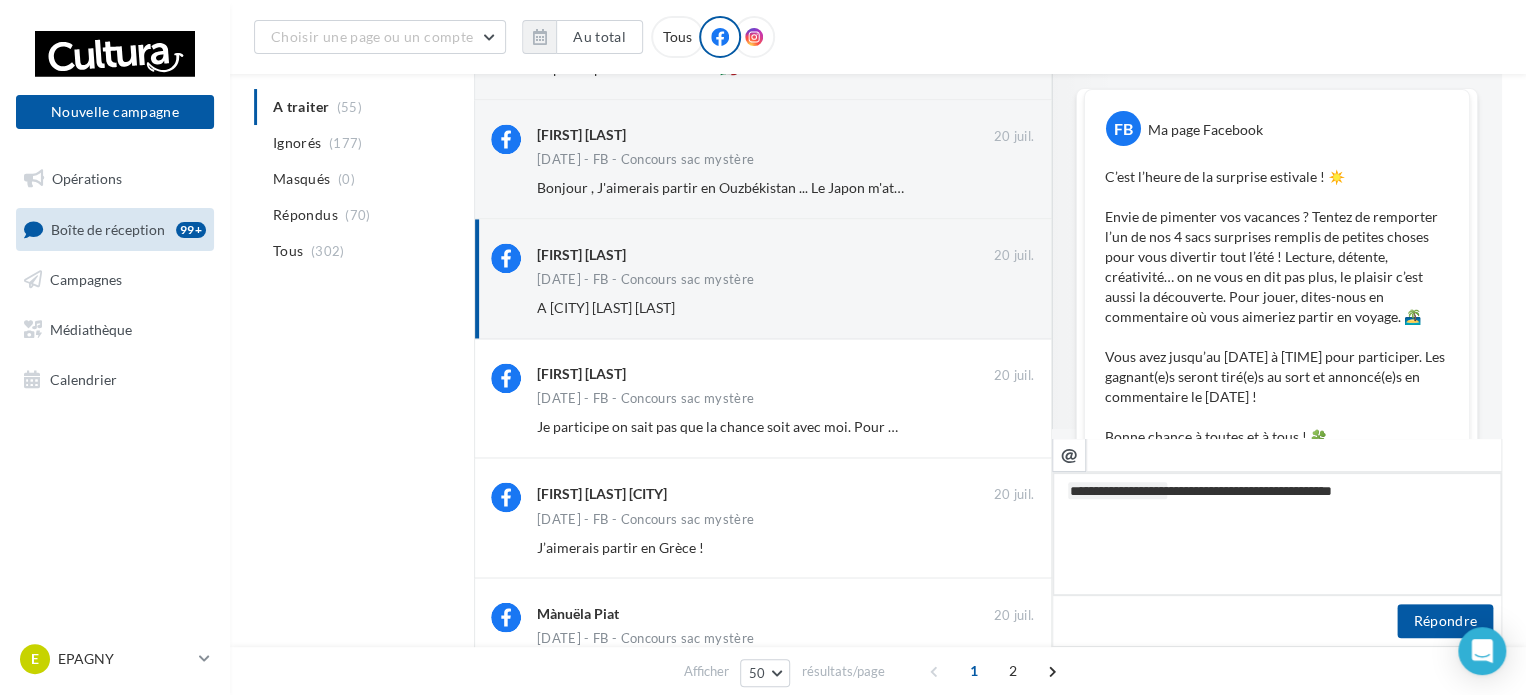 type on "**********" 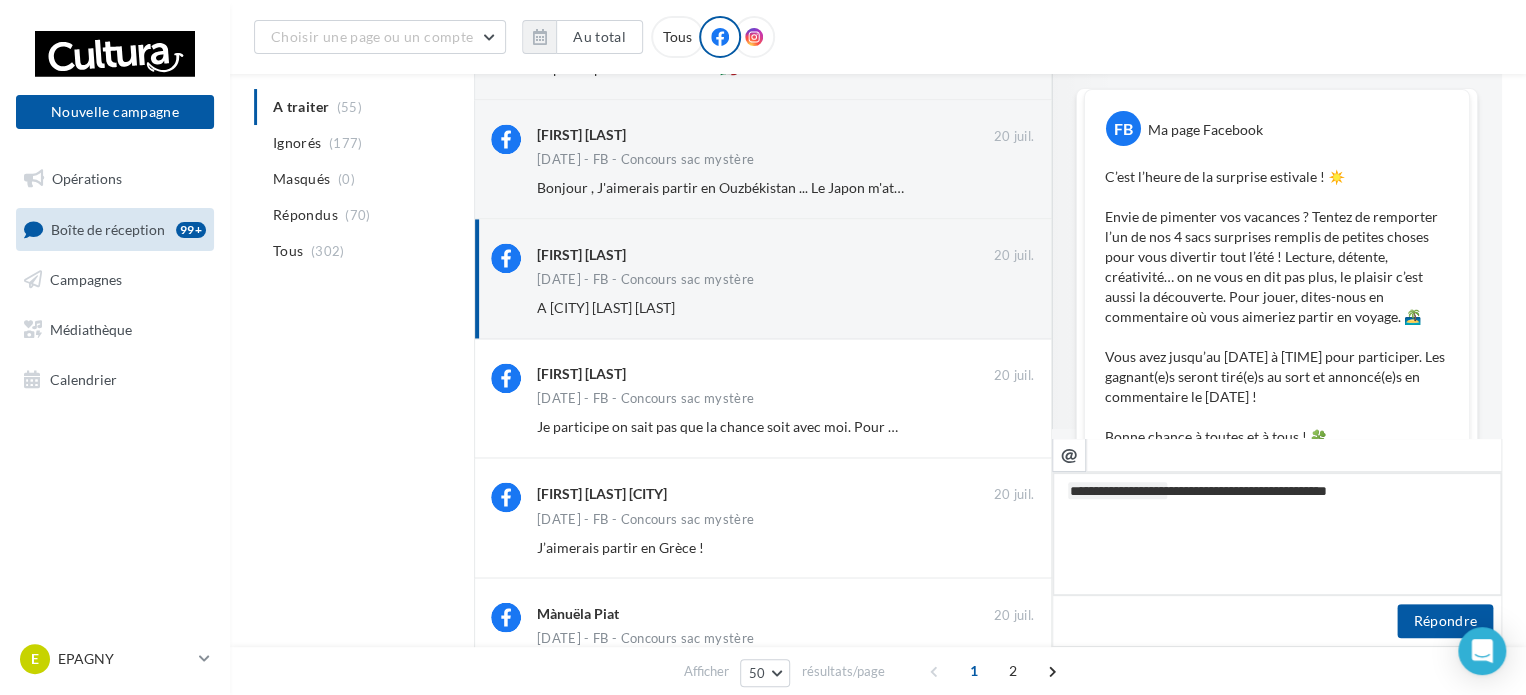 type on "**********" 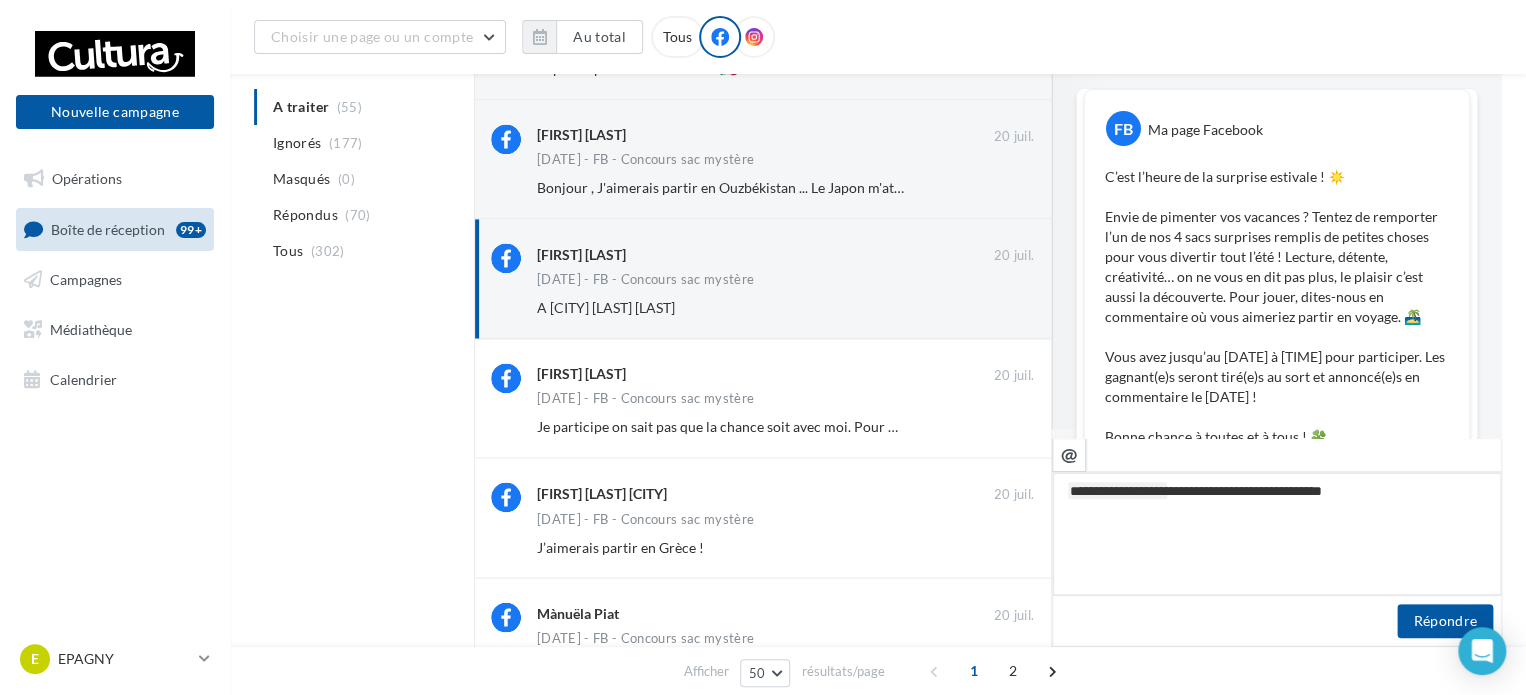type on "**********" 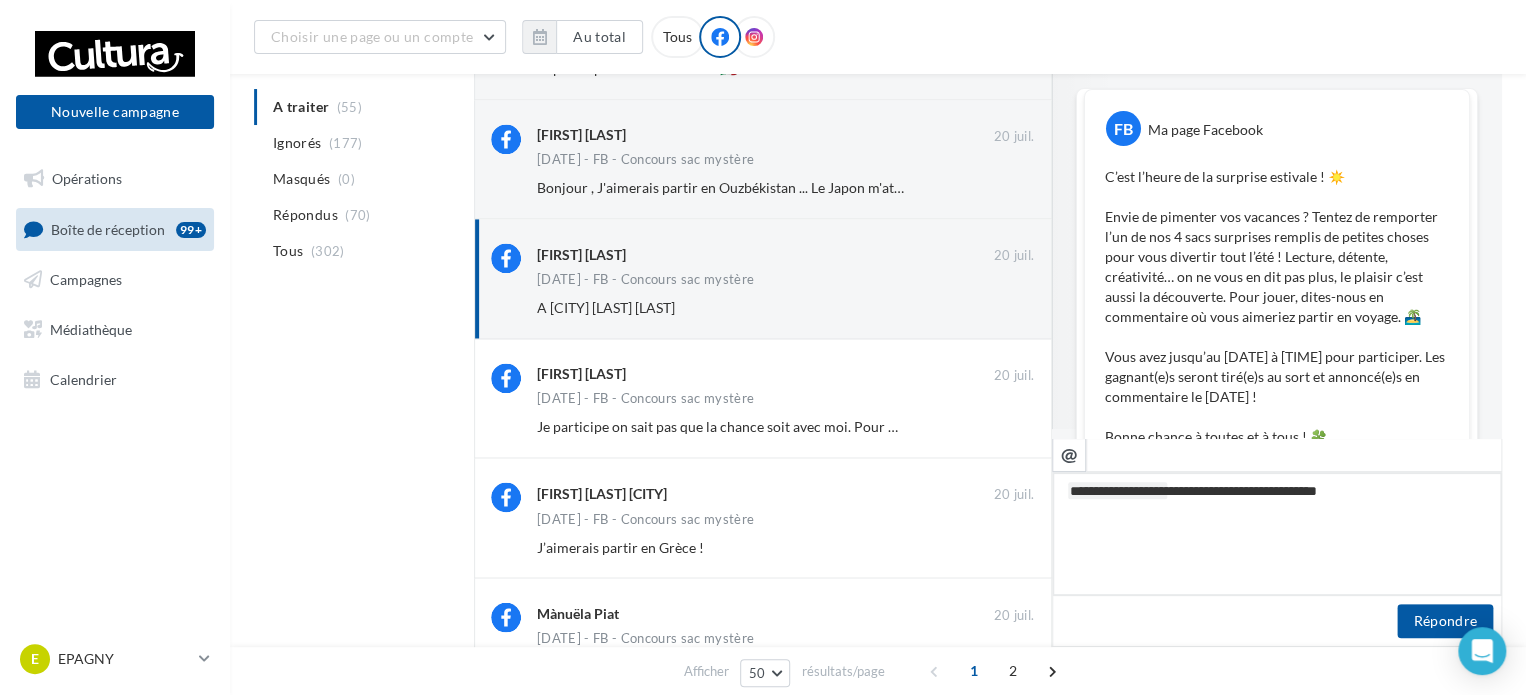 type on "**********" 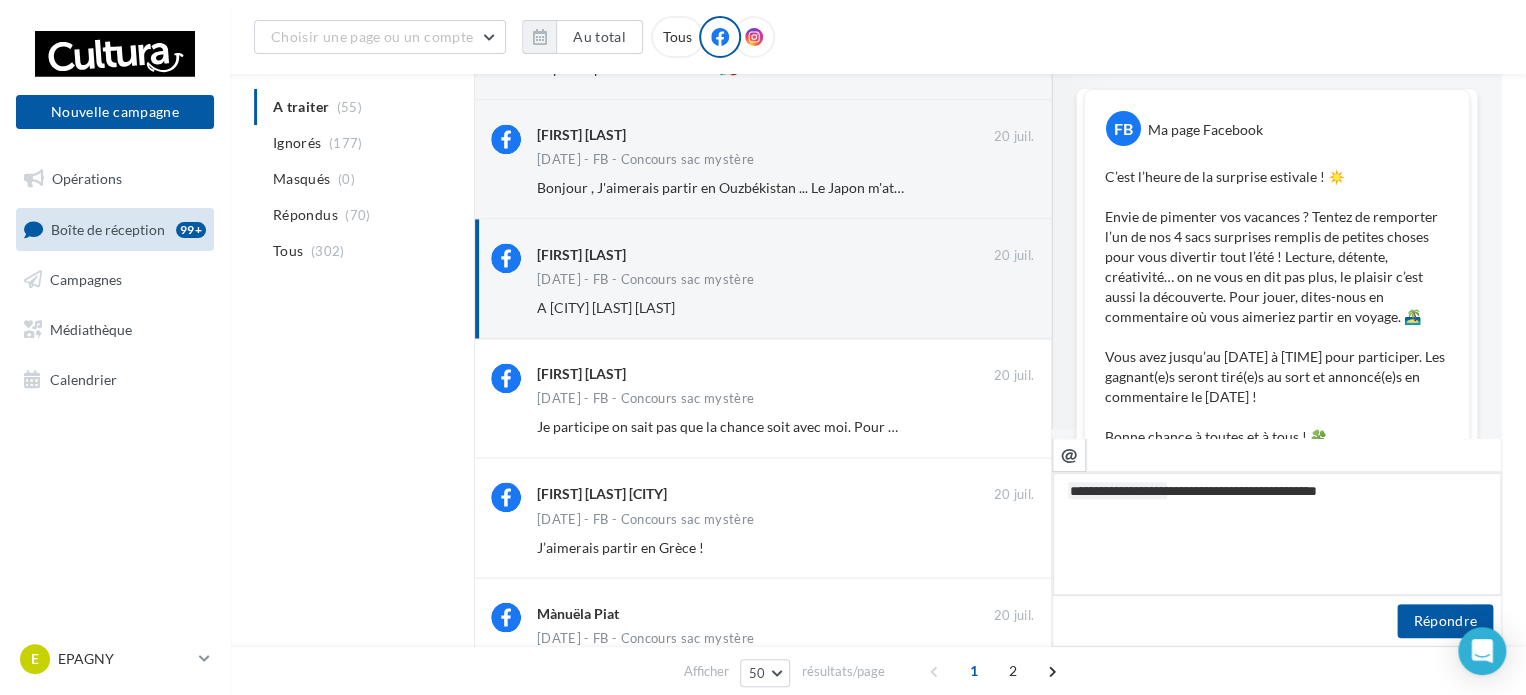 type on "**********" 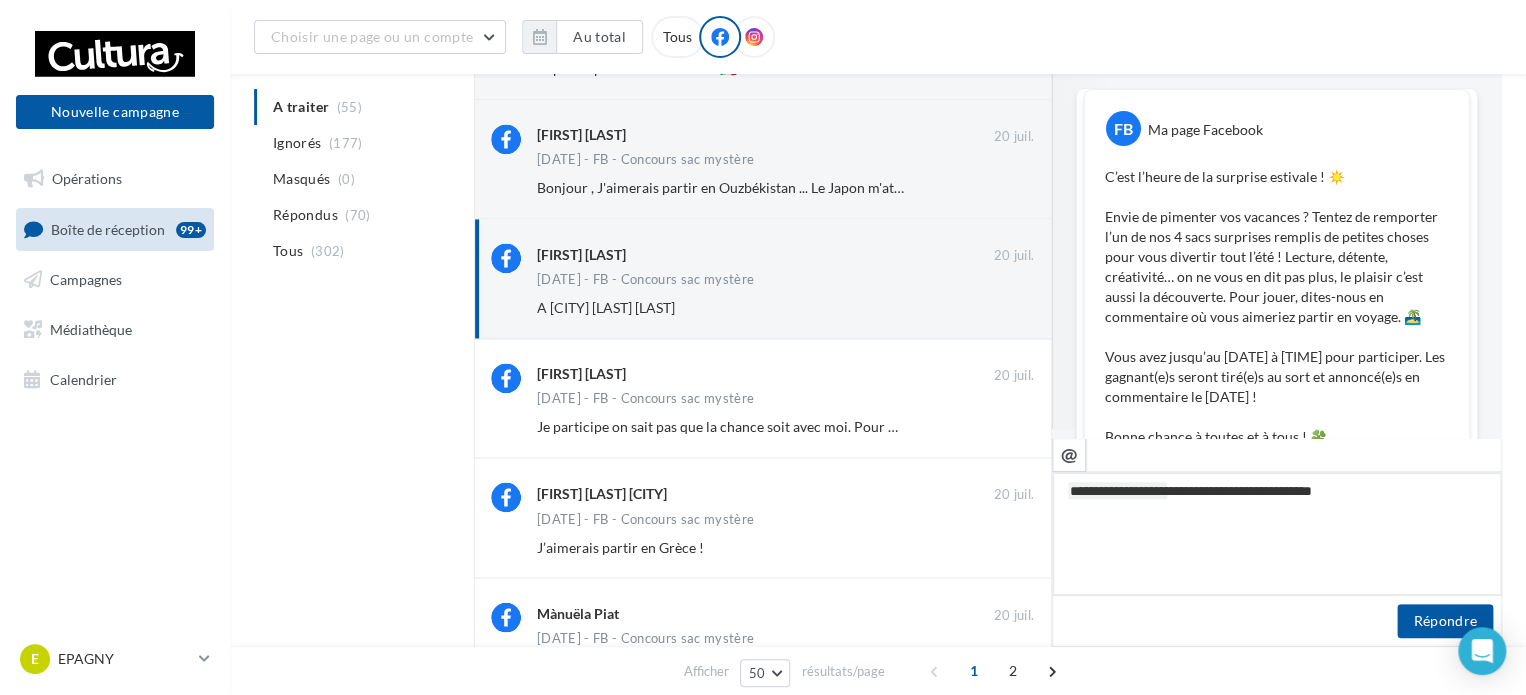 type on "**********" 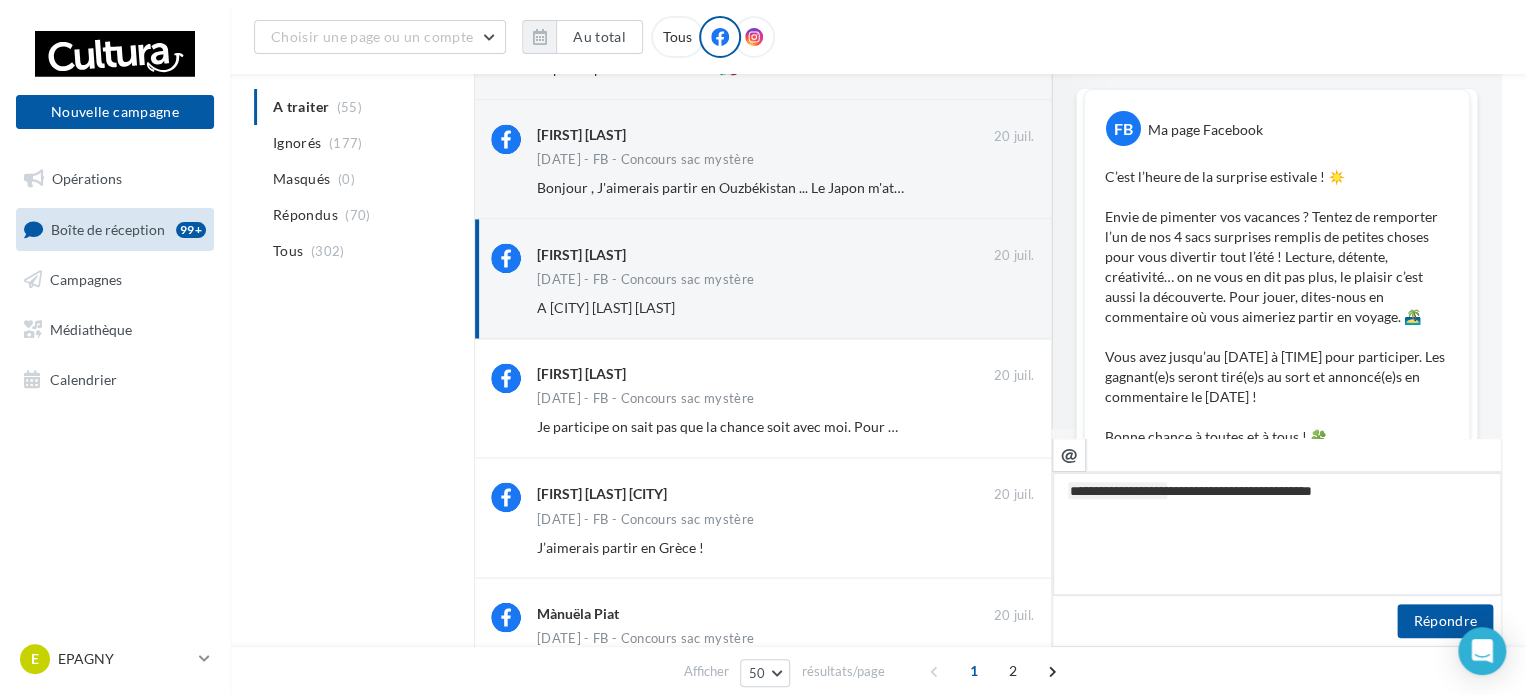 type on "**********" 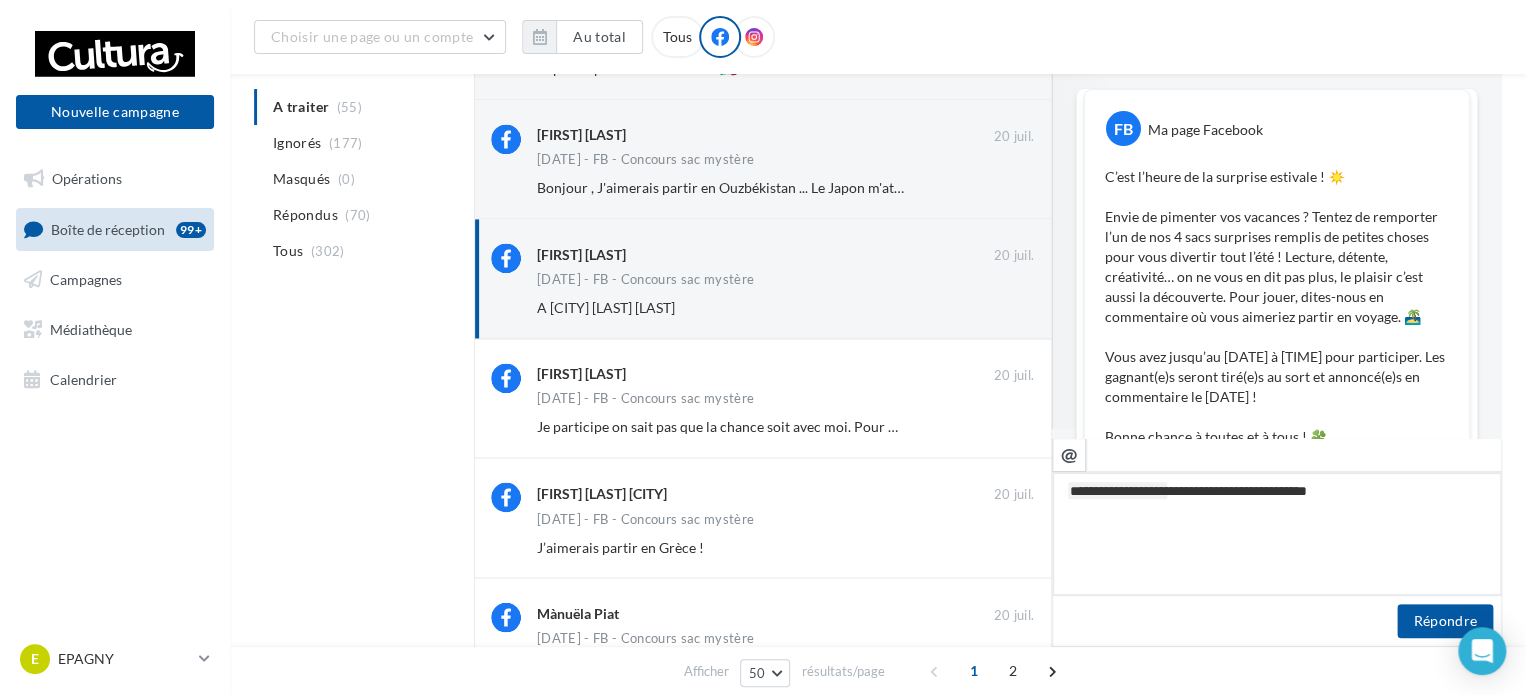 type on "**********" 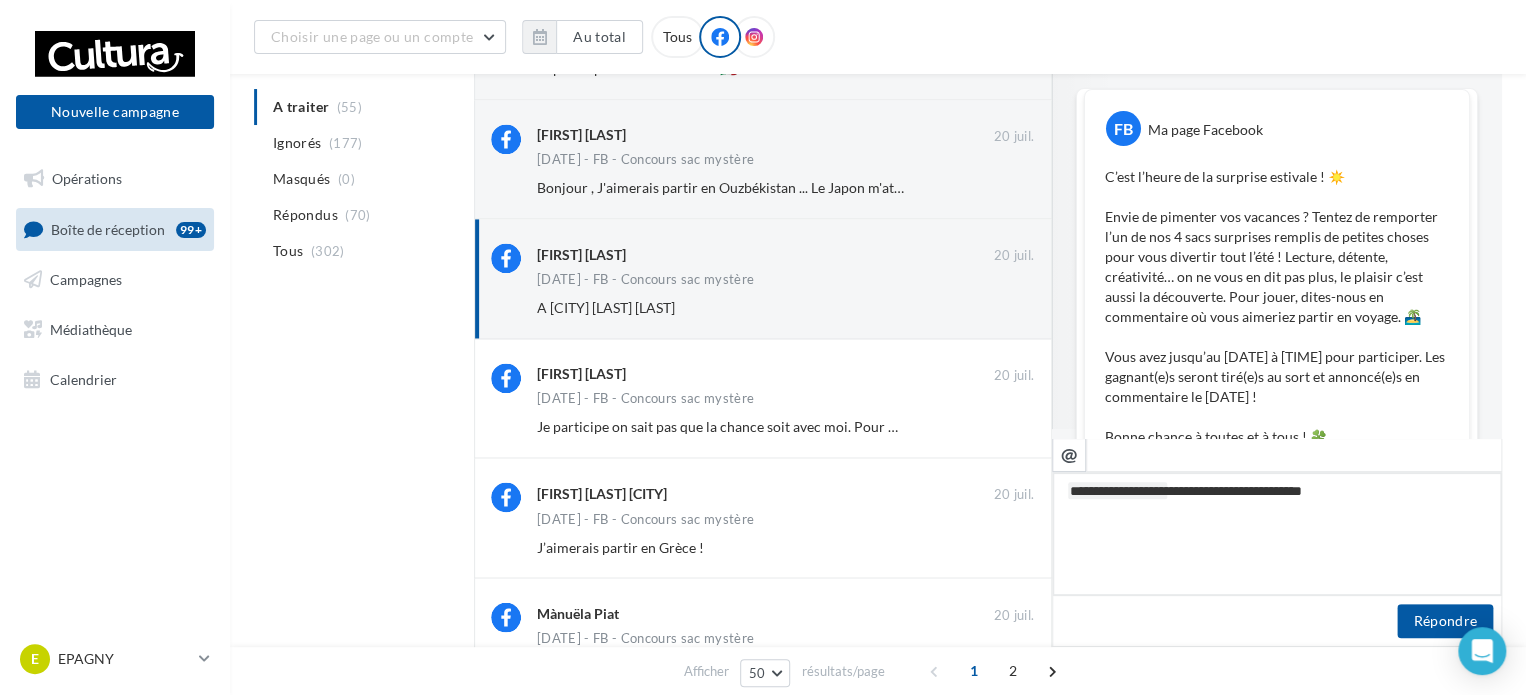 type on "**********" 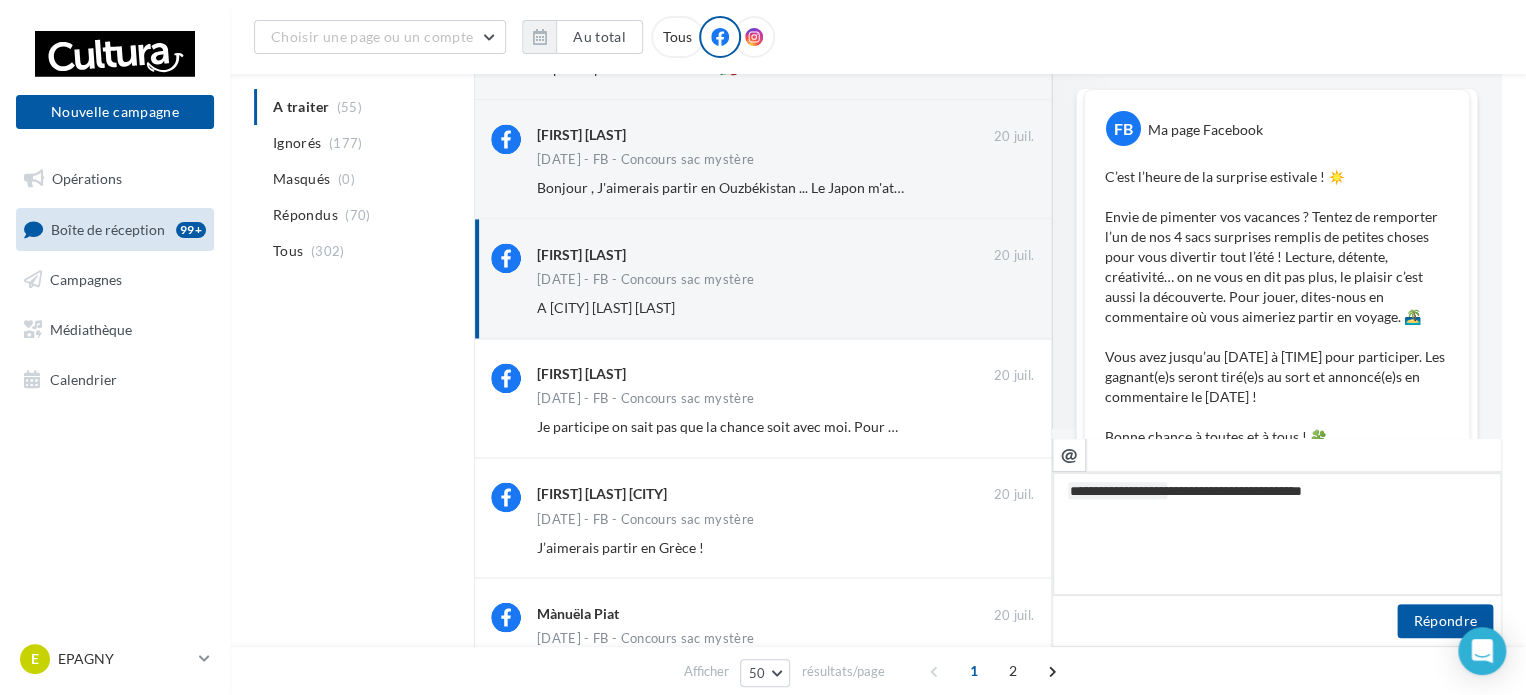 type on "**********" 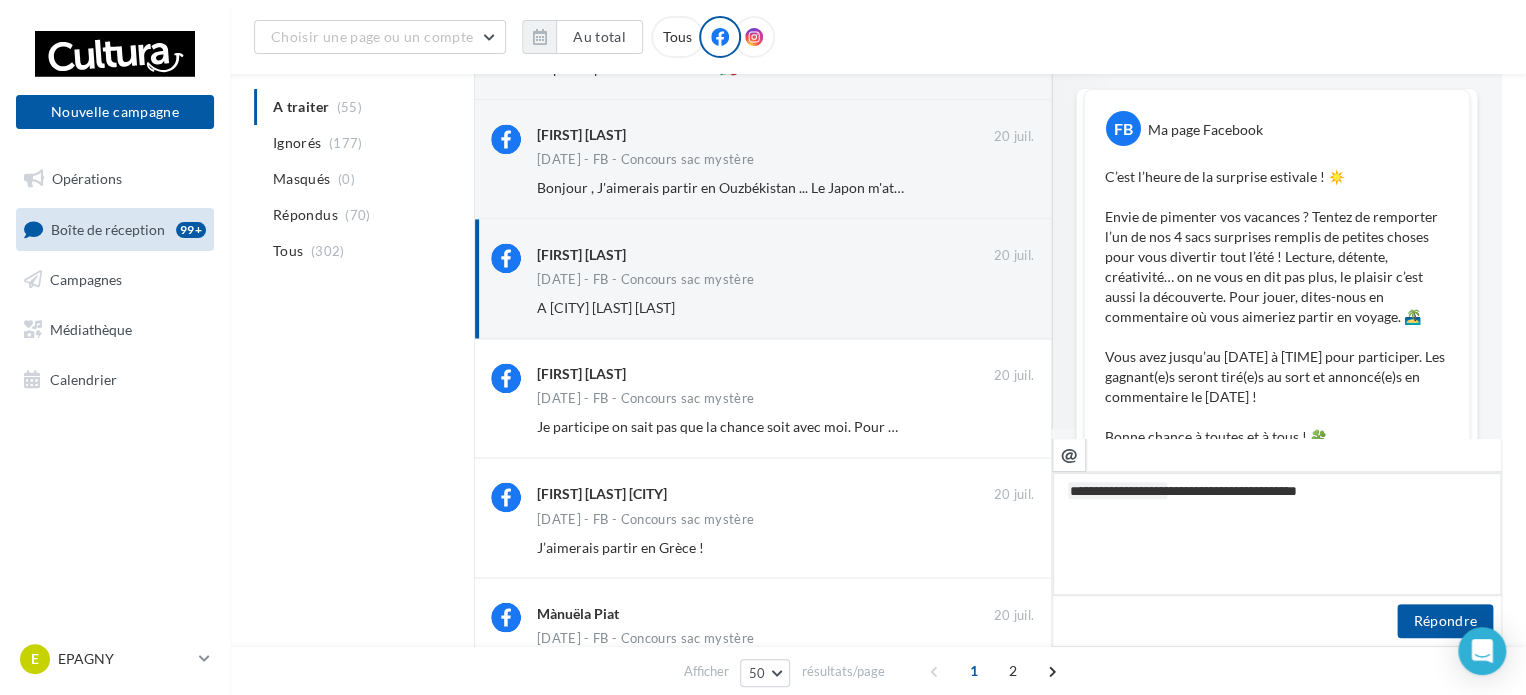 type on "**********" 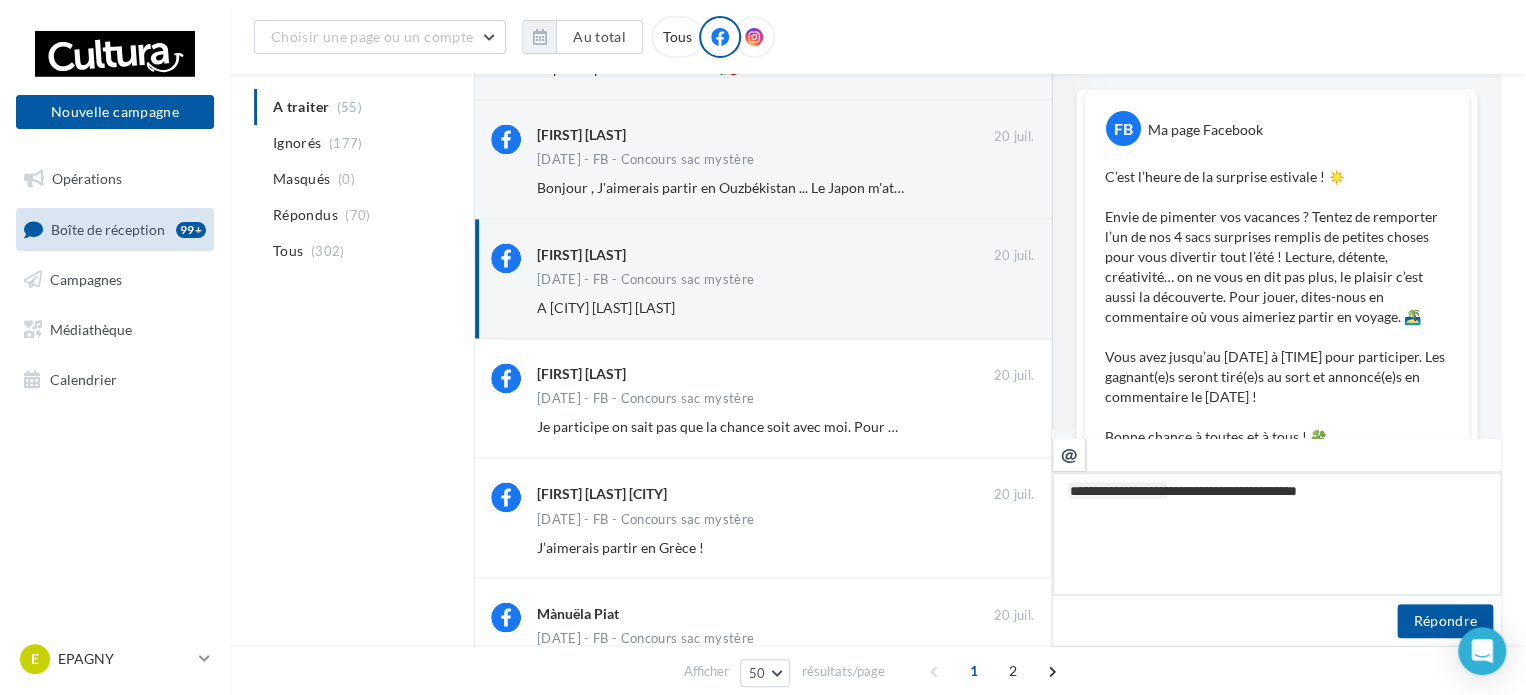 type on "**********" 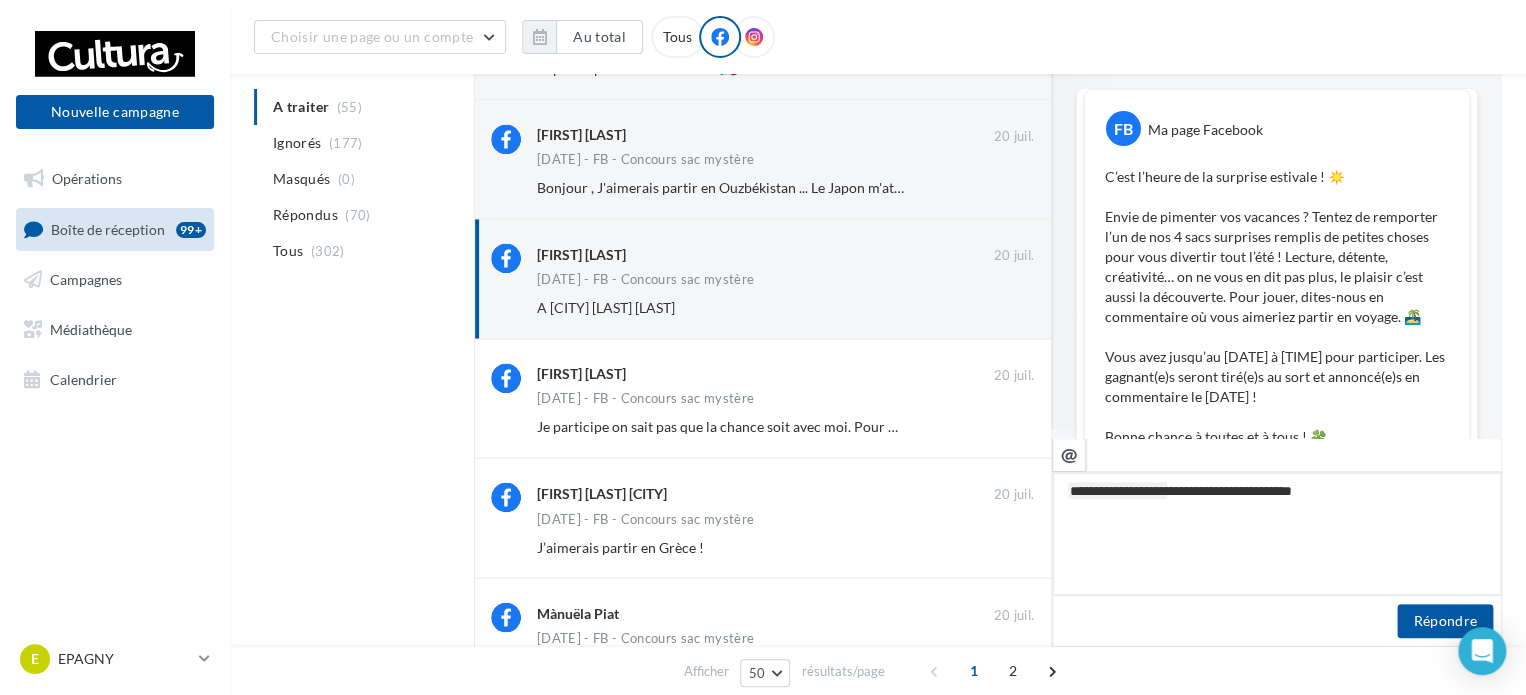 type on "**********" 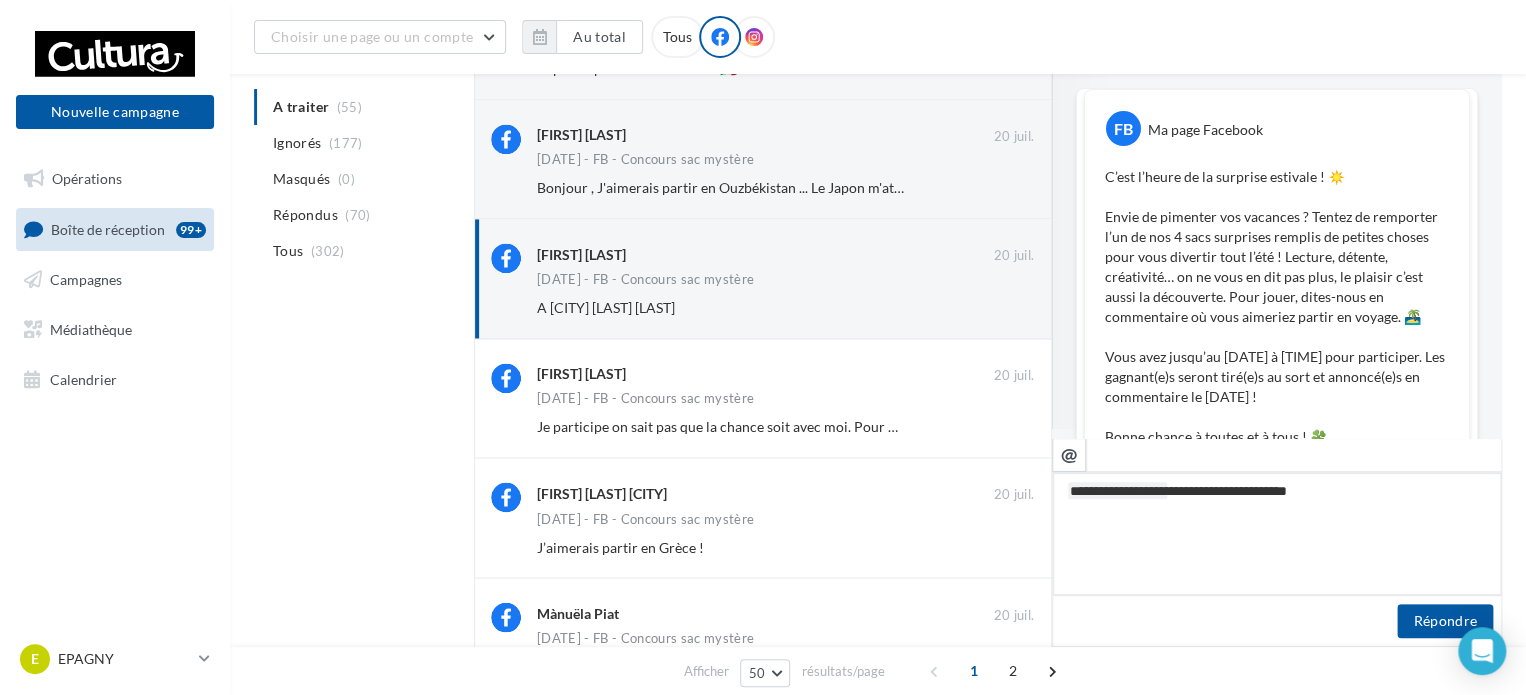 type on "**********" 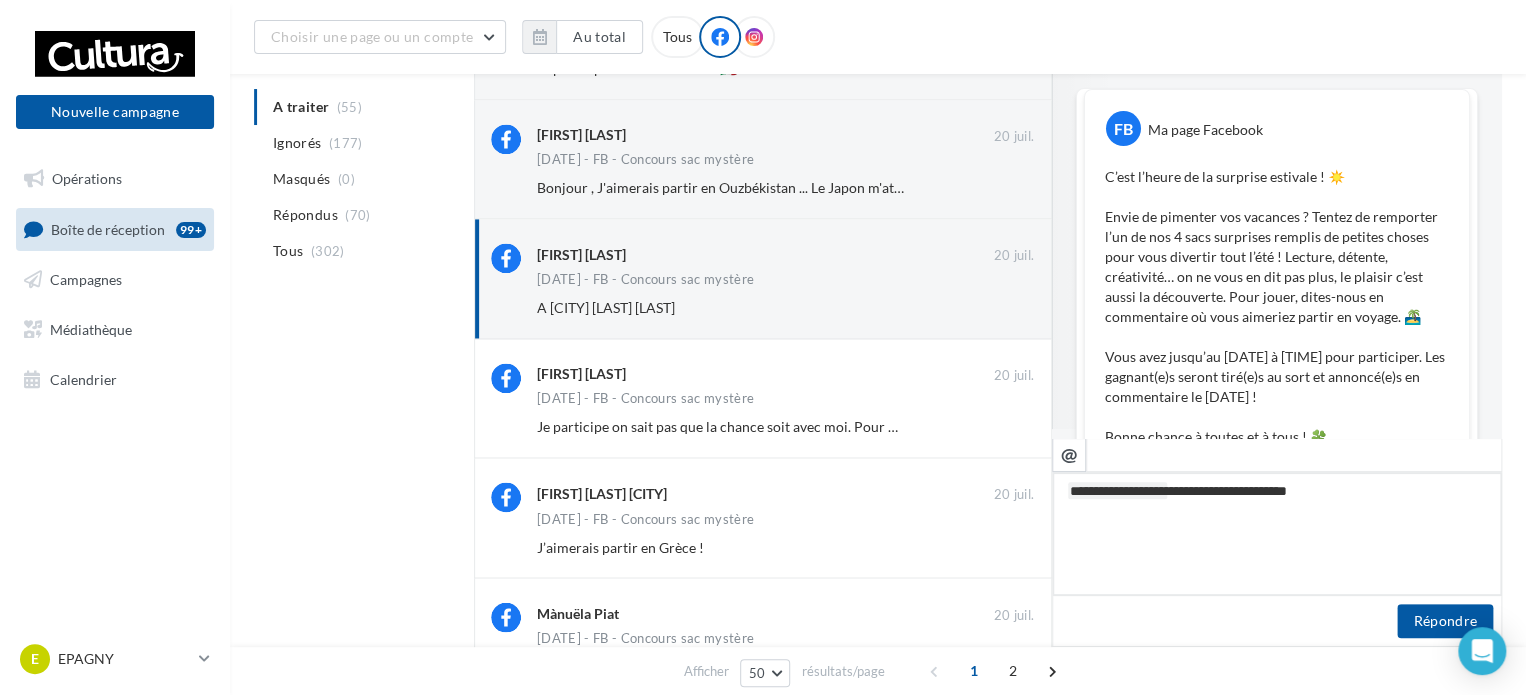 type on "**********" 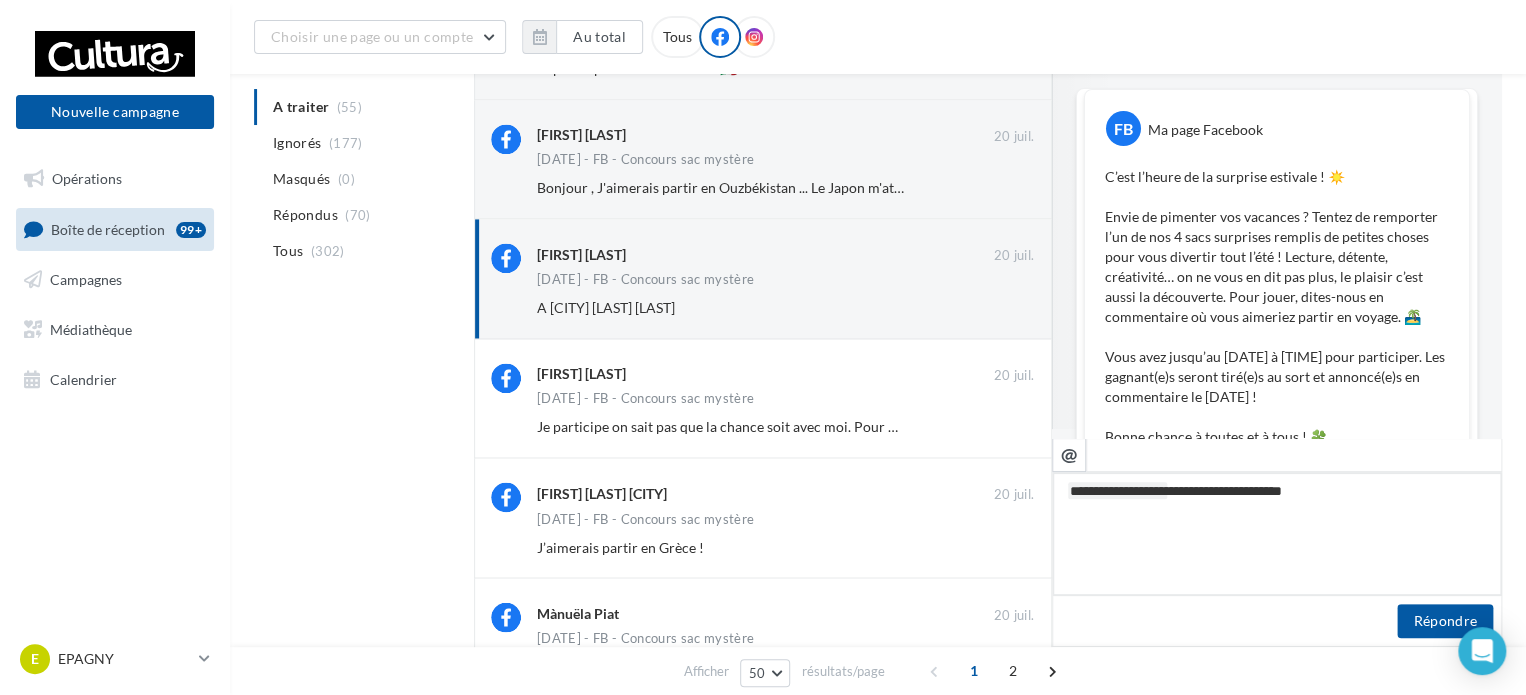 type on "**********" 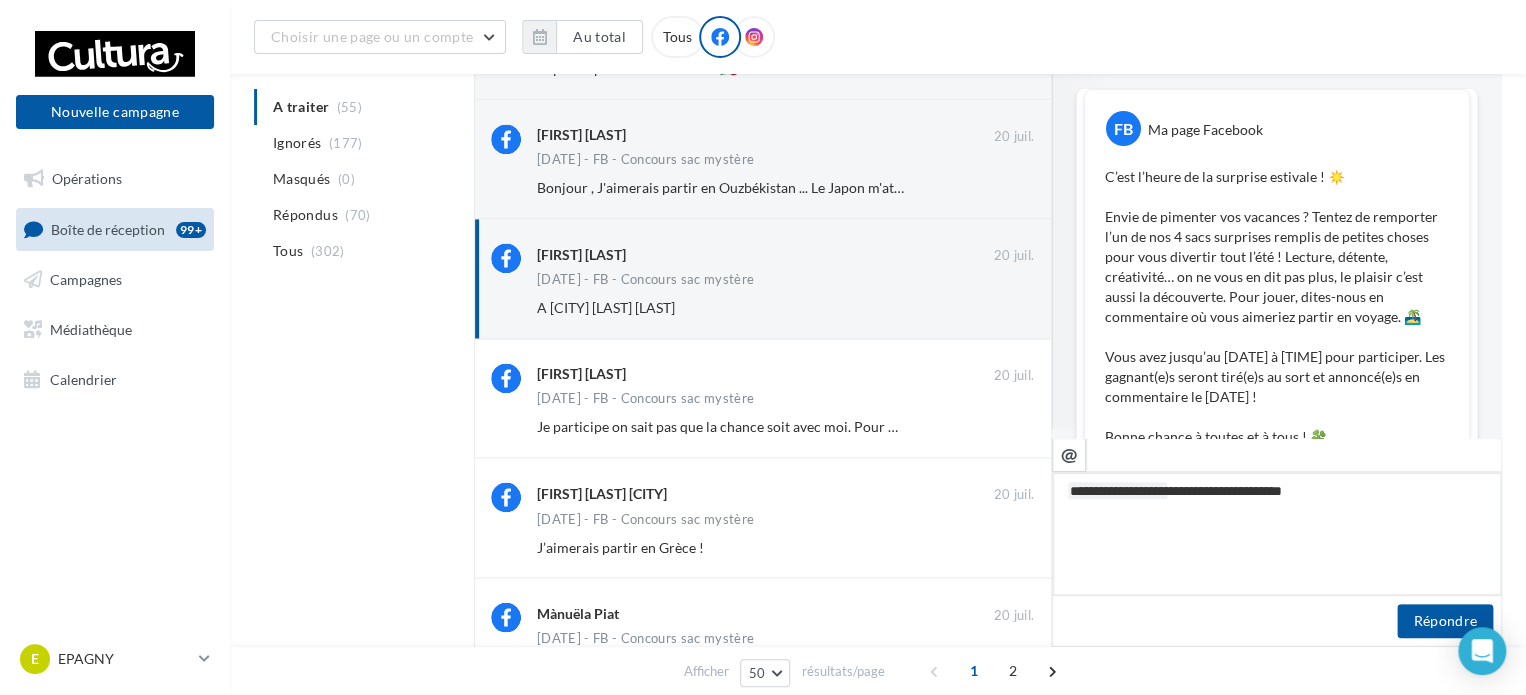 type on "**********" 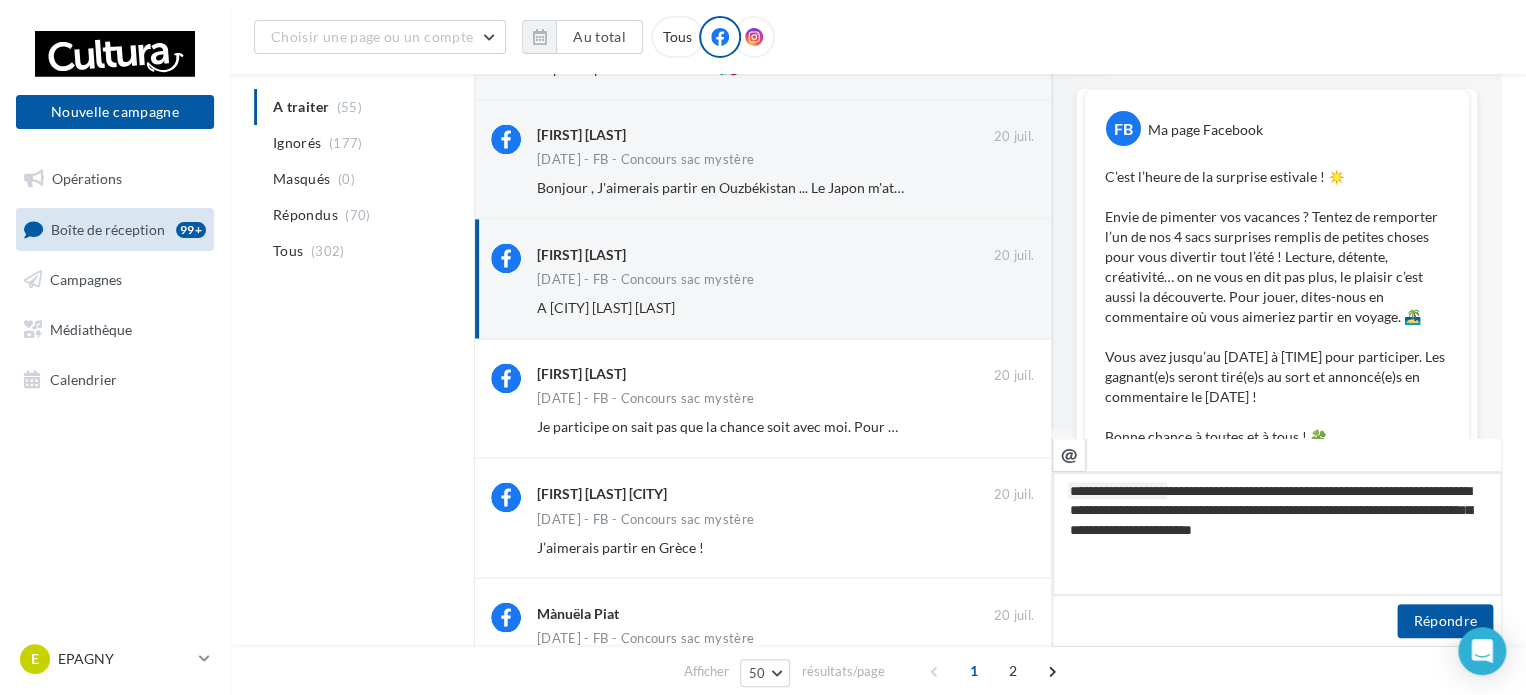click on "**********" at bounding box center (1277, 534) 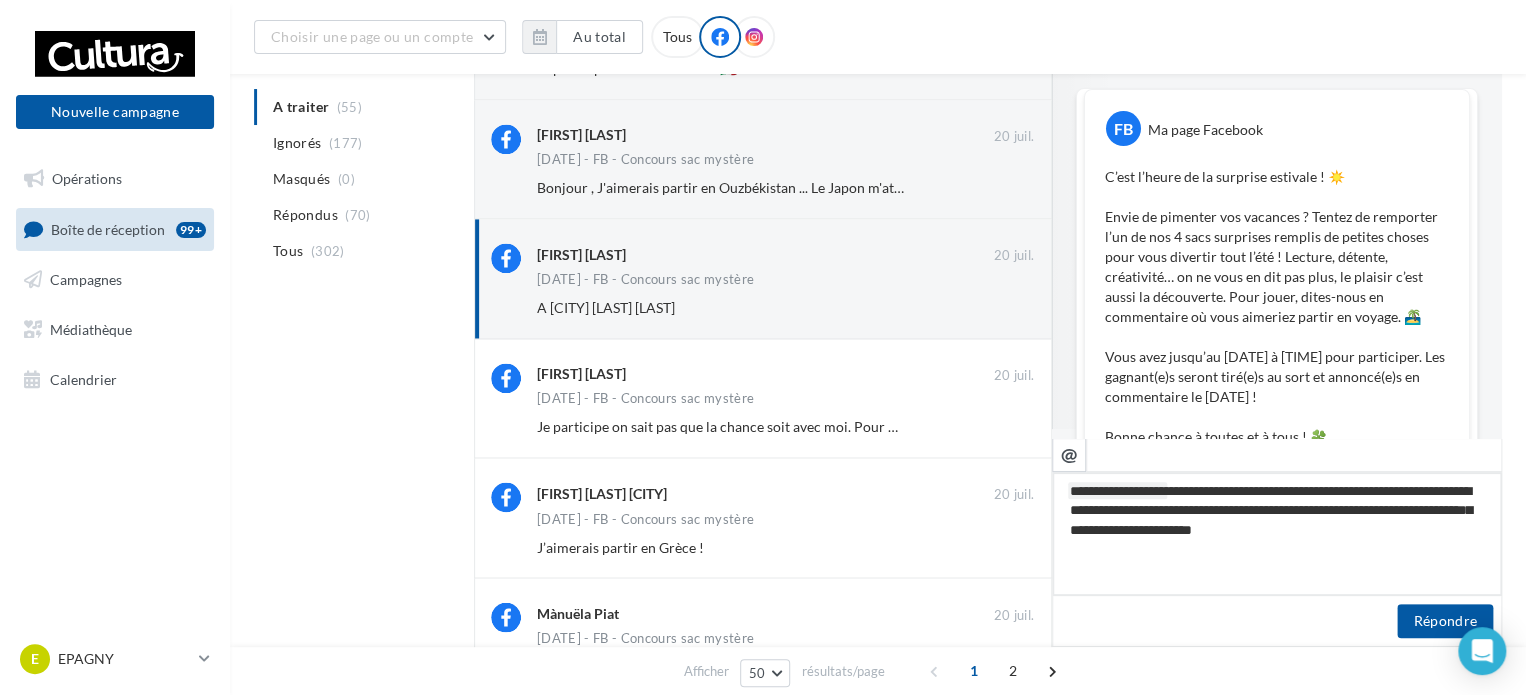 drag, startPoint x: 1258, startPoint y: 513, endPoint x: 1332, endPoint y: 499, distance: 75.31268 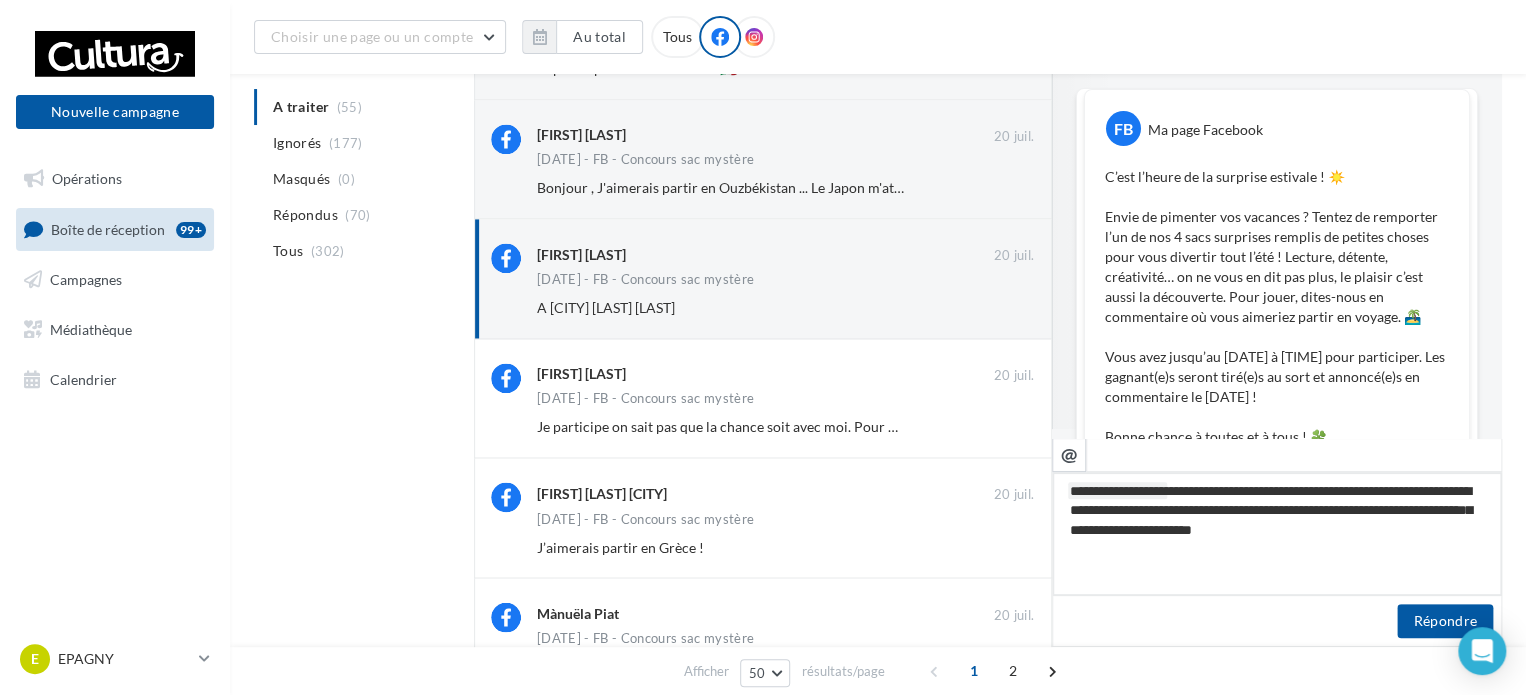 click on "**********" at bounding box center [1277, 534] 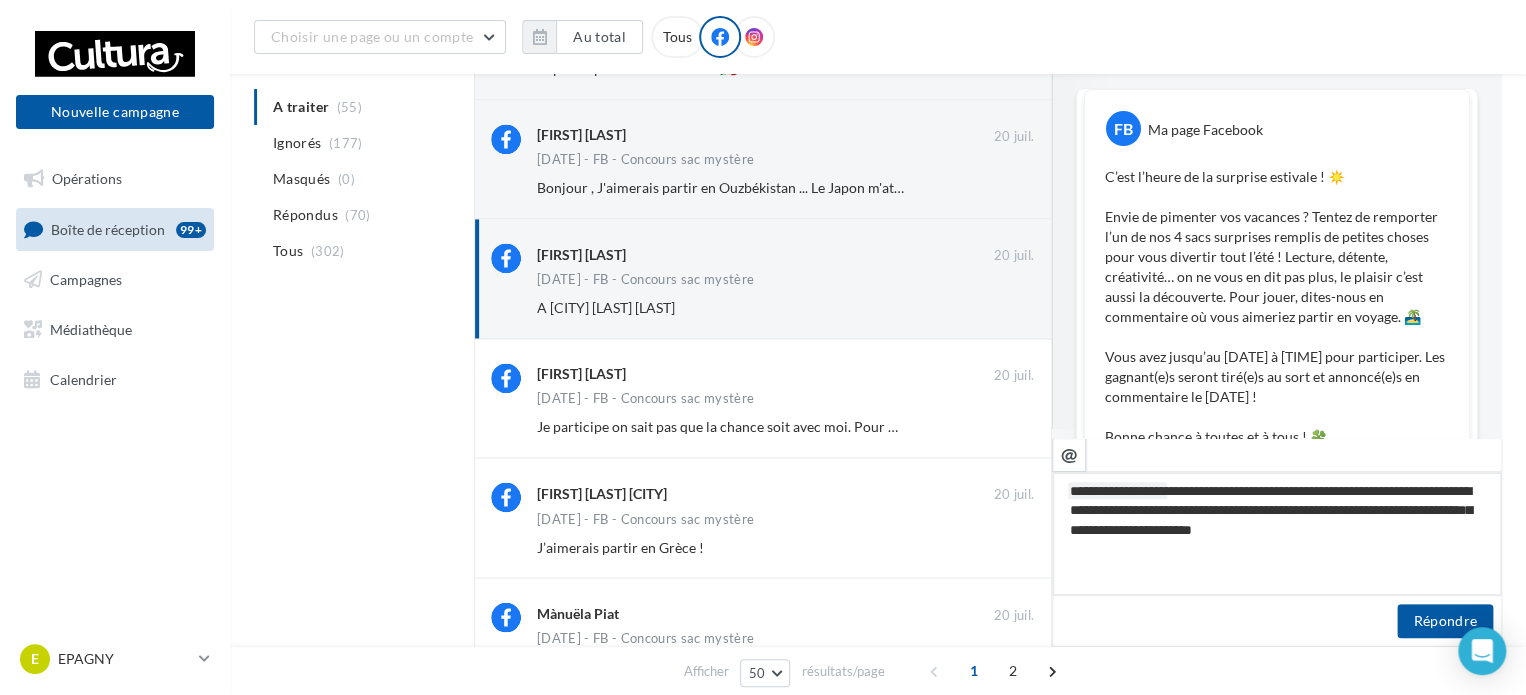 type on "**********" 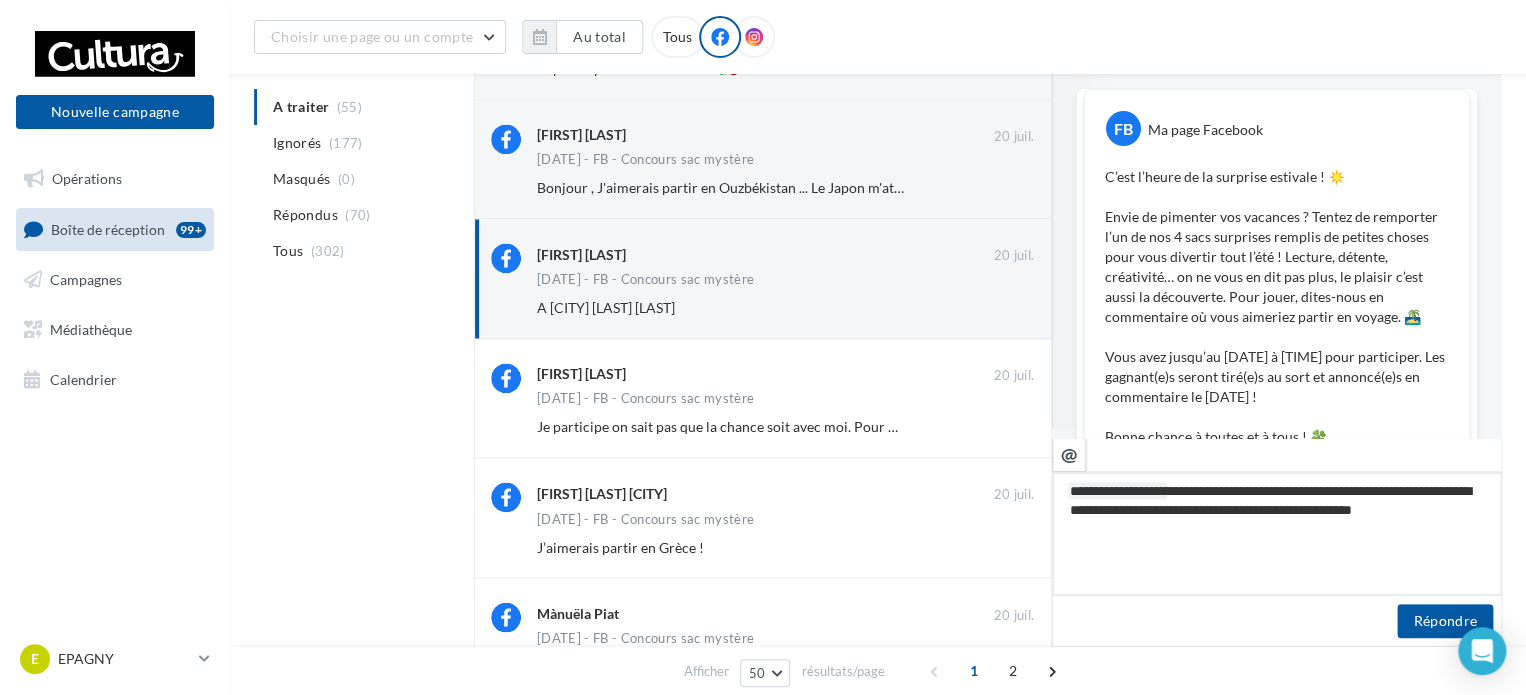 type on "**********" 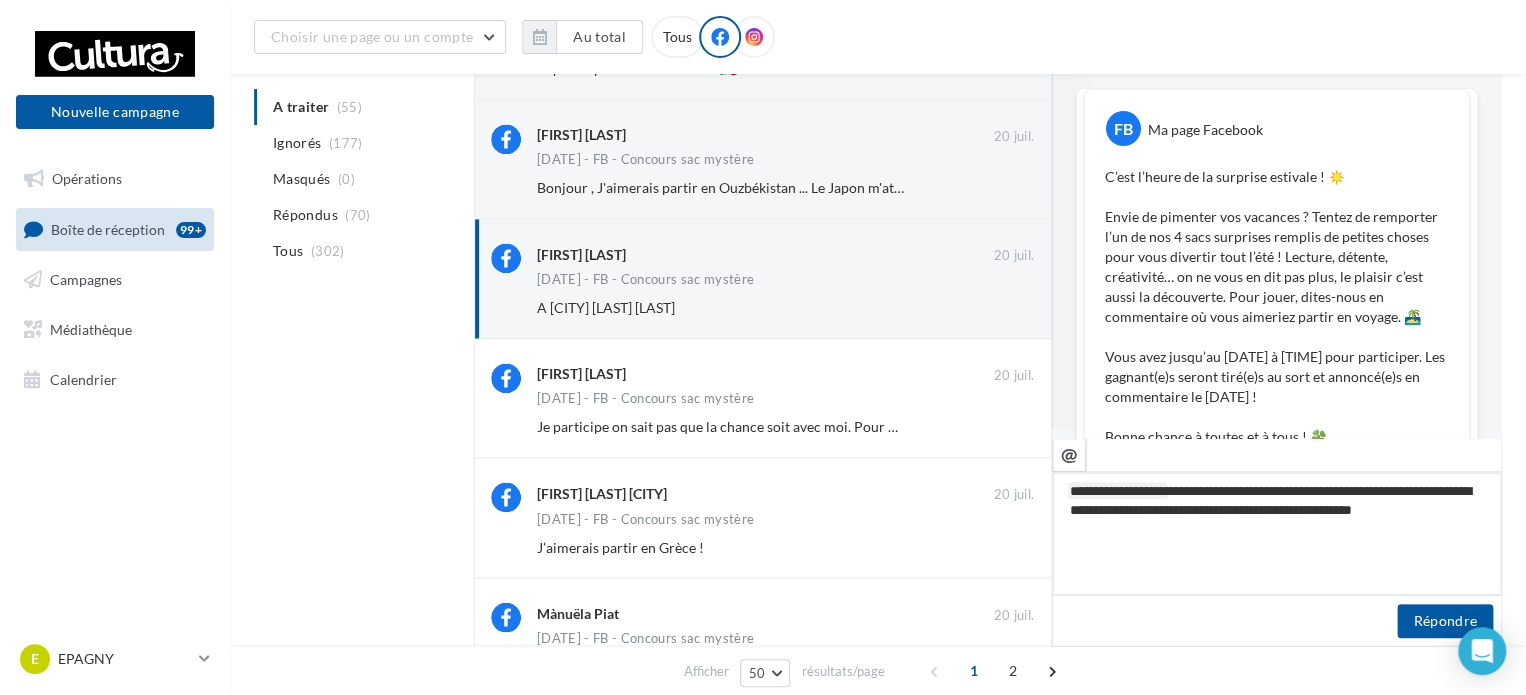 type on "**********" 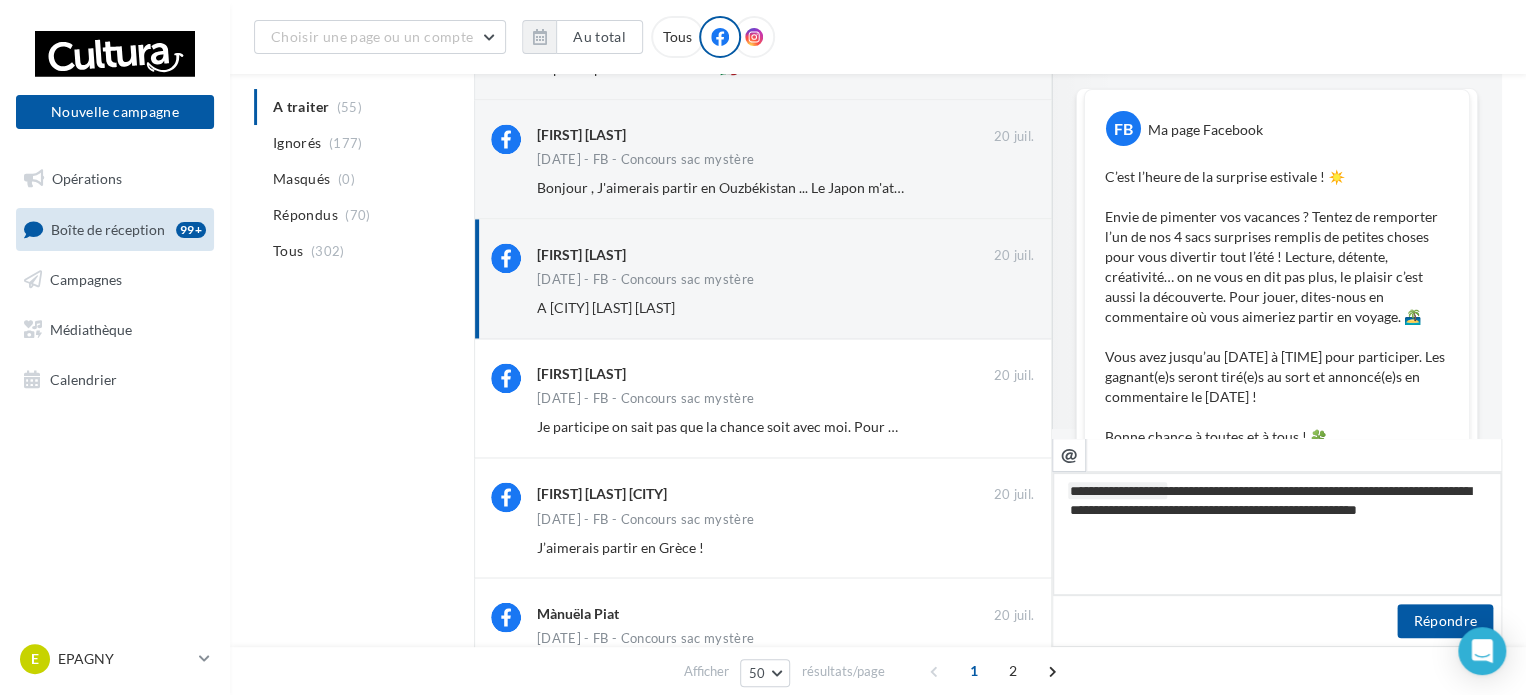type on "**********" 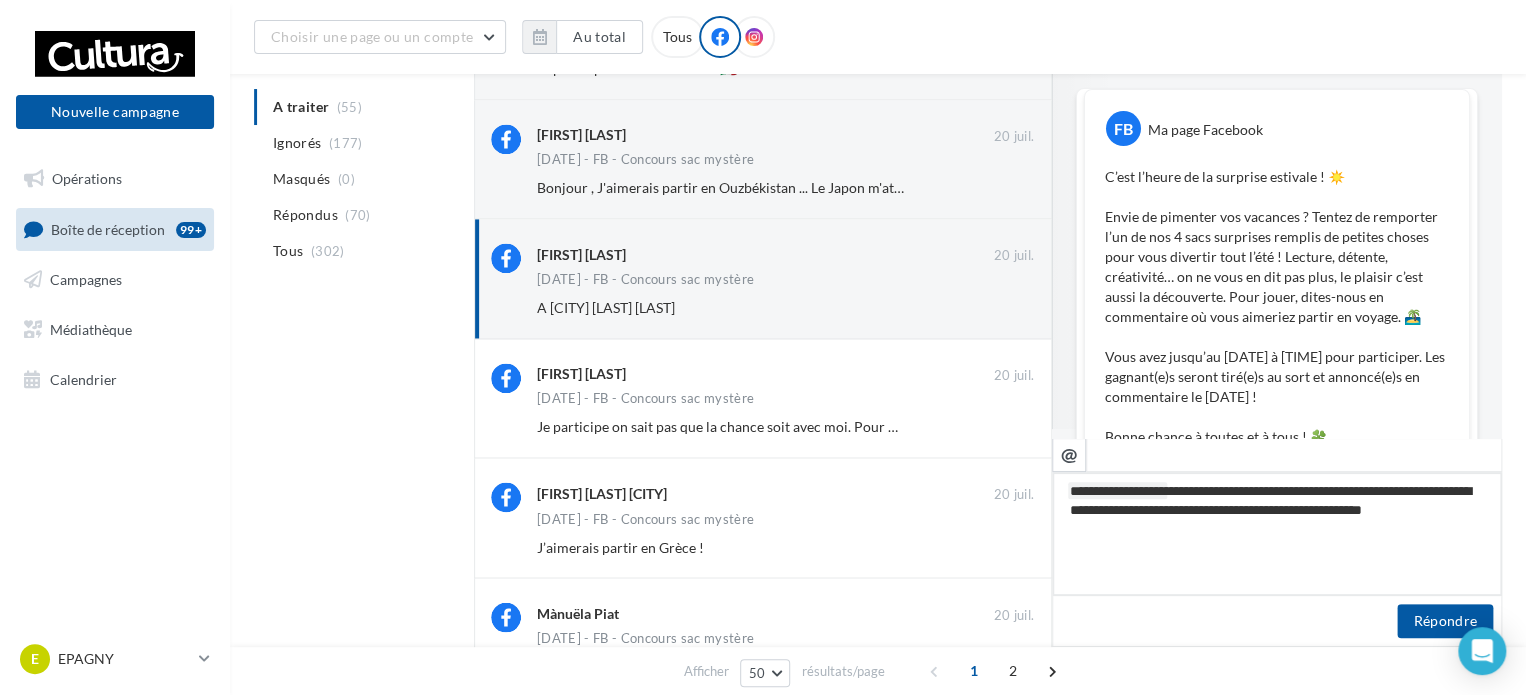 type on "**********" 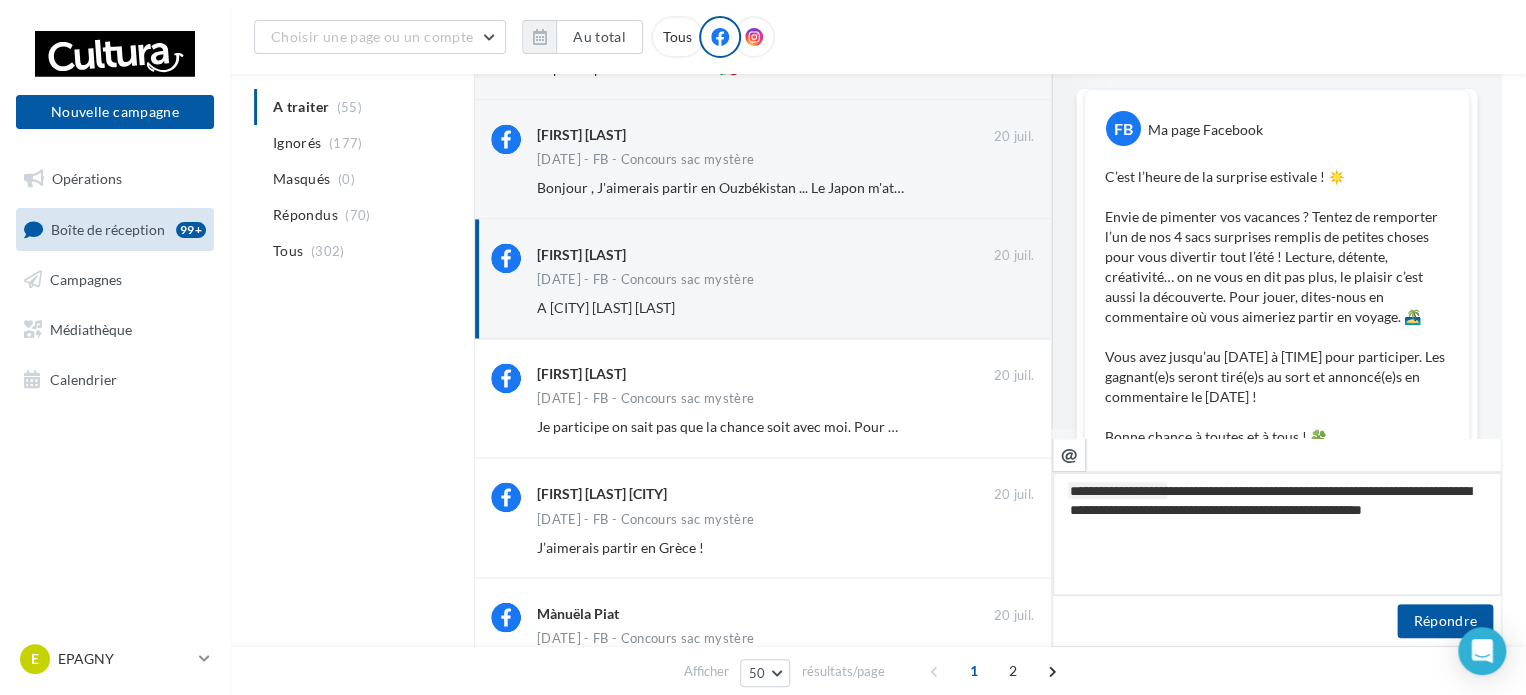 type on "**********" 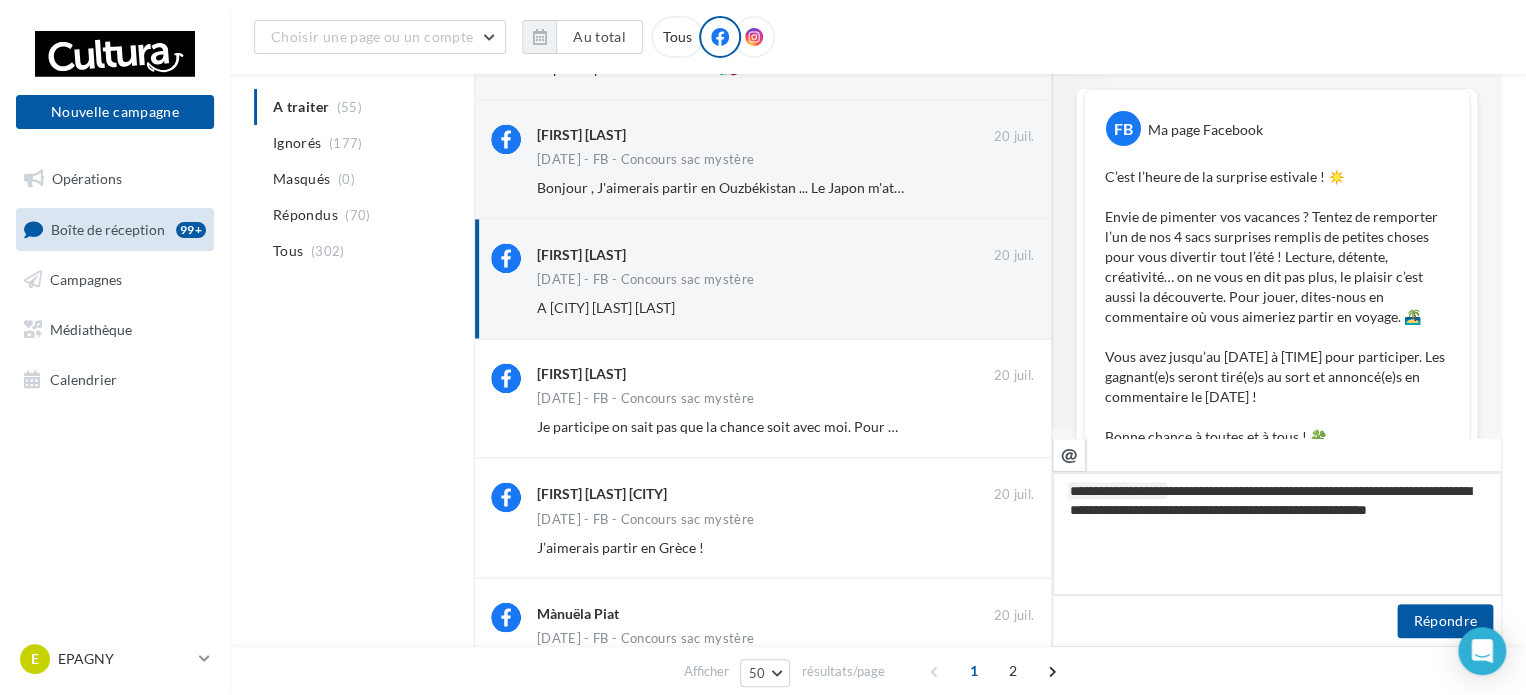 type on "**********" 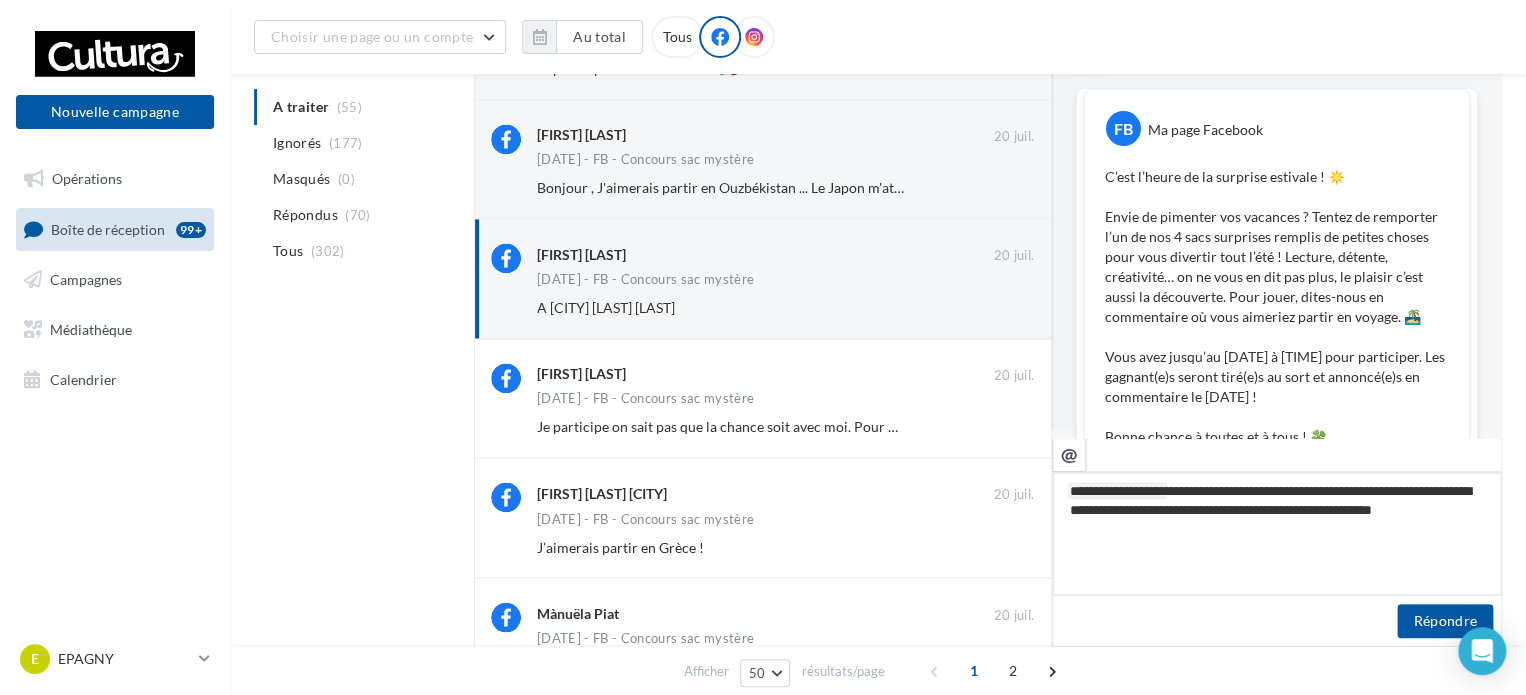 type on "**********" 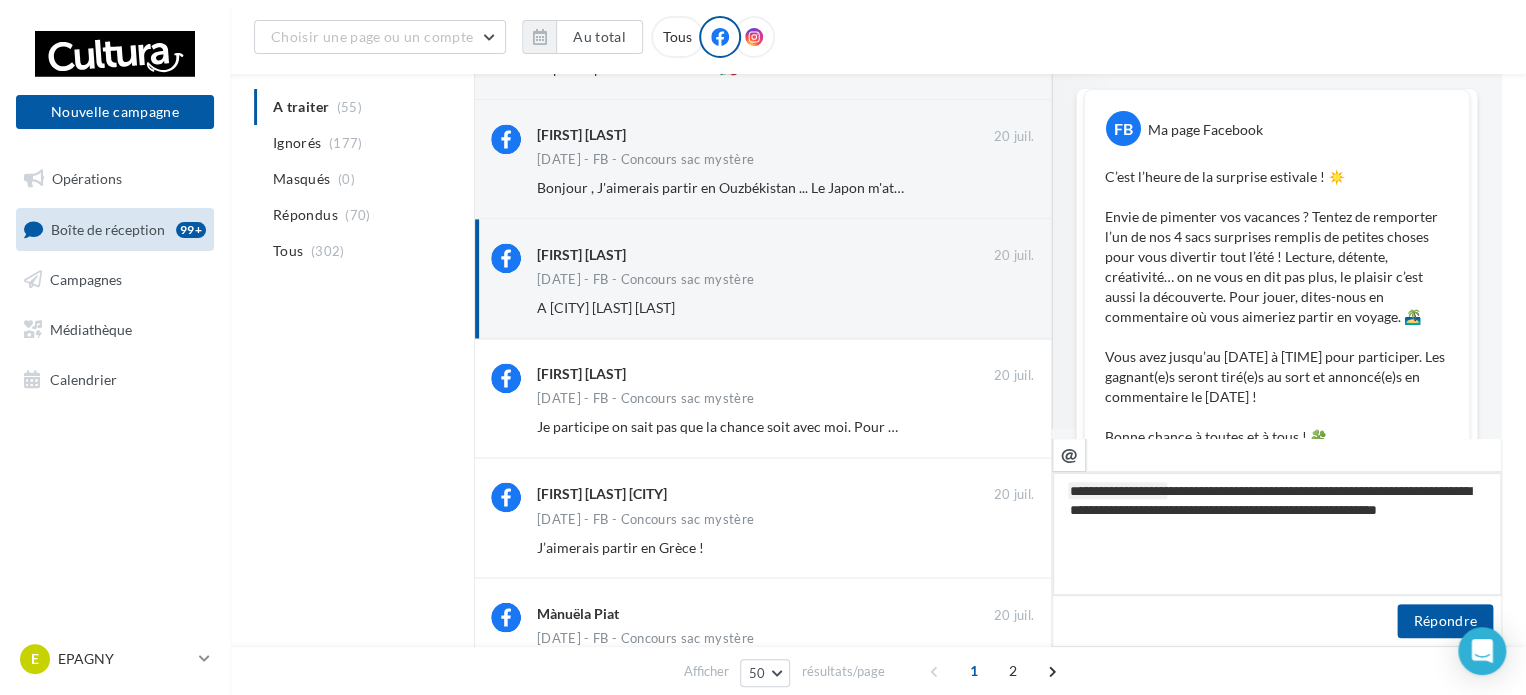 type on "**********" 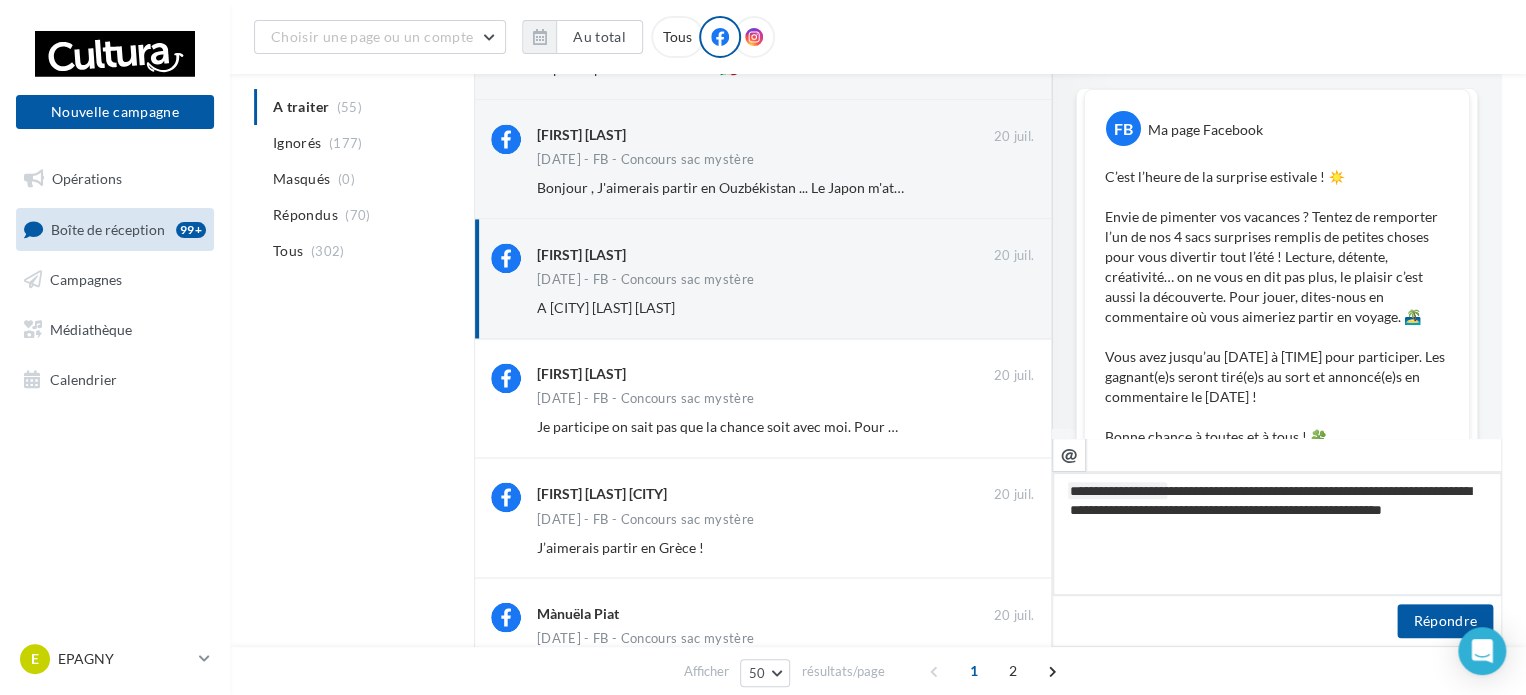type on "**********" 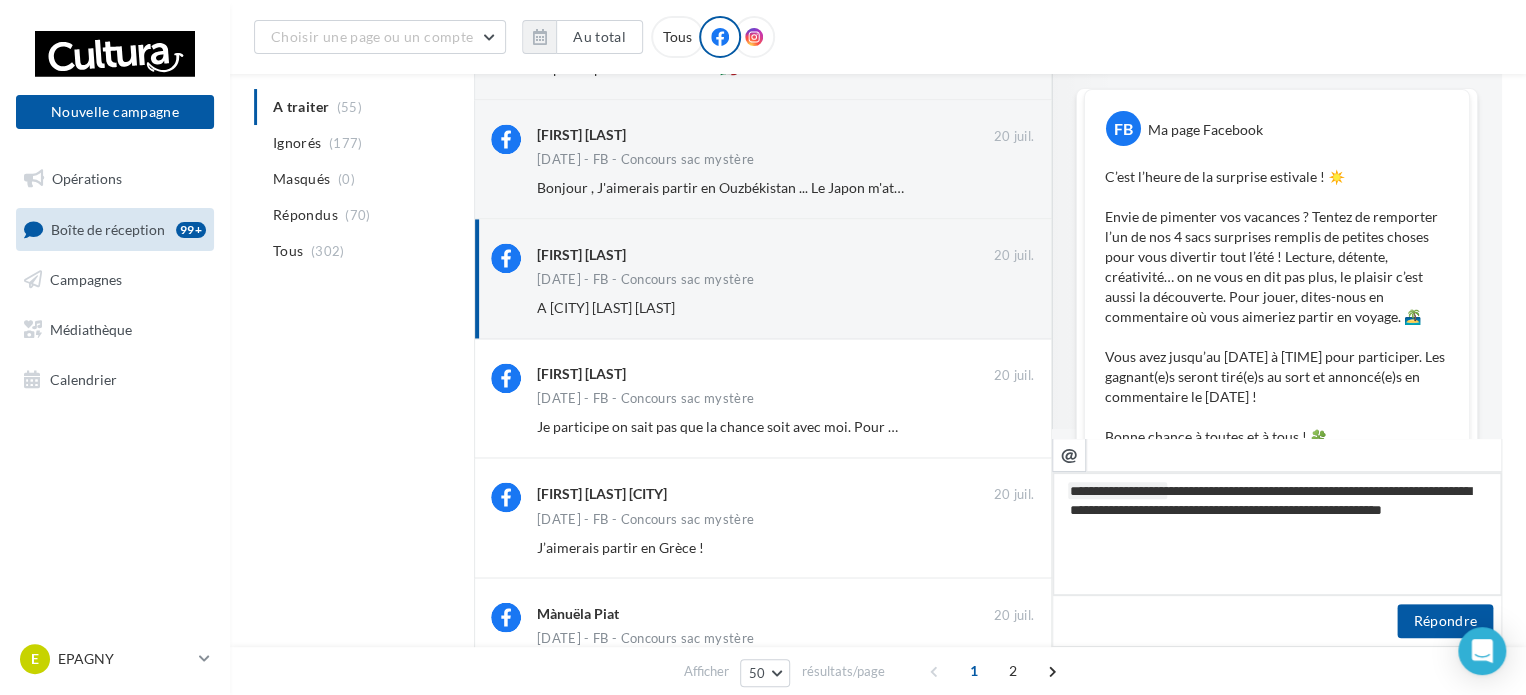 type on "**********" 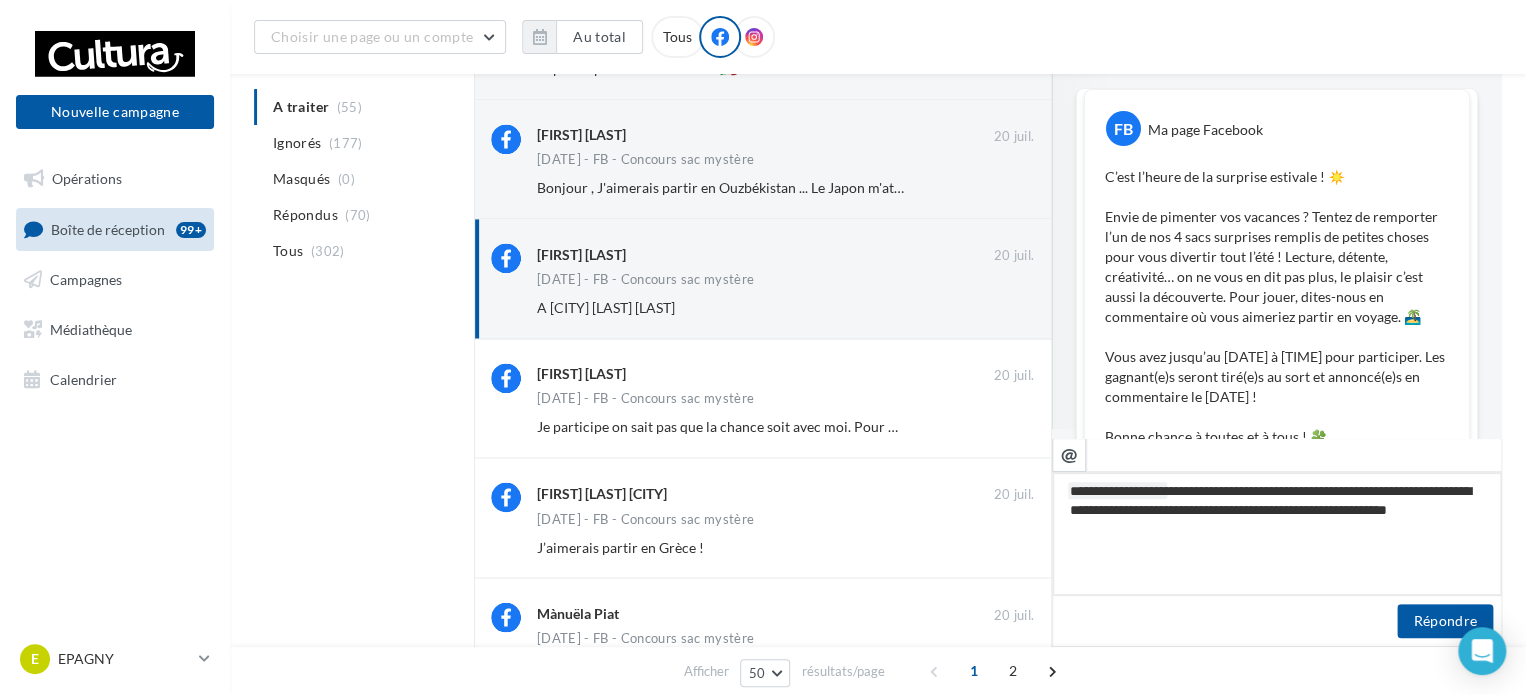 type on "**********" 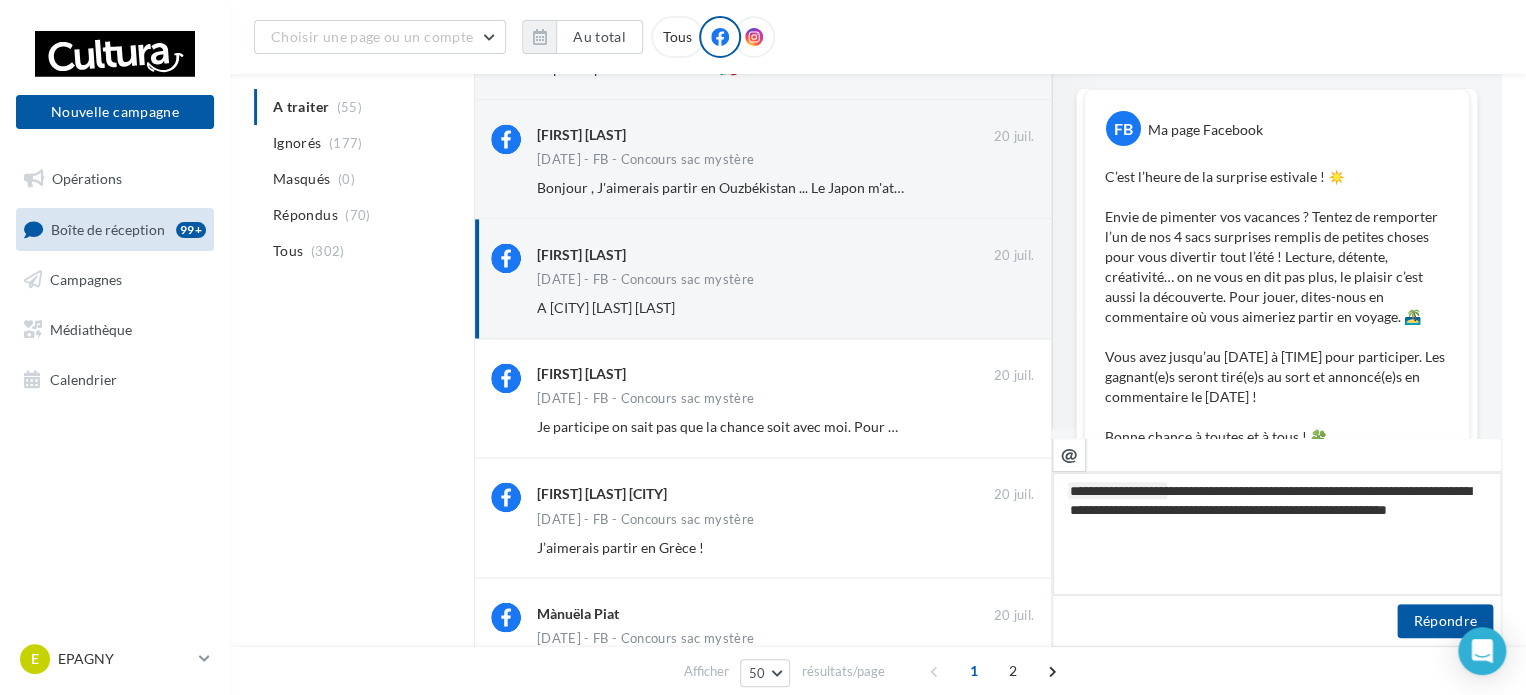 type on "**********" 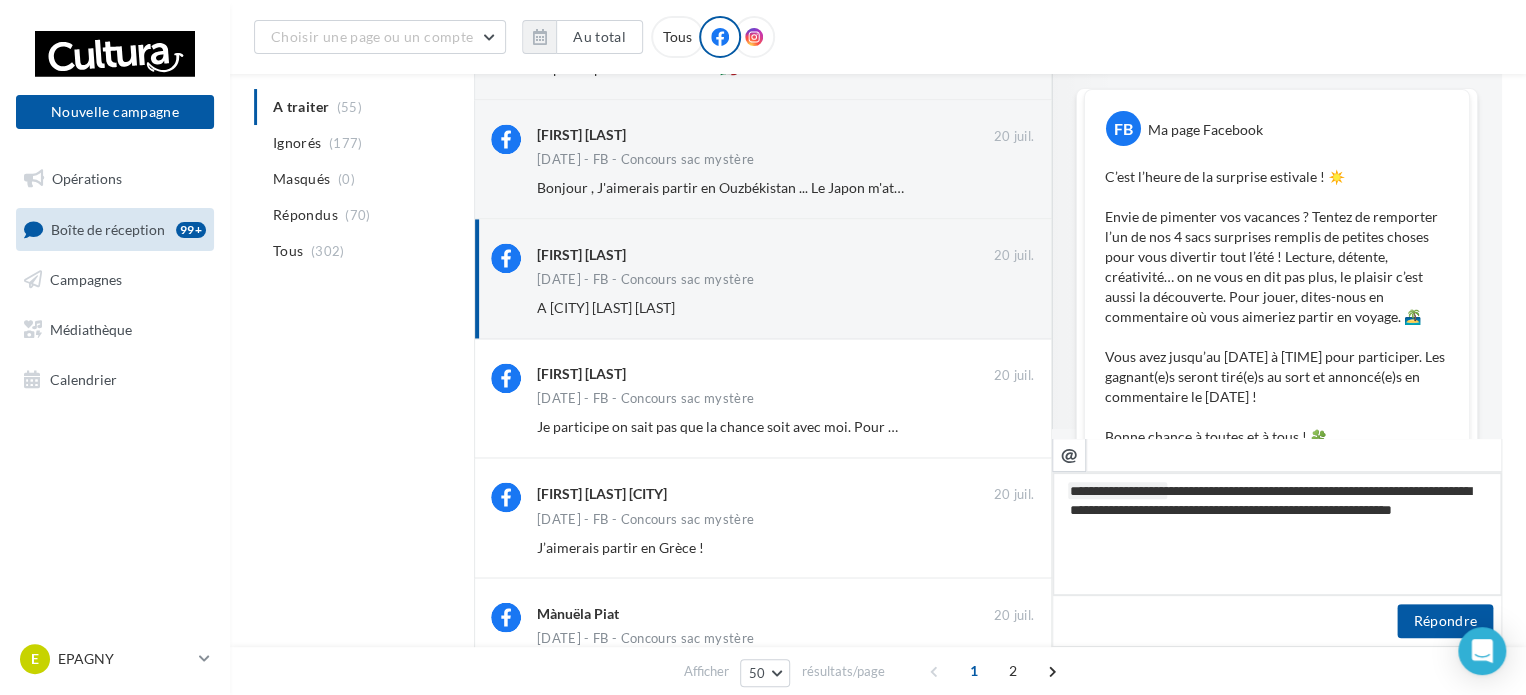 type on "**********" 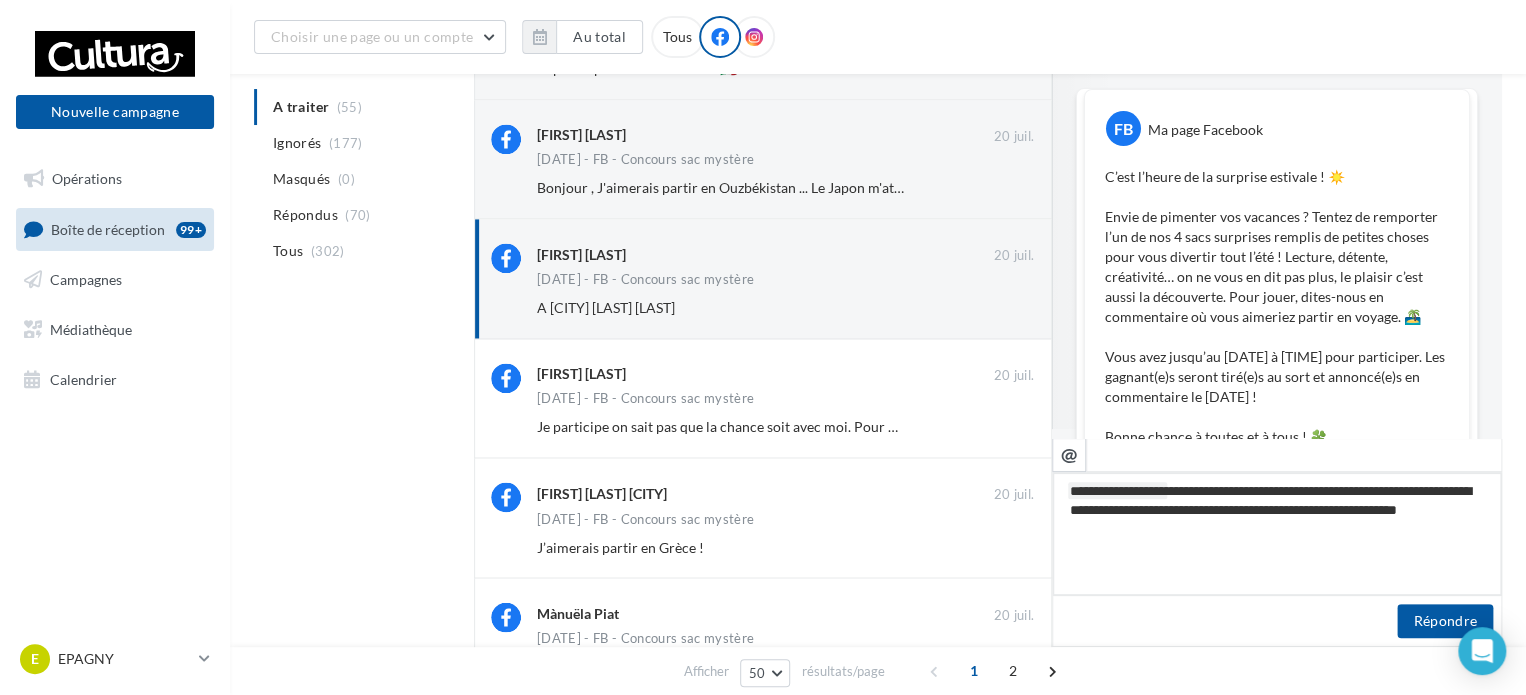type on "**********" 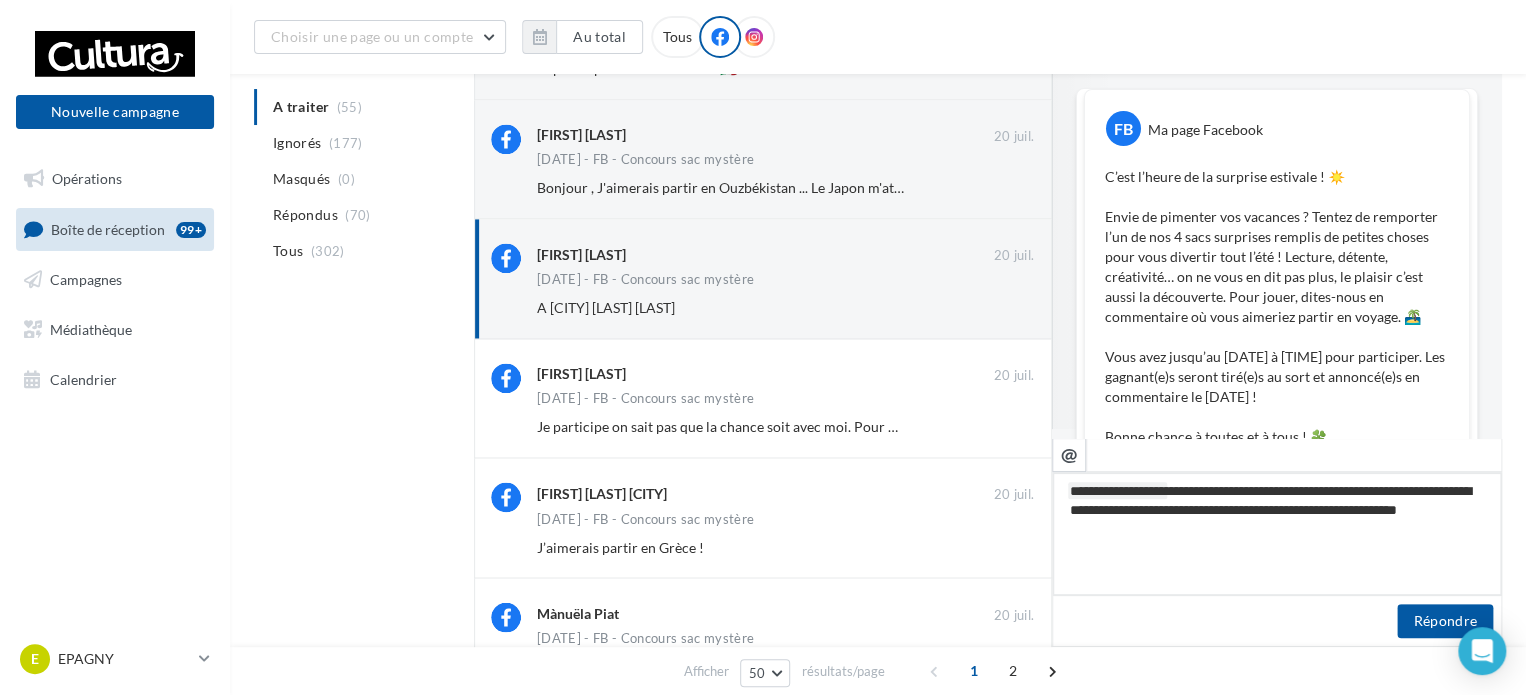 type on "**********" 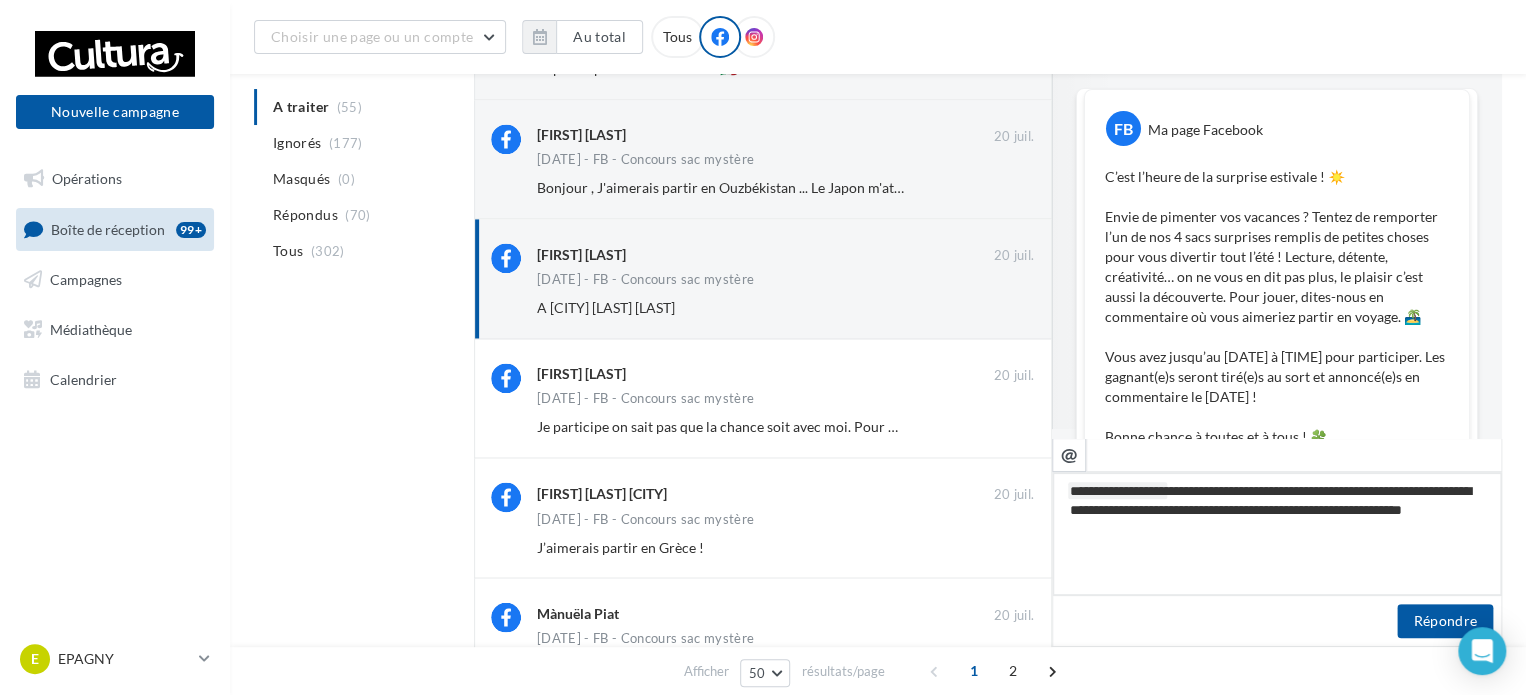 type on "**********" 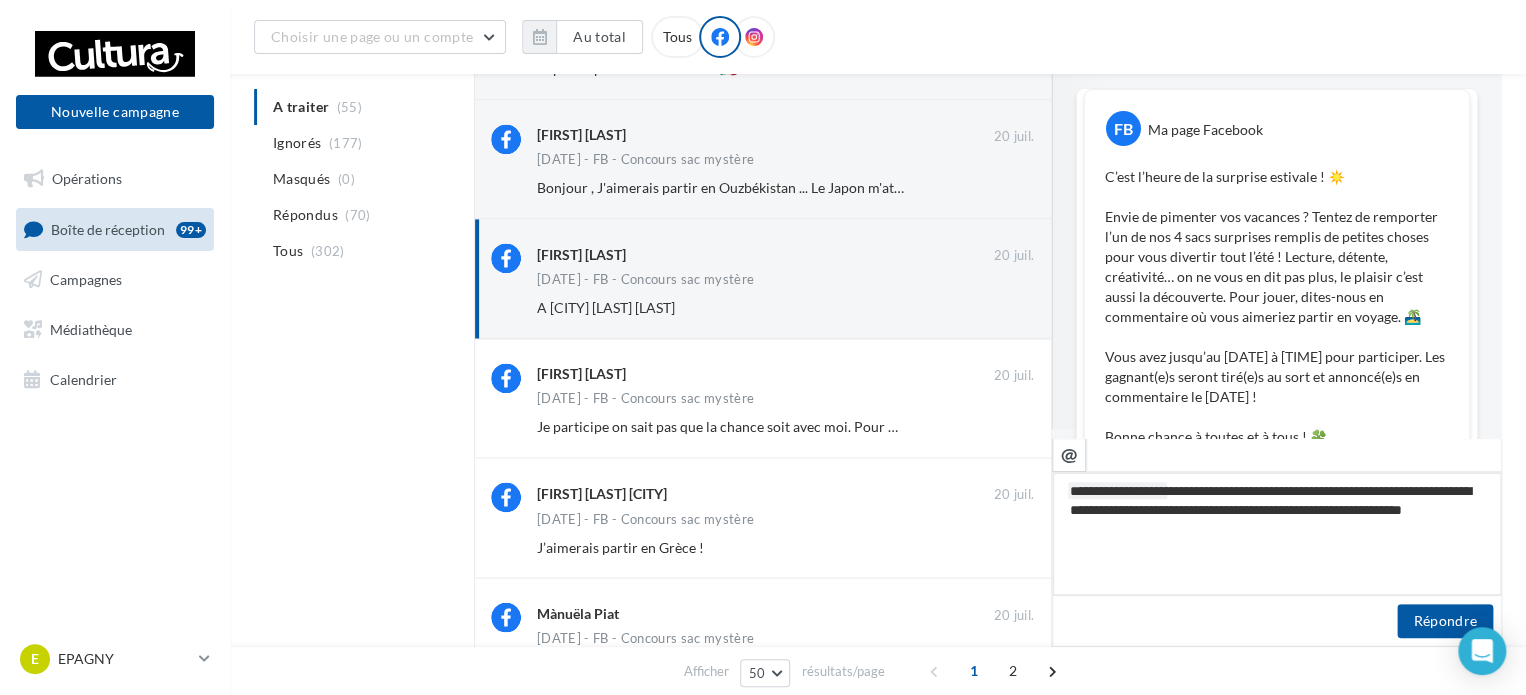 type on "**********" 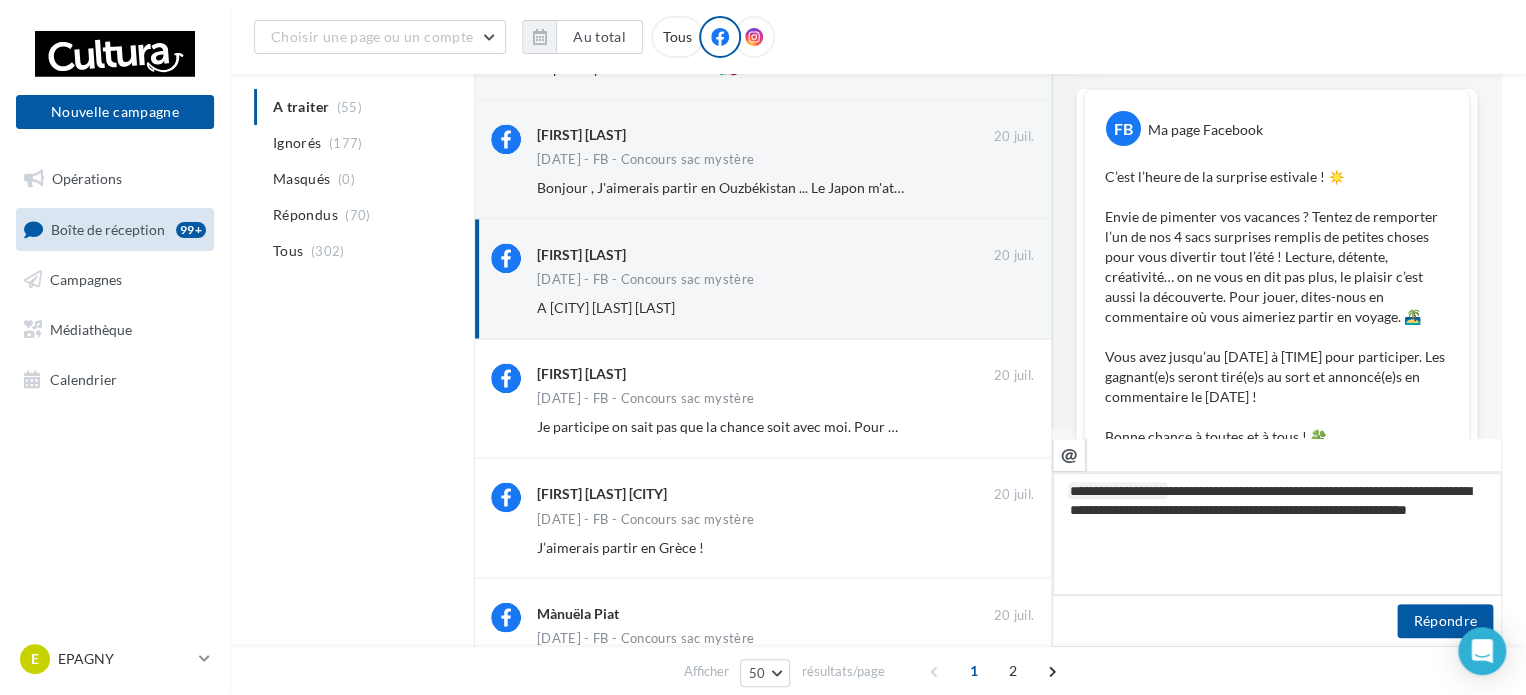 type on "**********" 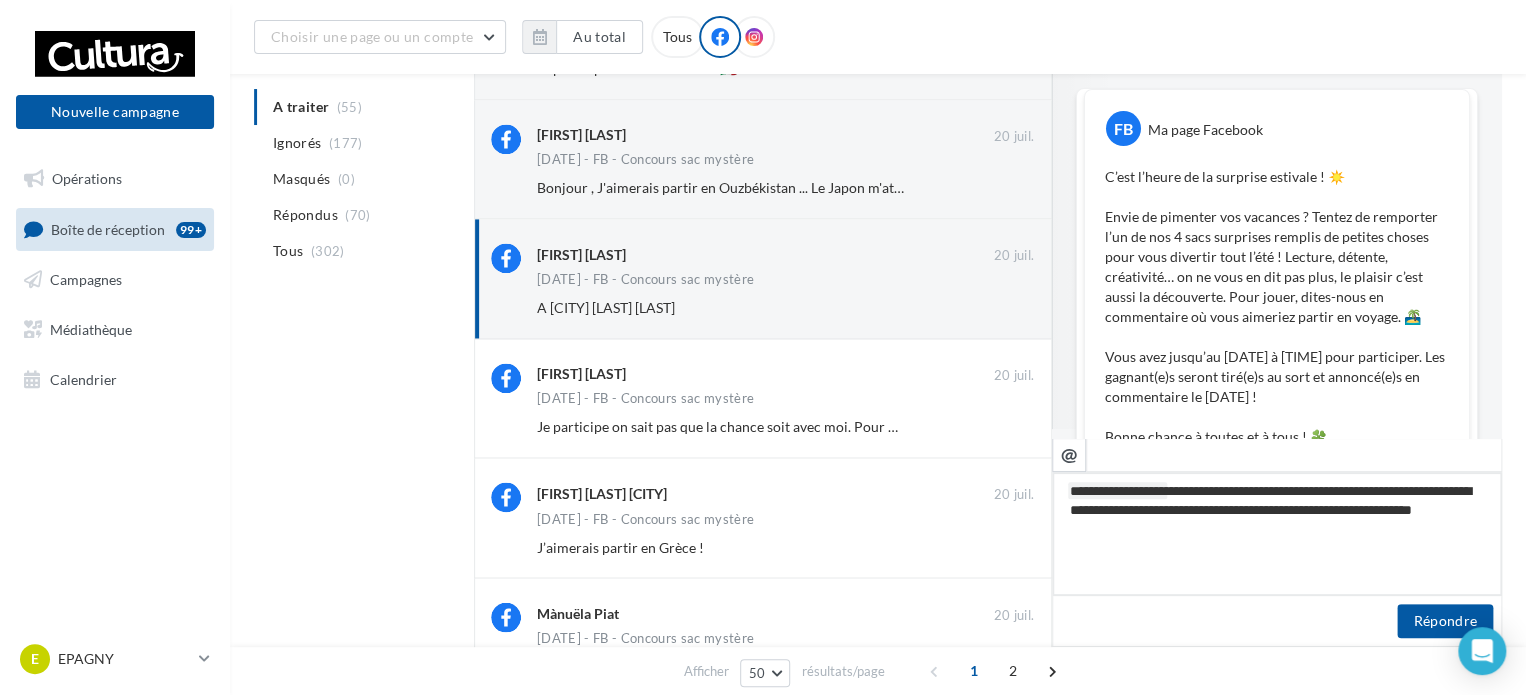 type on "**********" 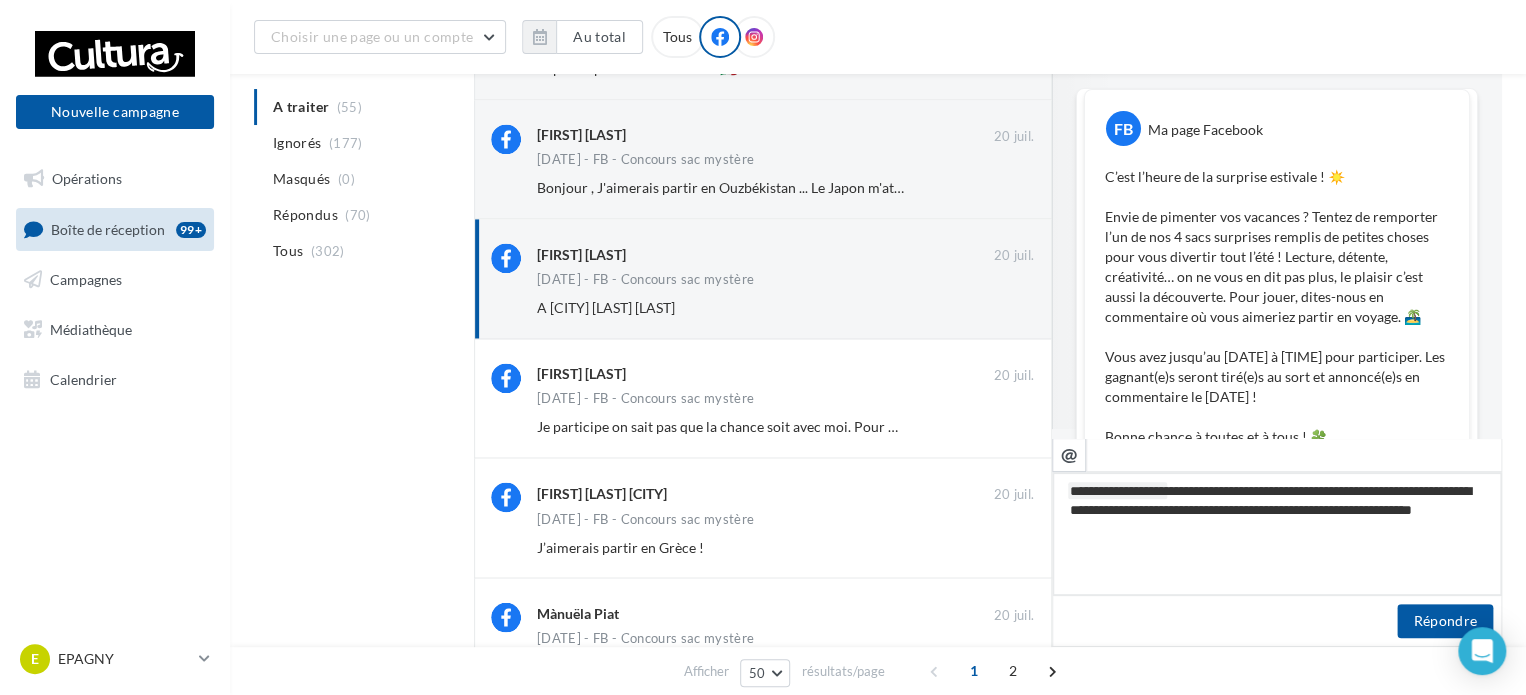 type on "**********" 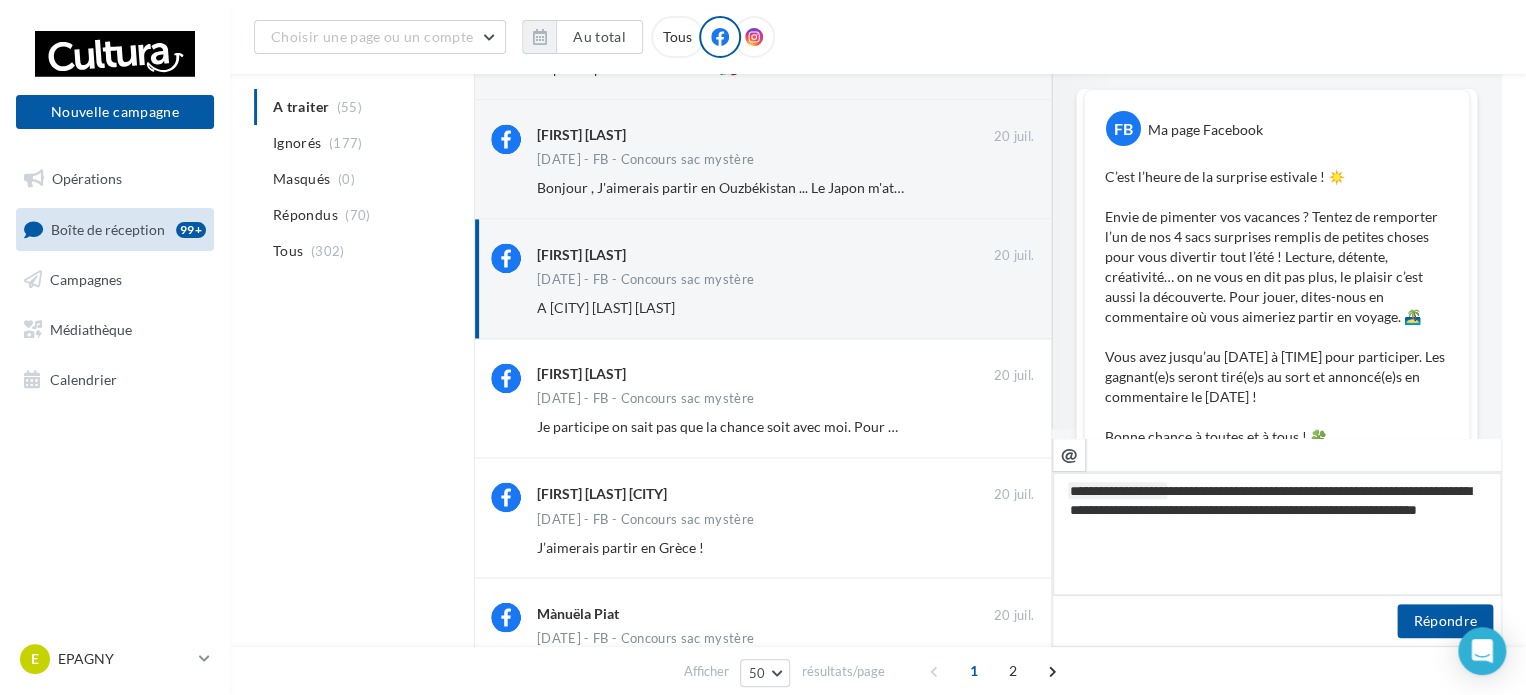type on "**********" 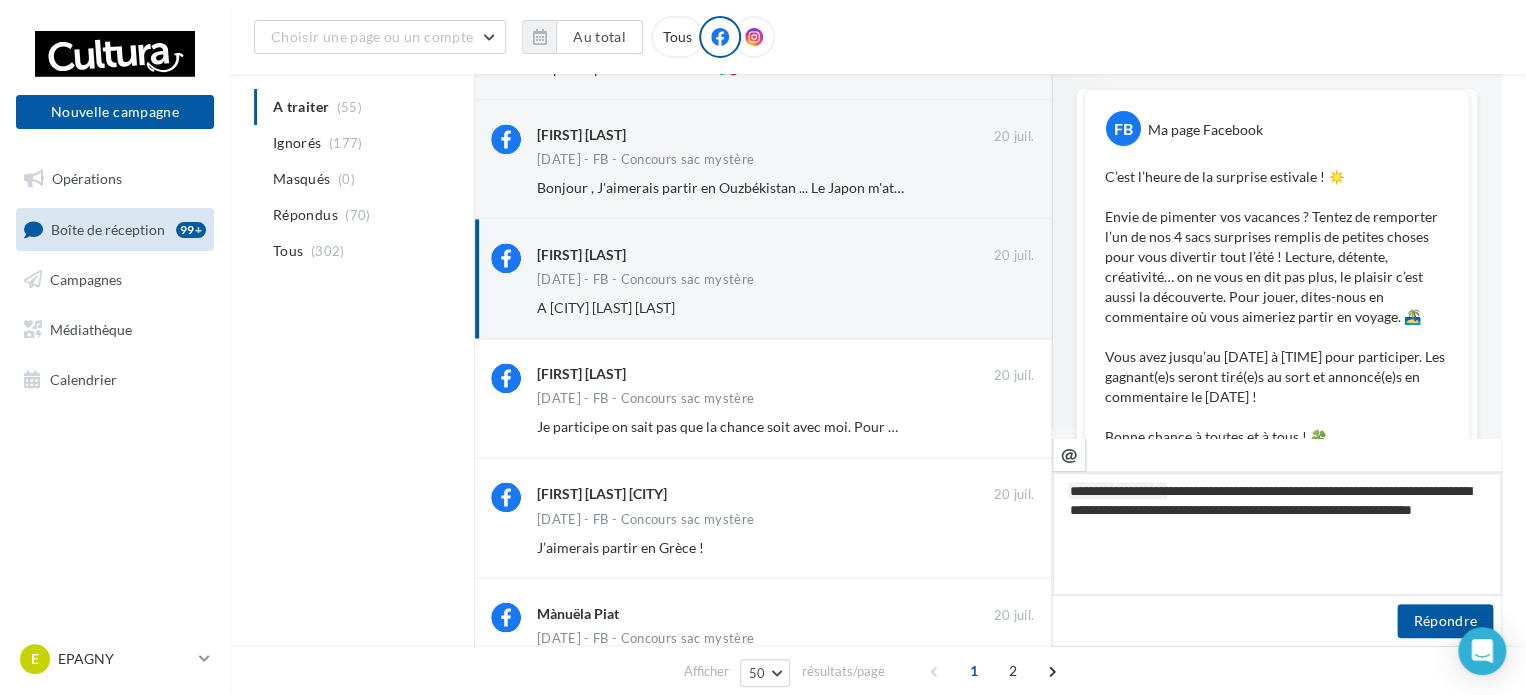 type on "**********" 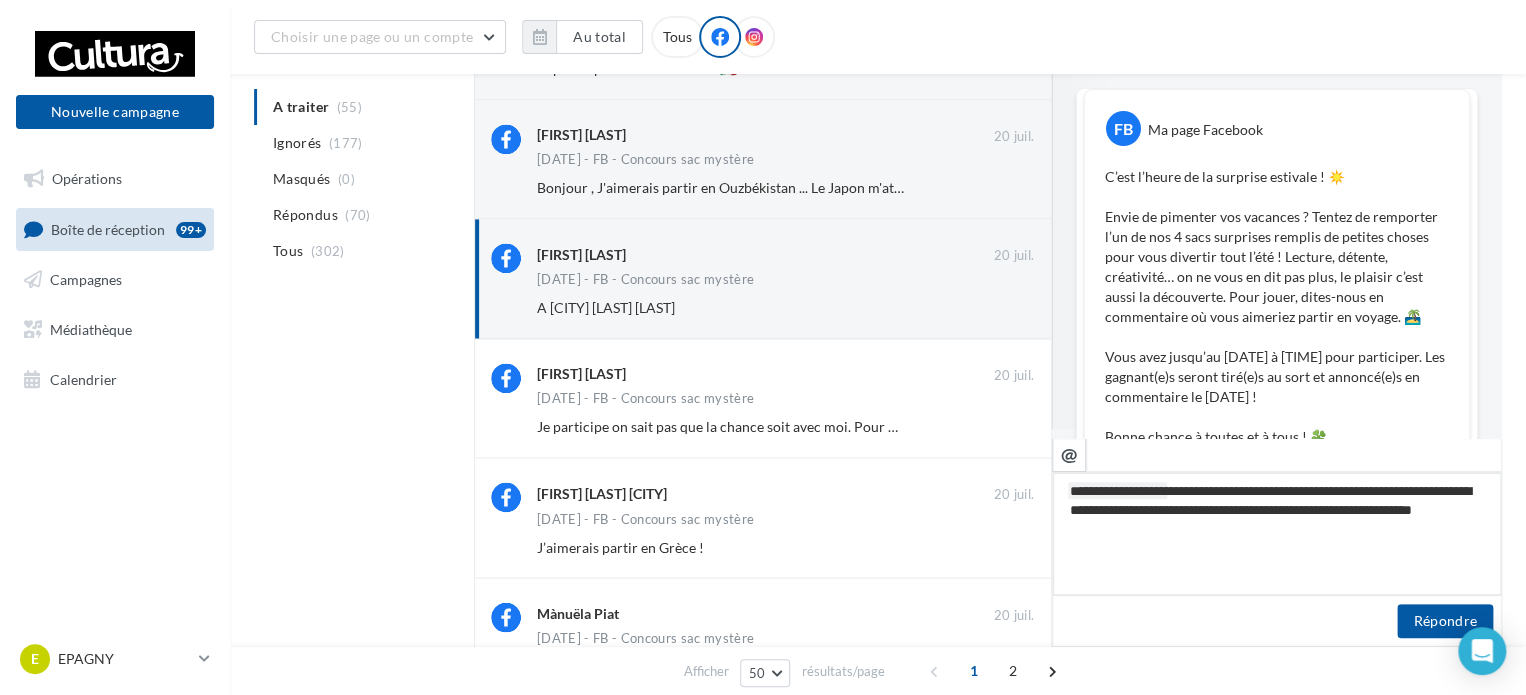 type on "**********" 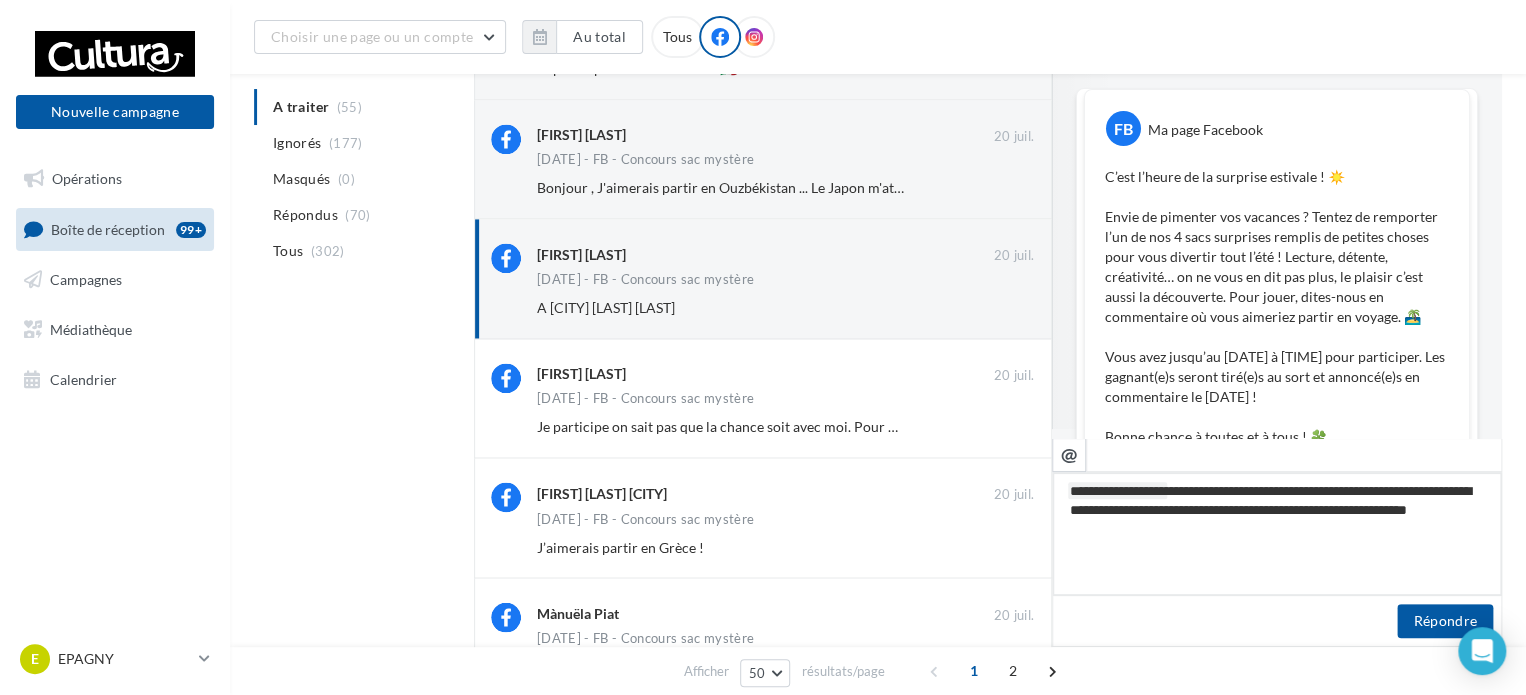 type on "**********" 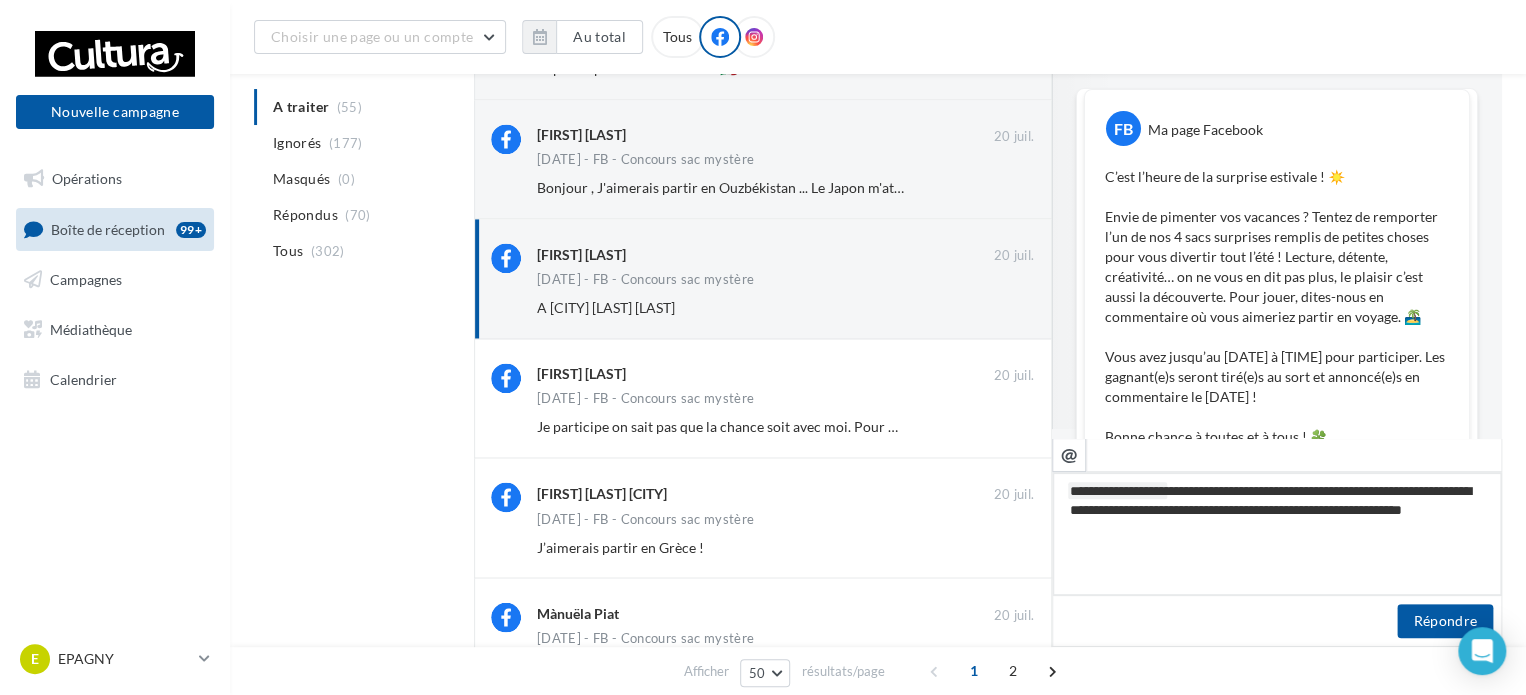 type on "**********" 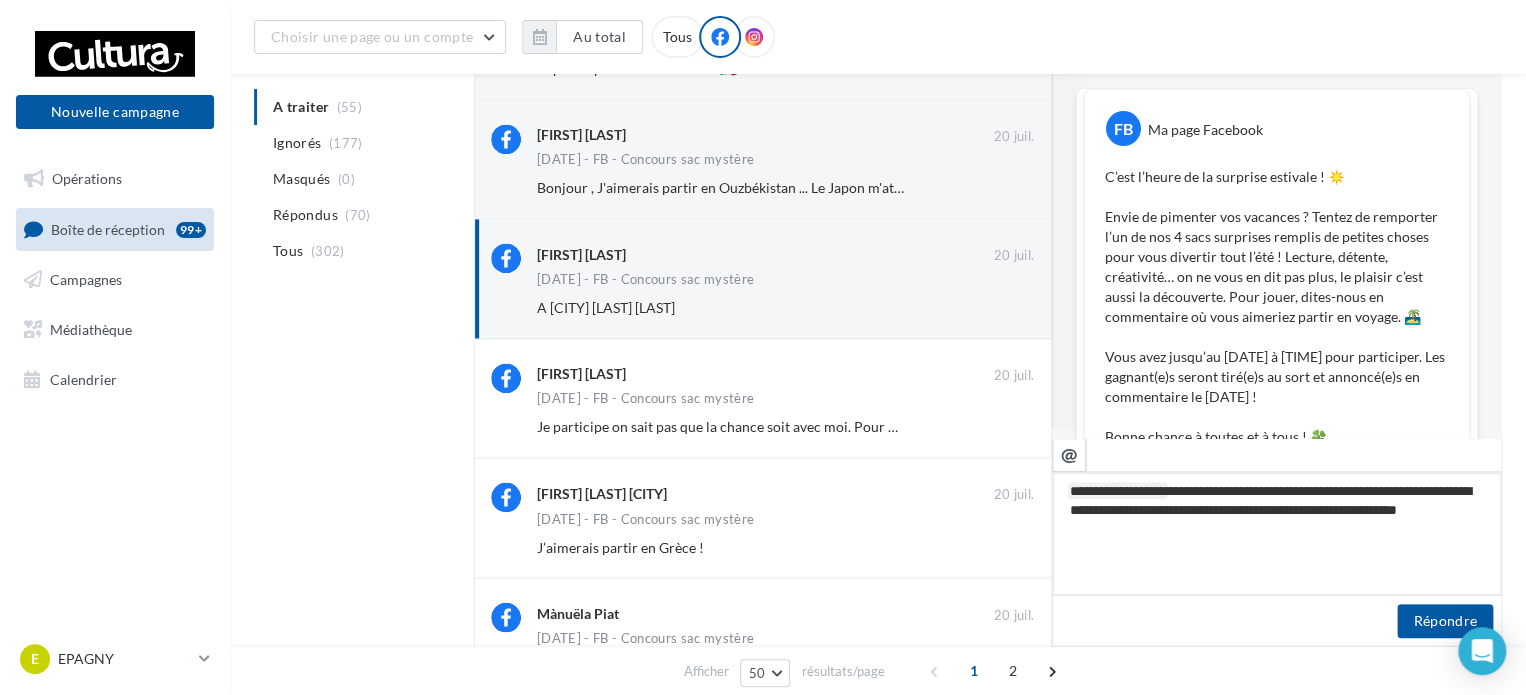 type on "**********" 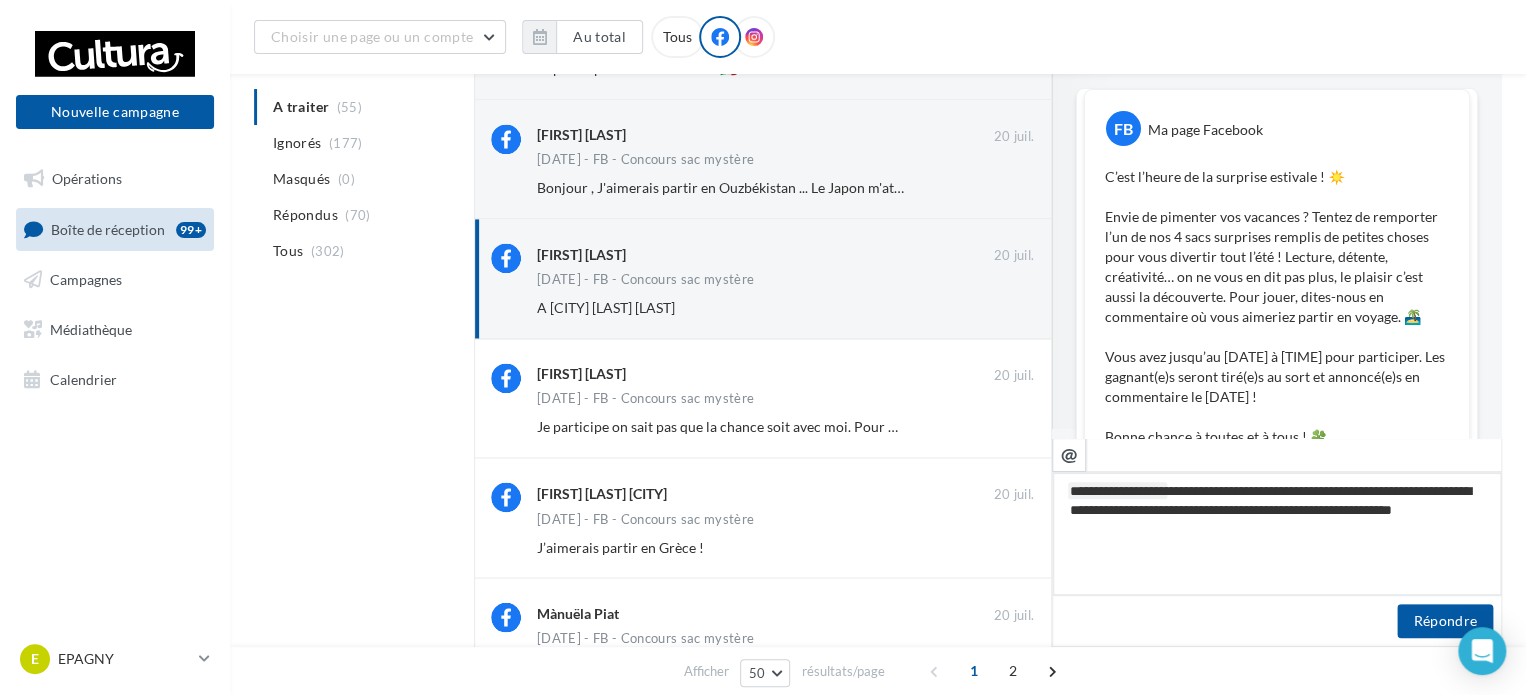 type on "**********" 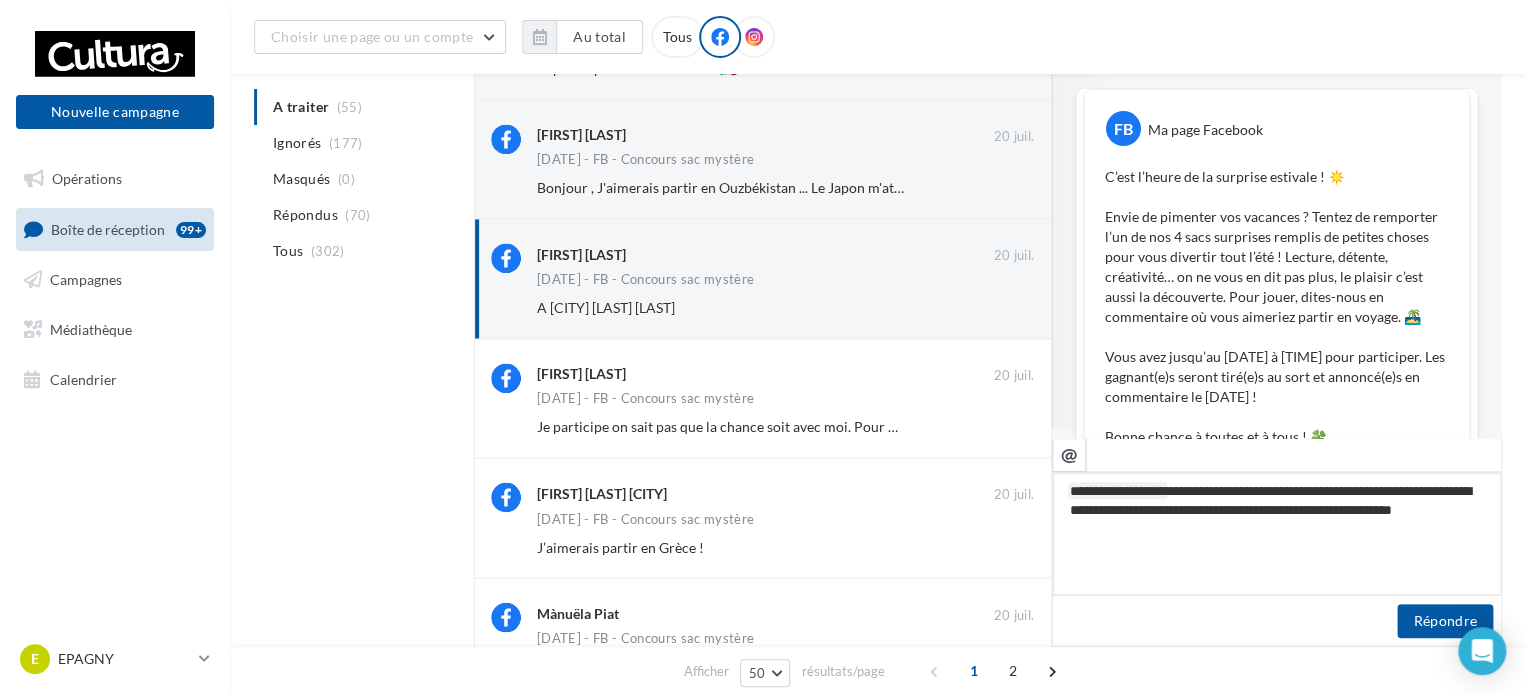 type on "**********" 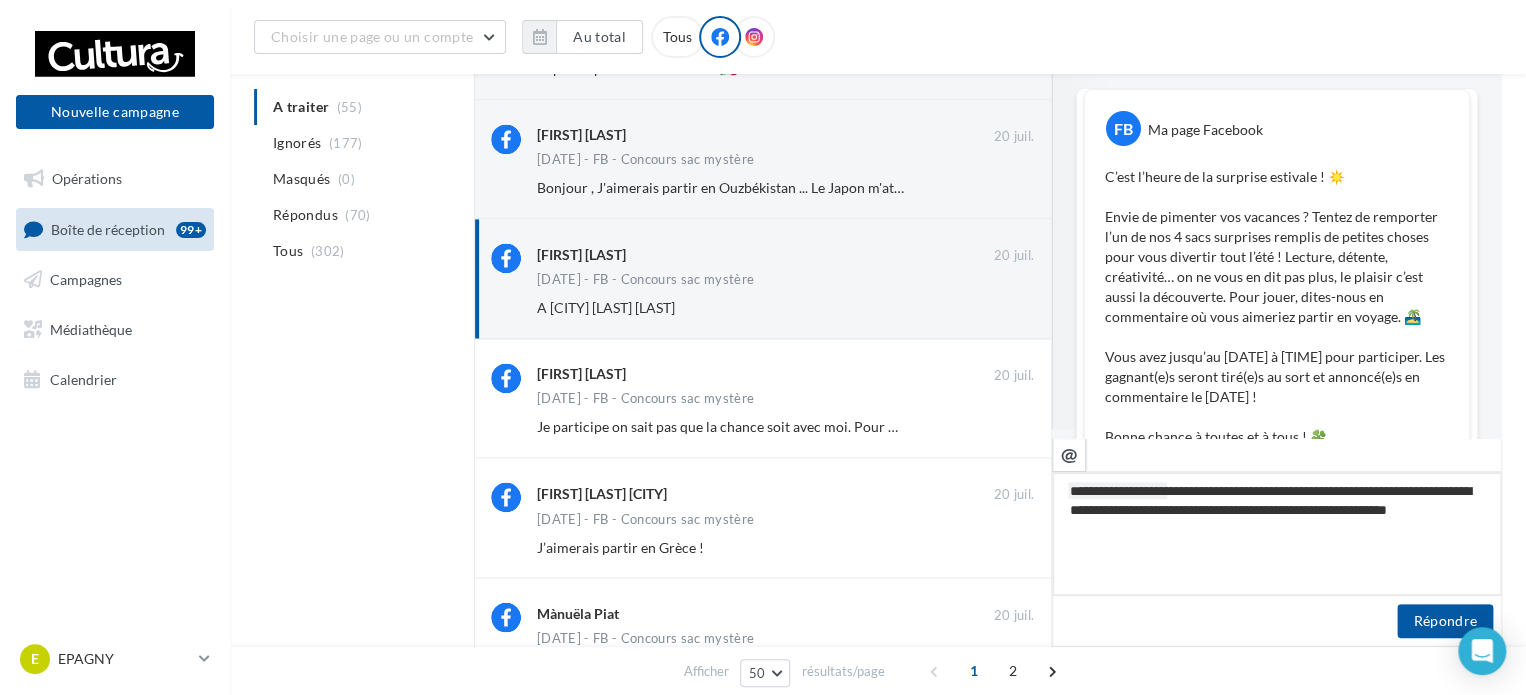 type on "**********" 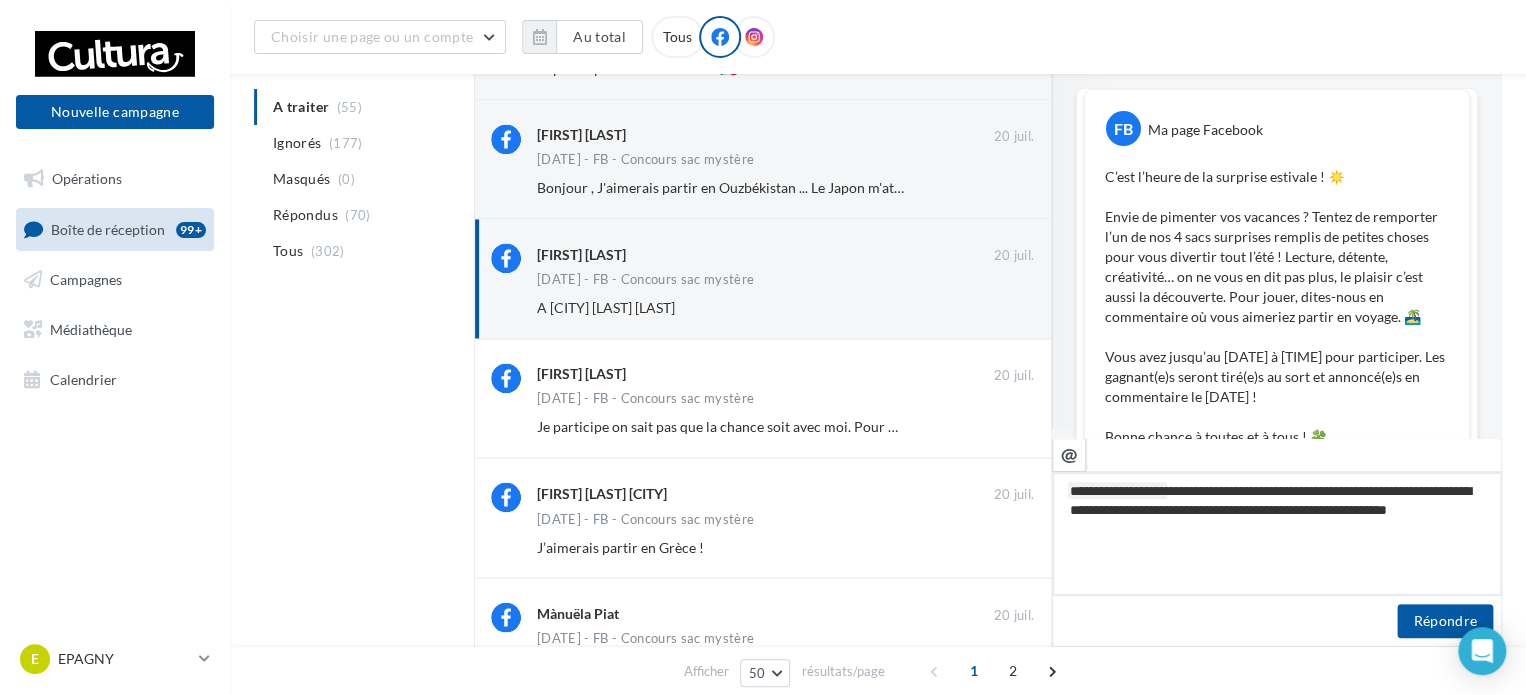 type on "**********" 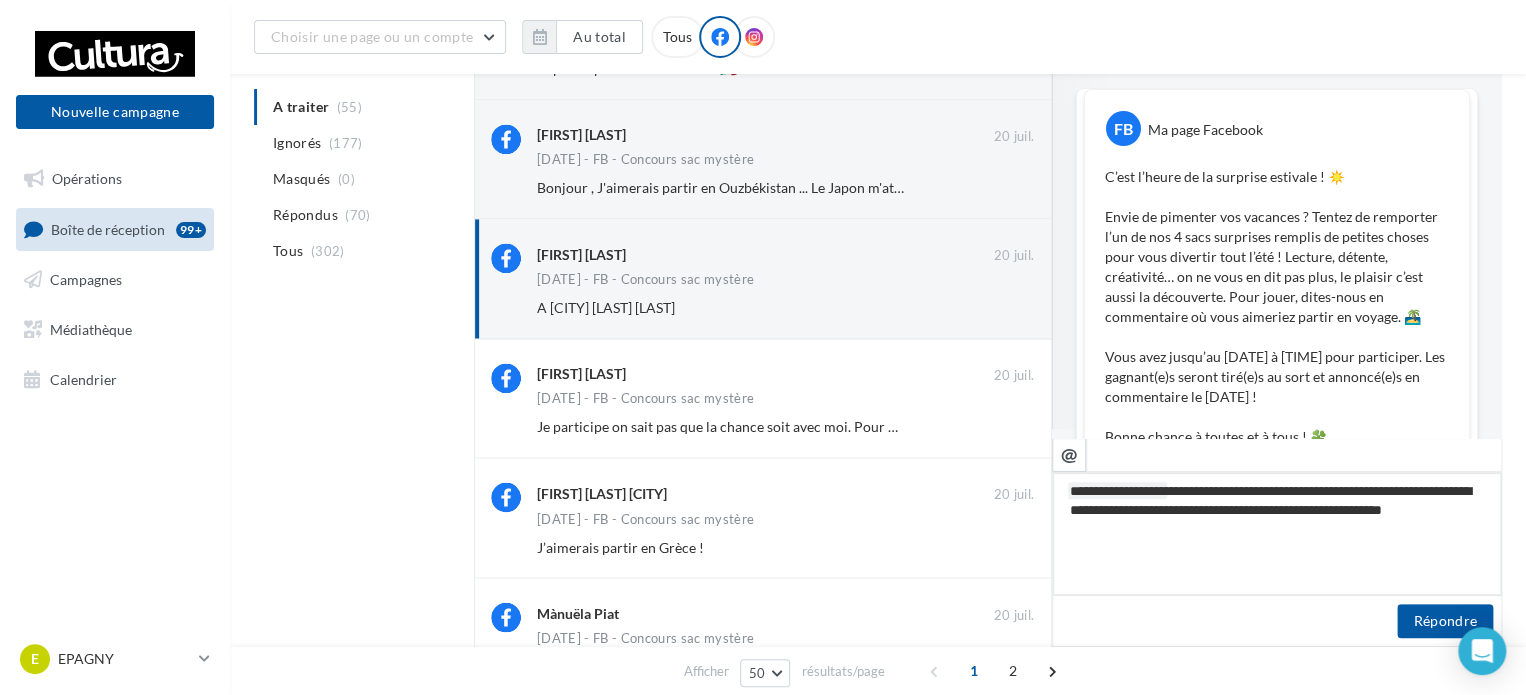 type on "**********" 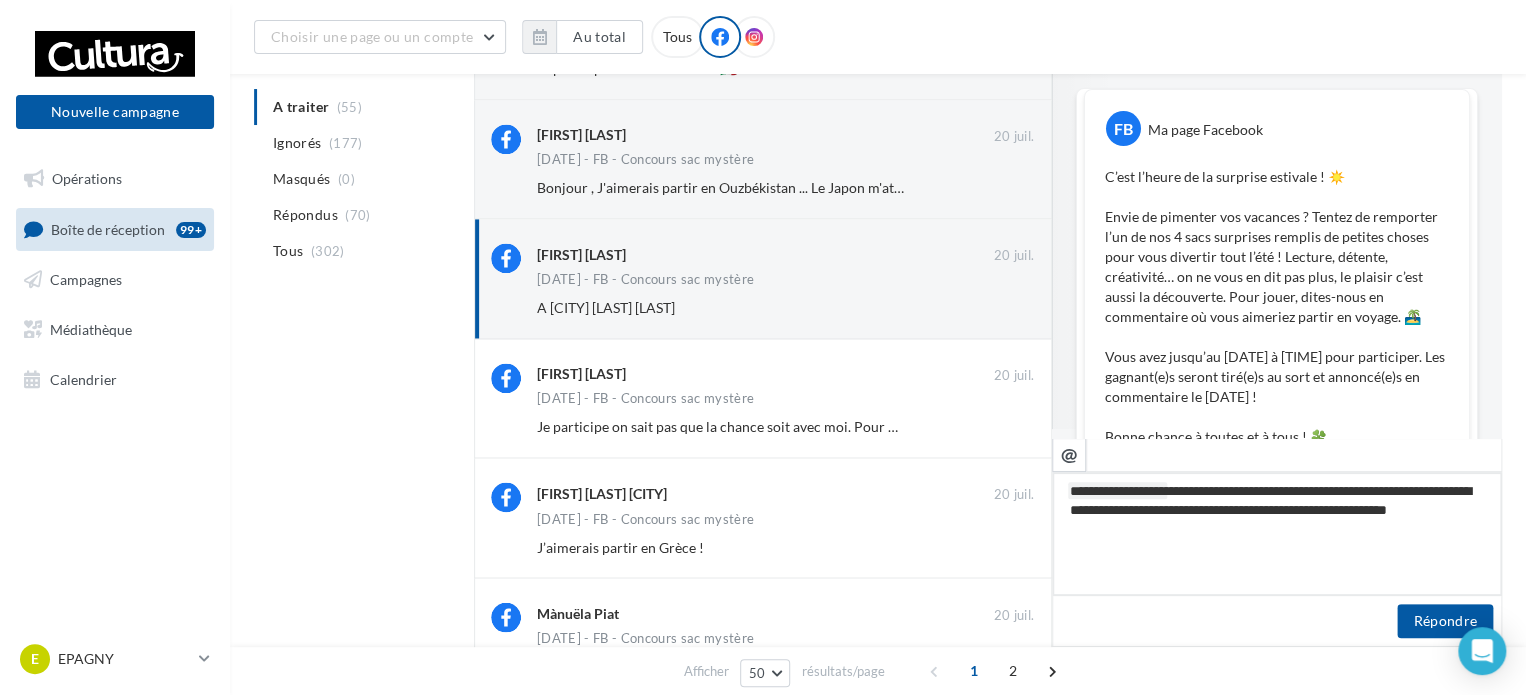 type on "**********" 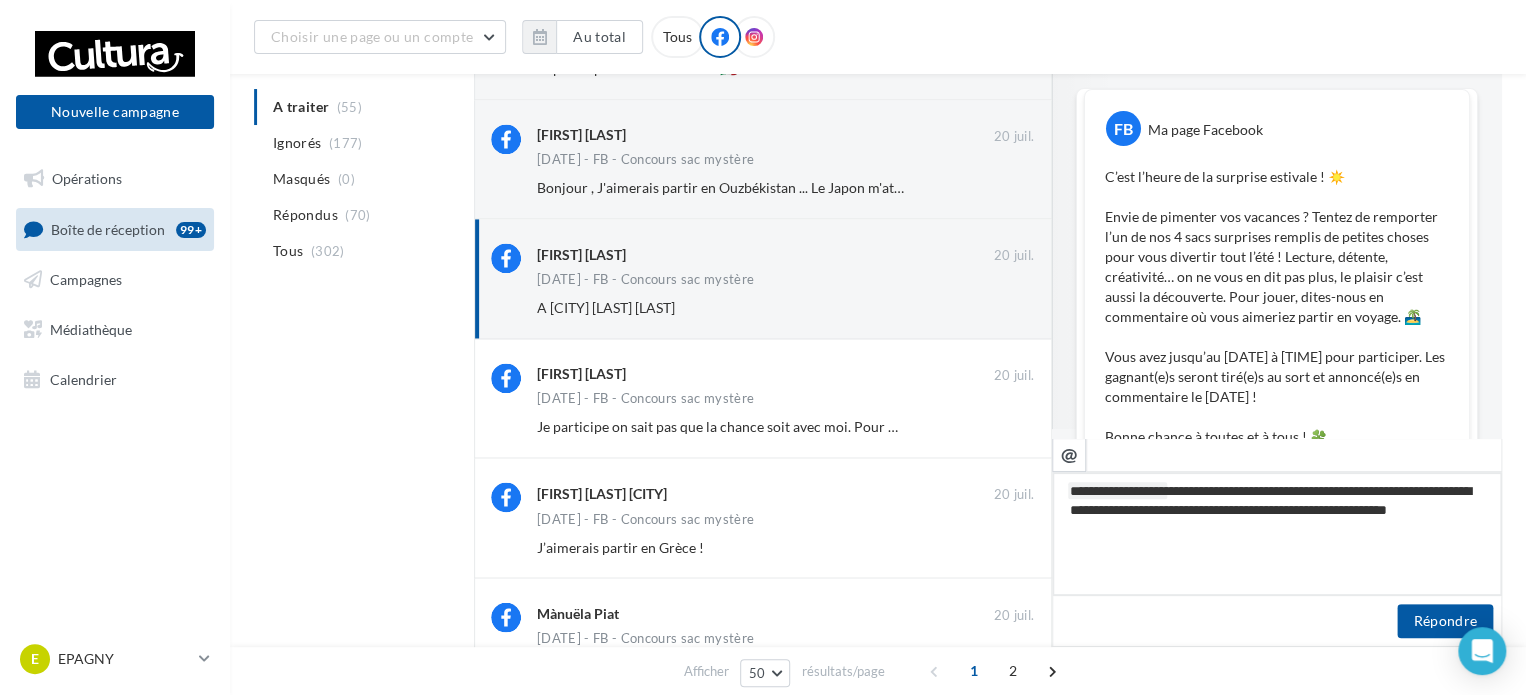 type on "**********" 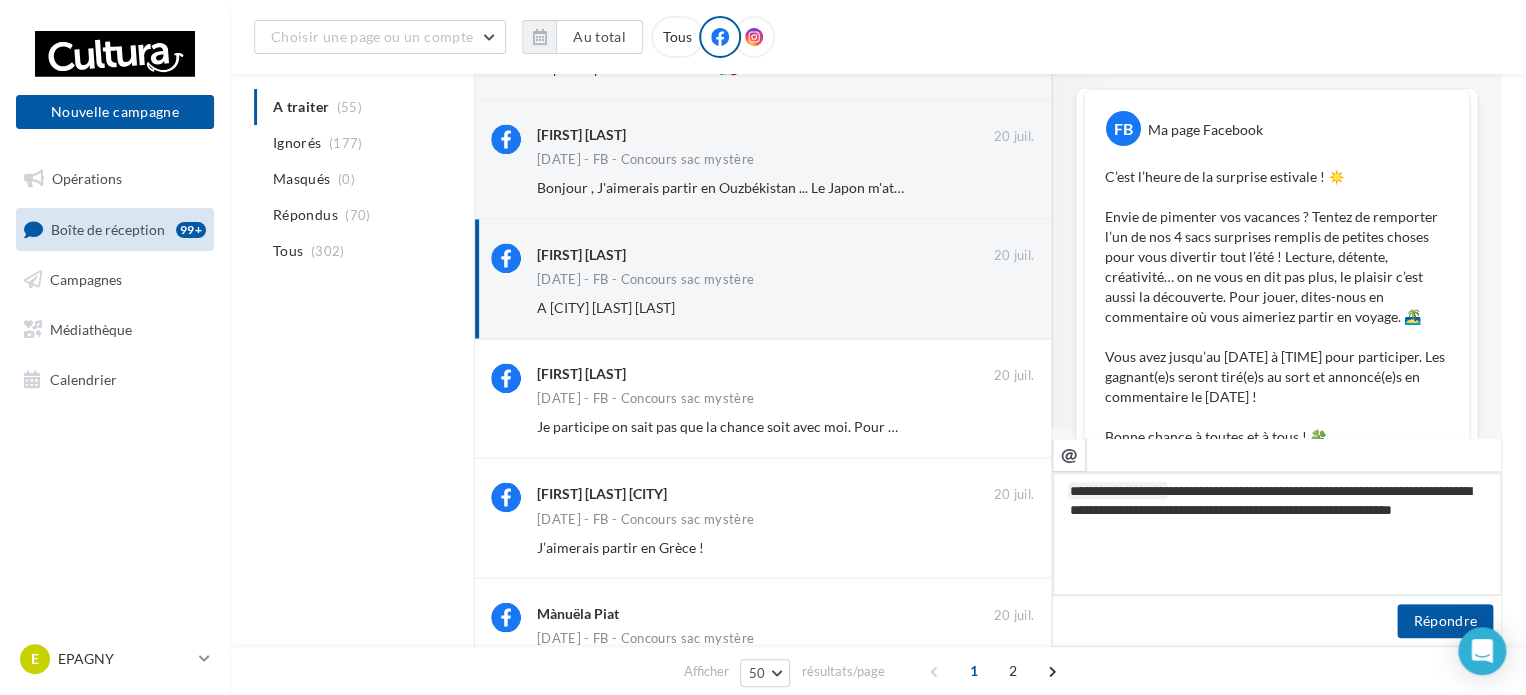type on "**********" 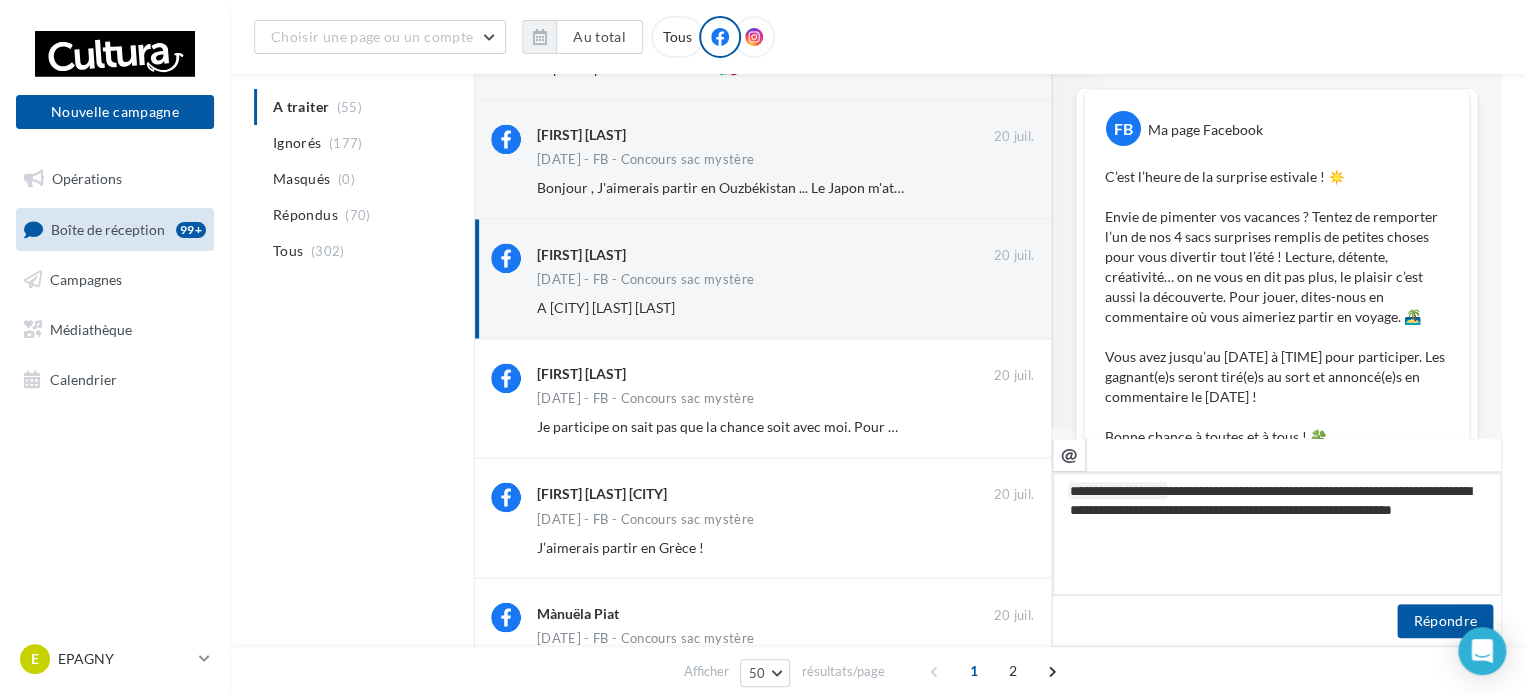 type on "**********" 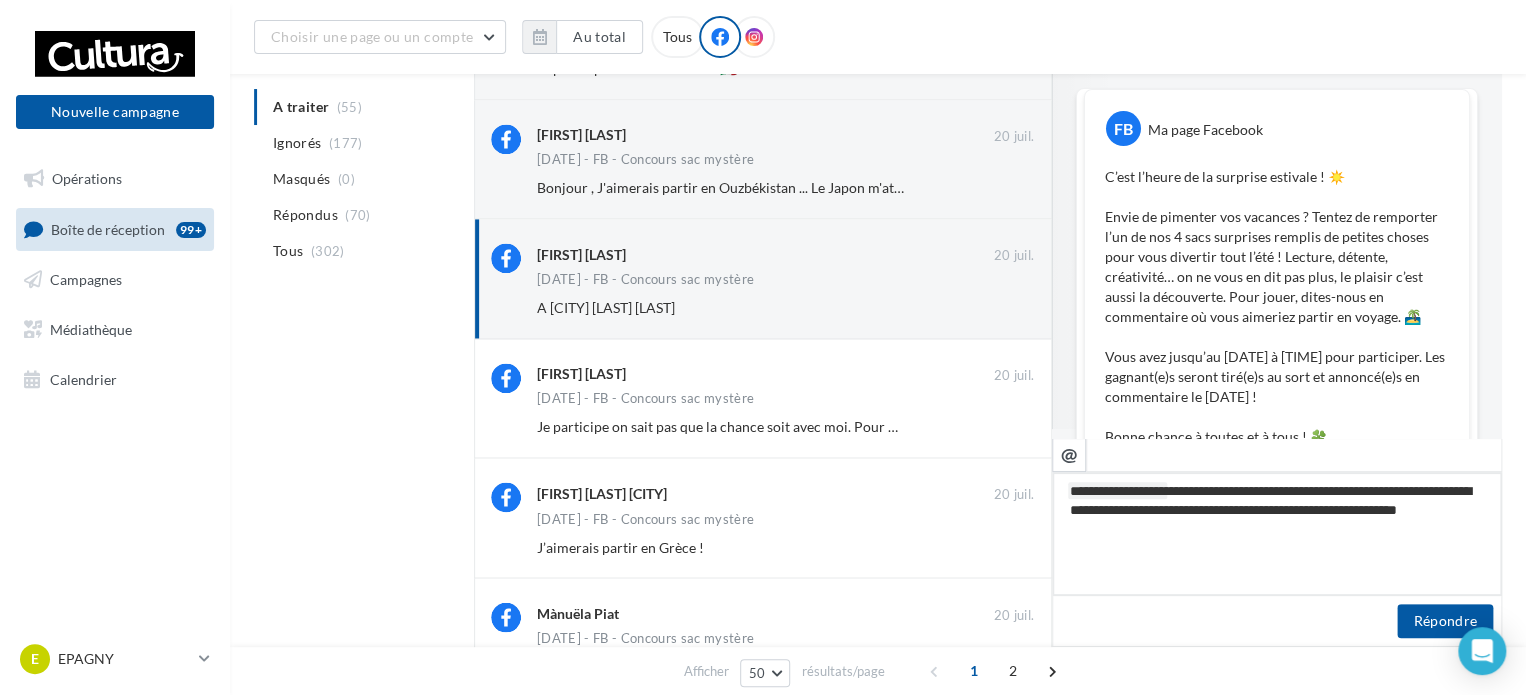 type on "**********" 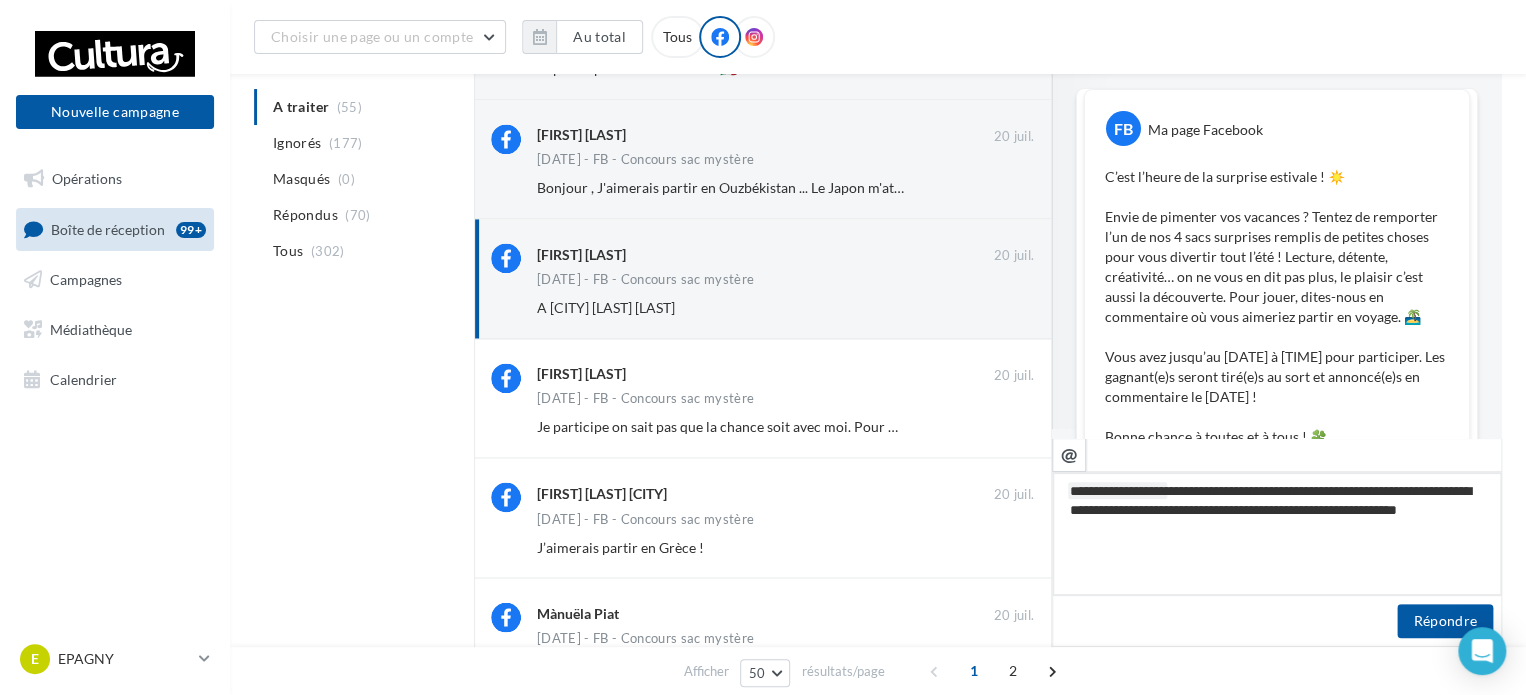 type on "**********" 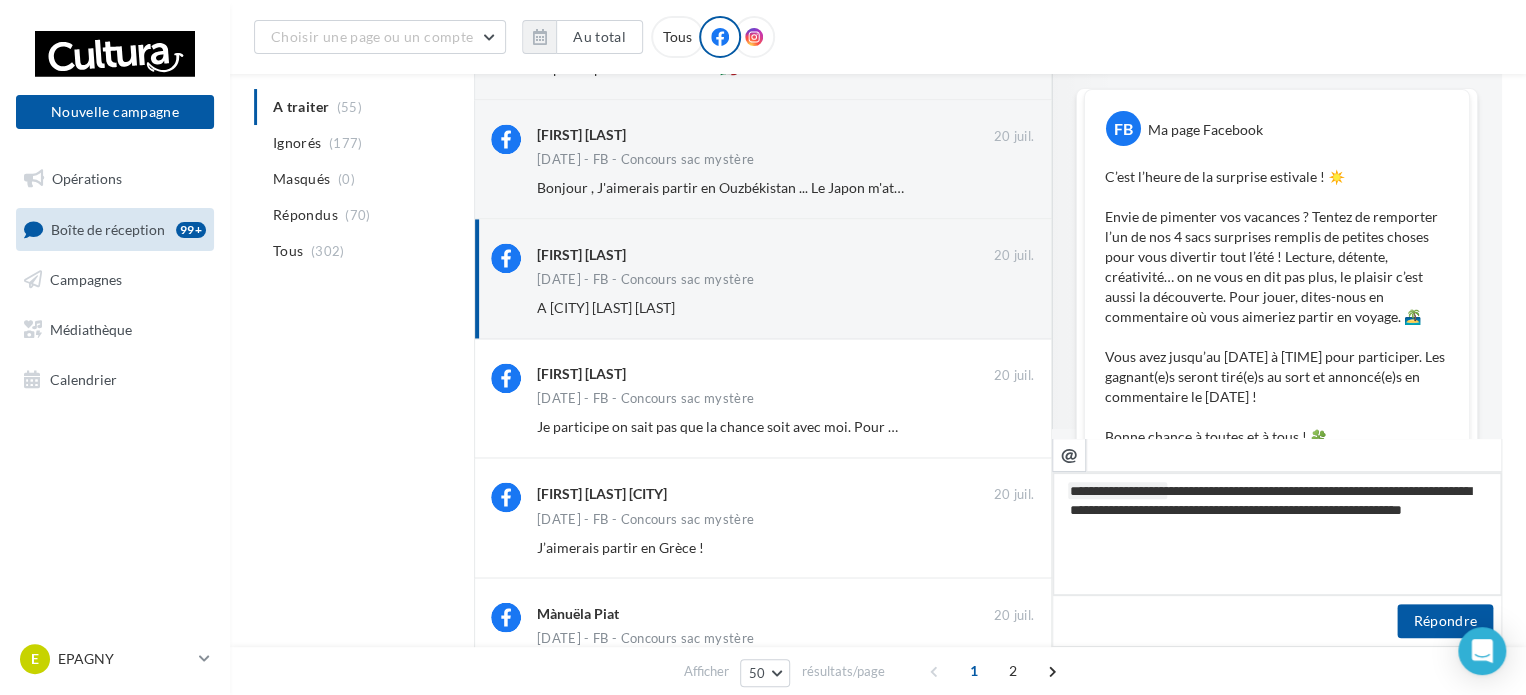 type on "**********" 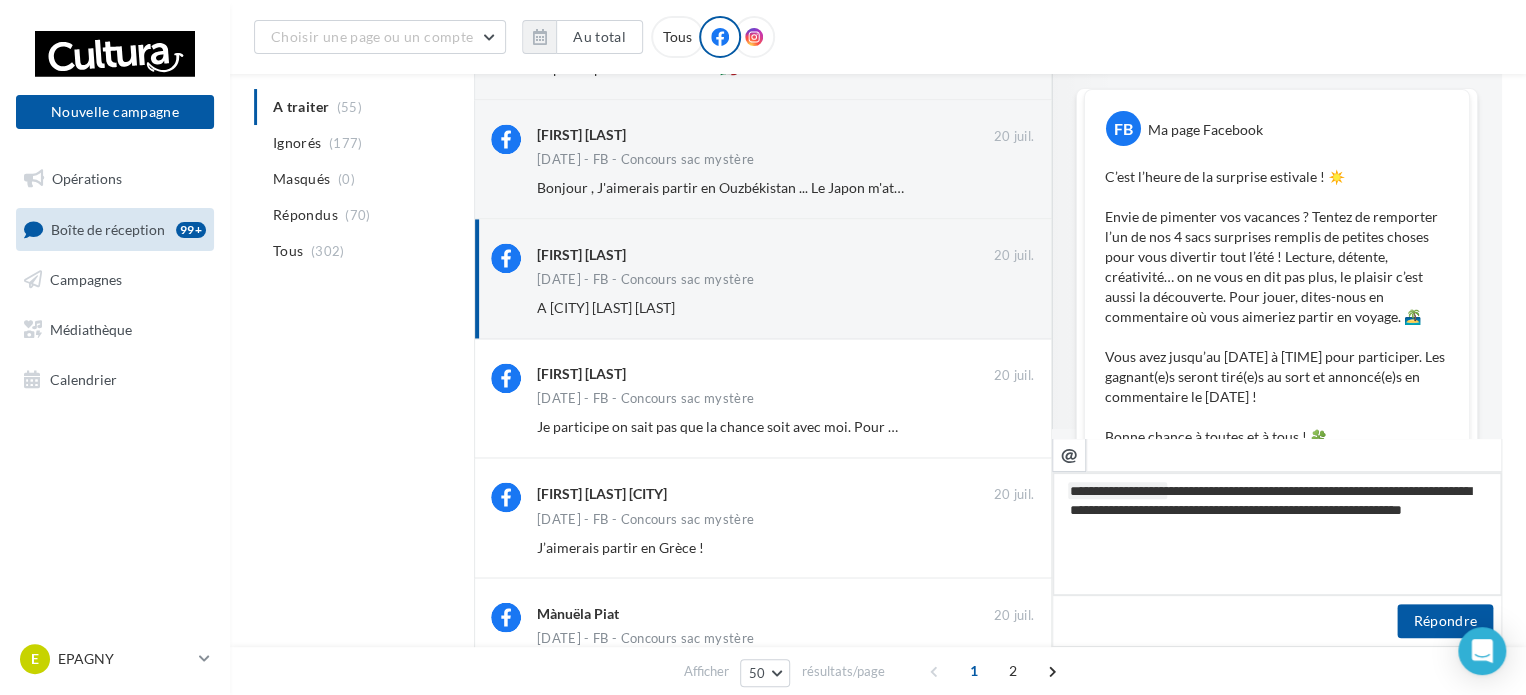 type on "**********" 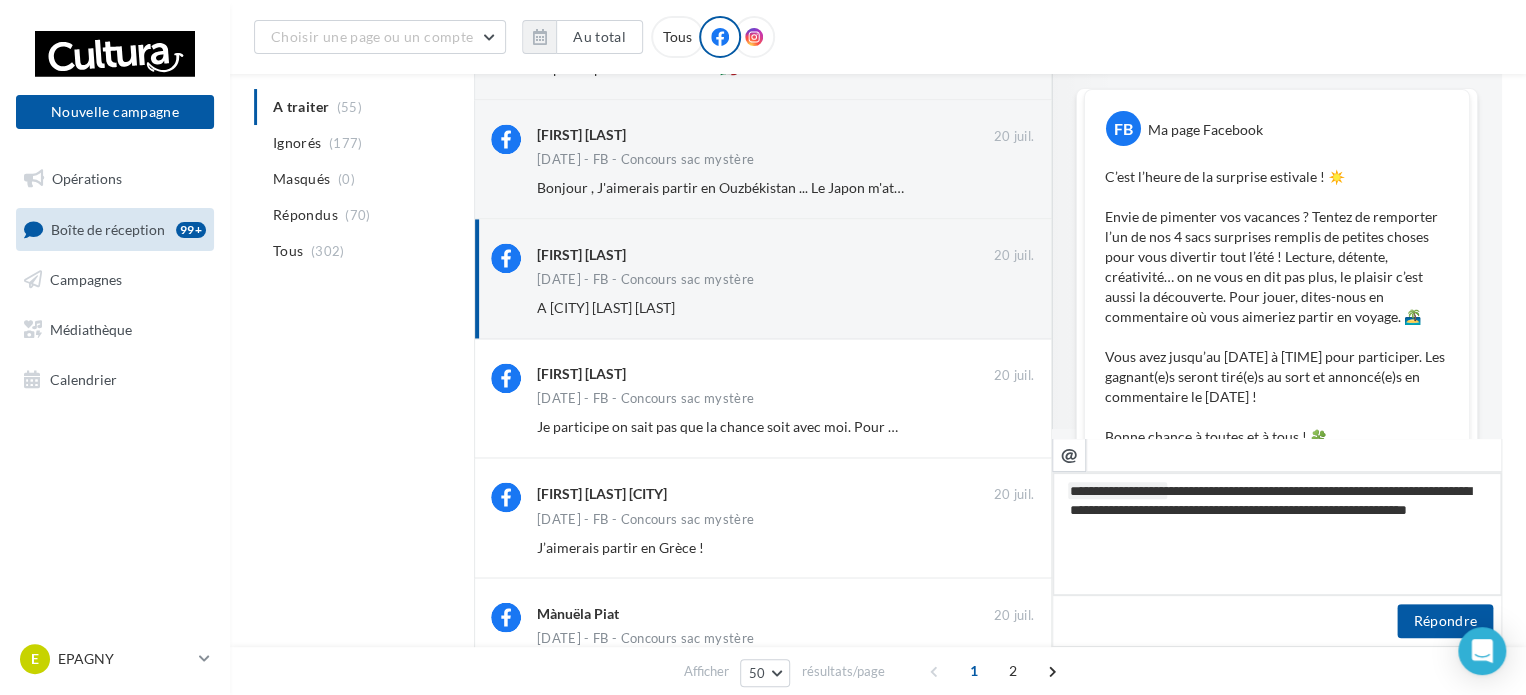 type on "**********" 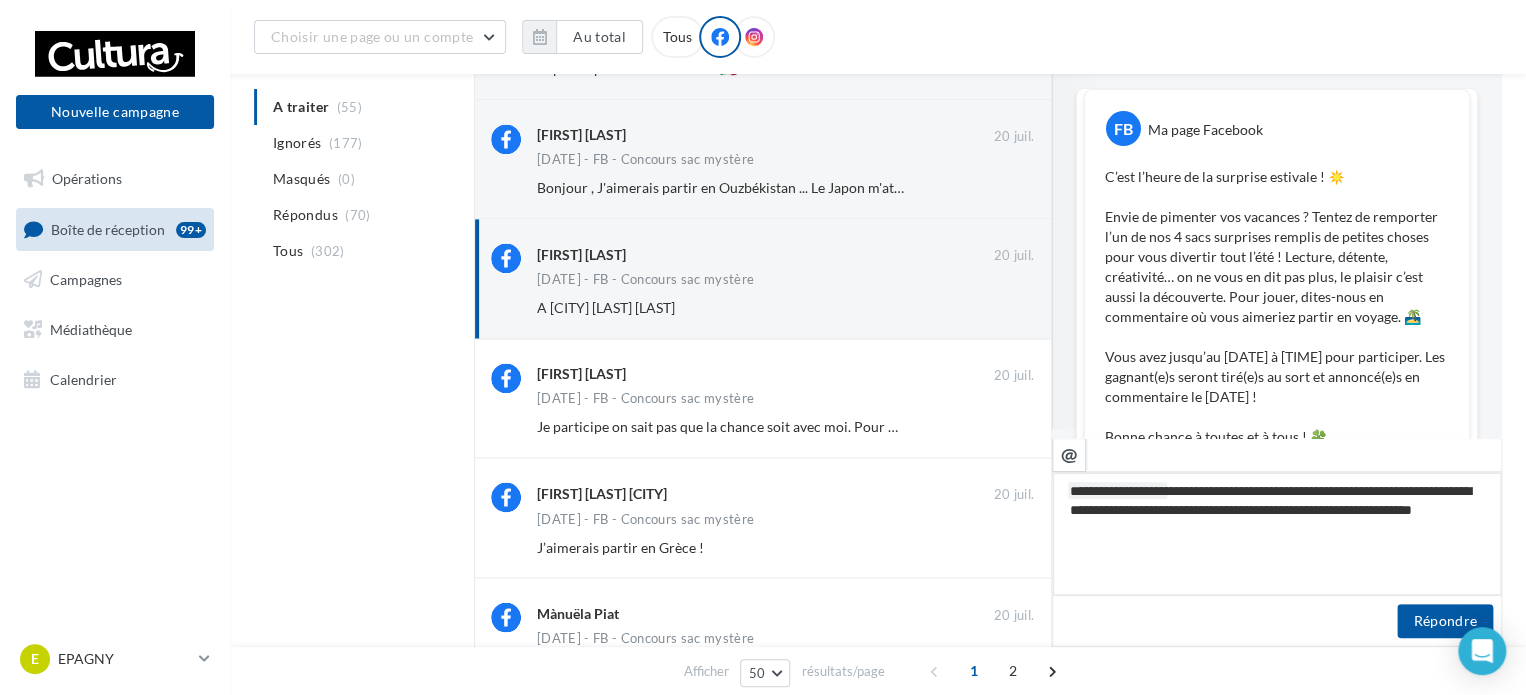 type on "**********" 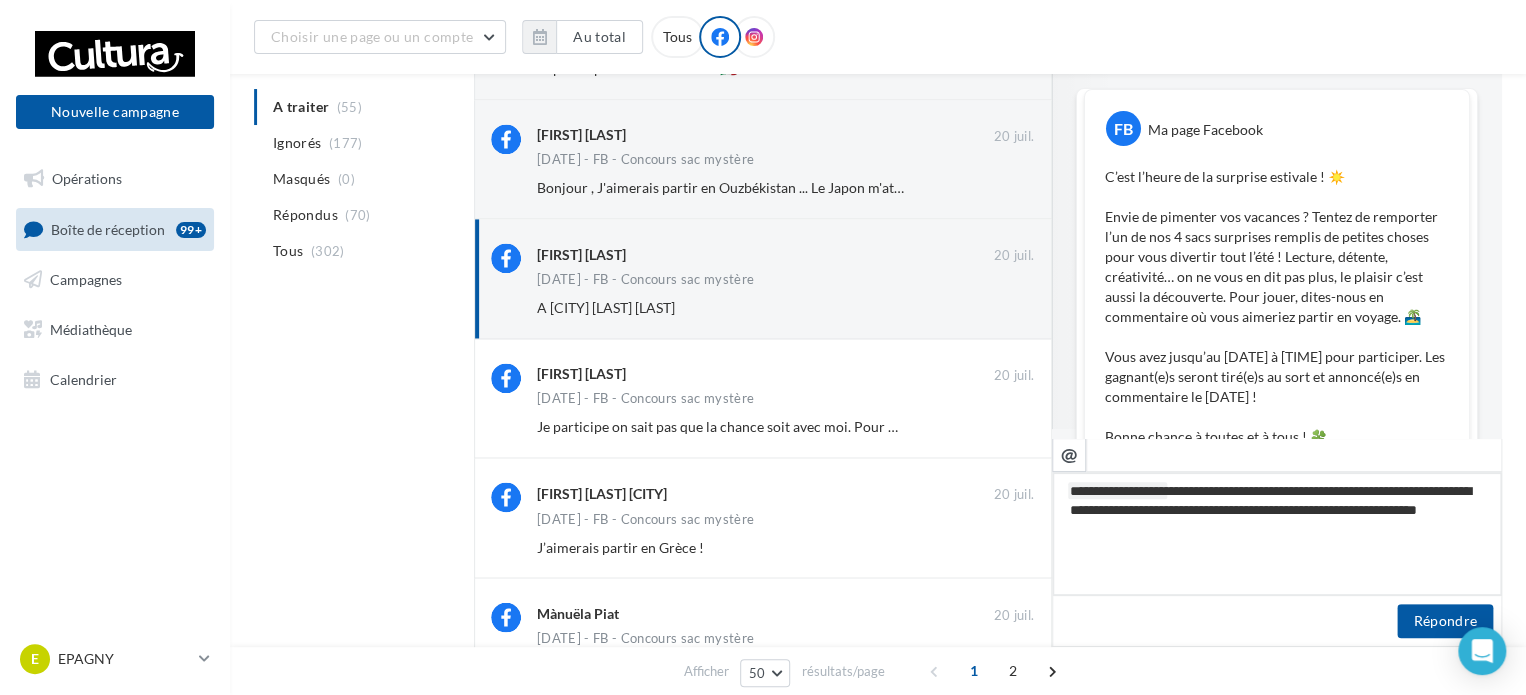 type on "**********" 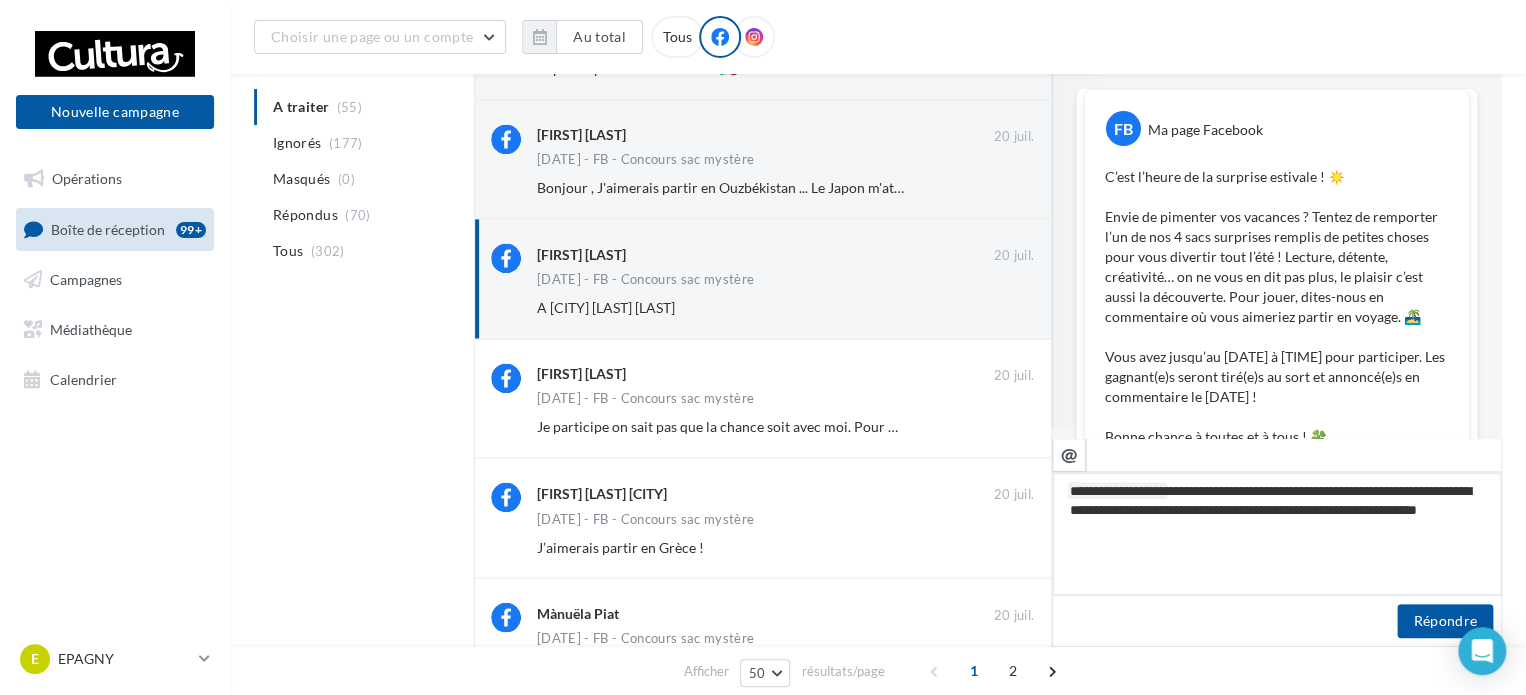type on "**********" 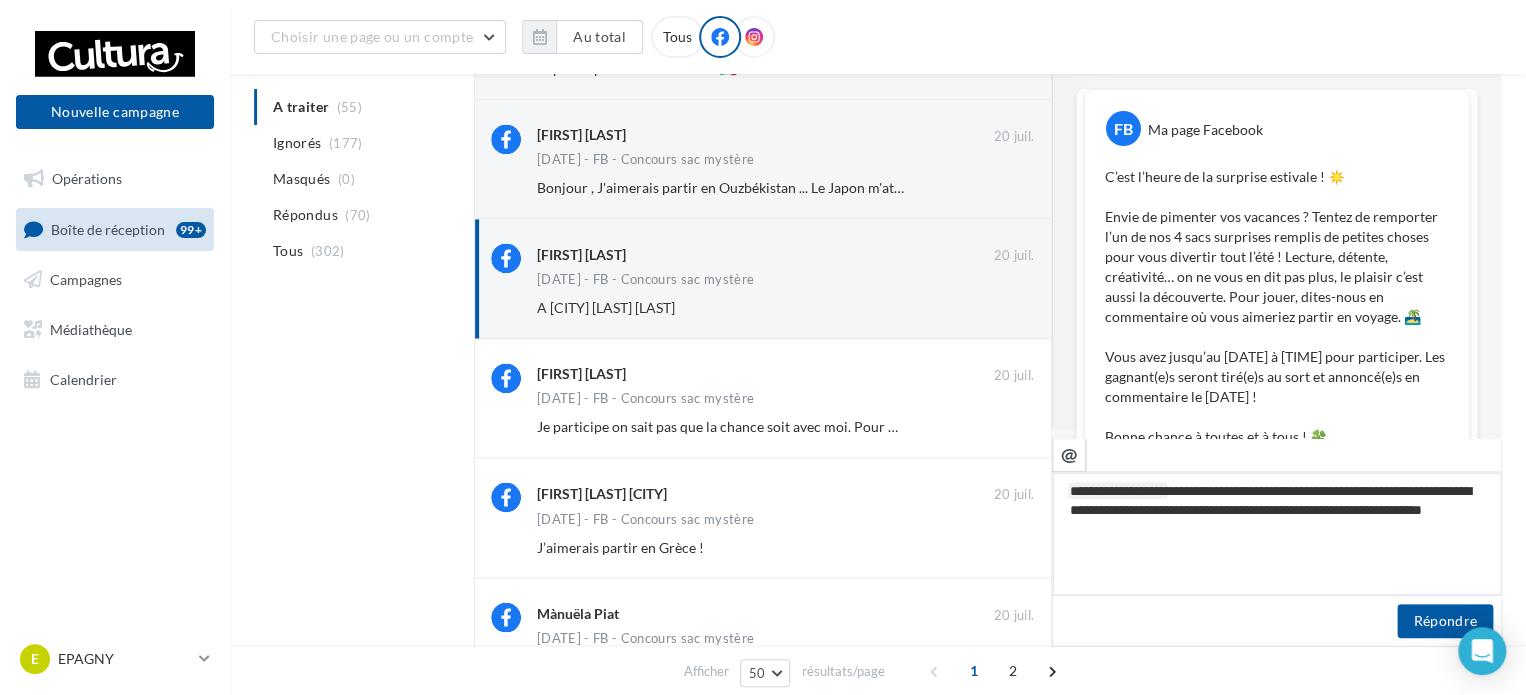 type on "**********" 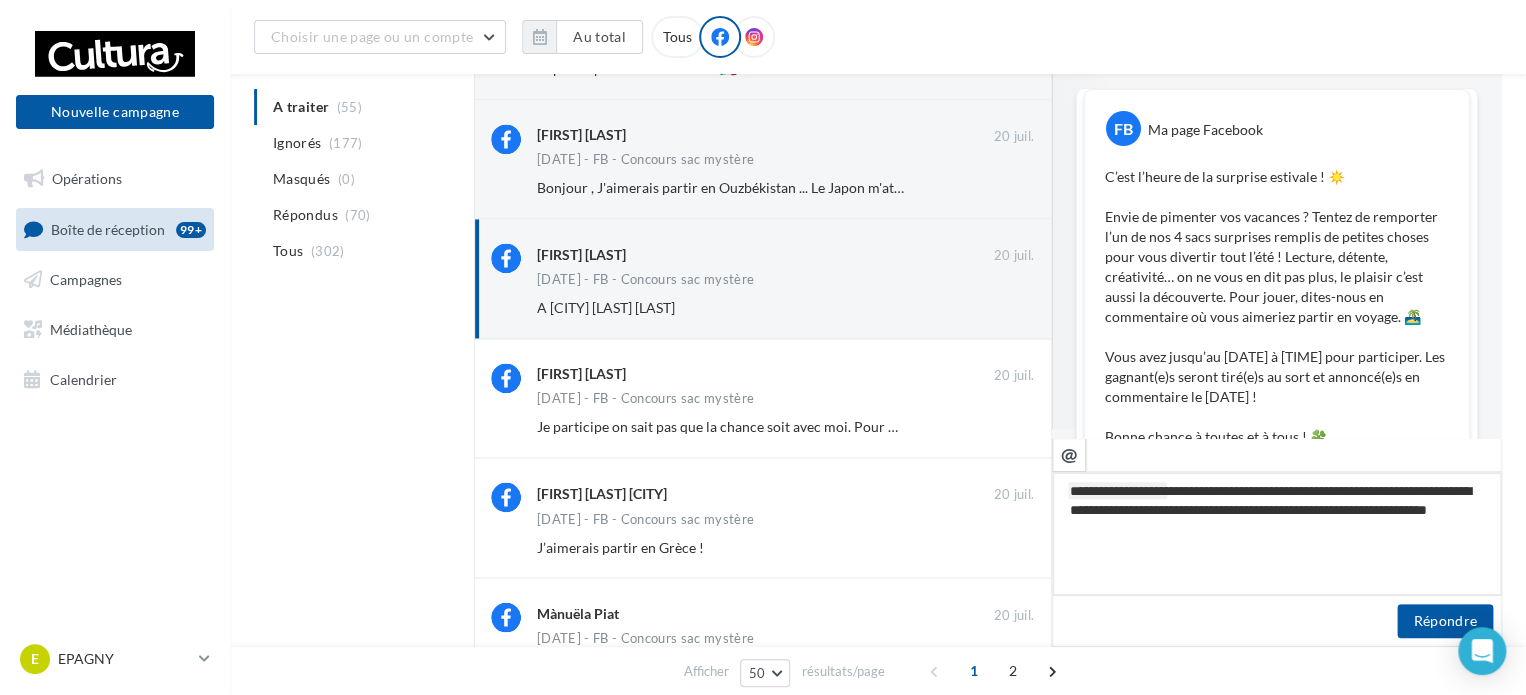 type on "**********" 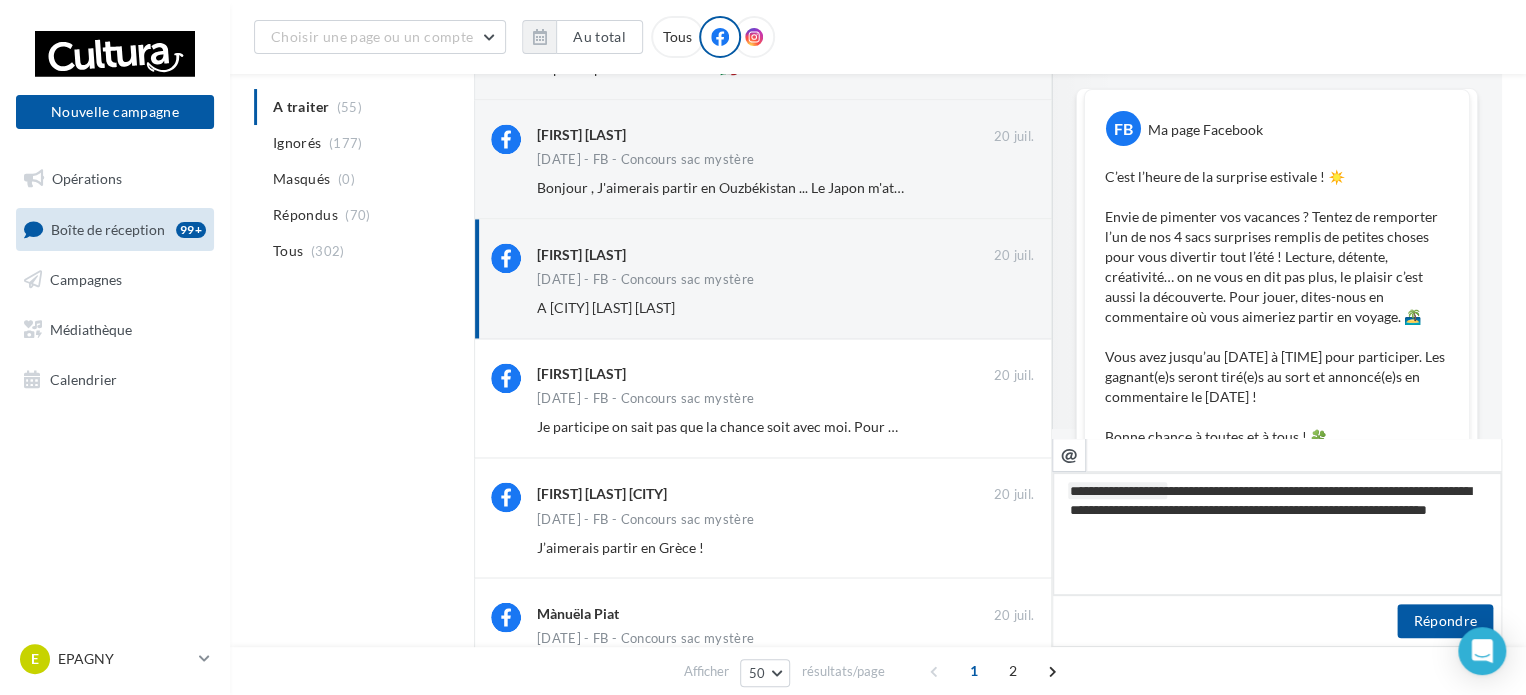 type on "**********" 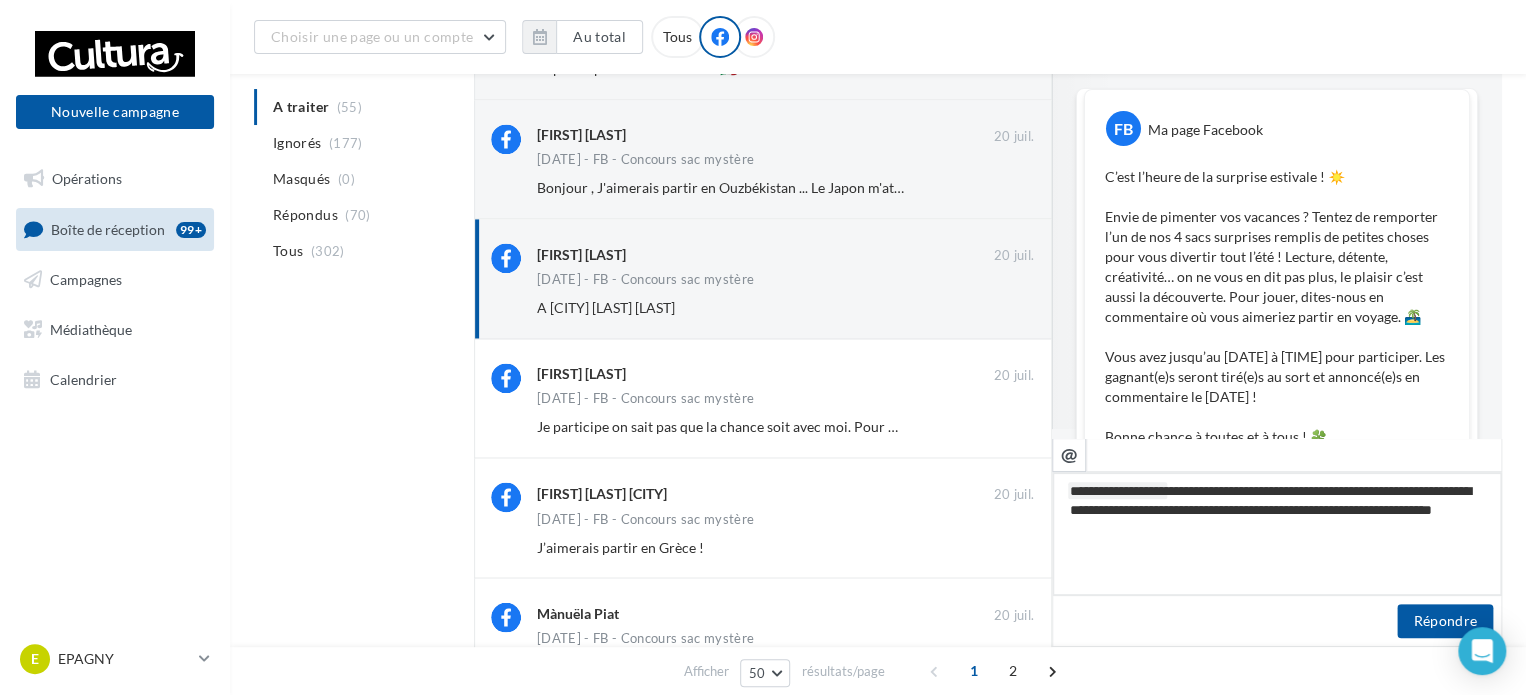 type on "**********" 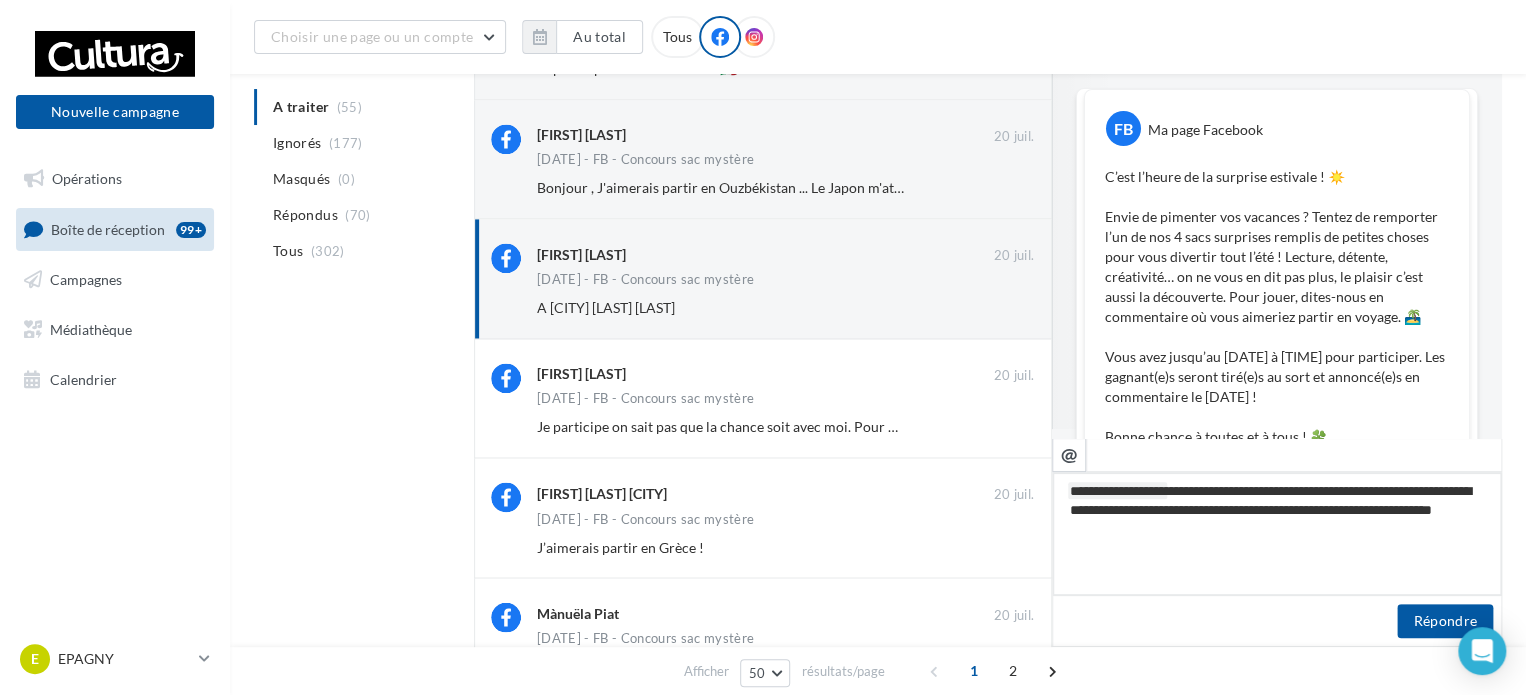 type on "**********" 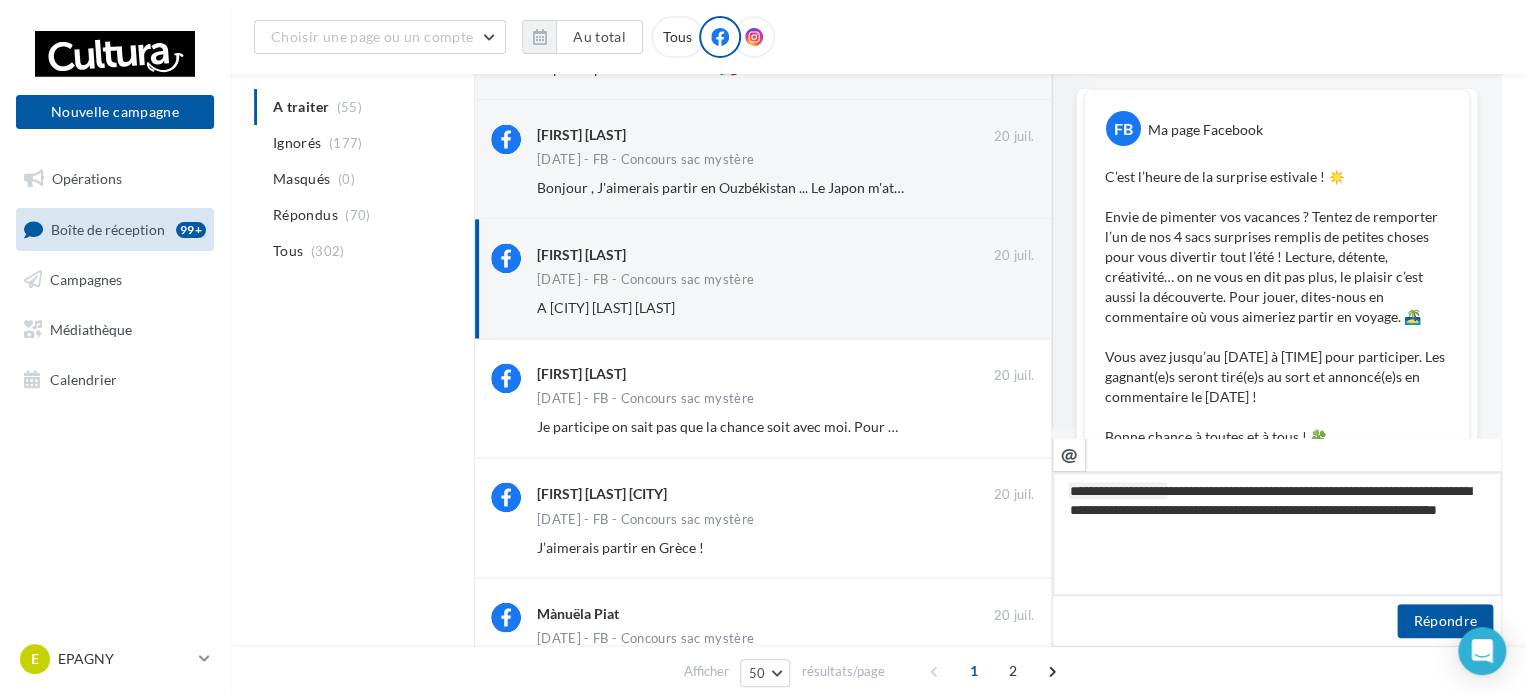 type on "**********" 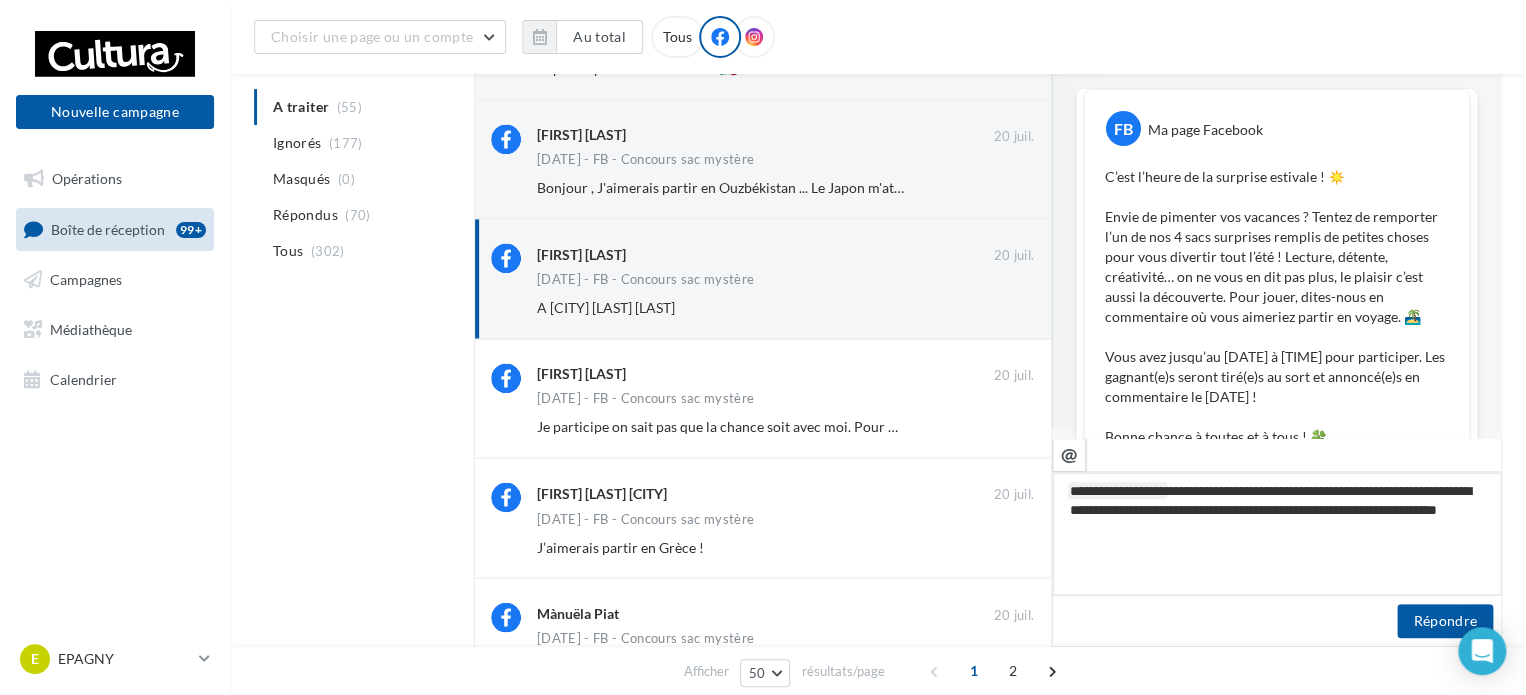 type on "**********" 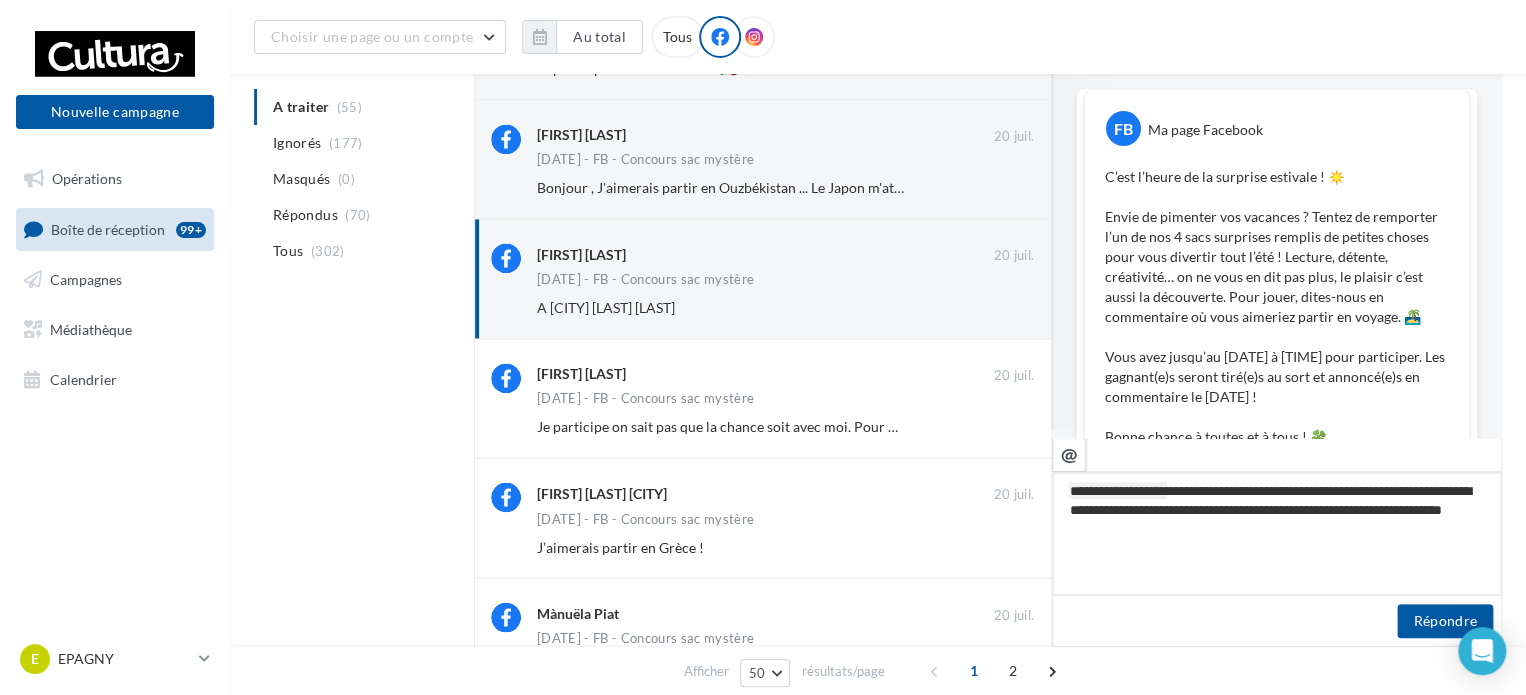 type on "**********" 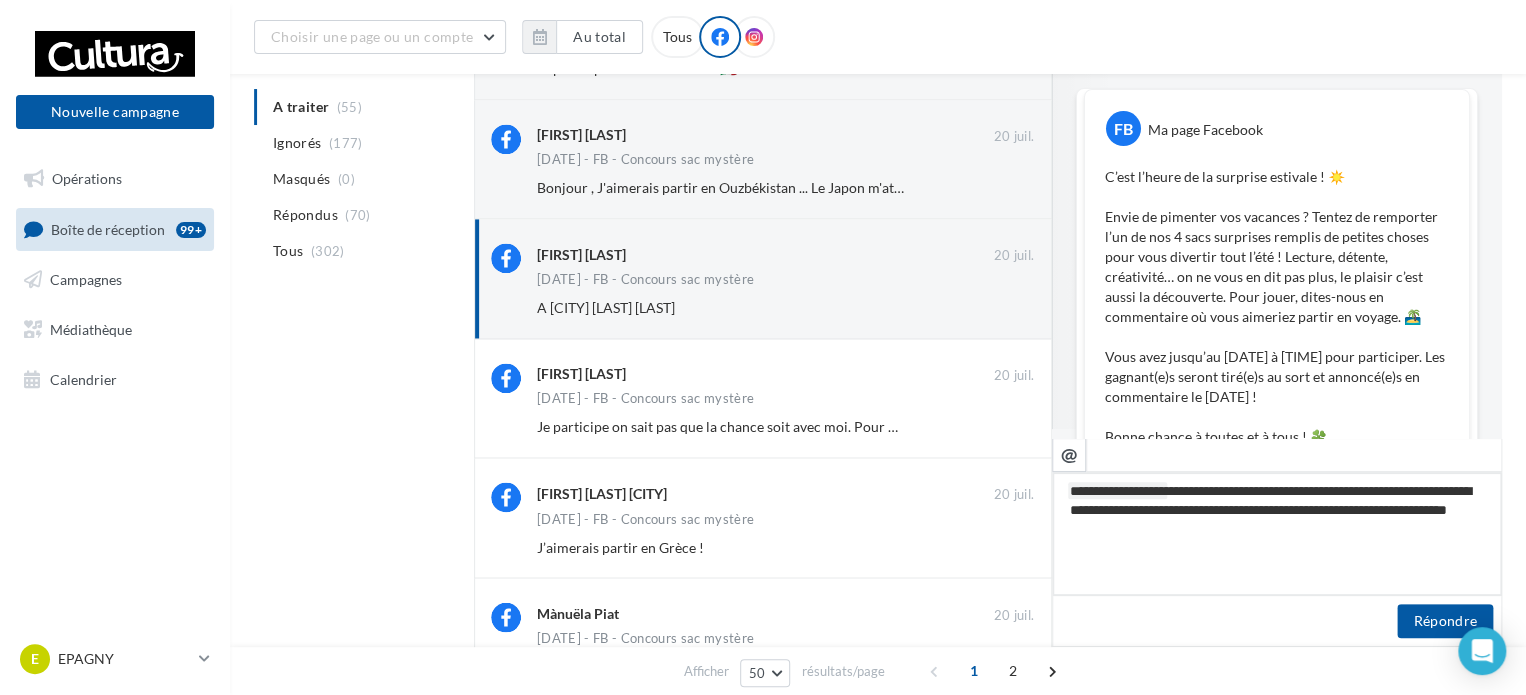 type on "**********" 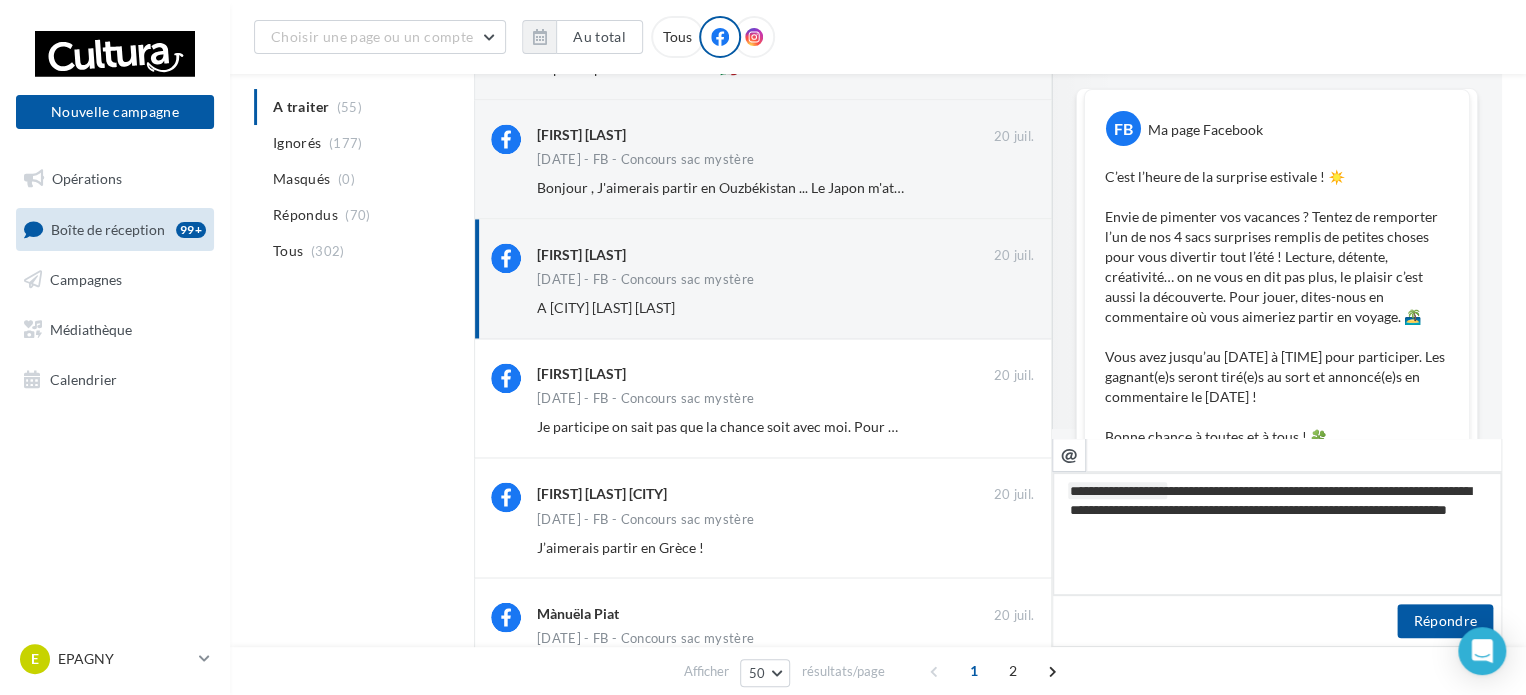 type on "**********" 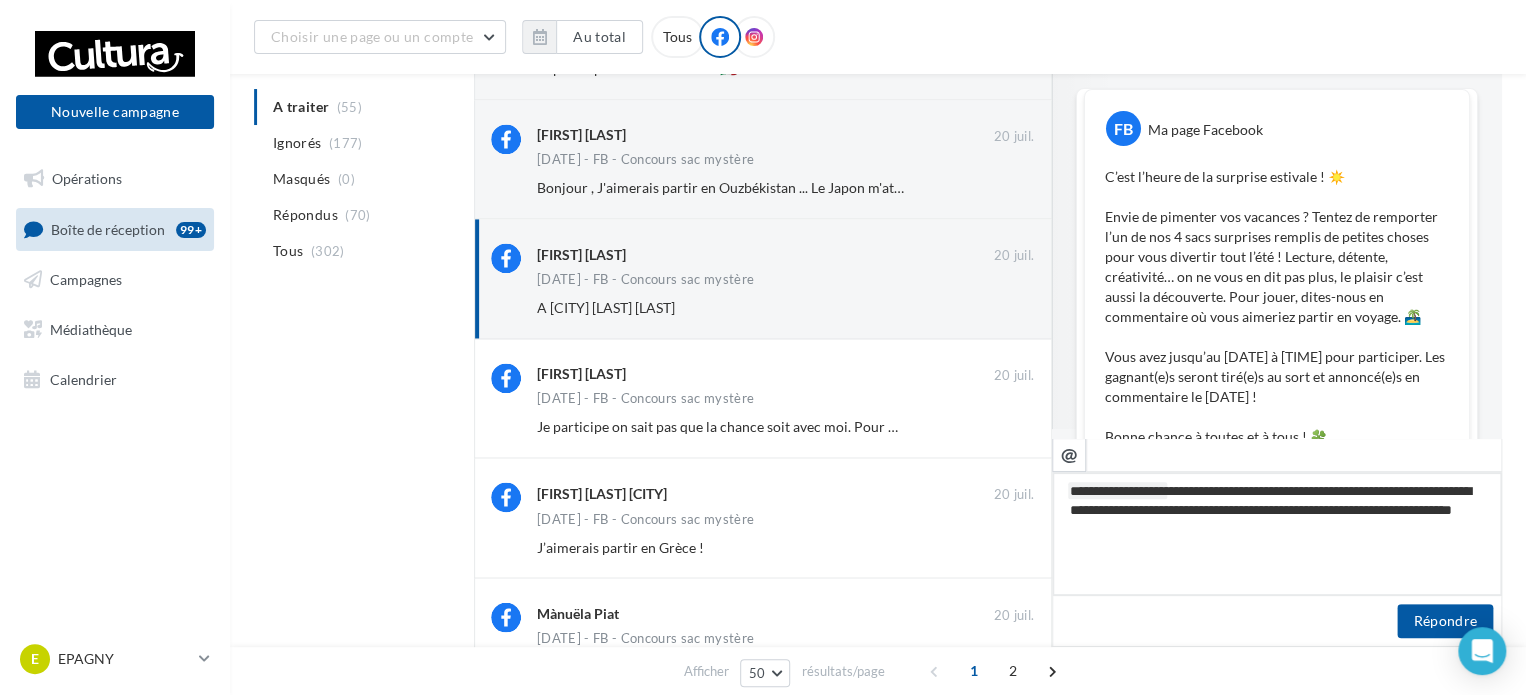 click on "**********" at bounding box center (1277, 534) 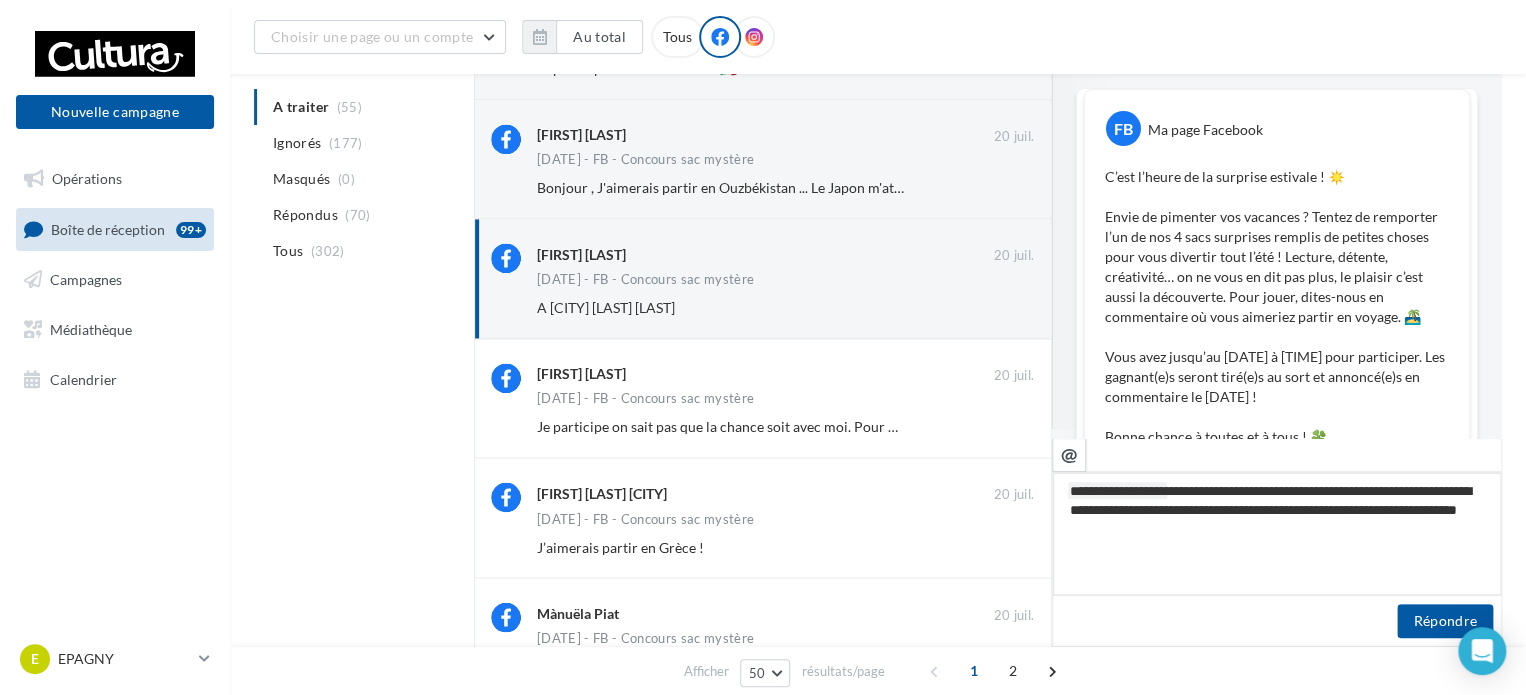 click on "**********" at bounding box center (1277, 534) 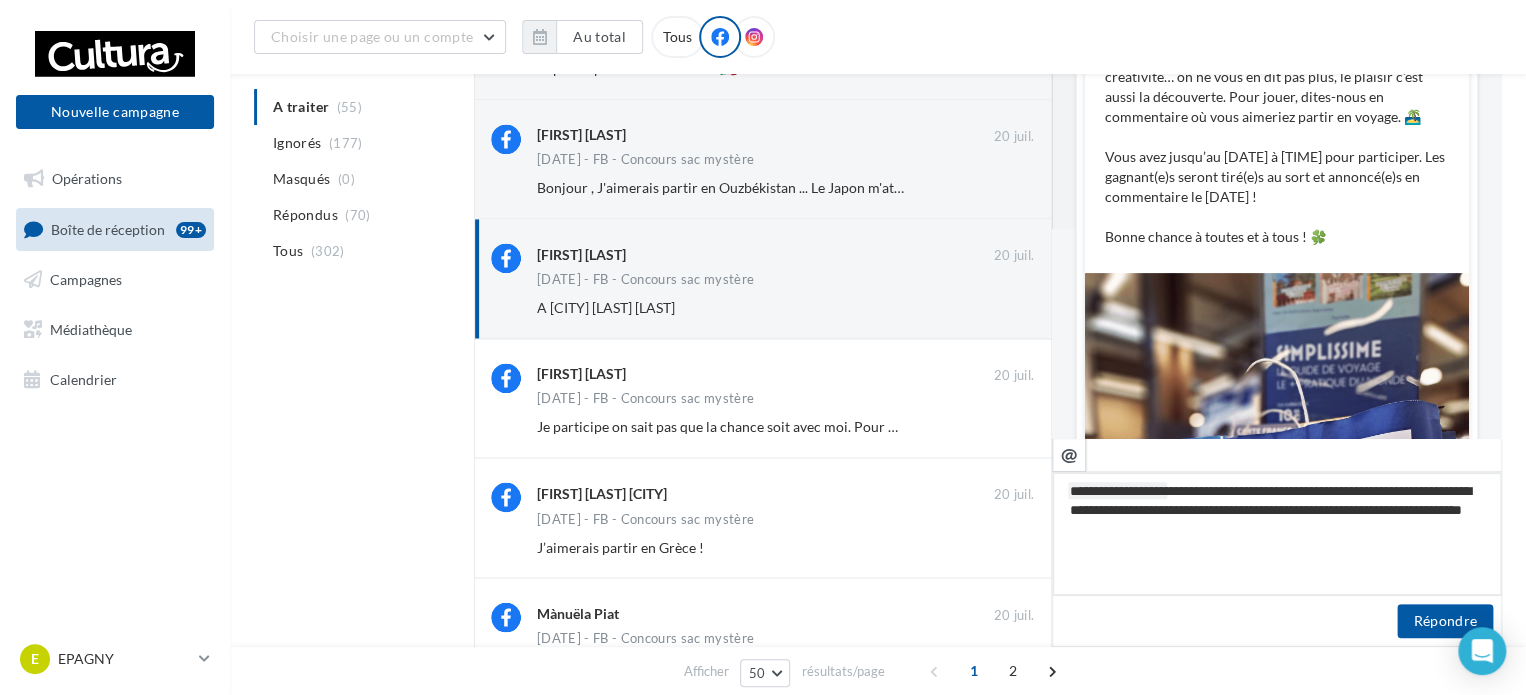 scroll, scrollTop: 109, scrollLeft: 0, axis: vertical 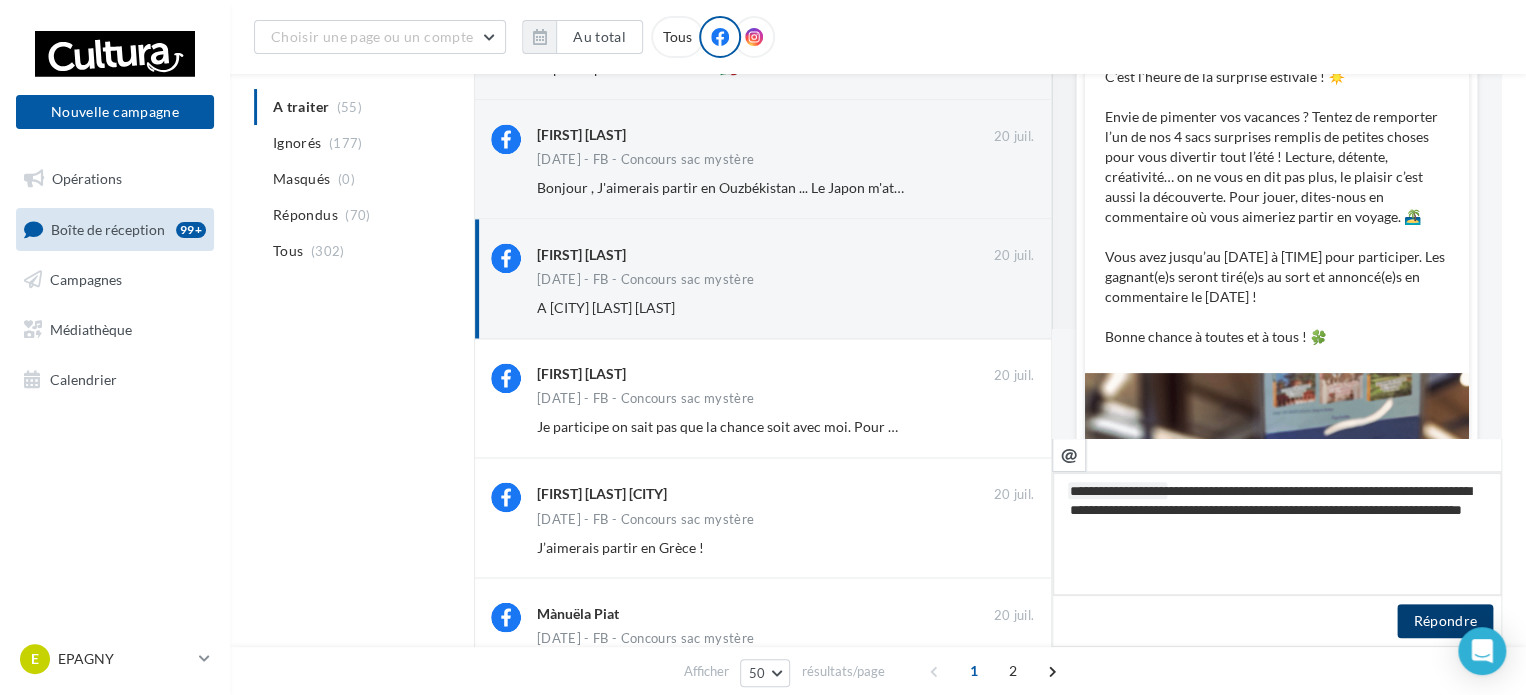 type on "**********" 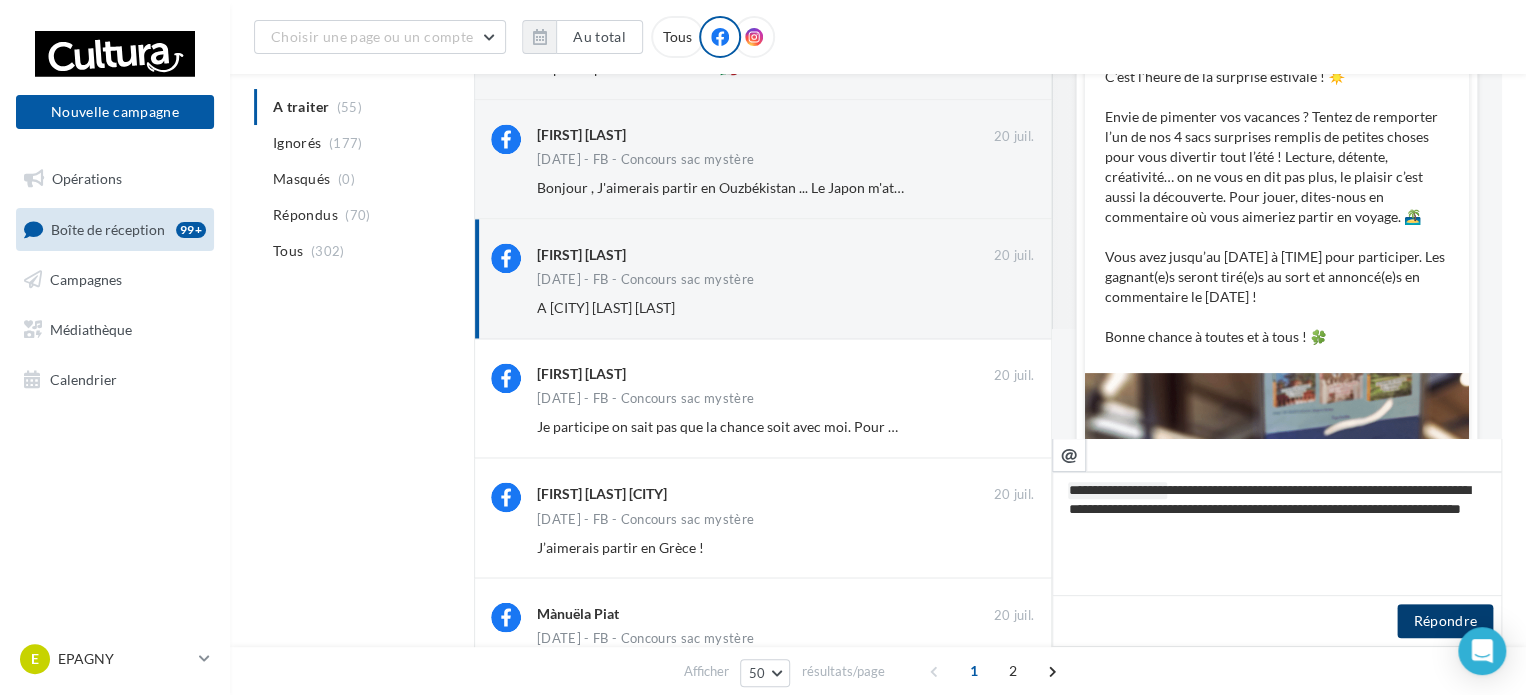 click on "Répondre" at bounding box center (1445, 621) 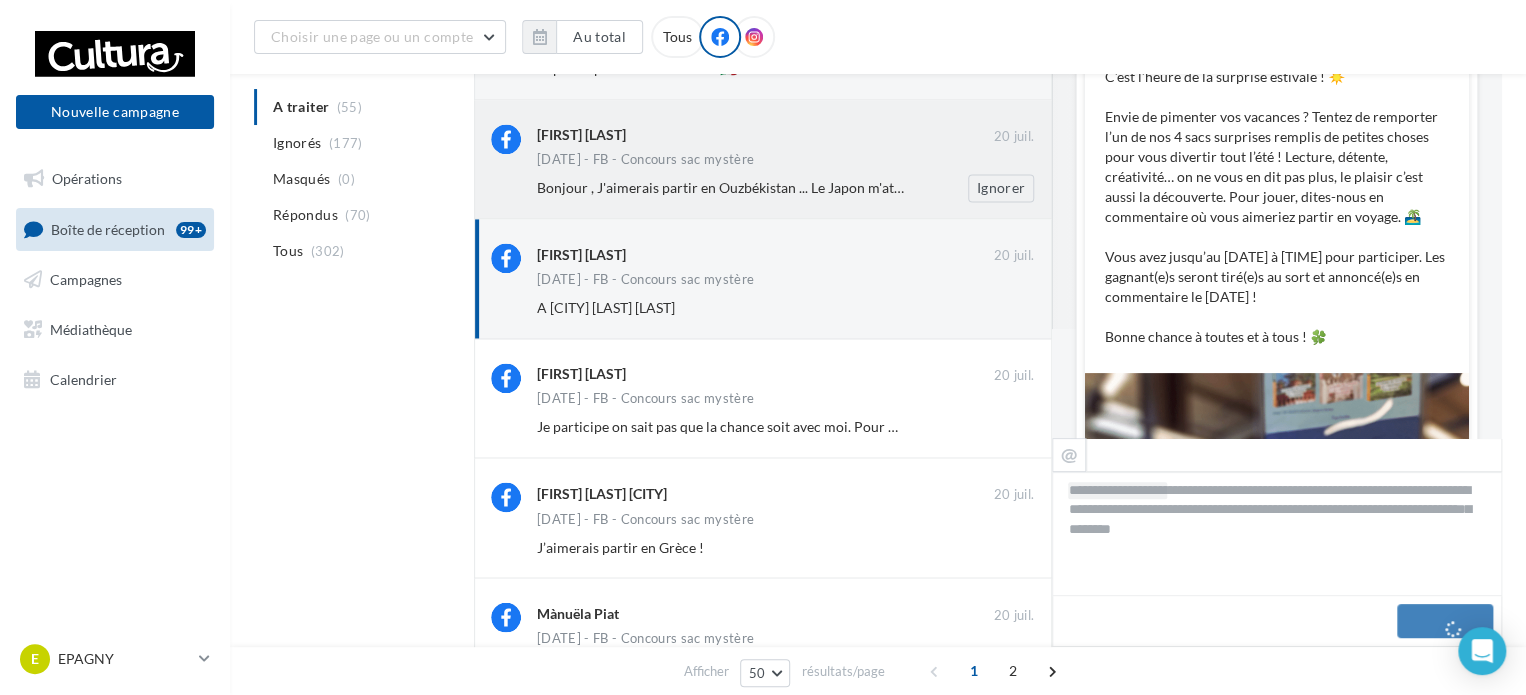 scroll, scrollTop: 580, scrollLeft: 0, axis: vertical 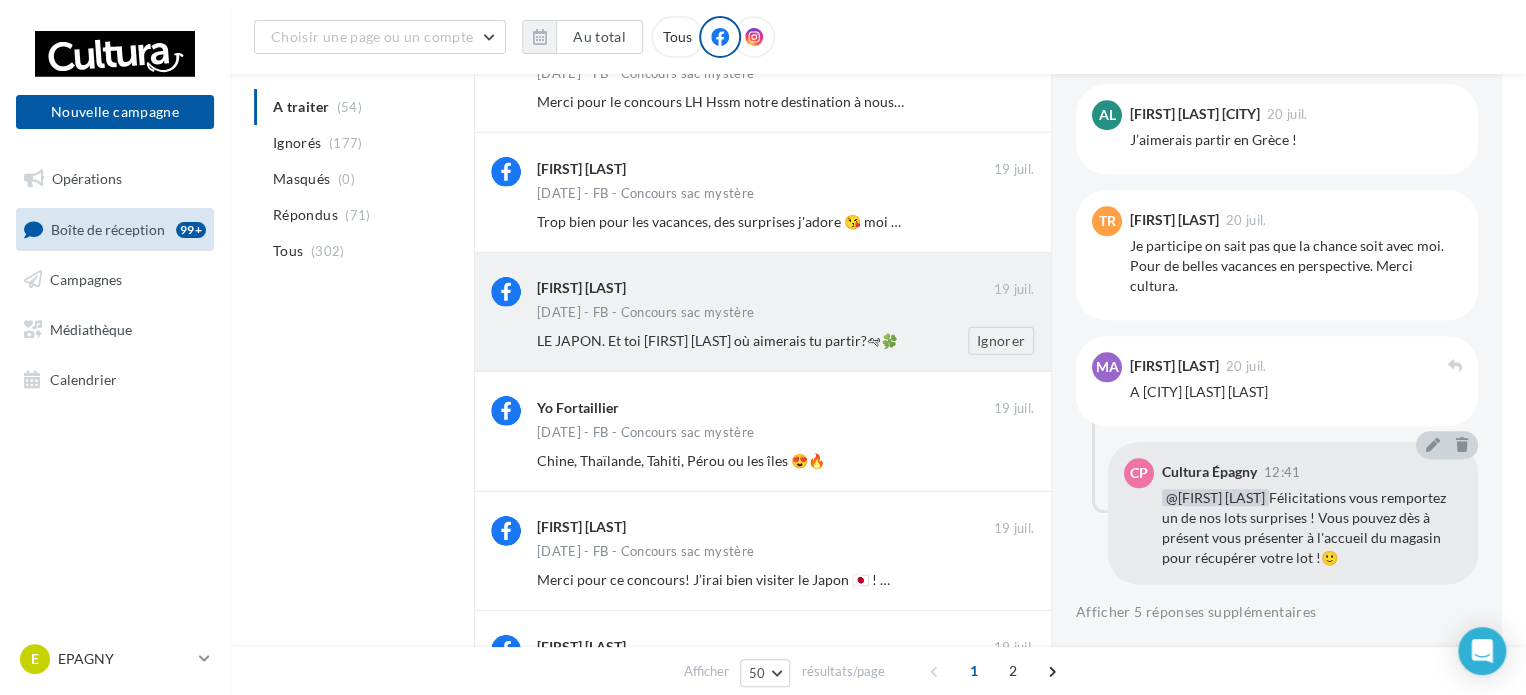 click on "LE JAPON. Et toi Elodie Bi où aimerais tu  partir?🛩🍀" at bounding box center [717, 340] 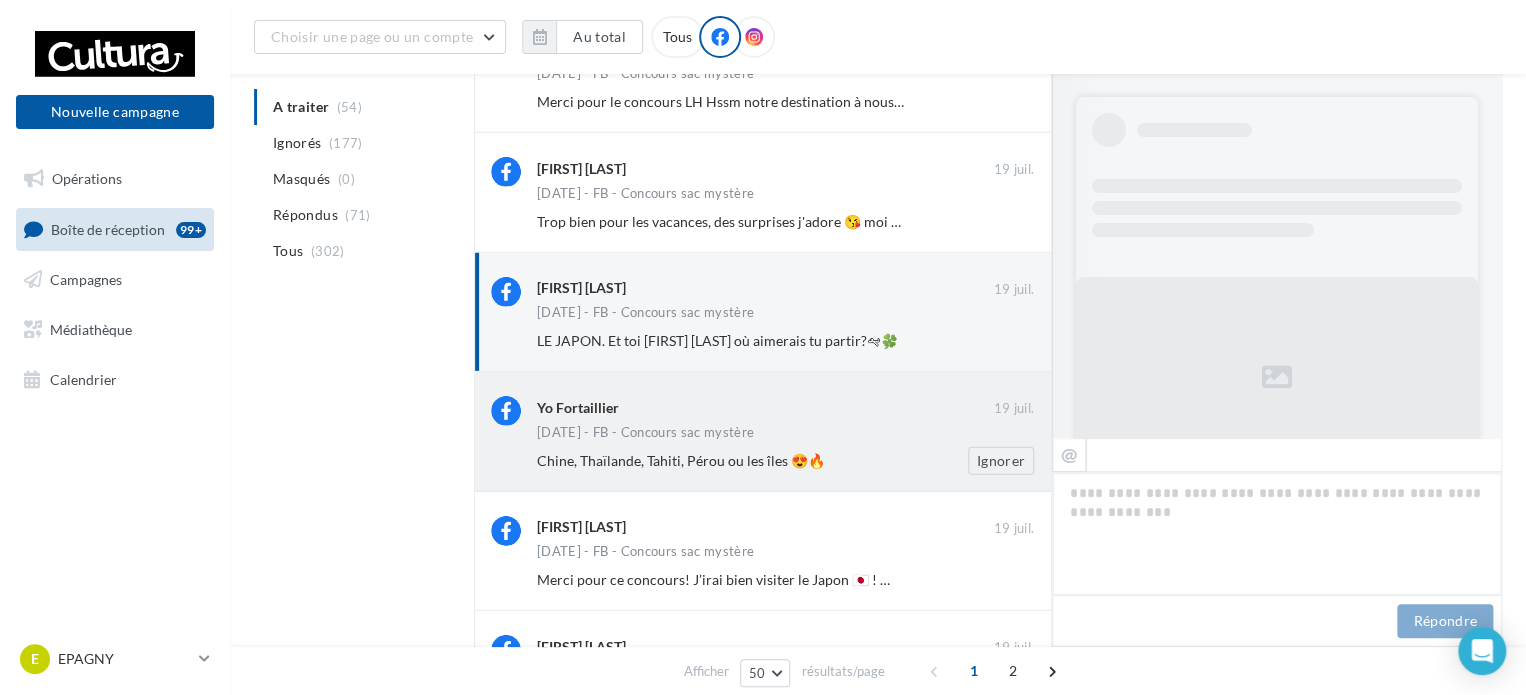 scroll, scrollTop: 1009, scrollLeft: 0, axis: vertical 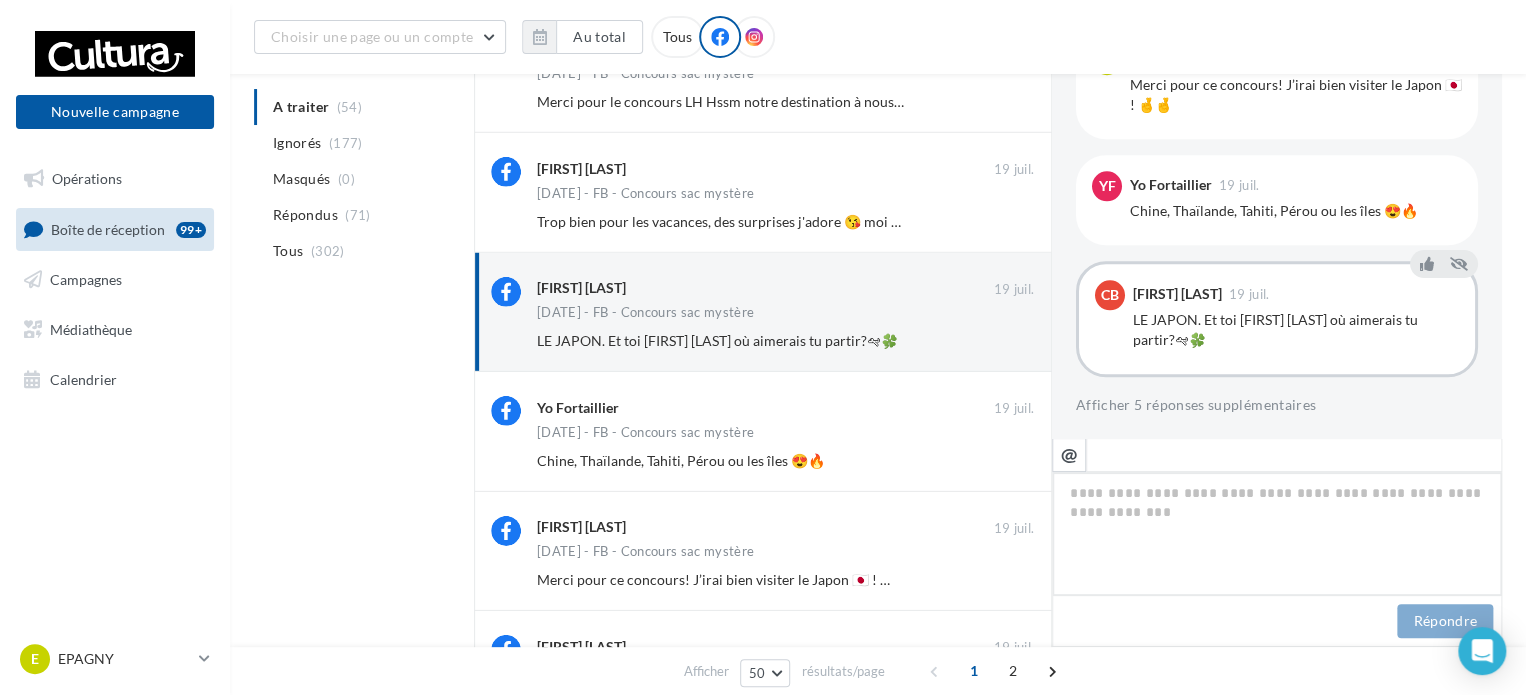 click at bounding box center (1277, 534) 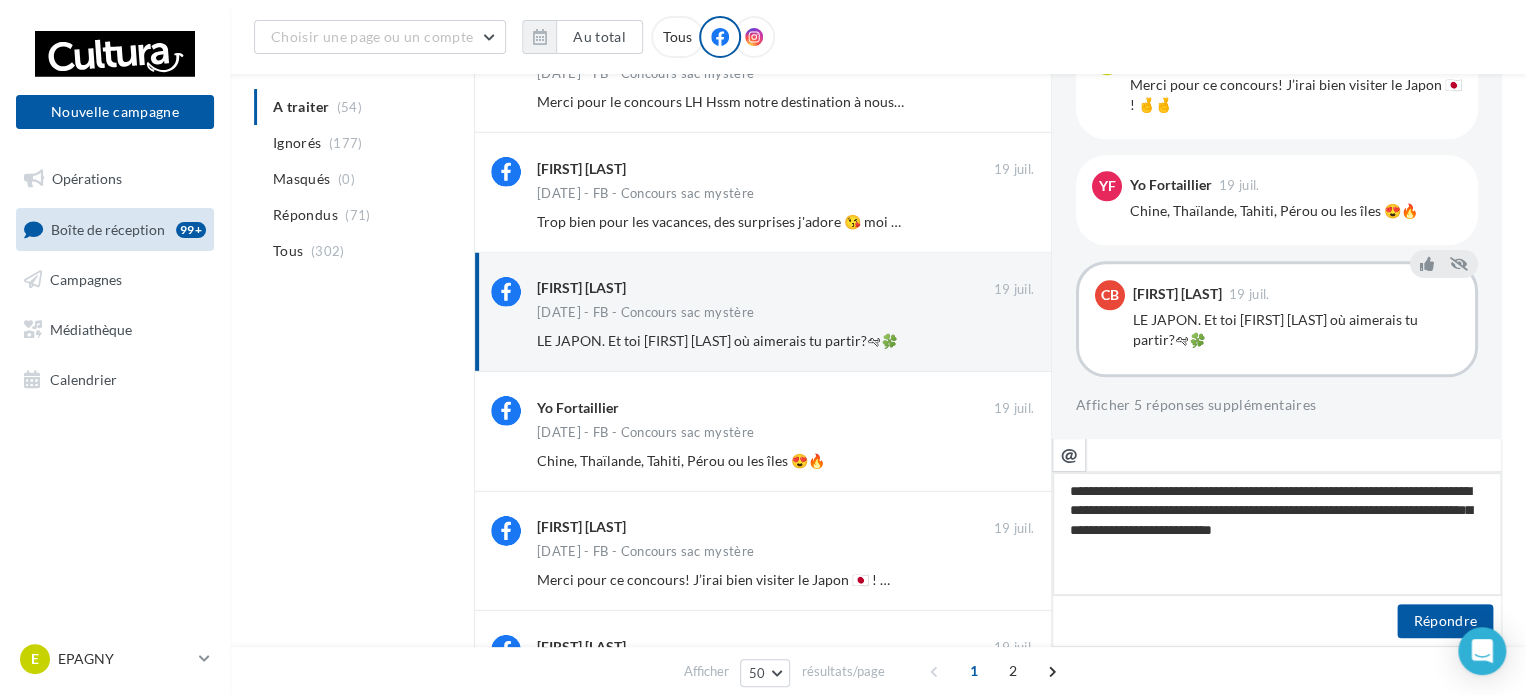 click on "**********" at bounding box center [1277, 534] 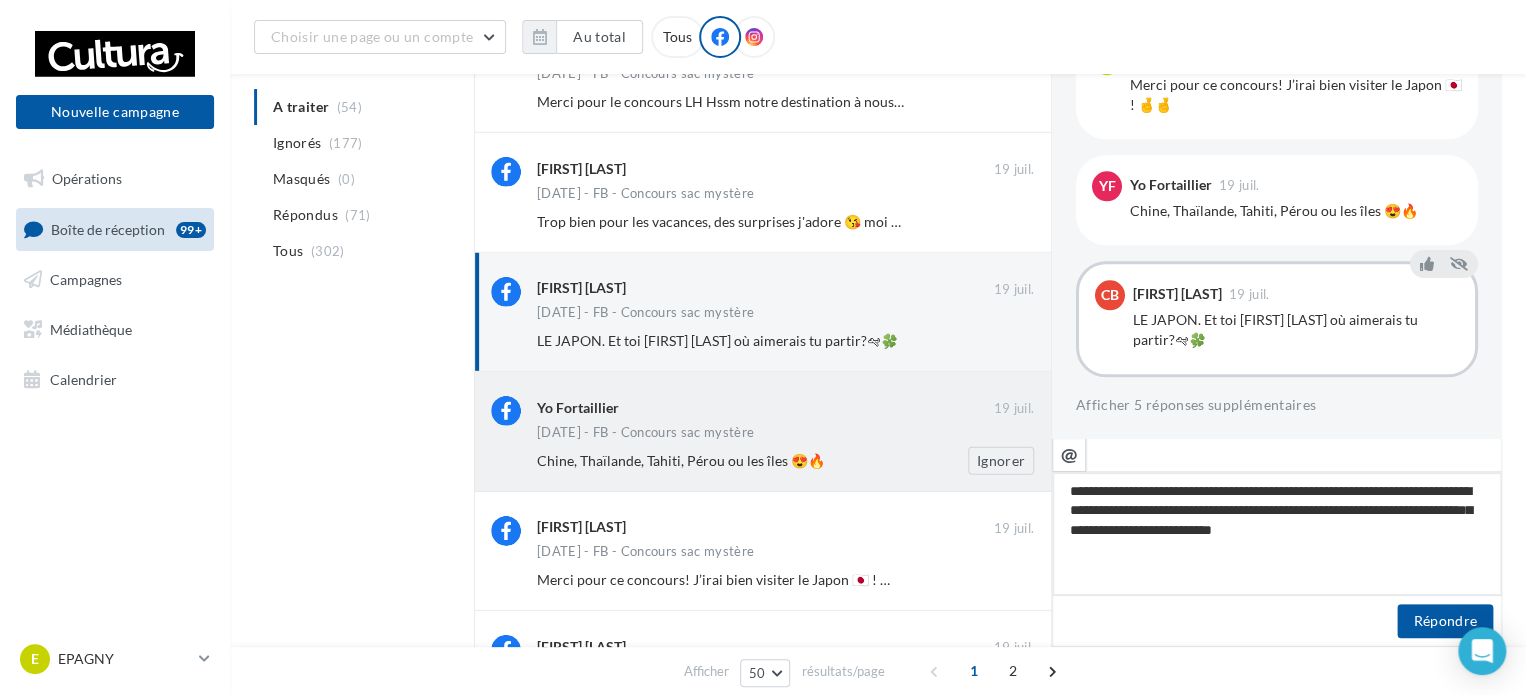 drag, startPoint x: 1167, startPoint y: 490, endPoint x: 658, endPoint y: 482, distance: 509.06287 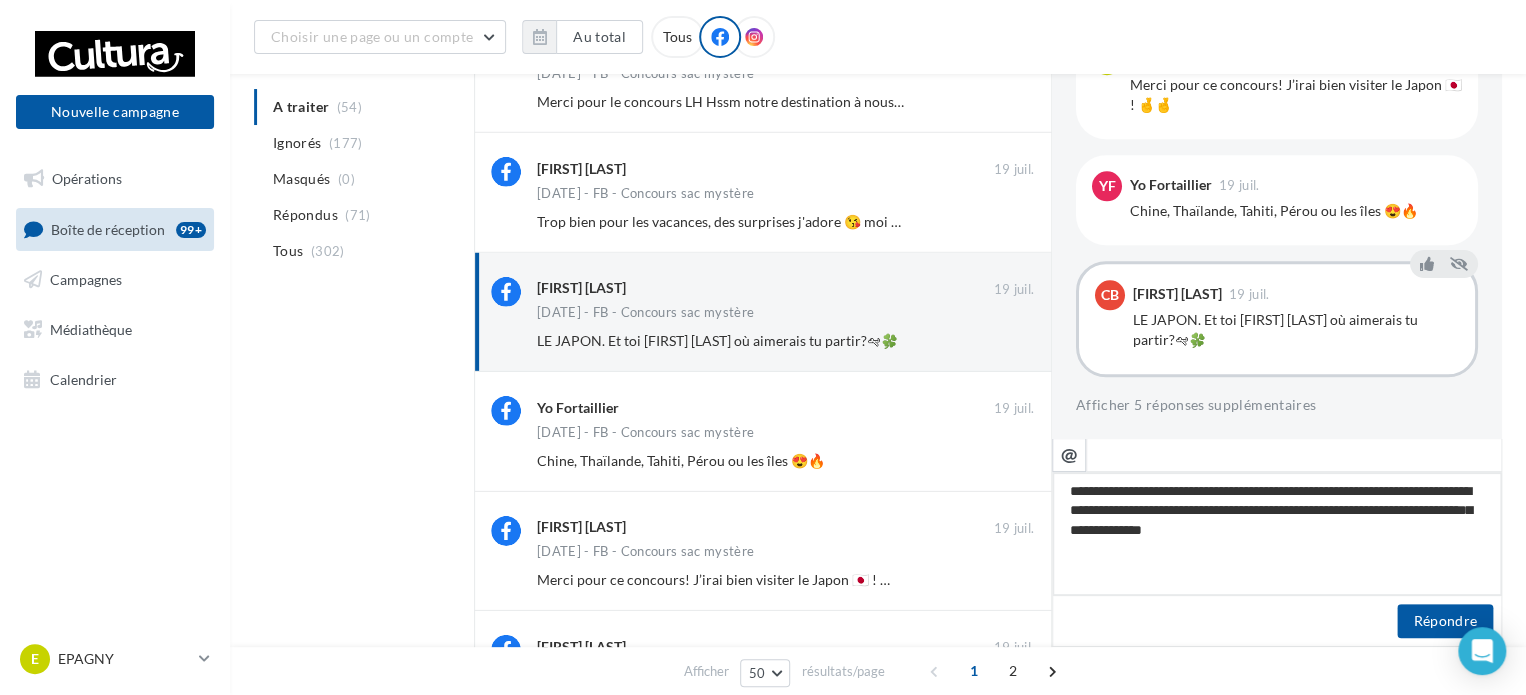 drag, startPoint x: 1184, startPoint y: 509, endPoint x: 1264, endPoint y: 458, distance: 94.873604 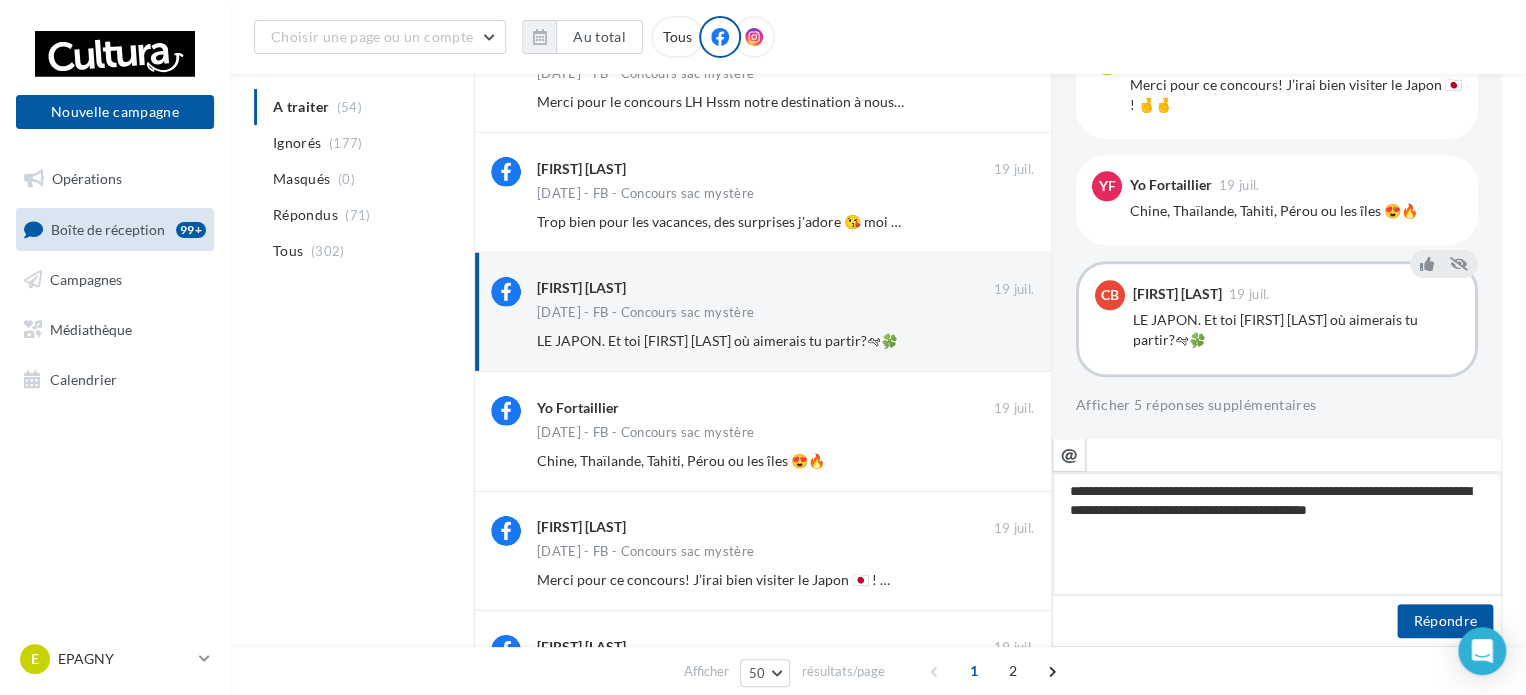type on "**********" 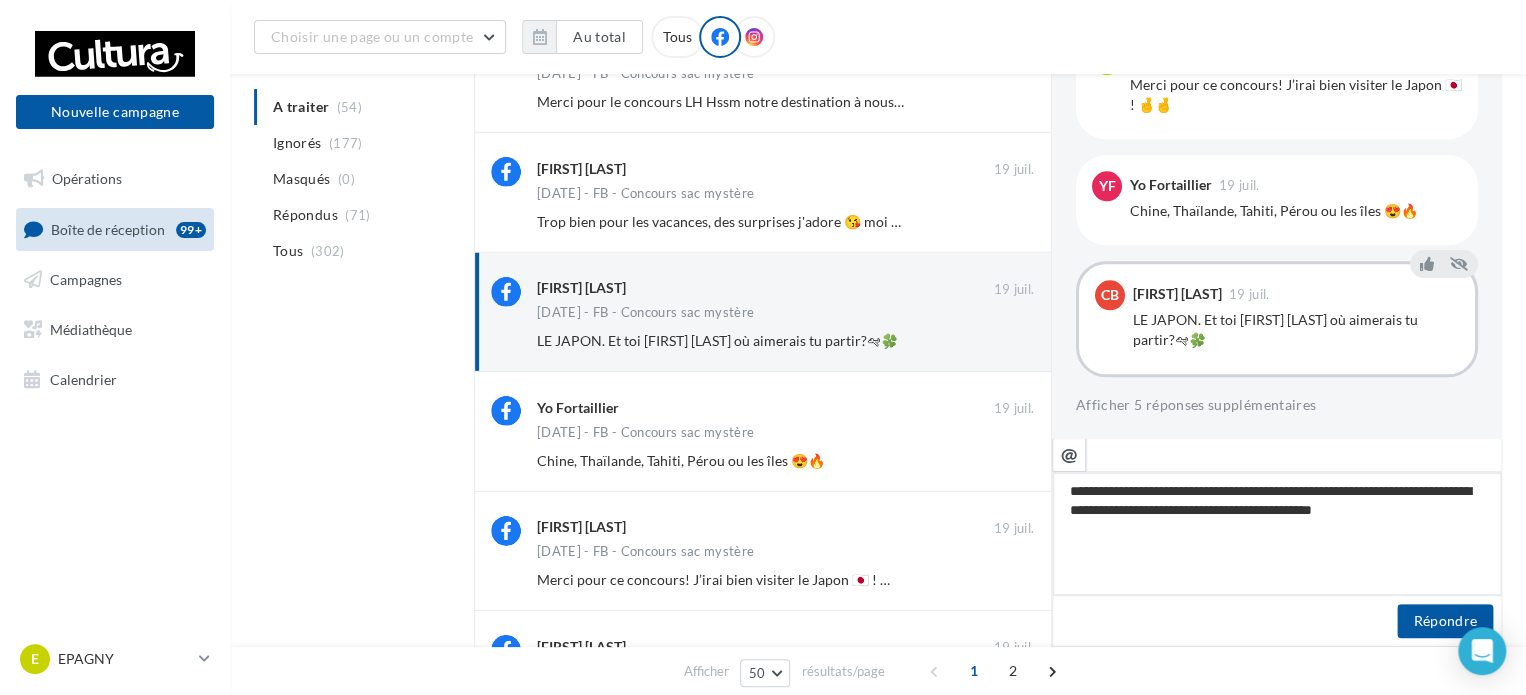 type on "**********" 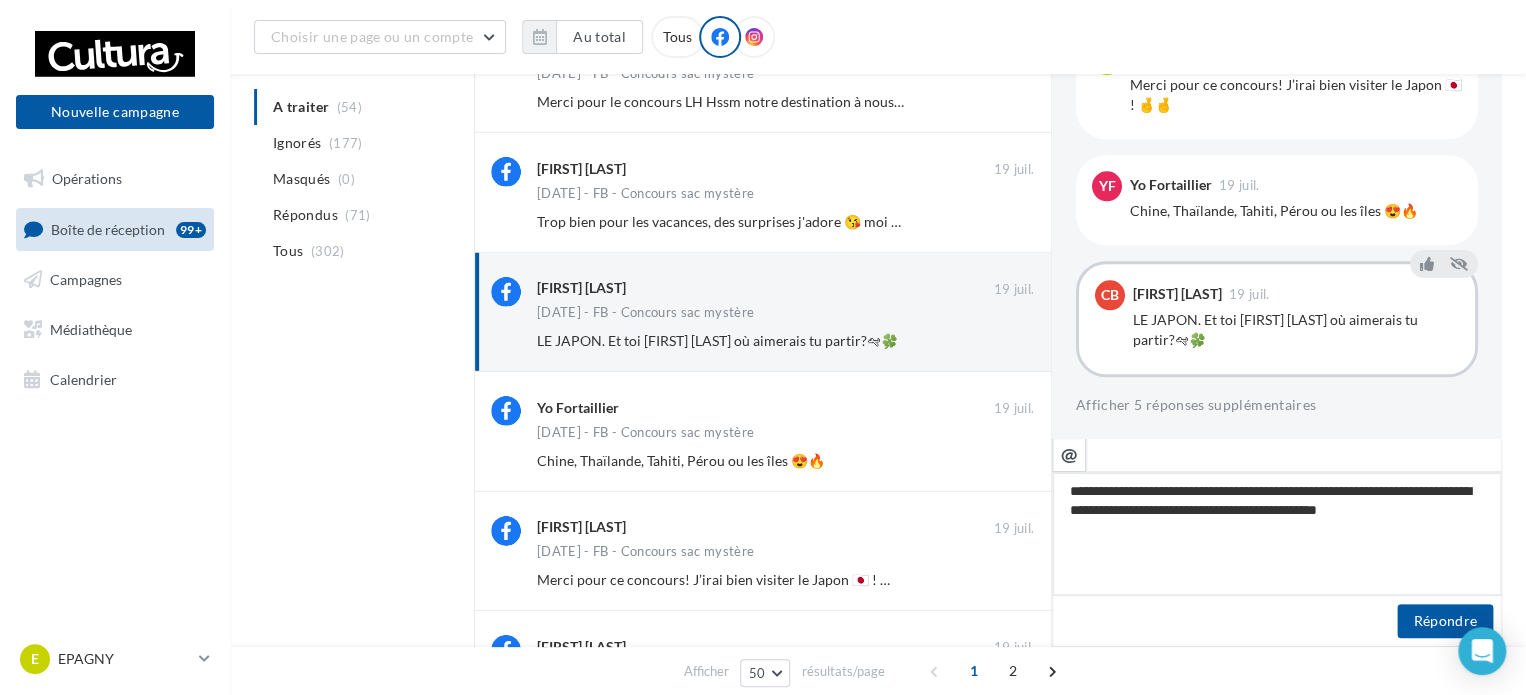 type on "**********" 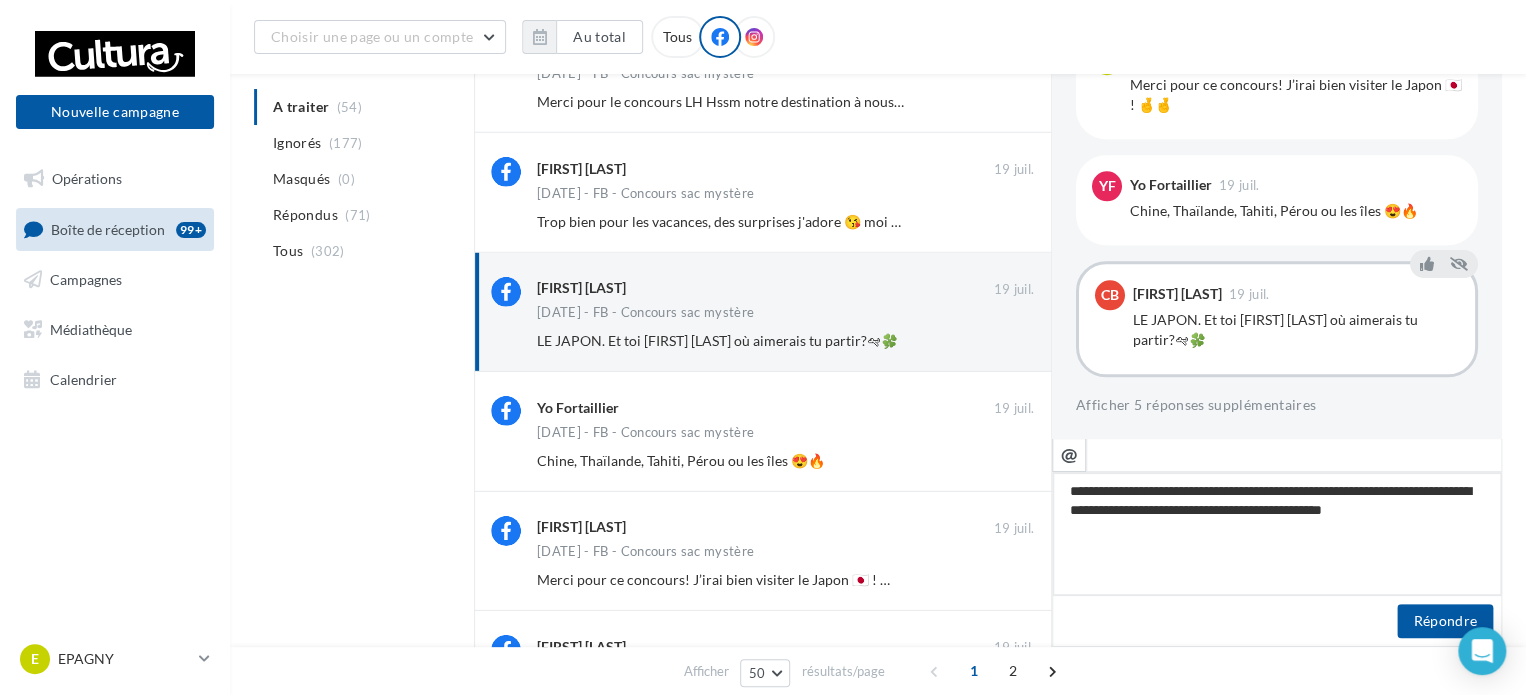 type on "**********" 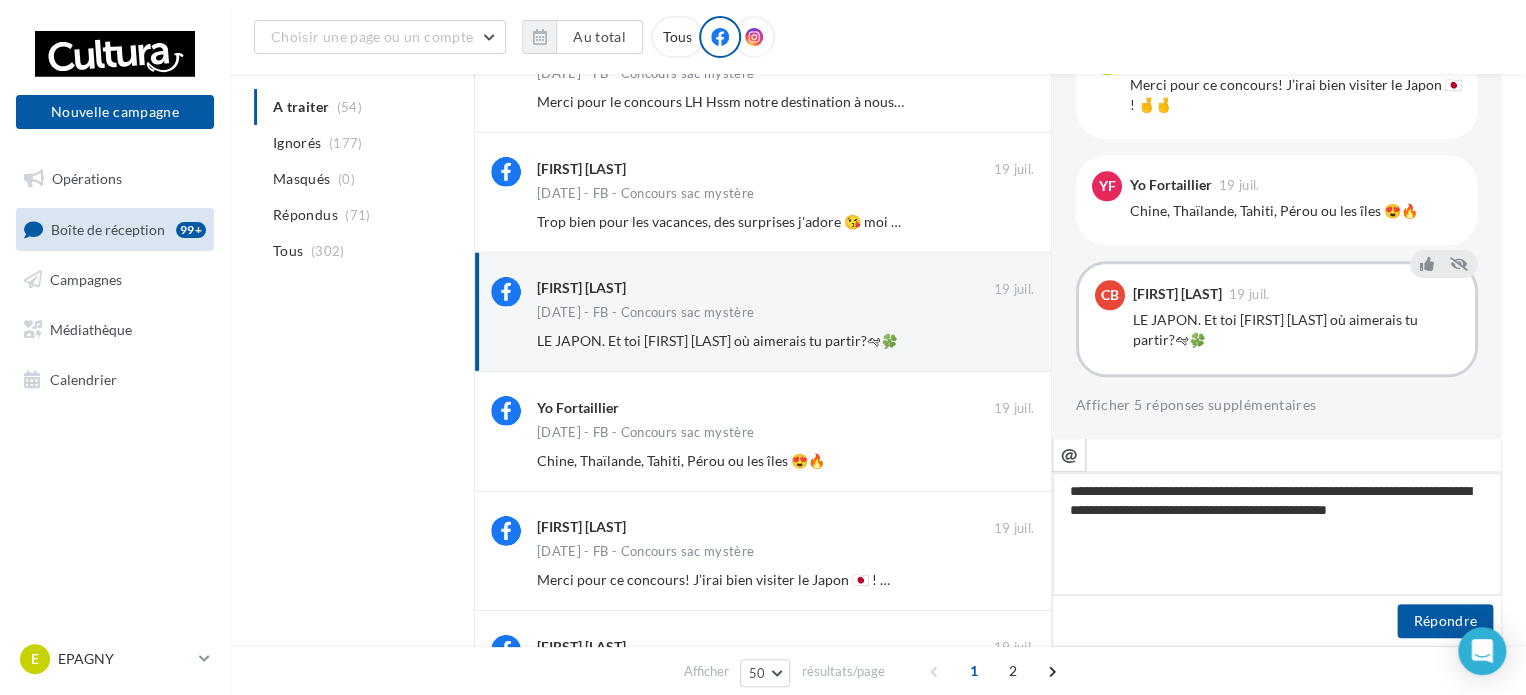 type on "**********" 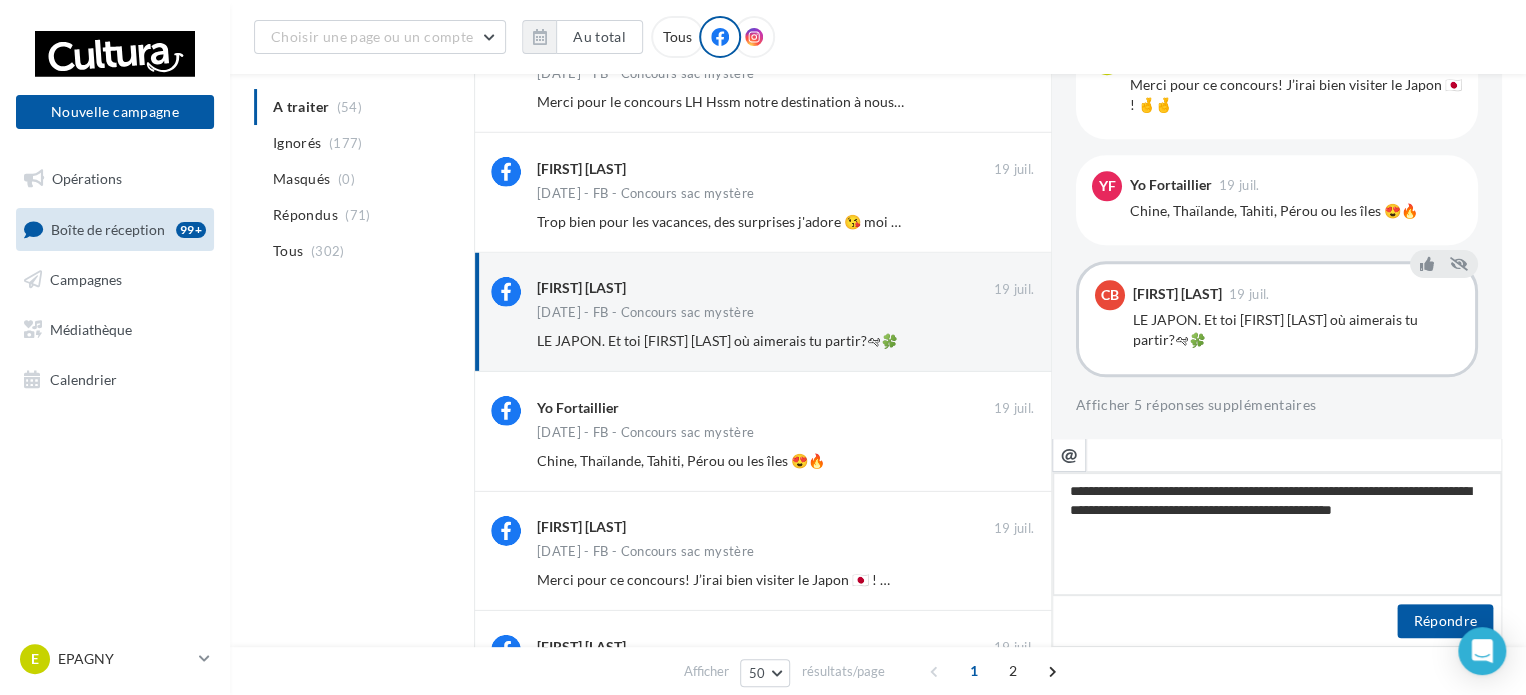 type 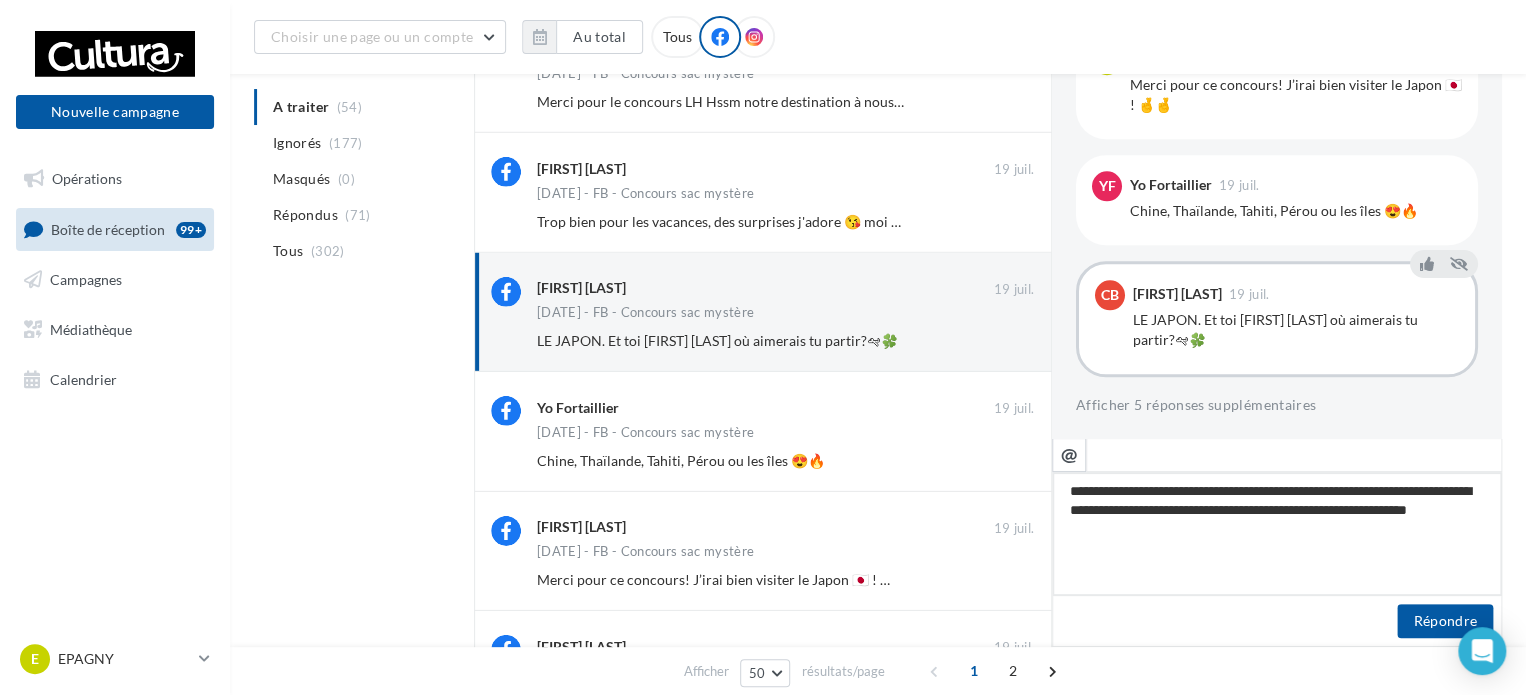 click on "**********" at bounding box center [1277, 534] 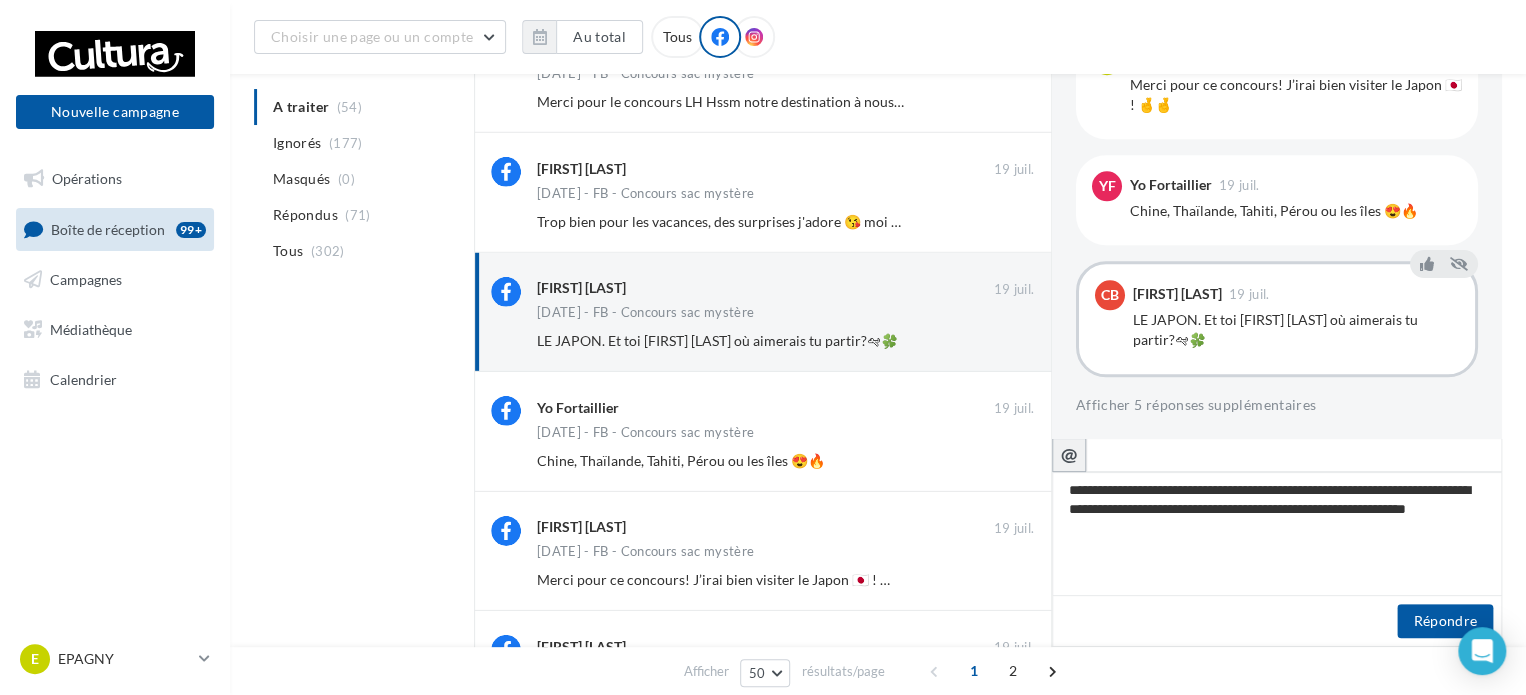 click on "@" at bounding box center (1069, 454) 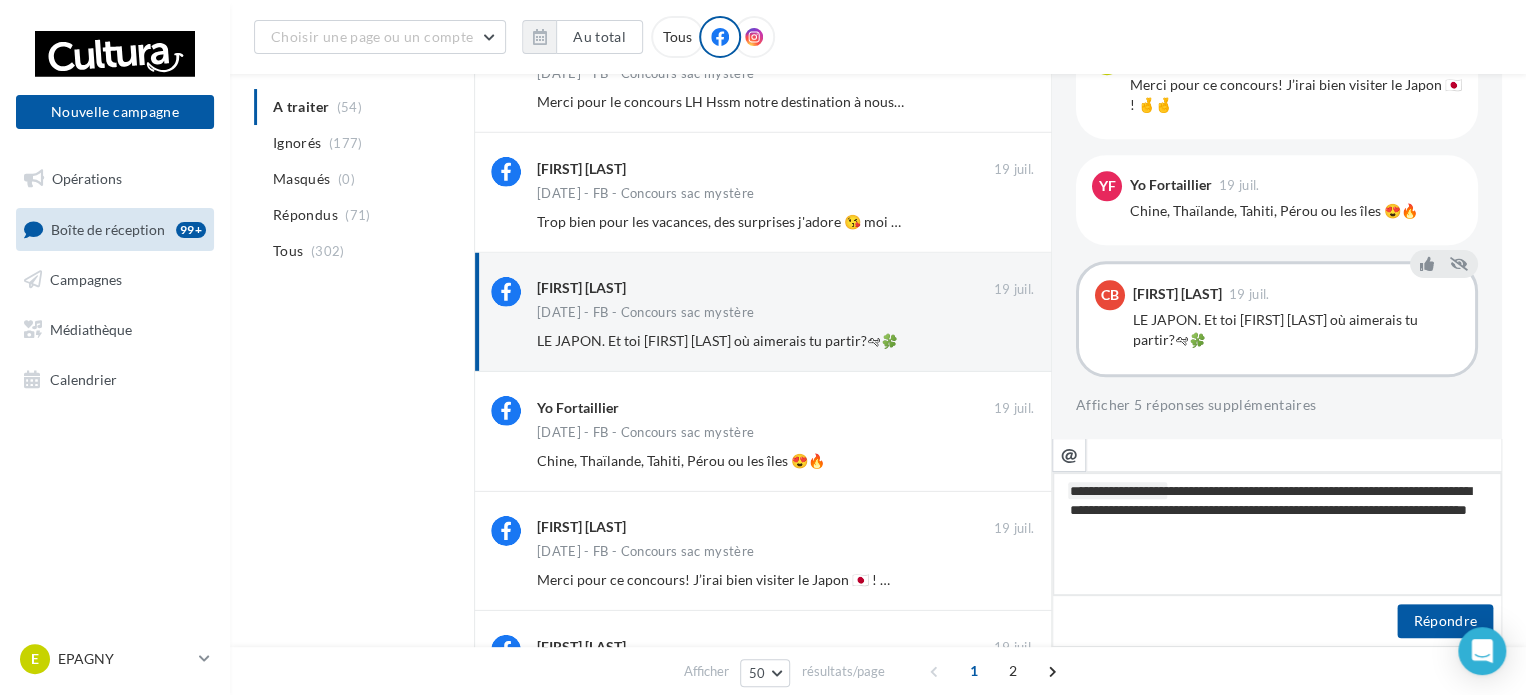 click on "**********" at bounding box center (1277, 534) 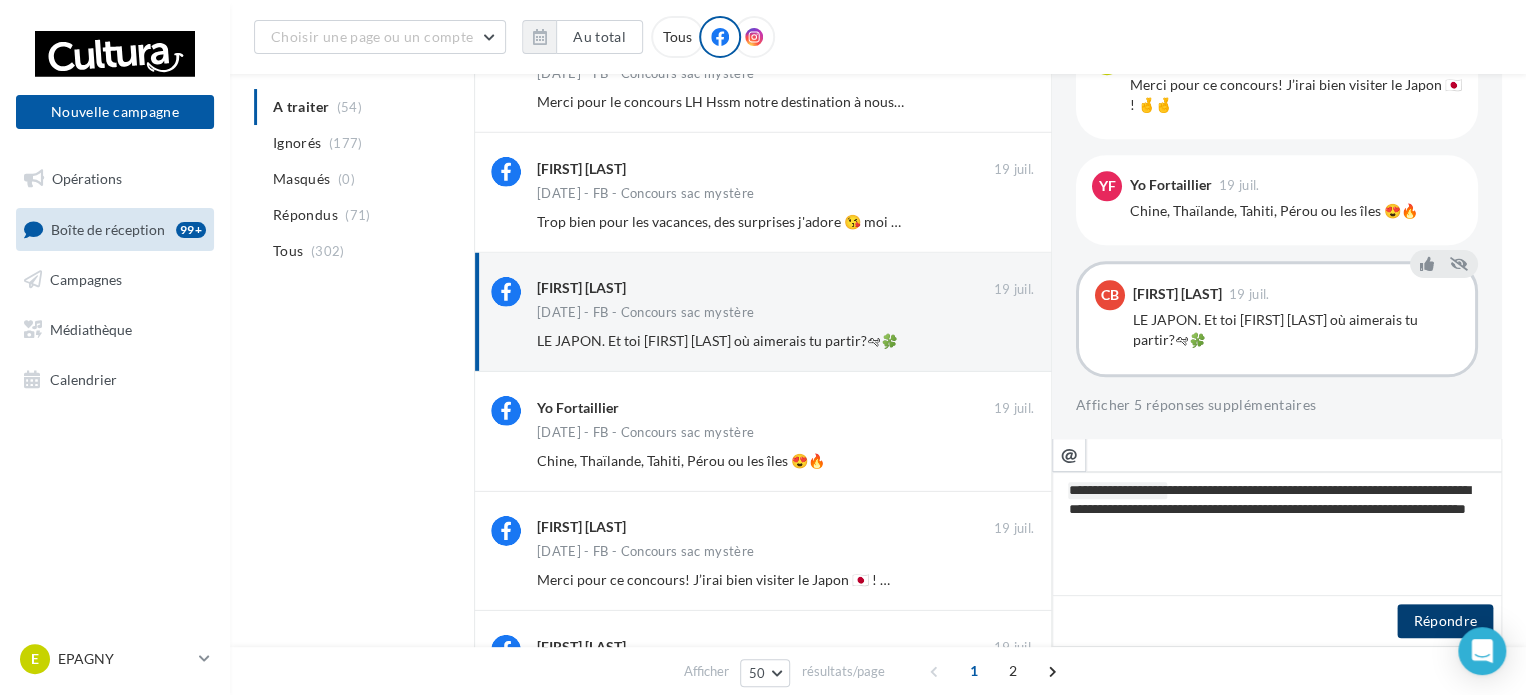 click on "Répondre" at bounding box center (1445, 621) 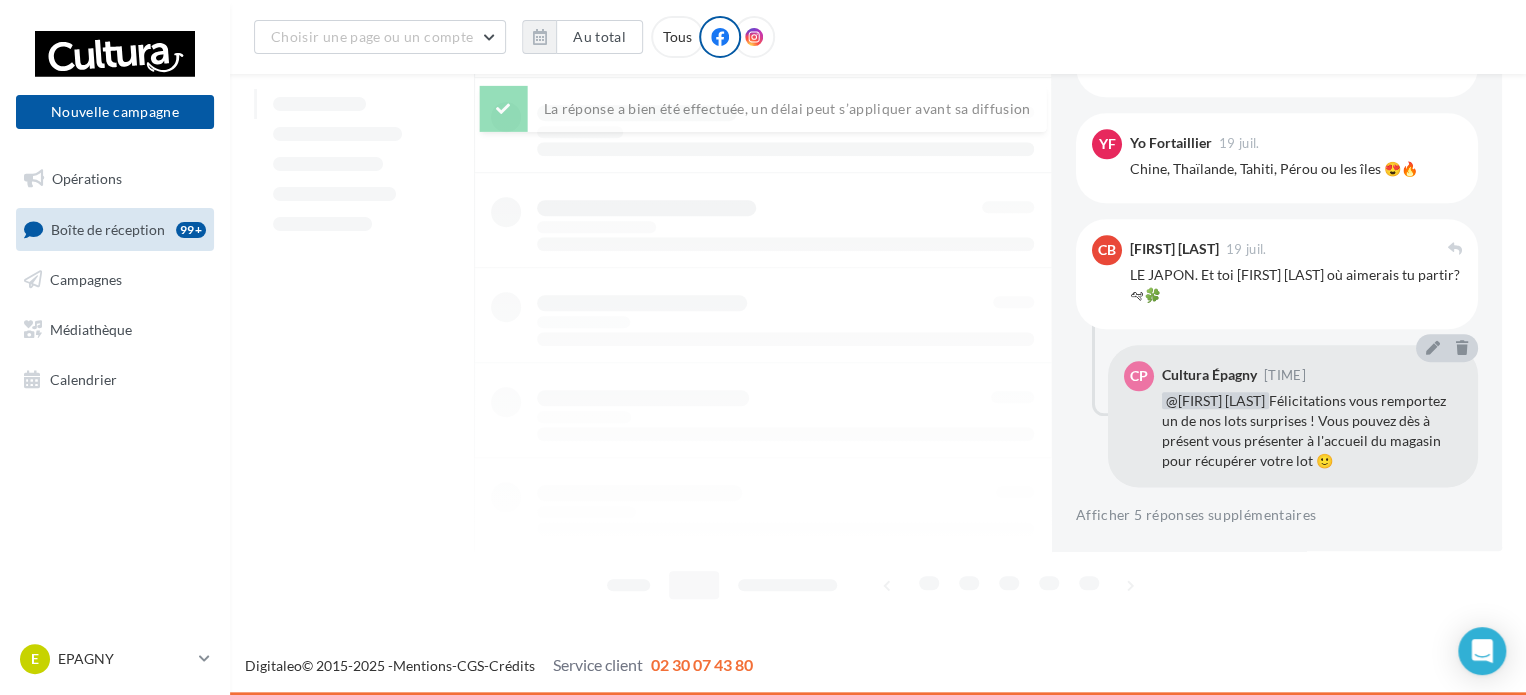 scroll, scrollTop: 954, scrollLeft: 0, axis: vertical 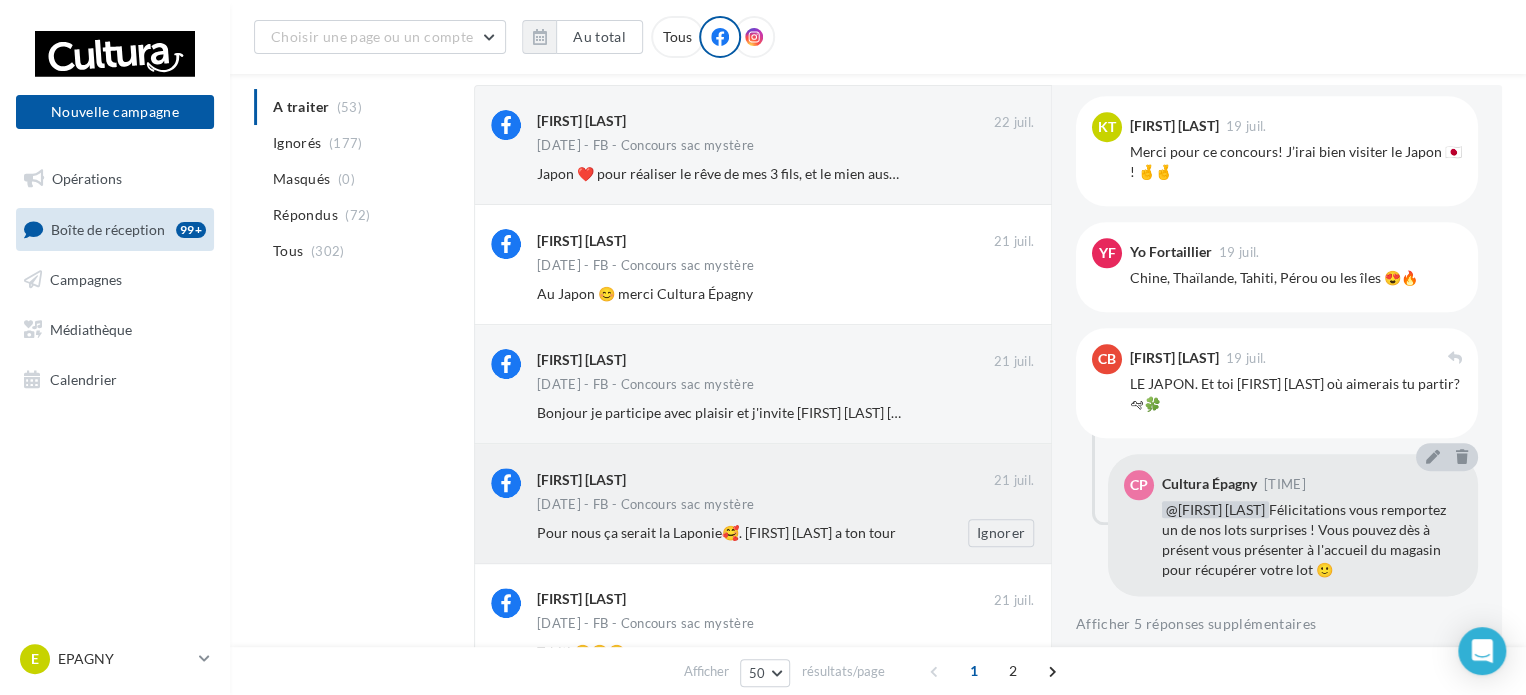 click on "18.07.2025 - FB - Concours sac mystère" at bounding box center (645, 504) 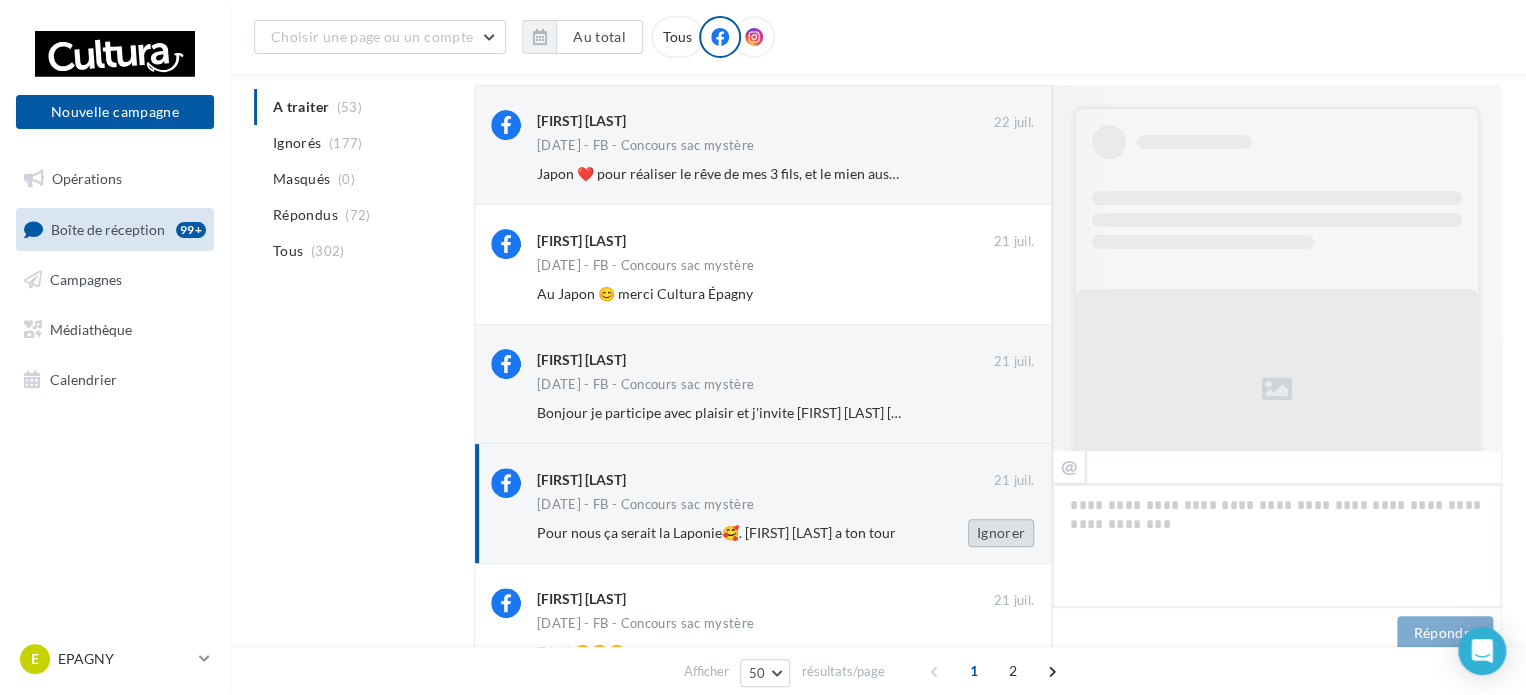 scroll, scrollTop: 1029, scrollLeft: 0, axis: vertical 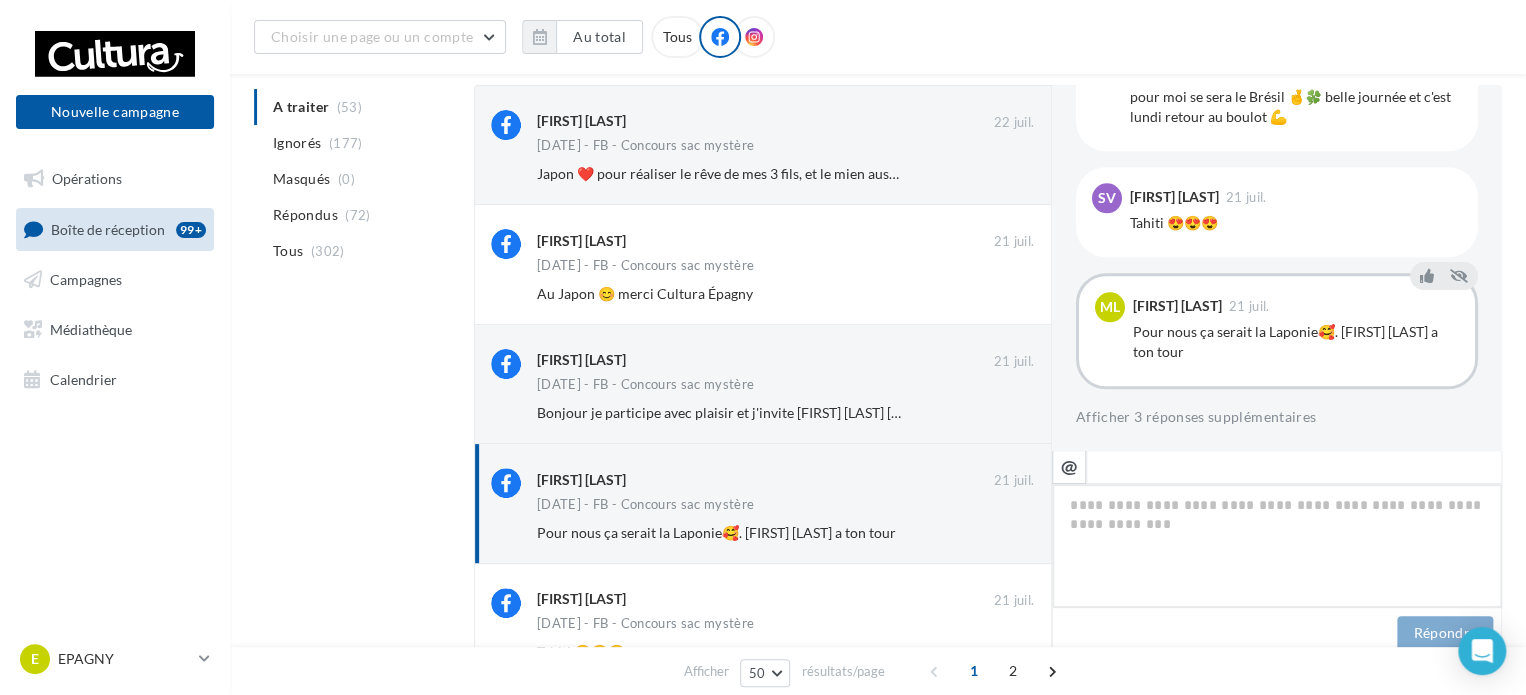 click at bounding box center (1277, 546) 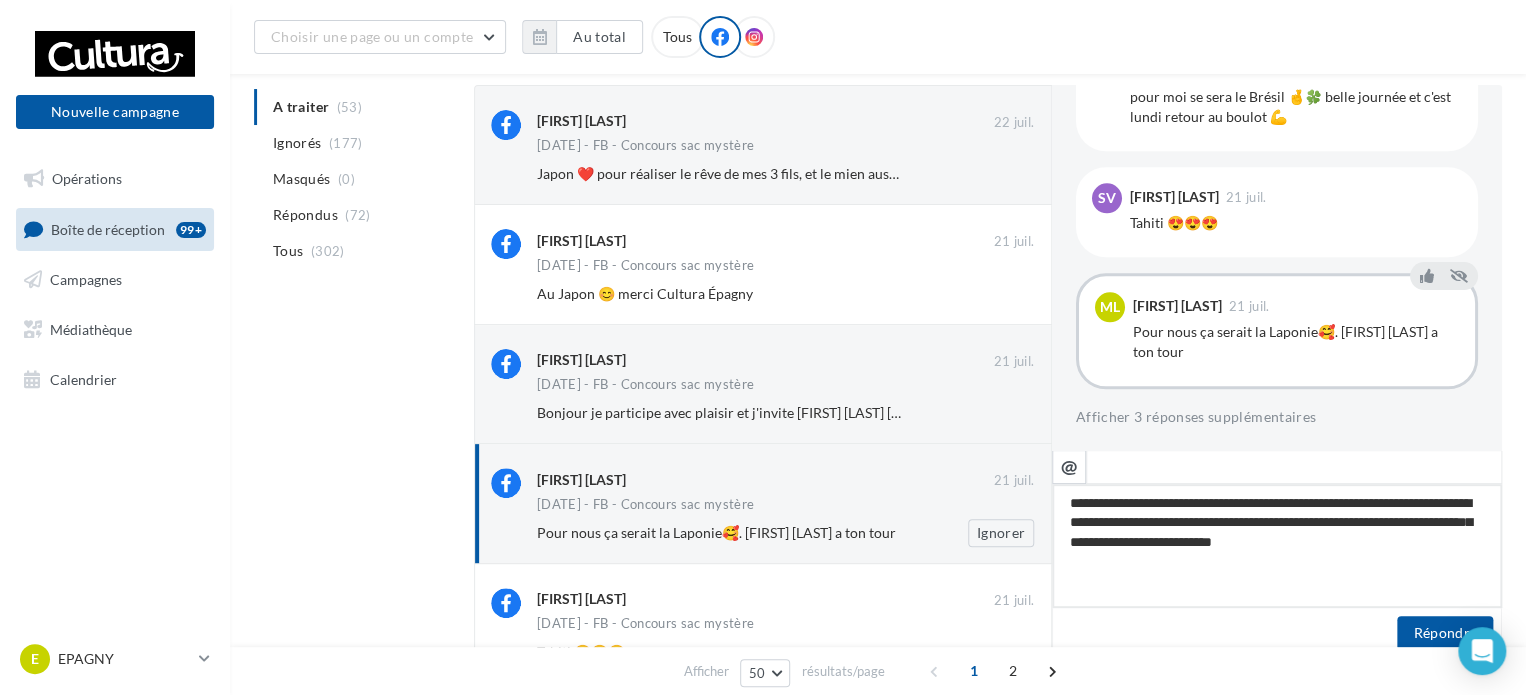 drag, startPoint x: 1167, startPoint y: 499, endPoint x: 831, endPoint y: 475, distance: 336.85605 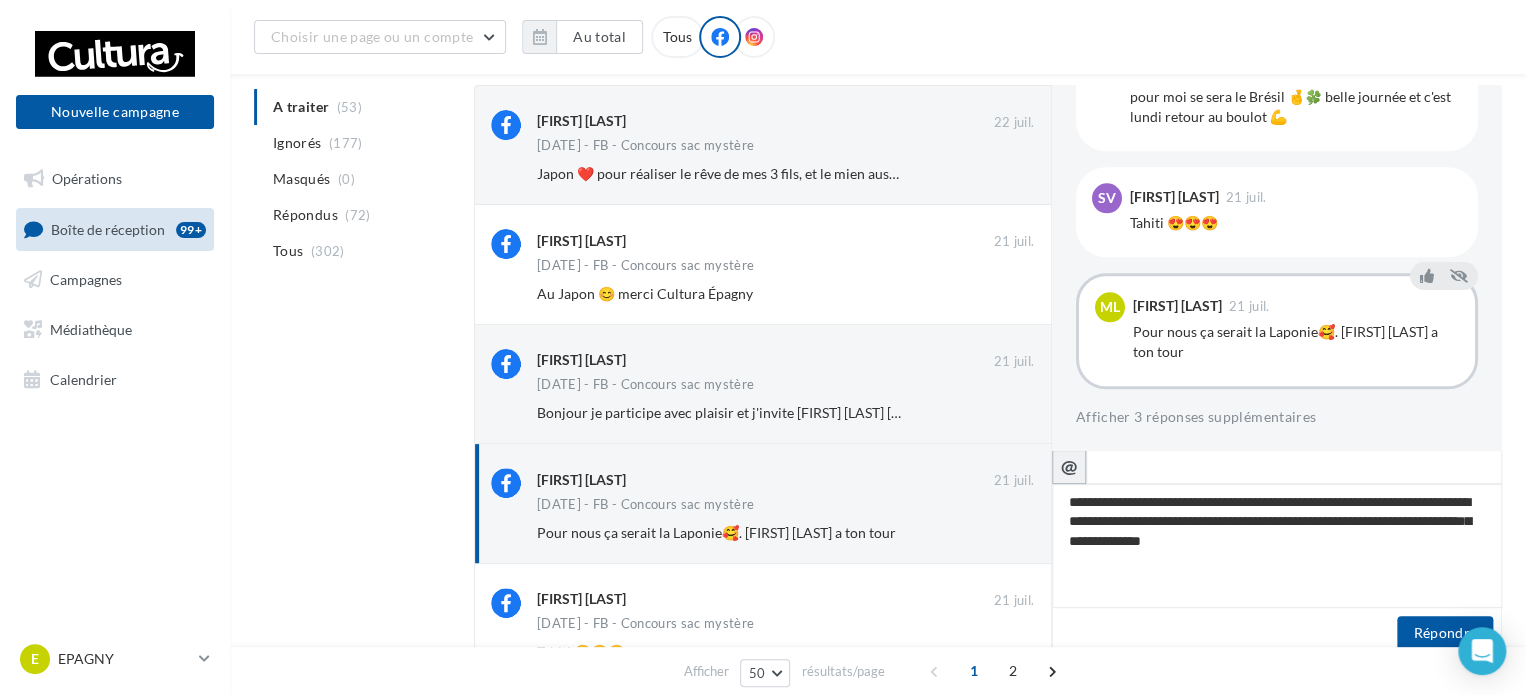click on "@" at bounding box center (1069, 466) 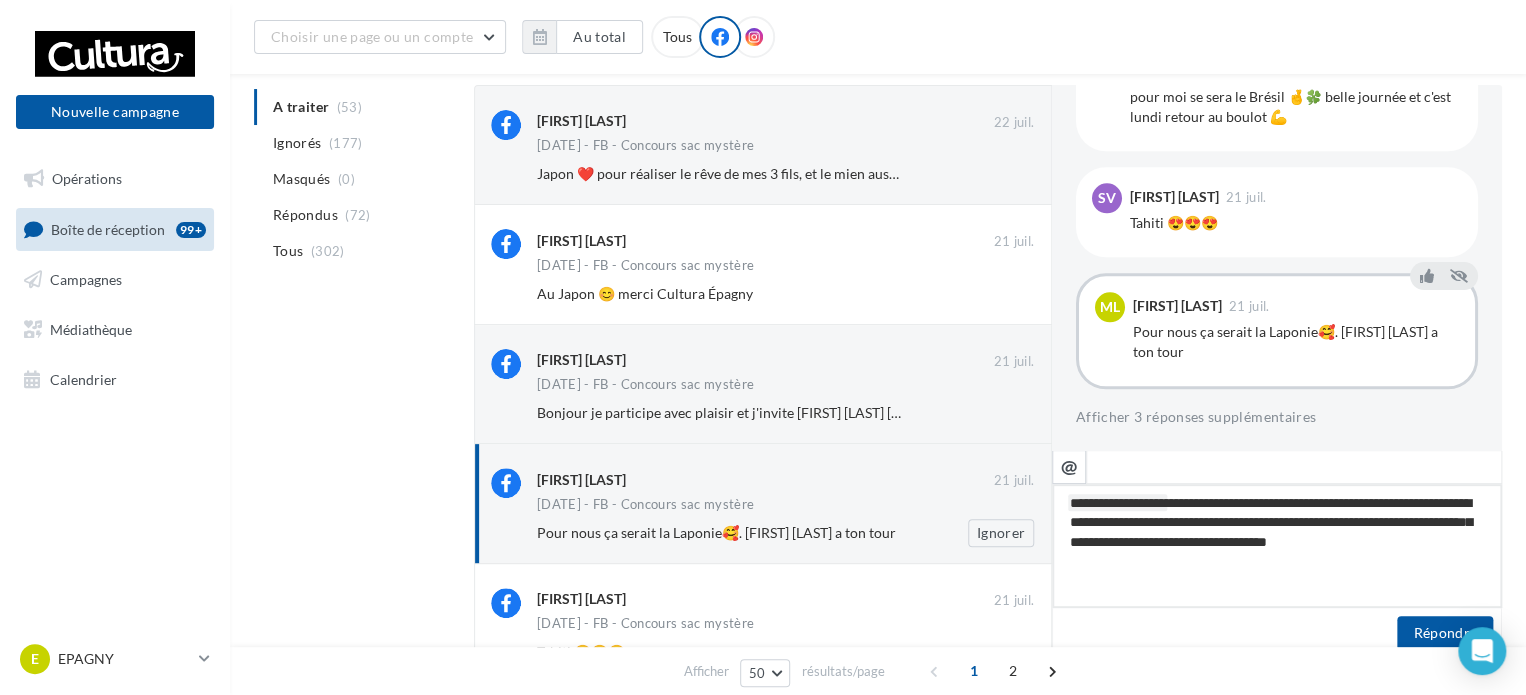 drag, startPoint x: 1397, startPoint y: 521, endPoint x: 1046, endPoint y: 529, distance: 351.09116 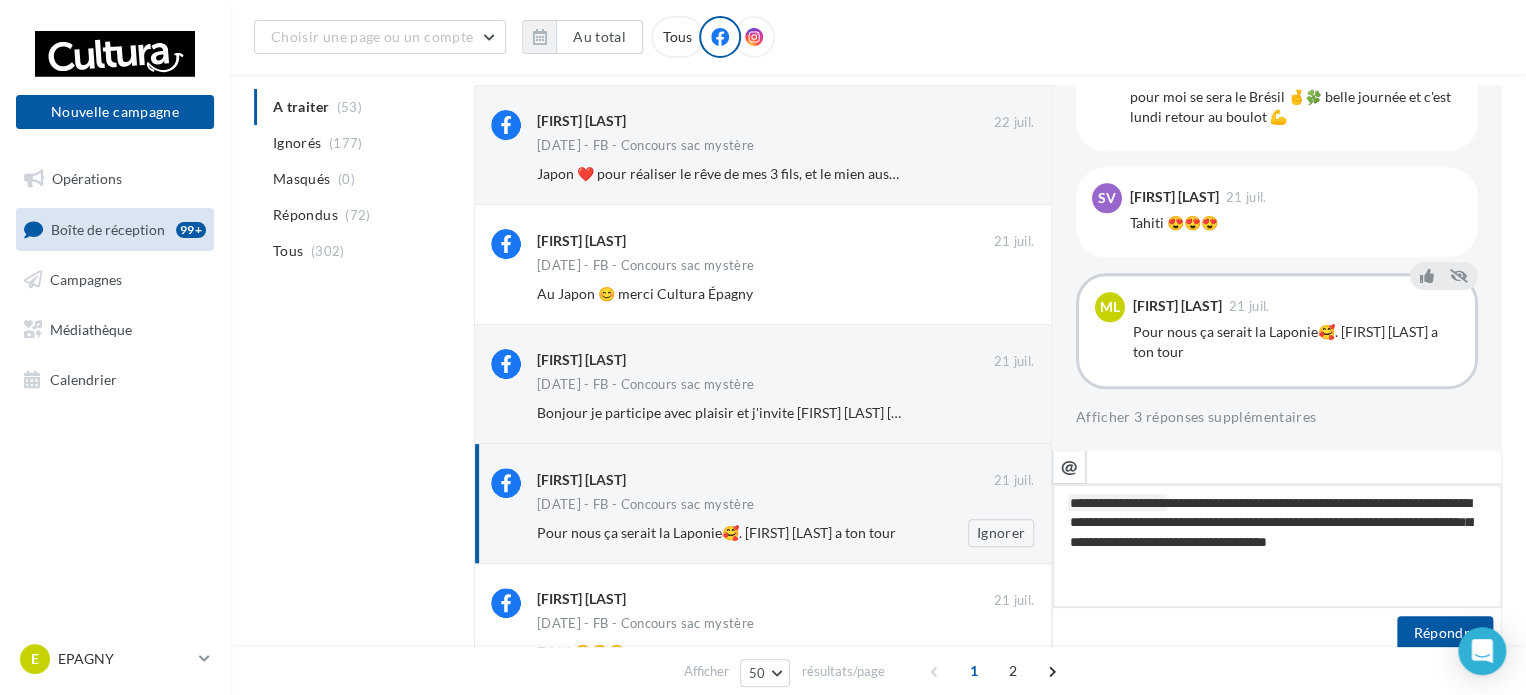click on "Christelle Chouard Legastelois
22 juil.
18.07.2025 - FB - Concours sac mystère
Japon ❤️ pour réaliser le rêve de mes 3 fils, et le mien aussi d’ailleurs 😉 je participe en croisant les doigts ! Merci Cultura Épagny
Ignorer
Geraldine Fraillon
21 juil.
18.07.2025 - FB - Concours sac mystère
Au Japon 😊 merci Cultura Épagny
Ignorer
Aurélie Lili
21 juil.
18.07.2025 - FB - Concours sac mystère
Bonjour je participe avec plaisir et j'invite Joanna Melle Ilona Lopez Shoukette Belledormante
Ignorer" at bounding box center [988, 3072] 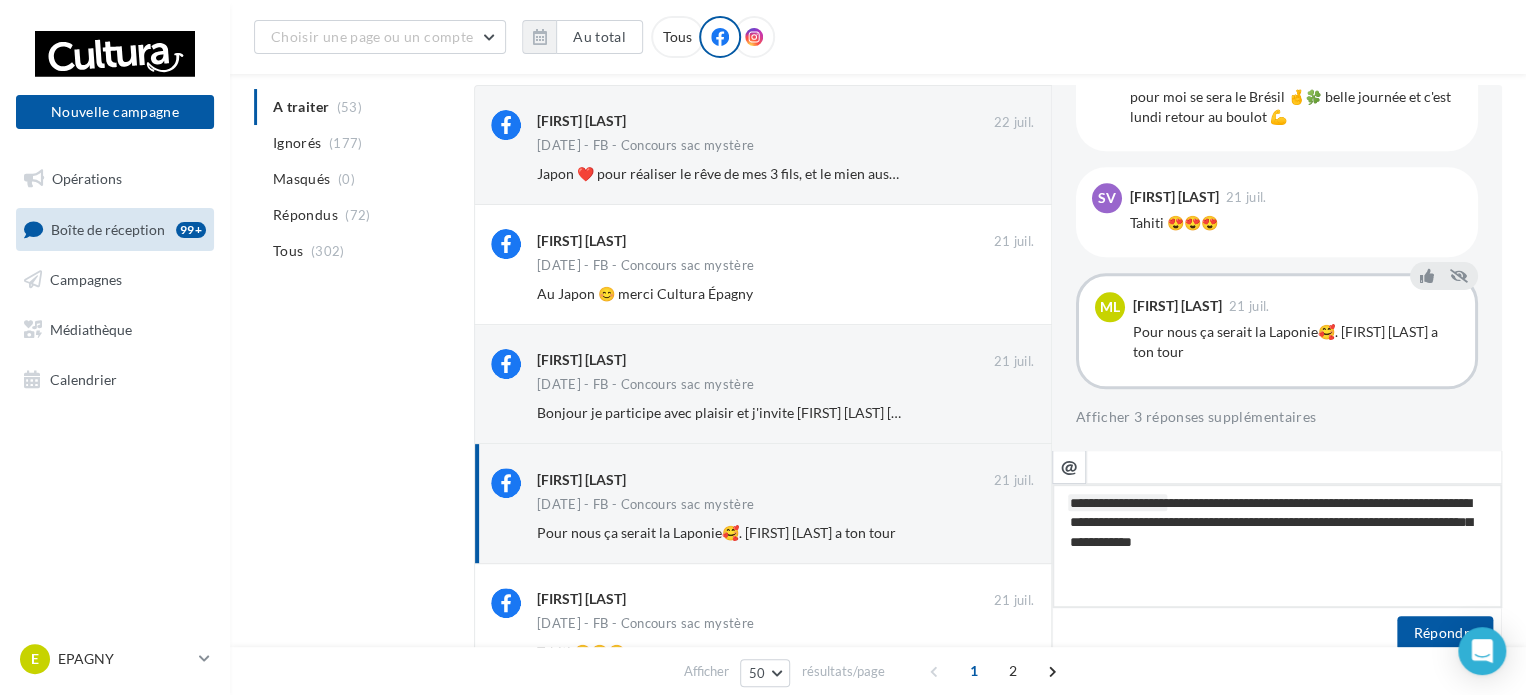 click on "**********" at bounding box center [1277, 546] 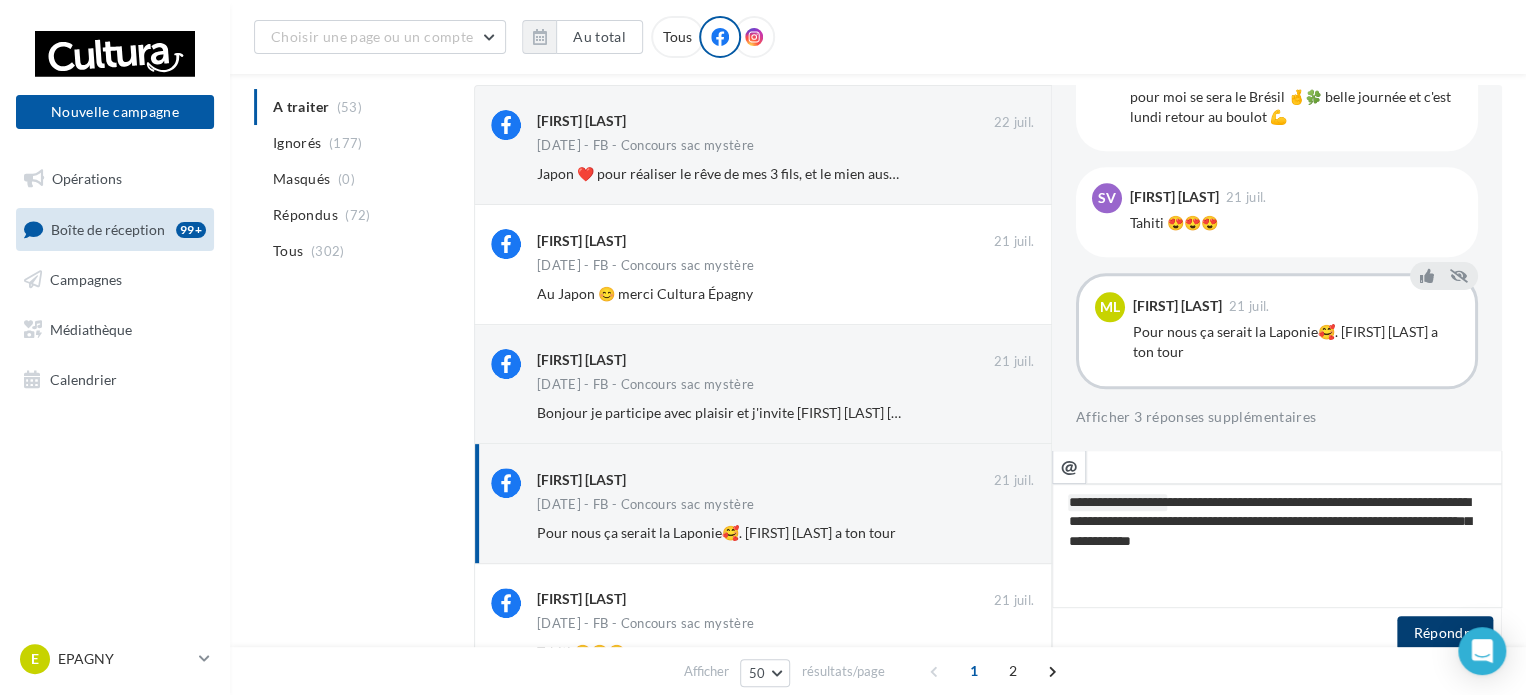 click on "Répondre" at bounding box center (1445, 633) 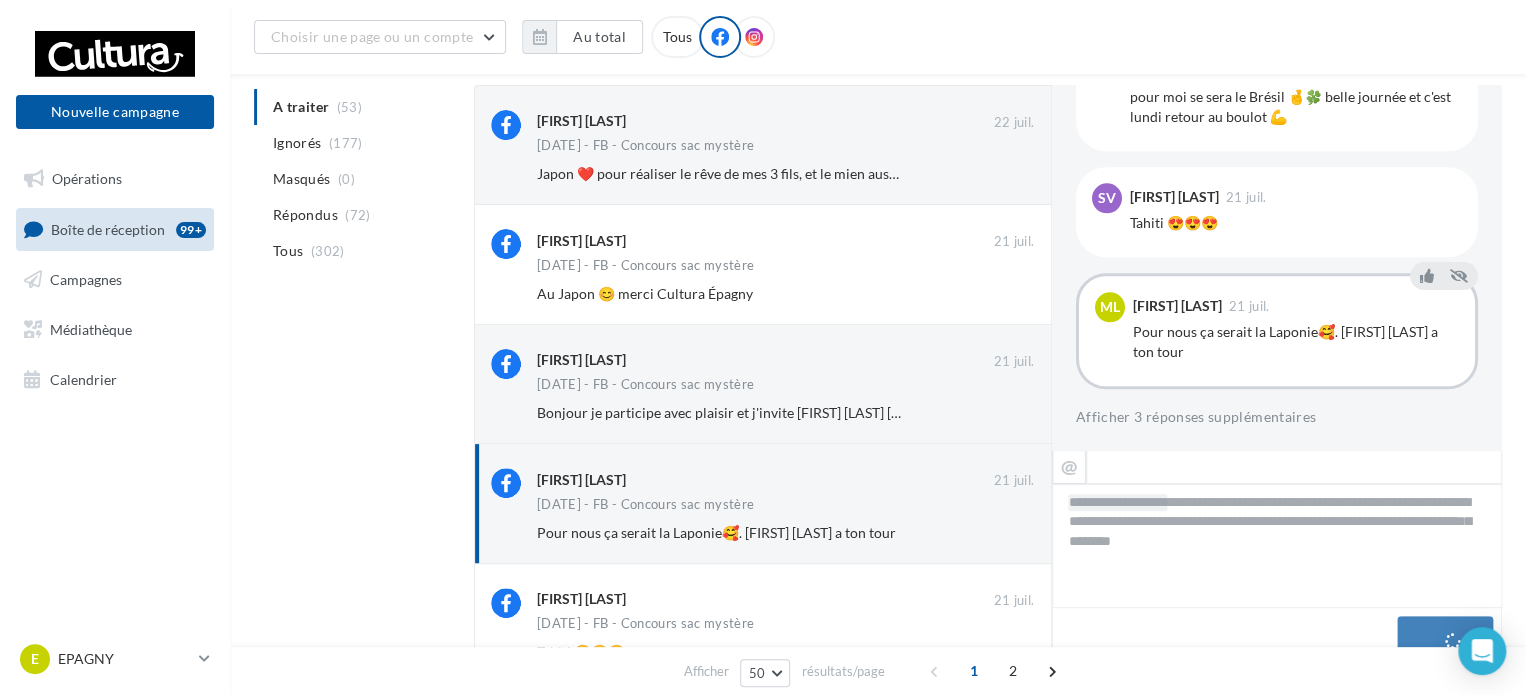 scroll, scrollTop: 974, scrollLeft: 0, axis: vertical 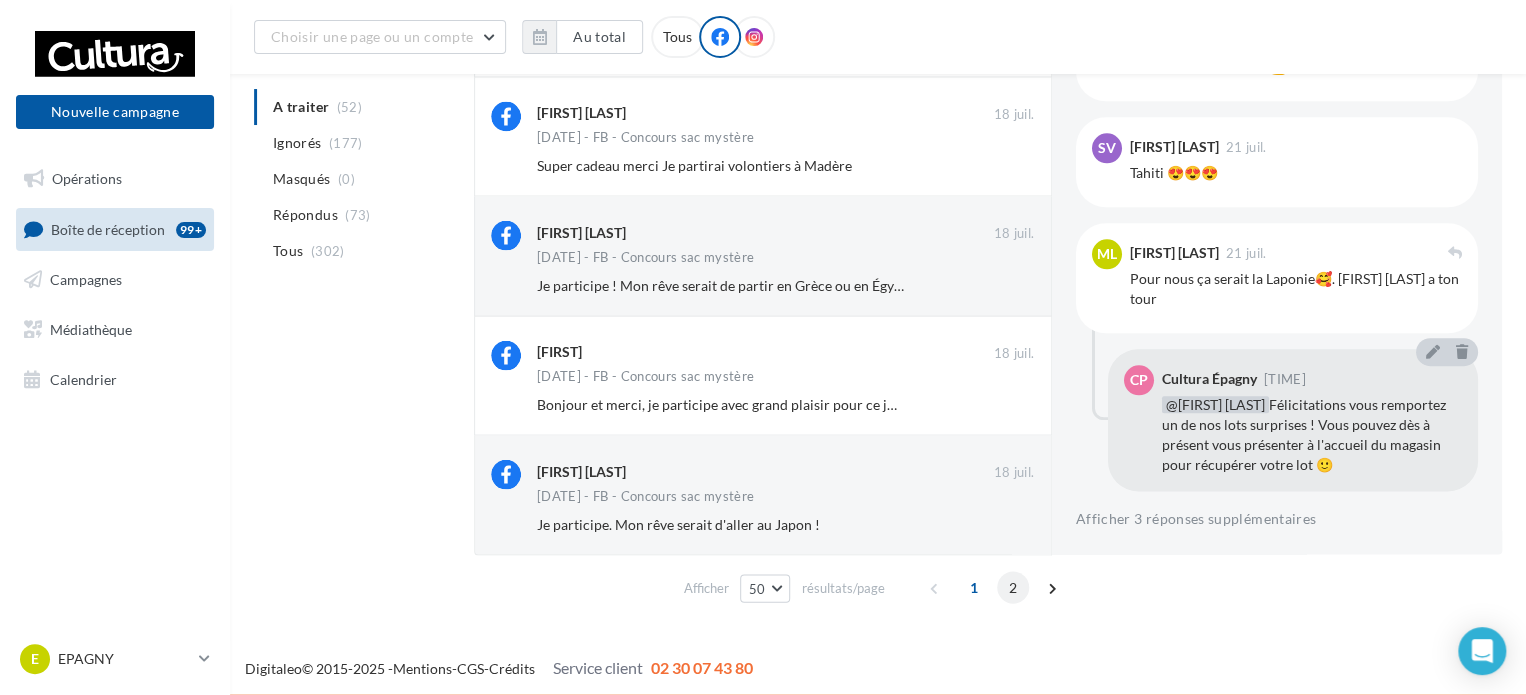 click on "2" at bounding box center (1013, 587) 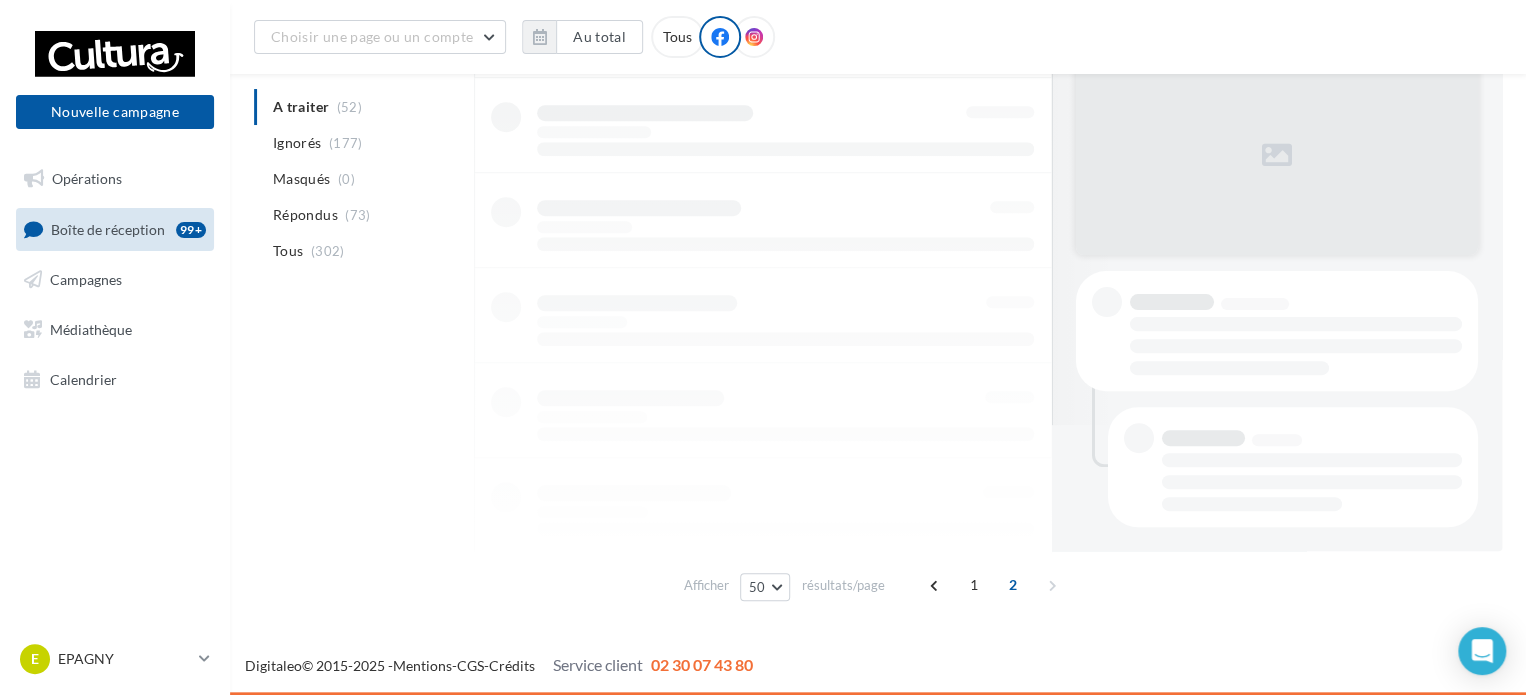 scroll, scrollTop: 580, scrollLeft: 0, axis: vertical 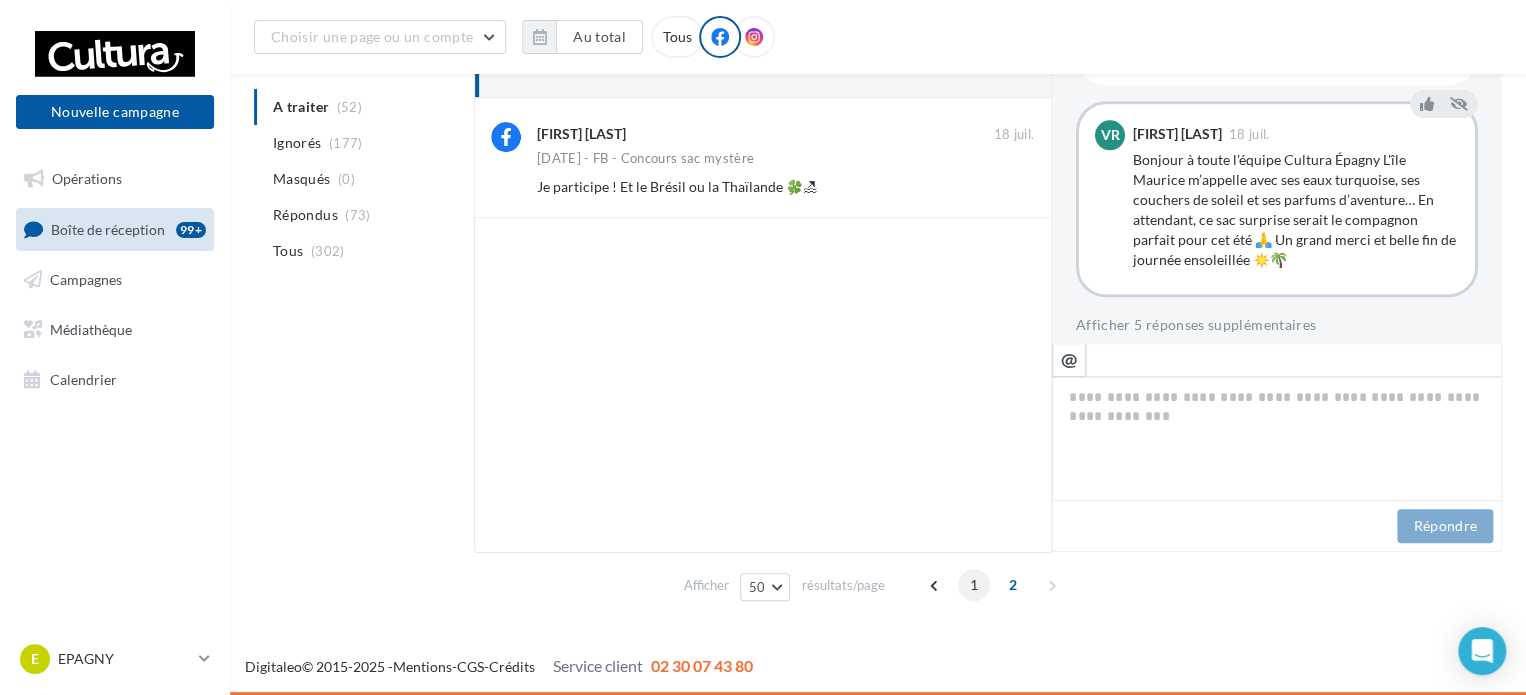 click on "1" at bounding box center (974, 585) 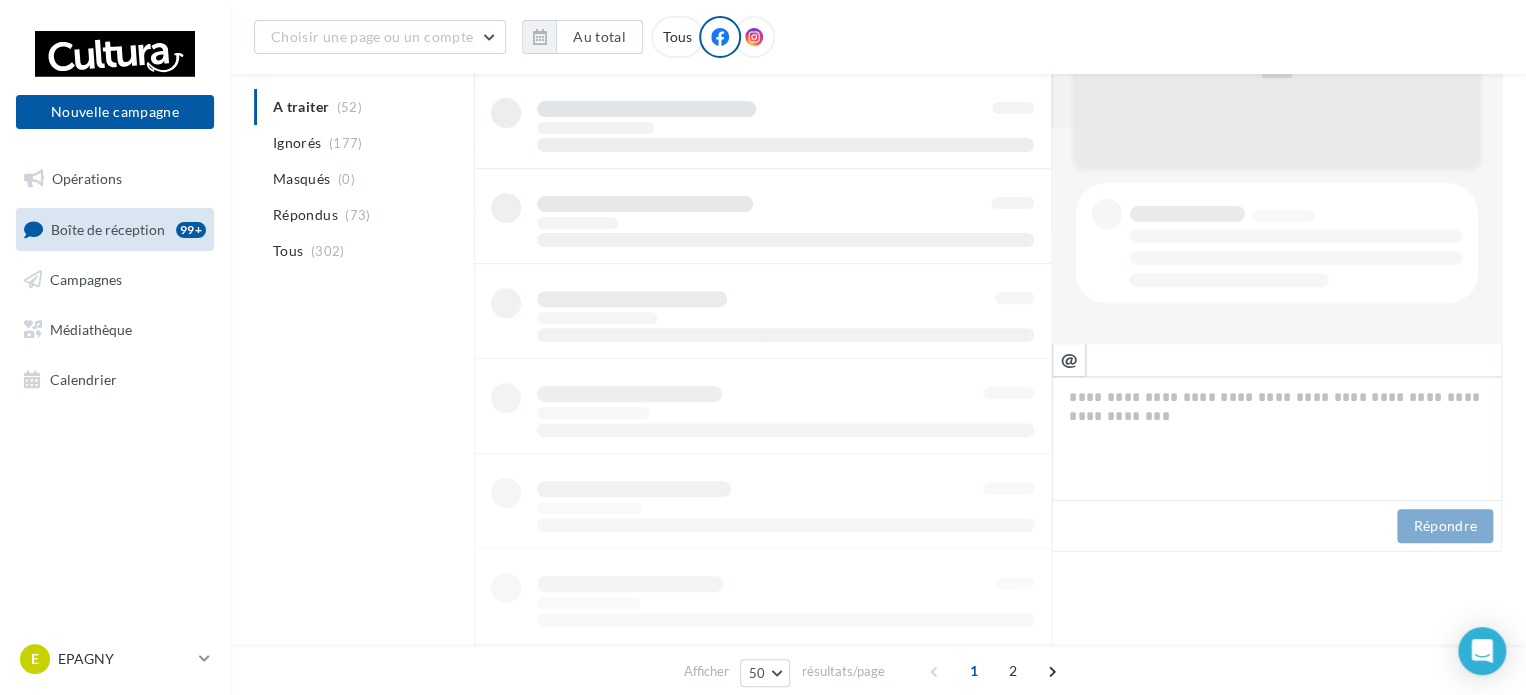 scroll, scrollTop: 214, scrollLeft: 0, axis: vertical 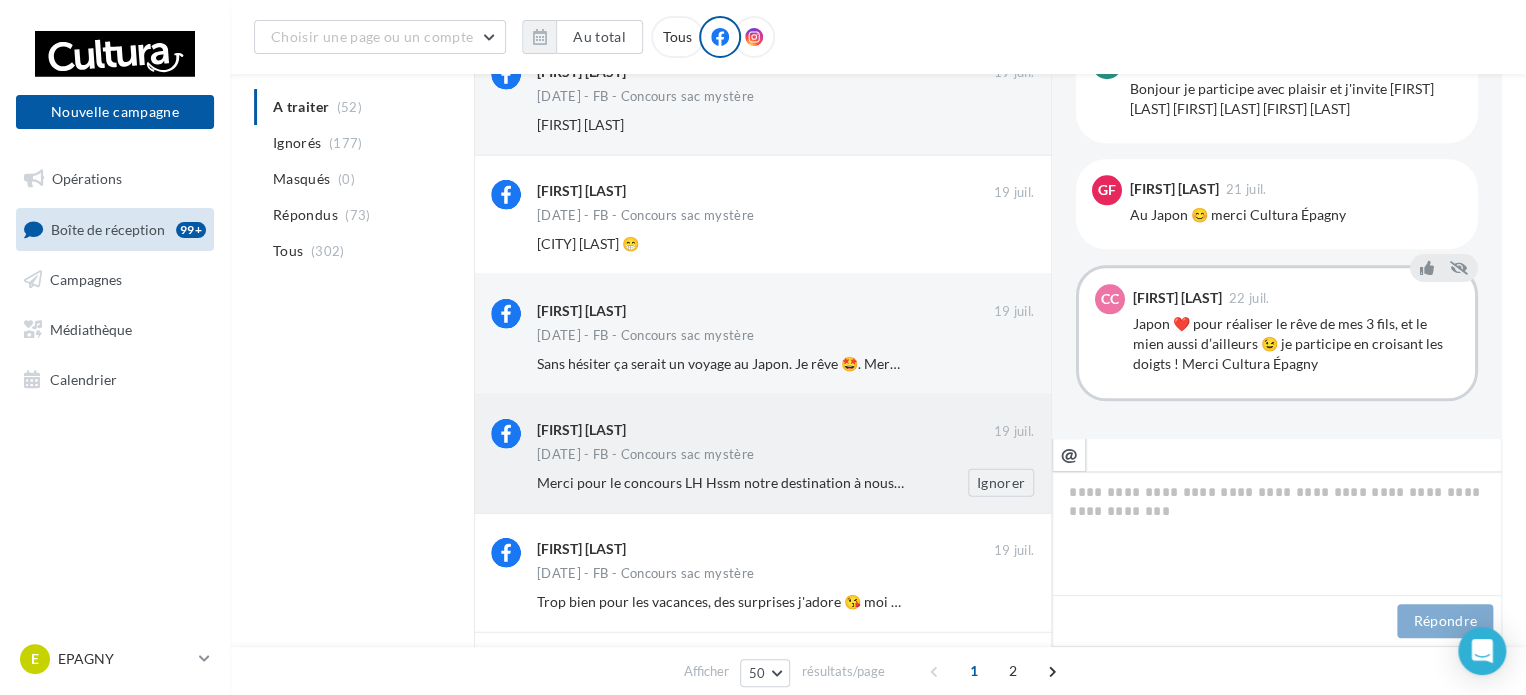 click on "Malik Bodo" at bounding box center [765, 429] 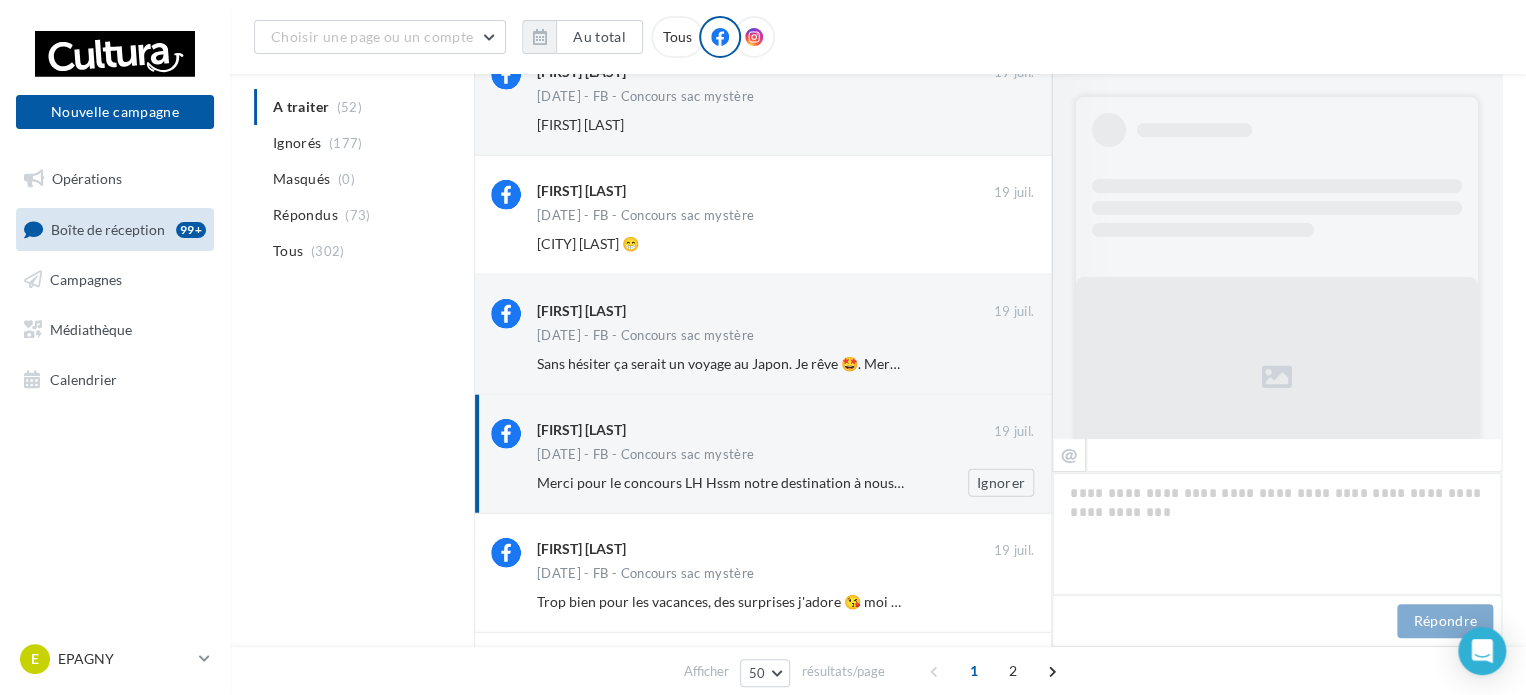 scroll, scrollTop: 1069, scrollLeft: 0, axis: vertical 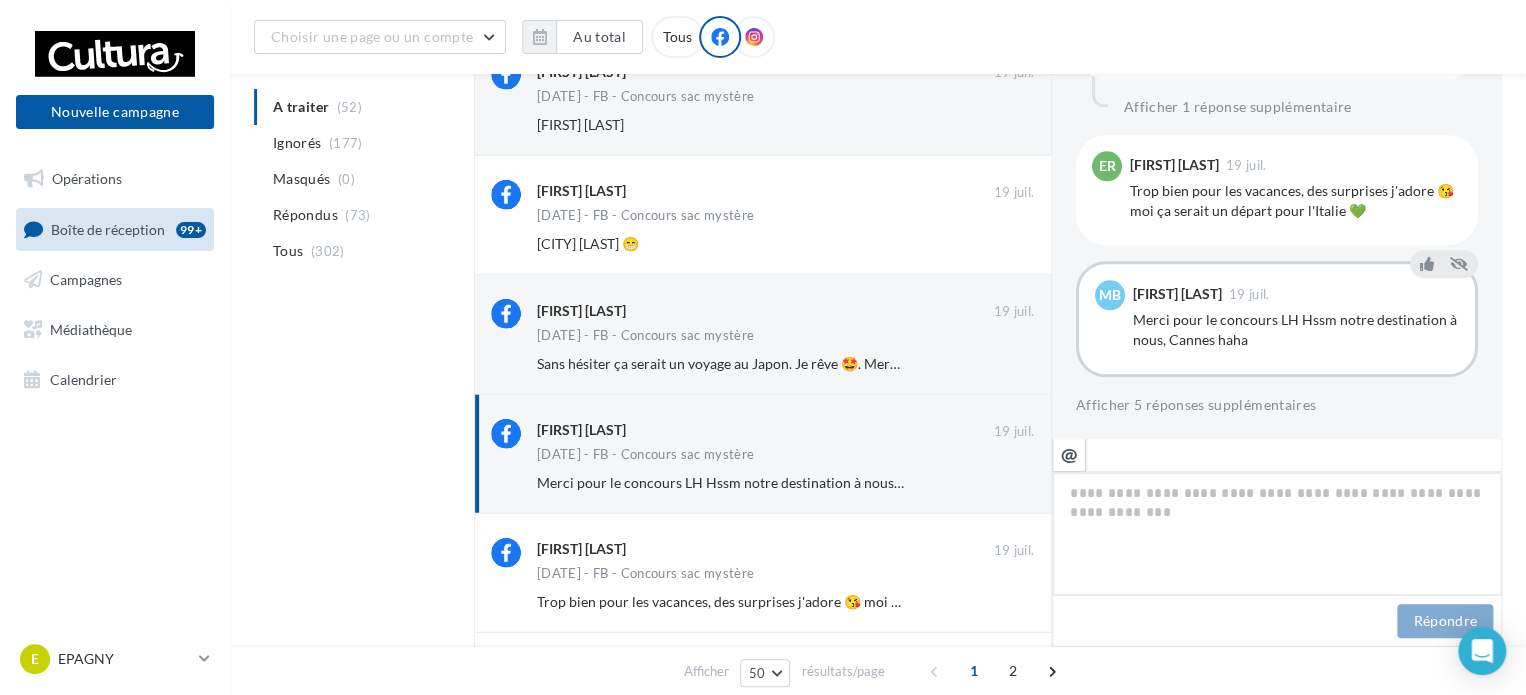 click at bounding box center (1277, 534) 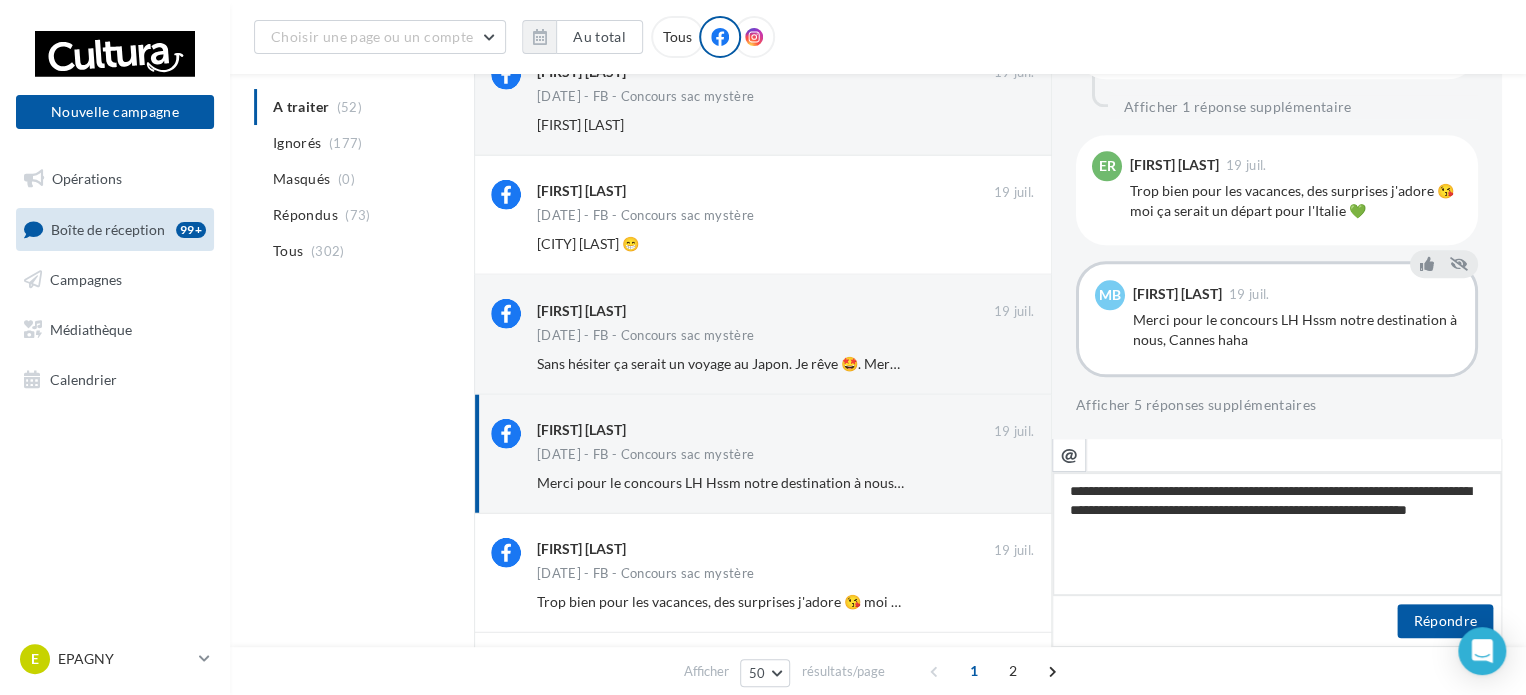 click on "**********" at bounding box center [1277, 534] 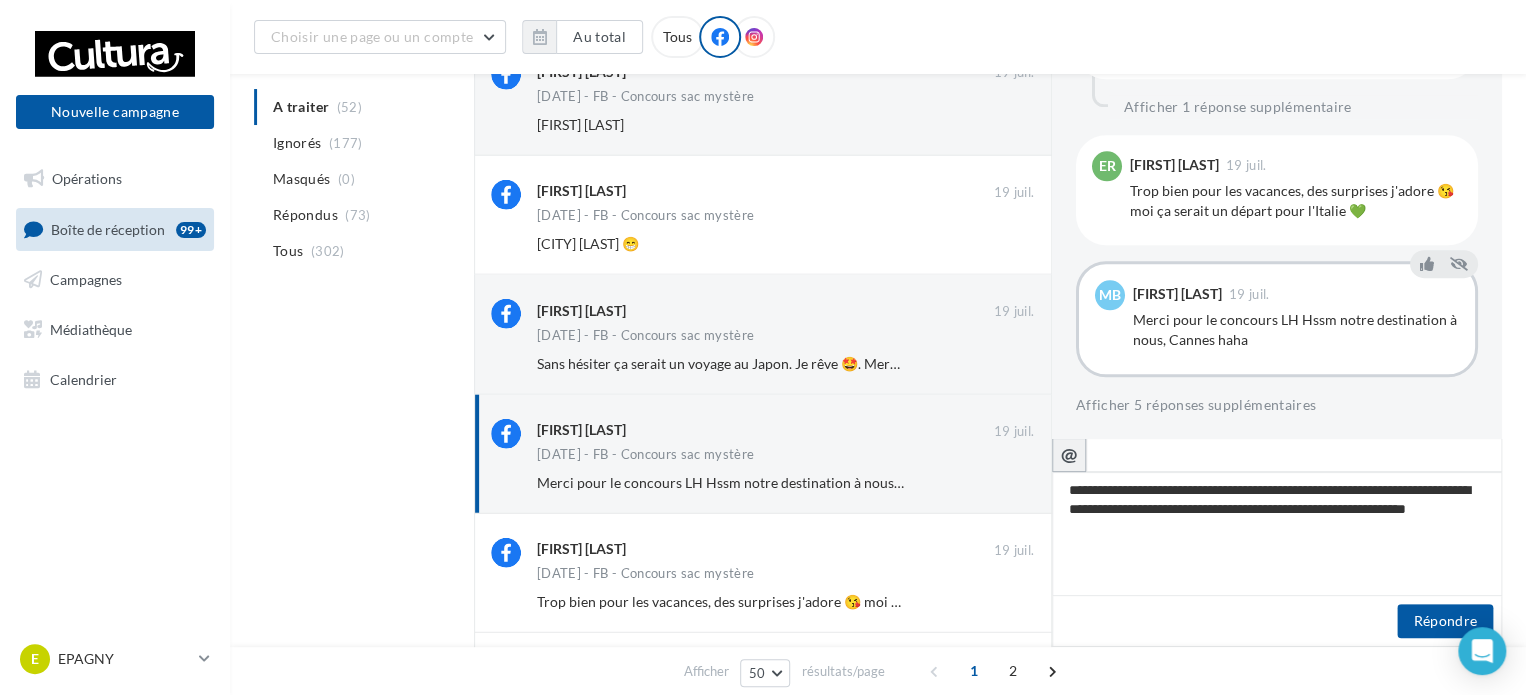 click on "@" at bounding box center (1069, 454) 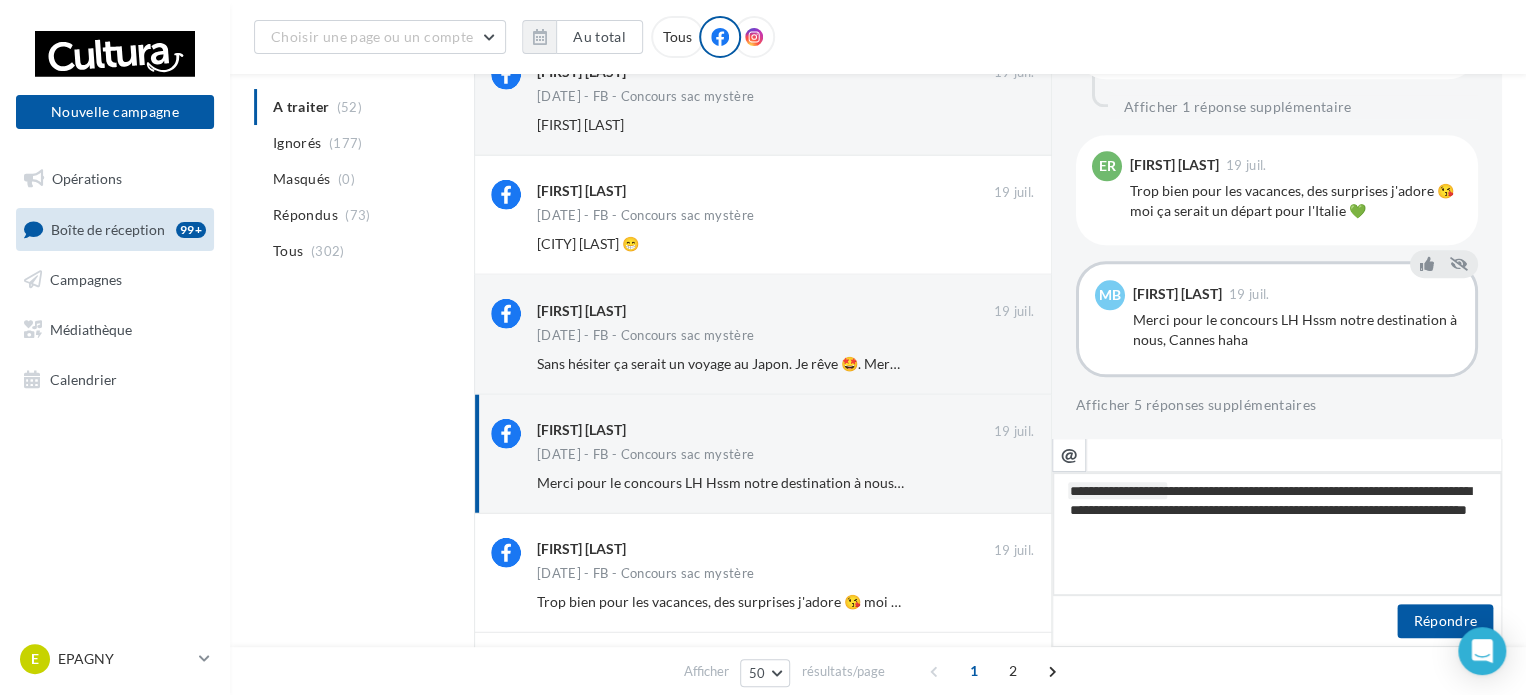 click on "**********" at bounding box center [1277, 534] 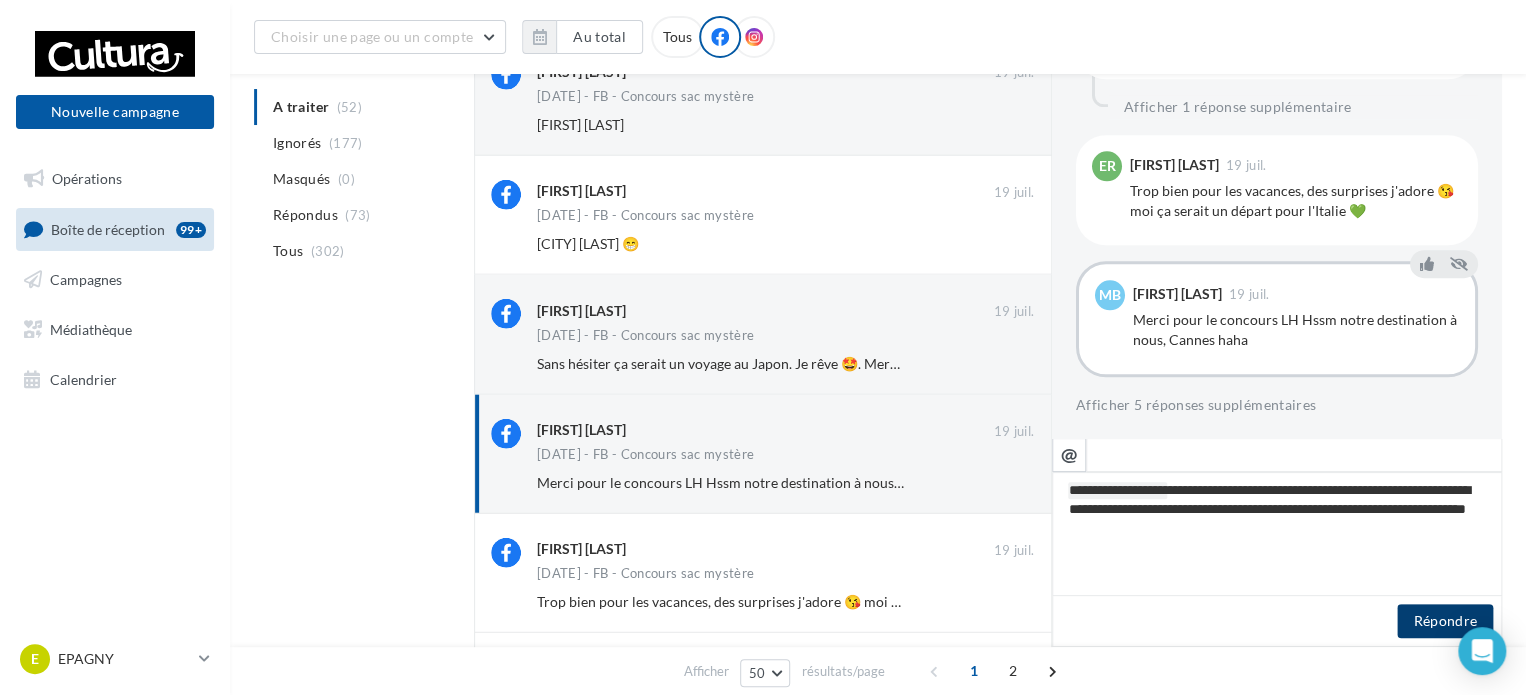click on "Répondre" at bounding box center (1445, 621) 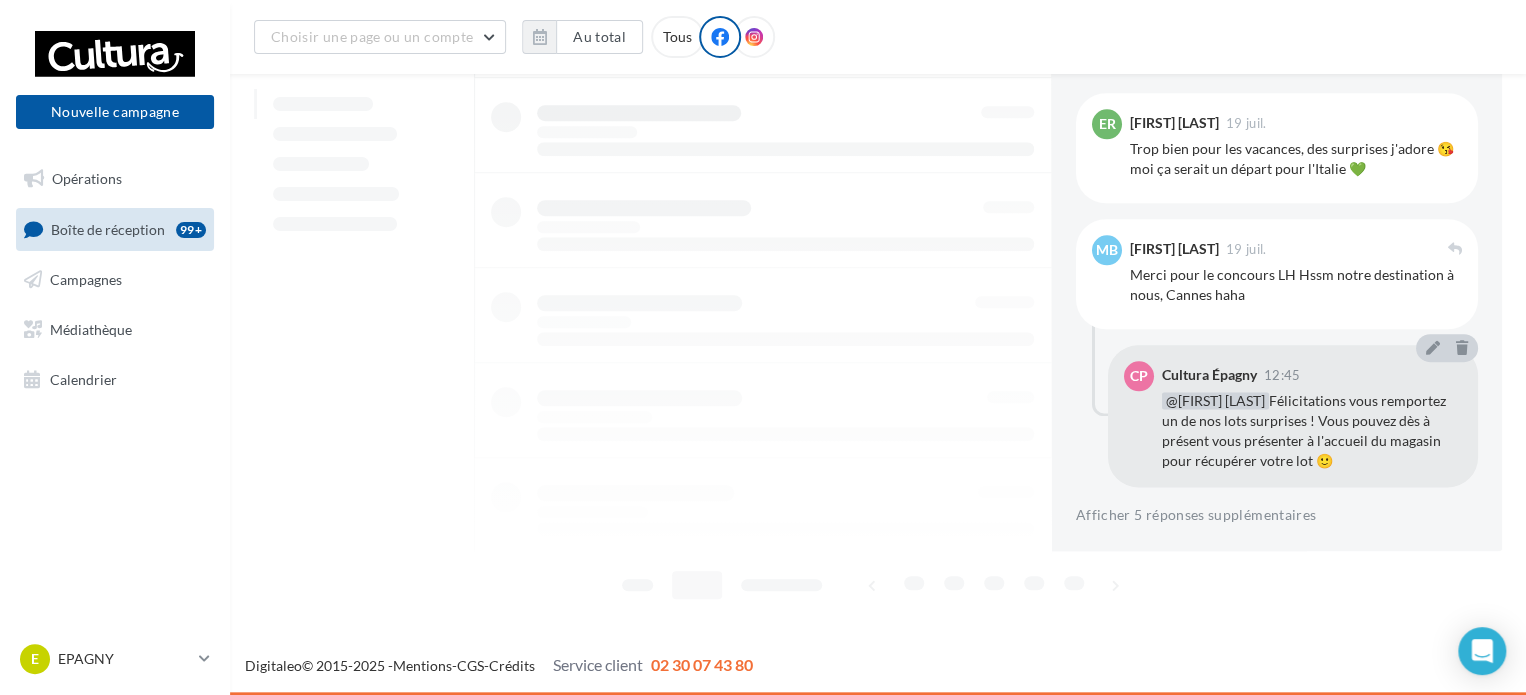 scroll, scrollTop: 580, scrollLeft: 0, axis: vertical 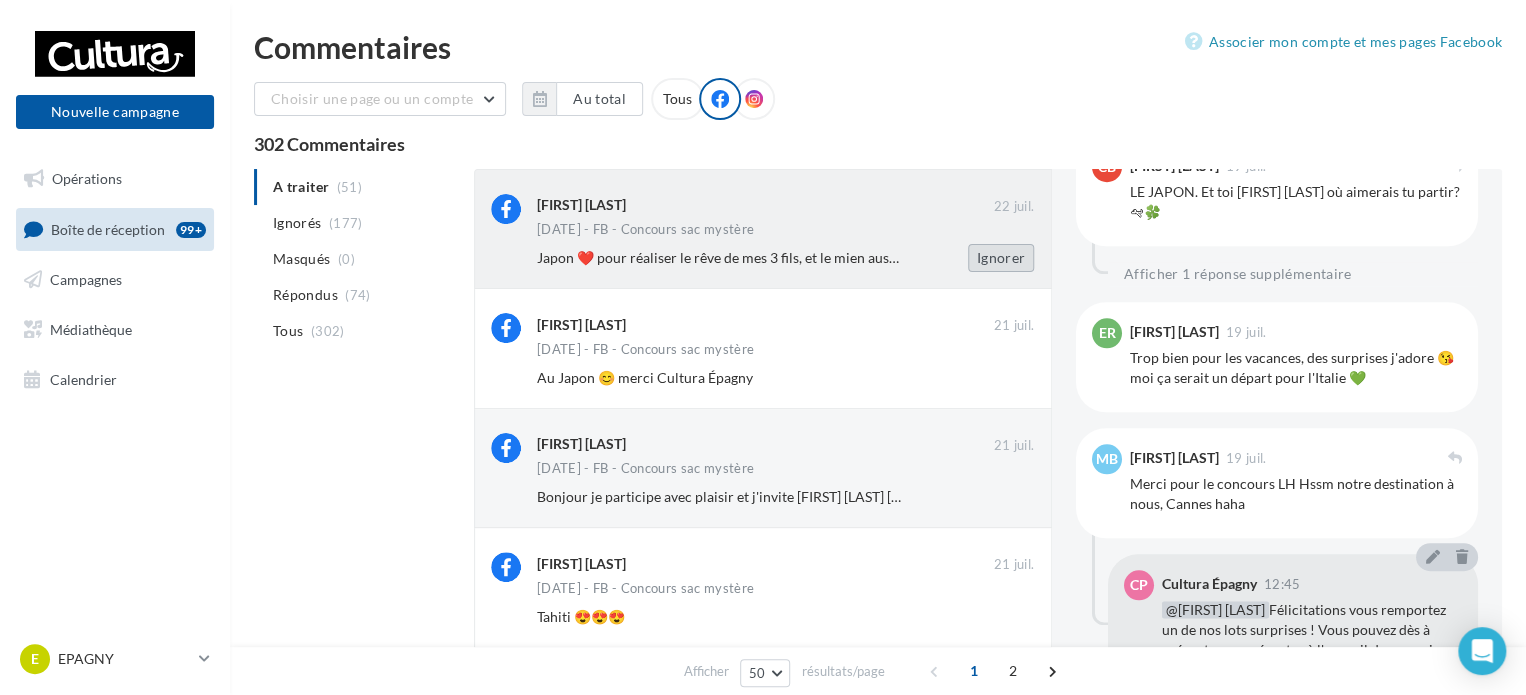 click on "Ignorer" at bounding box center (1001, 258) 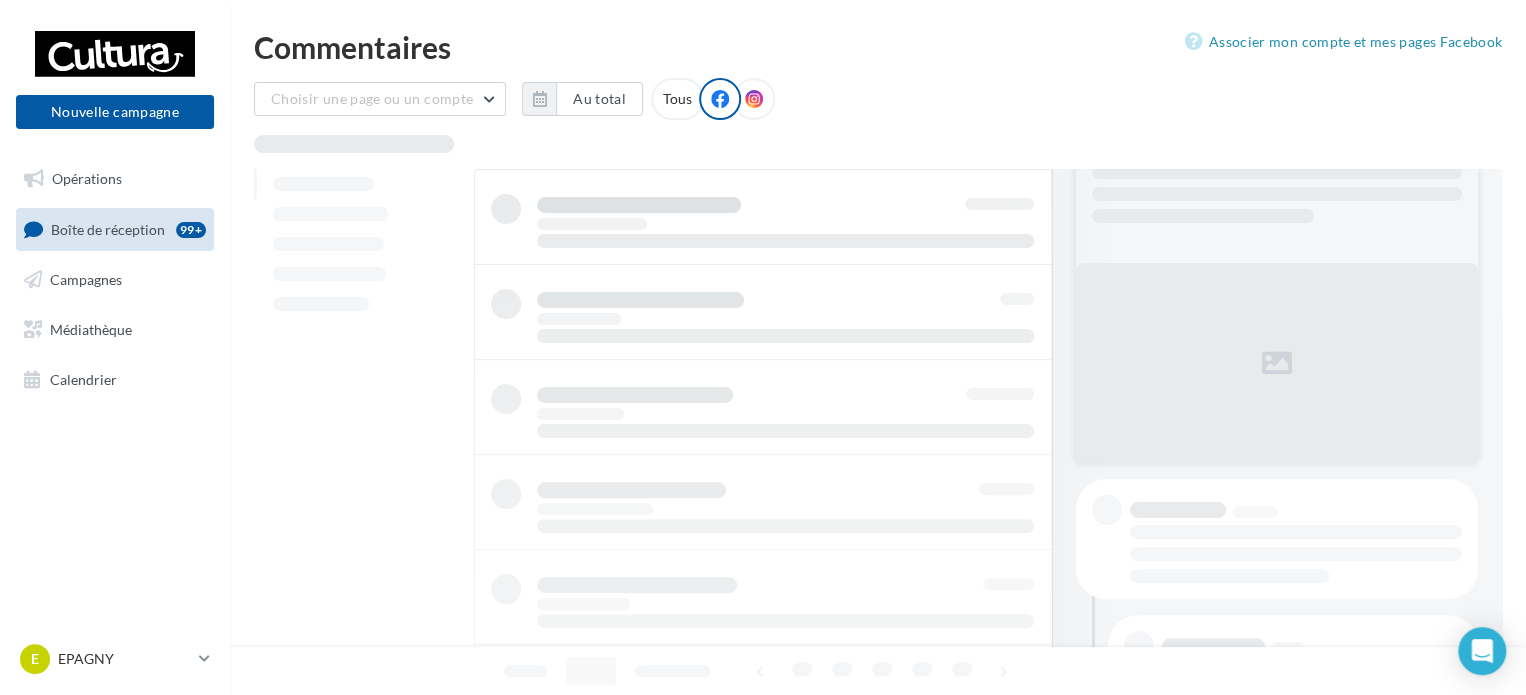 scroll, scrollTop: 109, scrollLeft: 0, axis: vertical 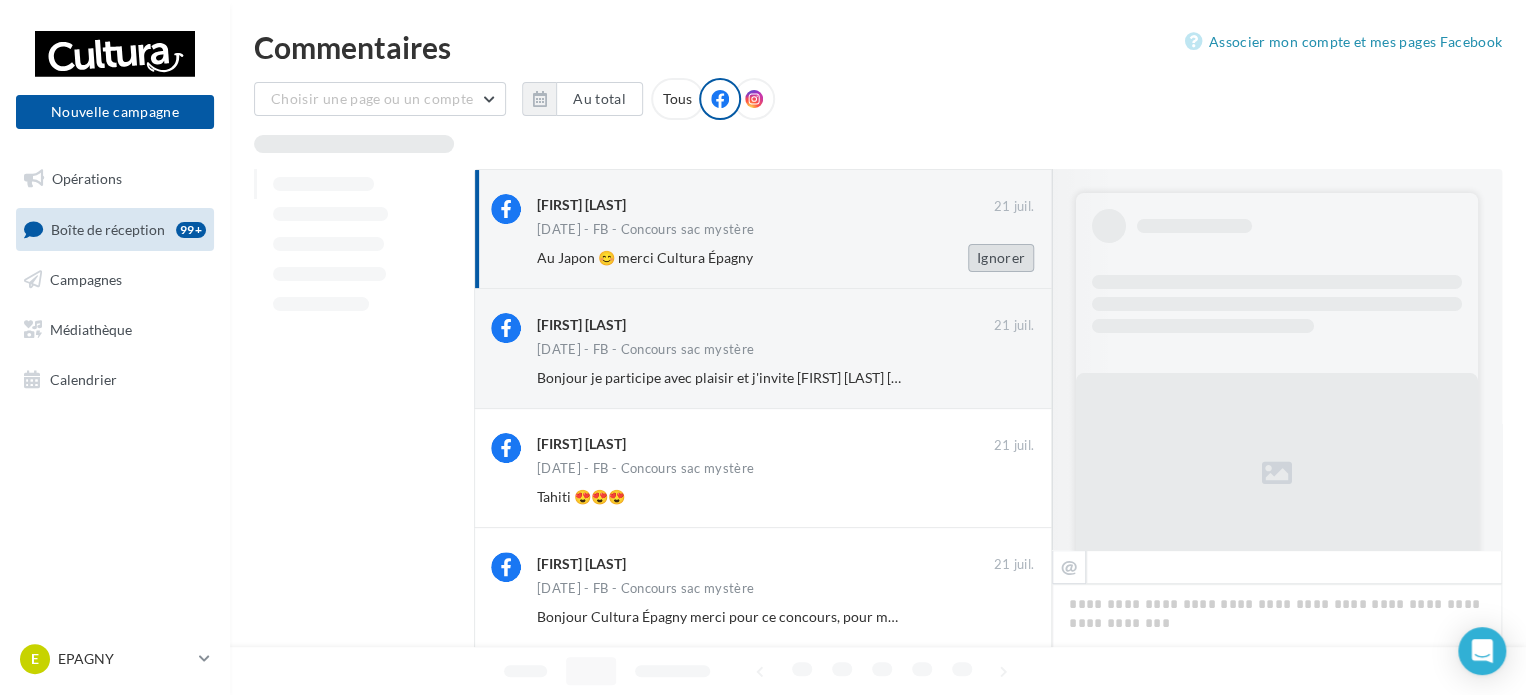 click on "Ignorer" at bounding box center (1001, 258) 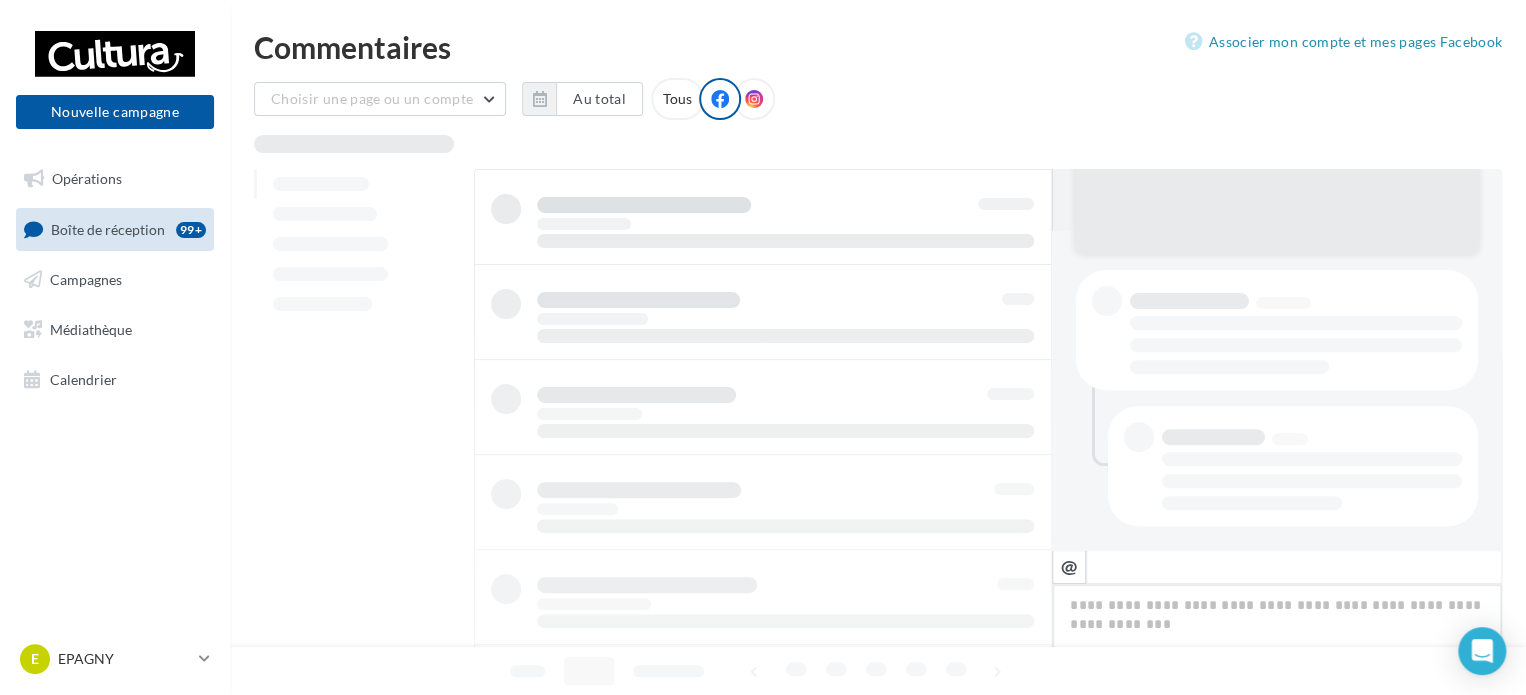 scroll, scrollTop: 318, scrollLeft: 0, axis: vertical 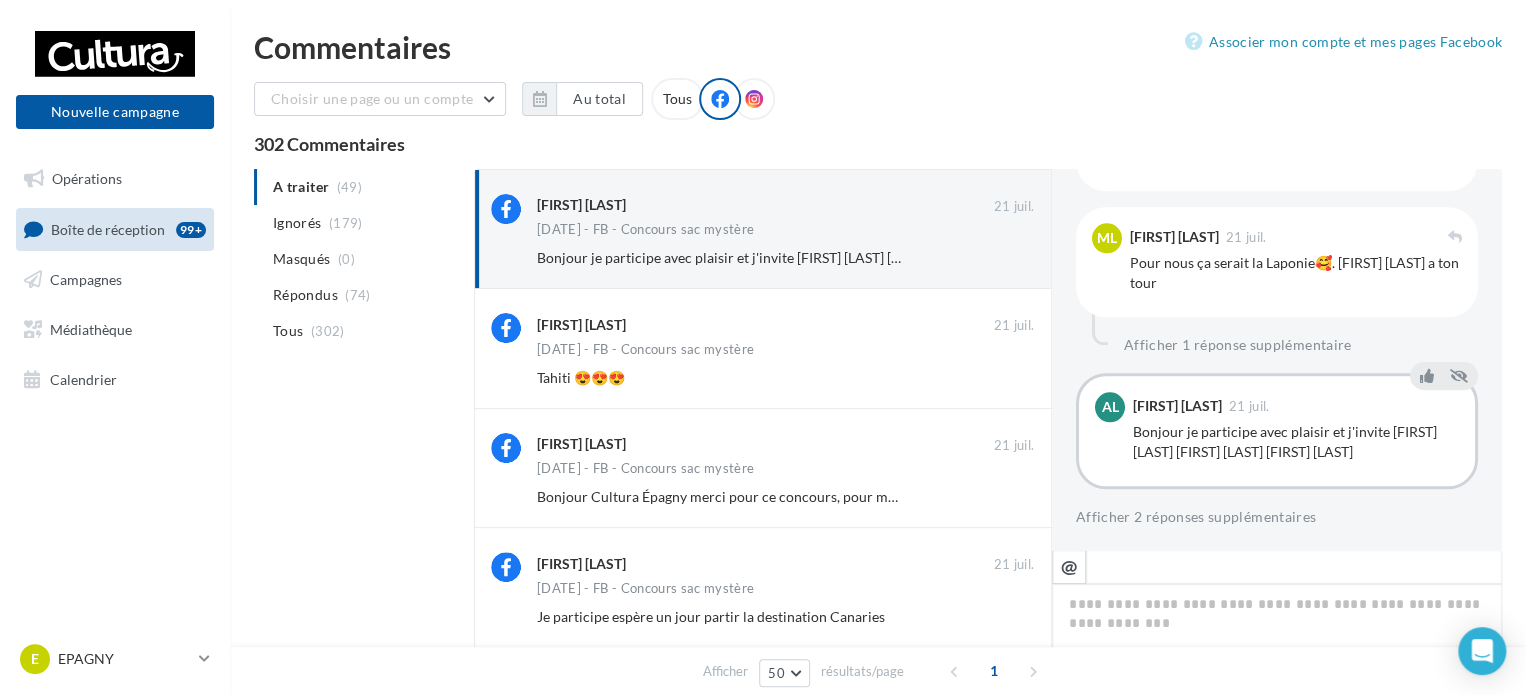 click on "Ignorer" at bounding box center [1001, 258] 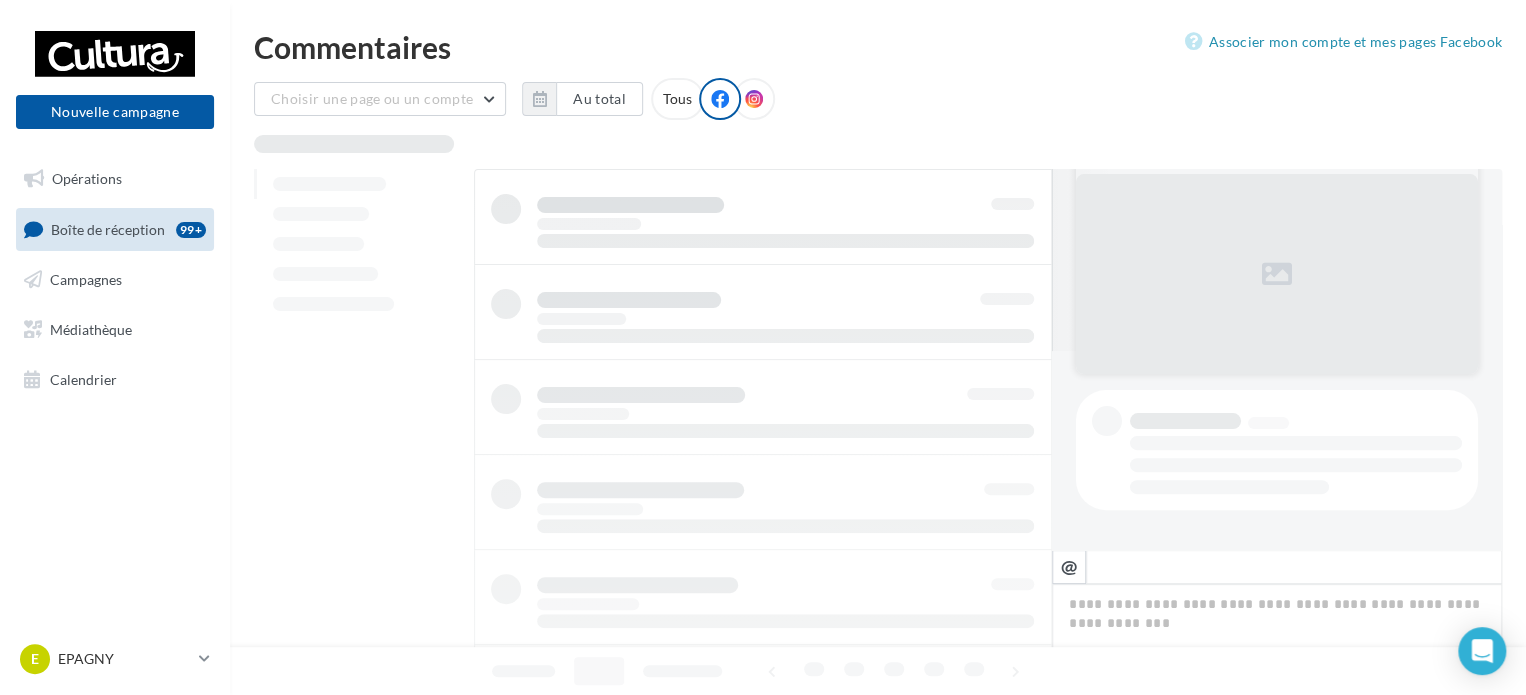 scroll, scrollTop: 198, scrollLeft: 0, axis: vertical 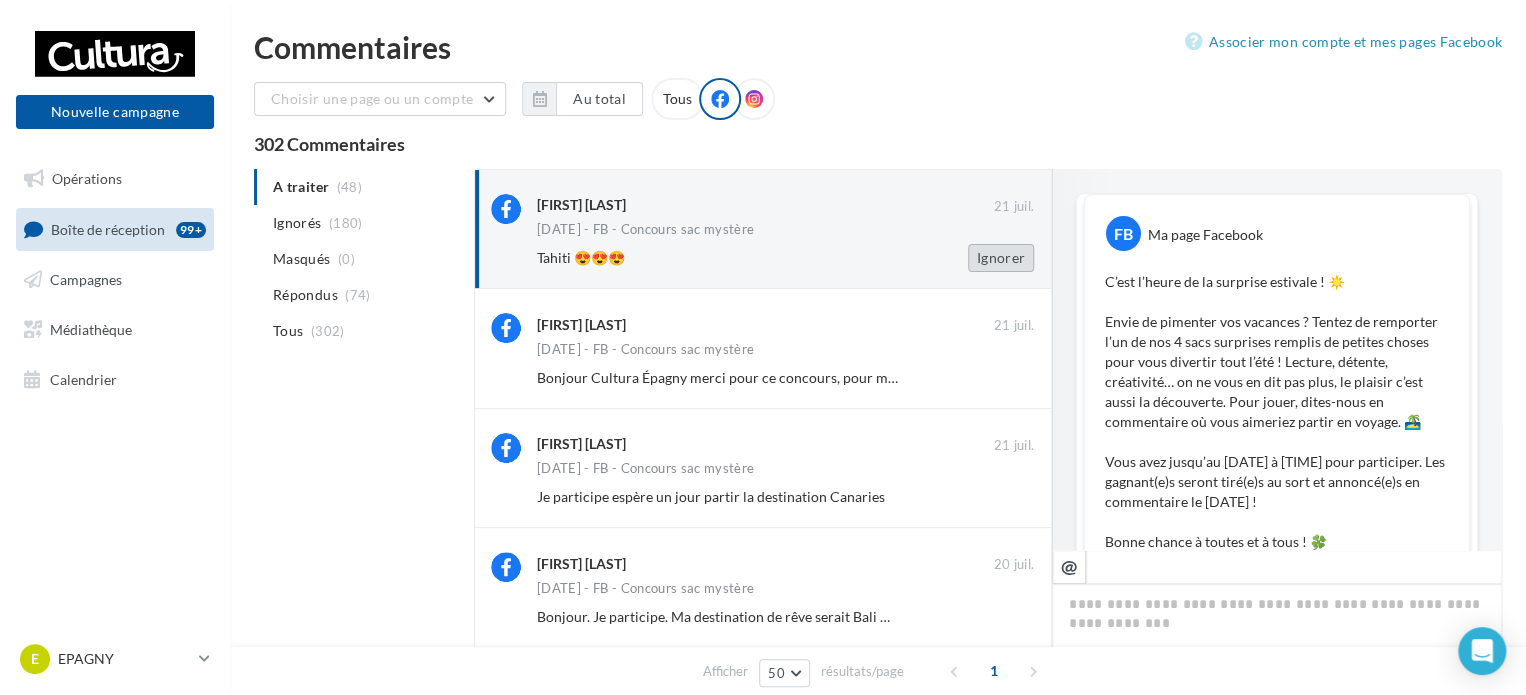 click on "Ignorer" at bounding box center [1001, 258] 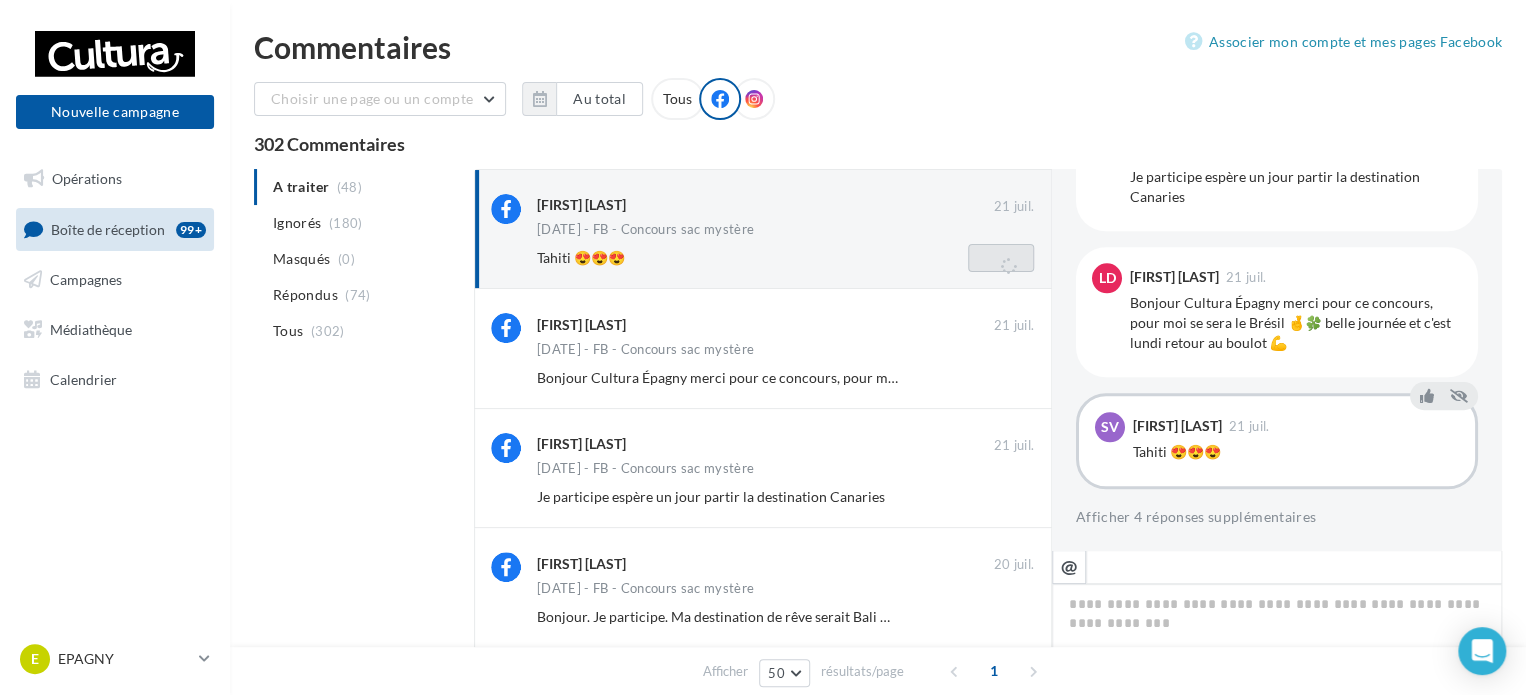 scroll, scrollTop: 198, scrollLeft: 0, axis: vertical 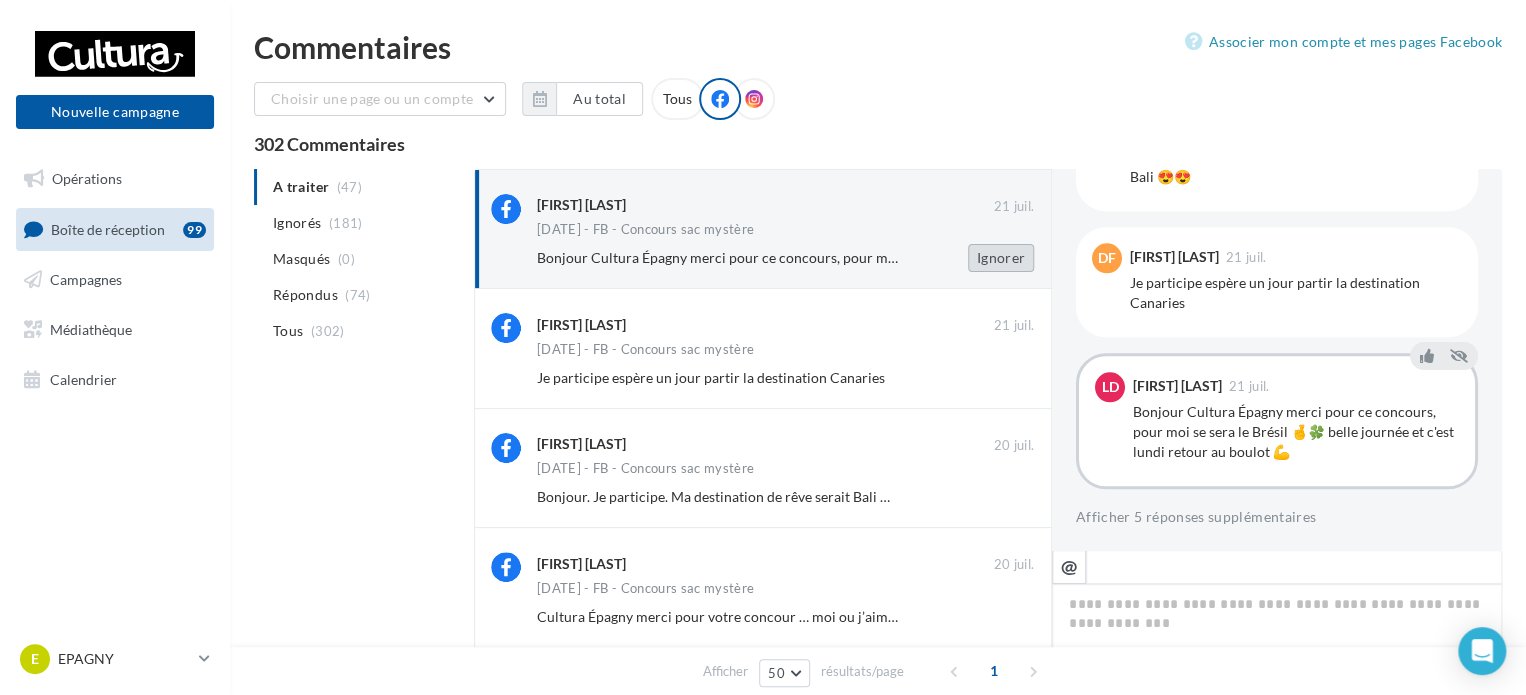 click on "Ignorer" at bounding box center (1001, 258) 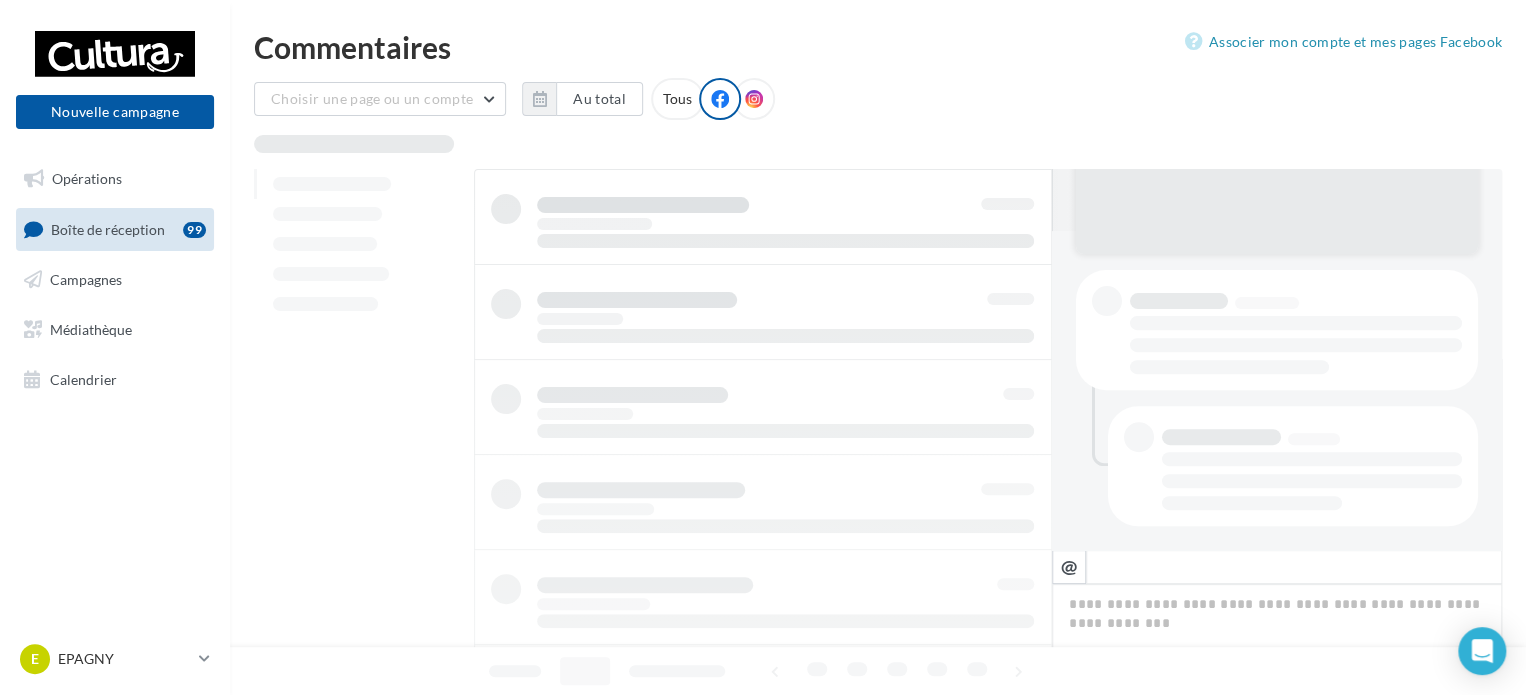 scroll, scrollTop: 318, scrollLeft: 0, axis: vertical 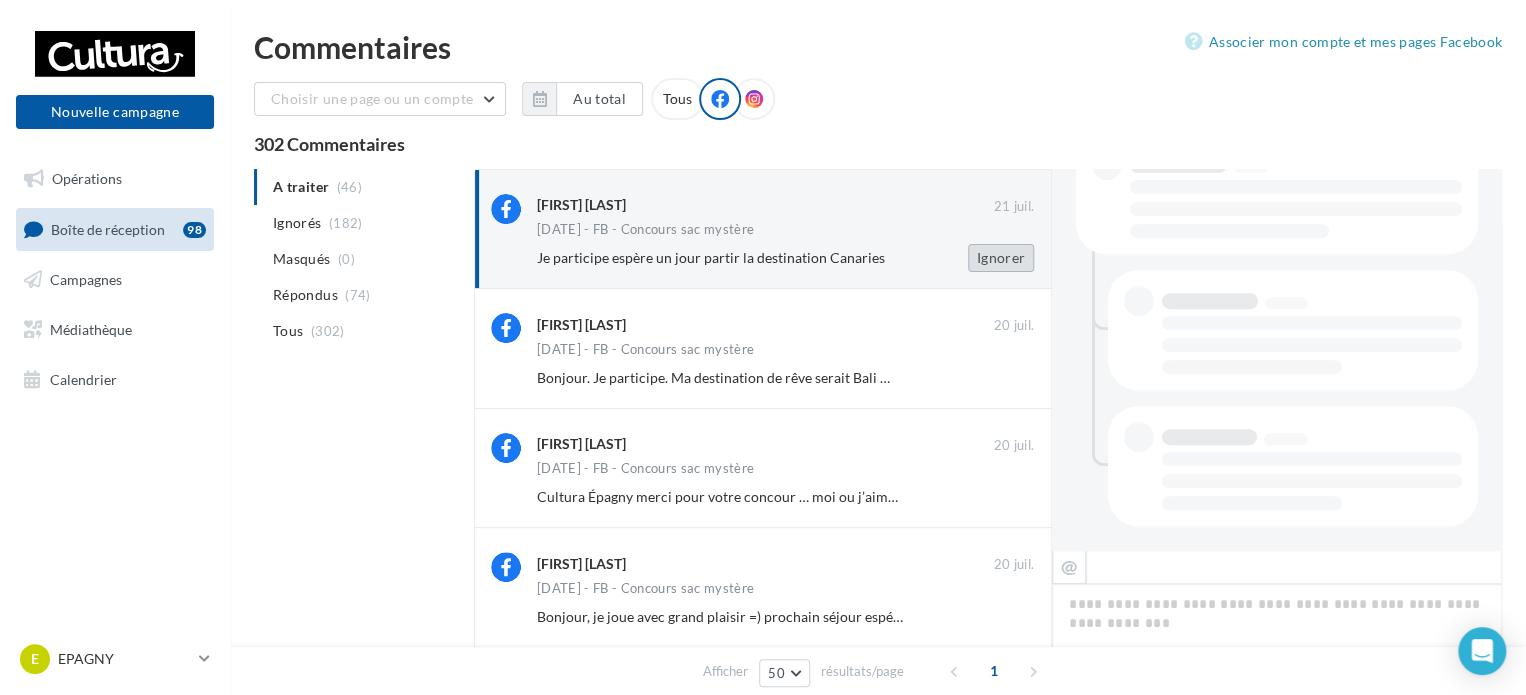 click on "Ignorer" at bounding box center [1001, 258] 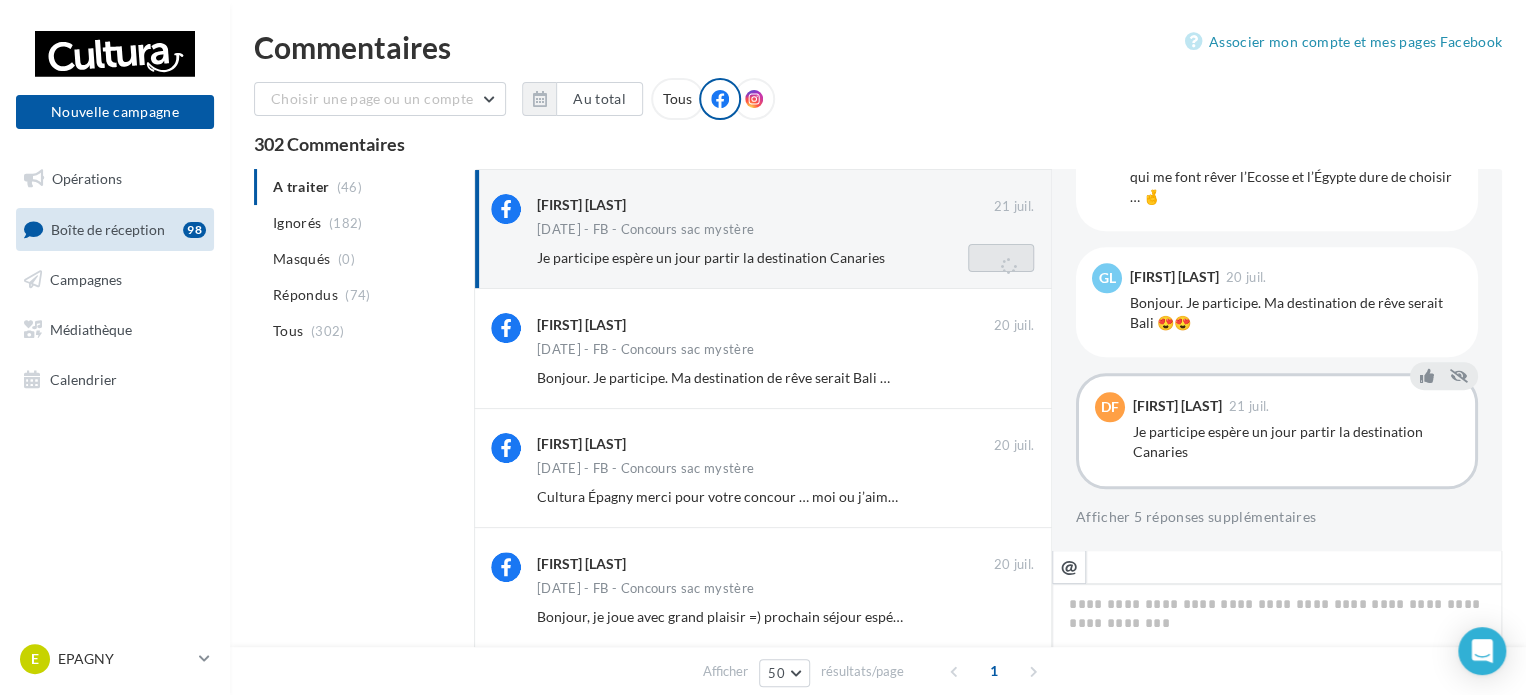 scroll, scrollTop: 318, scrollLeft: 0, axis: vertical 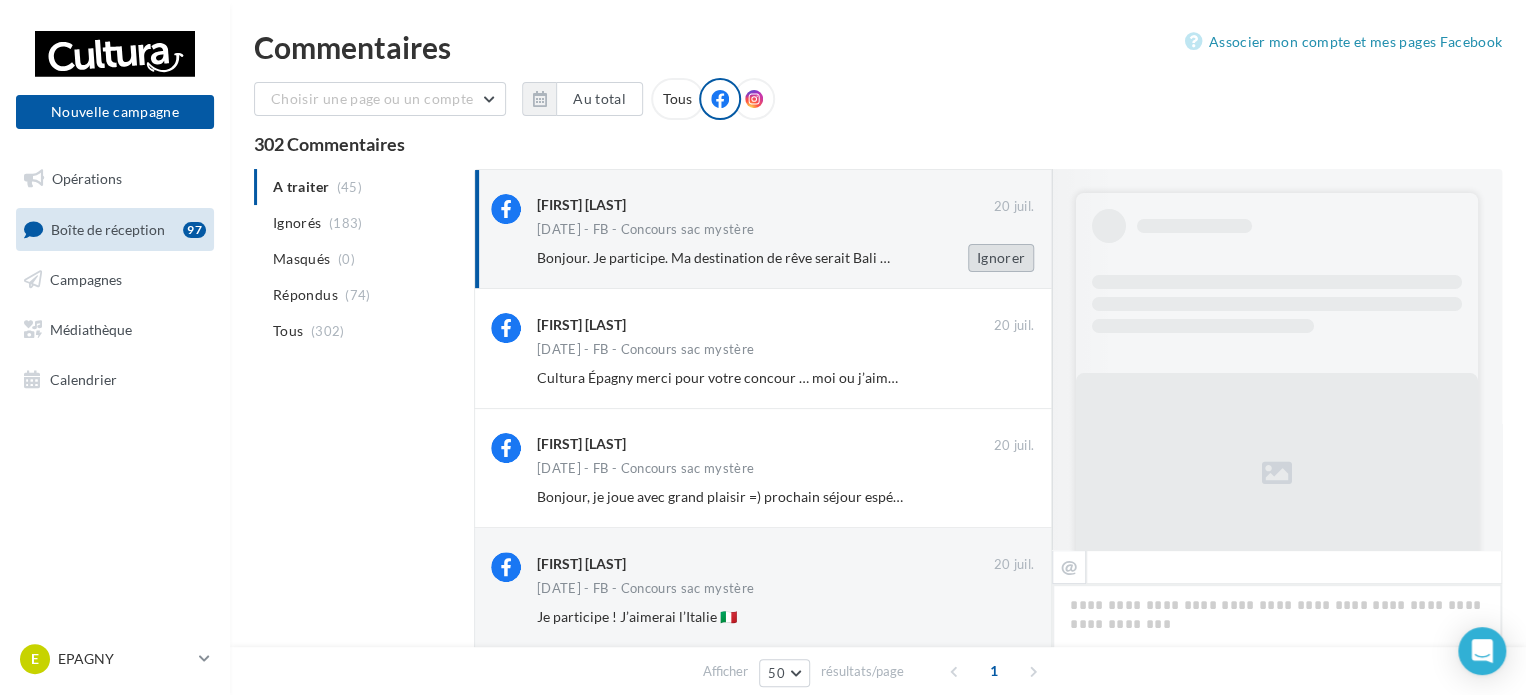 click on "Ignorer" at bounding box center [1001, 258] 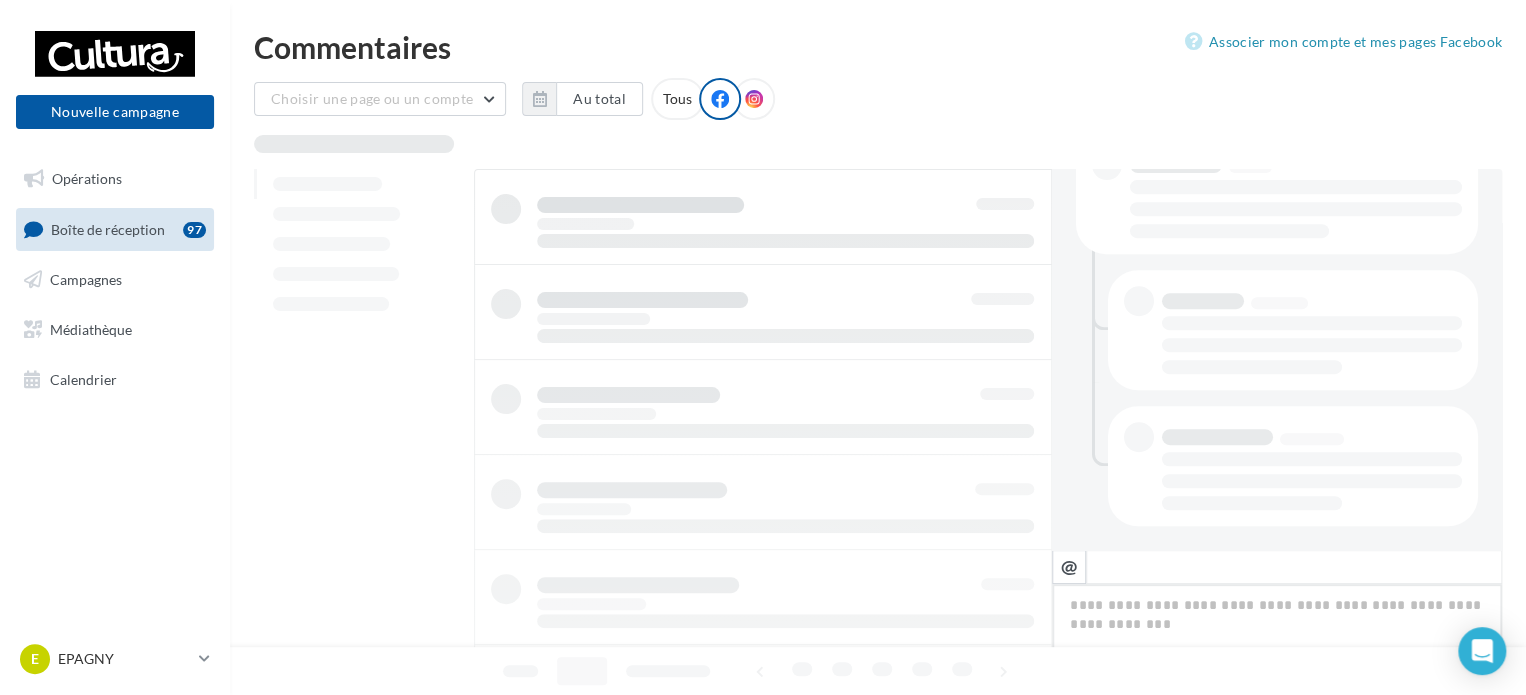 scroll, scrollTop: 454, scrollLeft: 0, axis: vertical 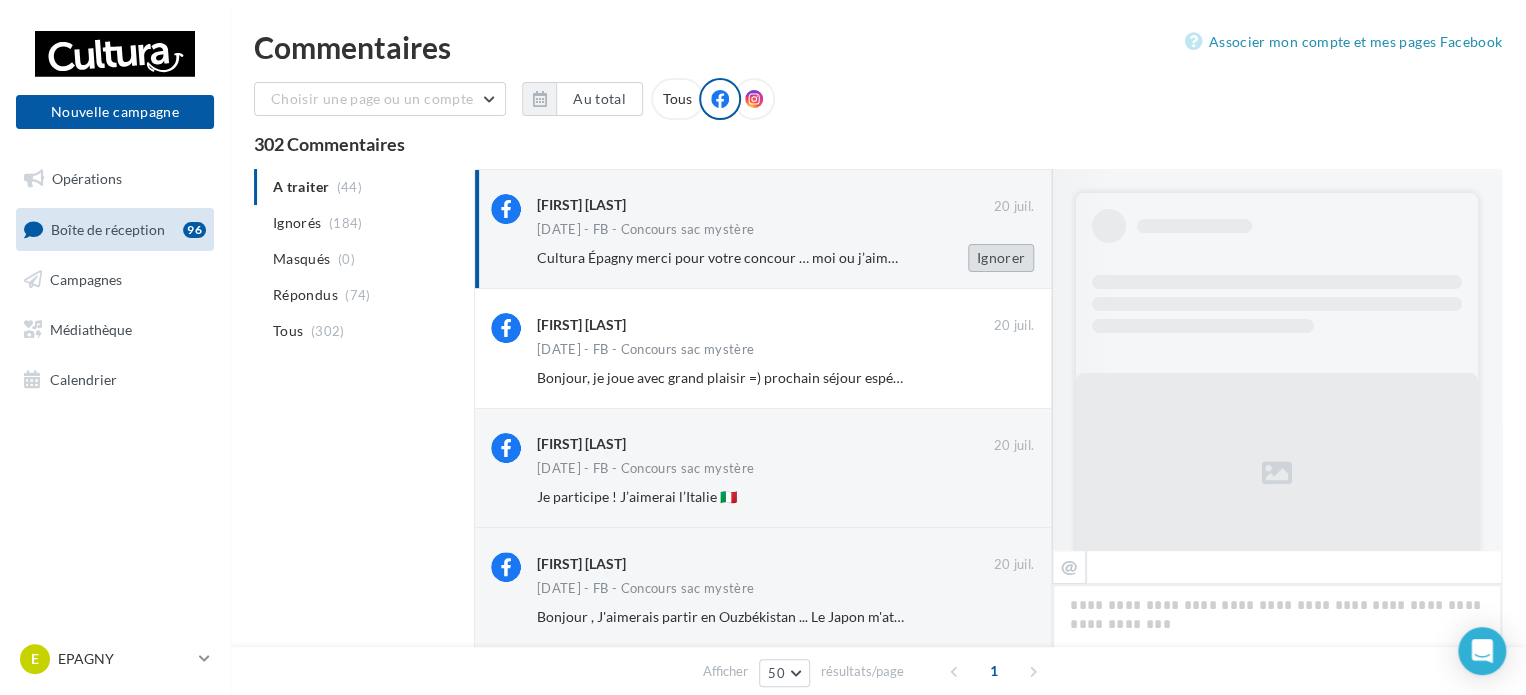 click on "Ignorer" at bounding box center (1001, 258) 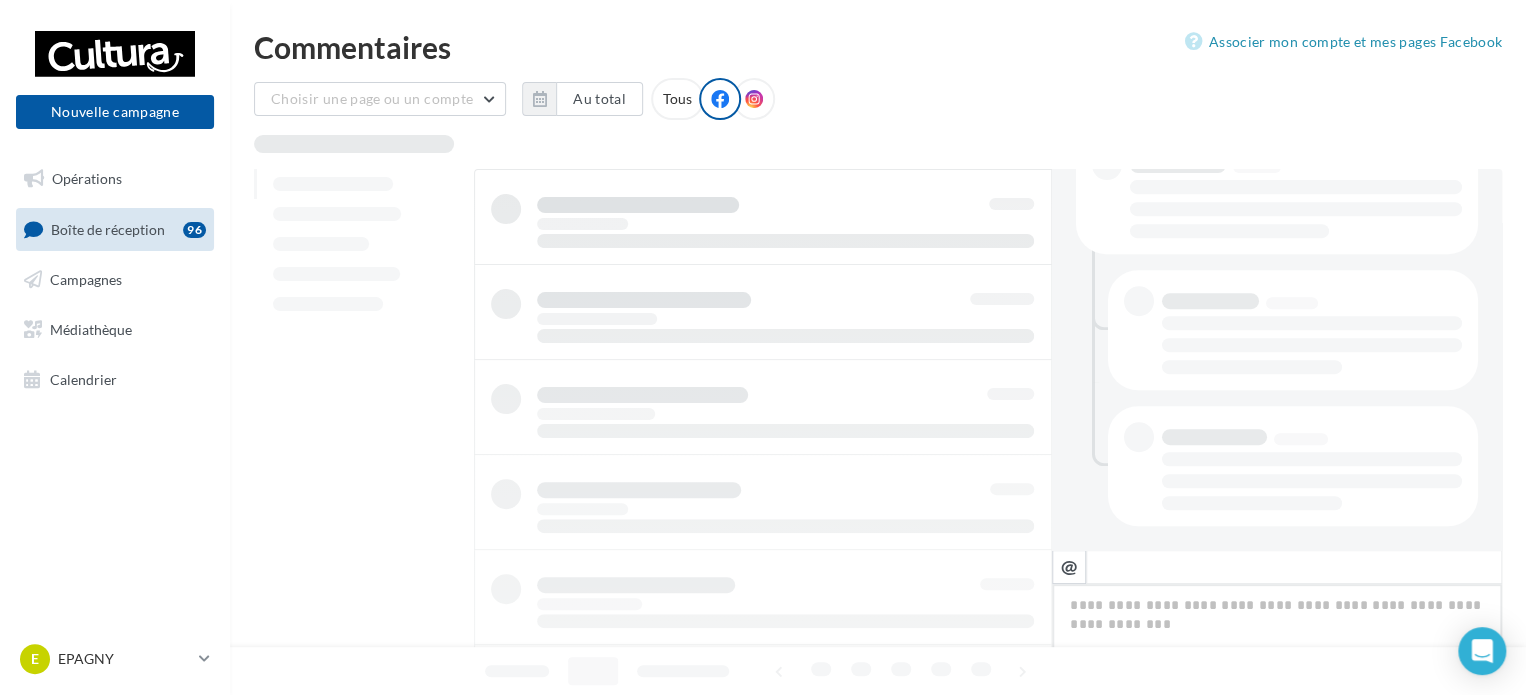 scroll, scrollTop: 454, scrollLeft: 0, axis: vertical 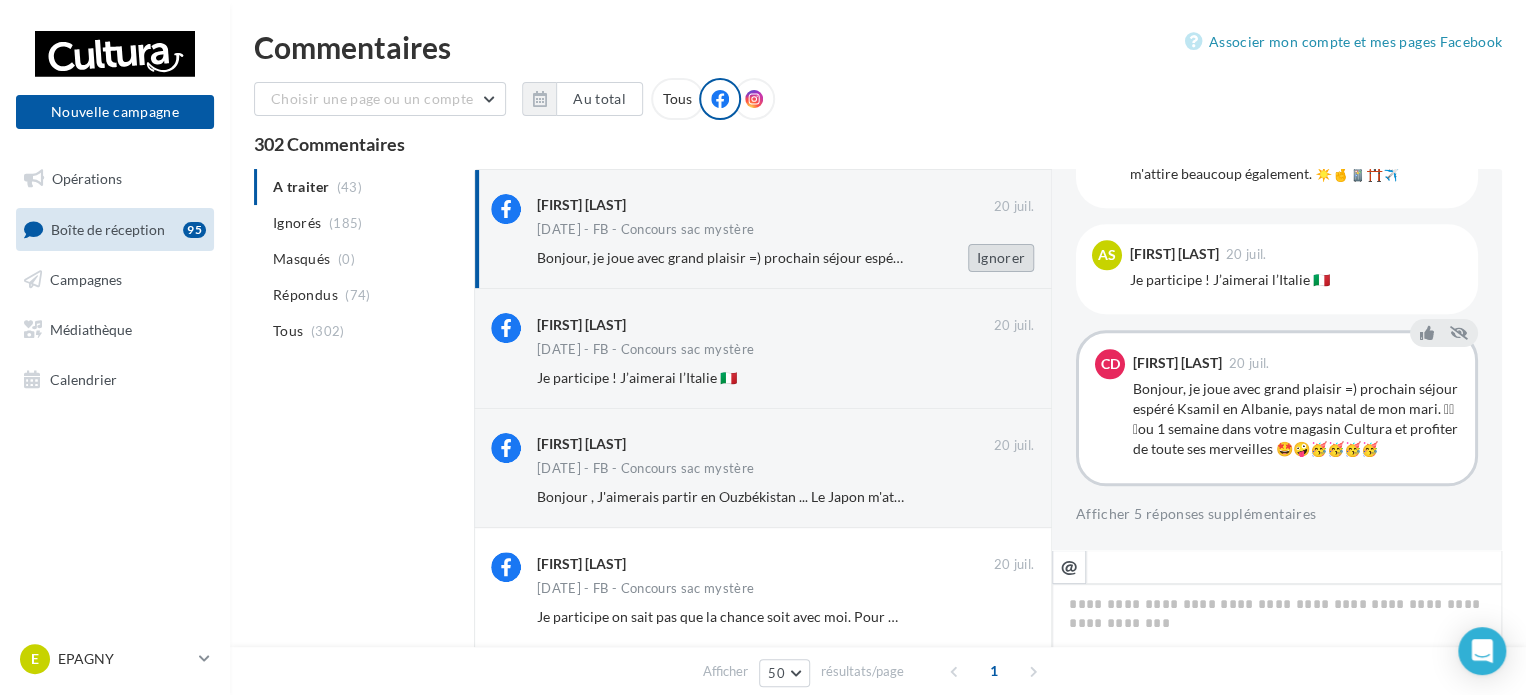 click on "Ignorer" at bounding box center [1001, 258] 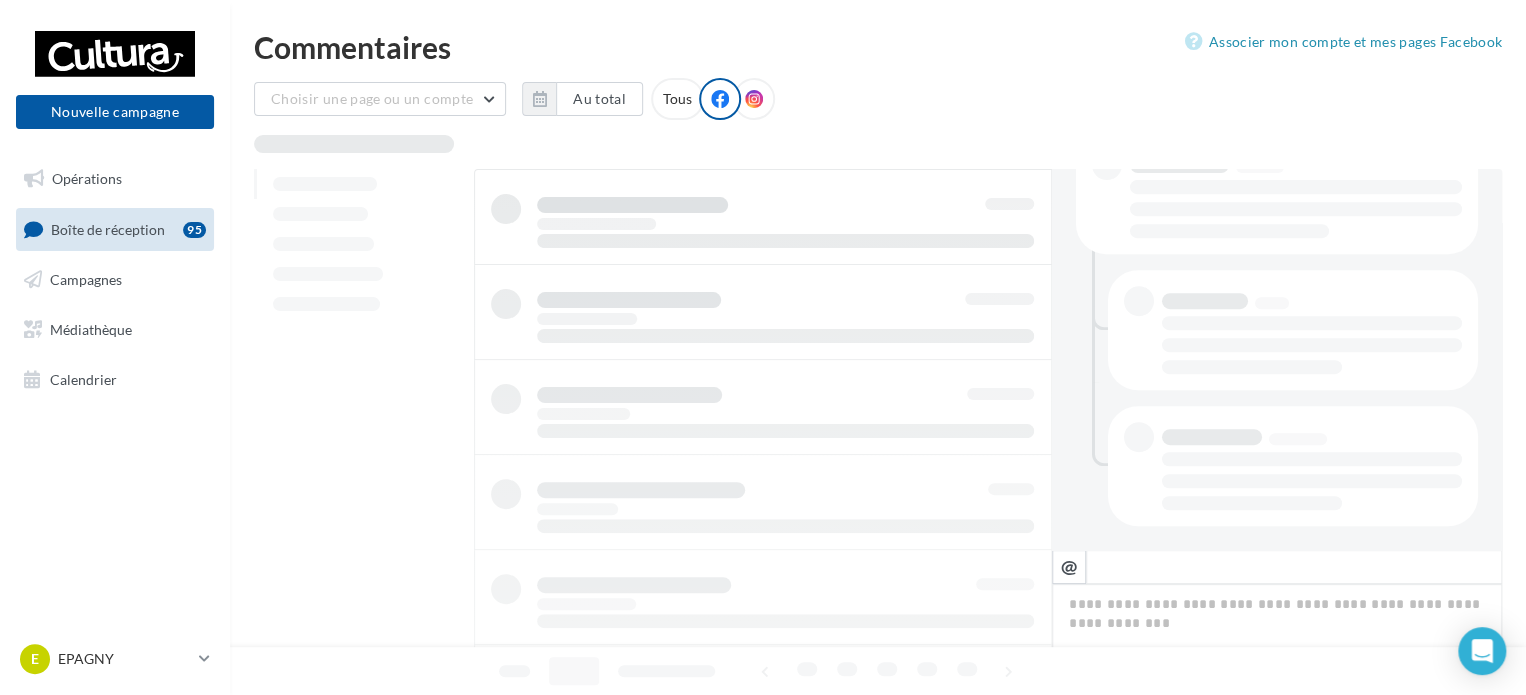 scroll, scrollTop: 454, scrollLeft: 0, axis: vertical 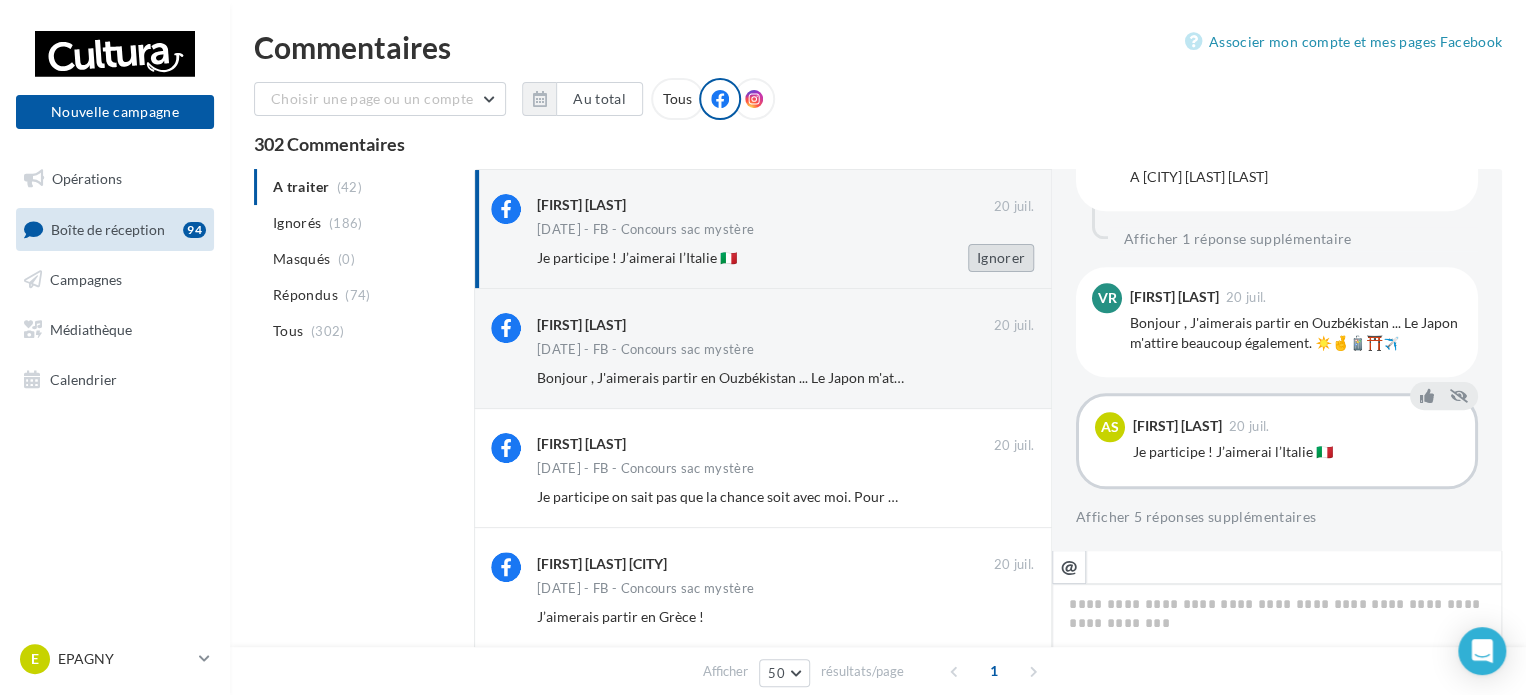 click on "Ignorer" at bounding box center [1001, 258] 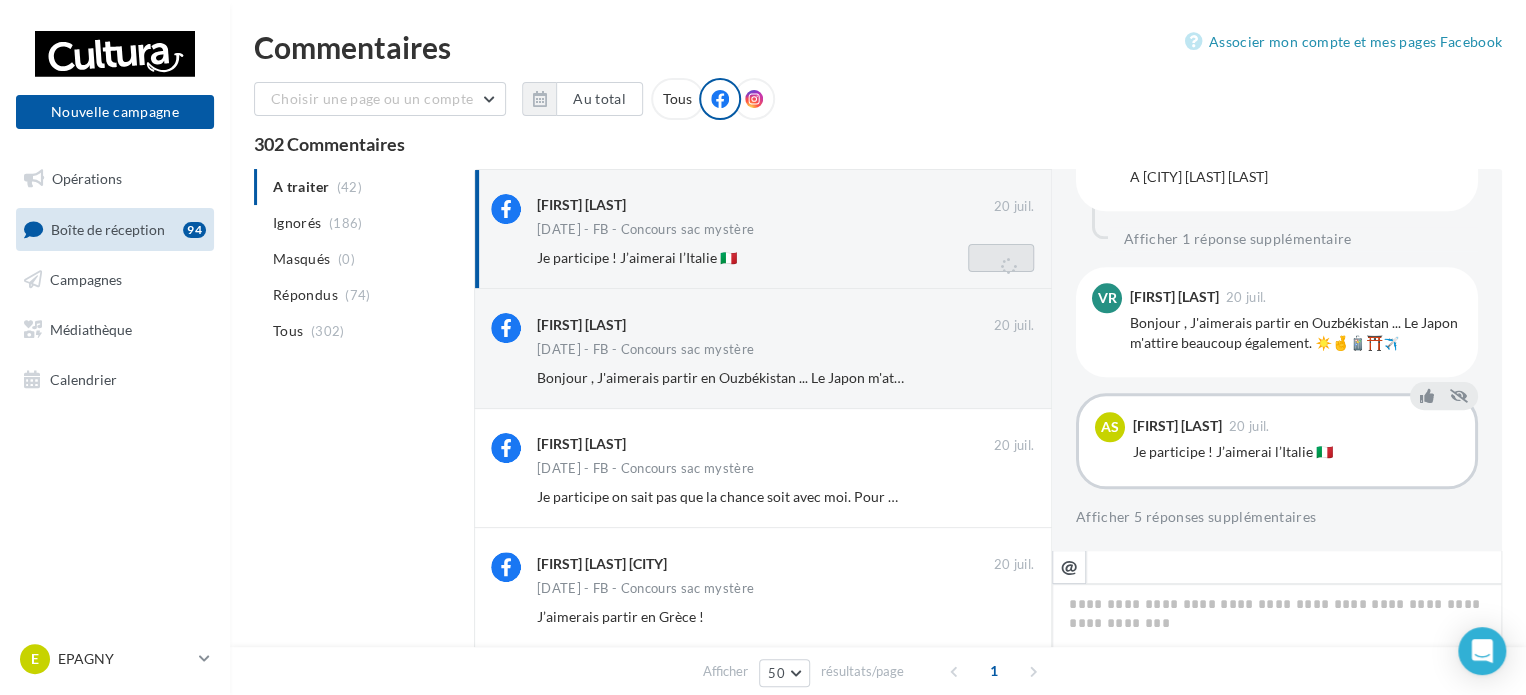 scroll, scrollTop: 454, scrollLeft: 0, axis: vertical 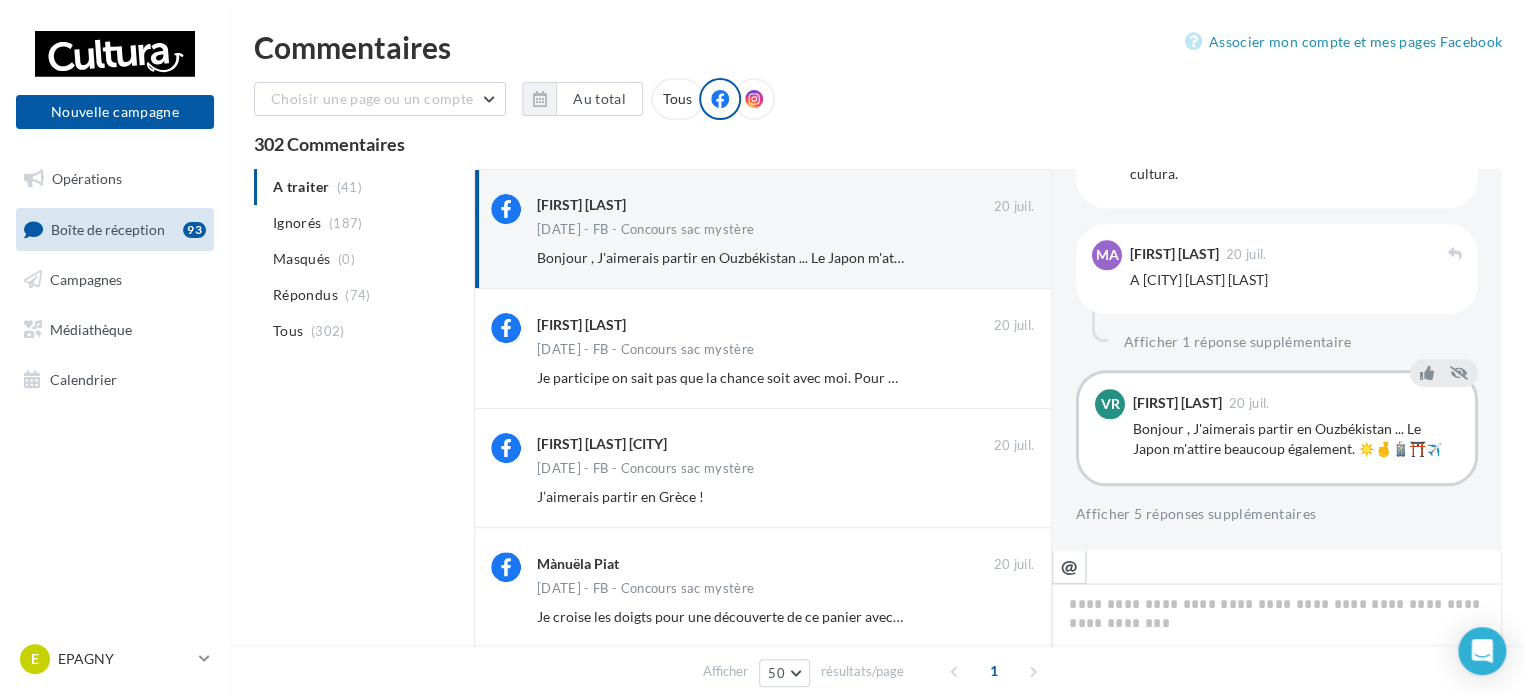 click on "Ignorer" at bounding box center [1001, 258] 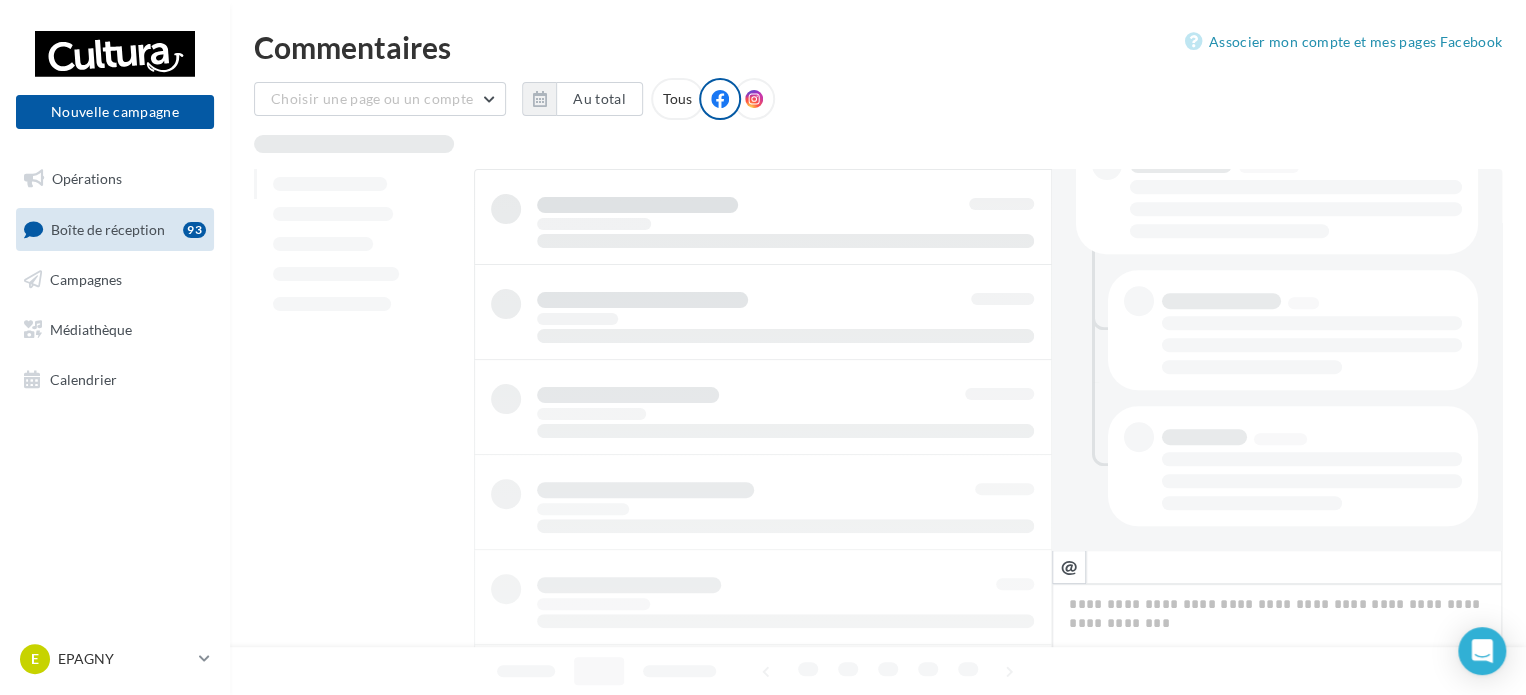 scroll, scrollTop: 454, scrollLeft: 0, axis: vertical 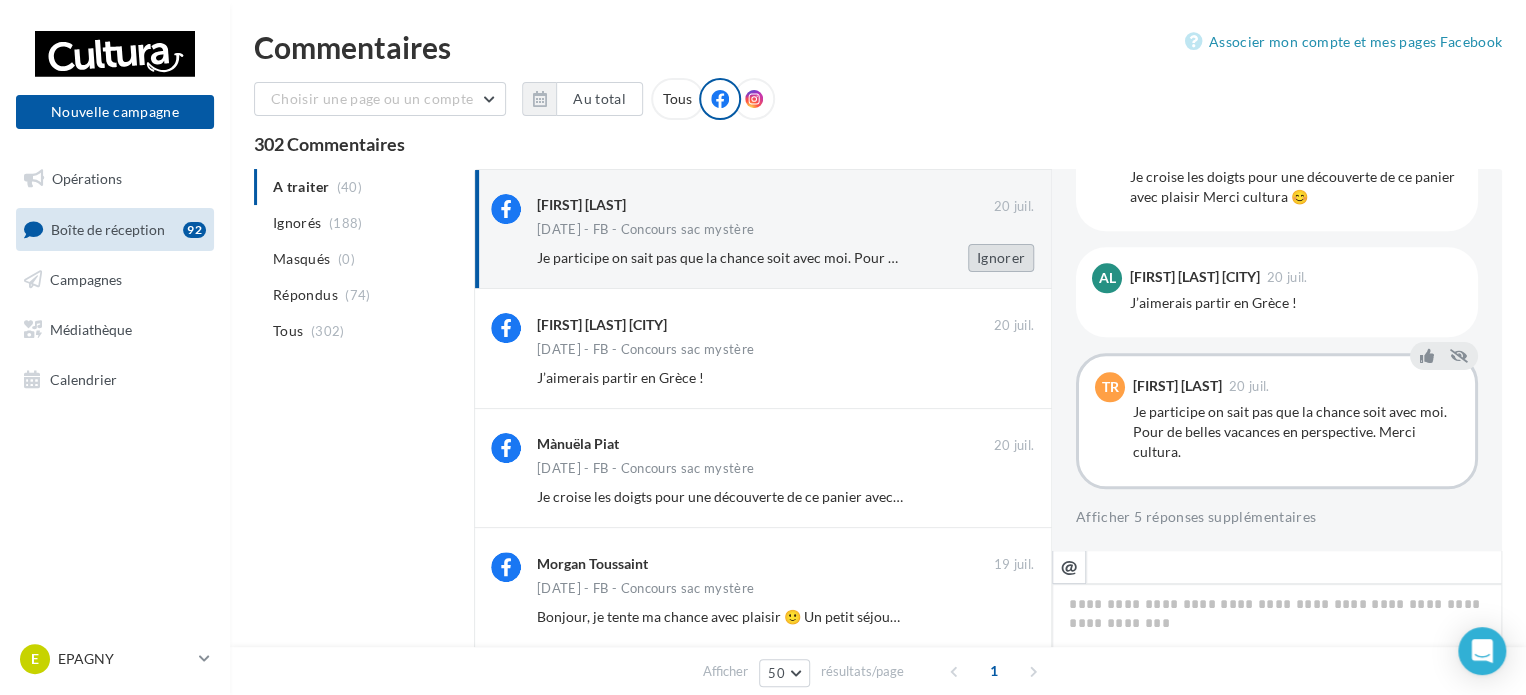 click on "Ignorer" at bounding box center (1001, 258) 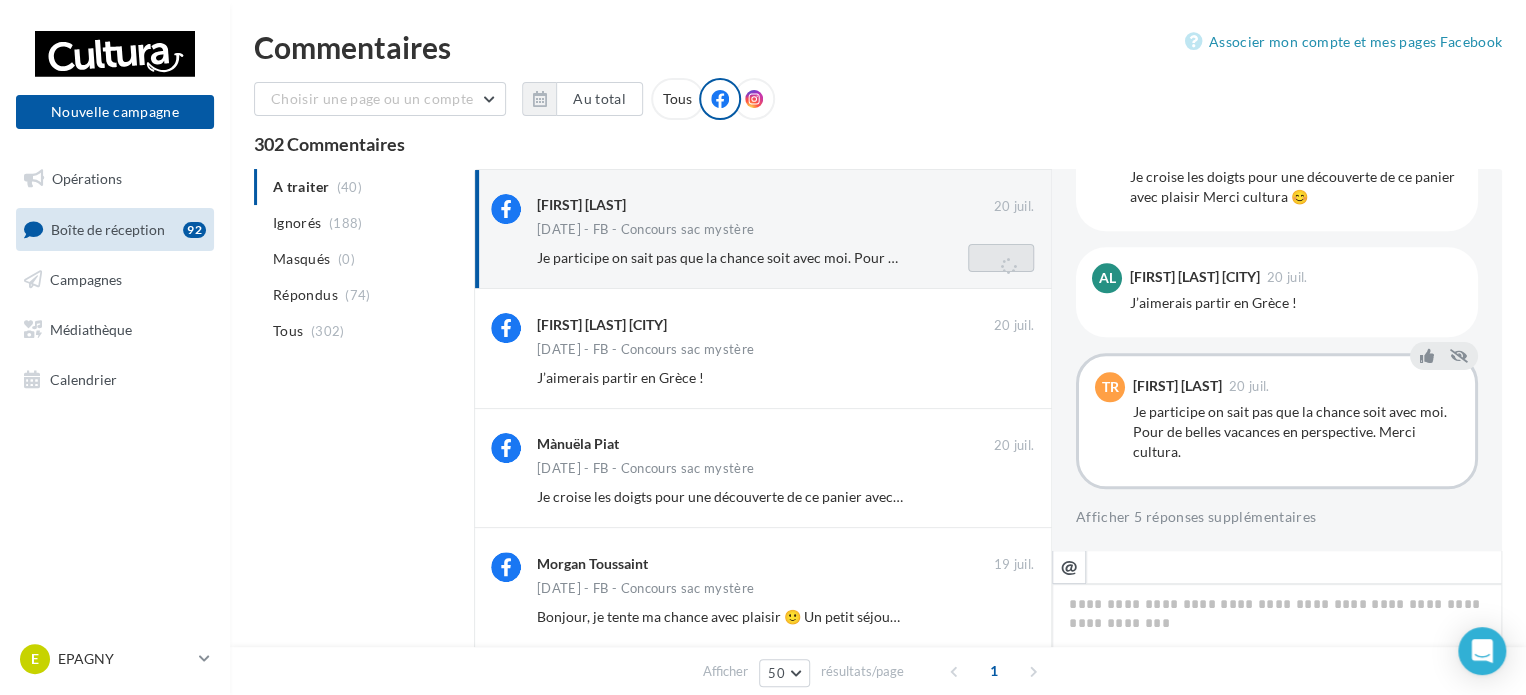 scroll, scrollTop: 198, scrollLeft: 0, axis: vertical 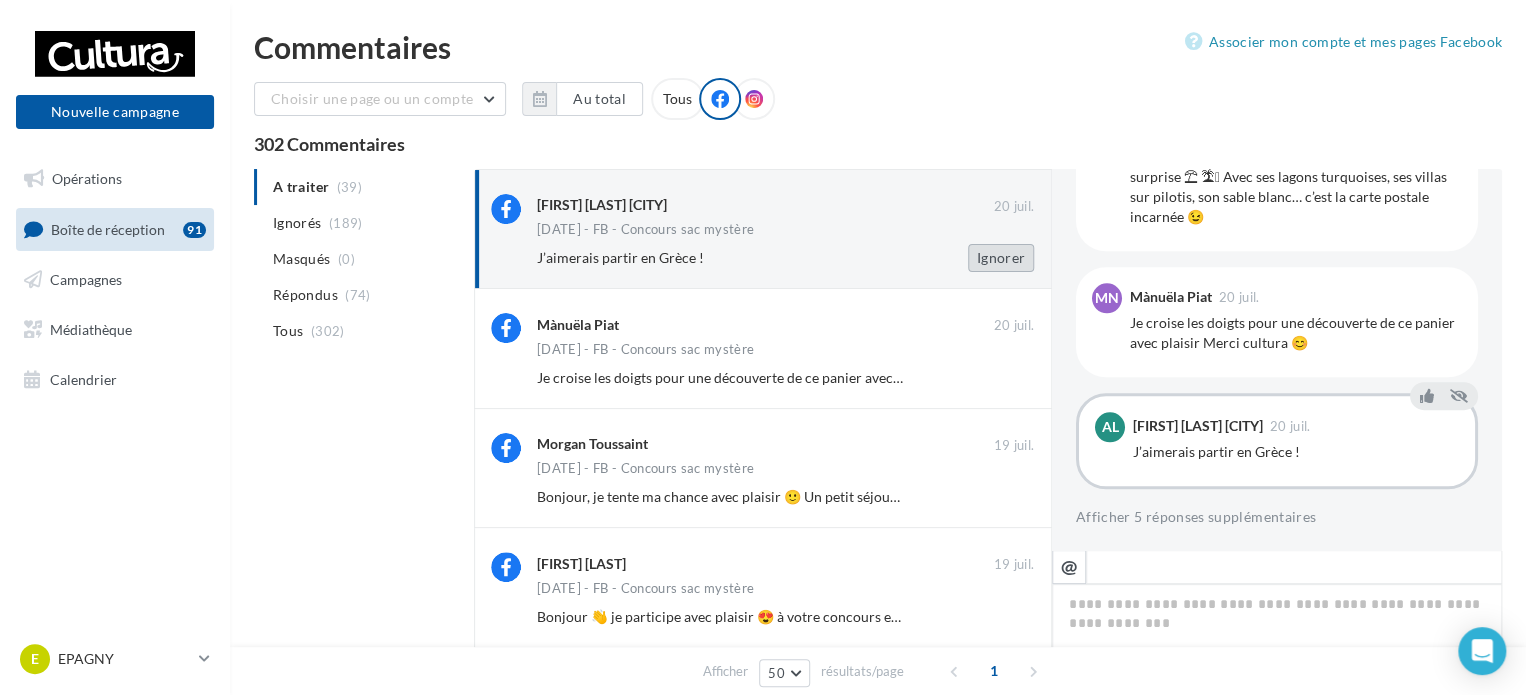 click on "Ignorer" at bounding box center [1001, 258] 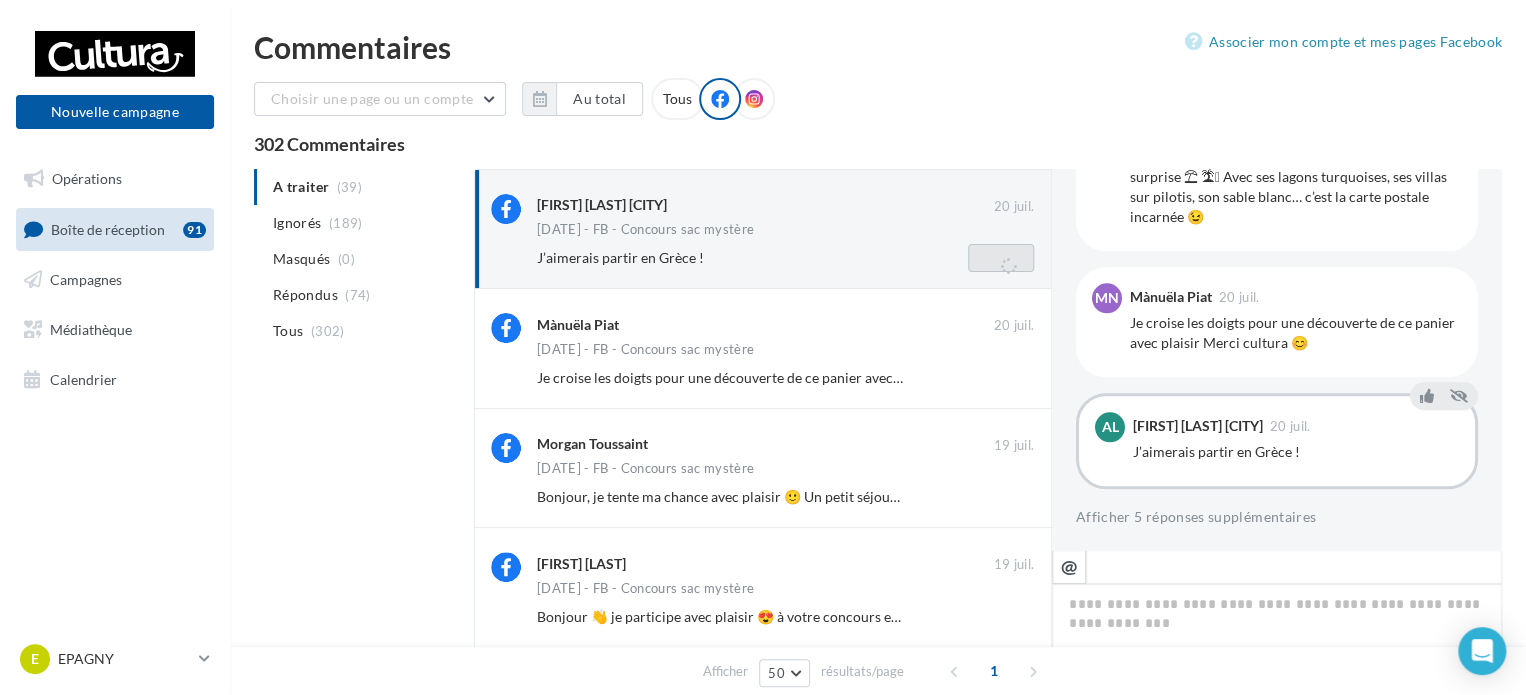 scroll, scrollTop: 318, scrollLeft: 0, axis: vertical 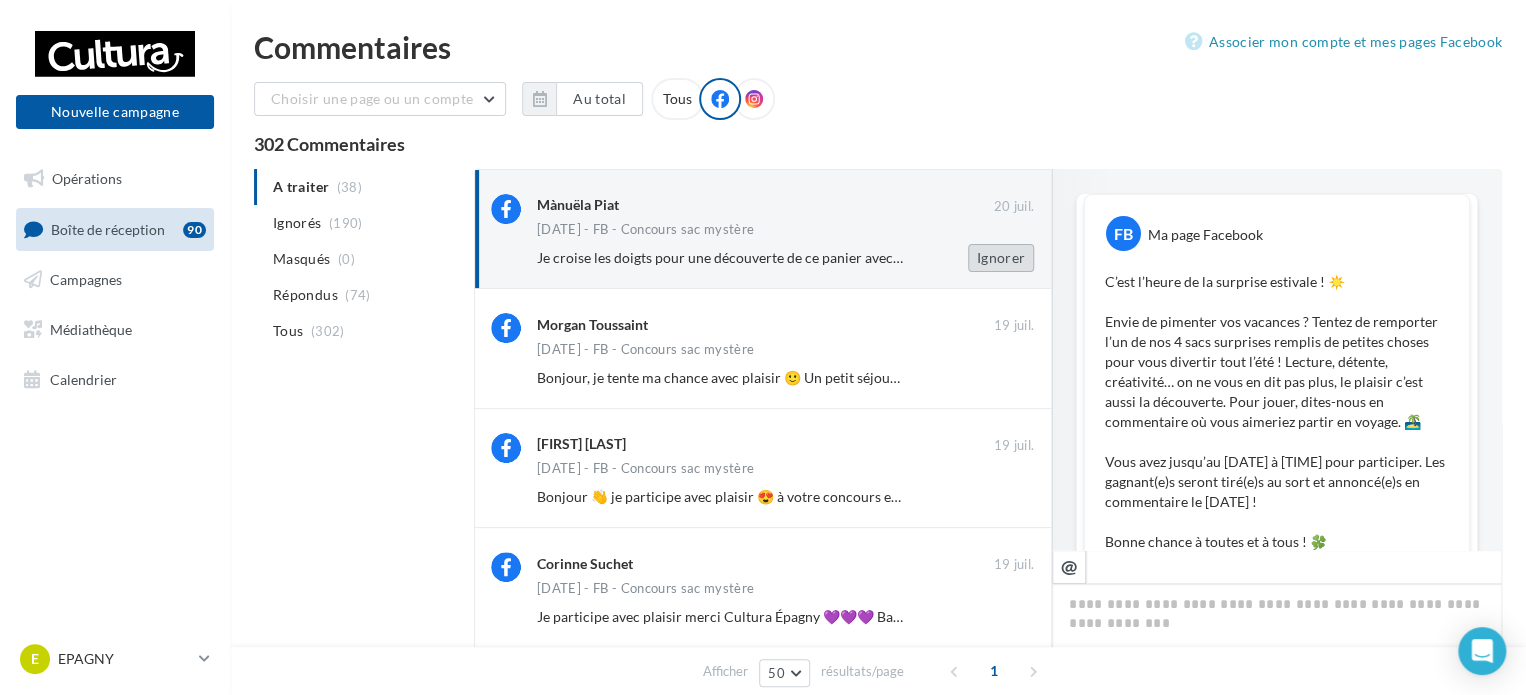 click on "Ignorer" at bounding box center (1001, 258) 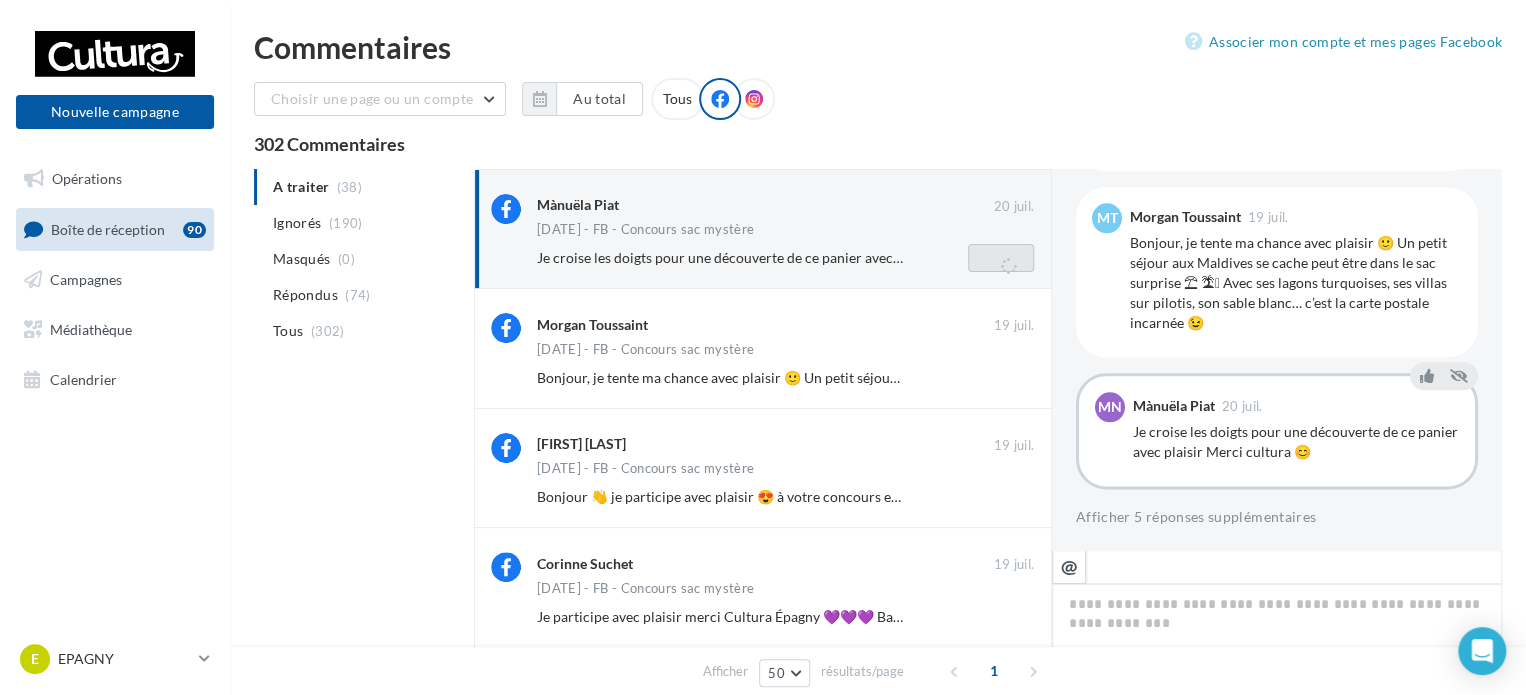scroll, scrollTop: 198, scrollLeft: 0, axis: vertical 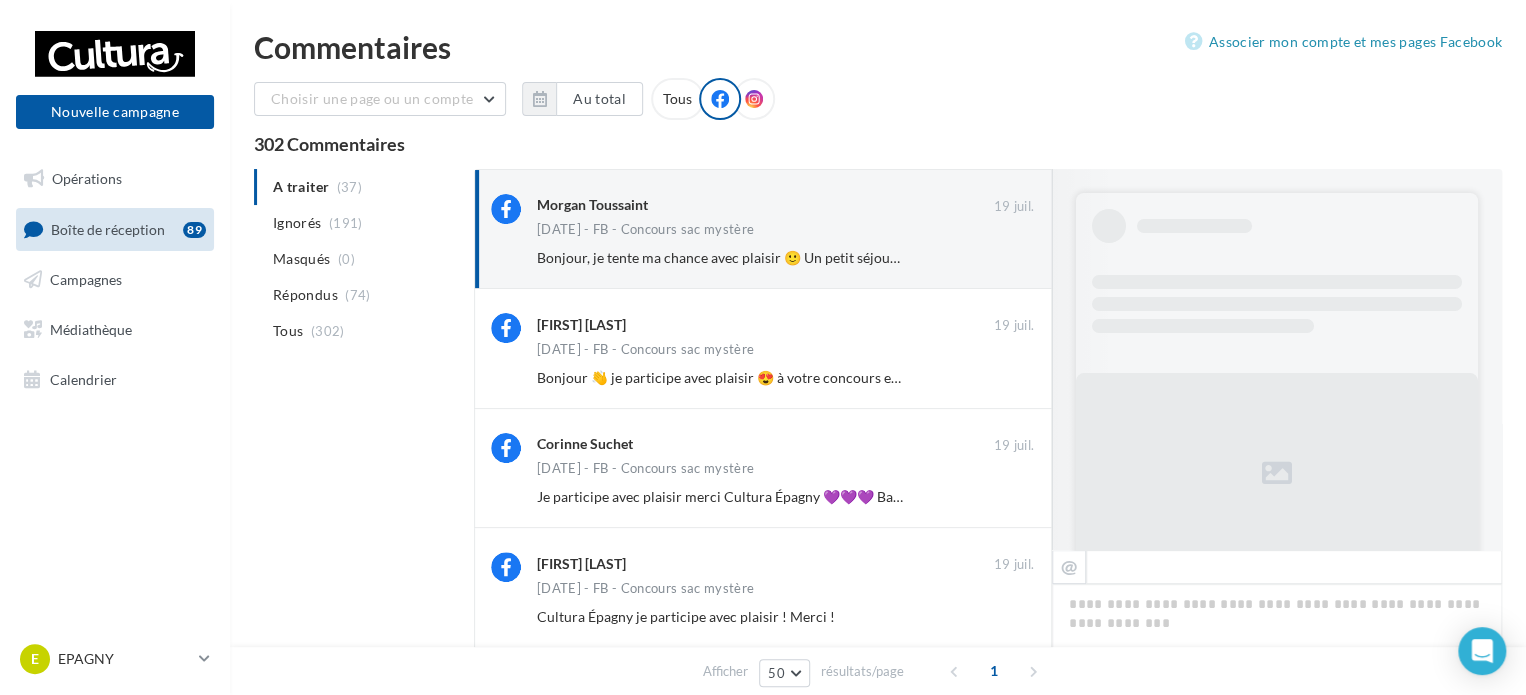 click on "Ignorer" at bounding box center (1001, 258) 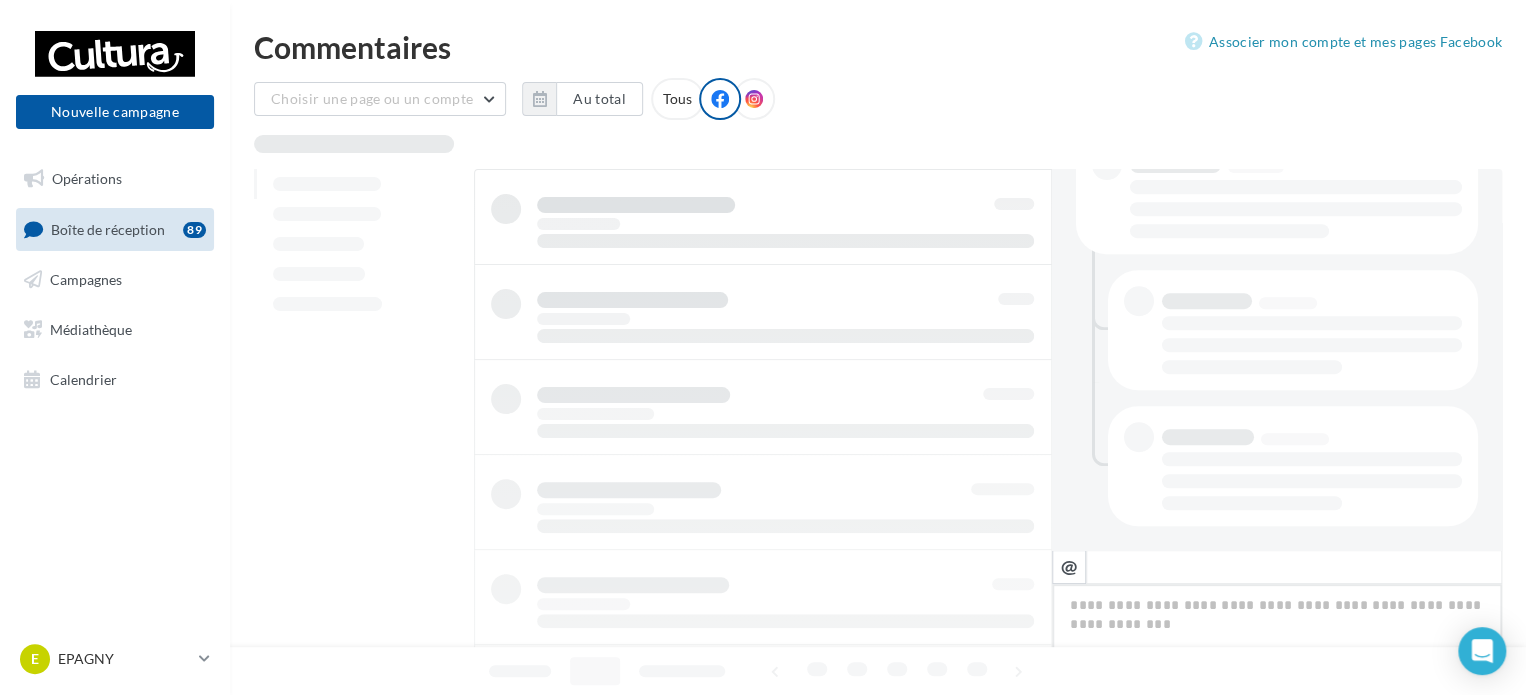 scroll, scrollTop: 454, scrollLeft: 0, axis: vertical 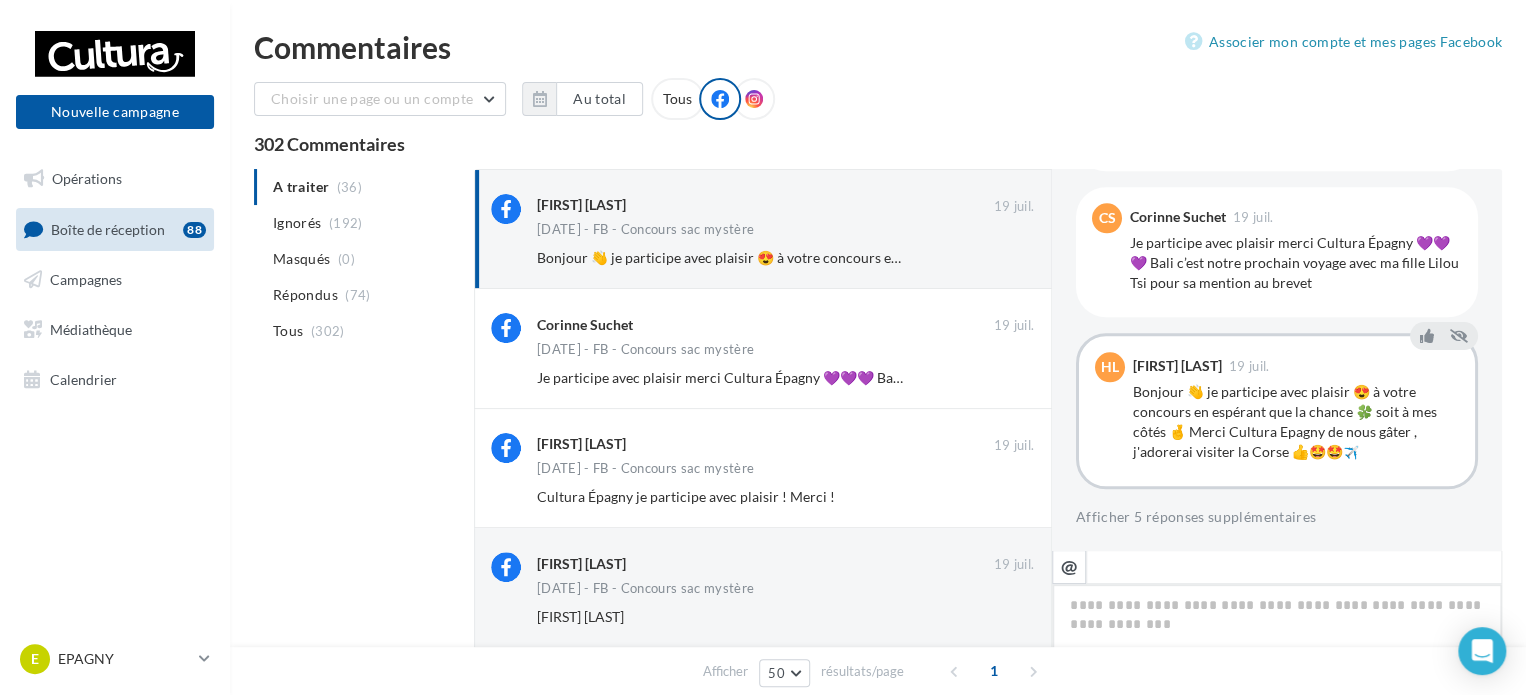 click on "Ignorer" at bounding box center (1001, 258) 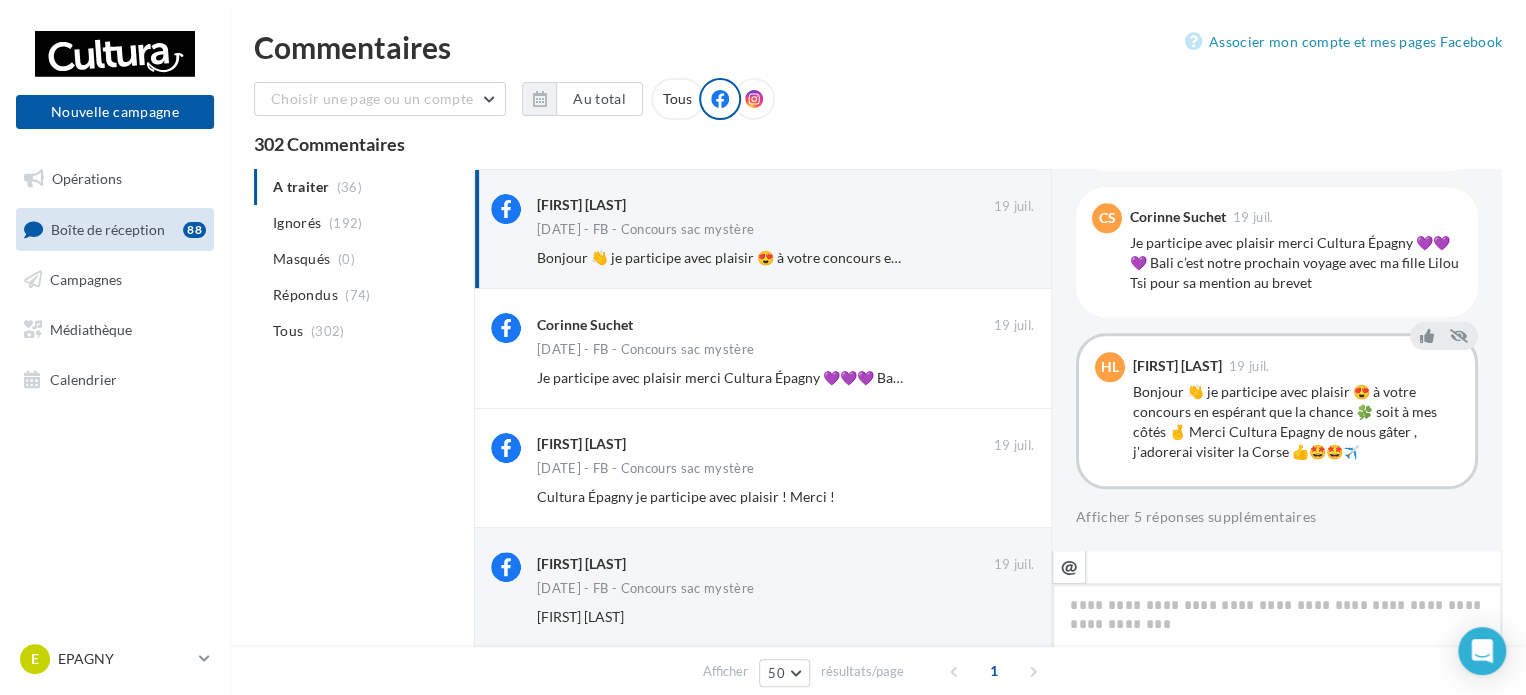 scroll, scrollTop: 454, scrollLeft: 0, axis: vertical 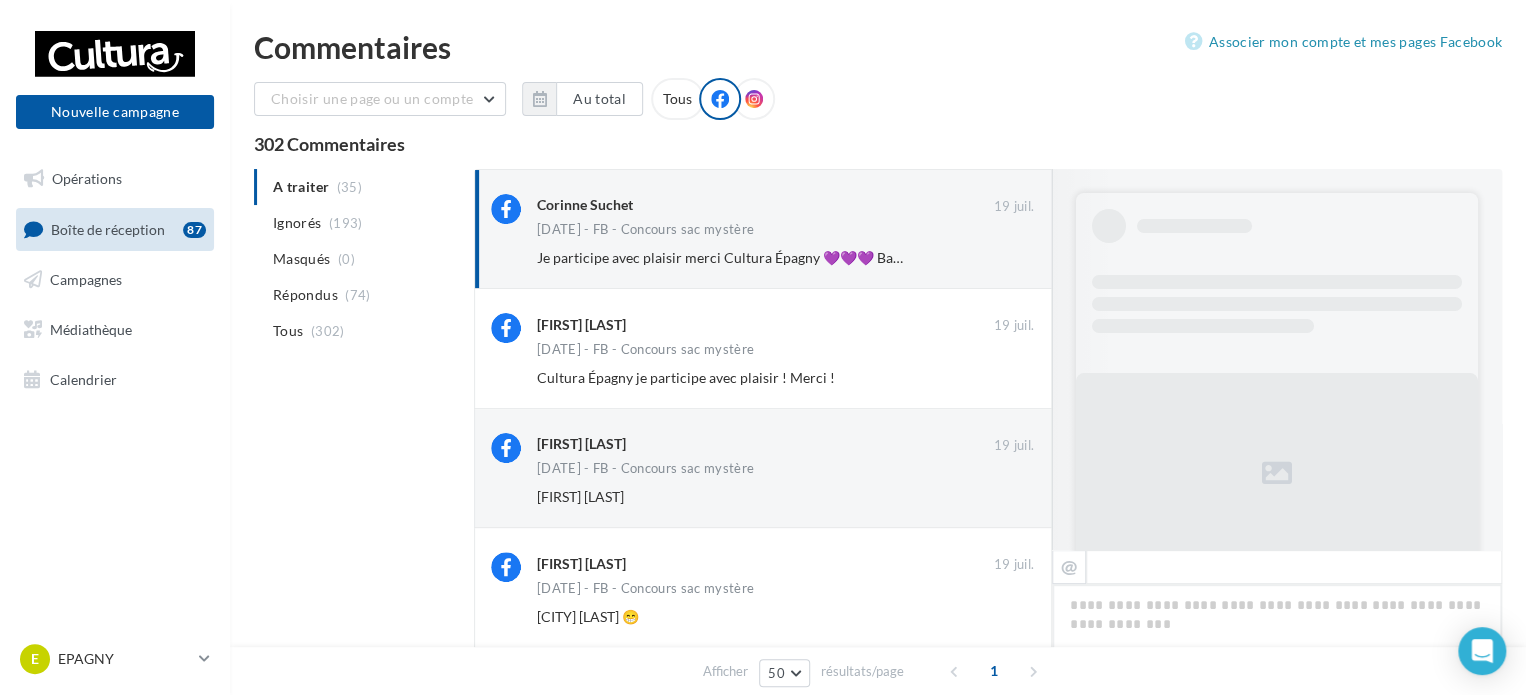 click on "Ignorer" at bounding box center (1001, 258) 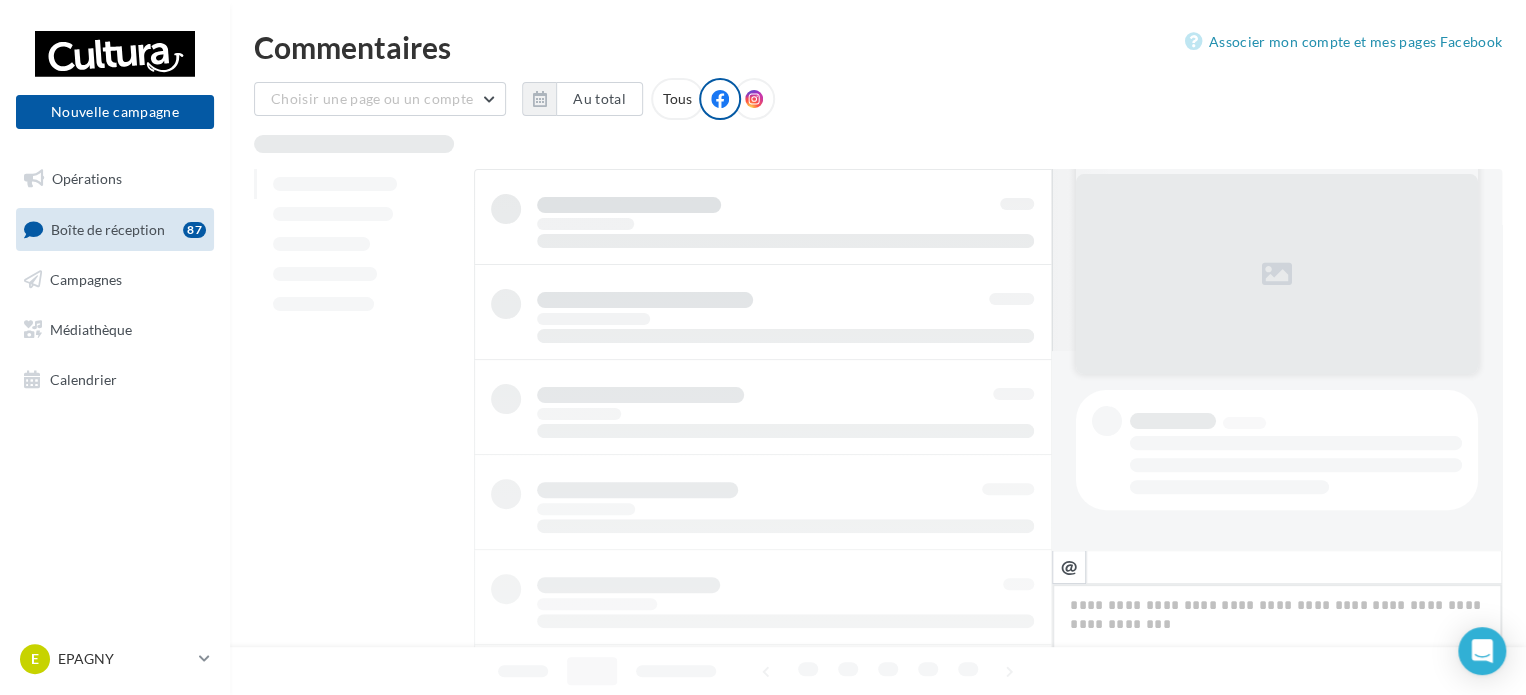 scroll, scrollTop: 198, scrollLeft: 0, axis: vertical 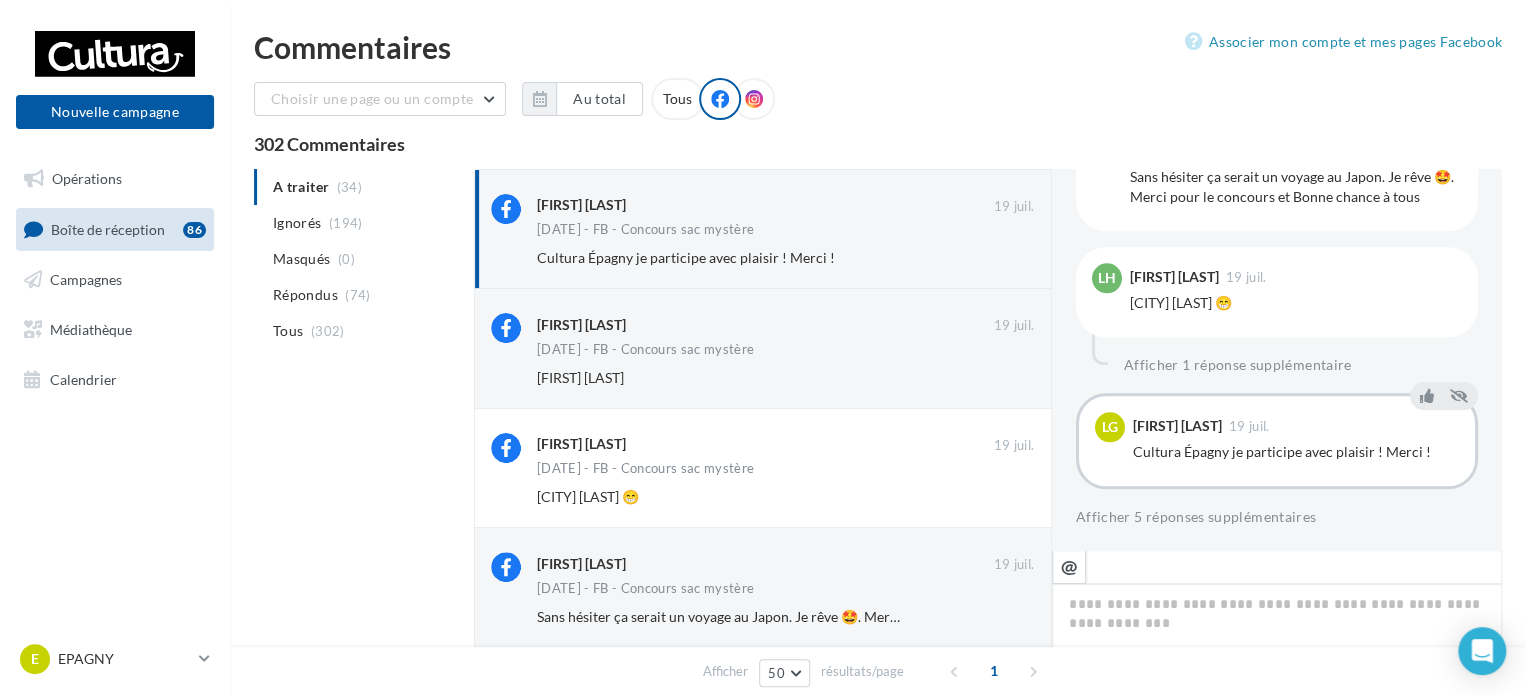 click on "Ignorer" at bounding box center [1001, 258] 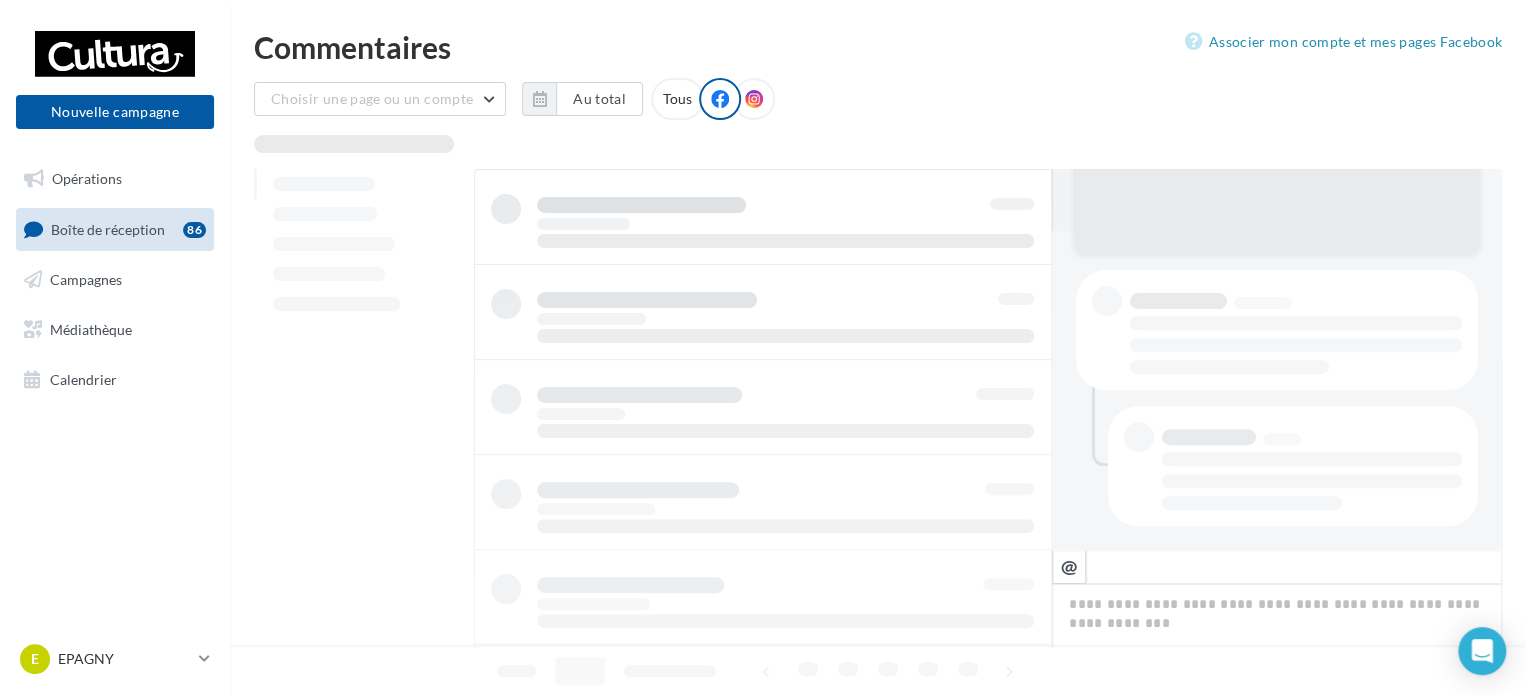 scroll, scrollTop: 318, scrollLeft: 0, axis: vertical 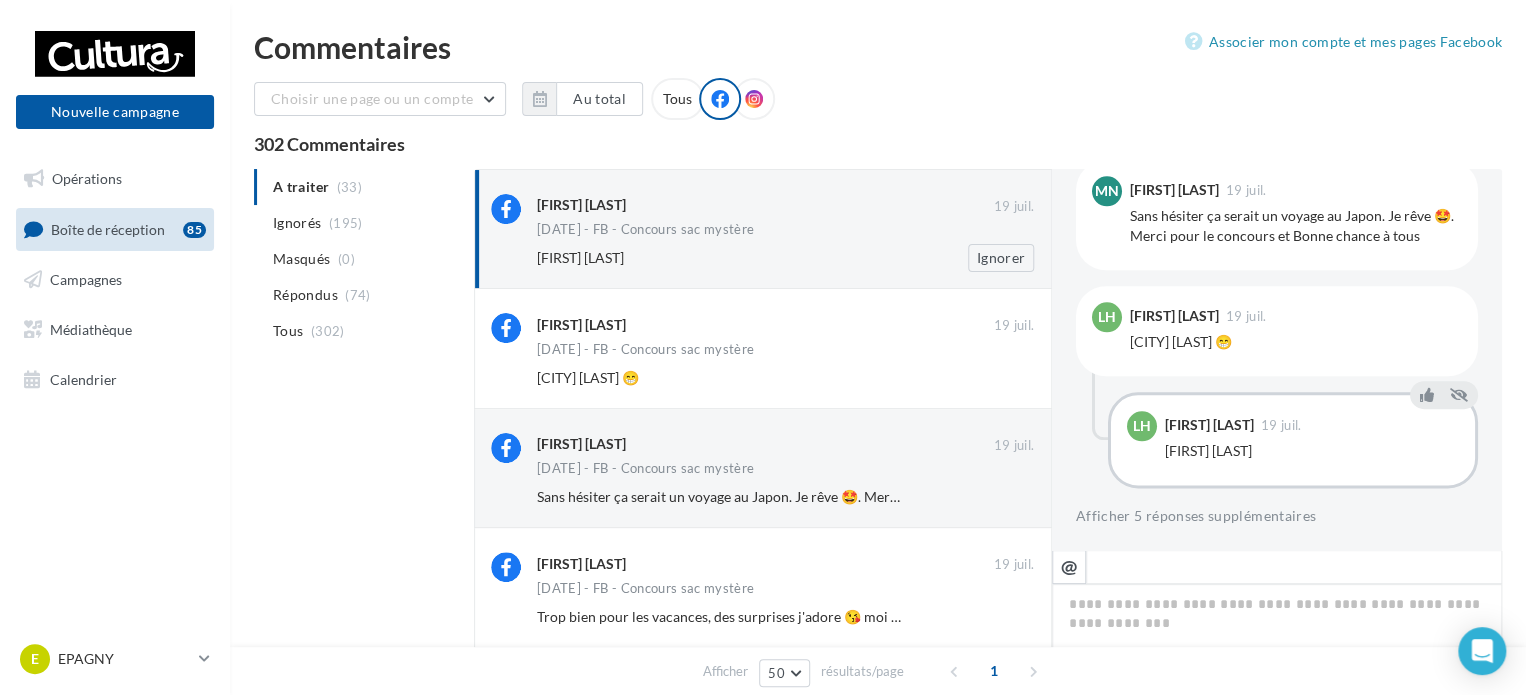click on "Ignorer" at bounding box center (985, 258) 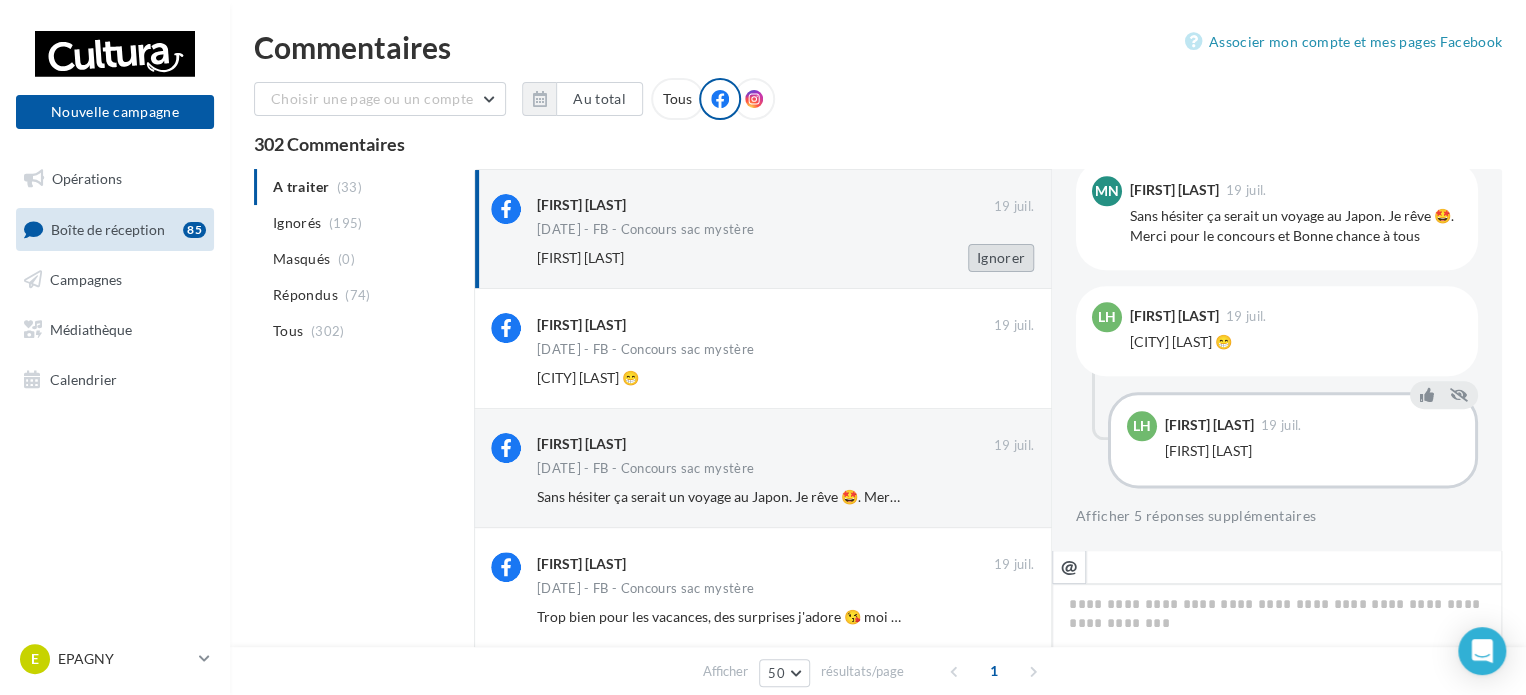 click on "Ignorer" at bounding box center [1001, 258] 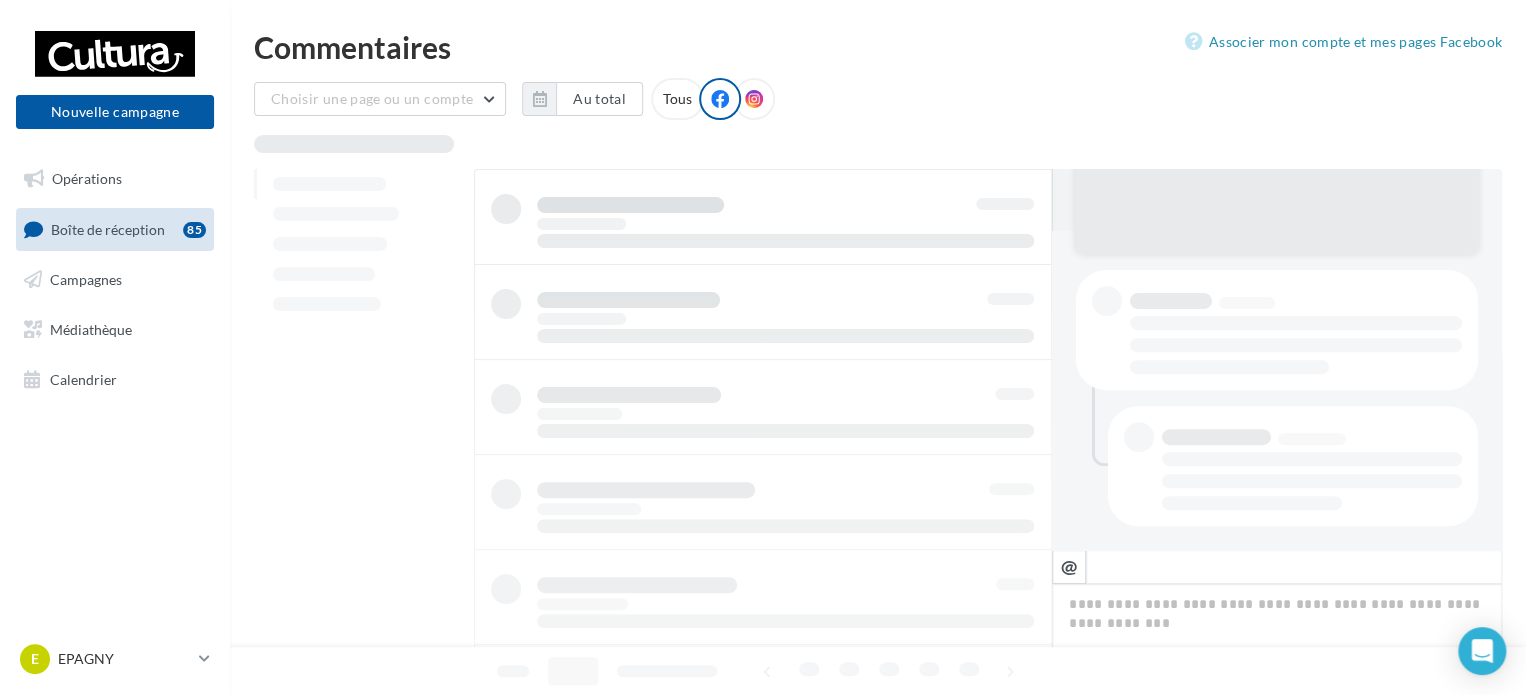 scroll, scrollTop: 318, scrollLeft: 0, axis: vertical 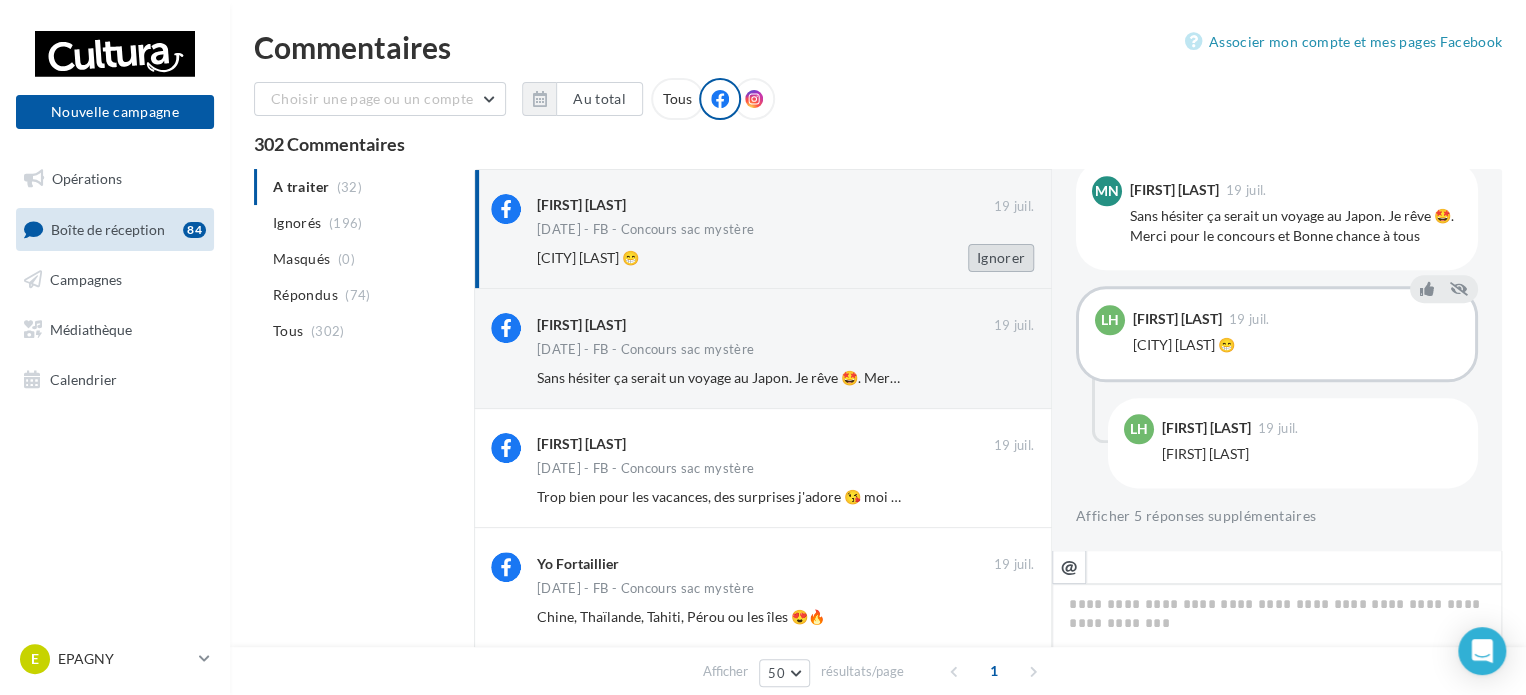click on "Ignorer" at bounding box center [1001, 258] 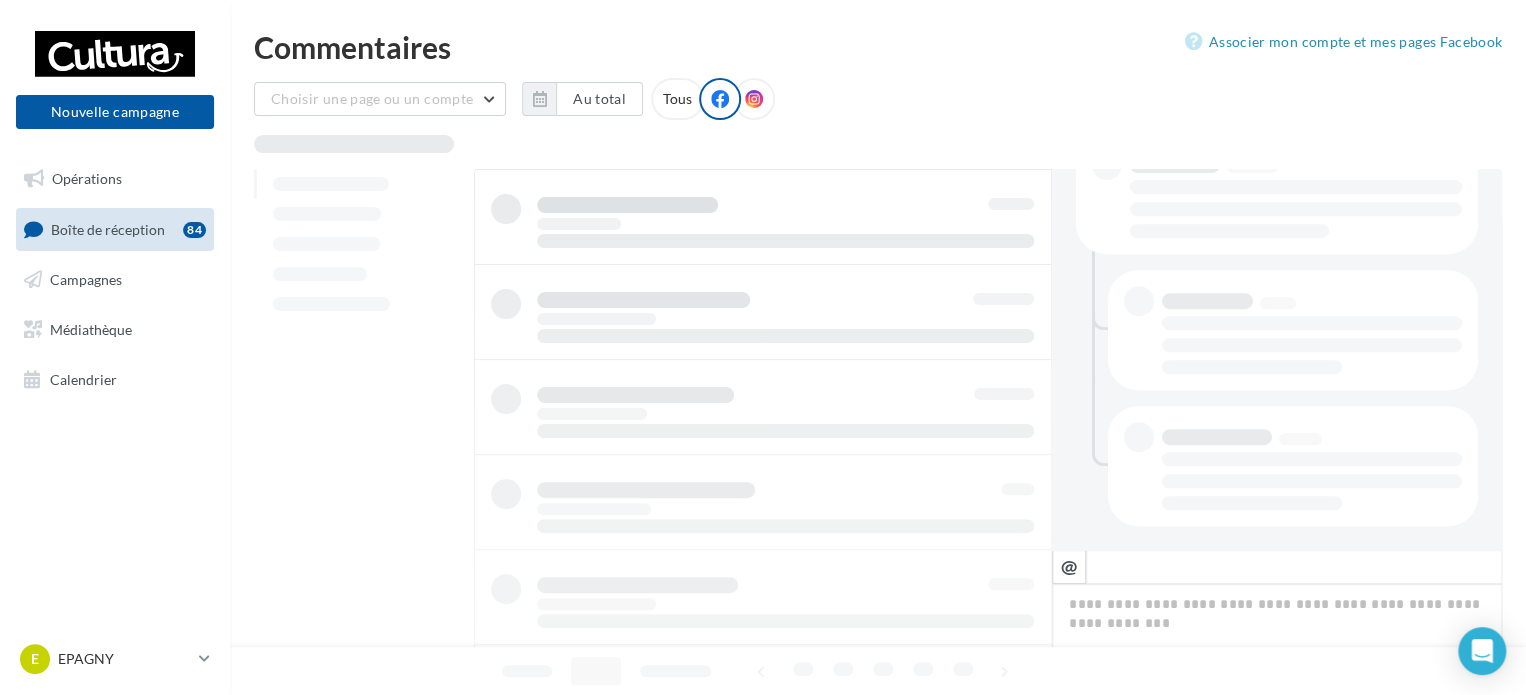 scroll, scrollTop: 454, scrollLeft: 0, axis: vertical 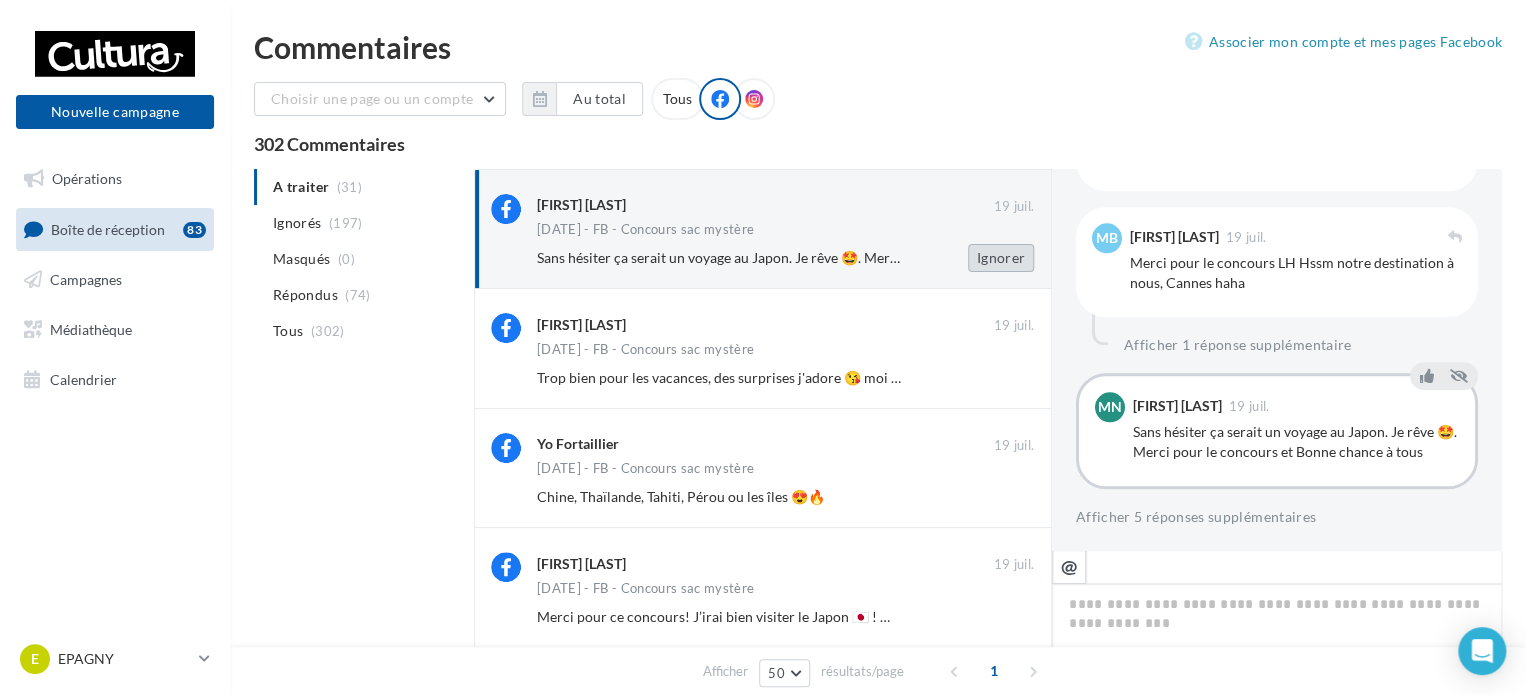 click on "Ignorer" at bounding box center (1001, 258) 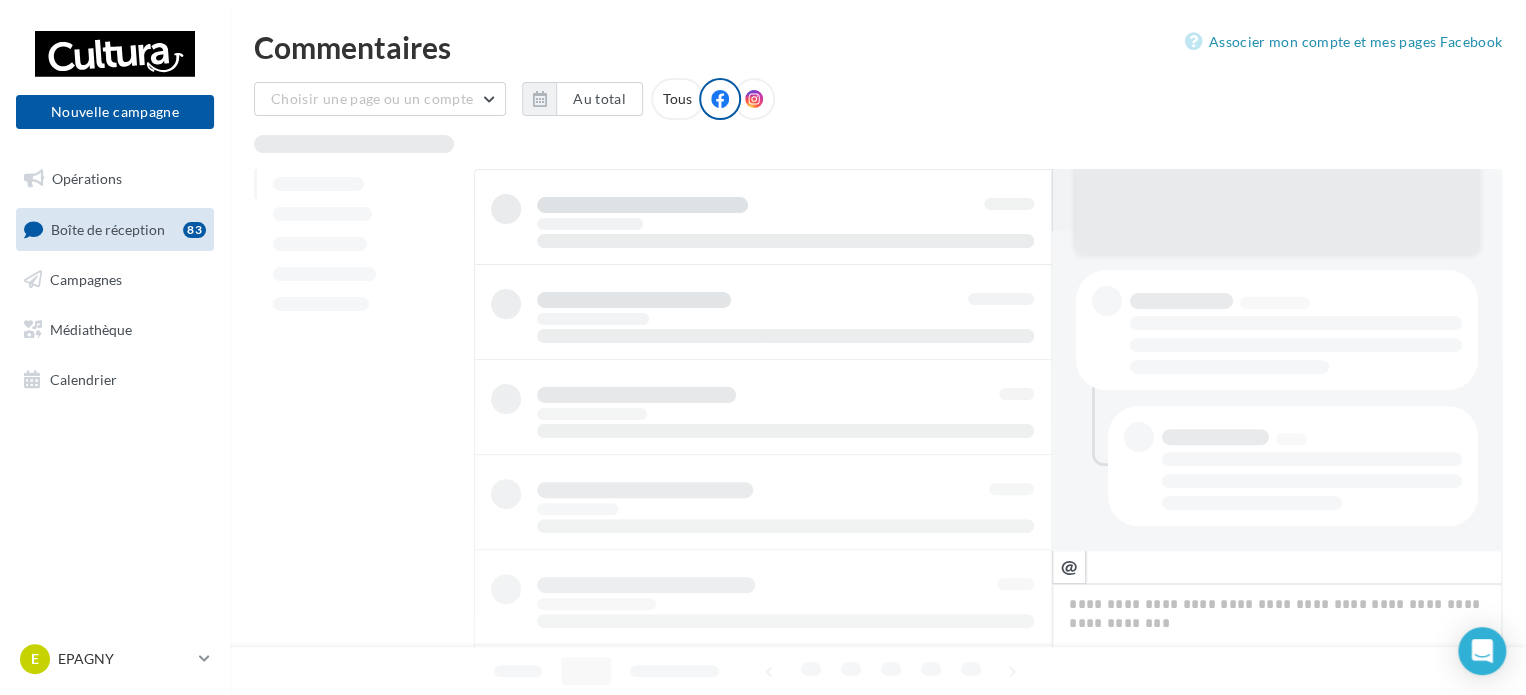 scroll, scrollTop: 318, scrollLeft: 0, axis: vertical 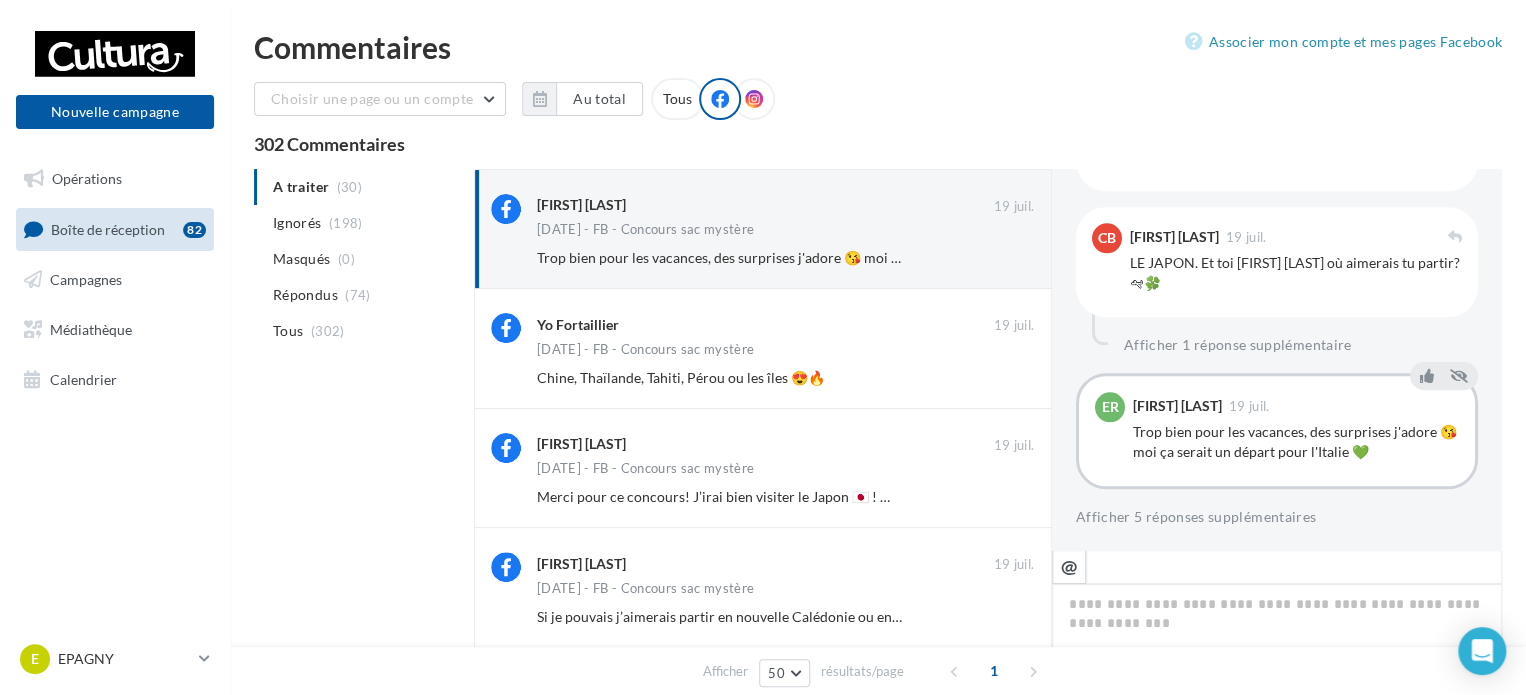 click on "Ignorer" at bounding box center (1001, 258) 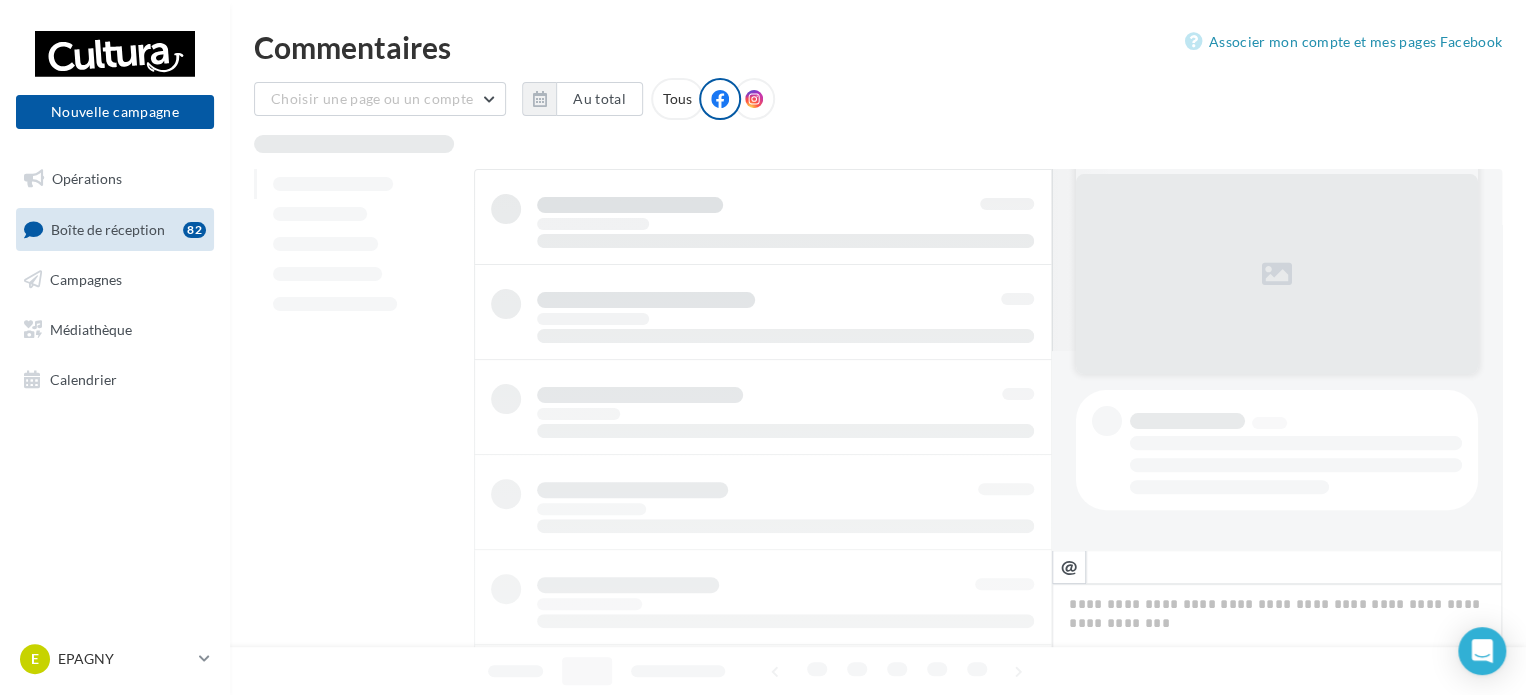 scroll, scrollTop: 198, scrollLeft: 0, axis: vertical 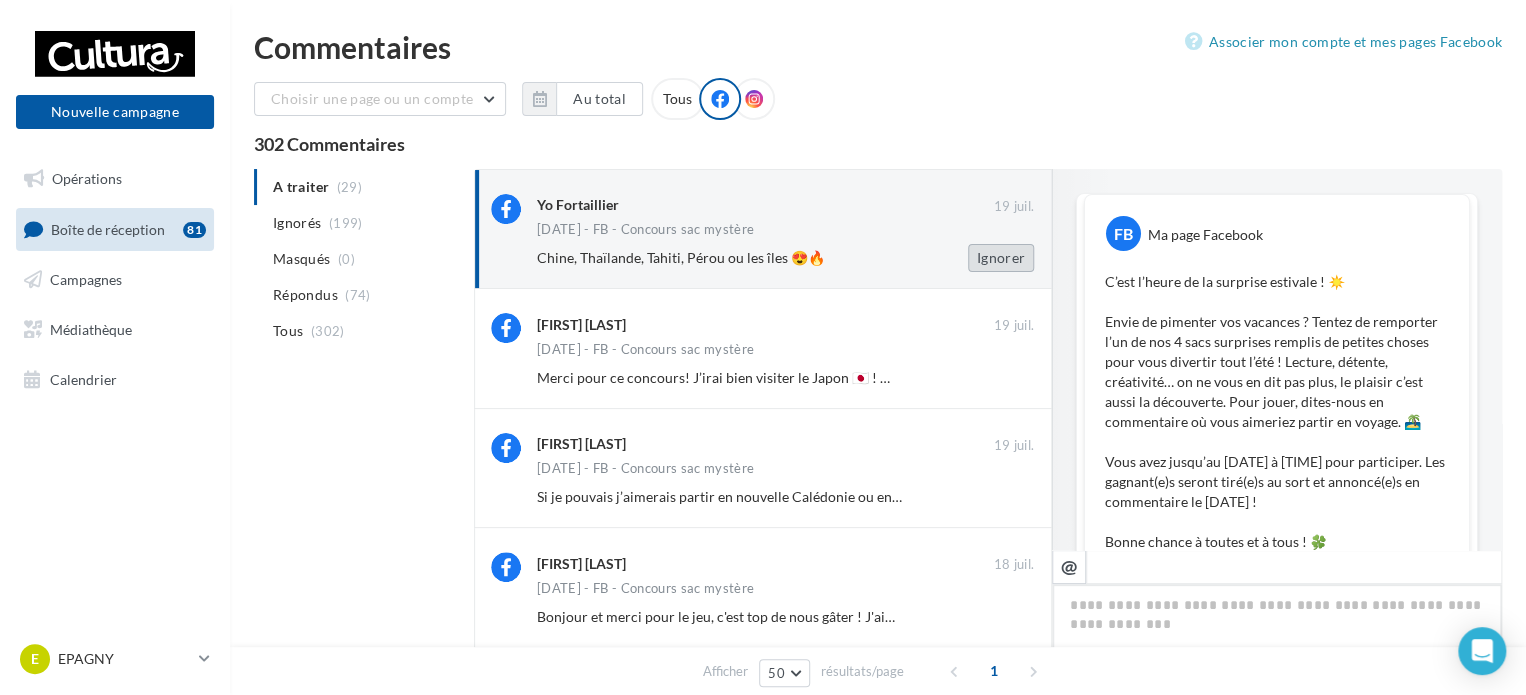 click on "Ignorer" at bounding box center (1001, 258) 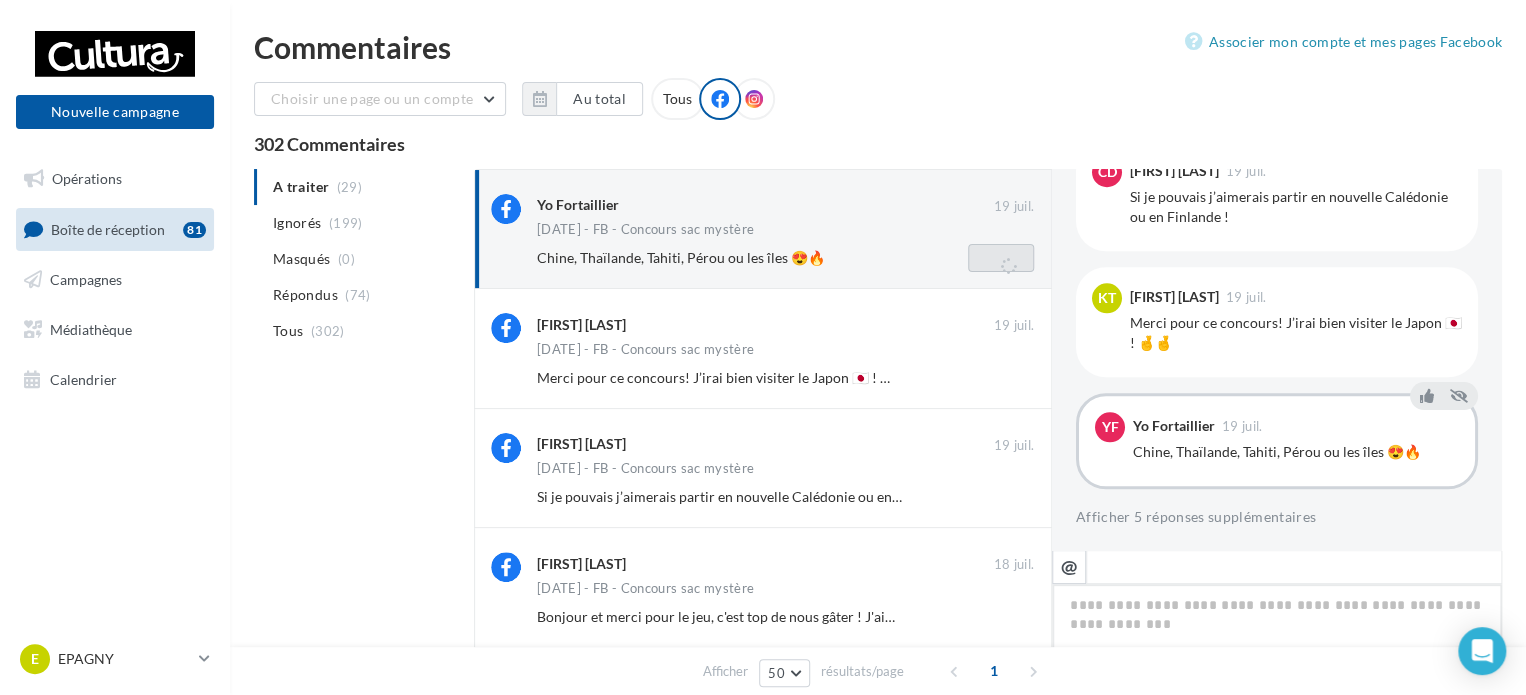scroll, scrollTop: 318, scrollLeft: 0, axis: vertical 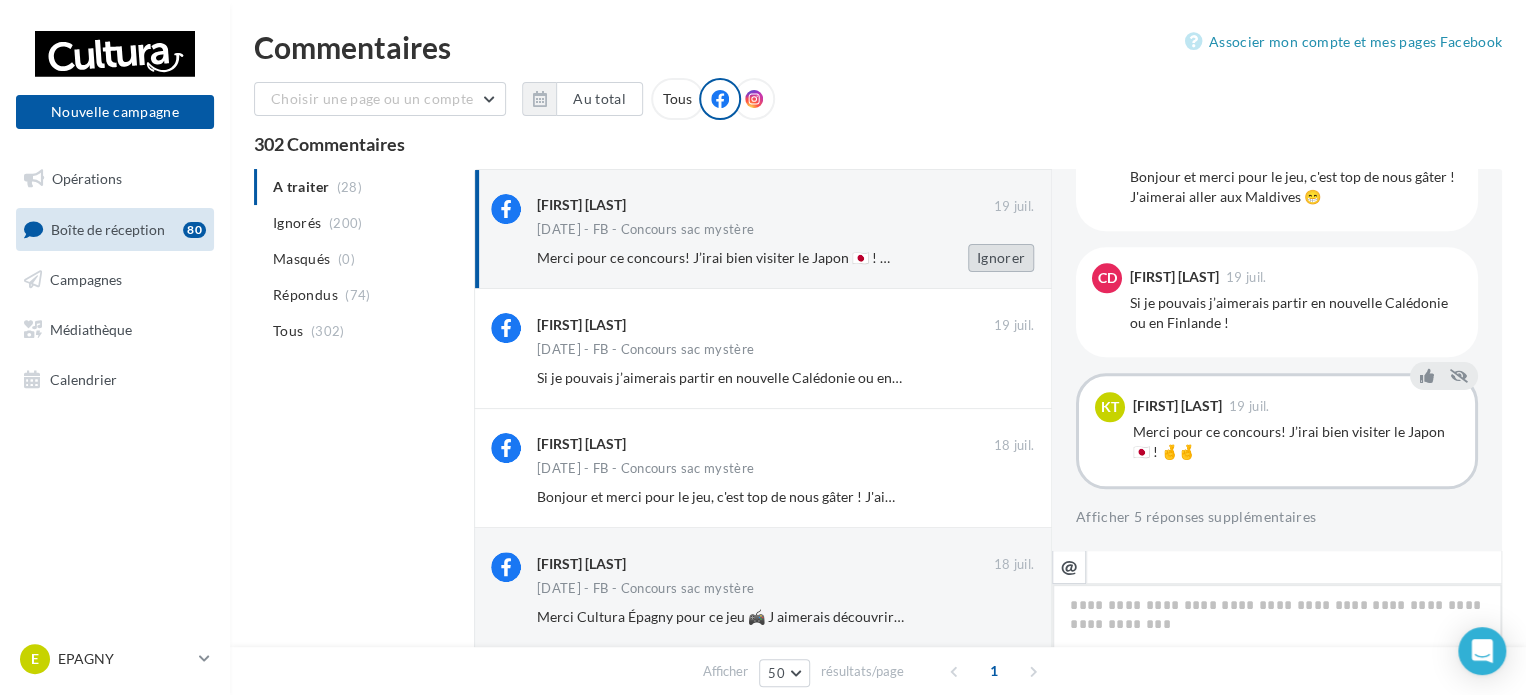 click on "Ignorer" at bounding box center [1001, 258] 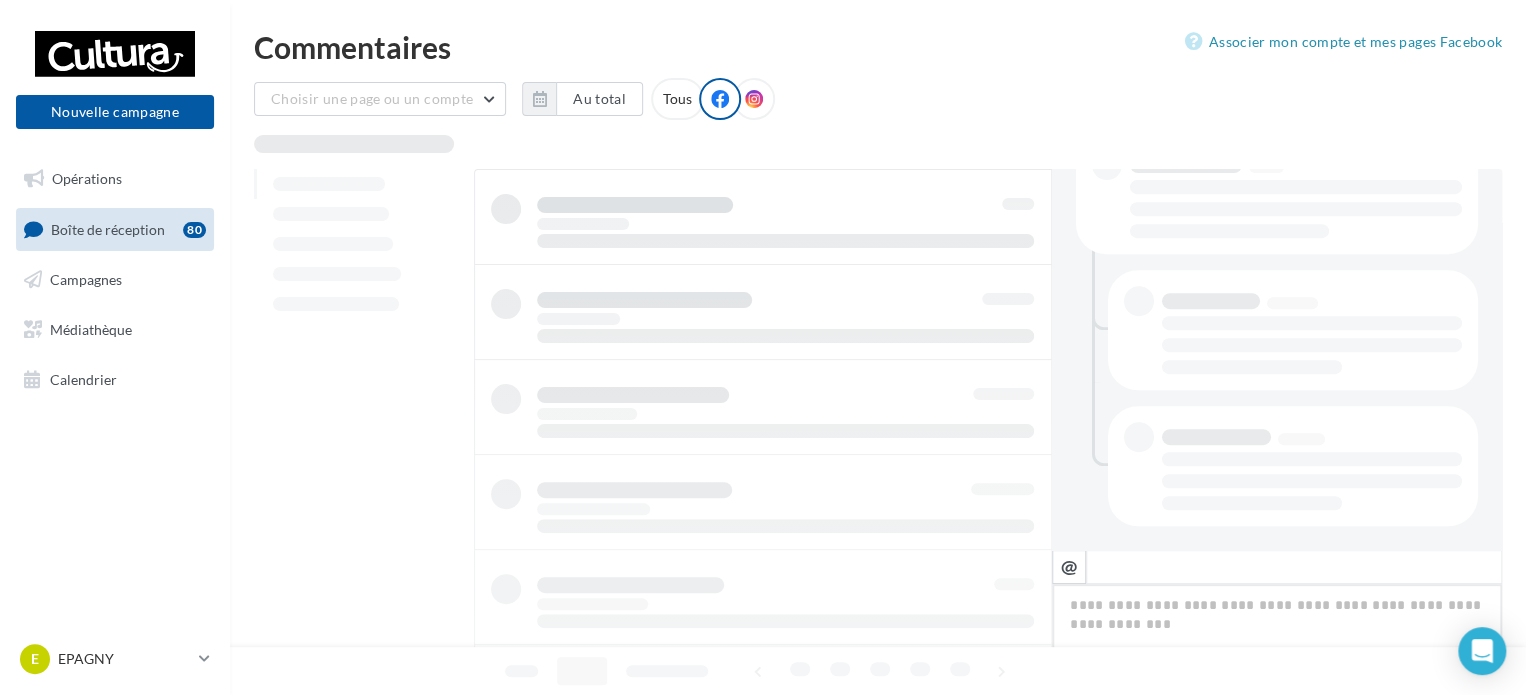 scroll, scrollTop: 454, scrollLeft: 0, axis: vertical 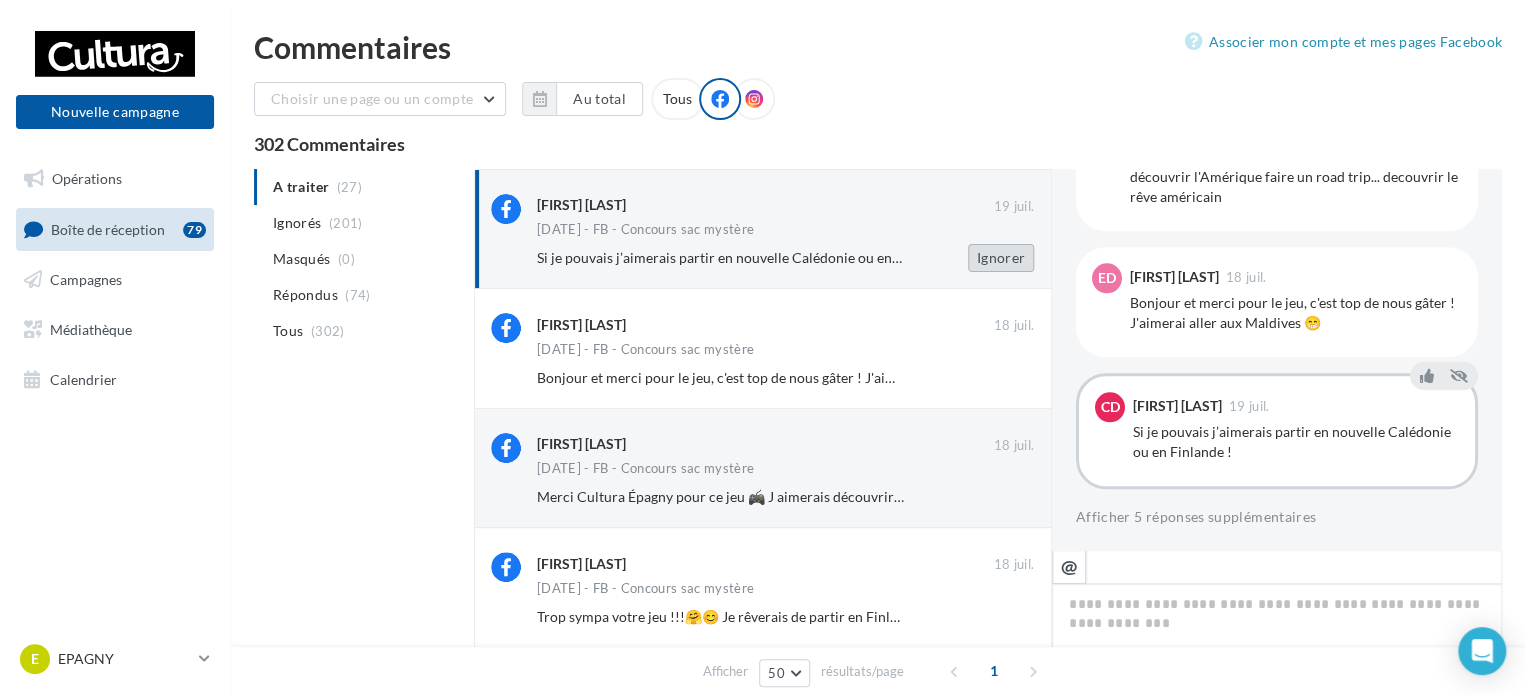 click on "Ignorer" at bounding box center (1001, 258) 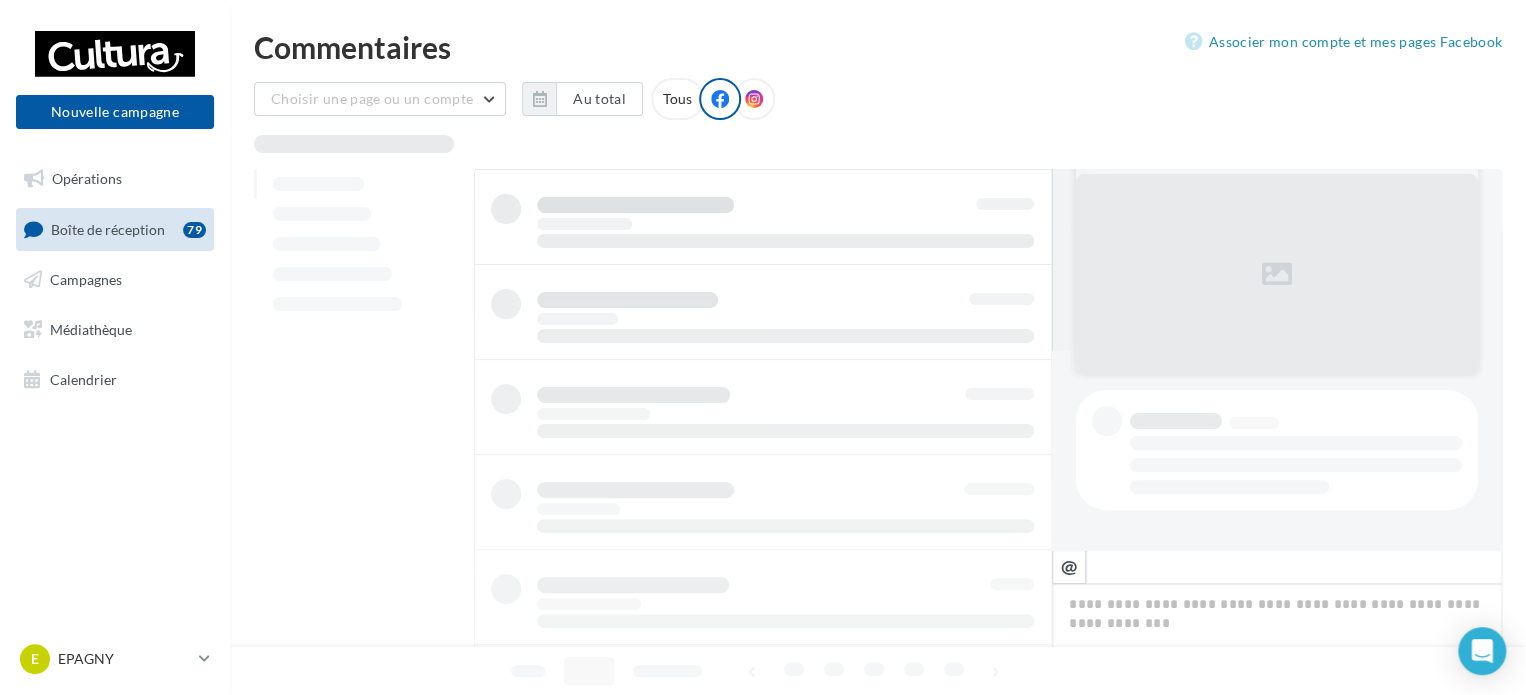 scroll, scrollTop: 198, scrollLeft: 0, axis: vertical 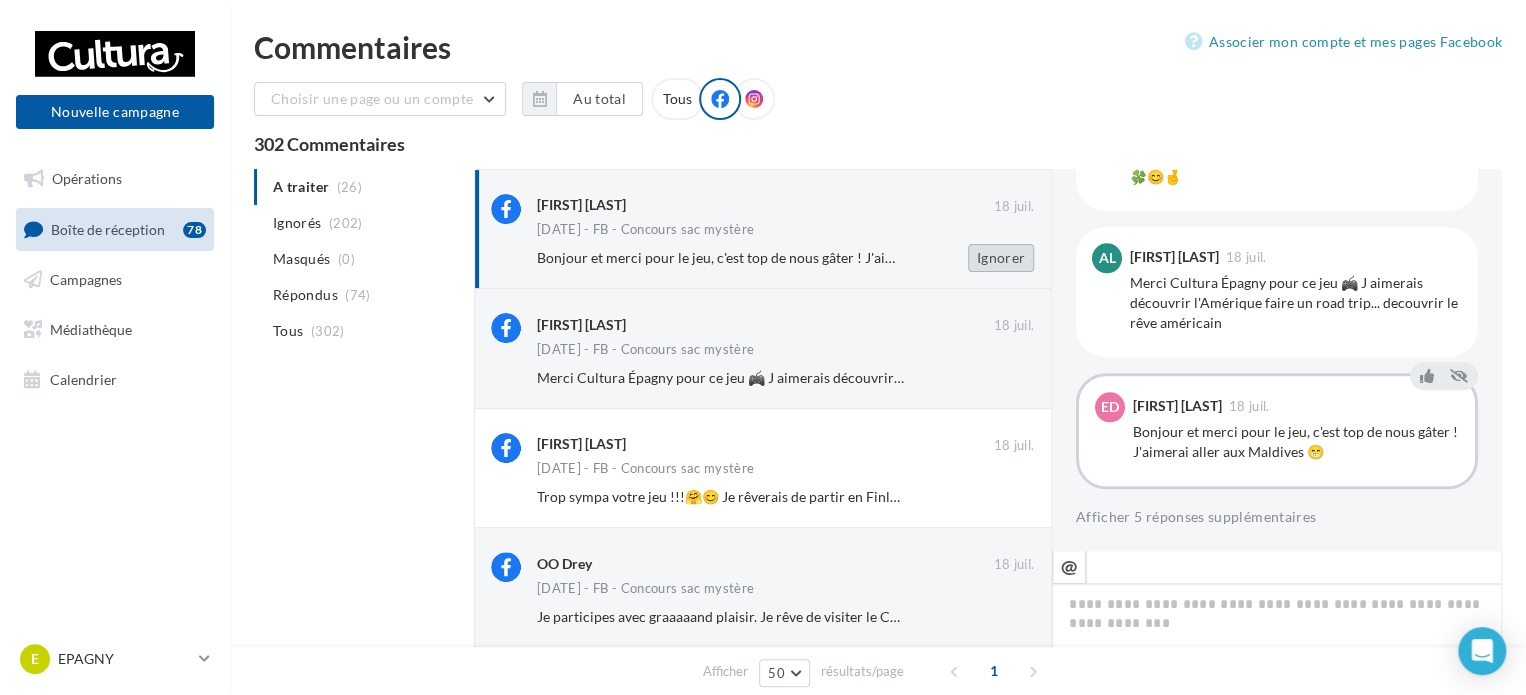 click on "Ignorer" at bounding box center (1001, 258) 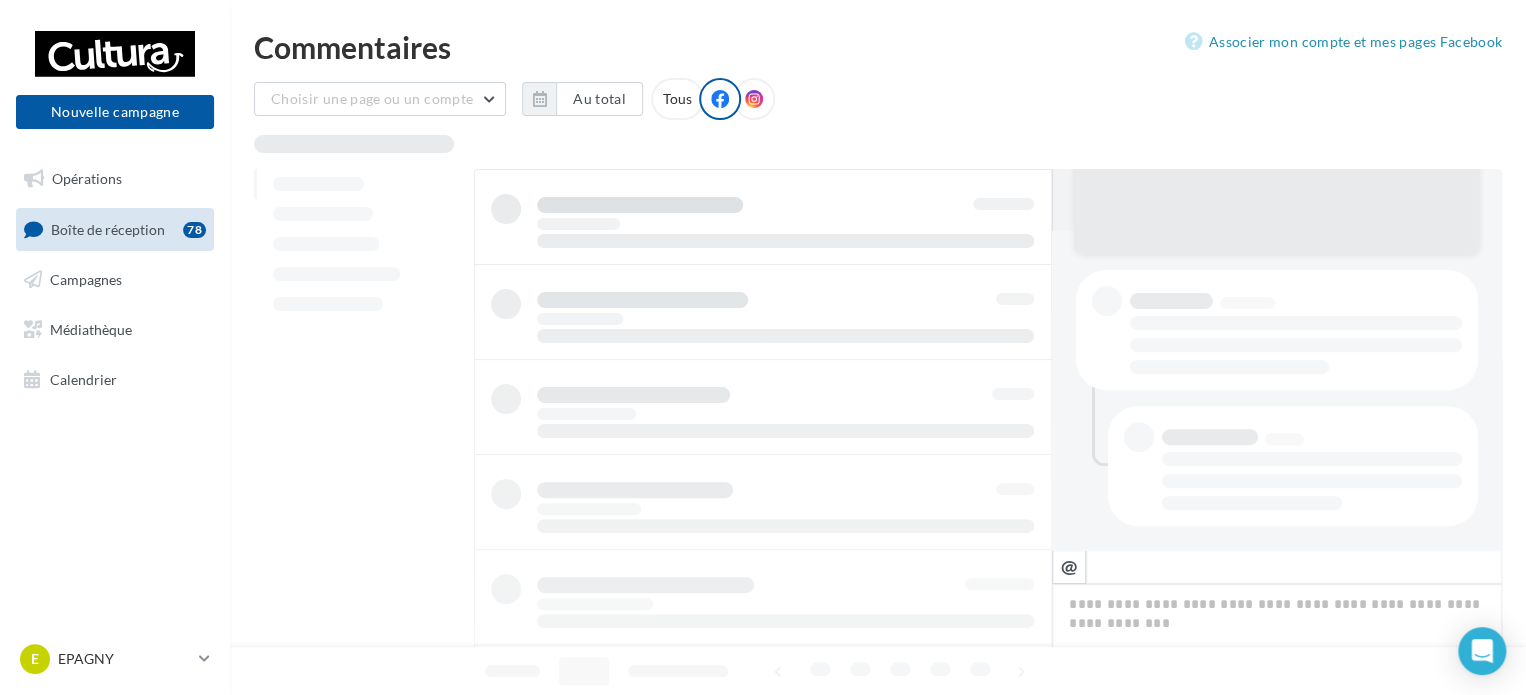scroll, scrollTop: 318, scrollLeft: 0, axis: vertical 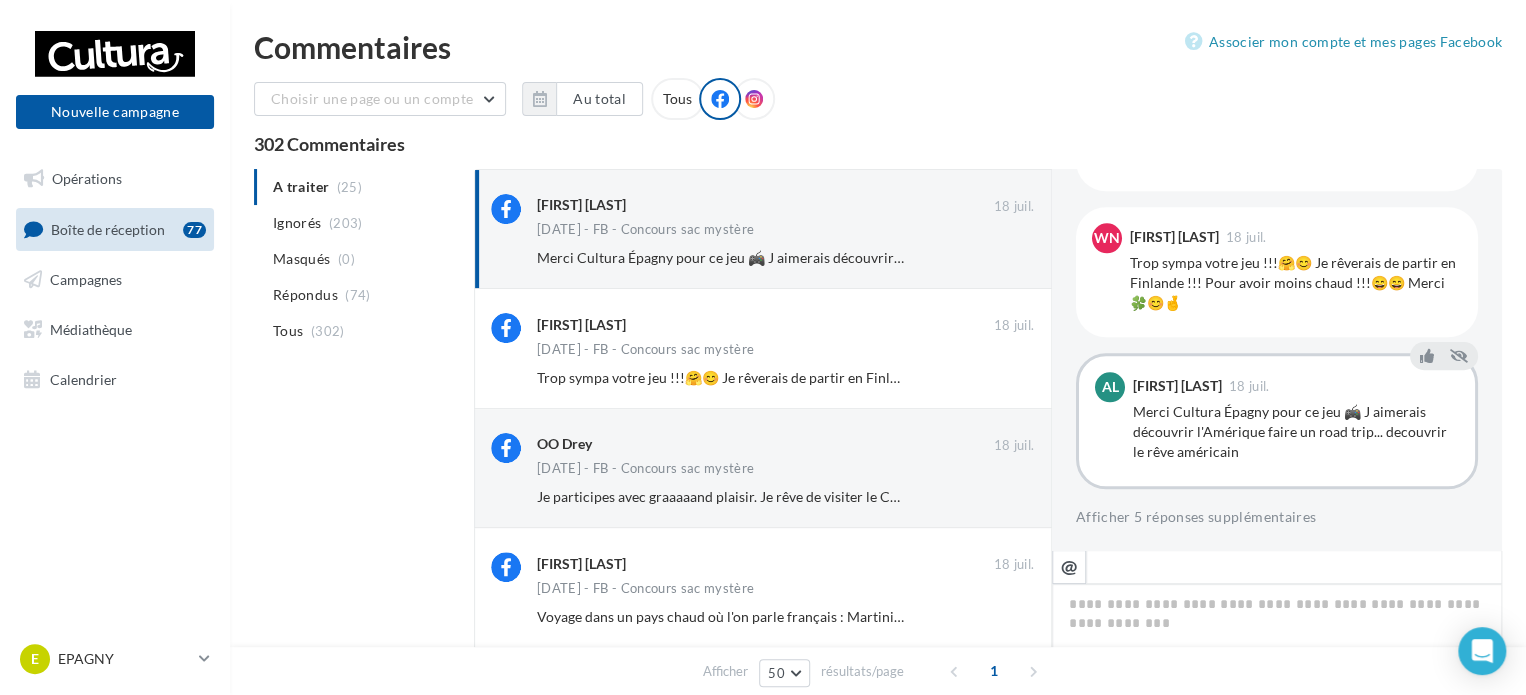 click on "Ignorer" at bounding box center [1001, 258] 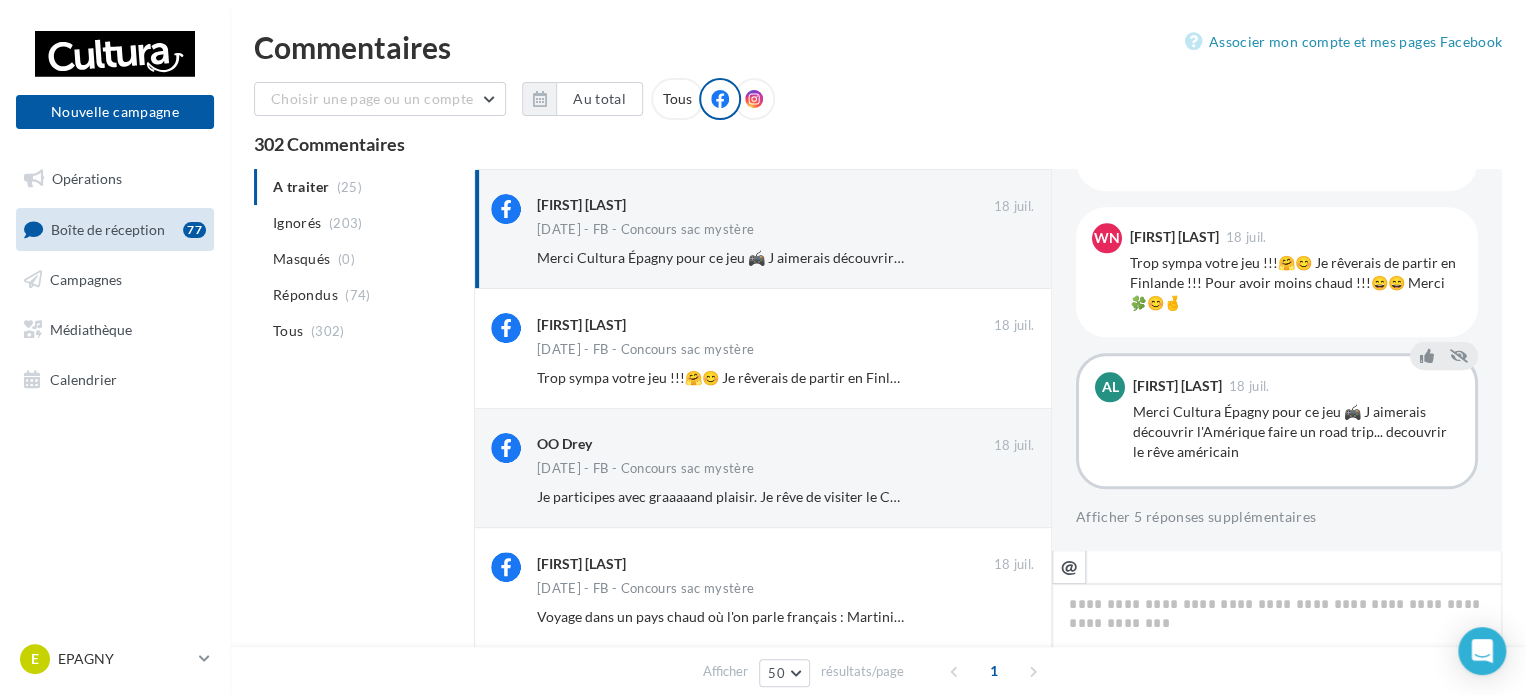 scroll, scrollTop: 454, scrollLeft: 0, axis: vertical 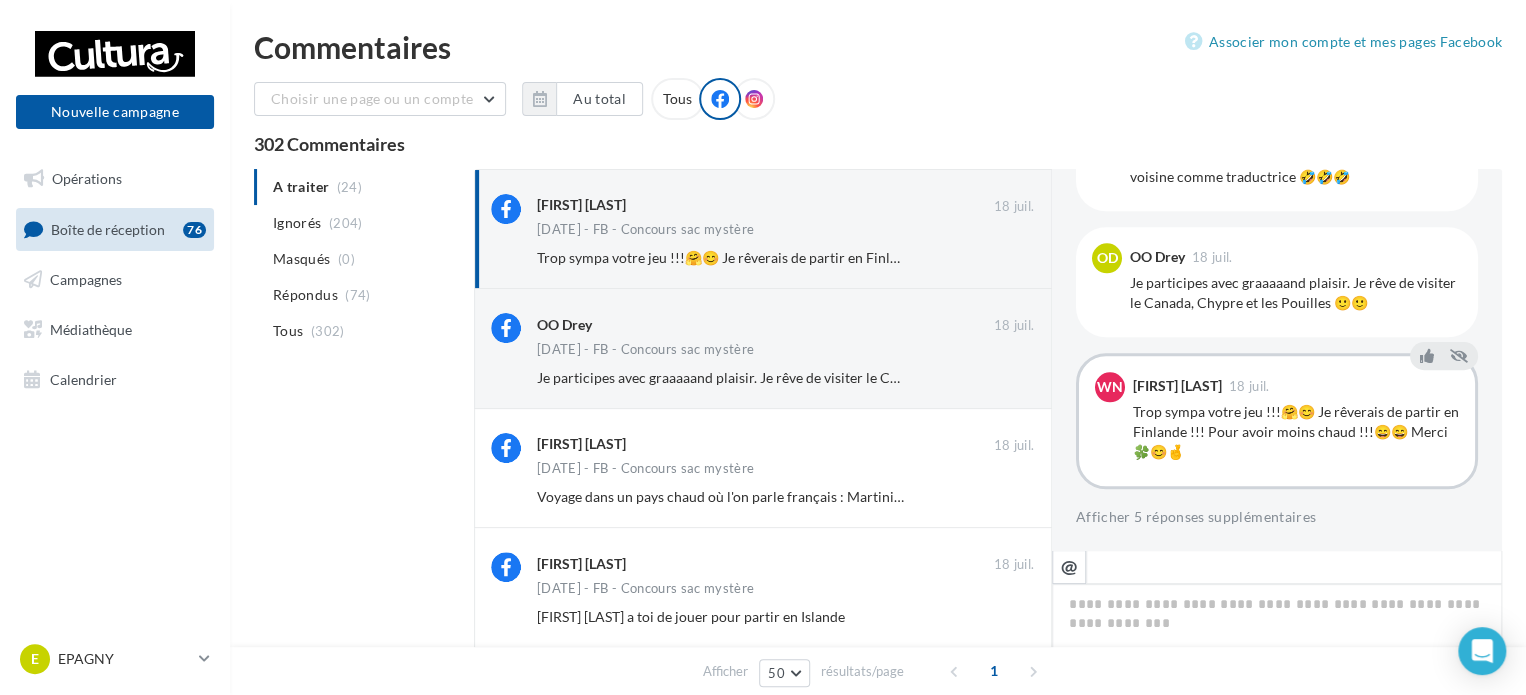 click on "Ignorer" at bounding box center [1001, 258] 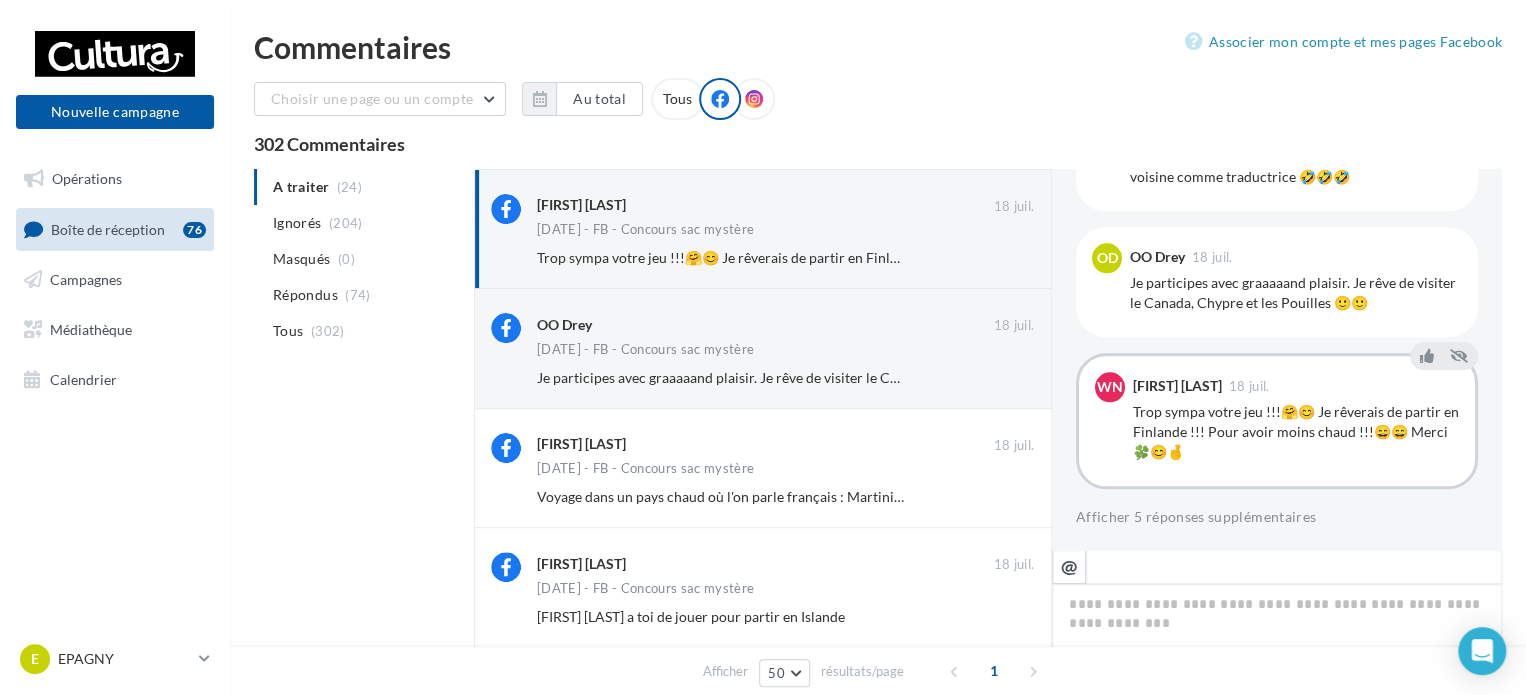 scroll, scrollTop: 318, scrollLeft: 0, axis: vertical 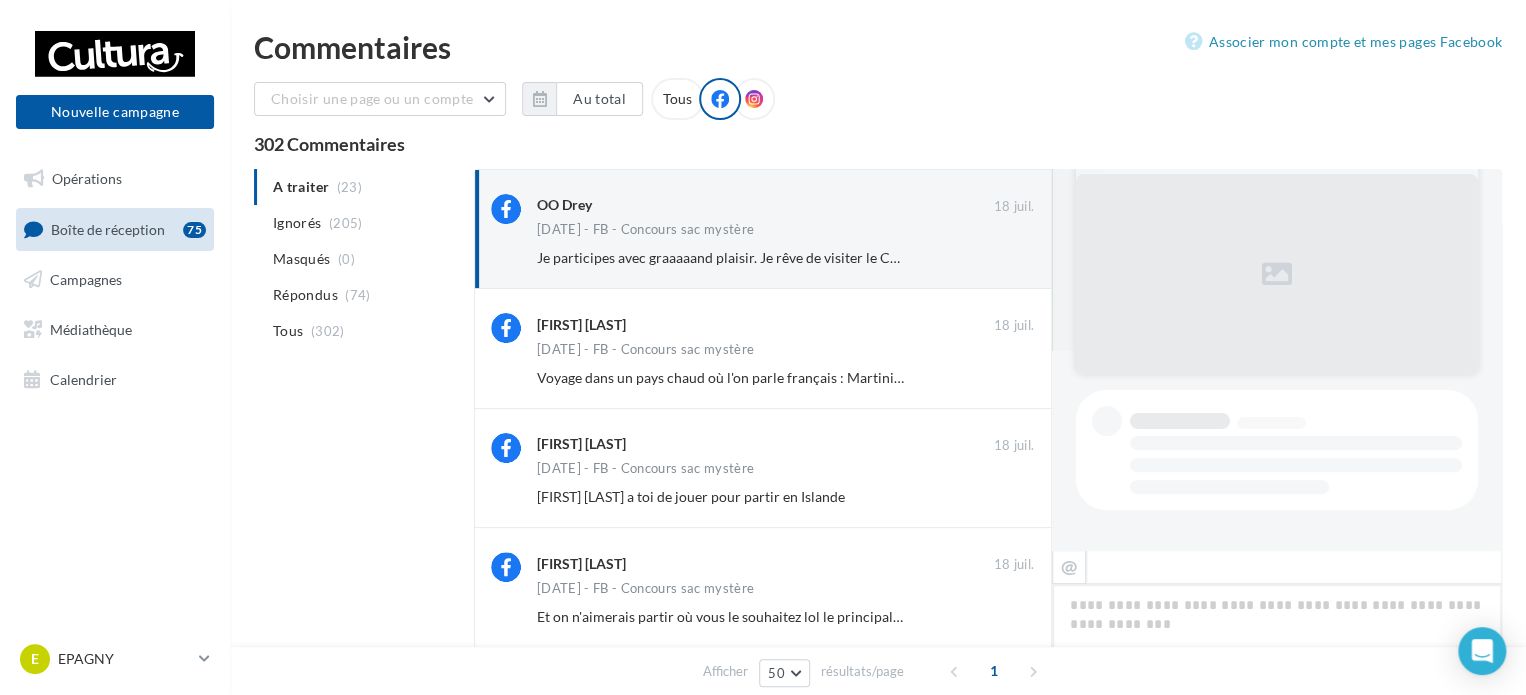 click on "Ignorer" at bounding box center [1001, 258] 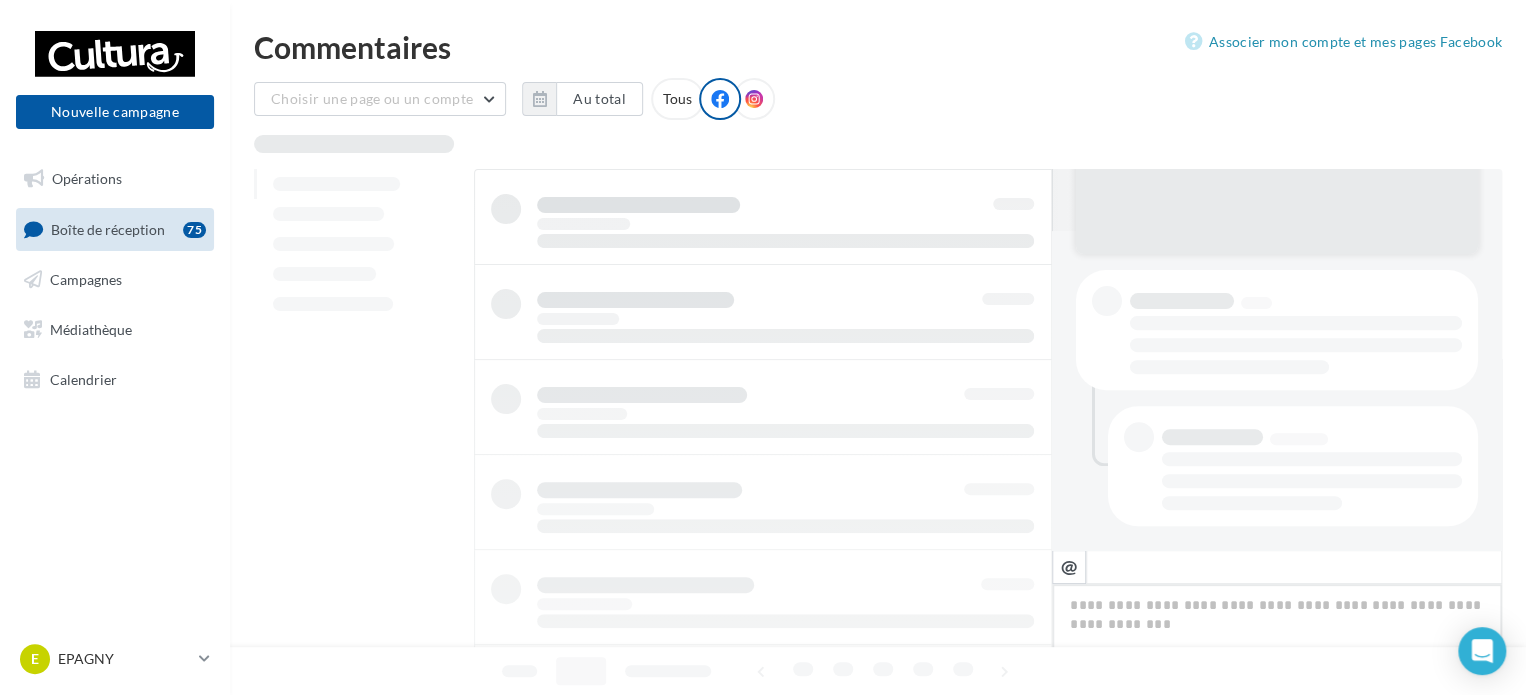 scroll, scrollTop: 318, scrollLeft: 0, axis: vertical 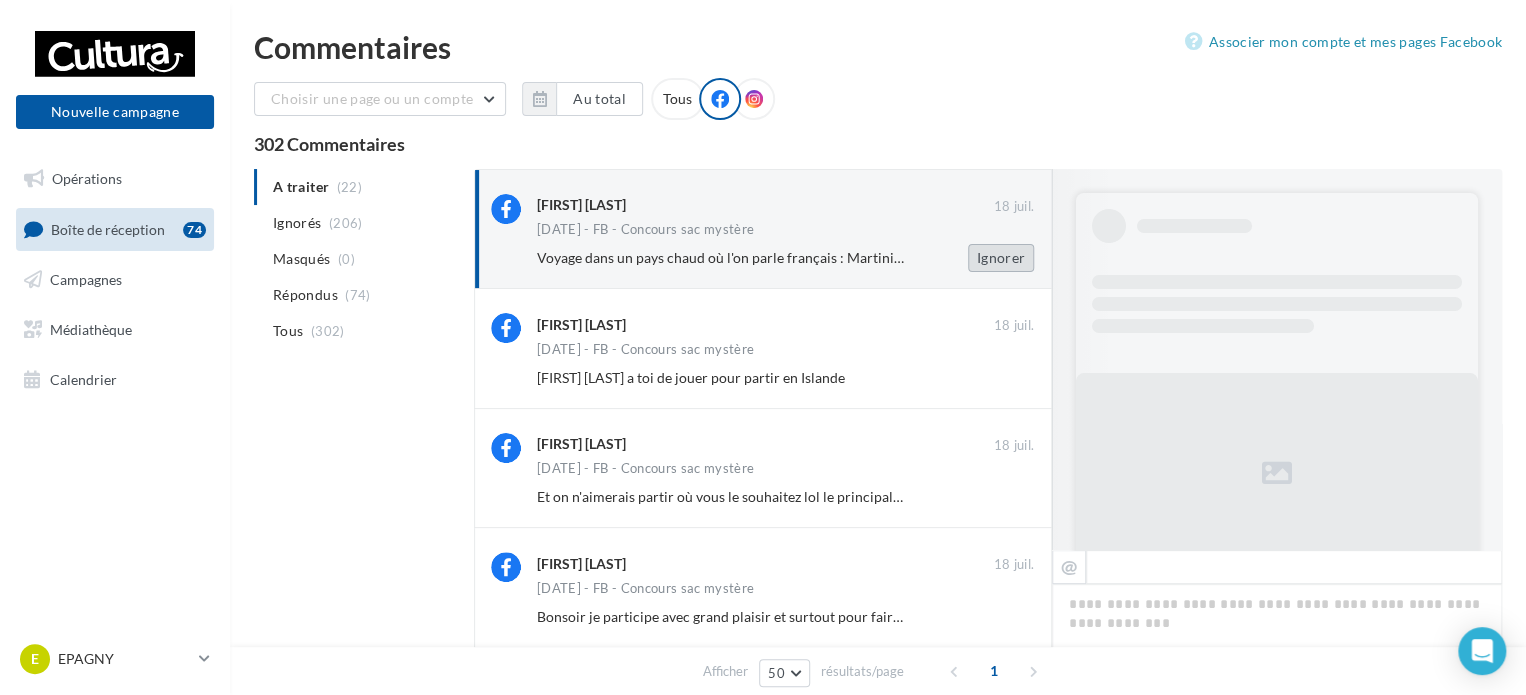 click on "Ignorer" at bounding box center [1001, 258] 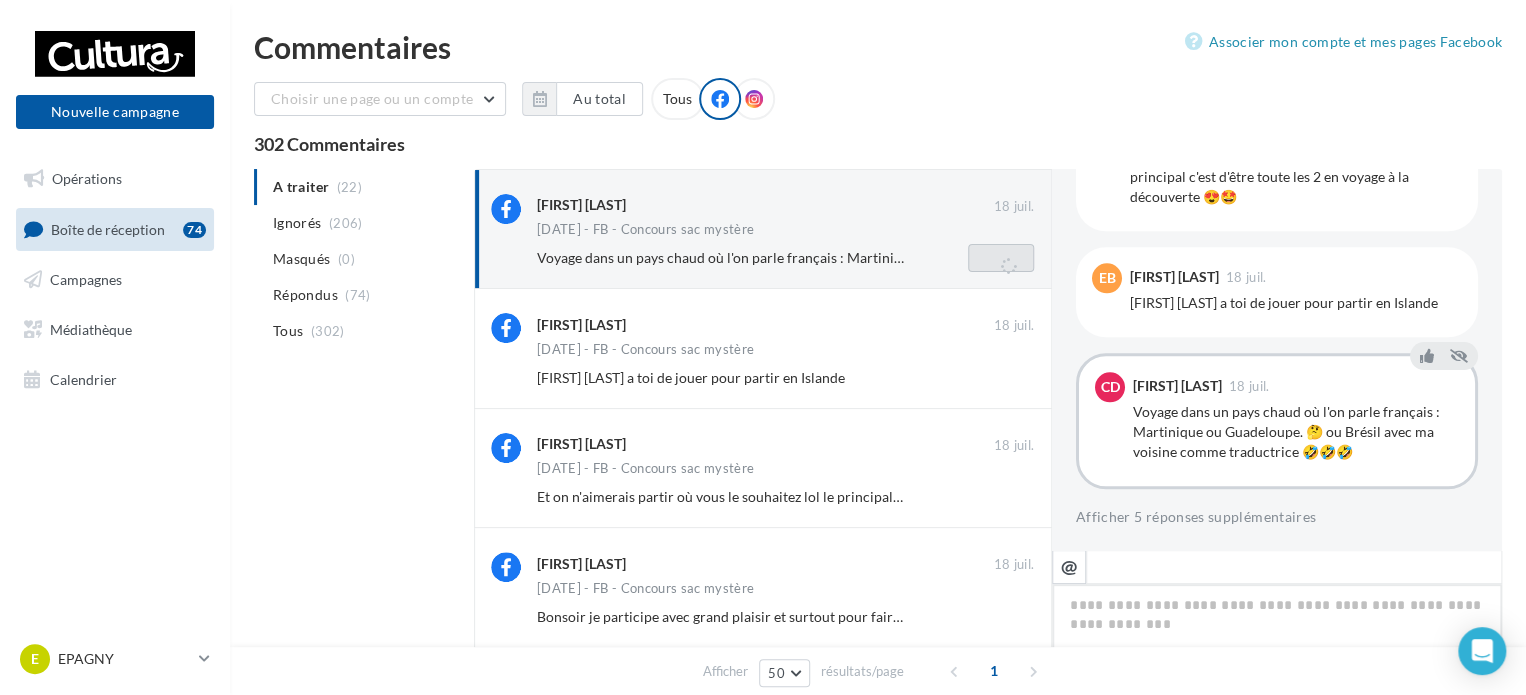 scroll, scrollTop: 318, scrollLeft: 0, axis: vertical 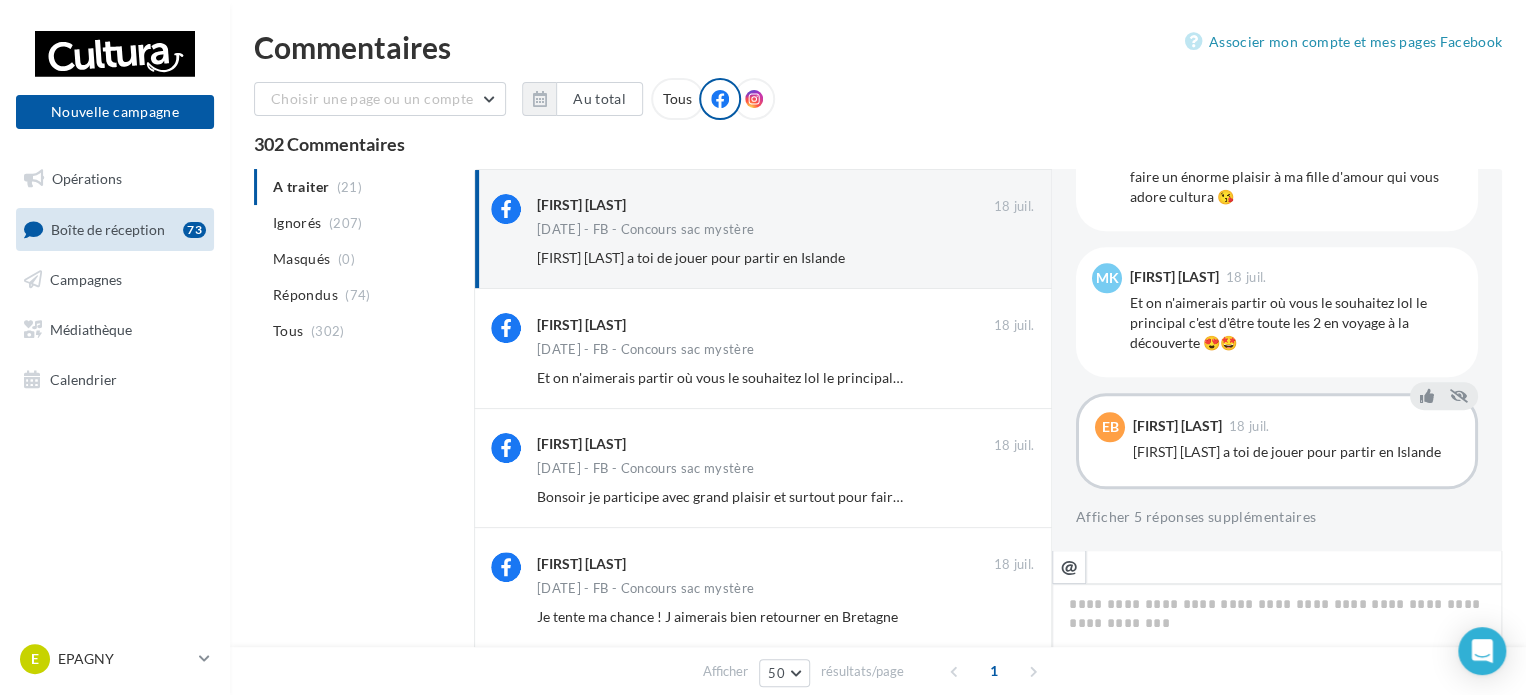 click on "Ignorer" at bounding box center (1001, 258) 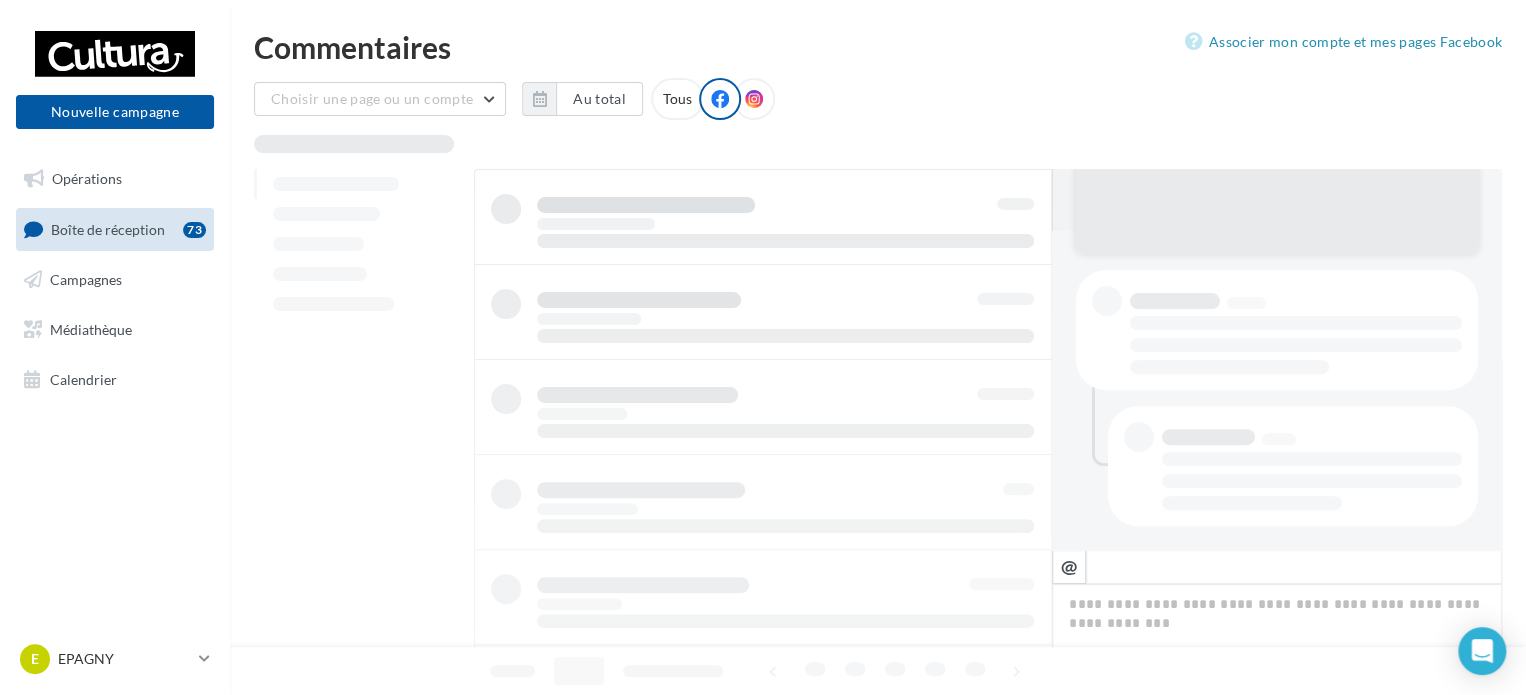 scroll, scrollTop: 318, scrollLeft: 0, axis: vertical 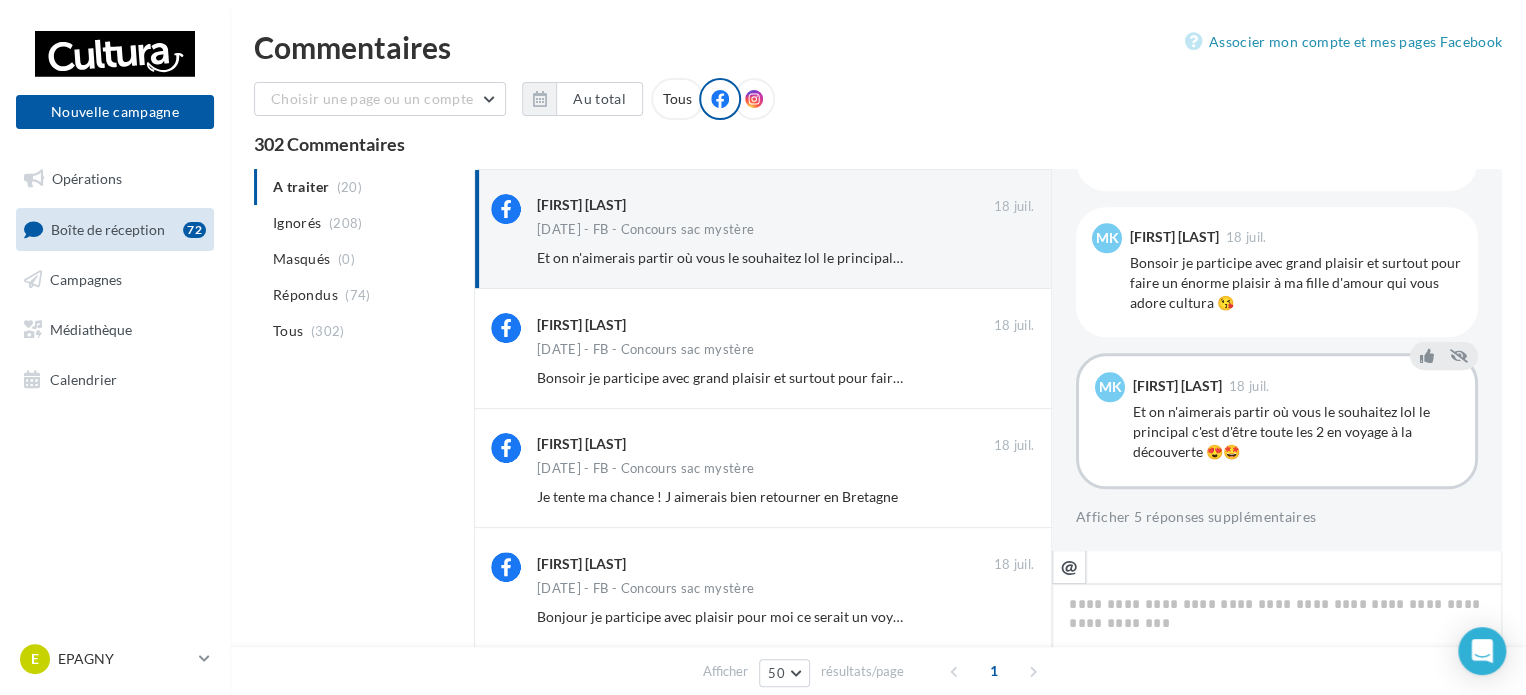 click on "Ignorer" at bounding box center (1001, 258) 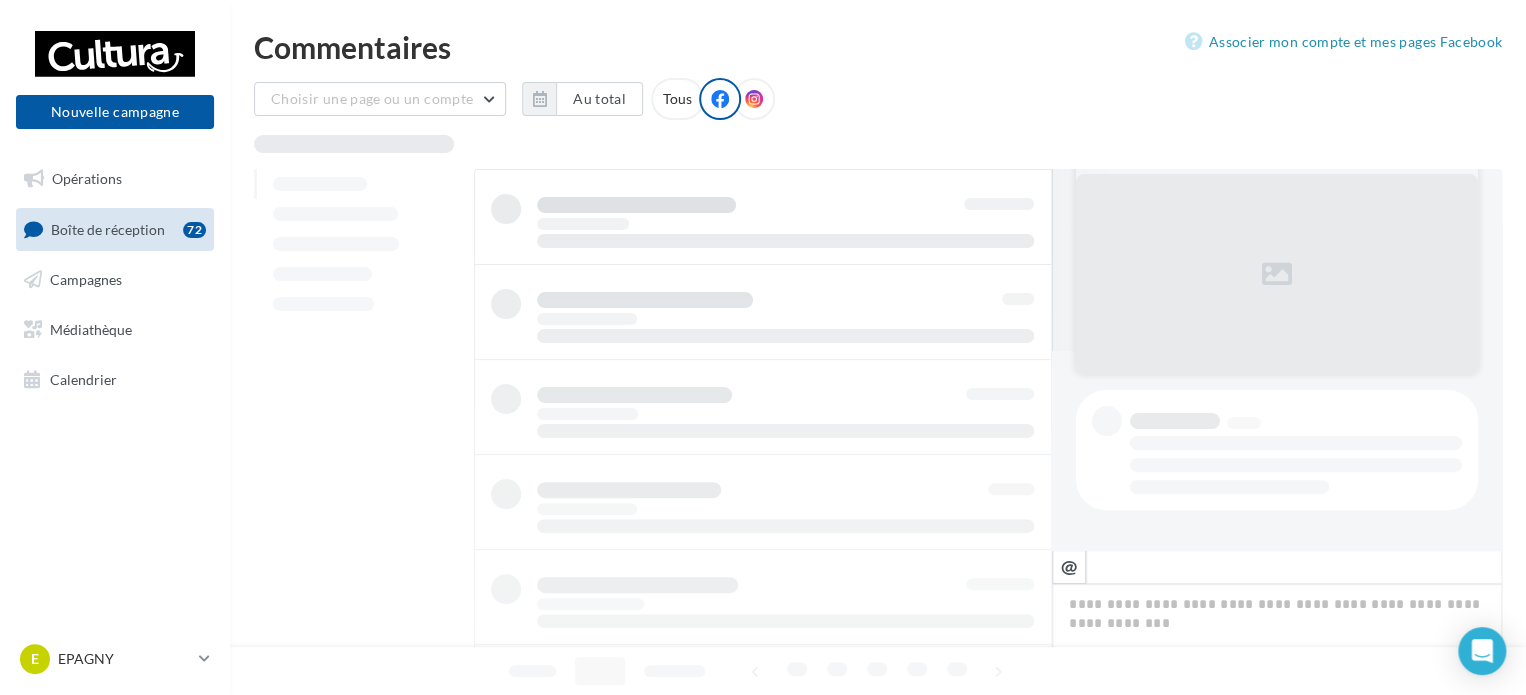 scroll, scrollTop: 198, scrollLeft: 0, axis: vertical 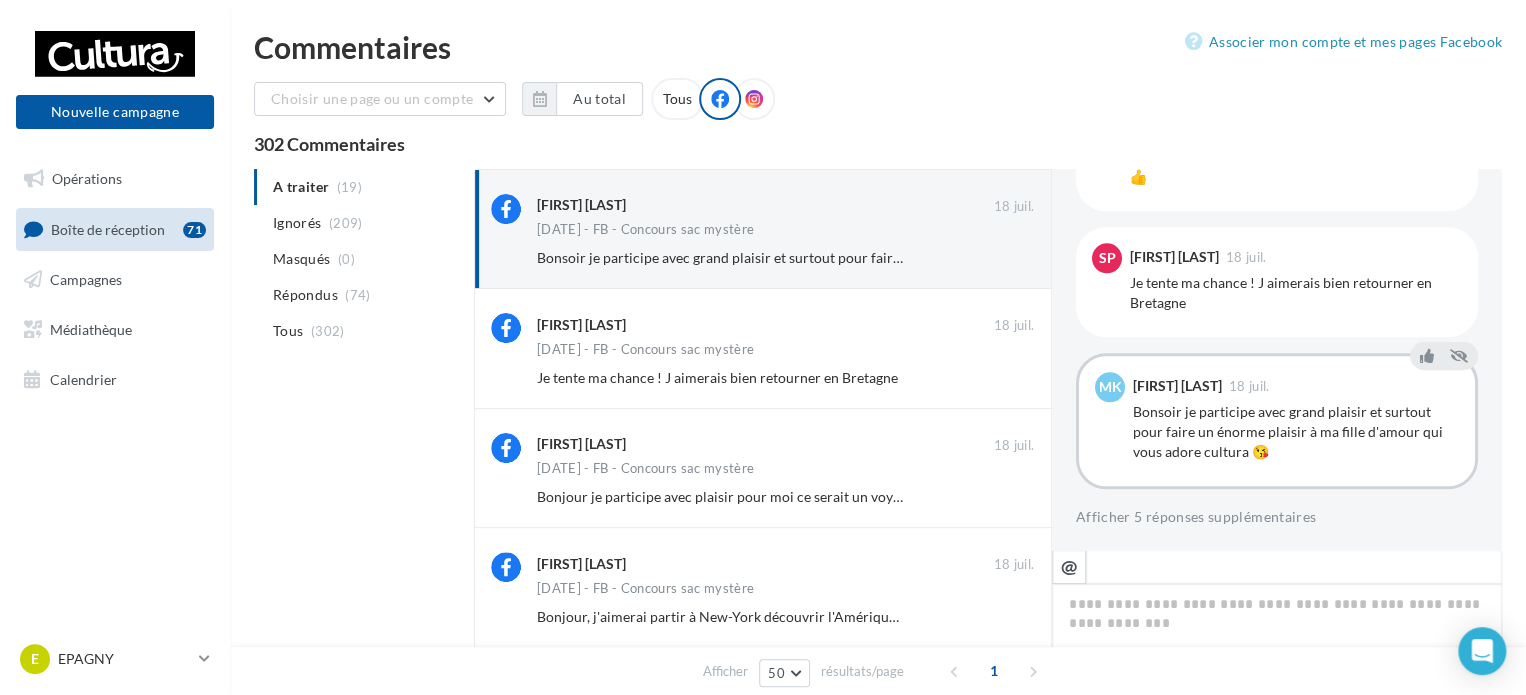 click on "Ignorer" at bounding box center [1001, 258] 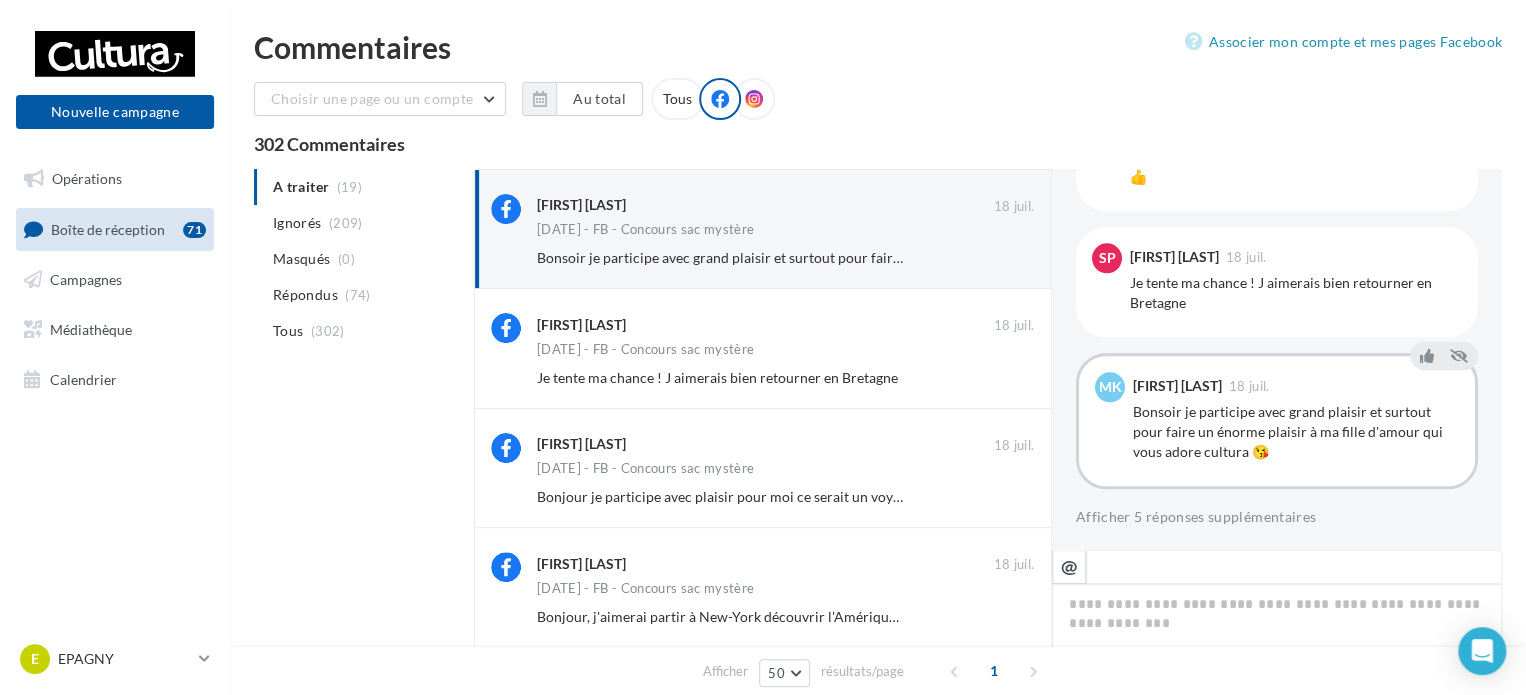 scroll, scrollTop: 198, scrollLeft: 0, axis: vertical 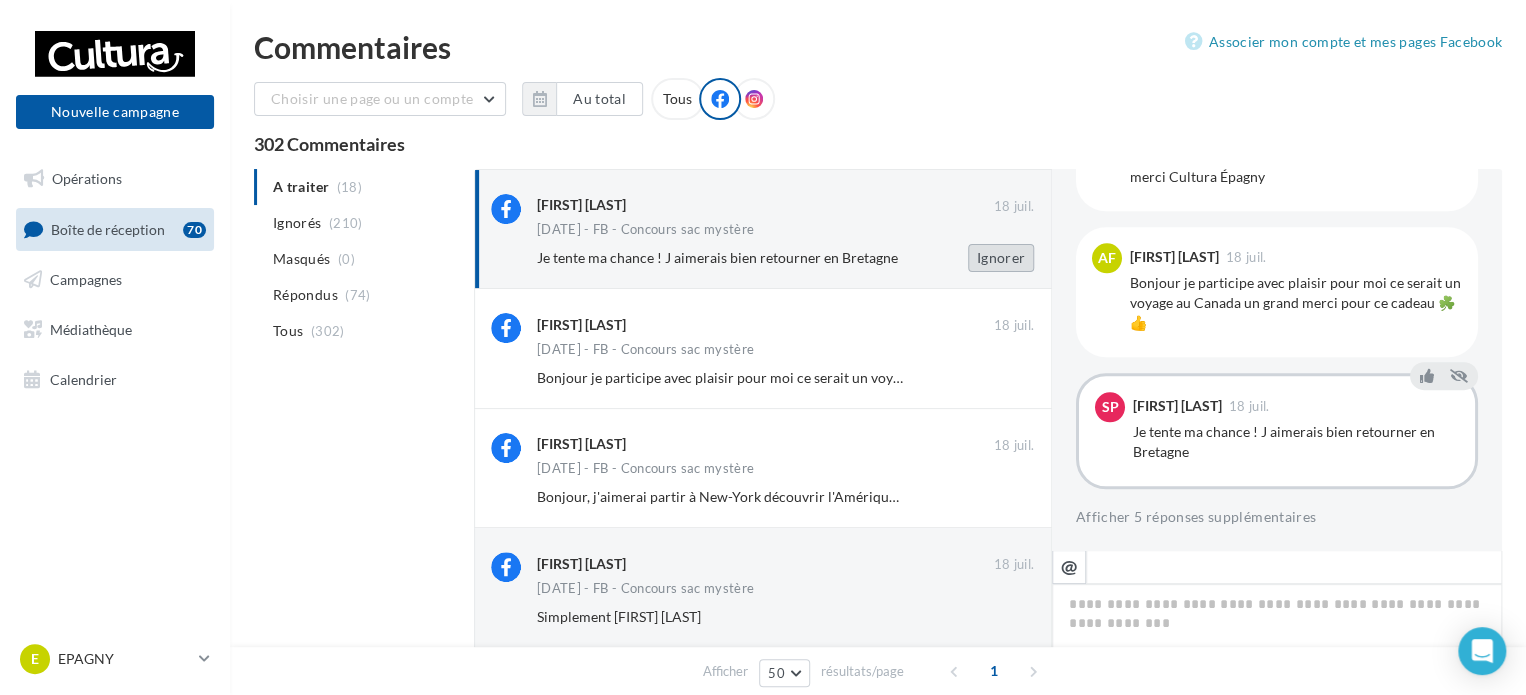click on "Ignorer" at bounding box center [1001, 258] 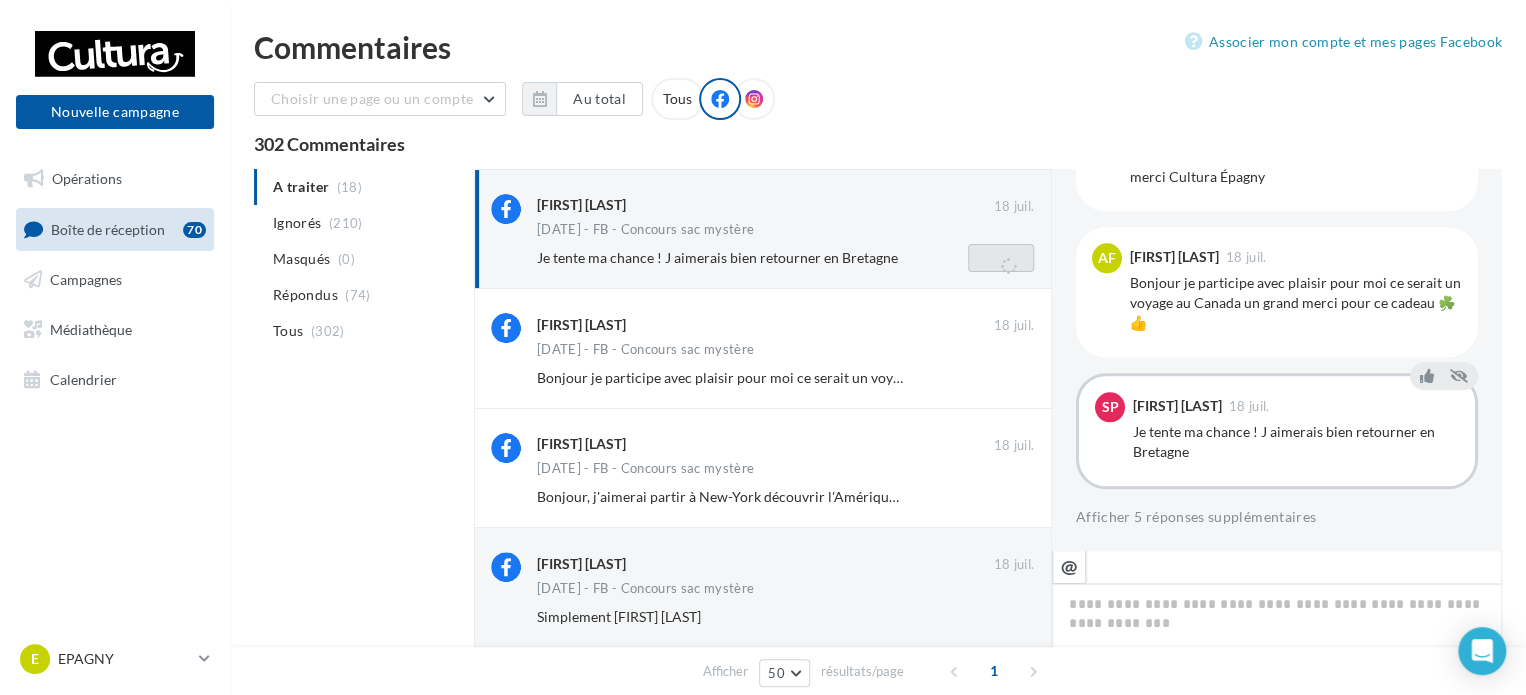 scroll, scrollTop: 454, scrollLeft: 0, axis: vertical 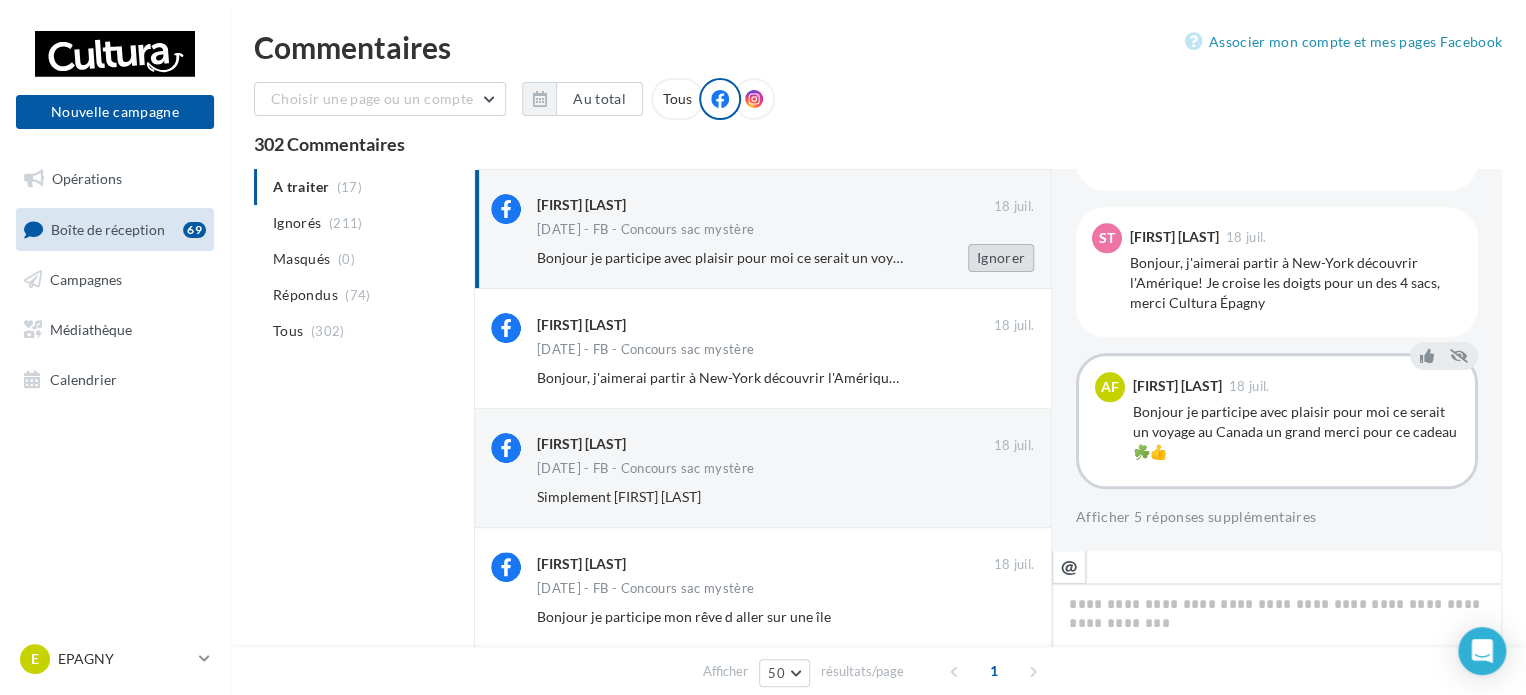 click on "Ignorer" at bounding box center [1001, 258] 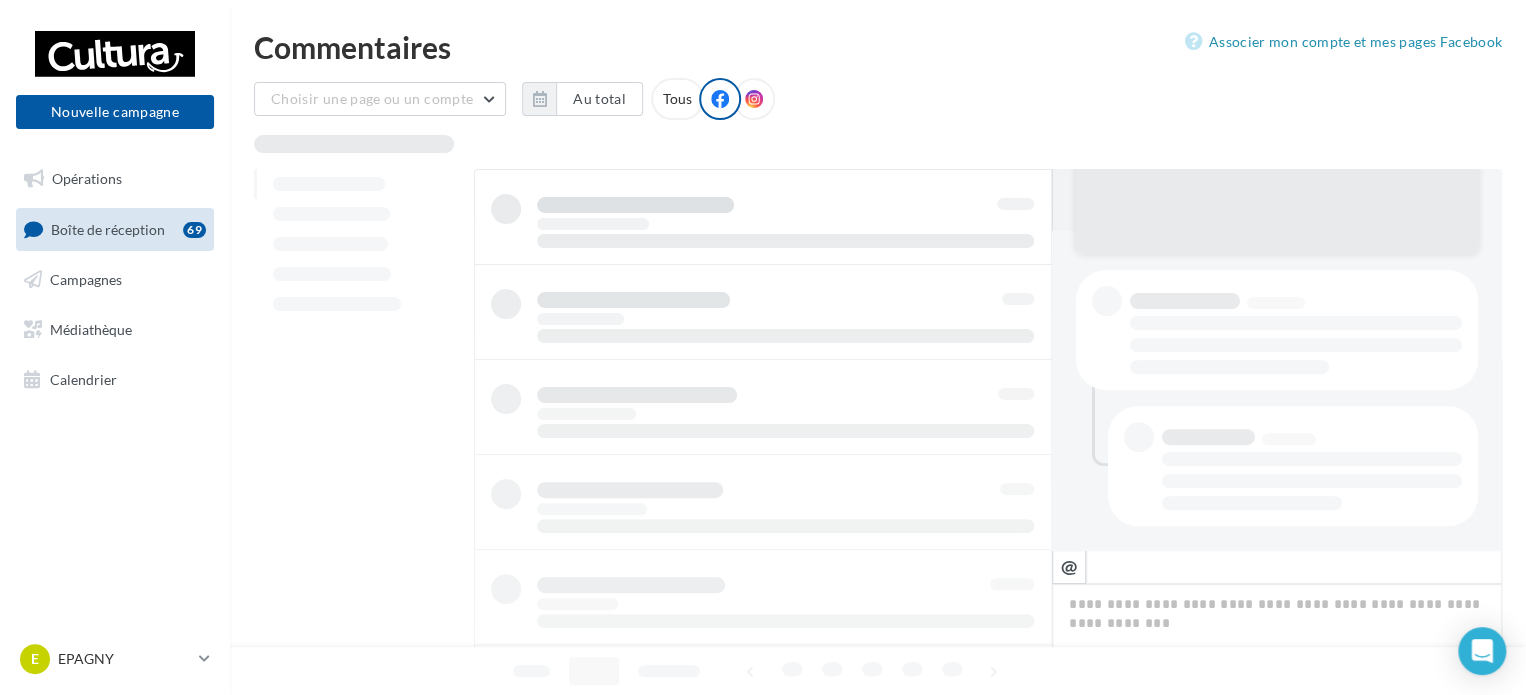 scroll, scrollTop: 318, scrollLeft: 0, axis: vertical 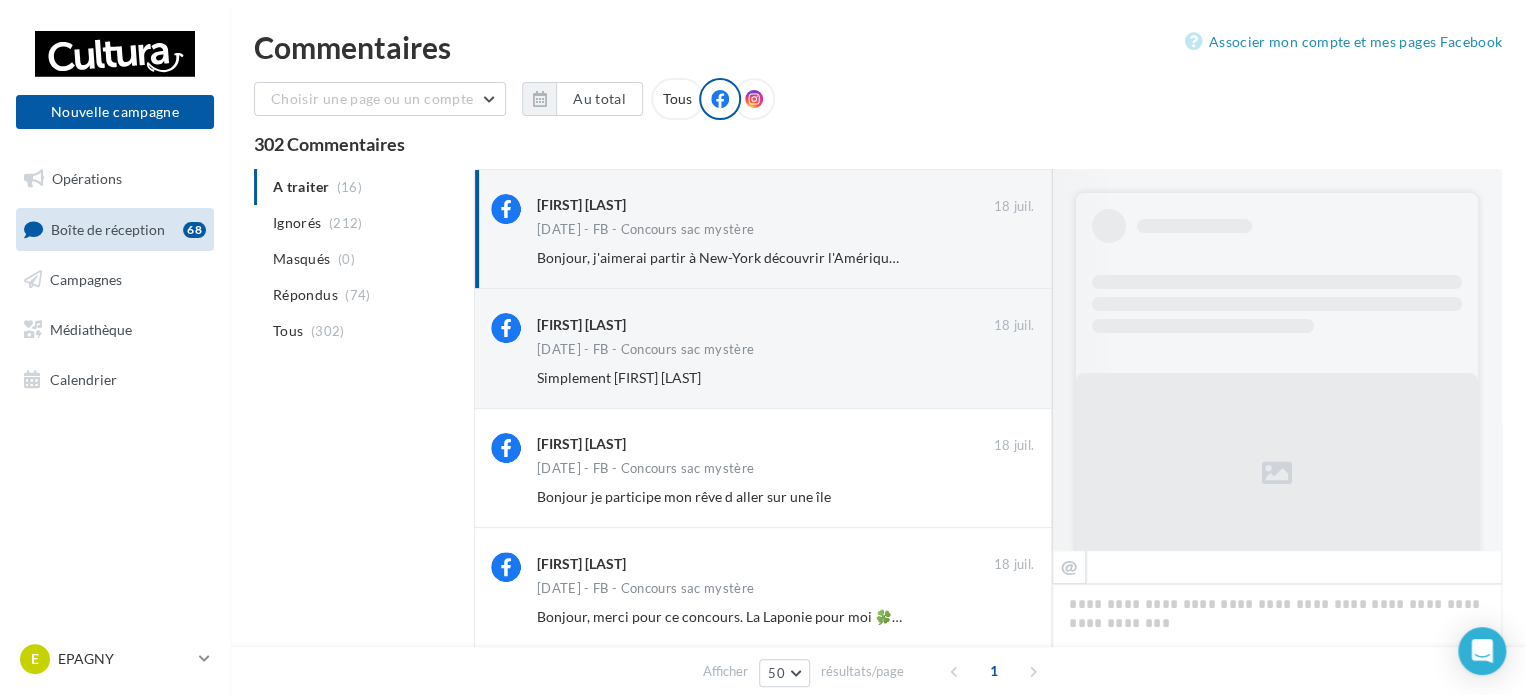 click on "Ignorer" at bounding box center (1001, 258) 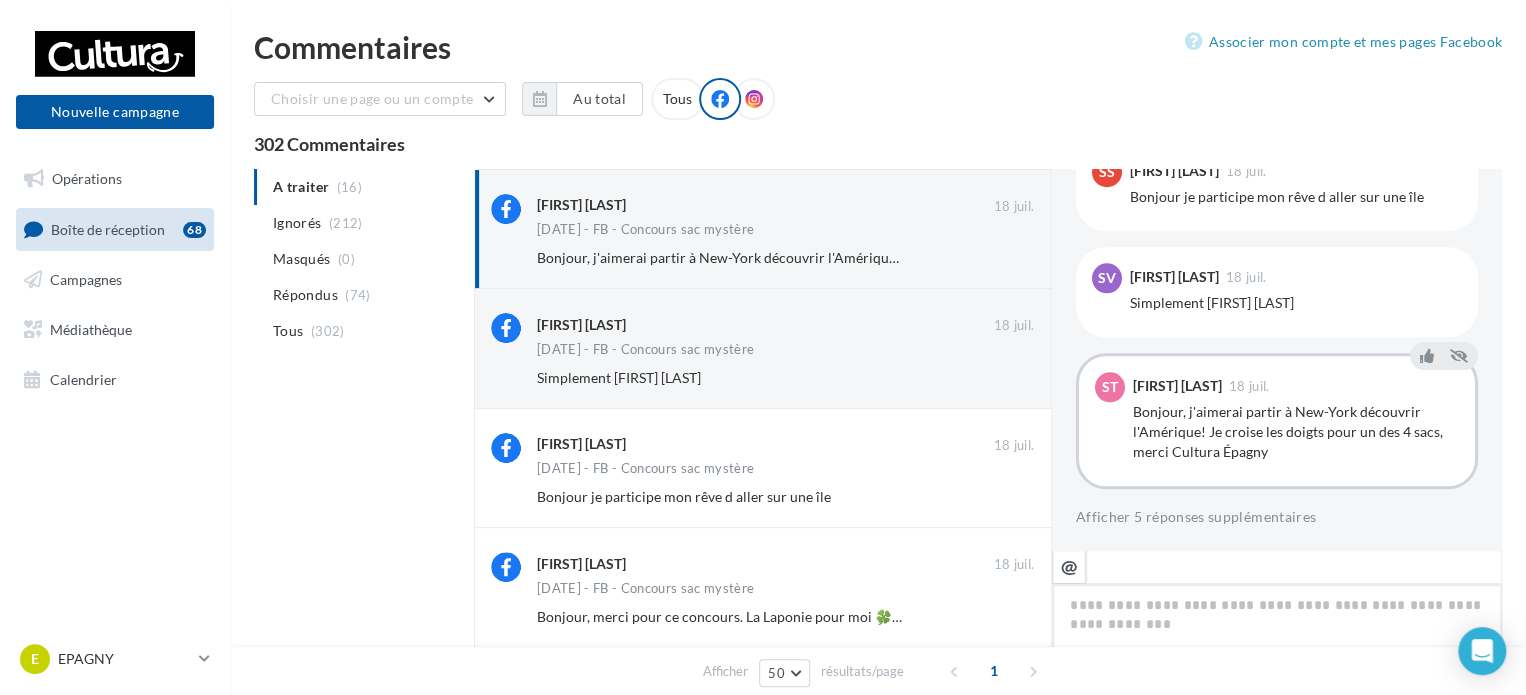 scroll, scrollTop: 318, scrollLeft: 0, axis: vertical 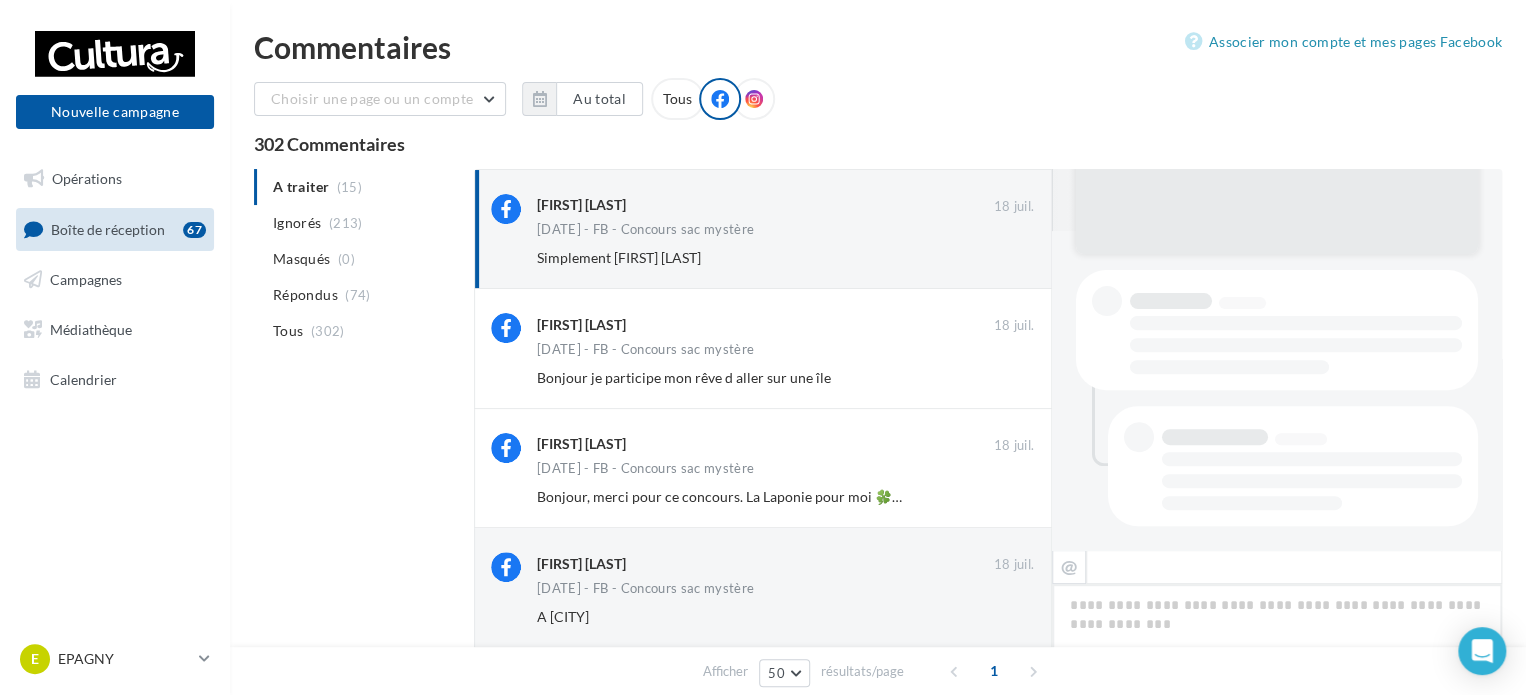 click on "Ignorer" at bounding box center [1001, 258] 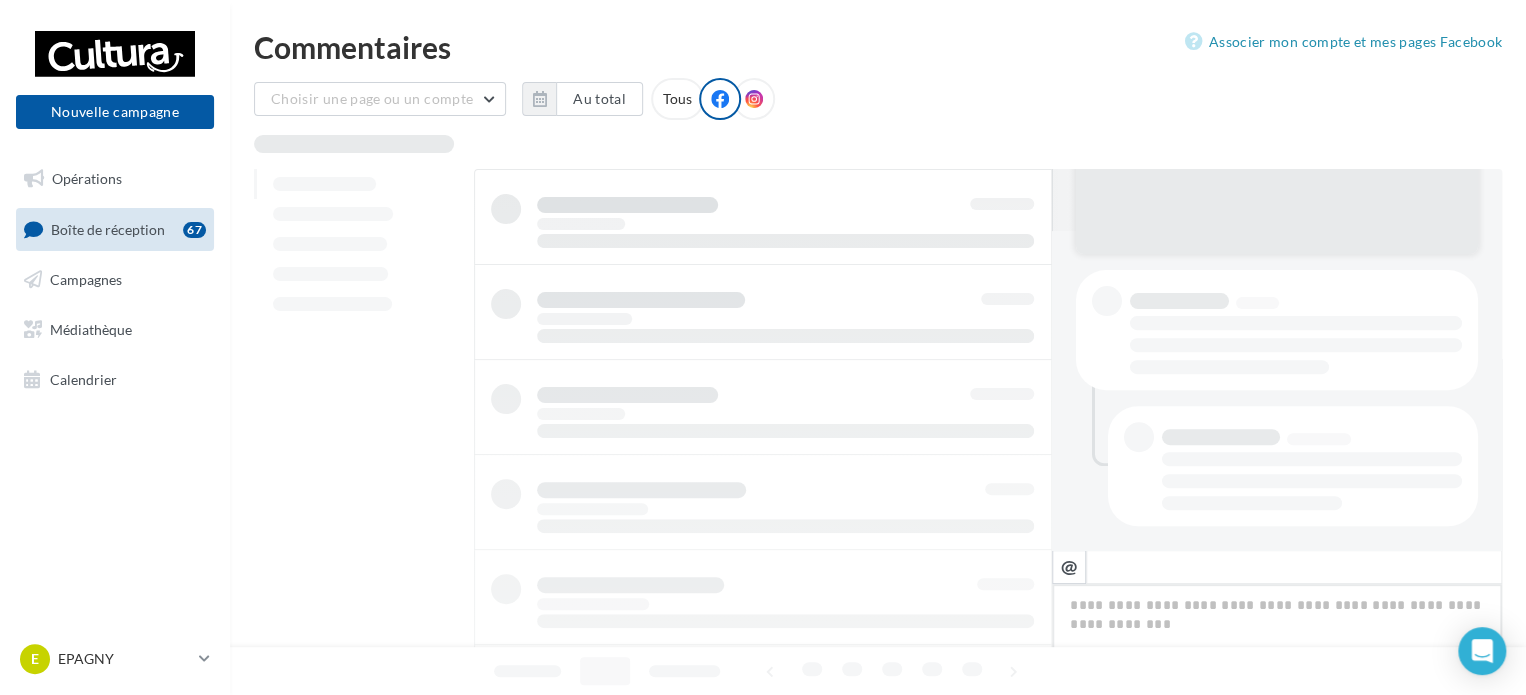 scroll, scrollTop: 318, scrollLeft: 0, axis: vertical 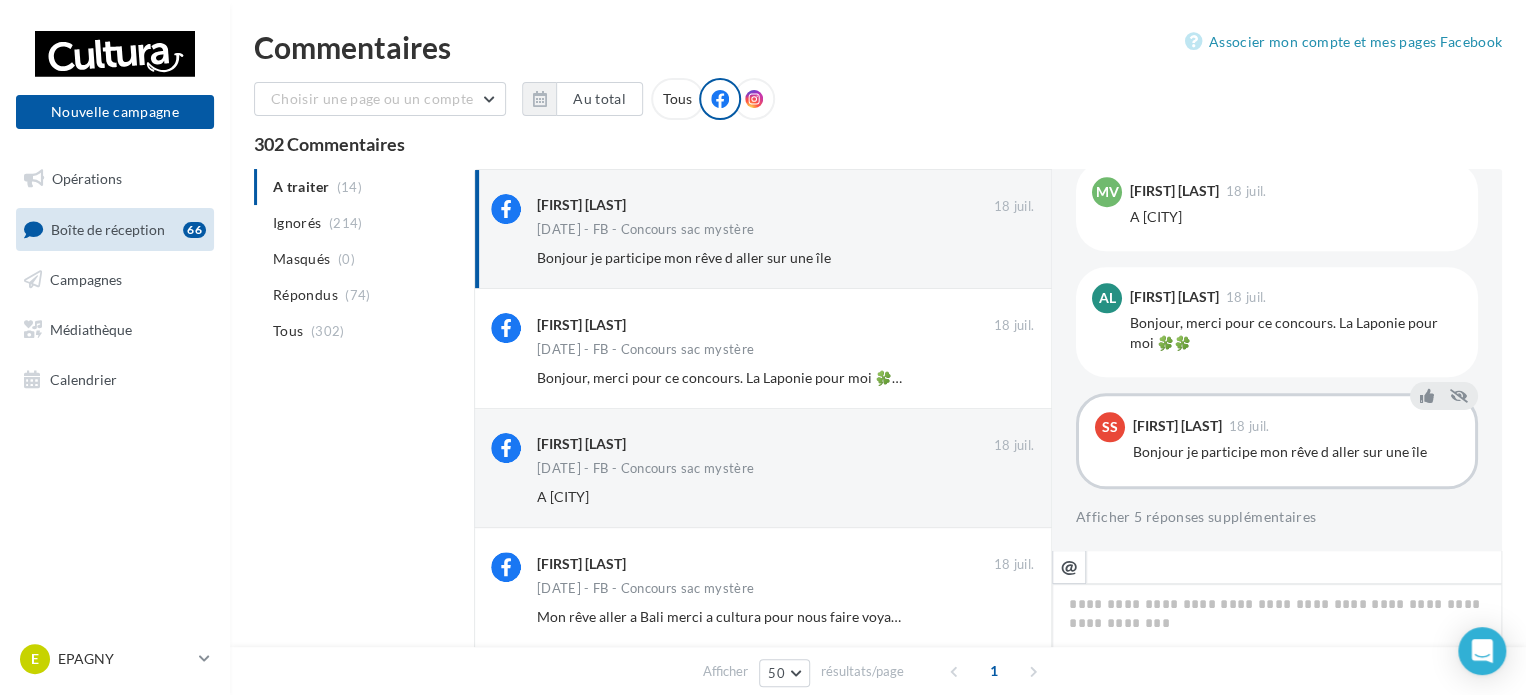 click on "Ignorer" at bounding box center [1001, 258] 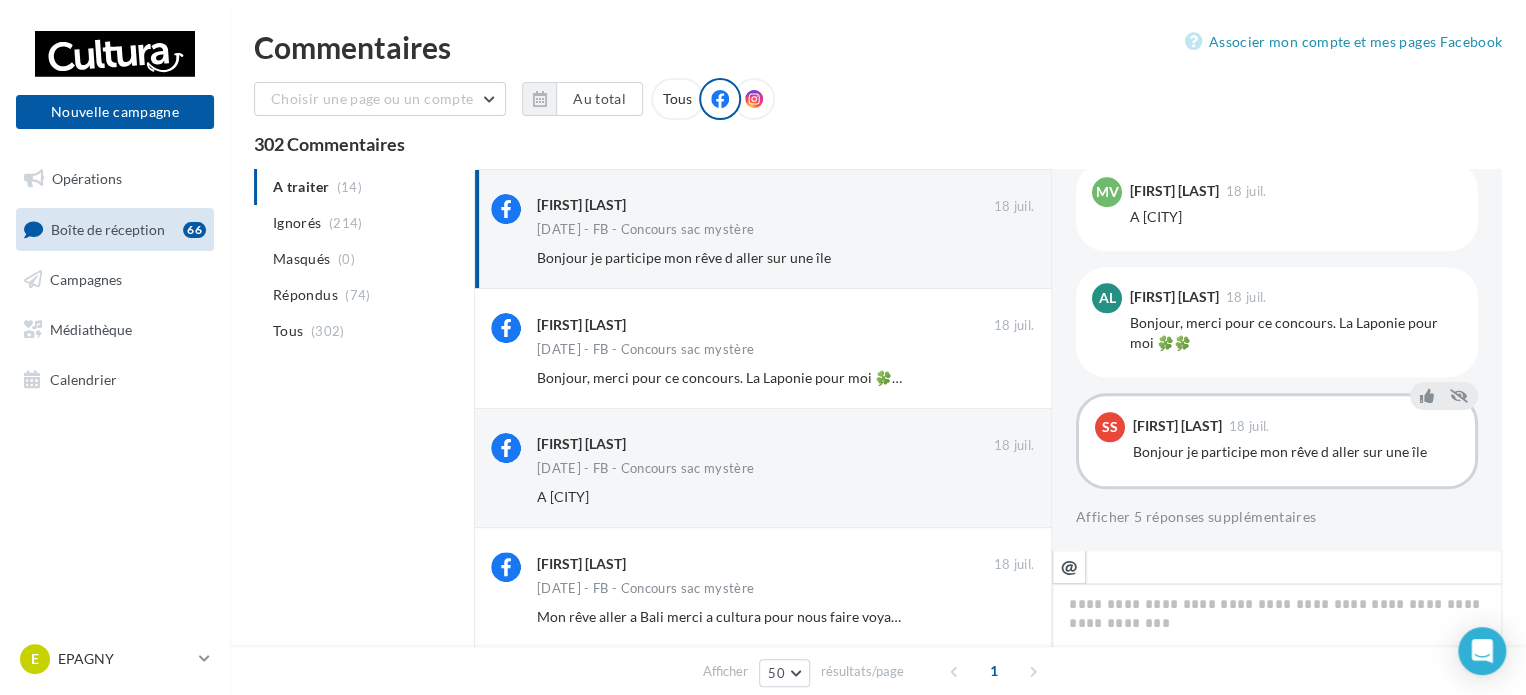 scroll, scrollTop: 454, scrollLeft: 0, axis: vertical 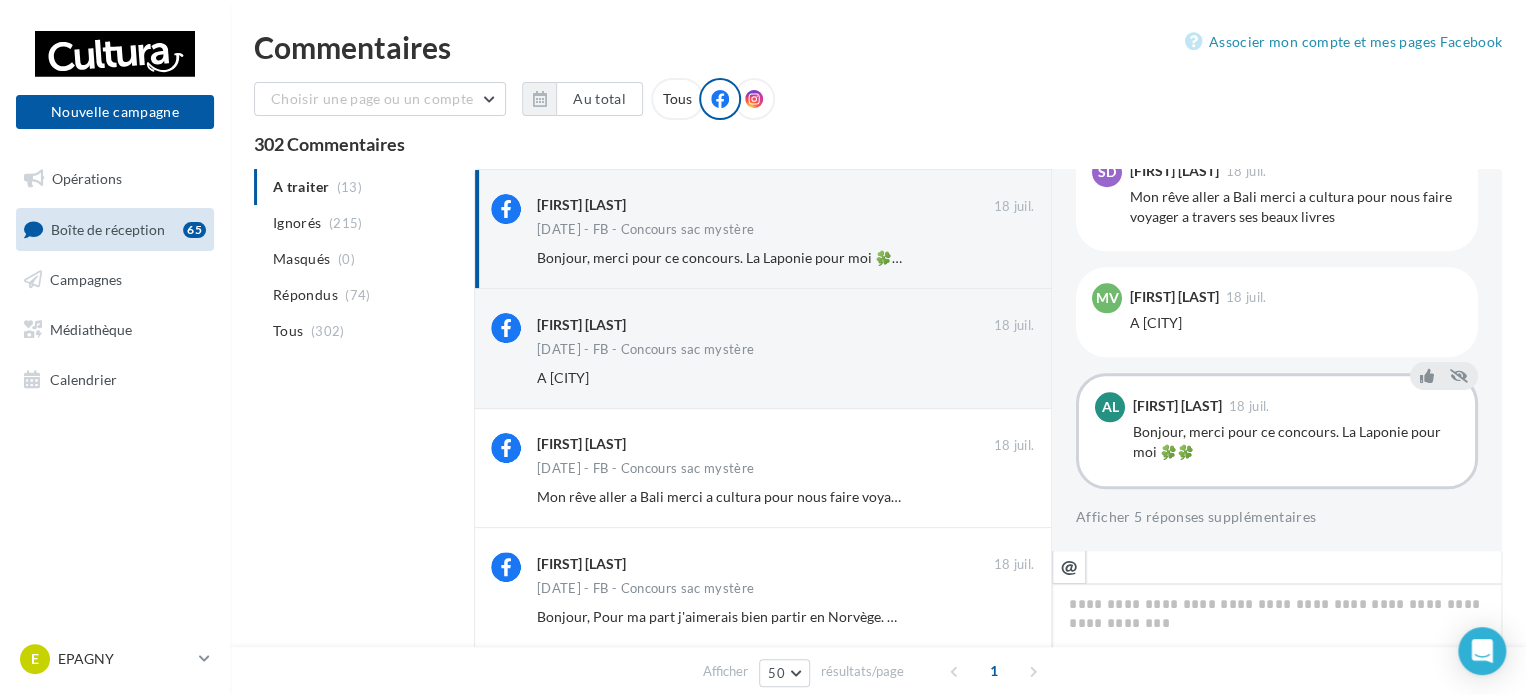 click on "Ignorer" at bounding box center [1001, 258] 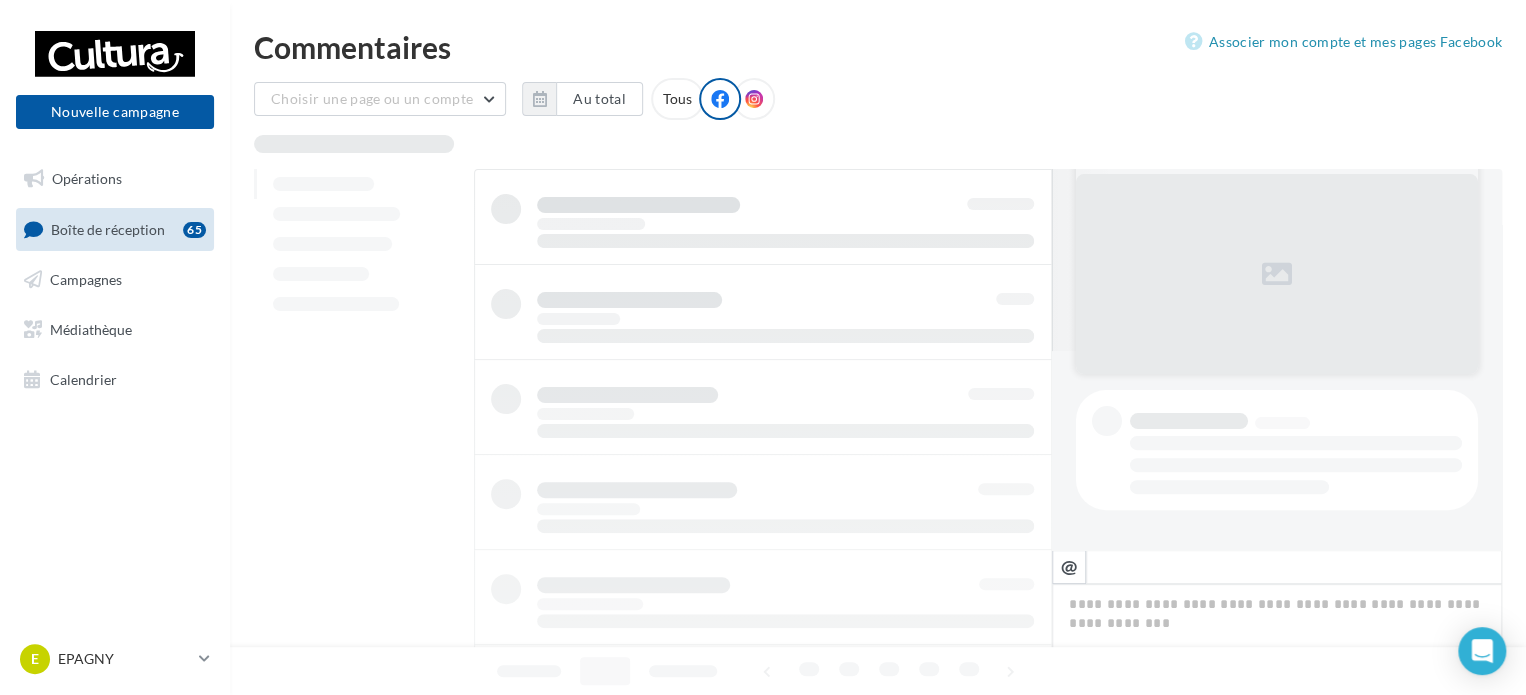 scroll, scrollTop: 198, scrollLeft: 0, axis: vertical 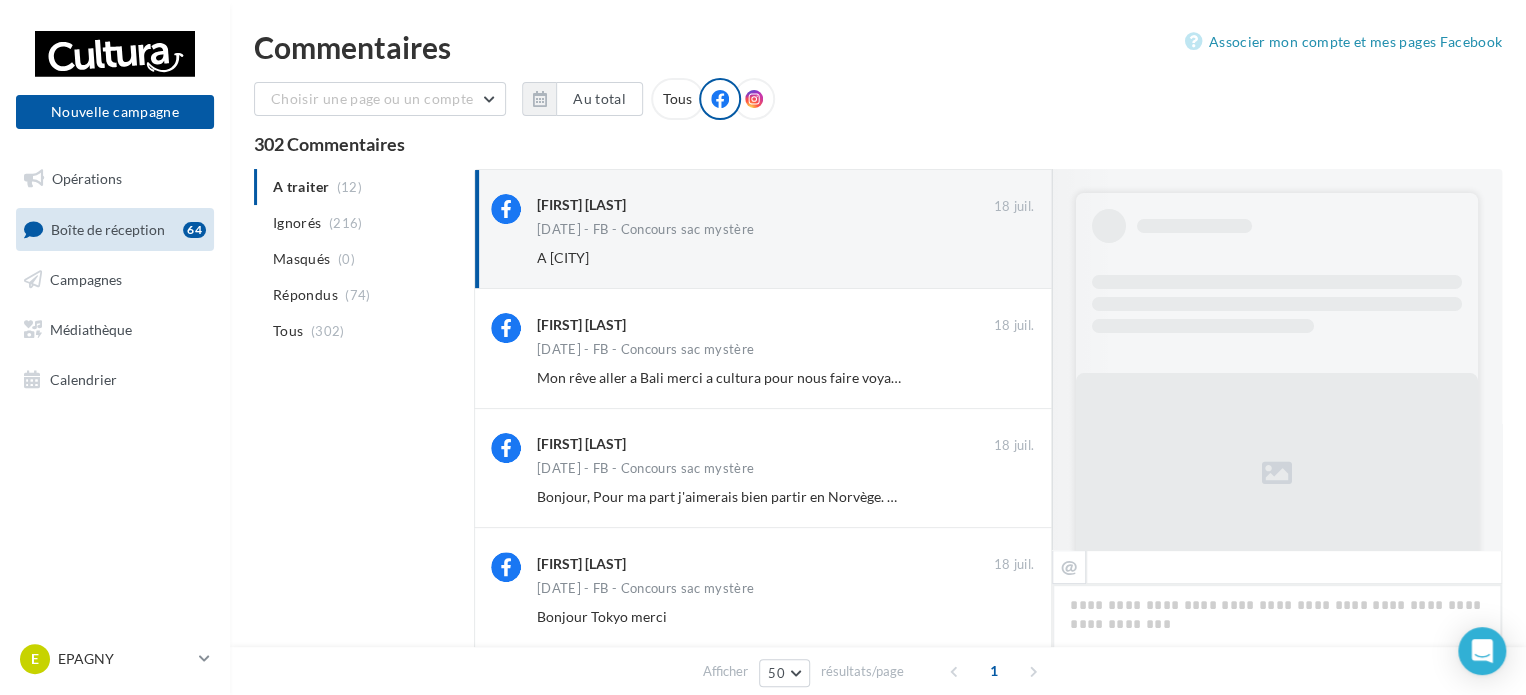 click on "Ignorer" at bounding box center [1001, 258] 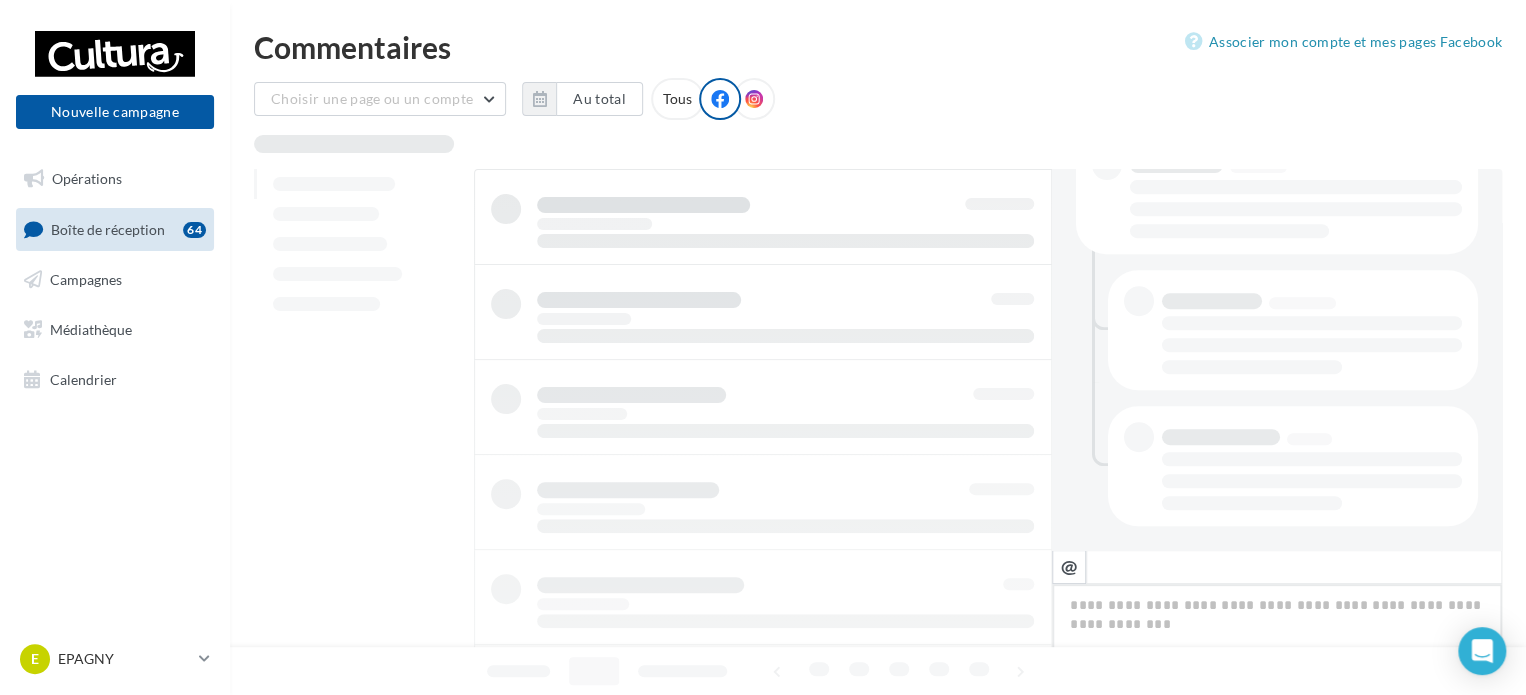 scroll, scrollTop: 454, scrollLeft: 0, axis: vertical 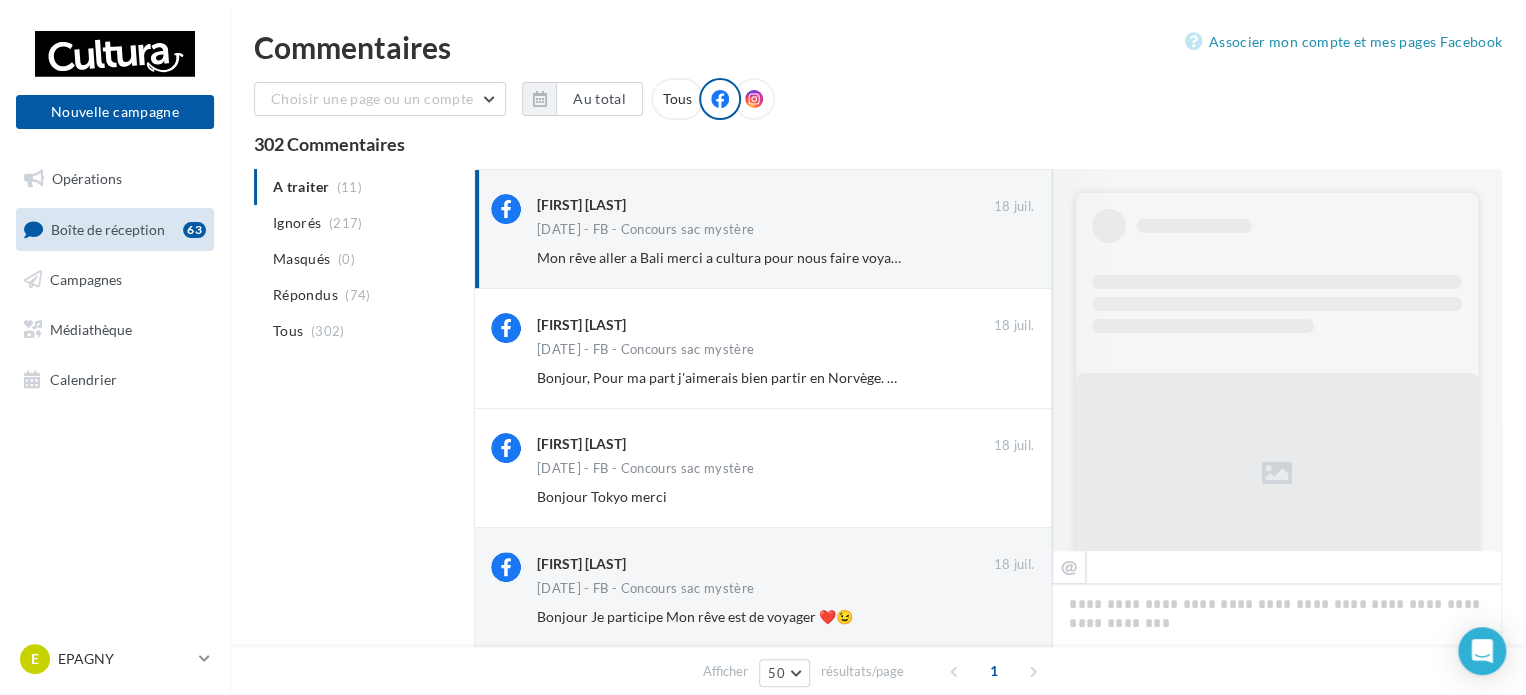 click on "Ignorer" at bounding box center [1001, 258] 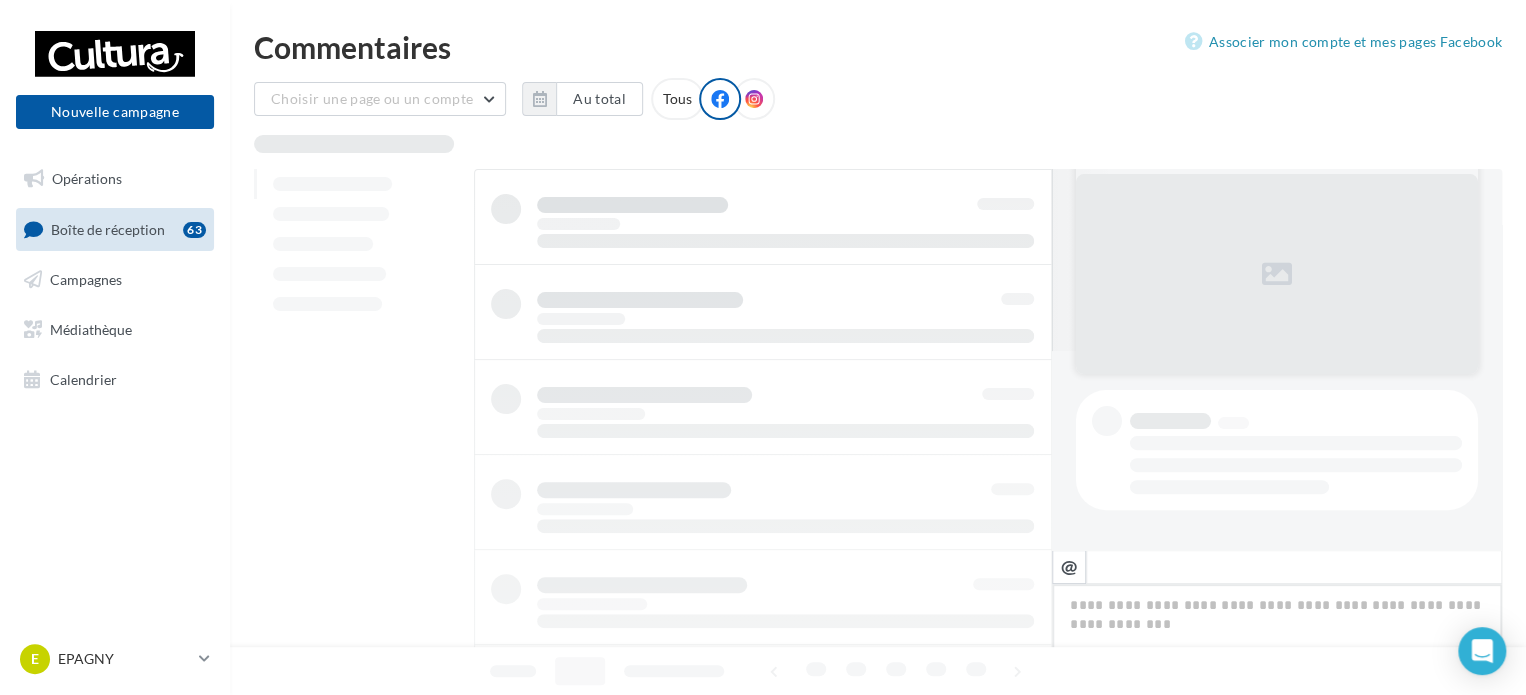 scroll, scrollTop: 198, scrollLeft: 0, axis: vertical 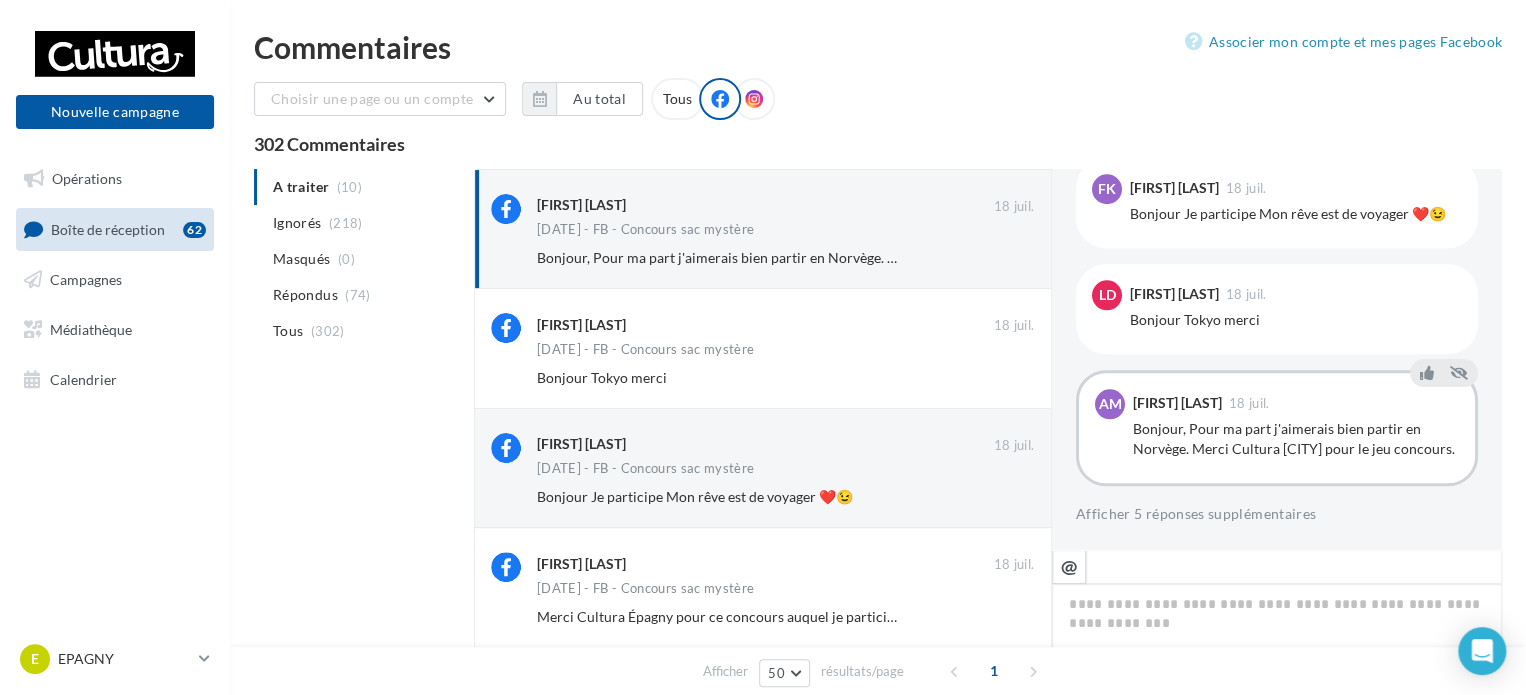click on "Ignorer" at bounding box center (1001, 258) 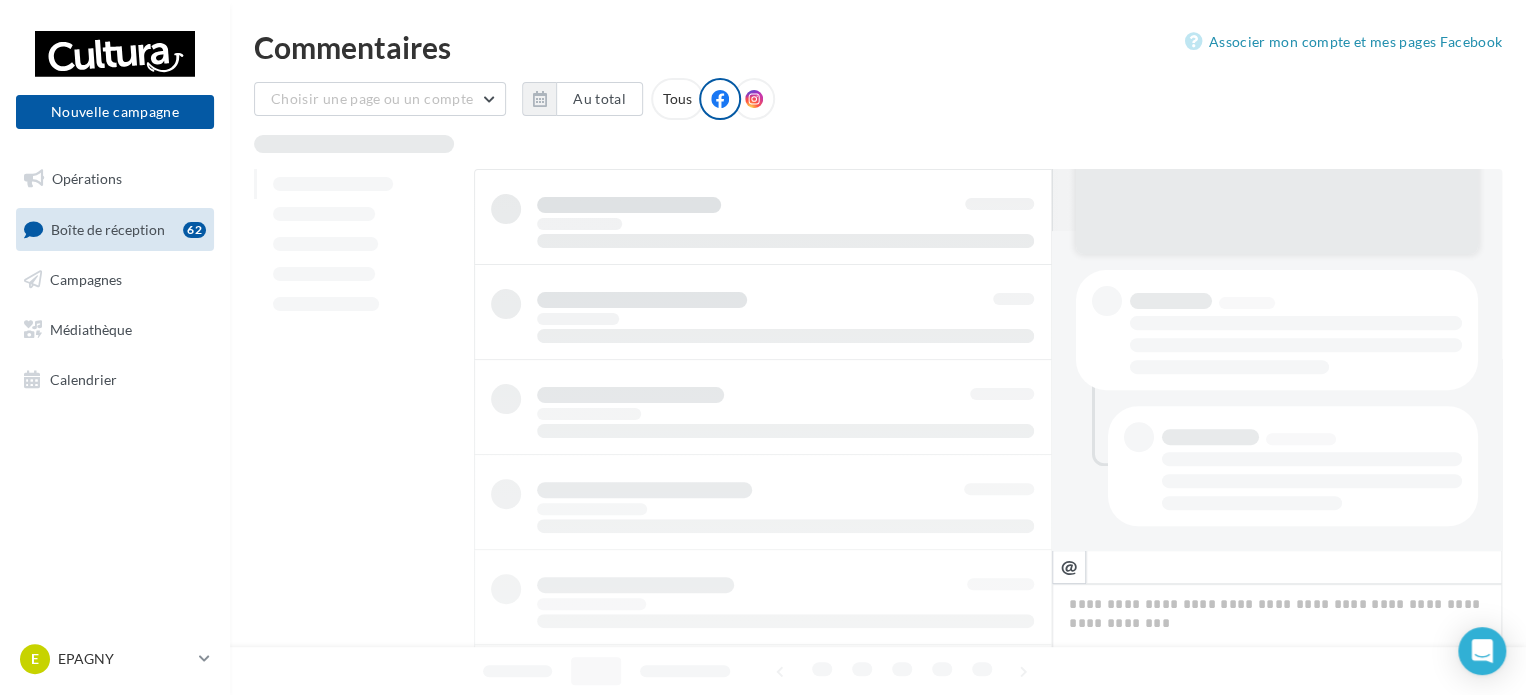 scroll, scrollTop: 318, scrollLeft: 0, axis: vertical 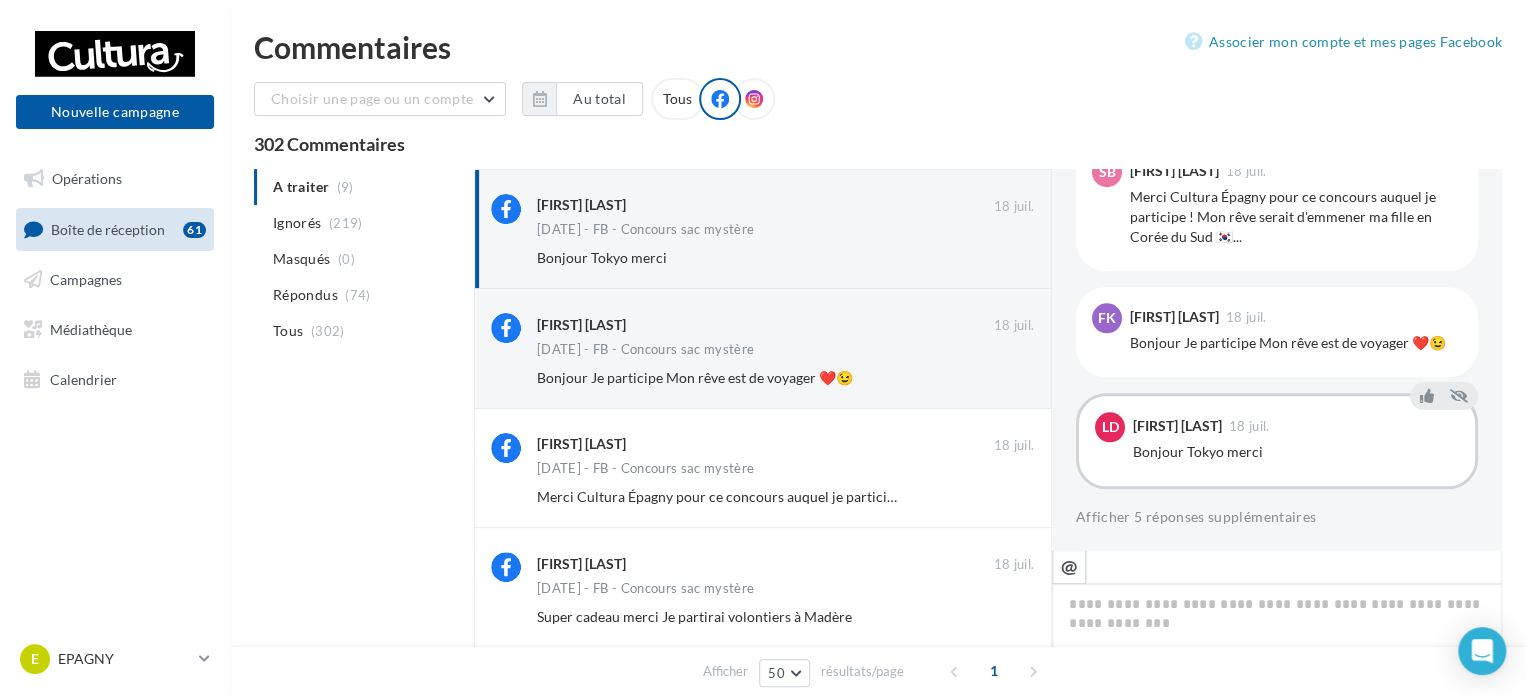 click on "Ignorer" at bounding box center [1001, 258] 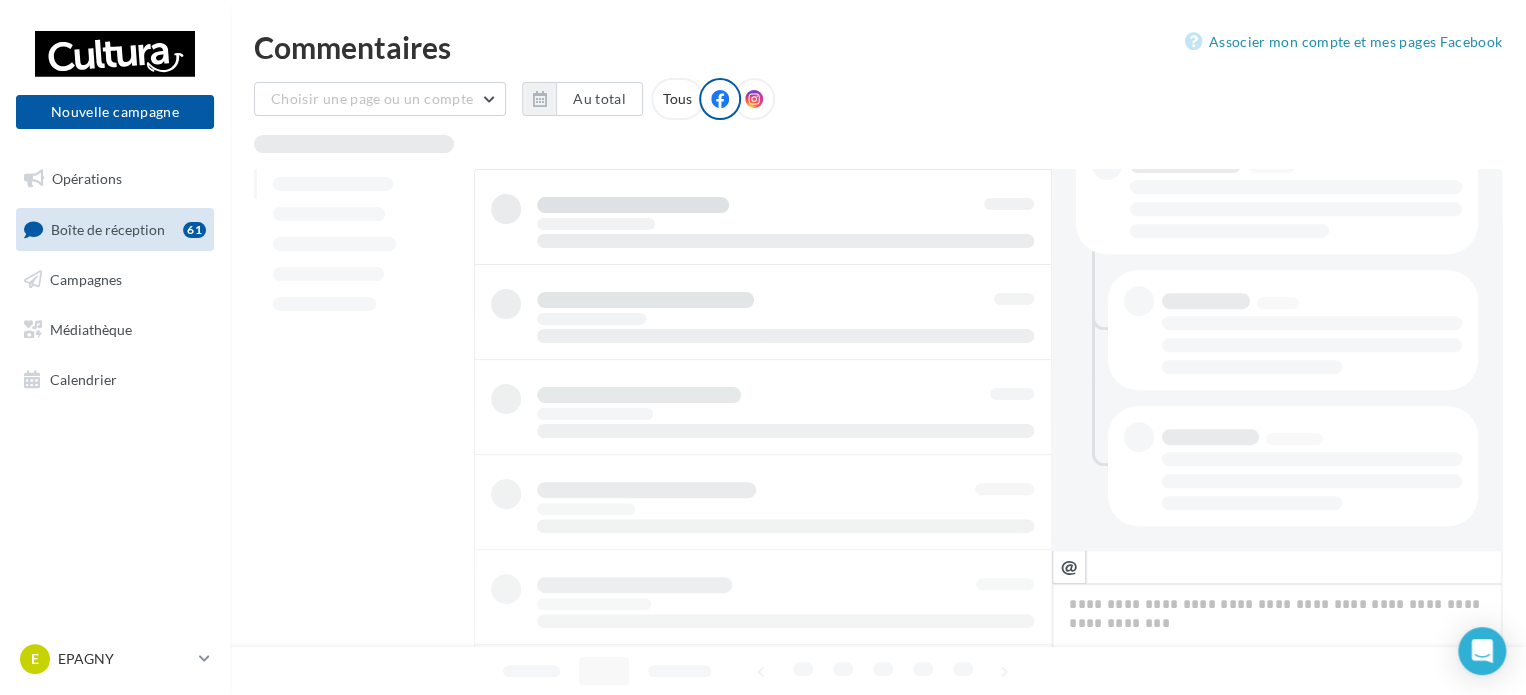 scroll, scrollTop: 454, scrollLeft: 0, axis: vertical 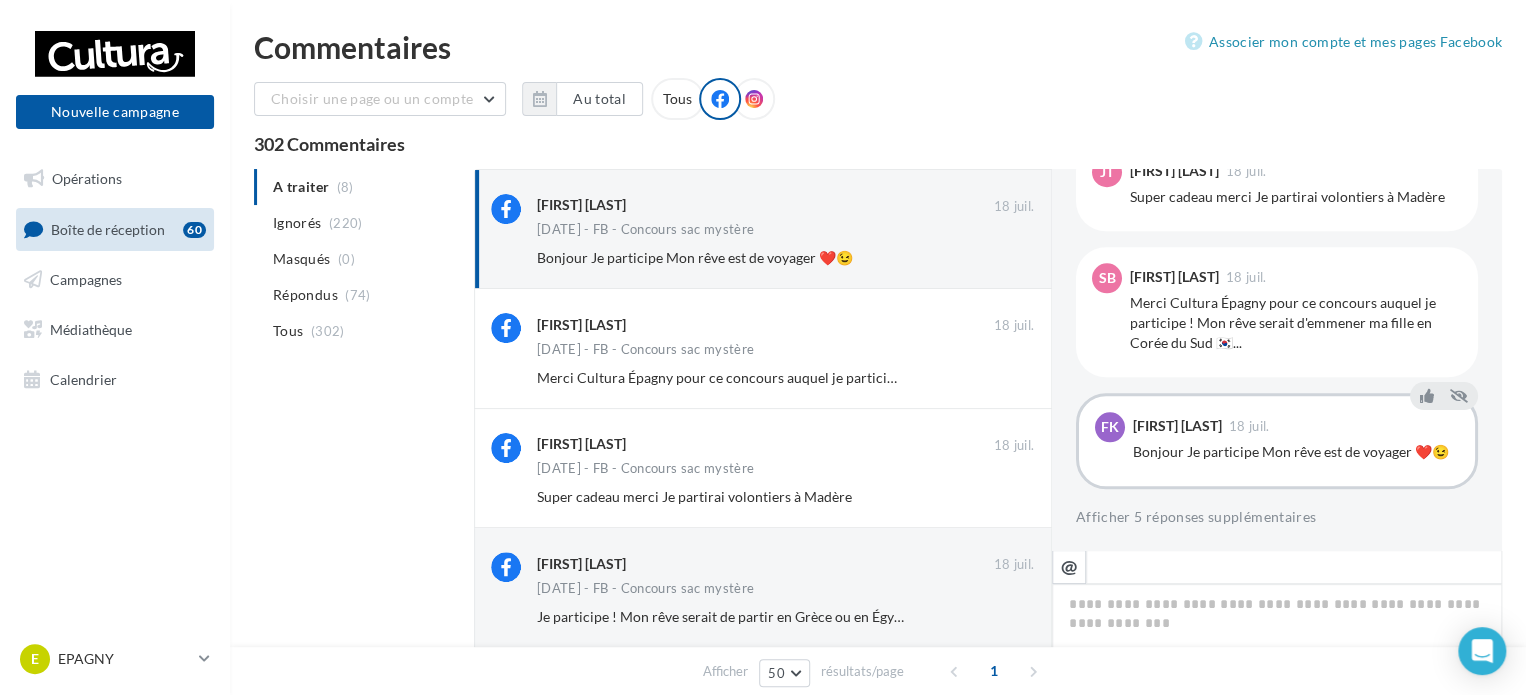 click on "Ignorer" at bounding box center [1001, 258] 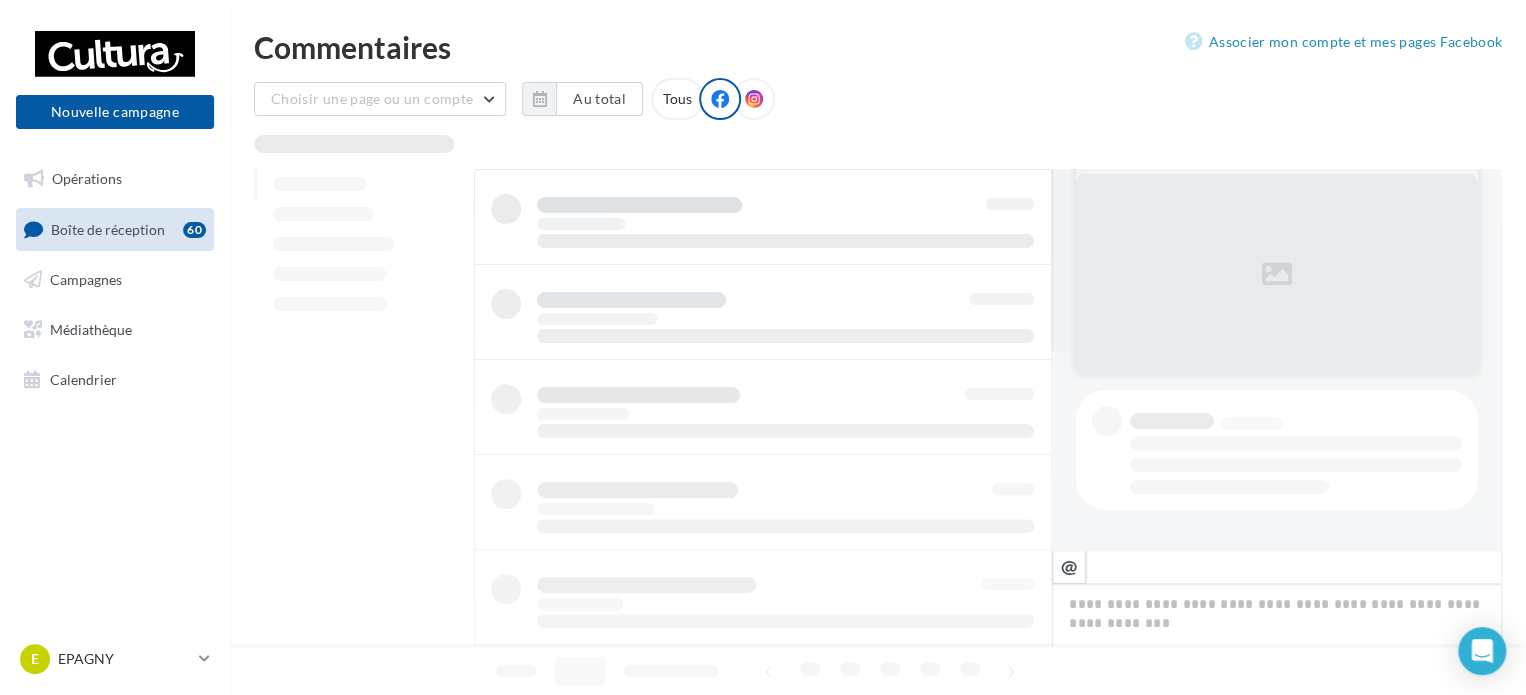 scroll, scrollTop: 198, scrollLeft: 0, axis: vertical 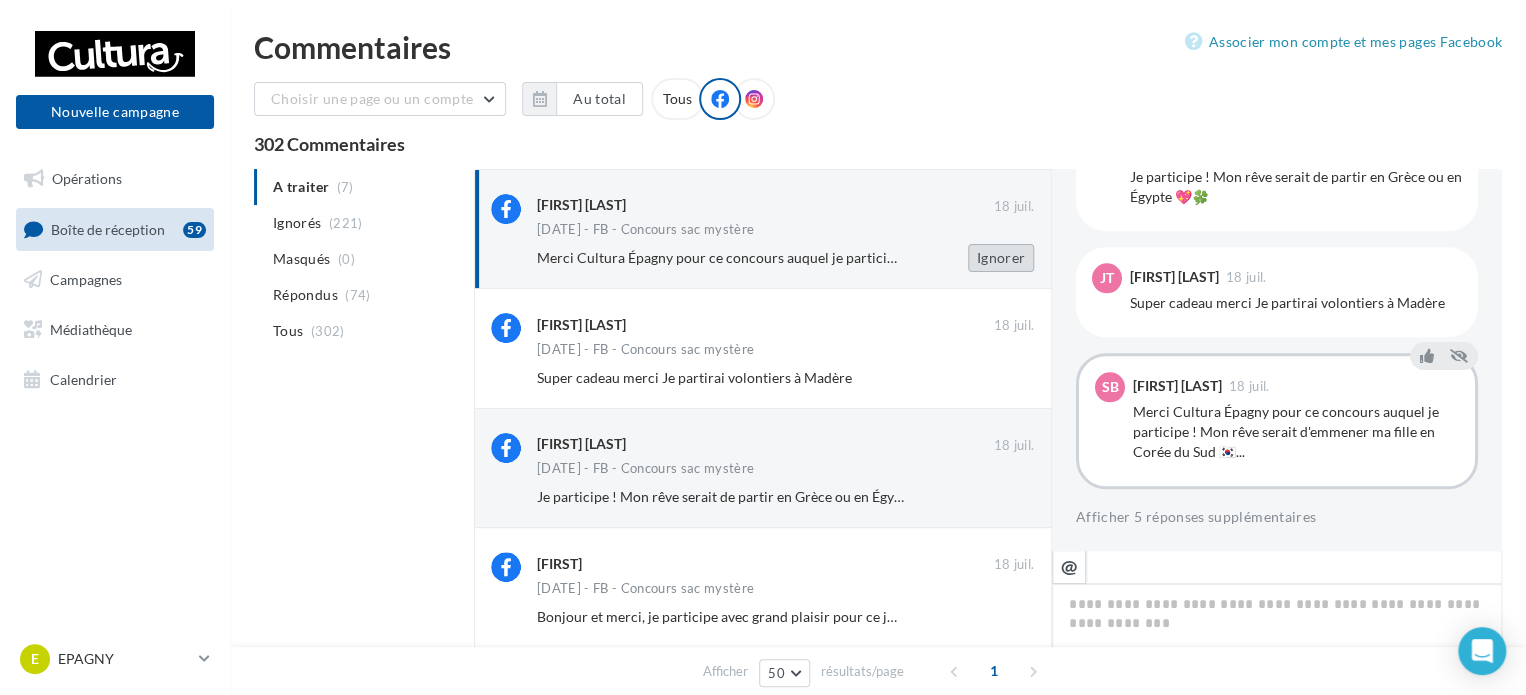 click on "Ignorer" at bounding box center [1001, 258] 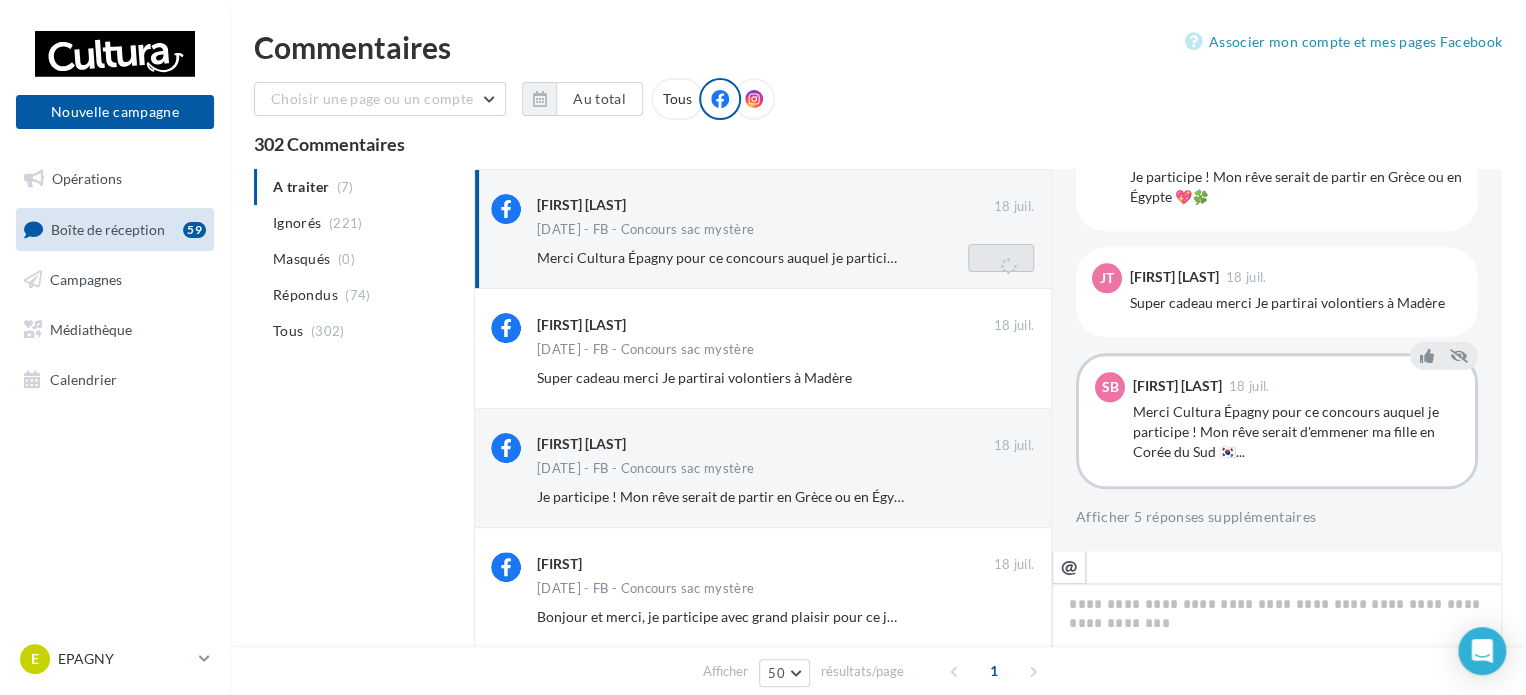 scroll, scrollTop: 198, scrollLeft: 0, axis: vertical 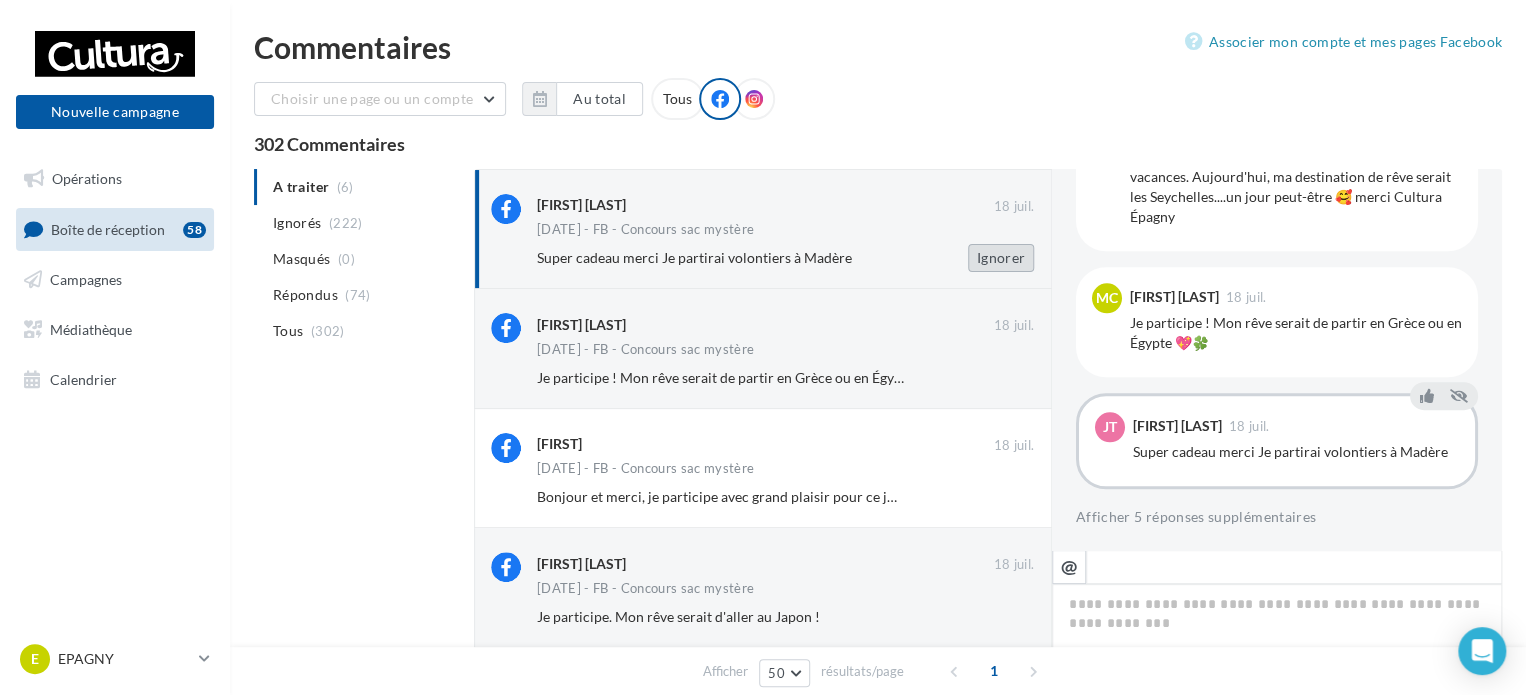 click on "Ignorer" at bounding box center (1001, 258) 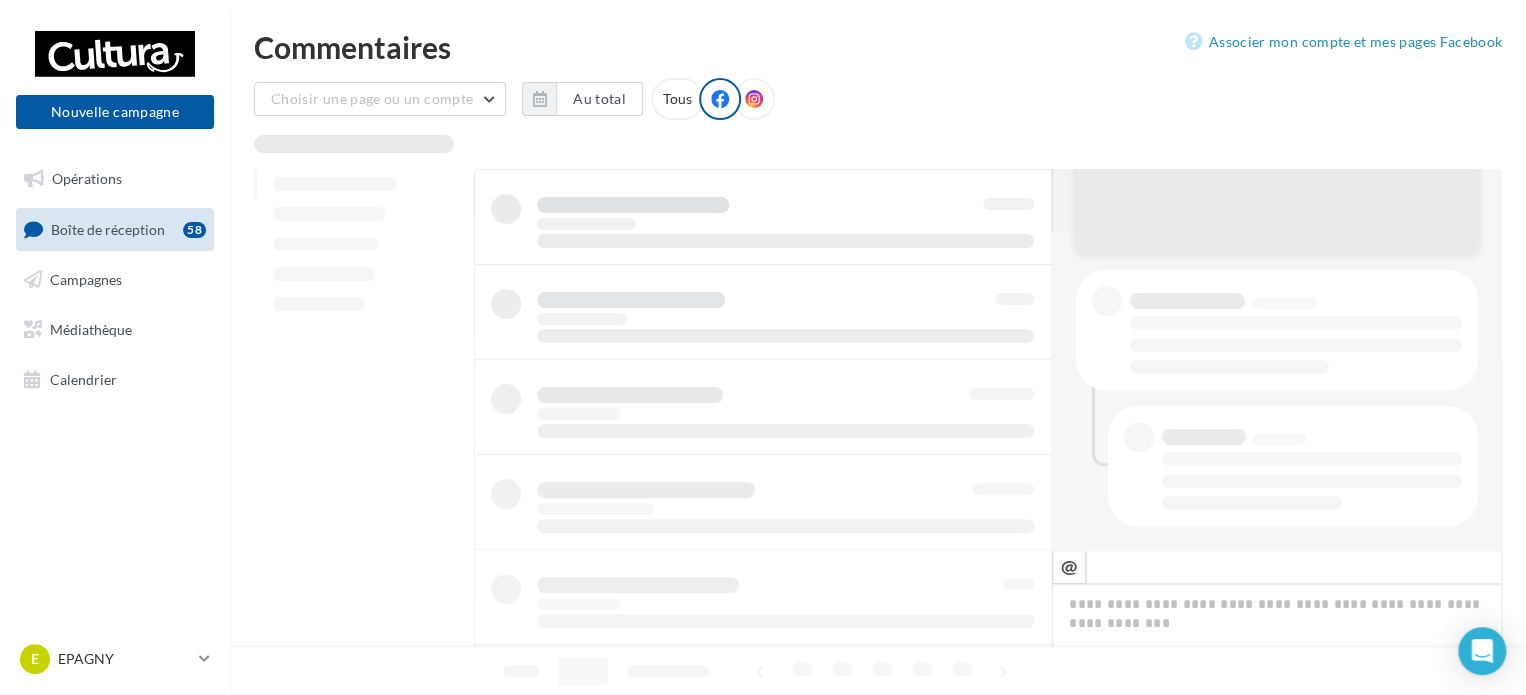 scroll, scrollTop: 318, scrollLeft: 0, axis: vertical 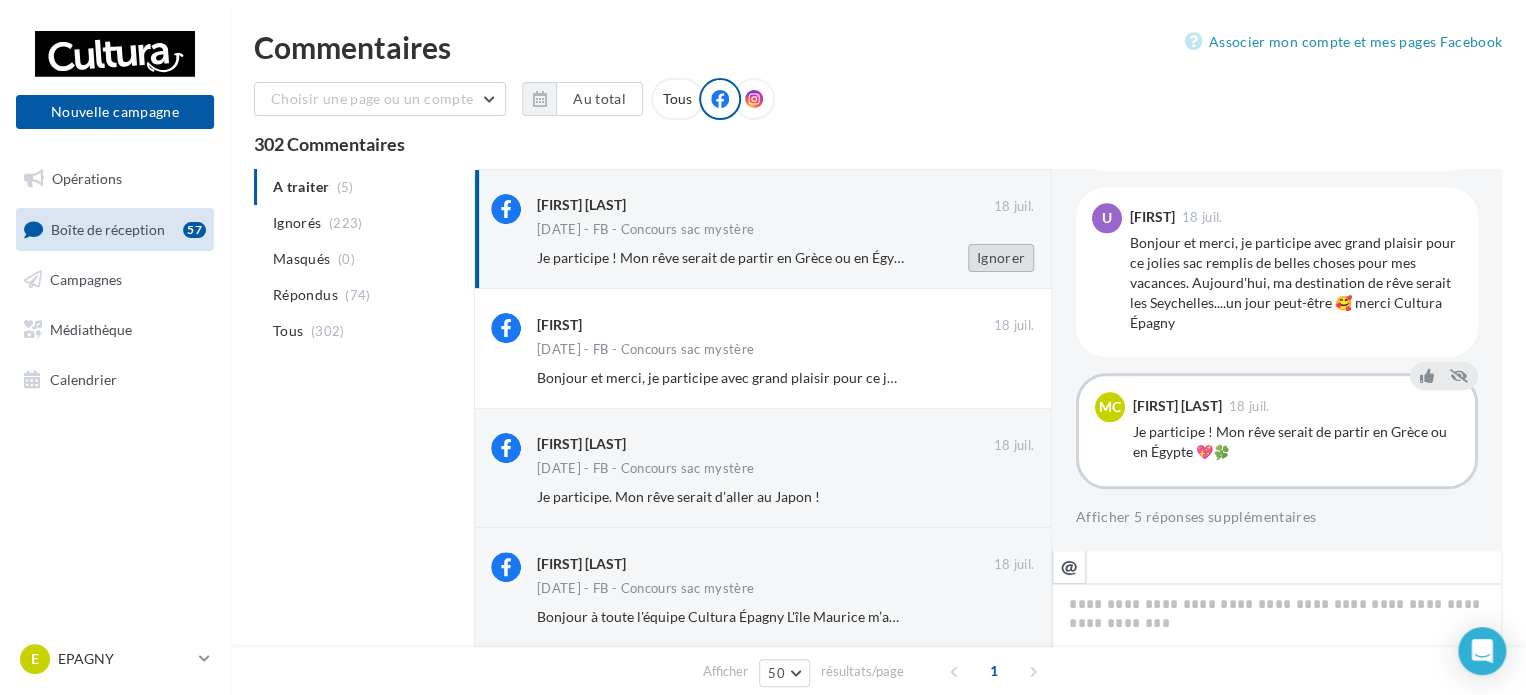 click on "Ignorer" at bounding box center [1001, 258] 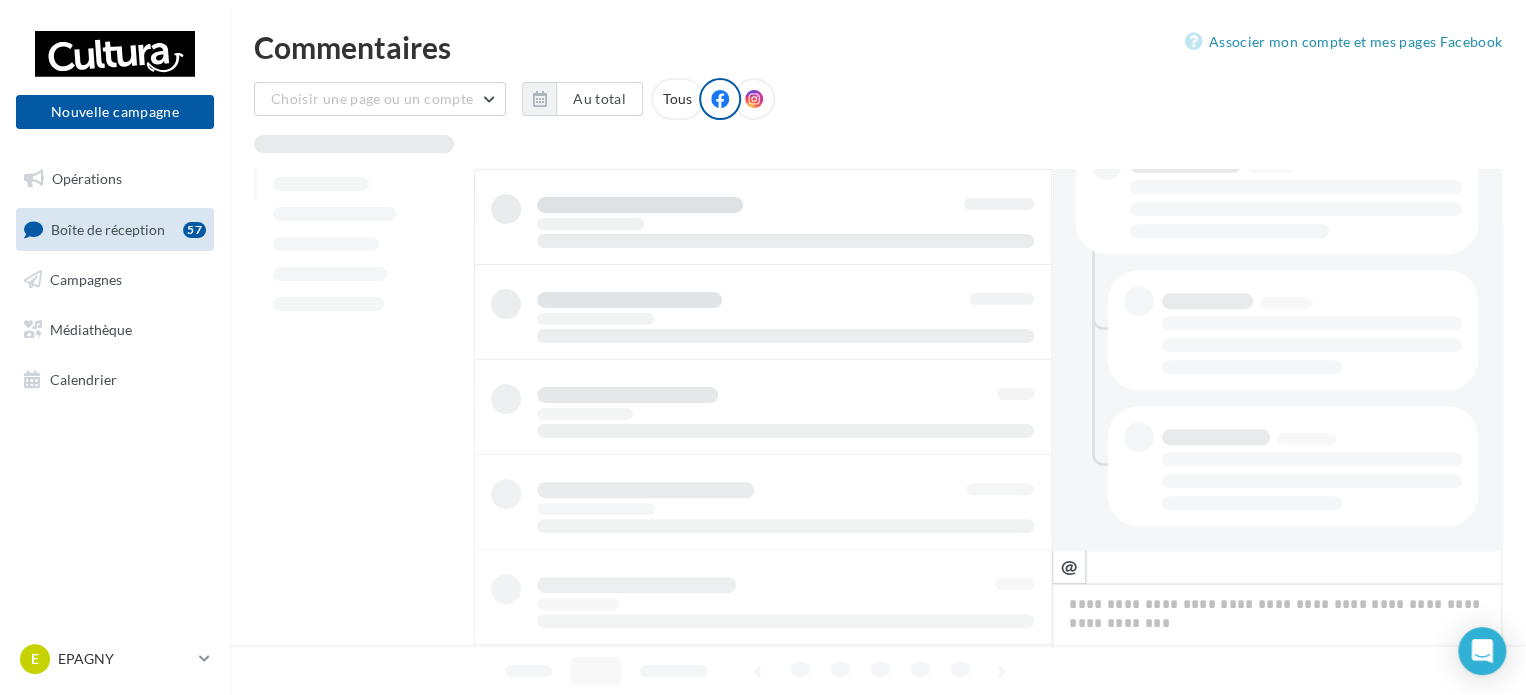 scroll, scrollTop: 454, scrollLeft: 0, axis: vertical 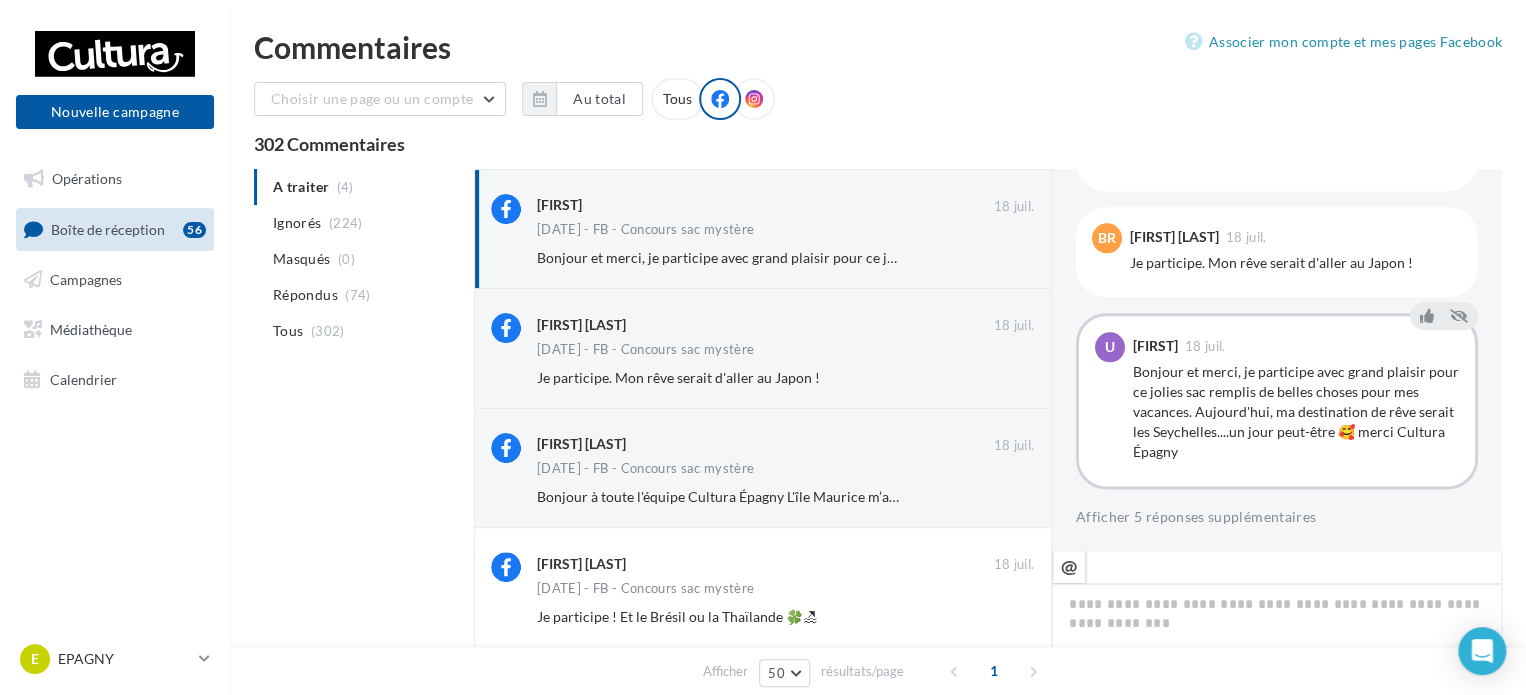 click on "Ignorer" at bounding box center [1001, 258] 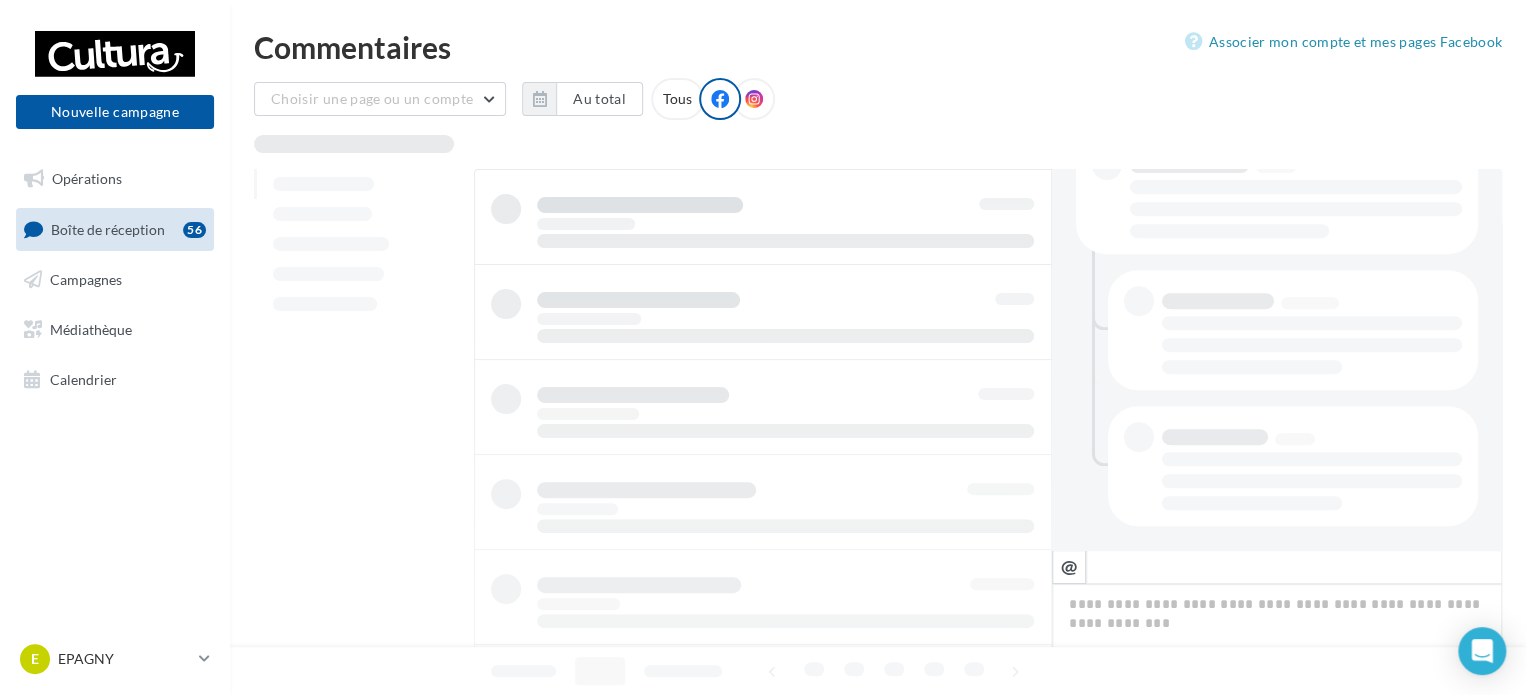 scroll, scrollTop: 454, scrollLeft: 0, axis: vertical 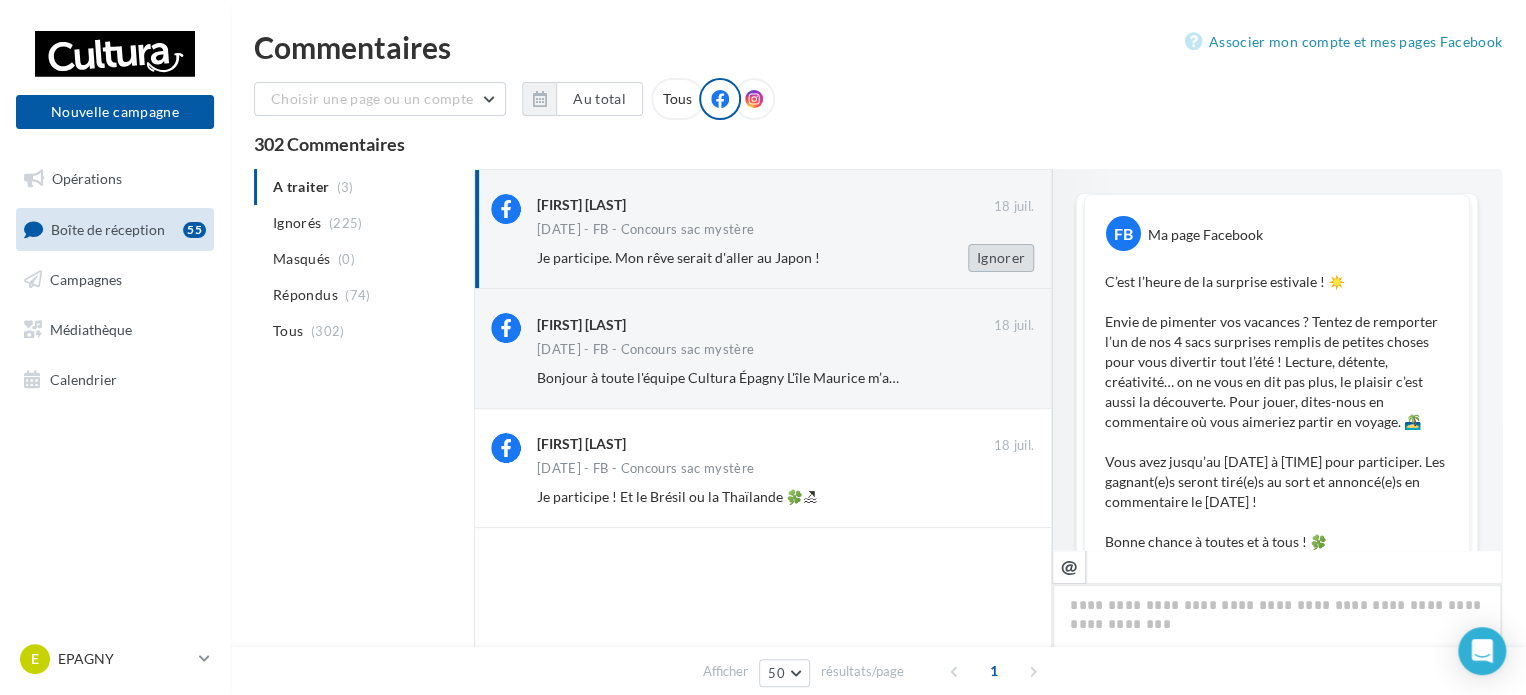click on "Ignorer" at bounding box center (1001, 258) 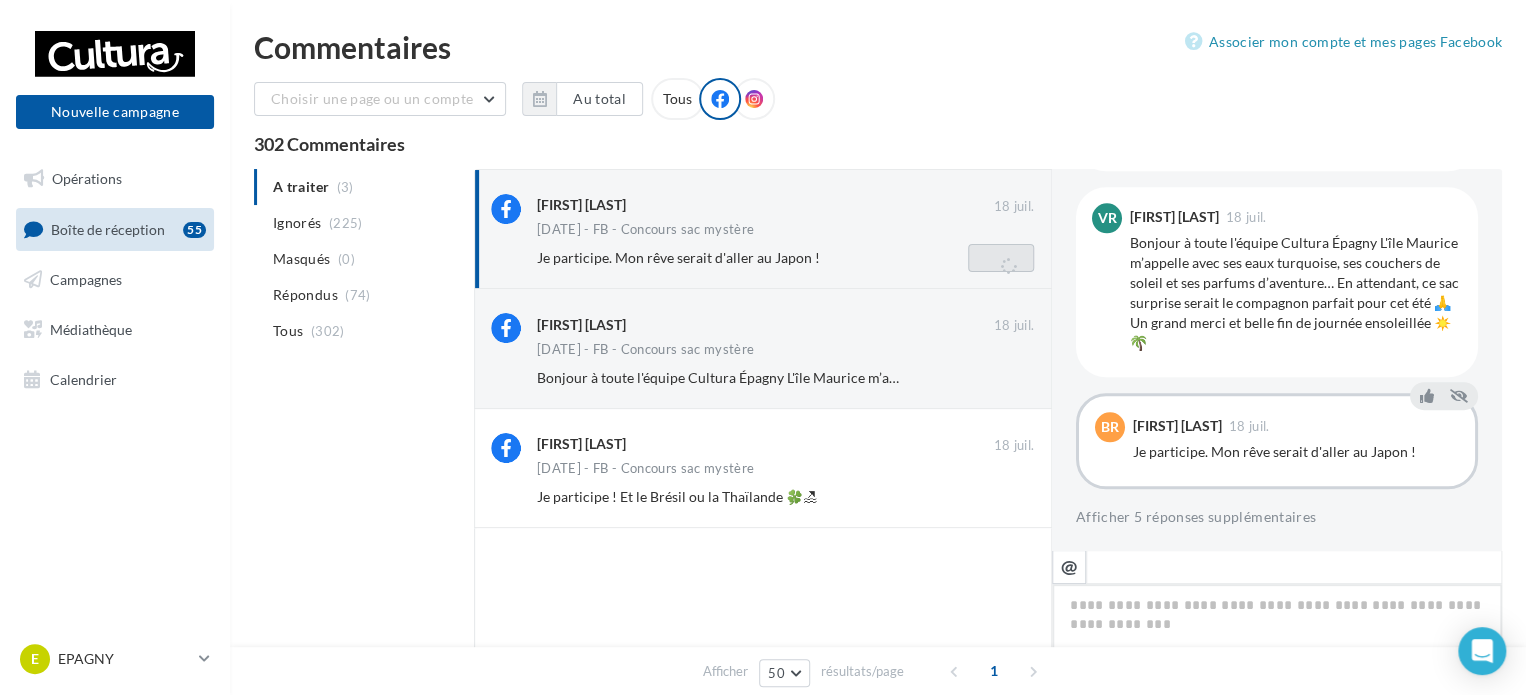 scroll, scrollTop: 198, scrollLeft: 0, axis: vertical 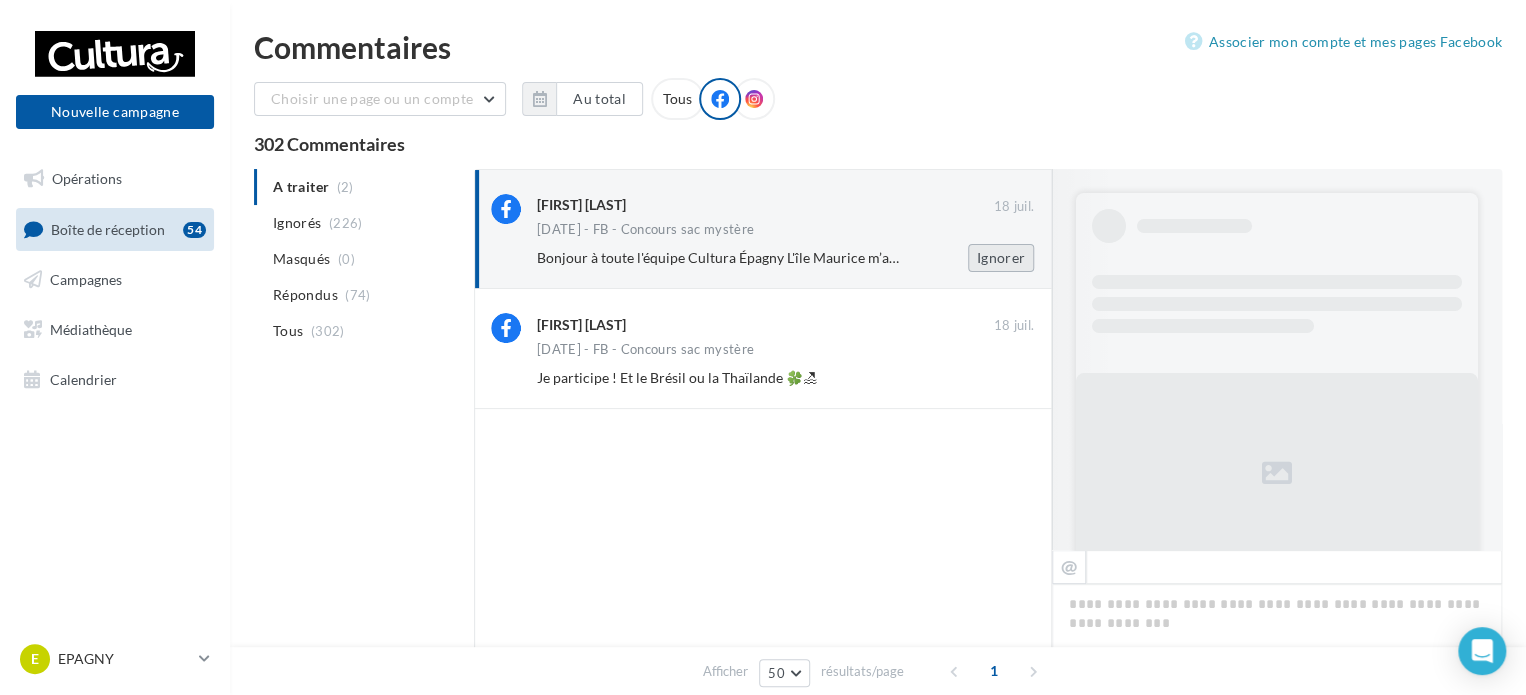 click on "Ignorer" at bounding box center [1001, 258] 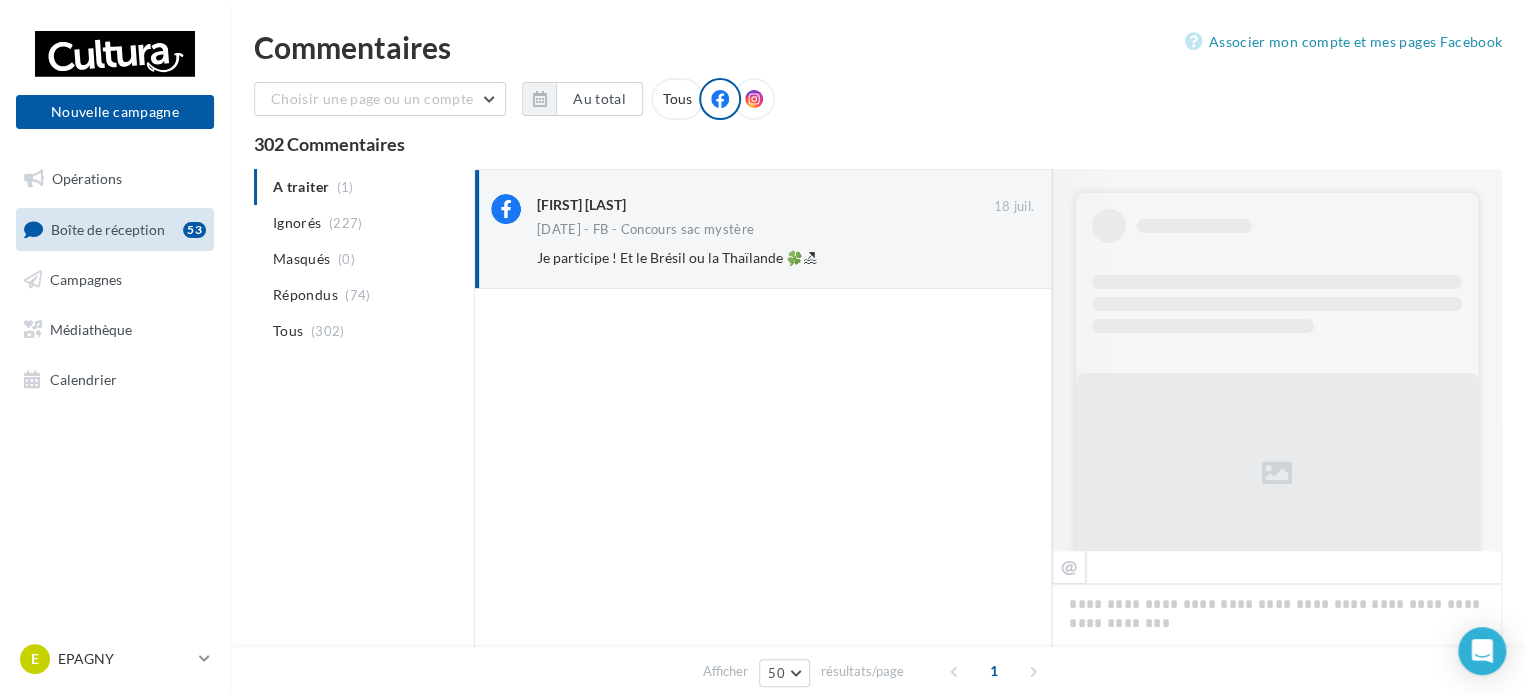 click on "Ignorer" at bounding box center [1001, 258] 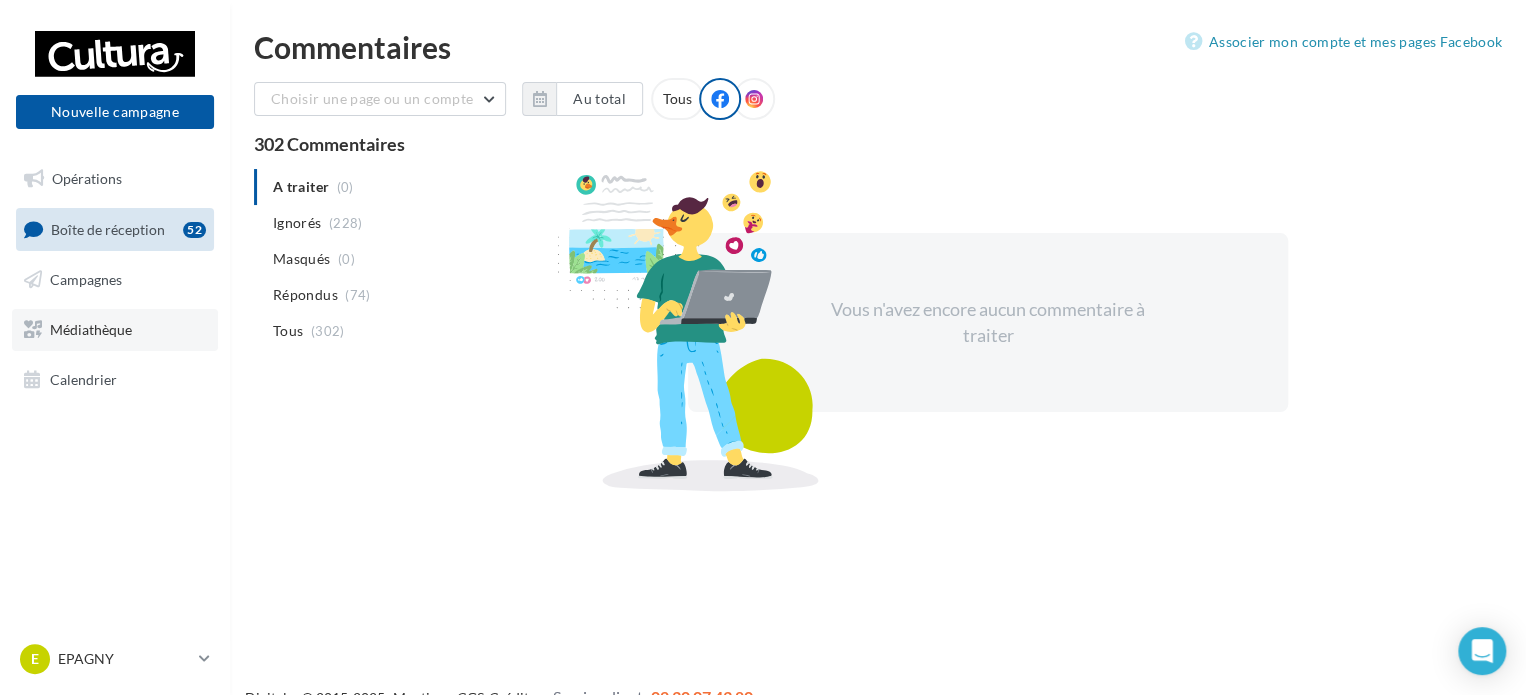 click on "Médiathèque" at bounding box center [91, 329] 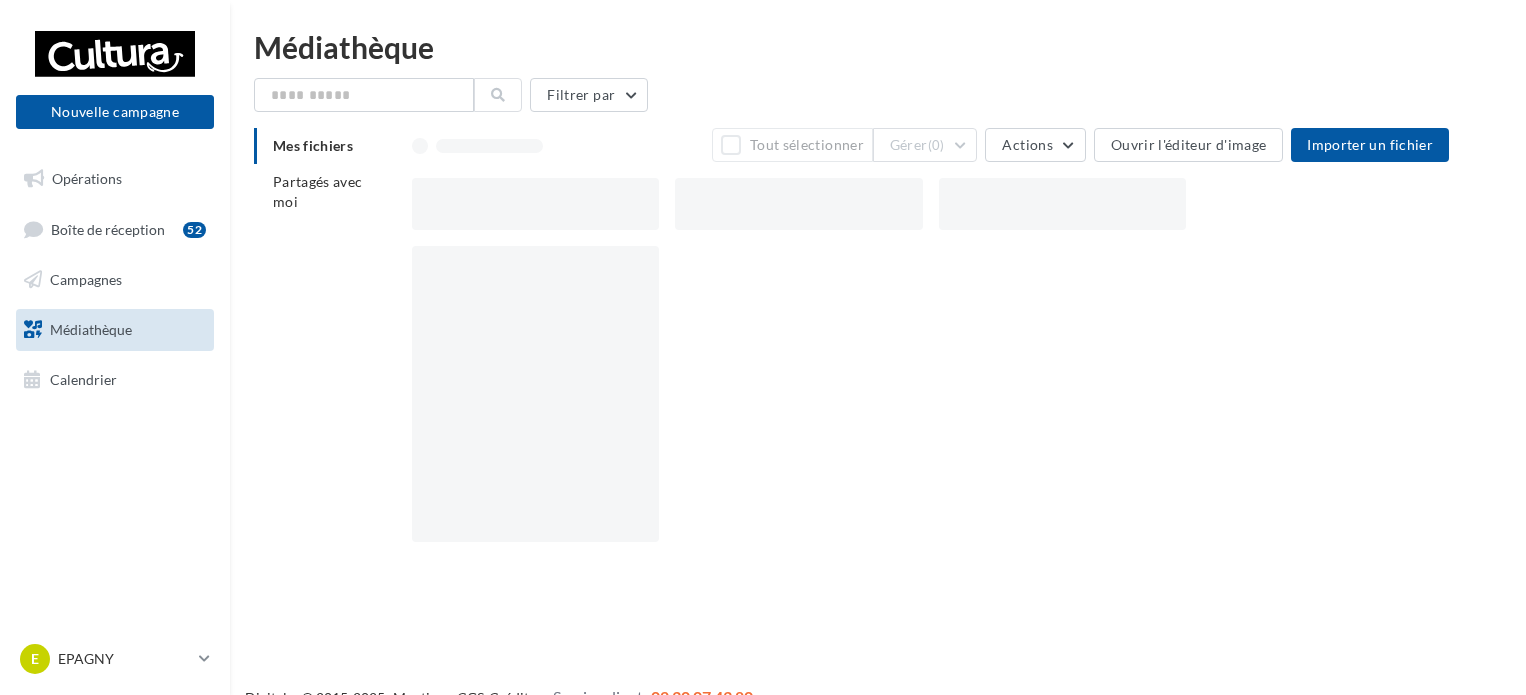 scroll, scrollTop: 0, scrollLeft: 0, axis: both 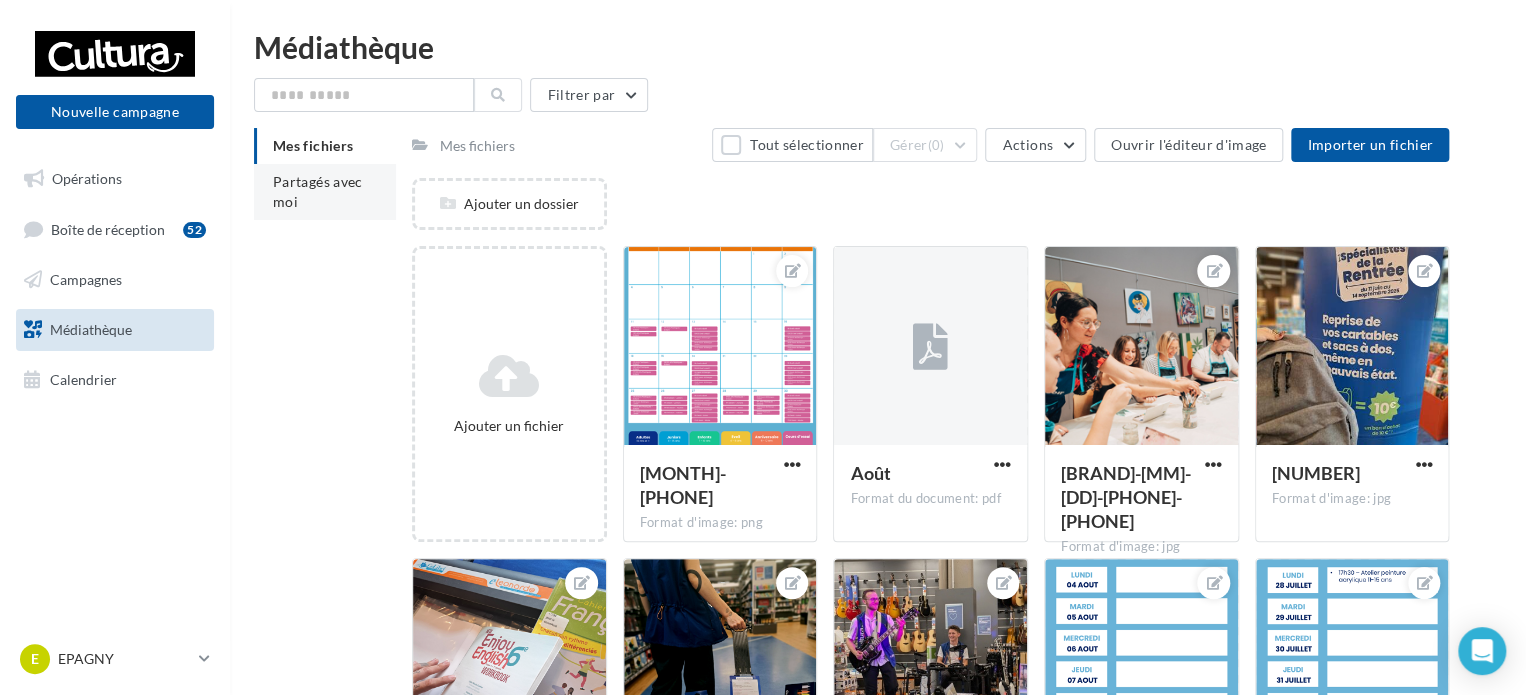 click on "Partagés avec moi" at bounding box center [318, 191] 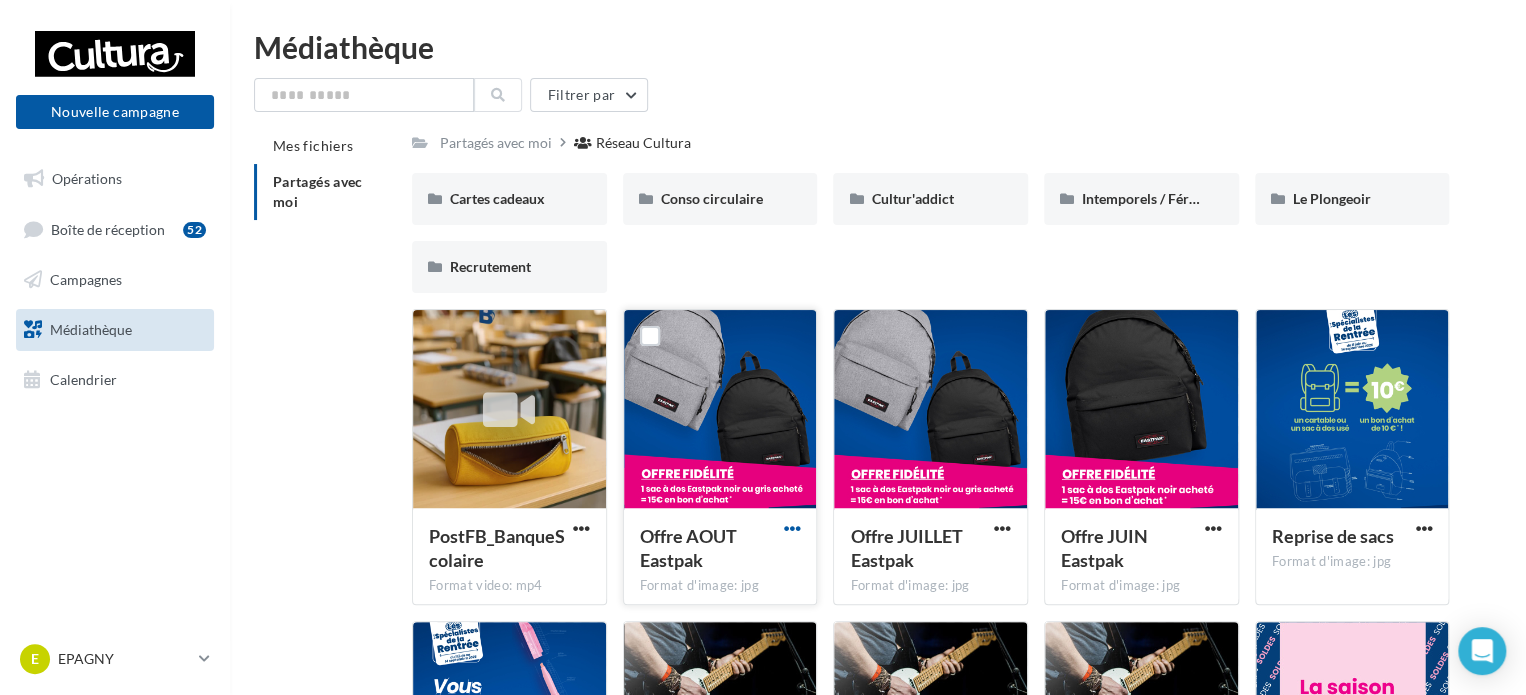 click at bounding box center (791, 528) 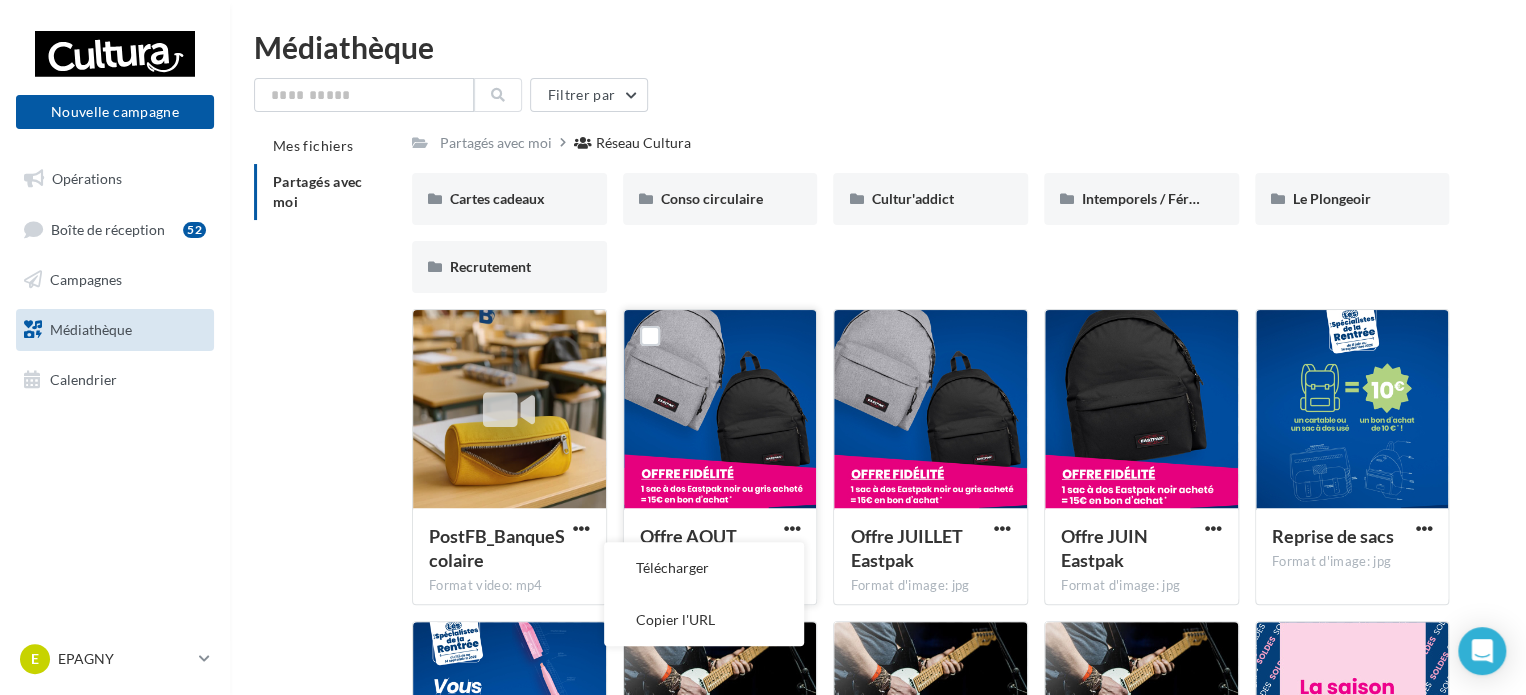 click at bounding box center (720, 410) 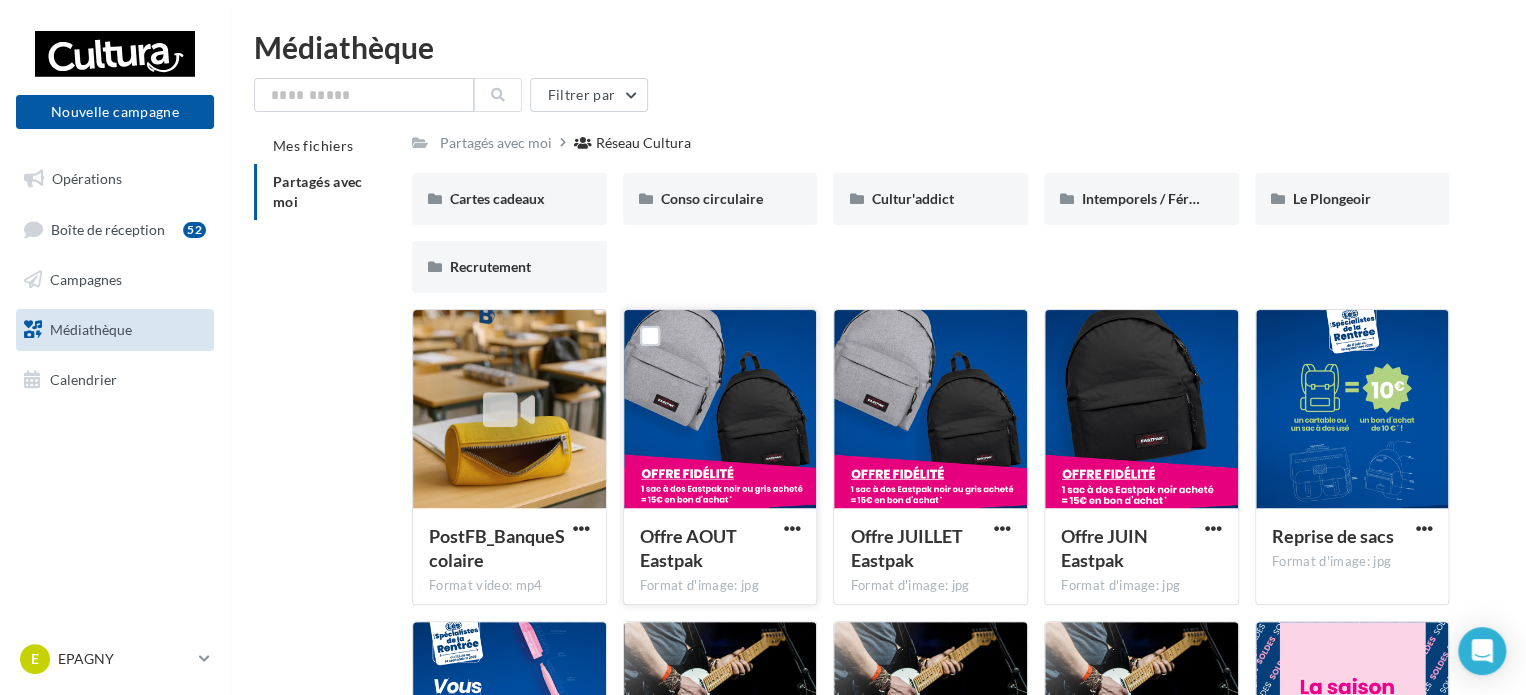 click at bounding box center (720, 410) 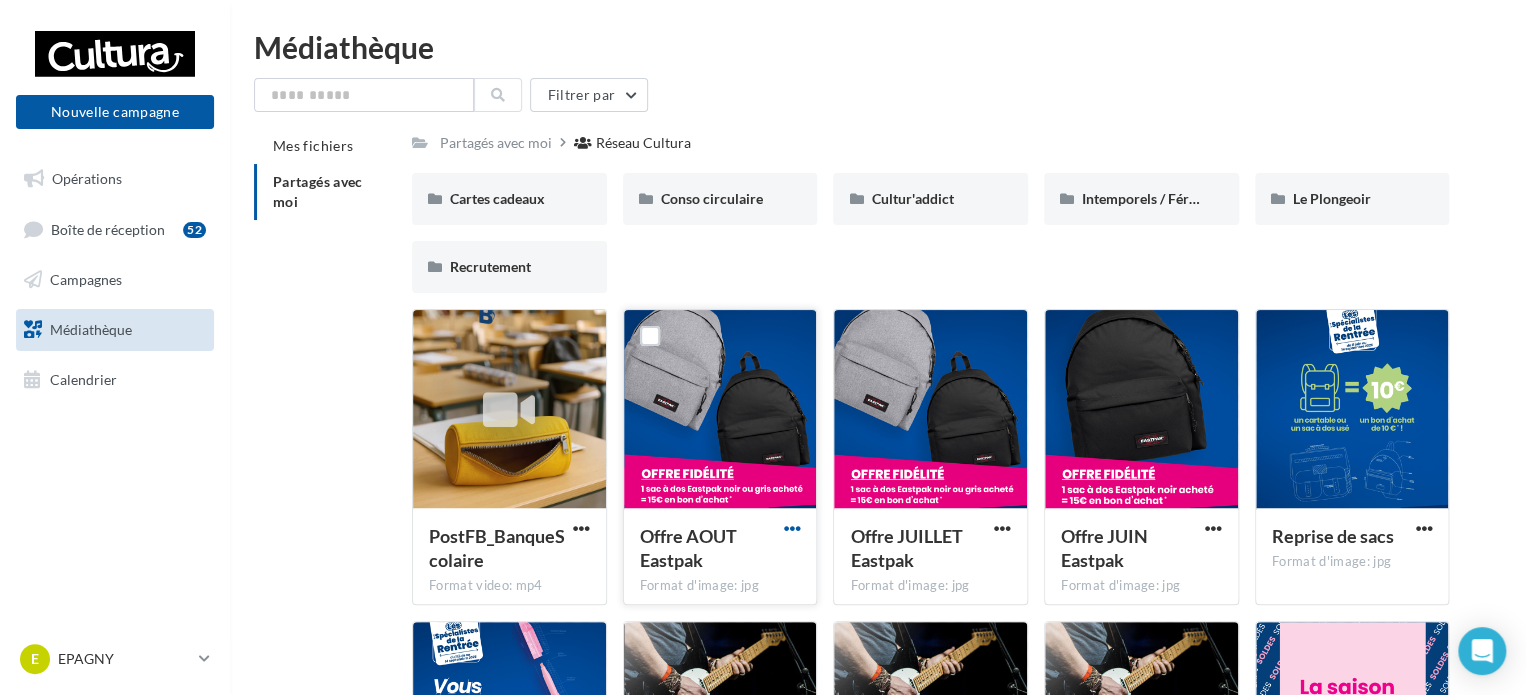 click at bounding box center [791, 528] 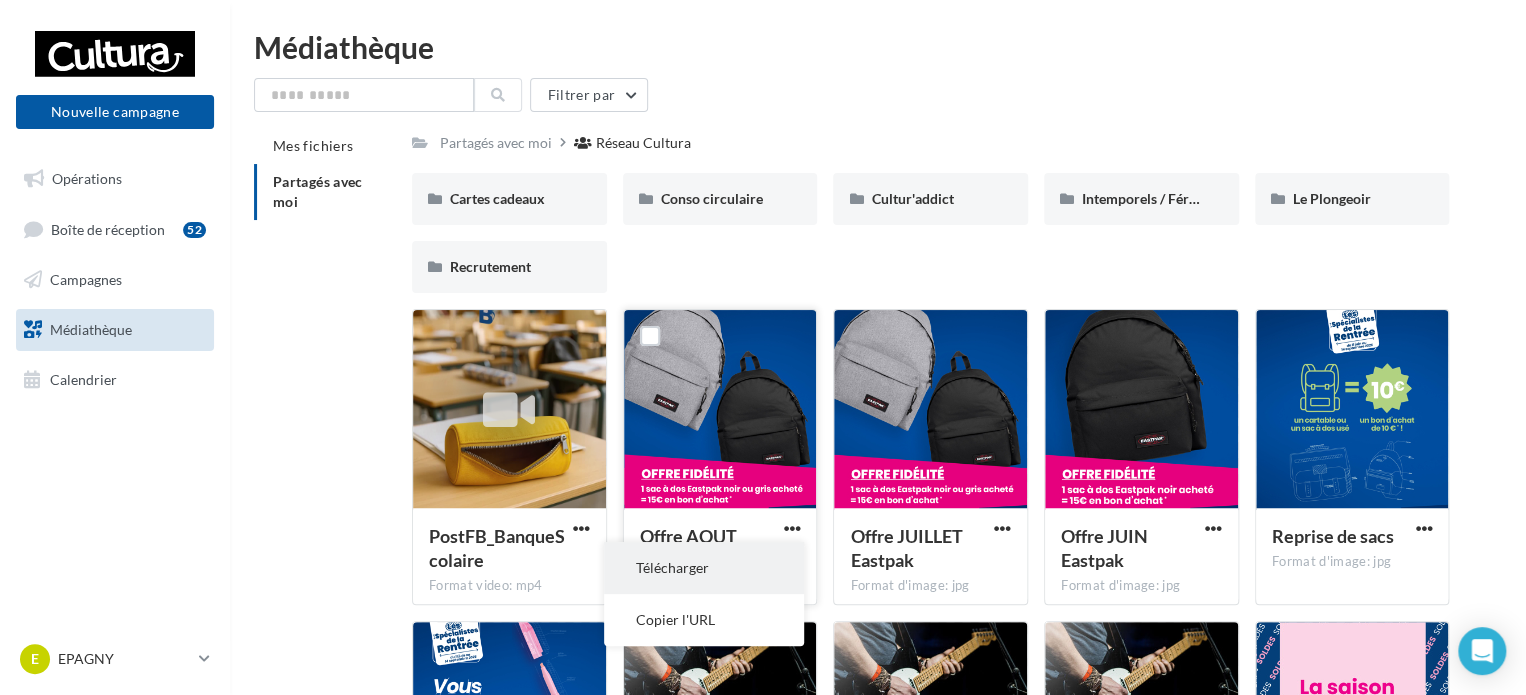 click on "Télécharger" at bounding box center (704, 568) 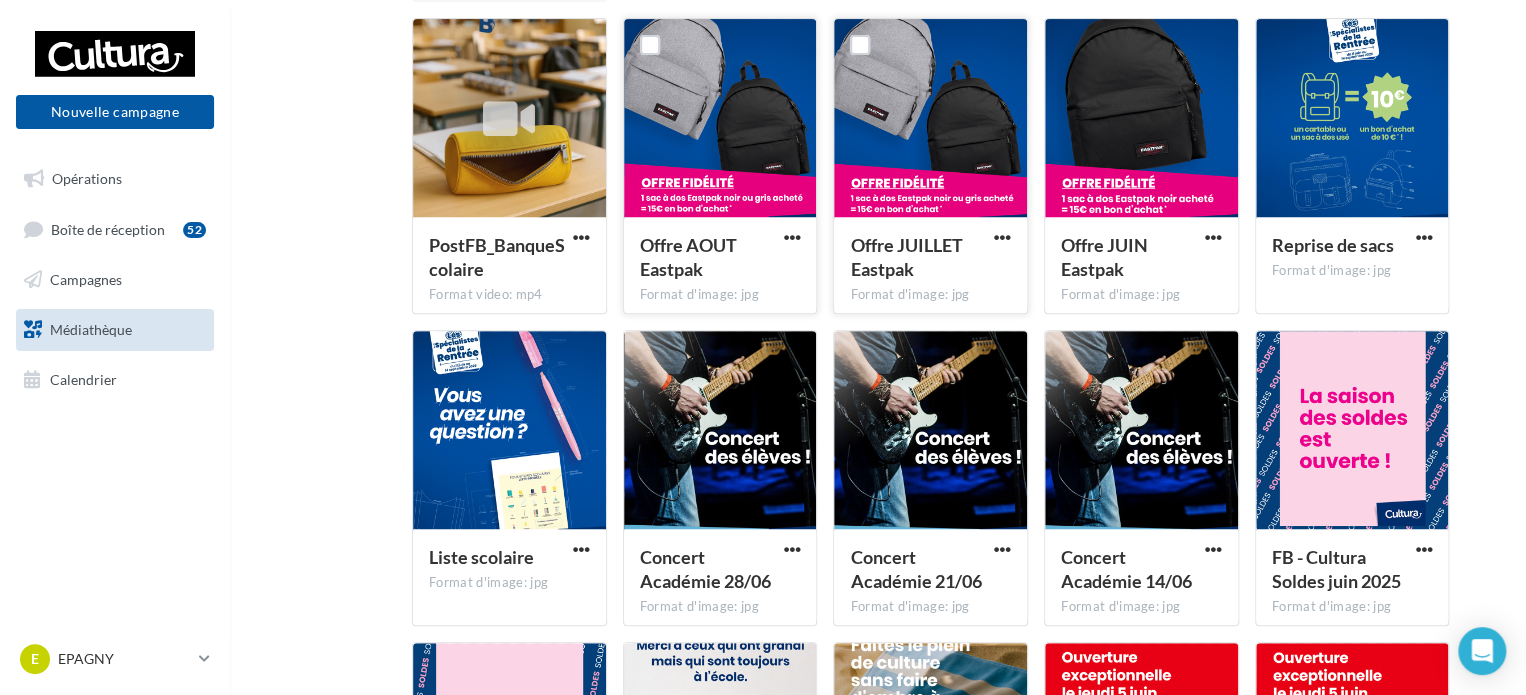 scroll, scrollTop: 59, scrollLeft: 0, axis: vertical 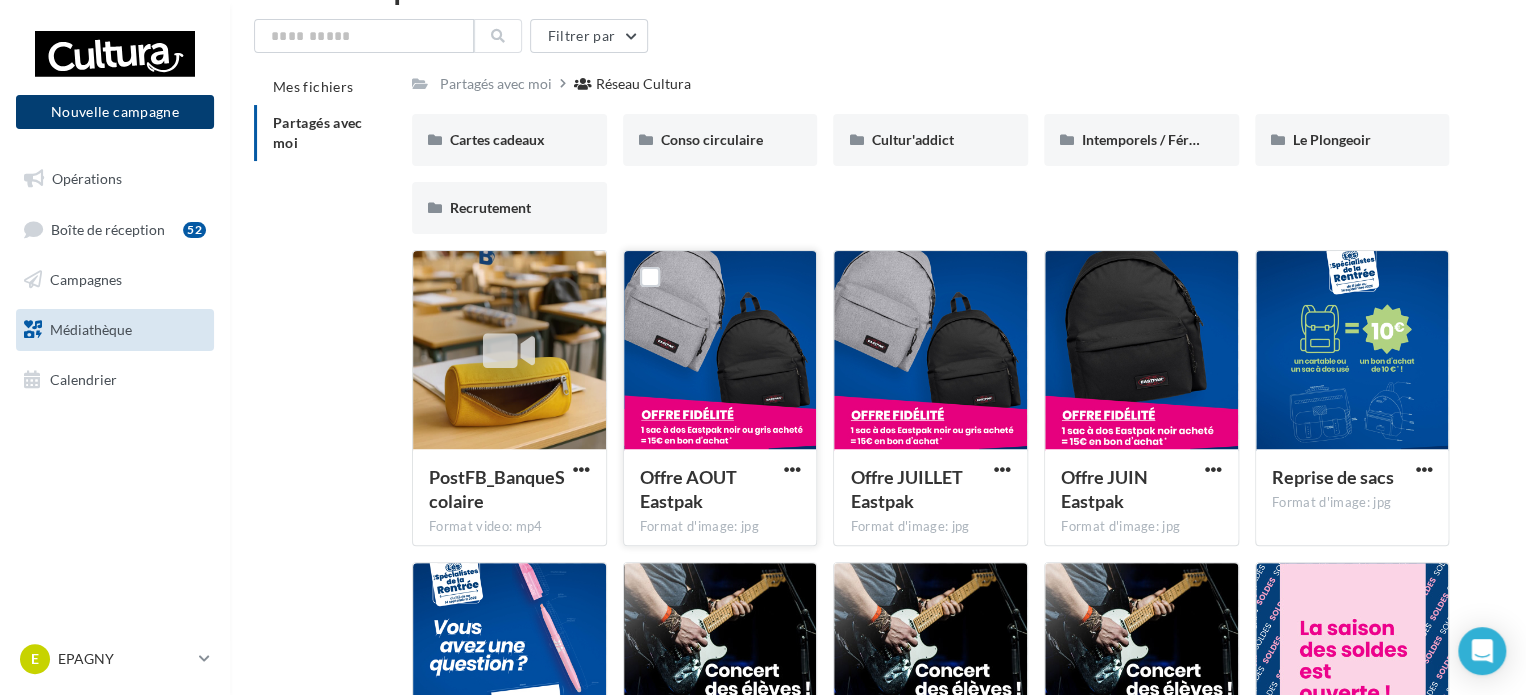 click on "Nouvelle campagne" at bounding box center [115, 112] 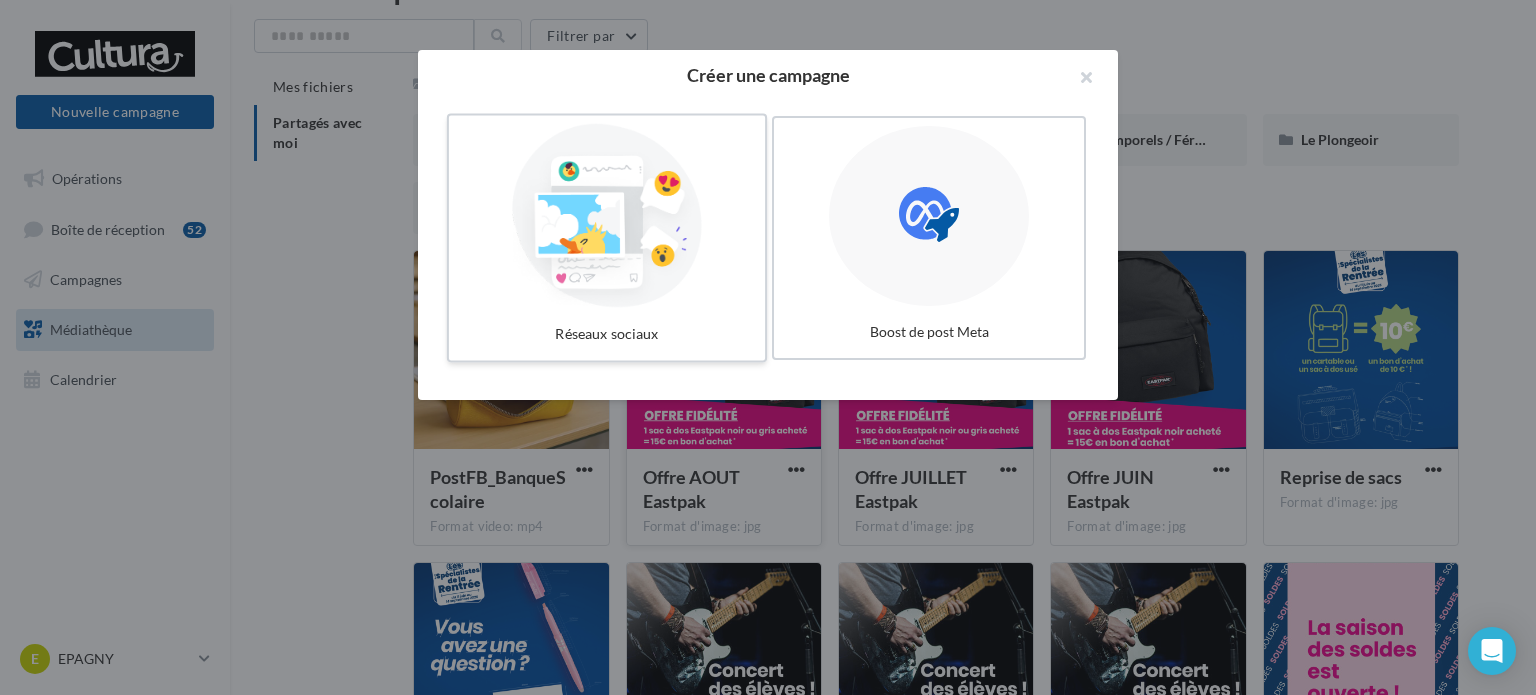 click at bounding box center [607, 216] 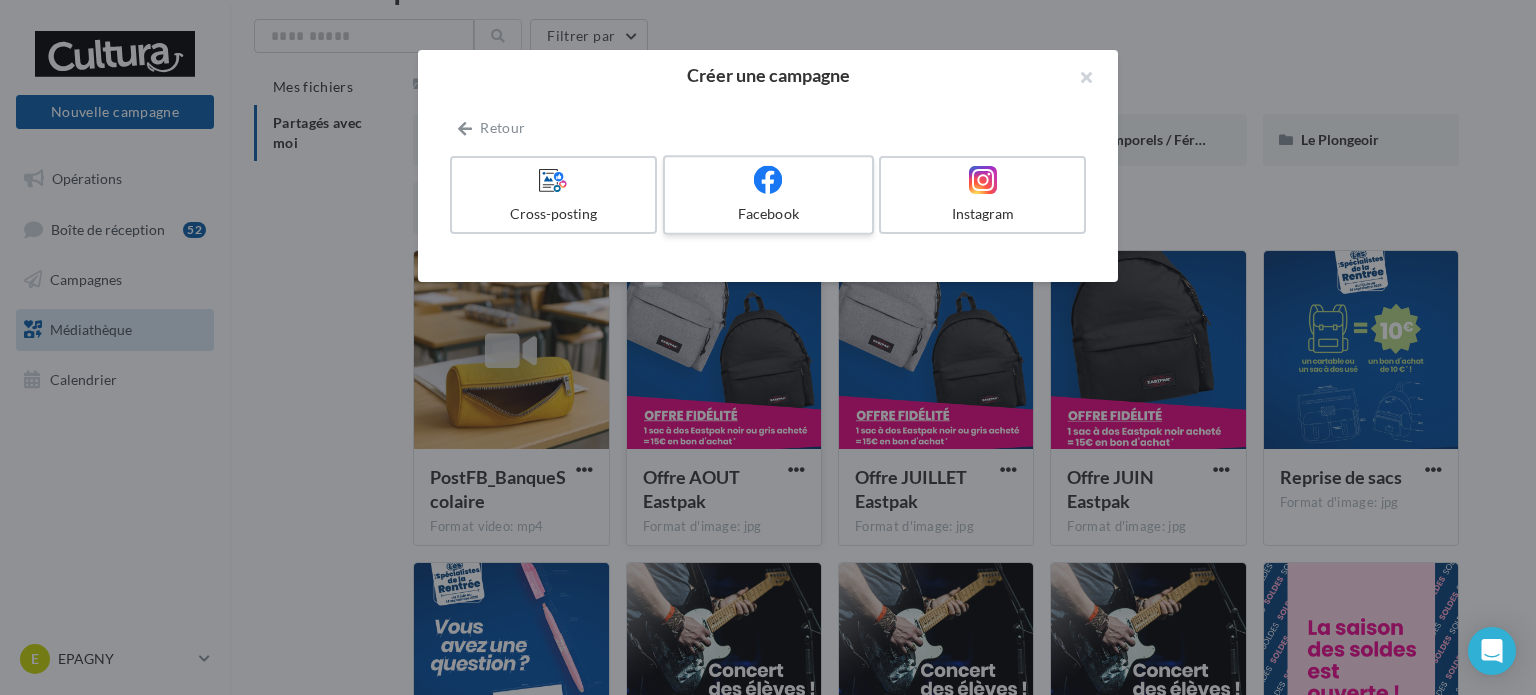 click on "Facebook" at bounding box center (768, 195) 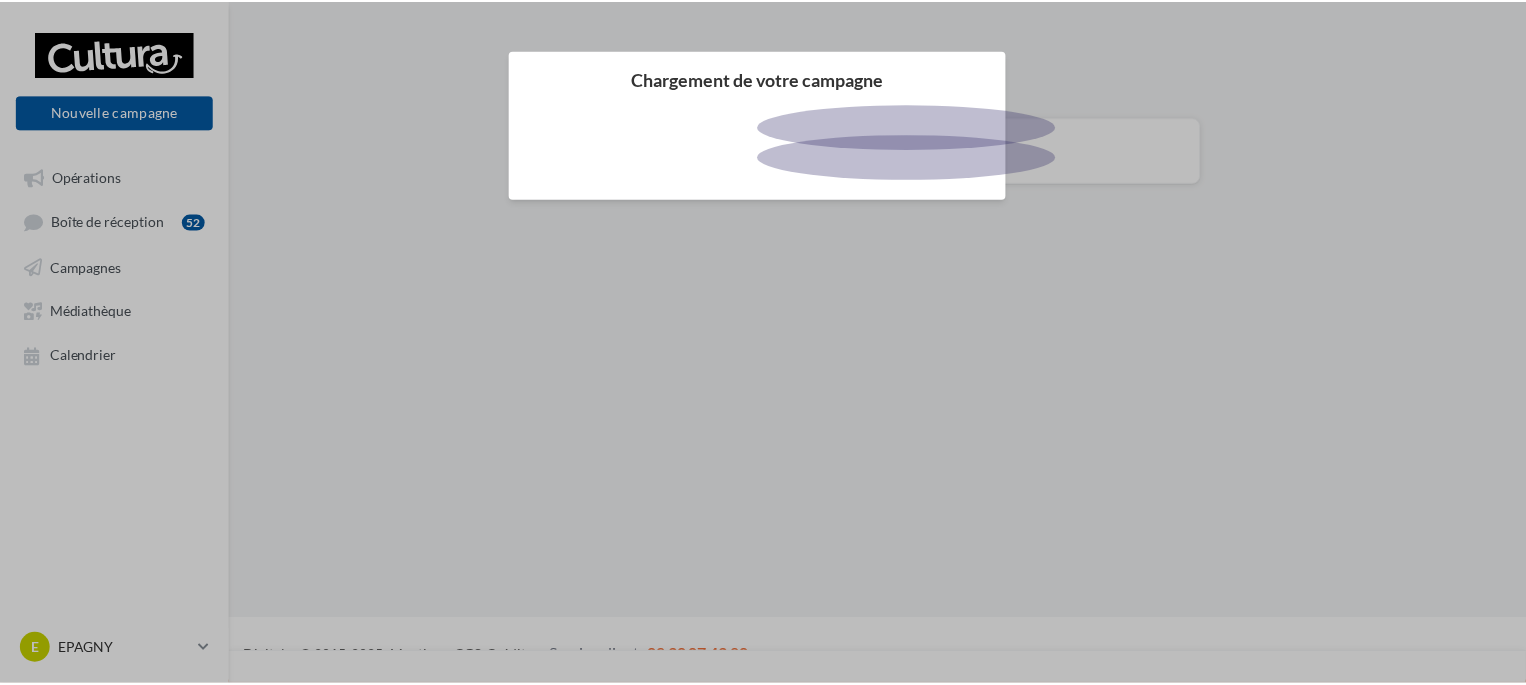 scroll, scrollTop: 0, scrollLeft: 0, axis: both 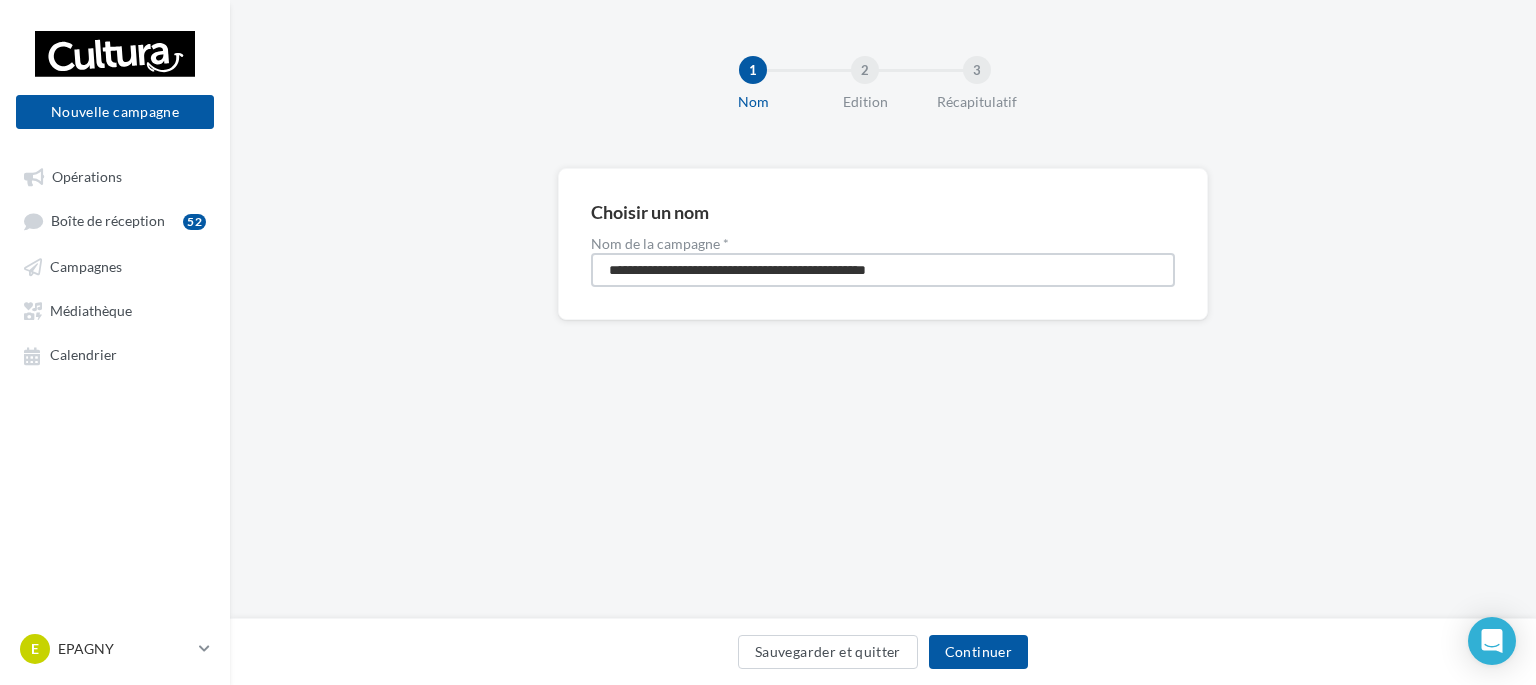 drag, startPoint x: 1005, startPoint y: 273, endPoint x: 432, endPoint y: 289, distance: 573.2233 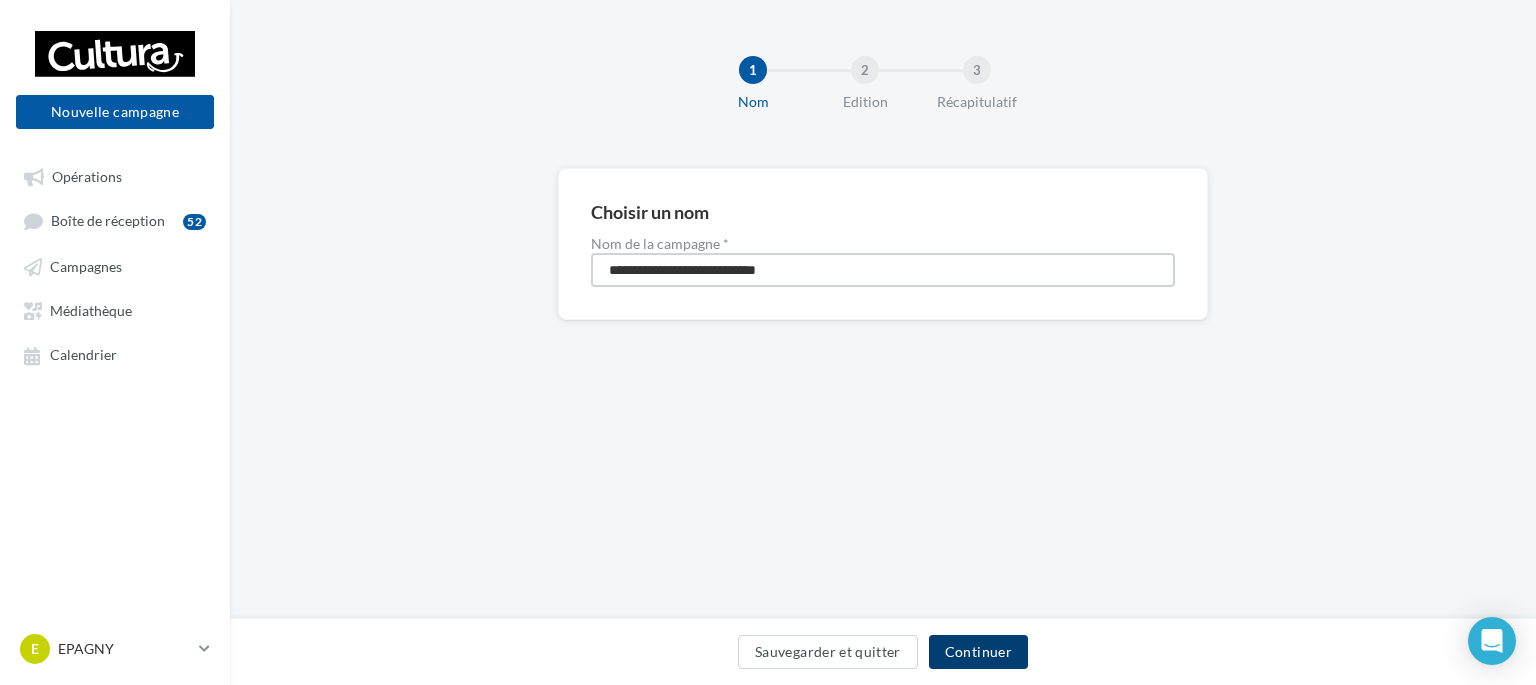 type on "**********" 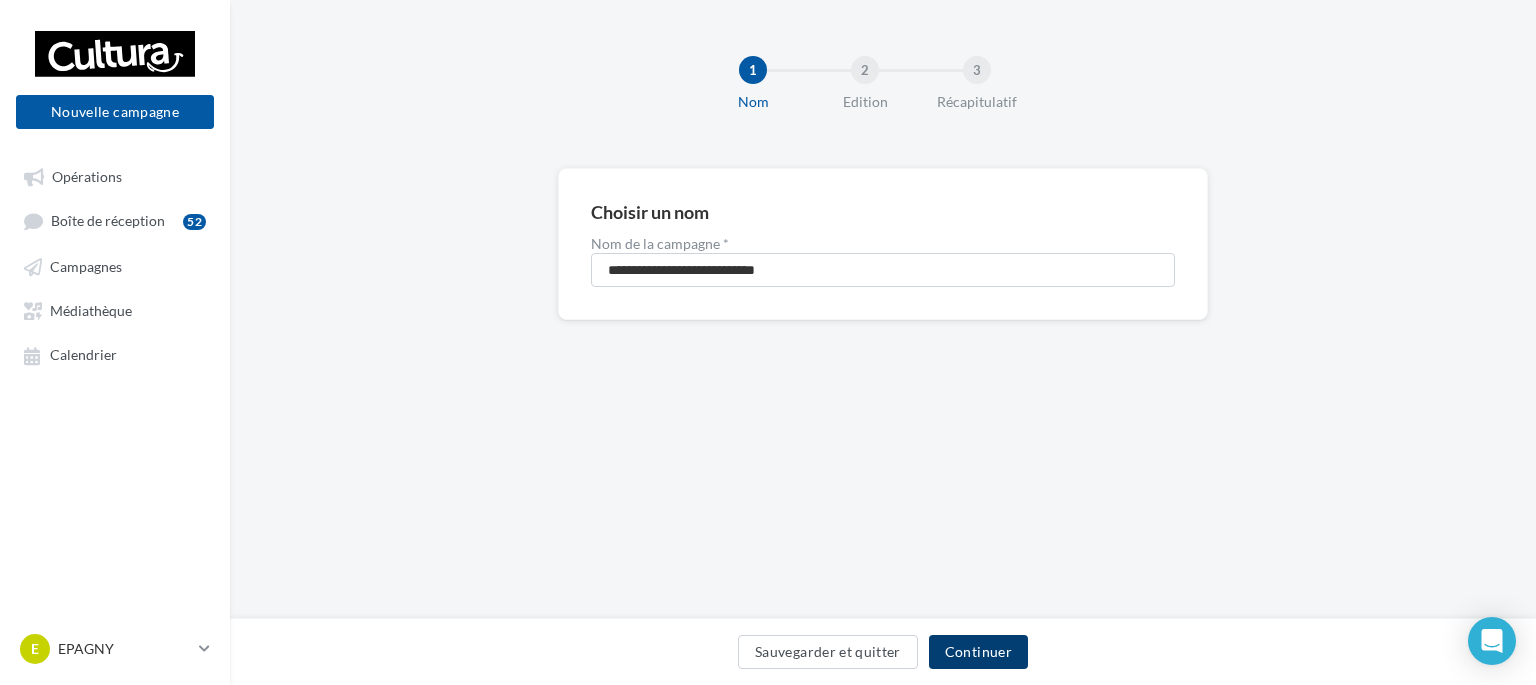click on "Continuer" at bounding box center (978, 652) 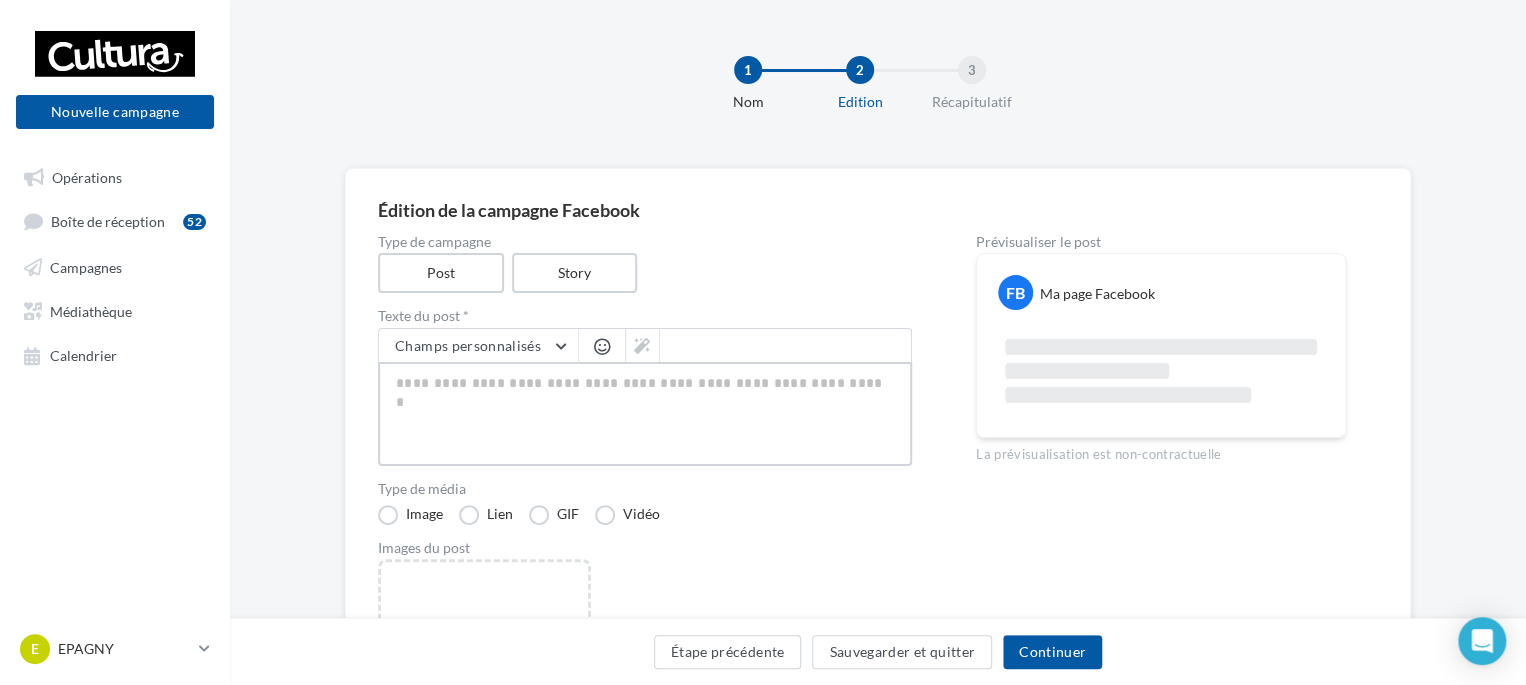 click at bounding box center [645, 414] 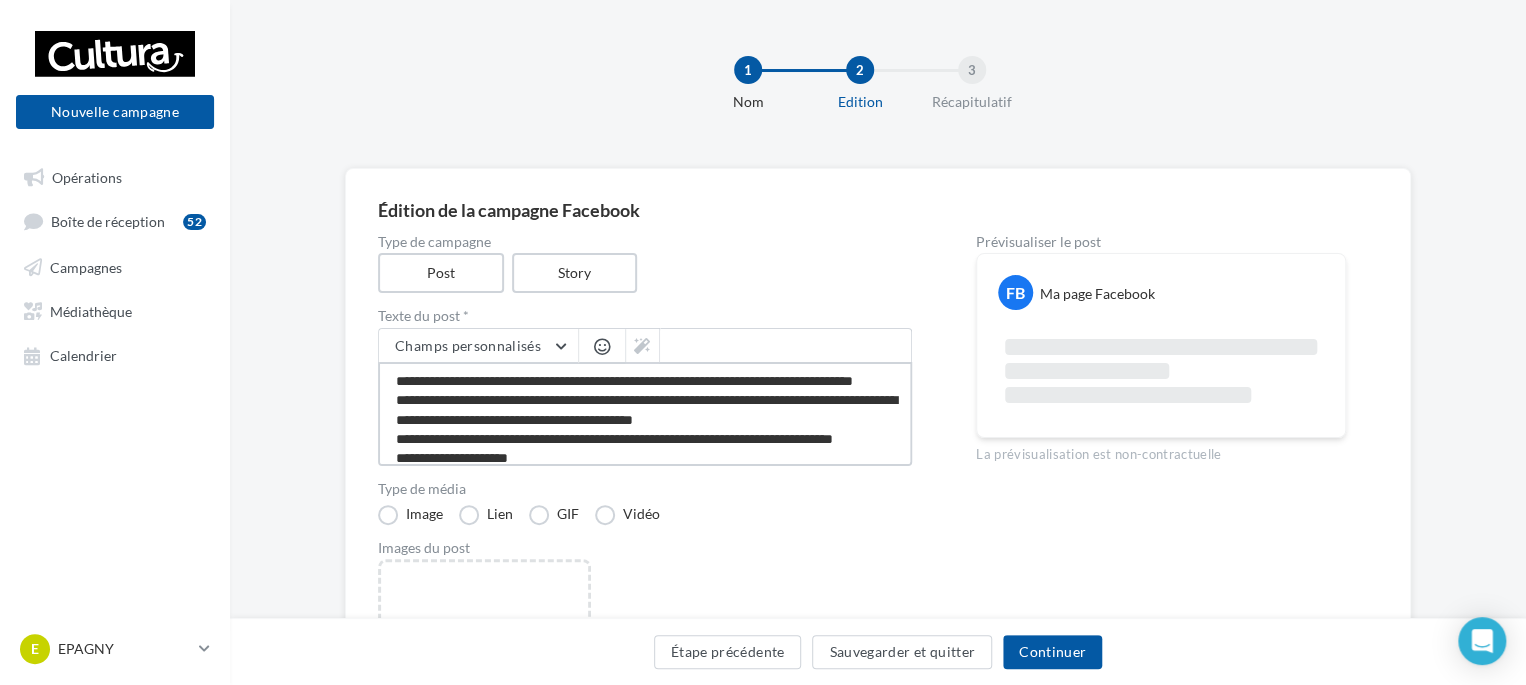 scroll, scrollTop: 87, scrollLeft: 0, axis: vertical 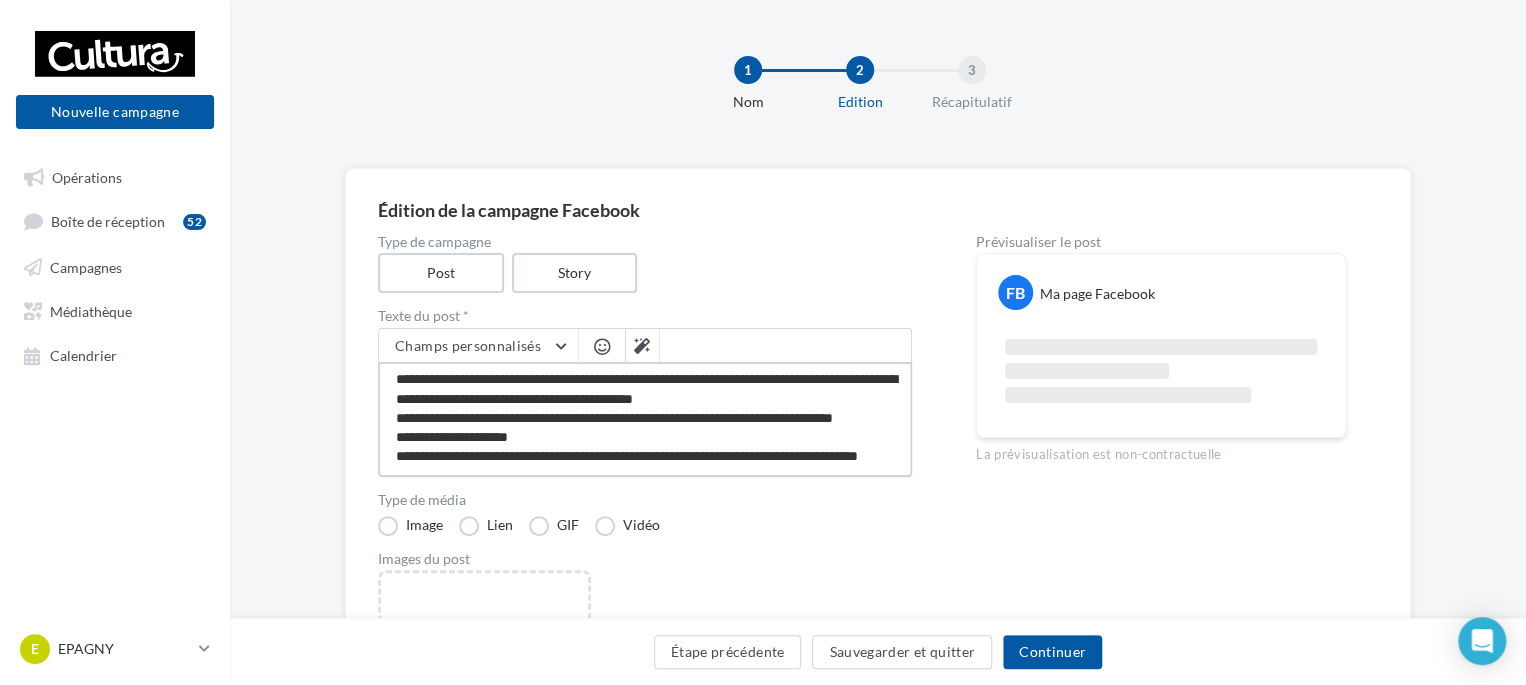 type on "**********" 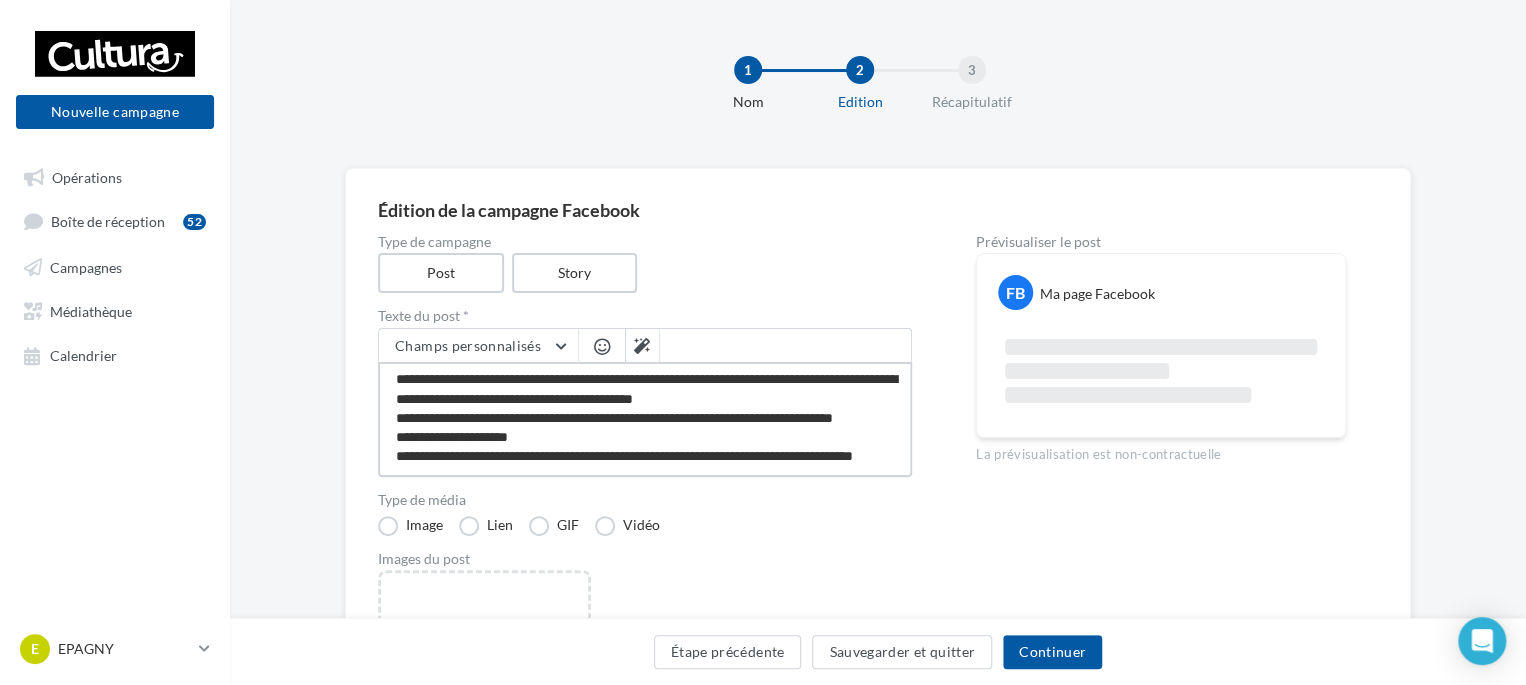 scroll, scrollTop: 0, scrollLeft: 0, axis: both 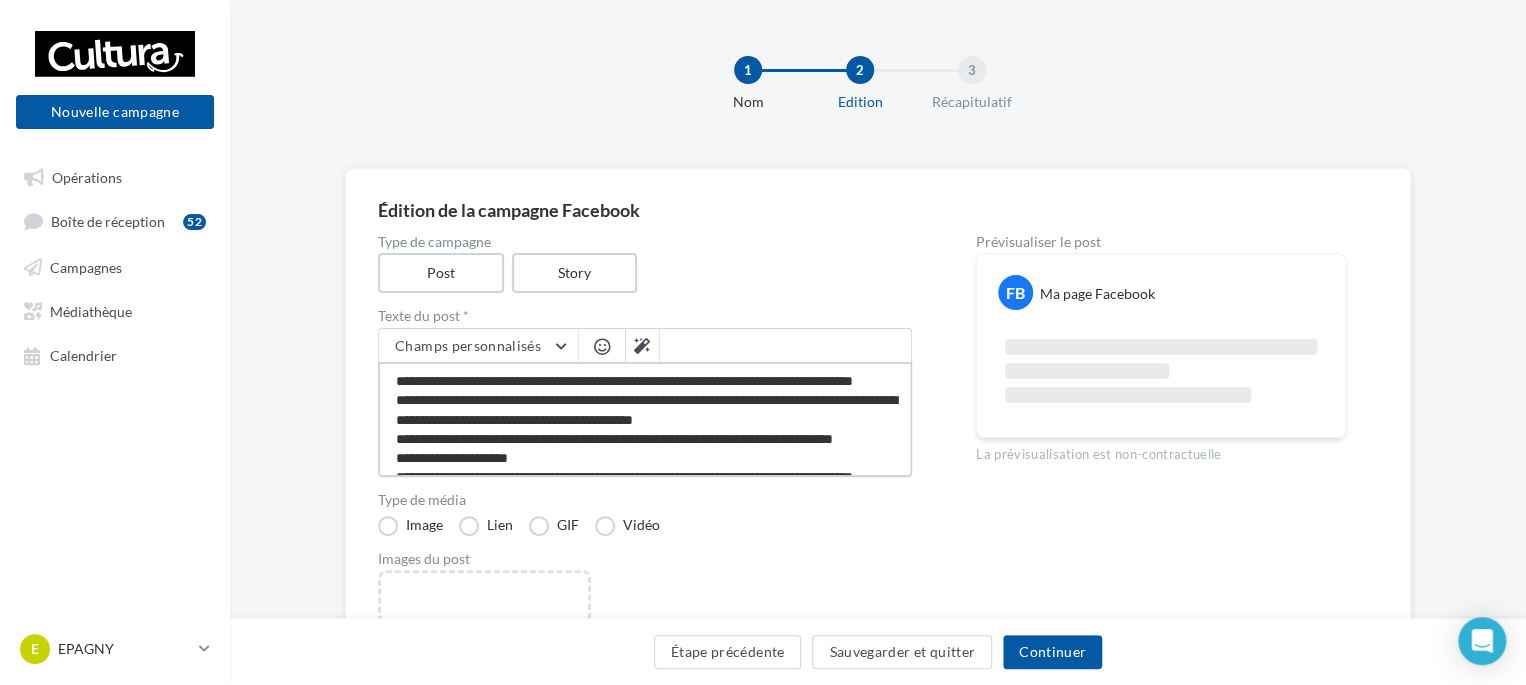 click on "**********" at bounding box center (645, 419) 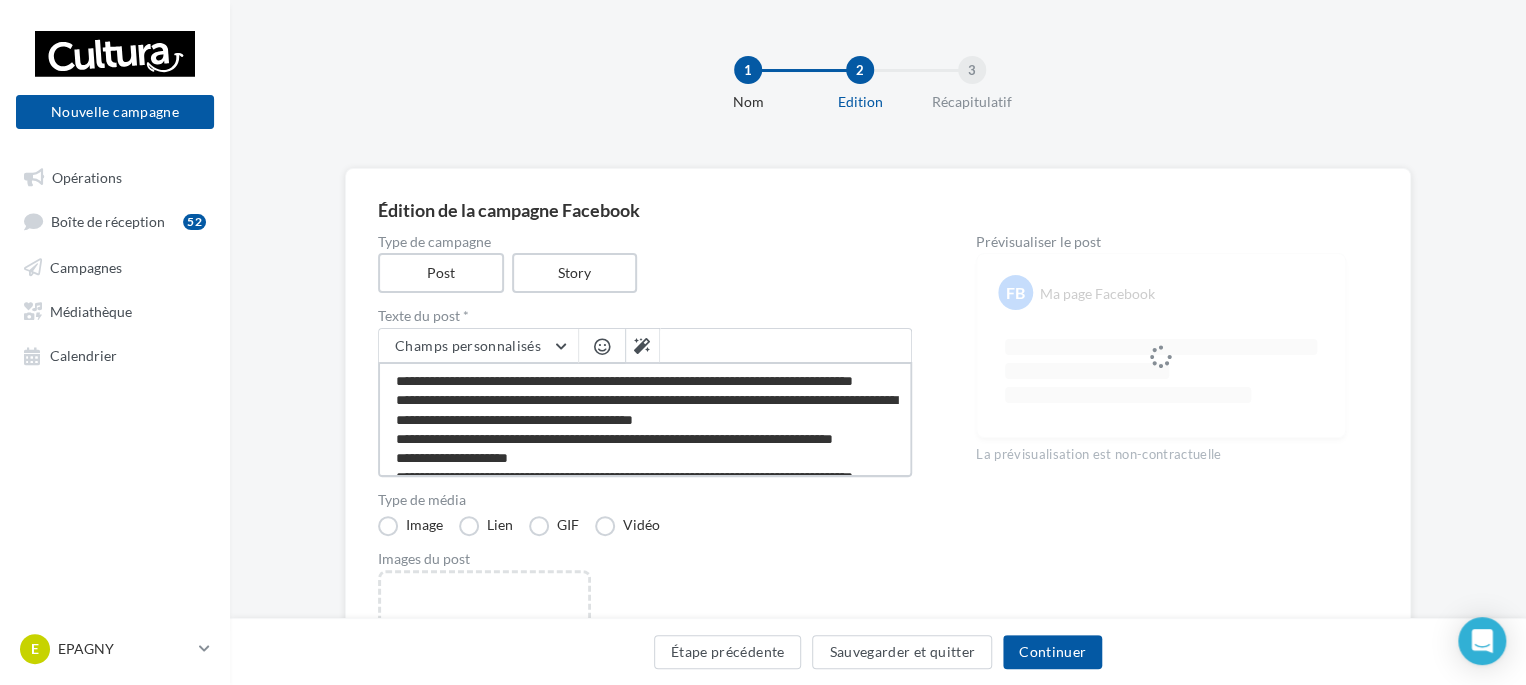 type on "**********" 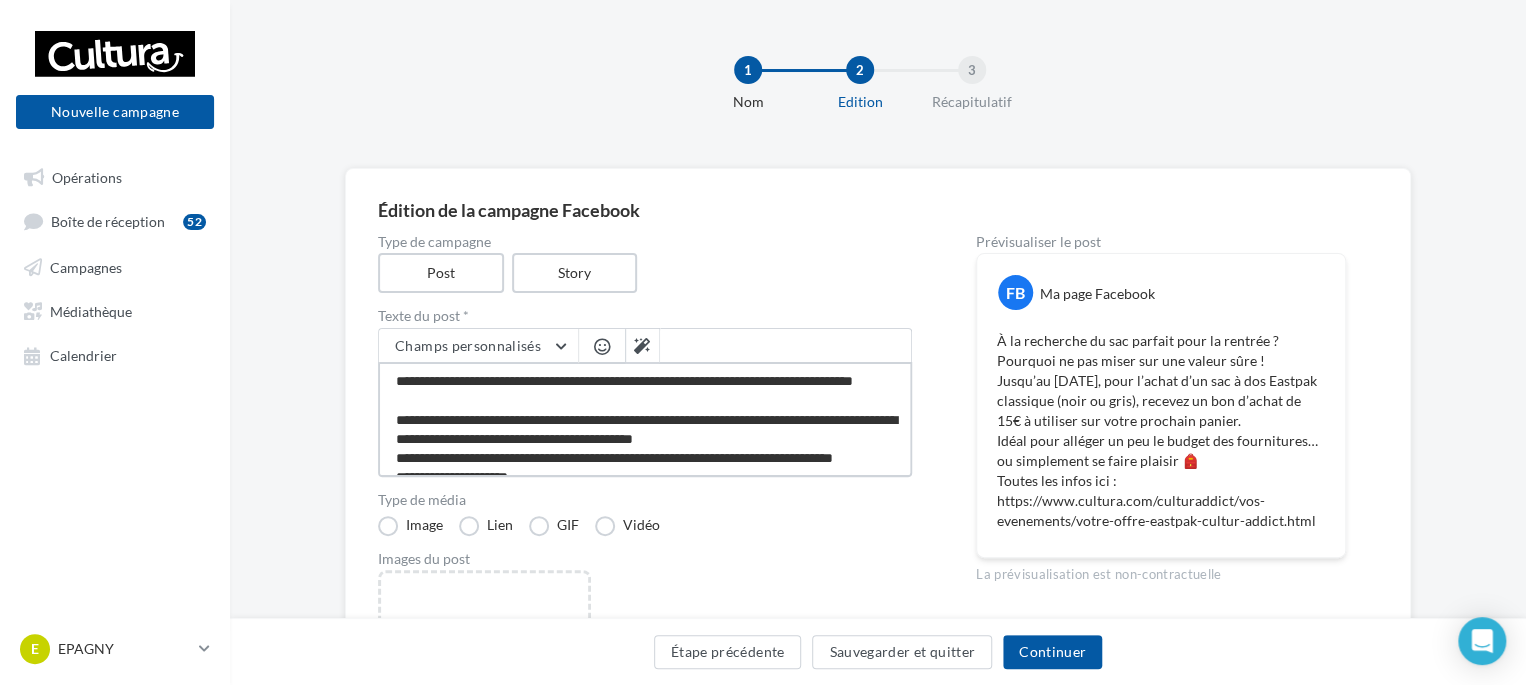 scroll, scrollTop: 96, scrollLeft: 0, axis: vertical 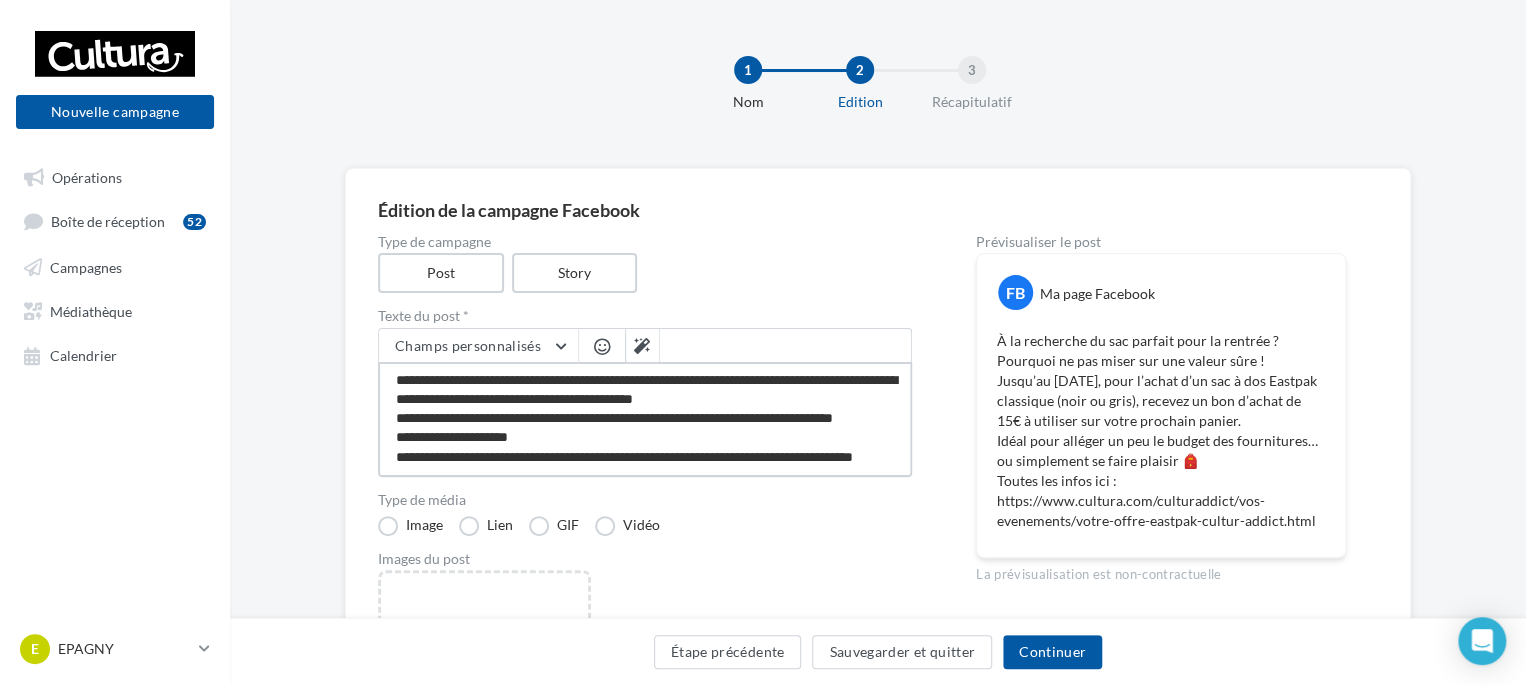 click on "**********" at bounding box center (645, 419) 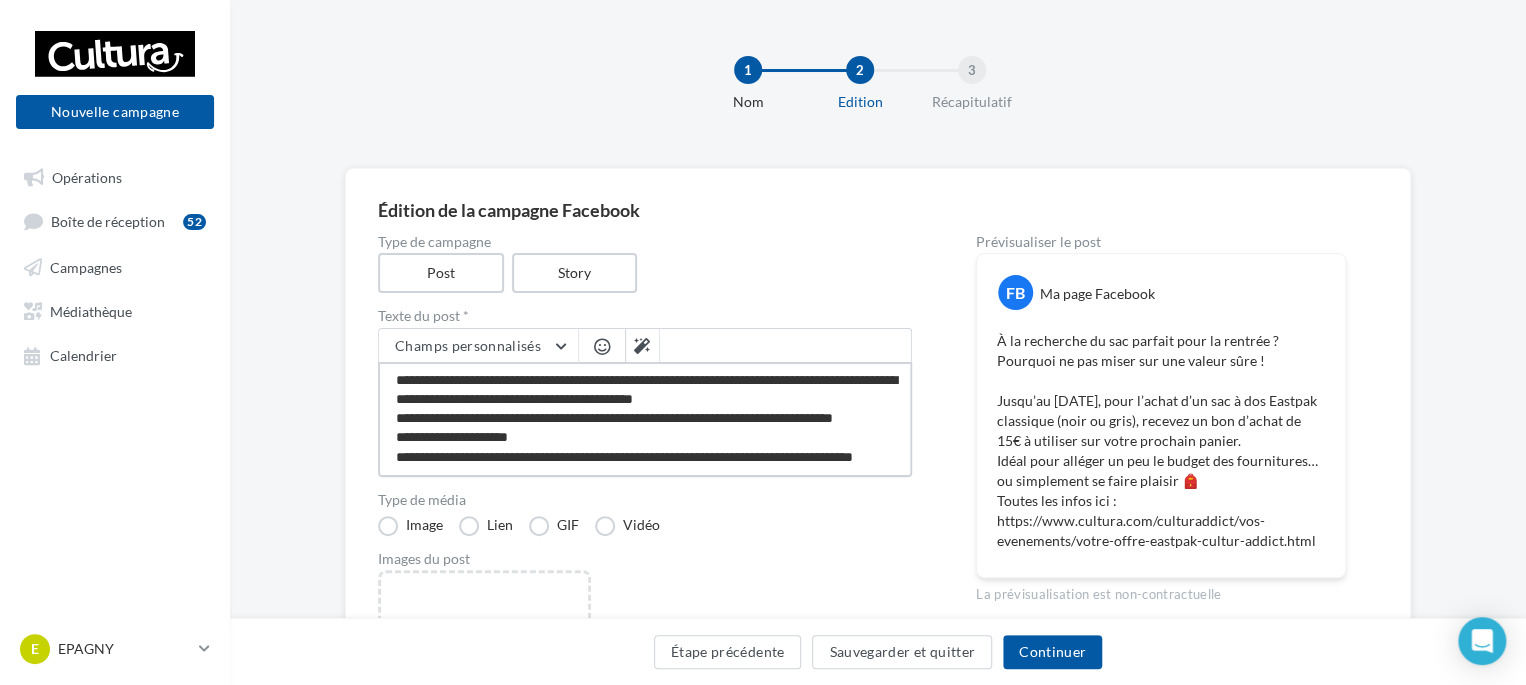 click on "**********" at bounding box center (645, 419) 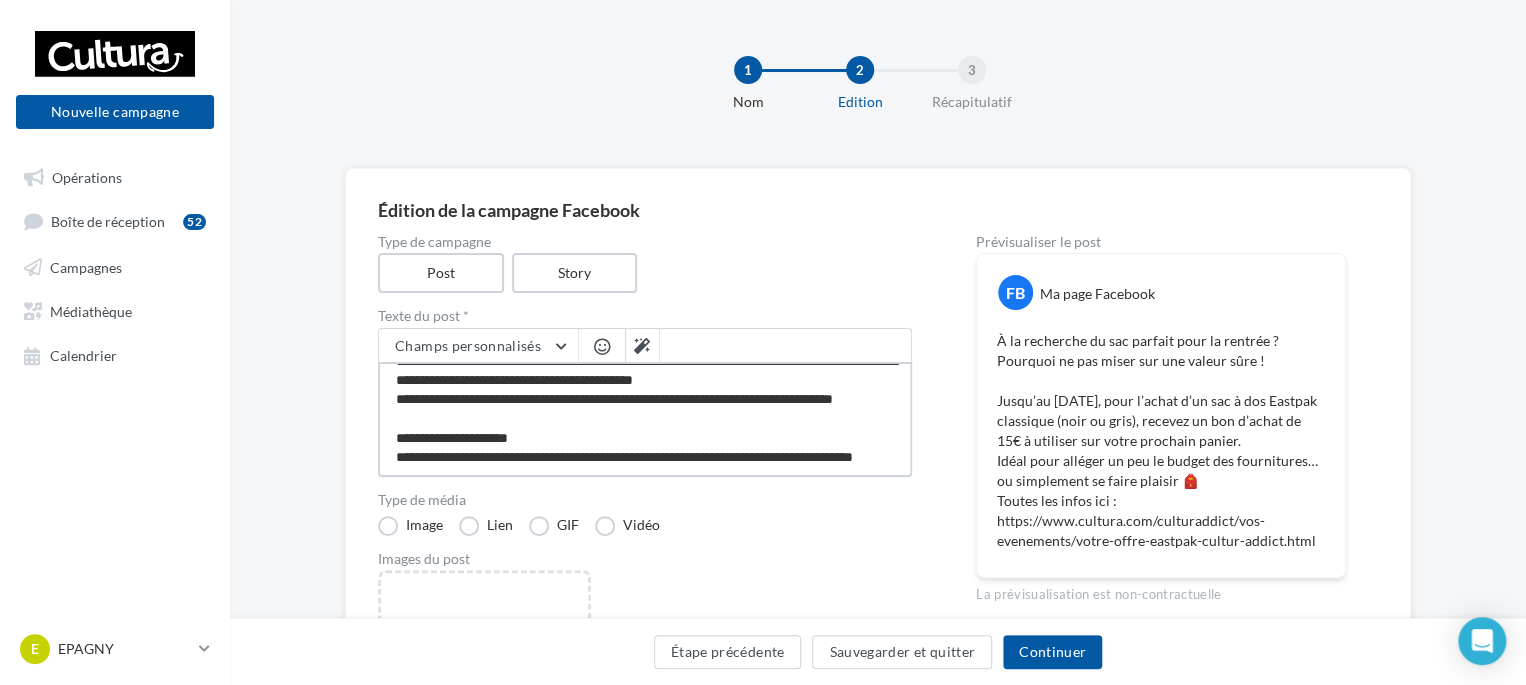 scroll, scrollTop: 116, scrollLeft: 0, axis: vertical 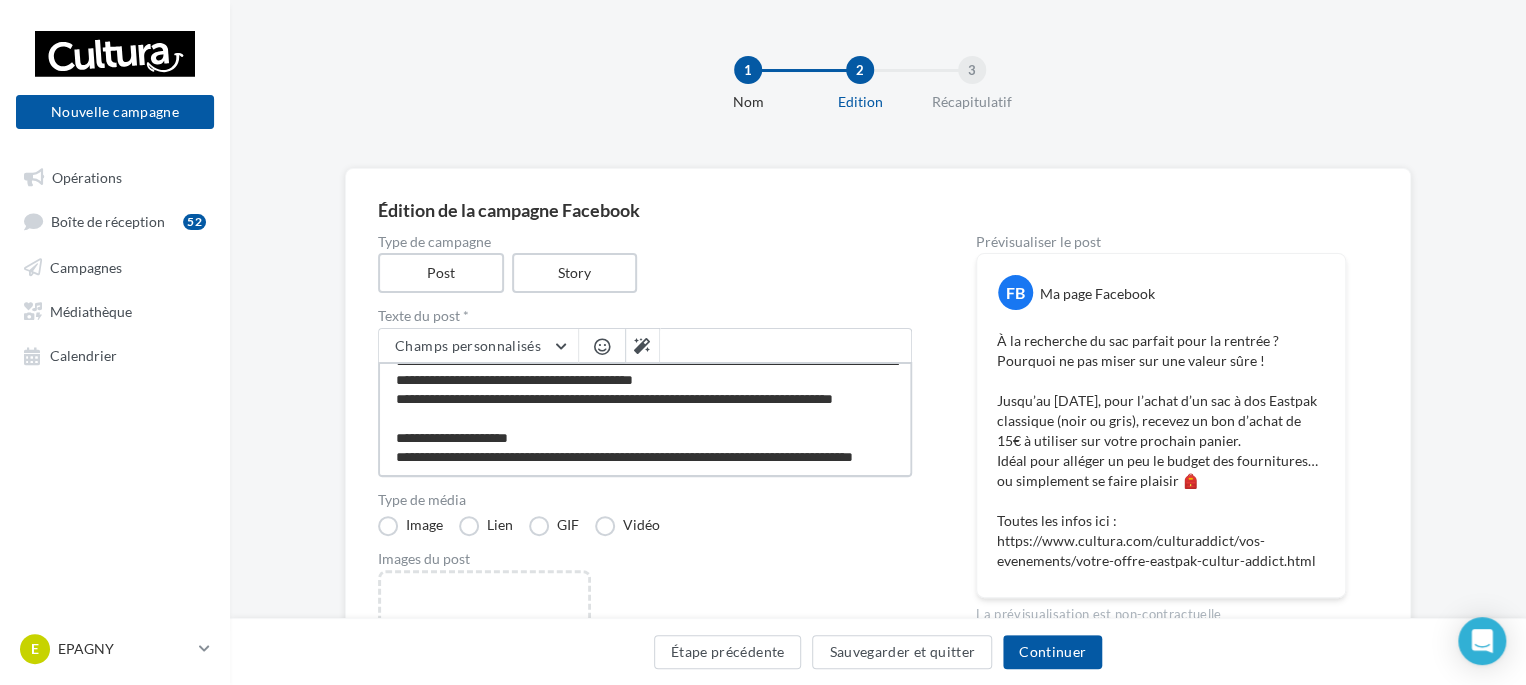 click on "**********" at bounding box center (645, 419) 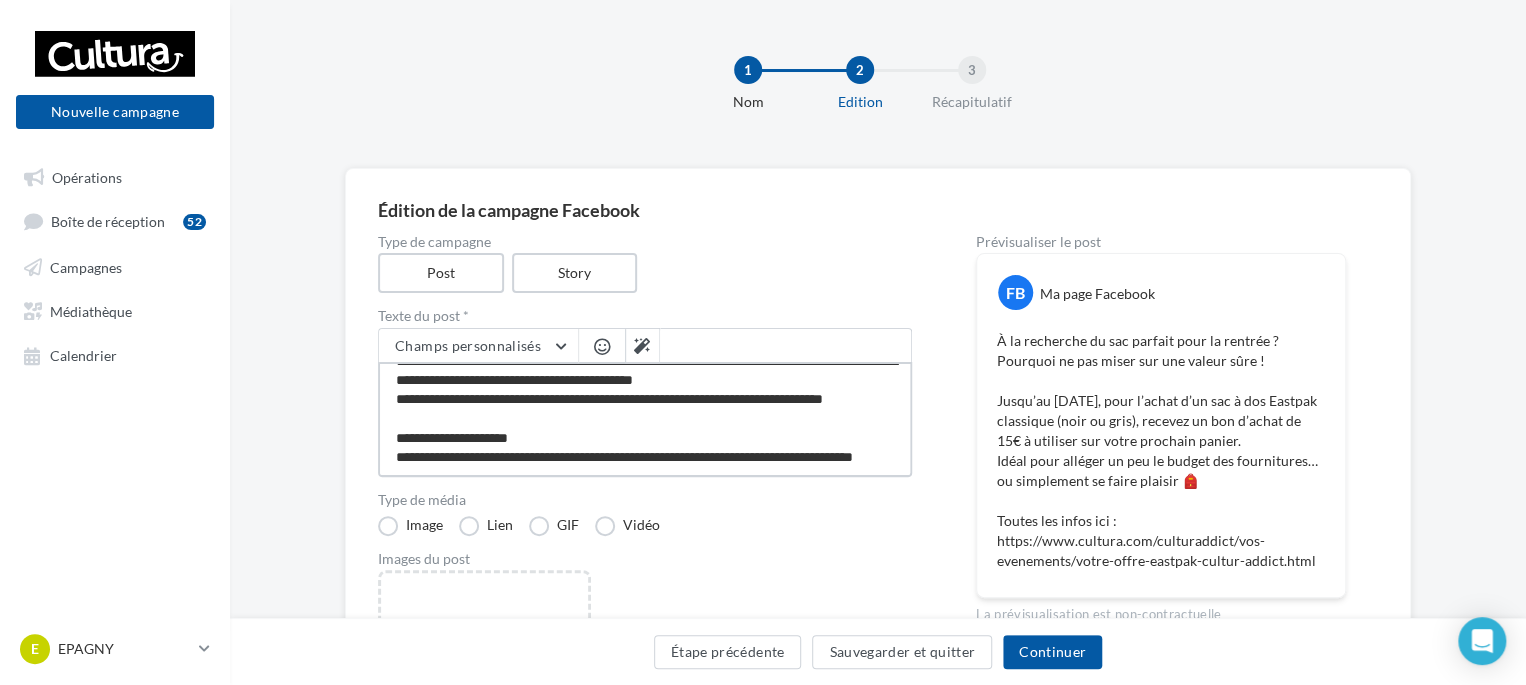 scroll, scrollTop: 0, scrollLeft: 0, axis: both 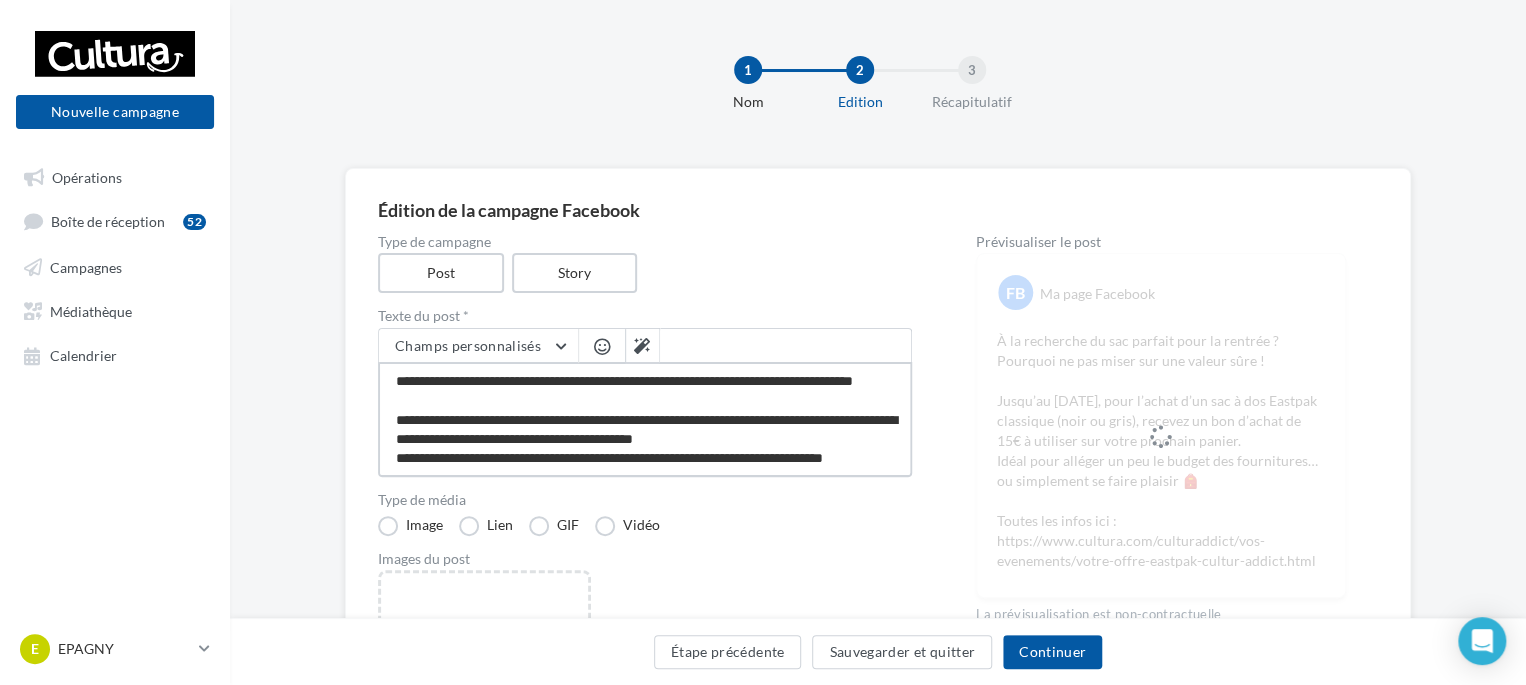 click on "**********" at bounding box center [645, 419] 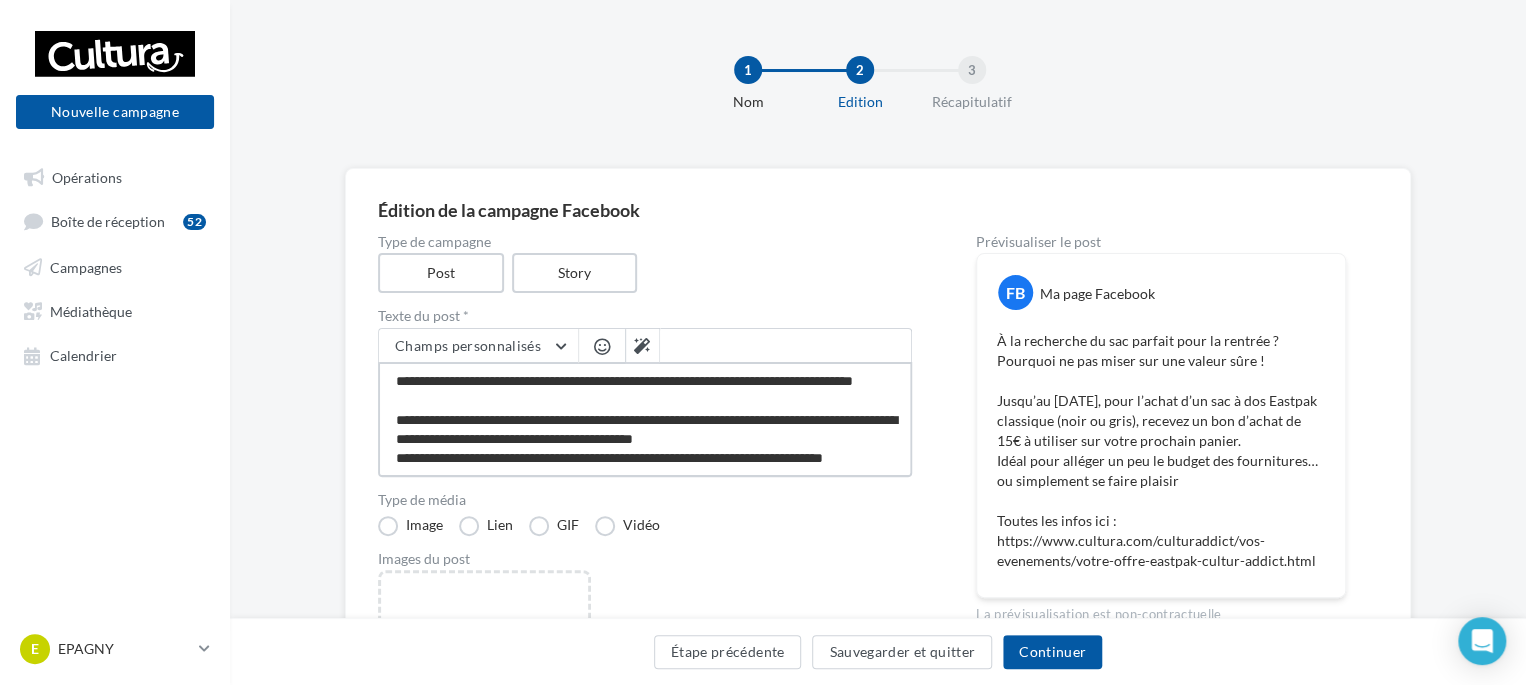 type on "**********" 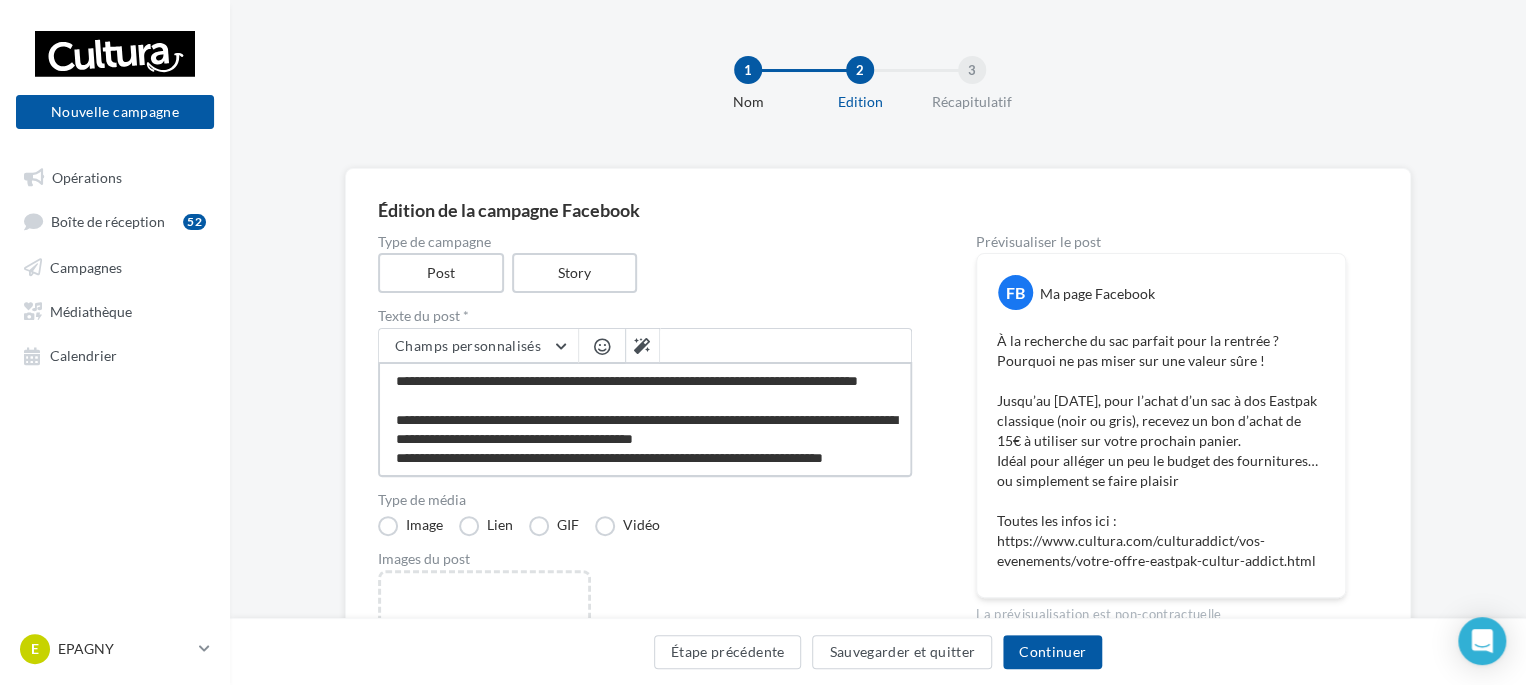 type on "**********" 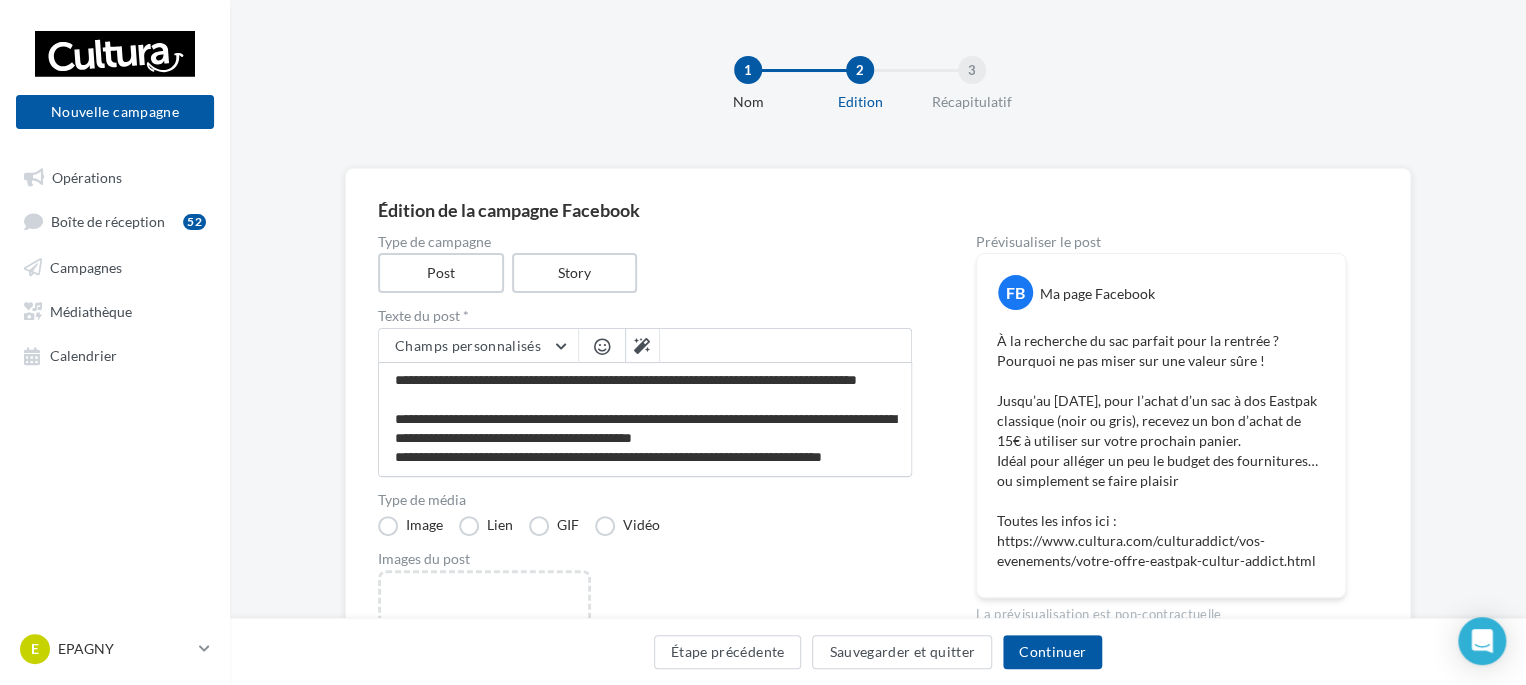 click at bounding box center [602, 346] 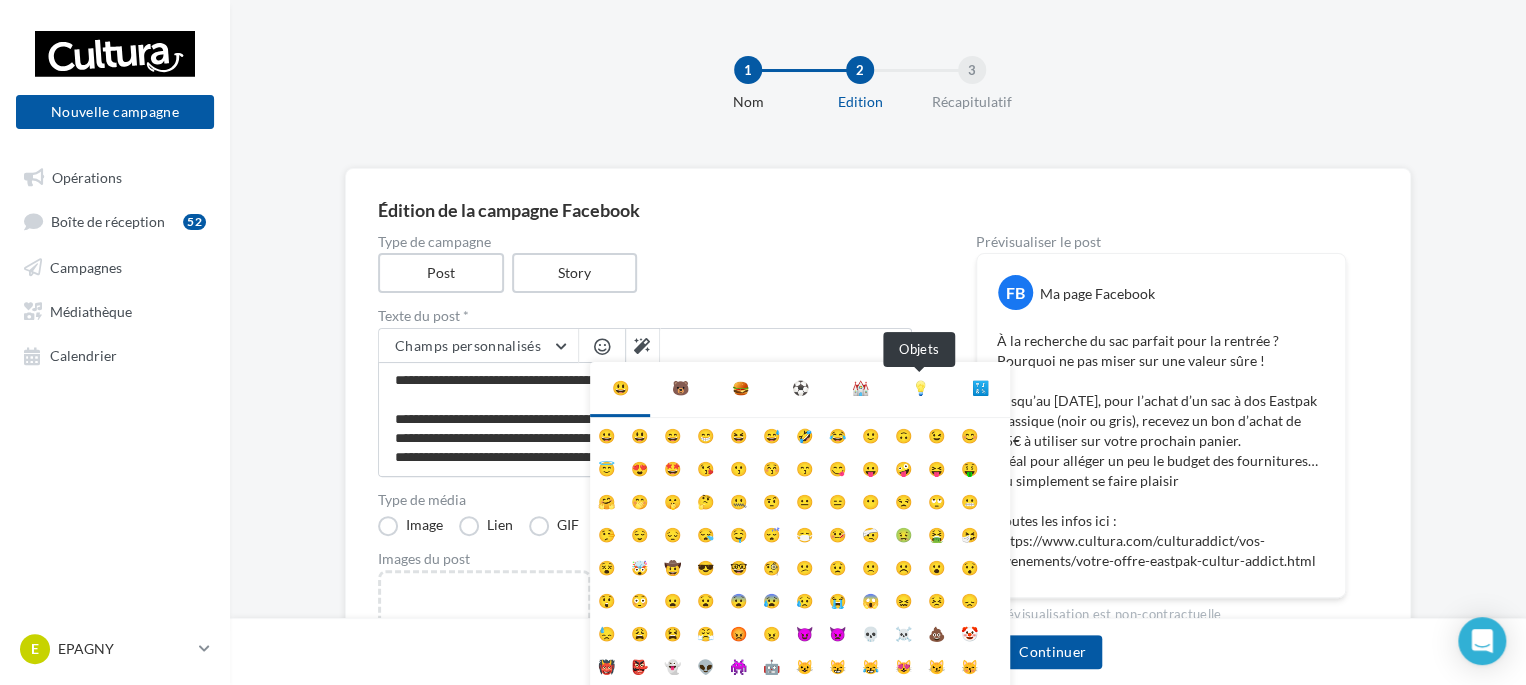 click on "💡" at bounding box center (920, 388) 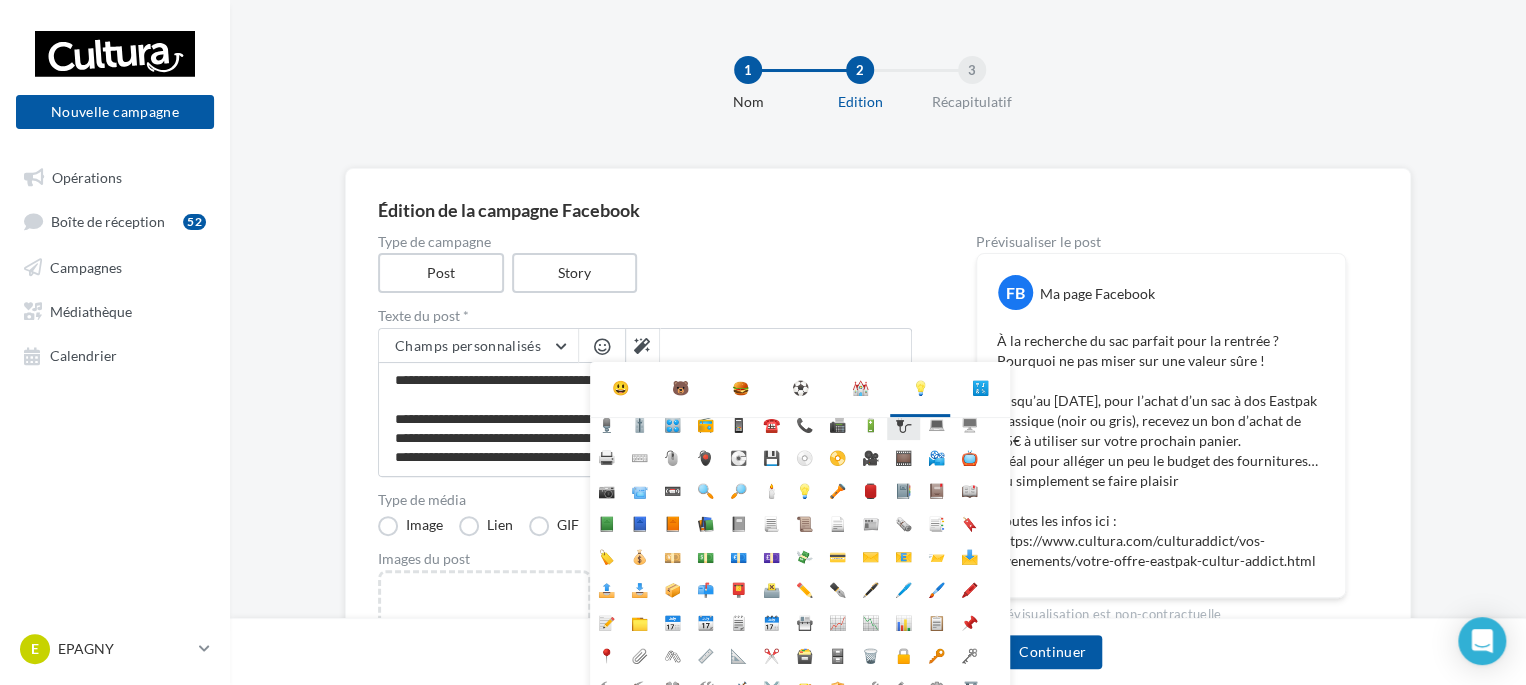scroll, scrollTop: 177, scrollLeft: 0, axis: vertical 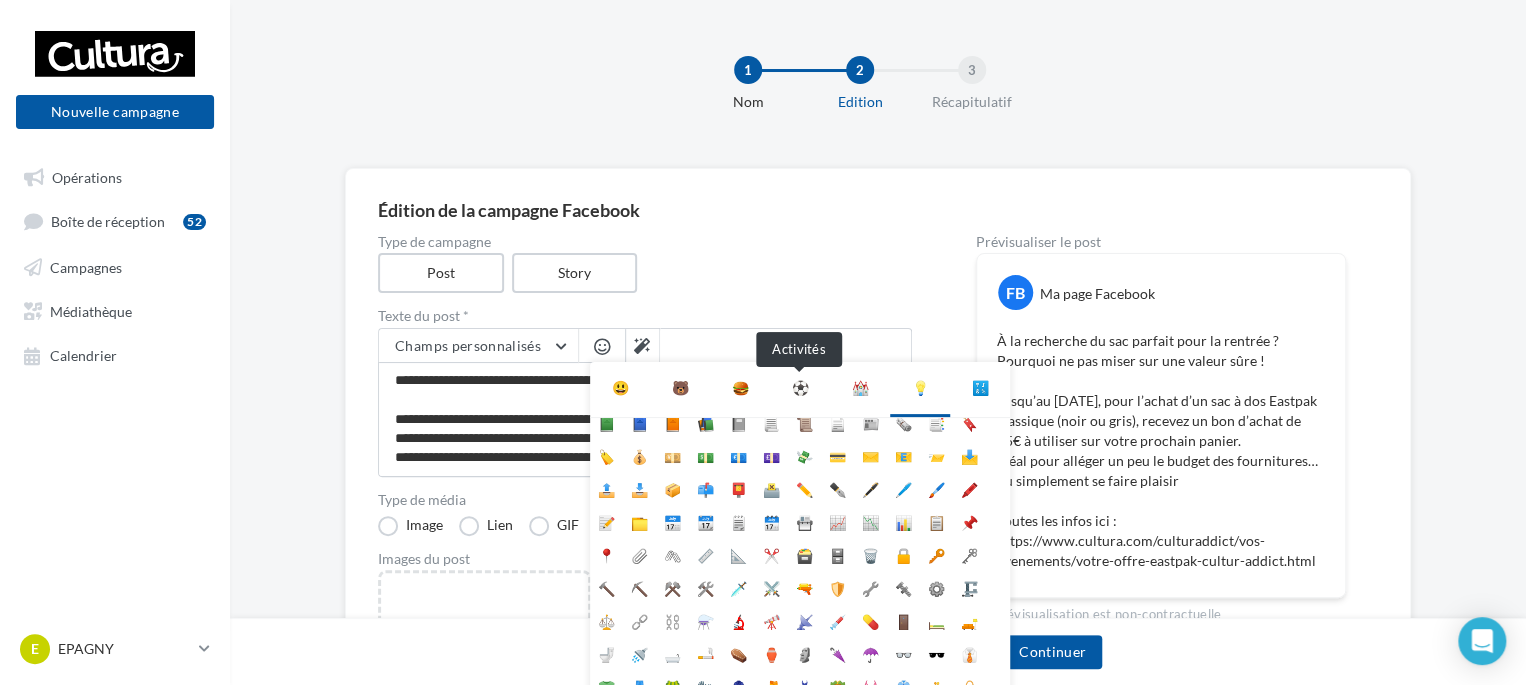 click on "⚽" at bounding box center [800, 388] 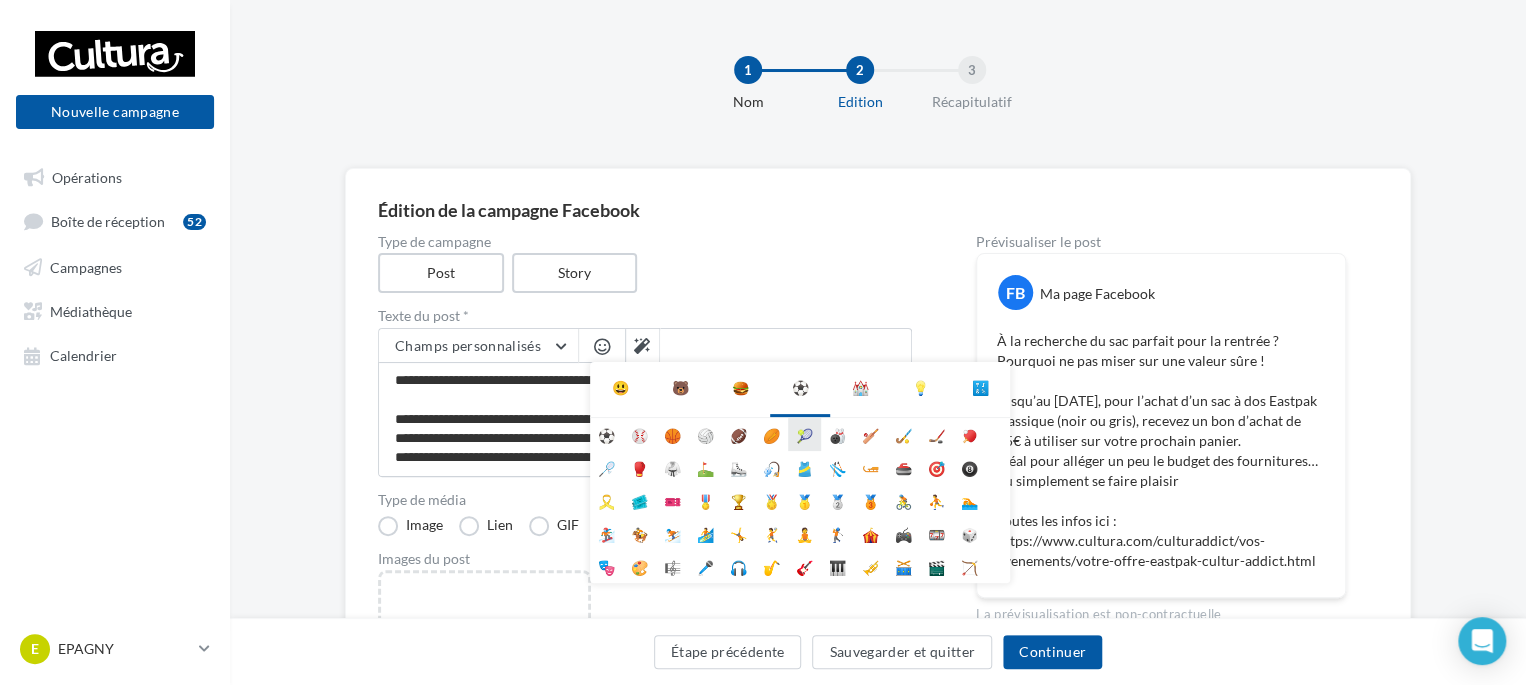 scroll, scrollTop: 0, scrollLeft: 0, axis: both 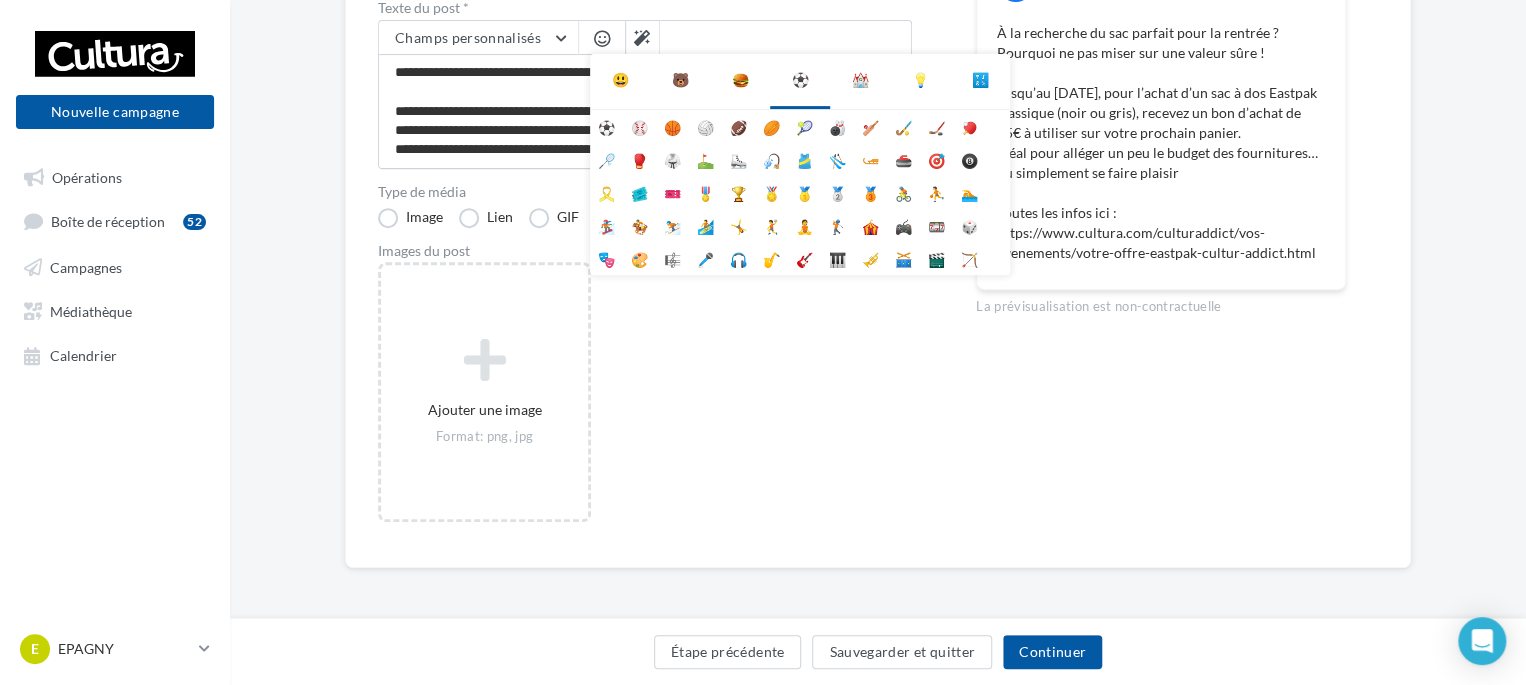 click on "😃" at bounding box center [620, 80] 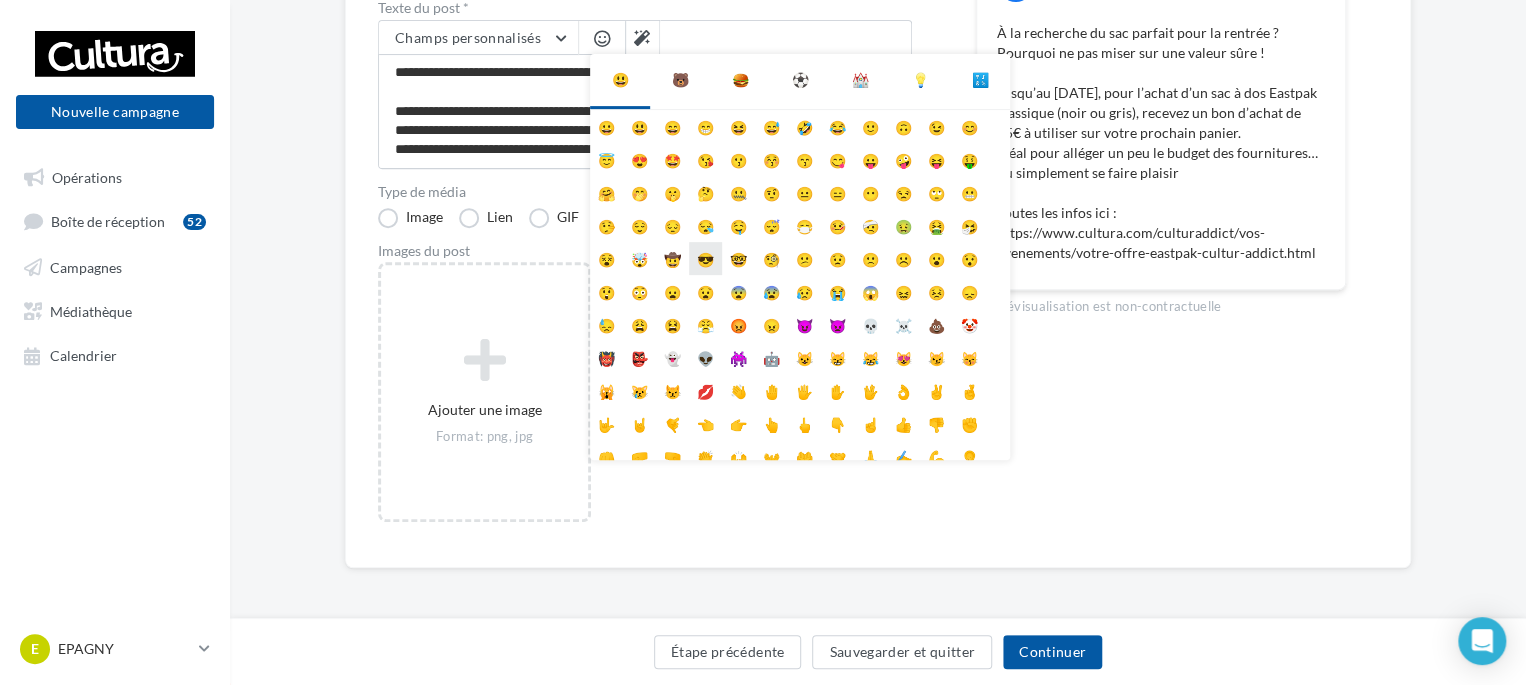scroll, scrollTop: 78, scrollLeft: 0, axis: vertical 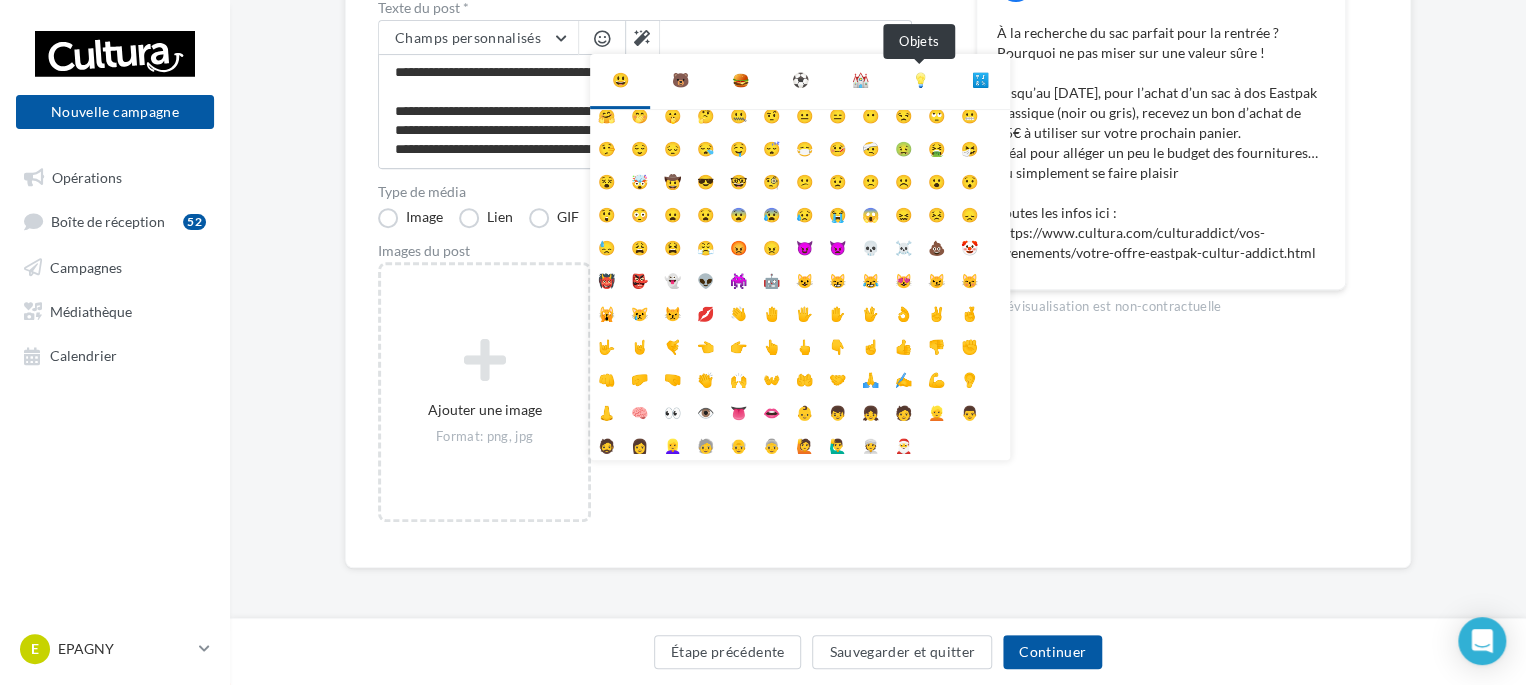 click on "💡" at bounding box center [920, 80] 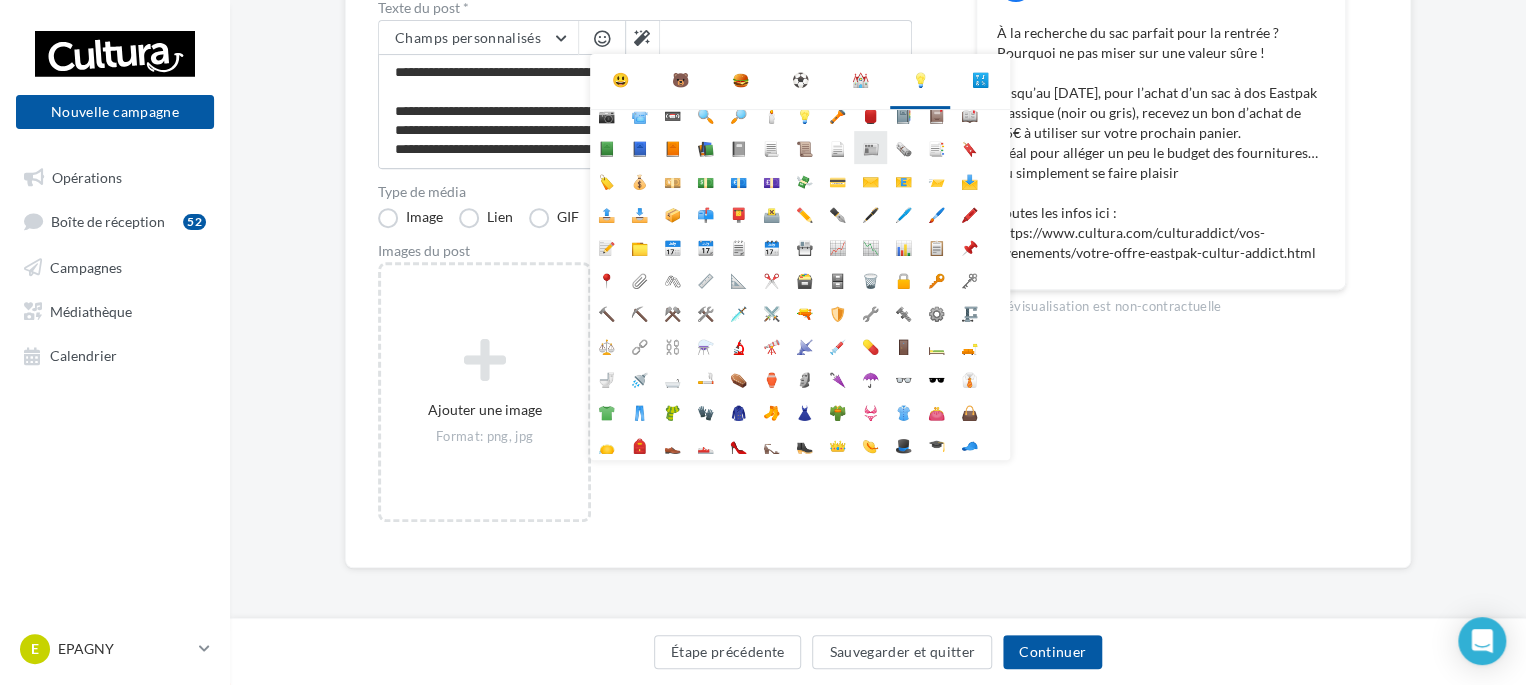 scroll, scrollTop: 177, scrollLeft: 0, axis: vertical 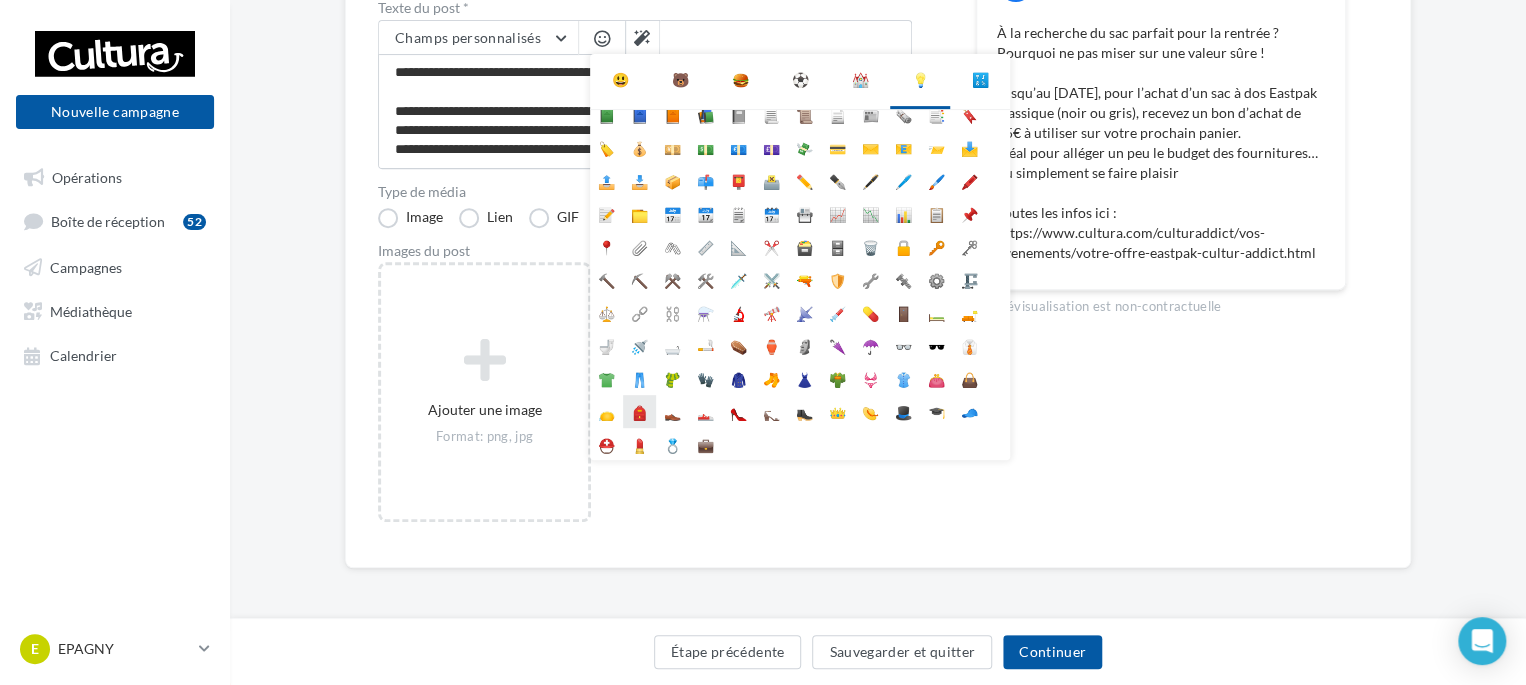 click on "🎒" at bounding box center (639, 411) 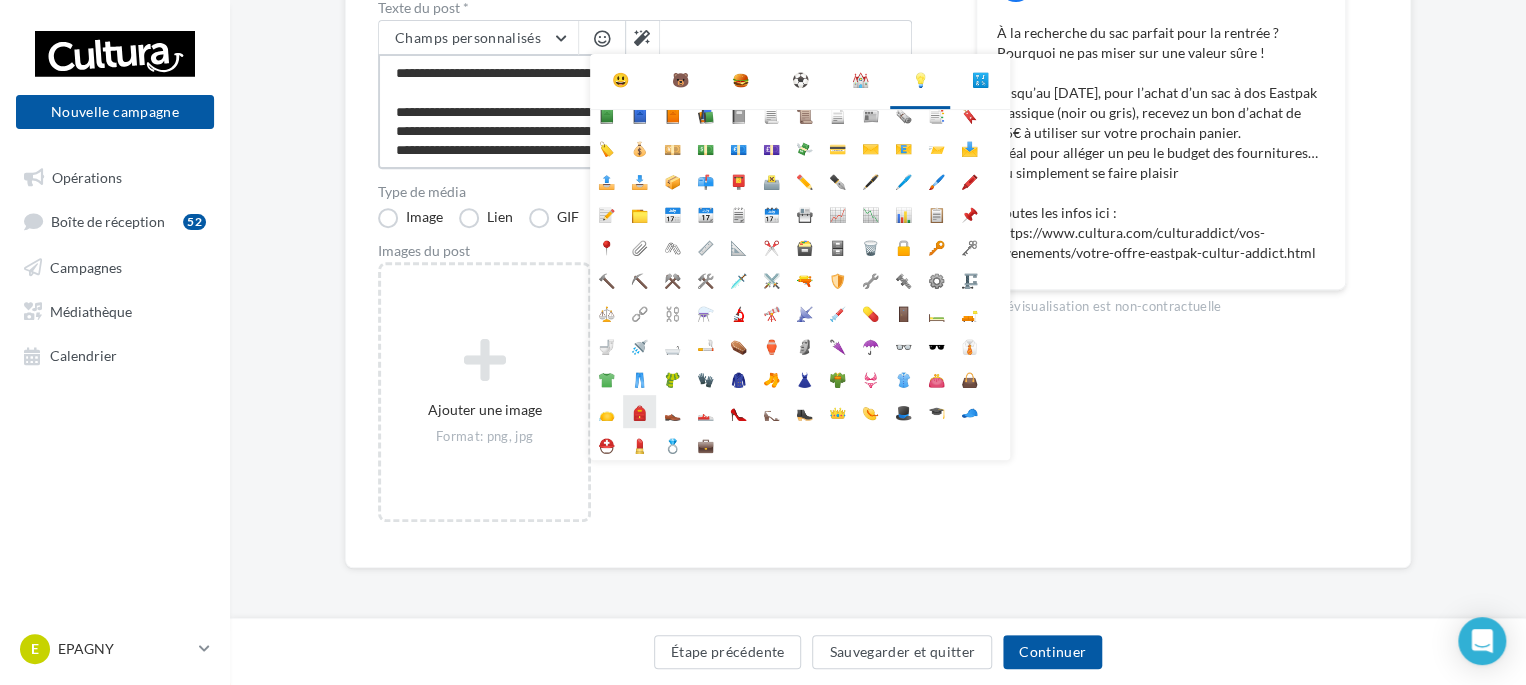 type on "**********" 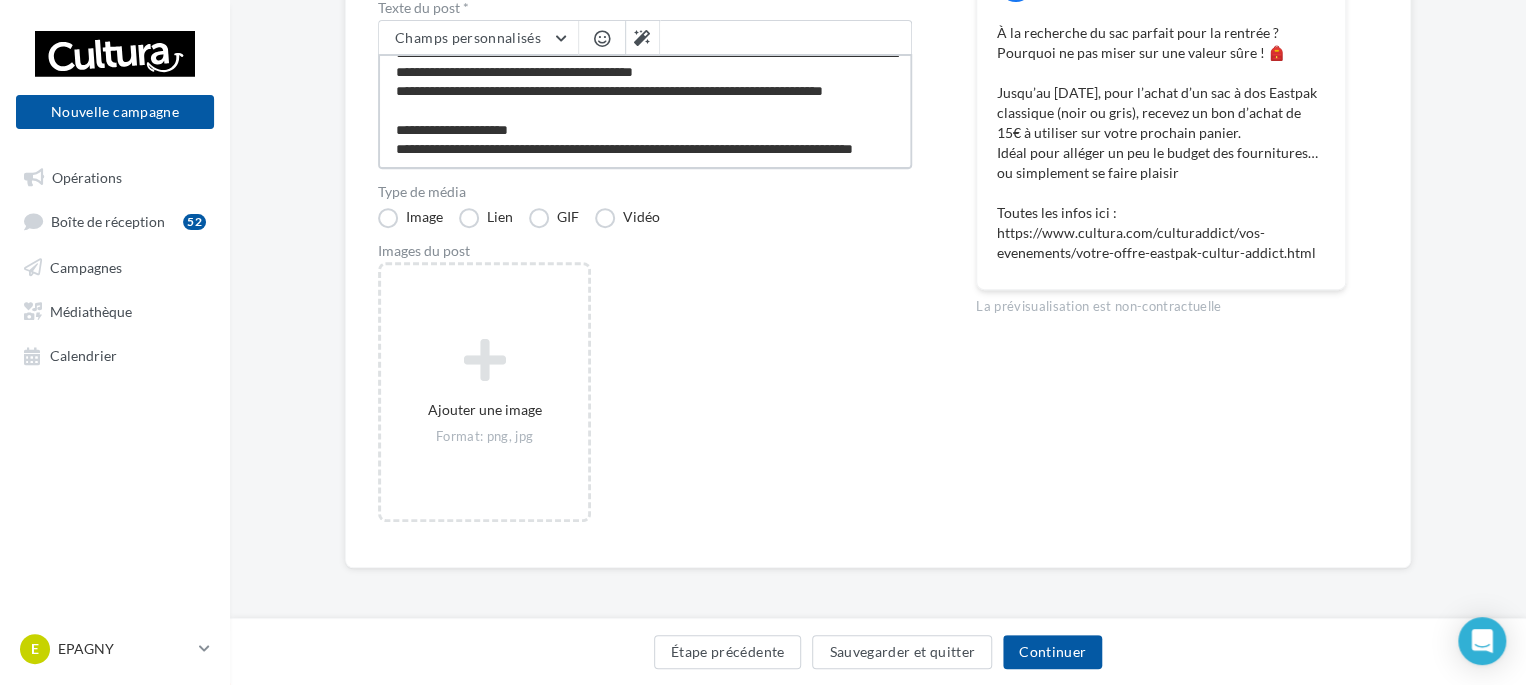 scroll, scrollTop: 116, scrollLeft: 0, axis: vertical 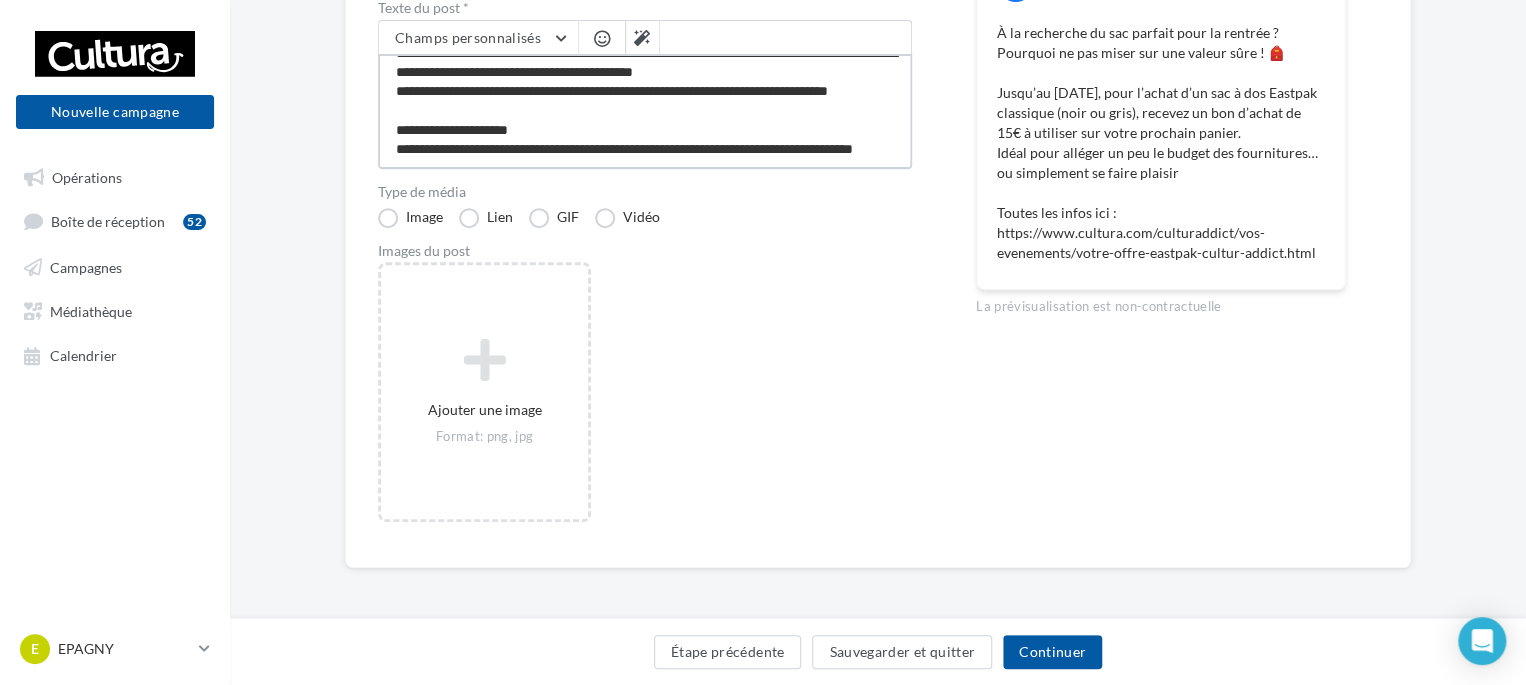 type on "**********" 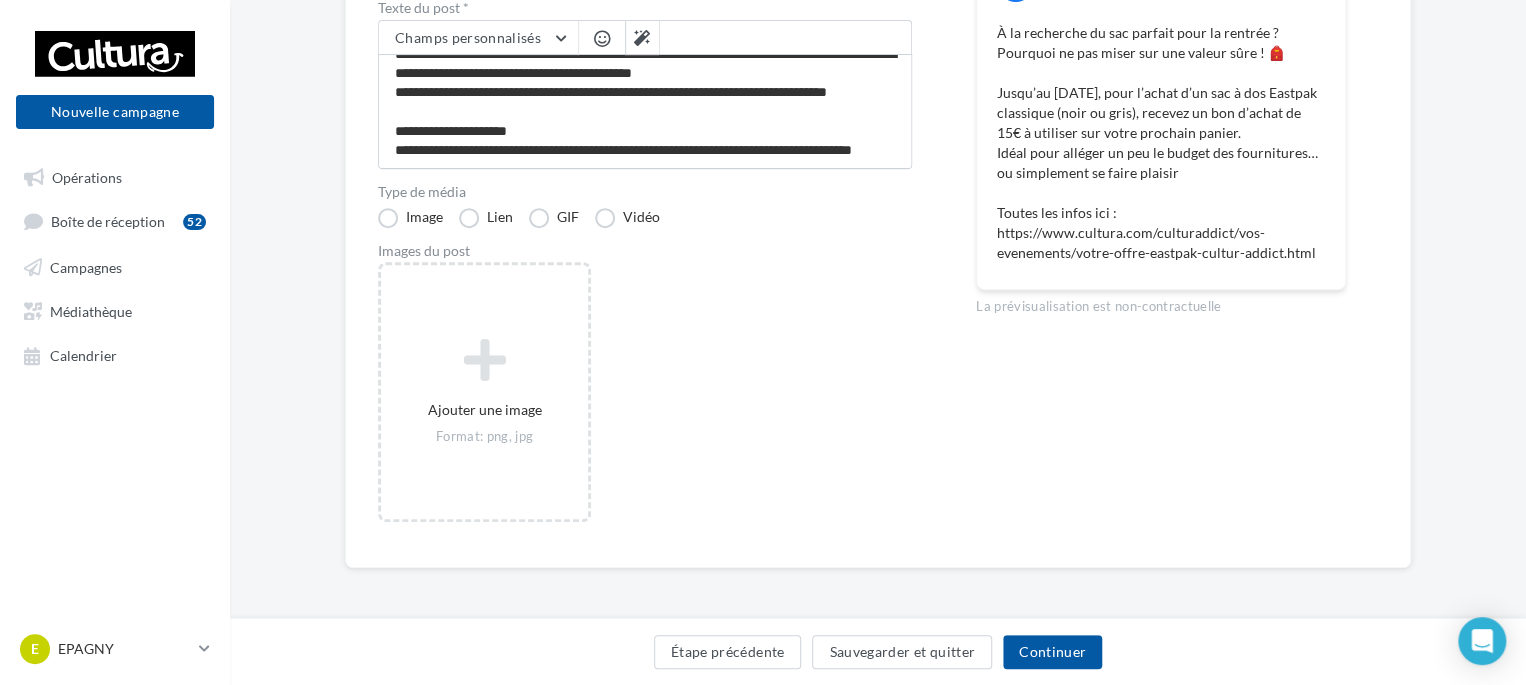 scroll, scrollTop: 114, scrollLeft: 0, axis: vertical 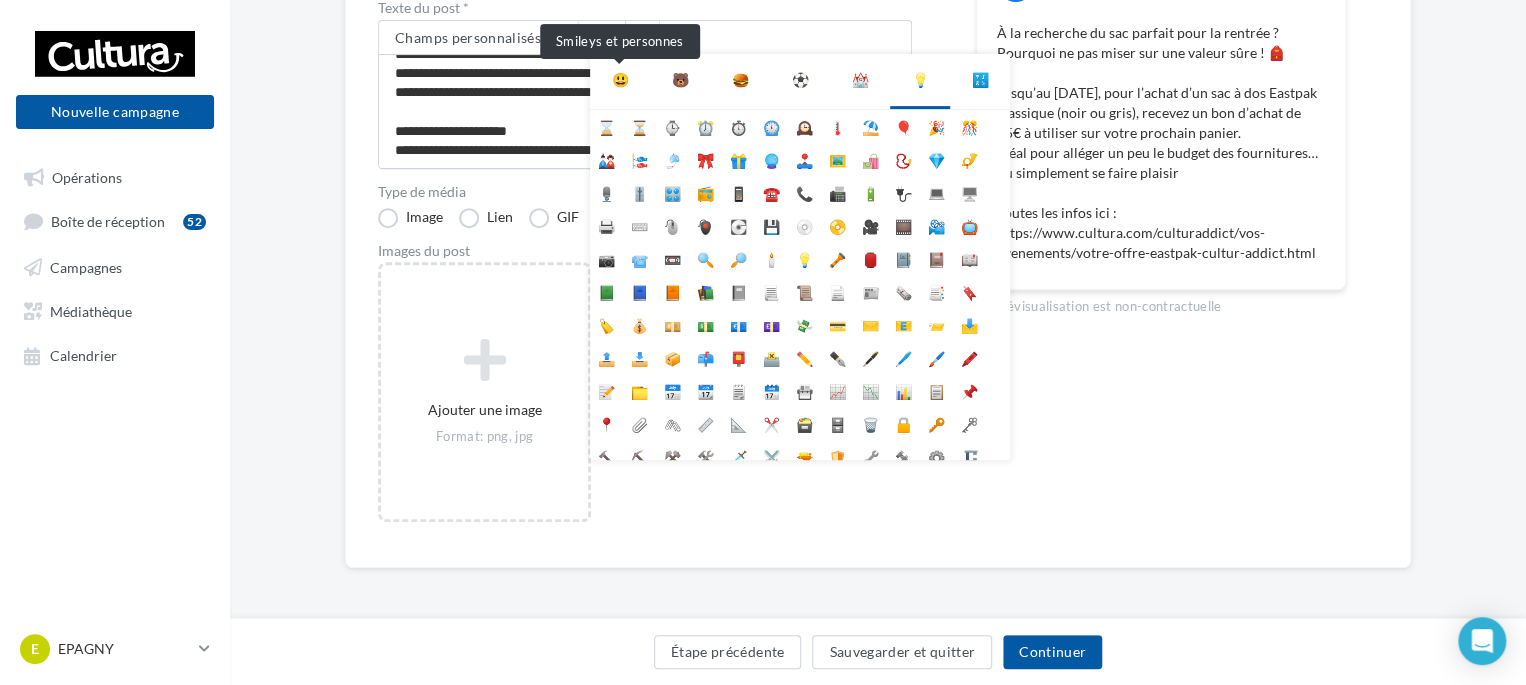 click on "😃" at bounding box center (620, 80) 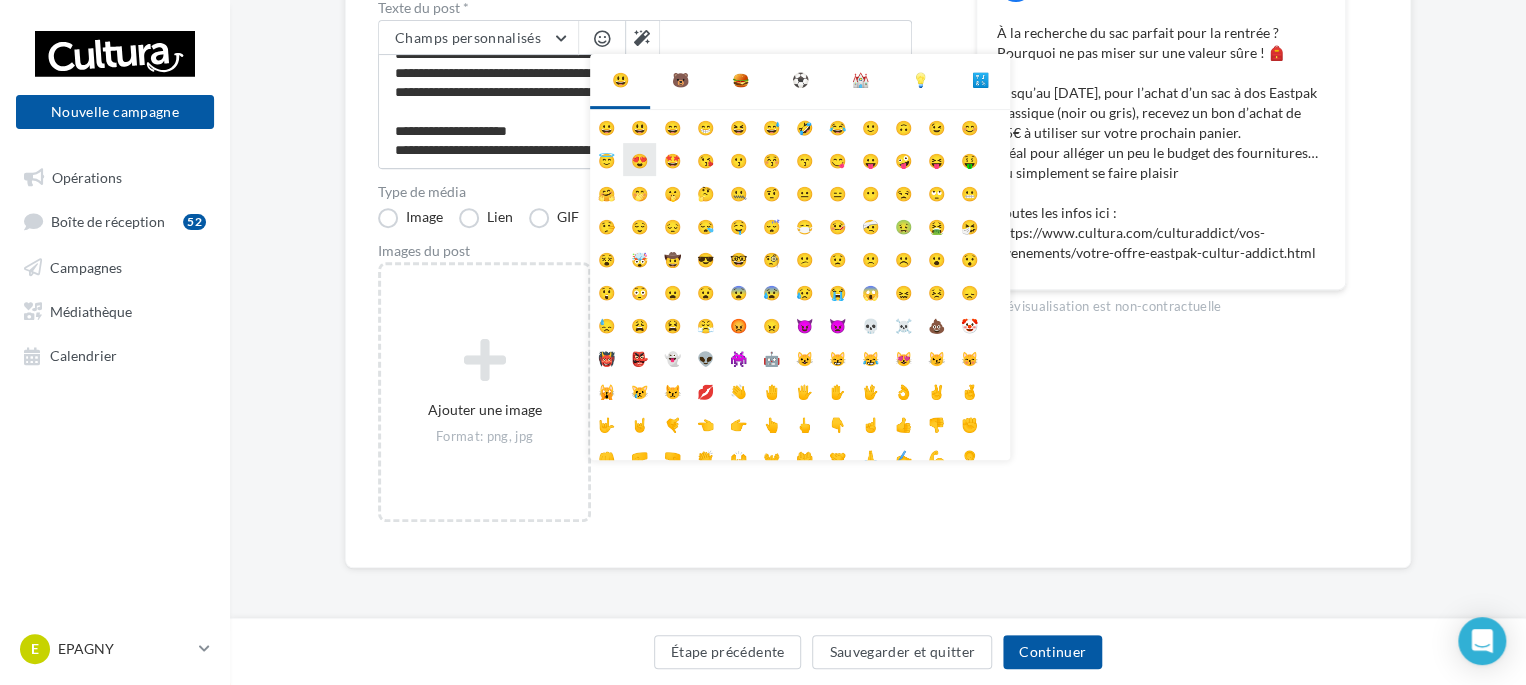 click on "😍" at bounding box center (639, 159) 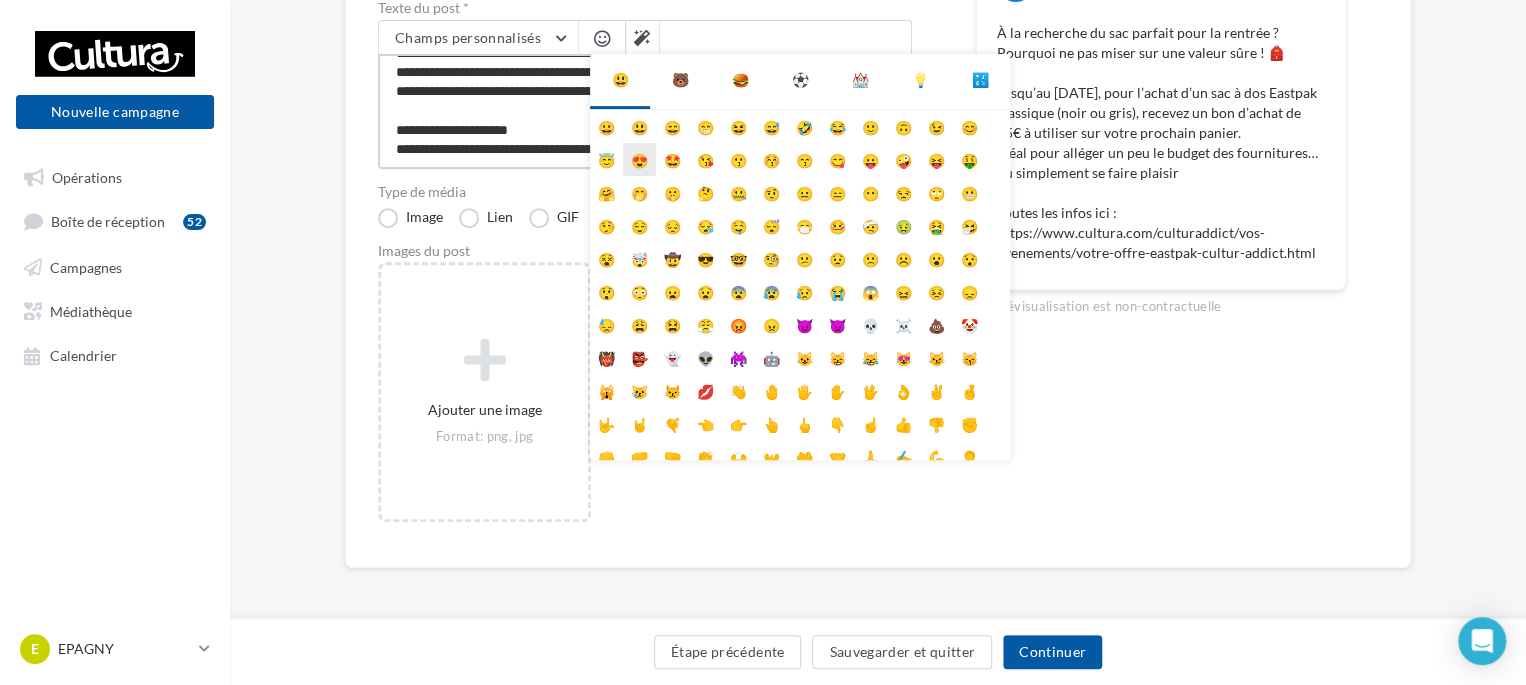 type on "**********" 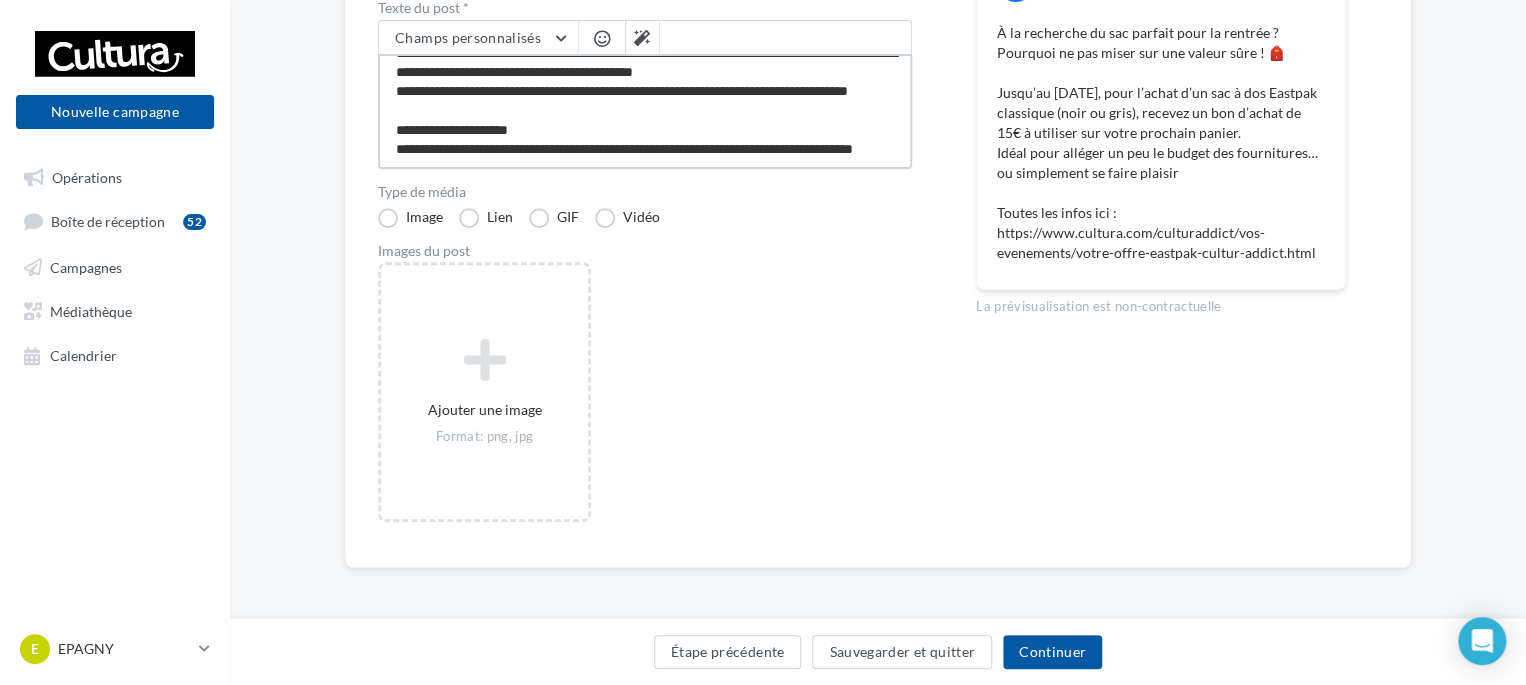 click on "**********" at bounding box center (645, 111) 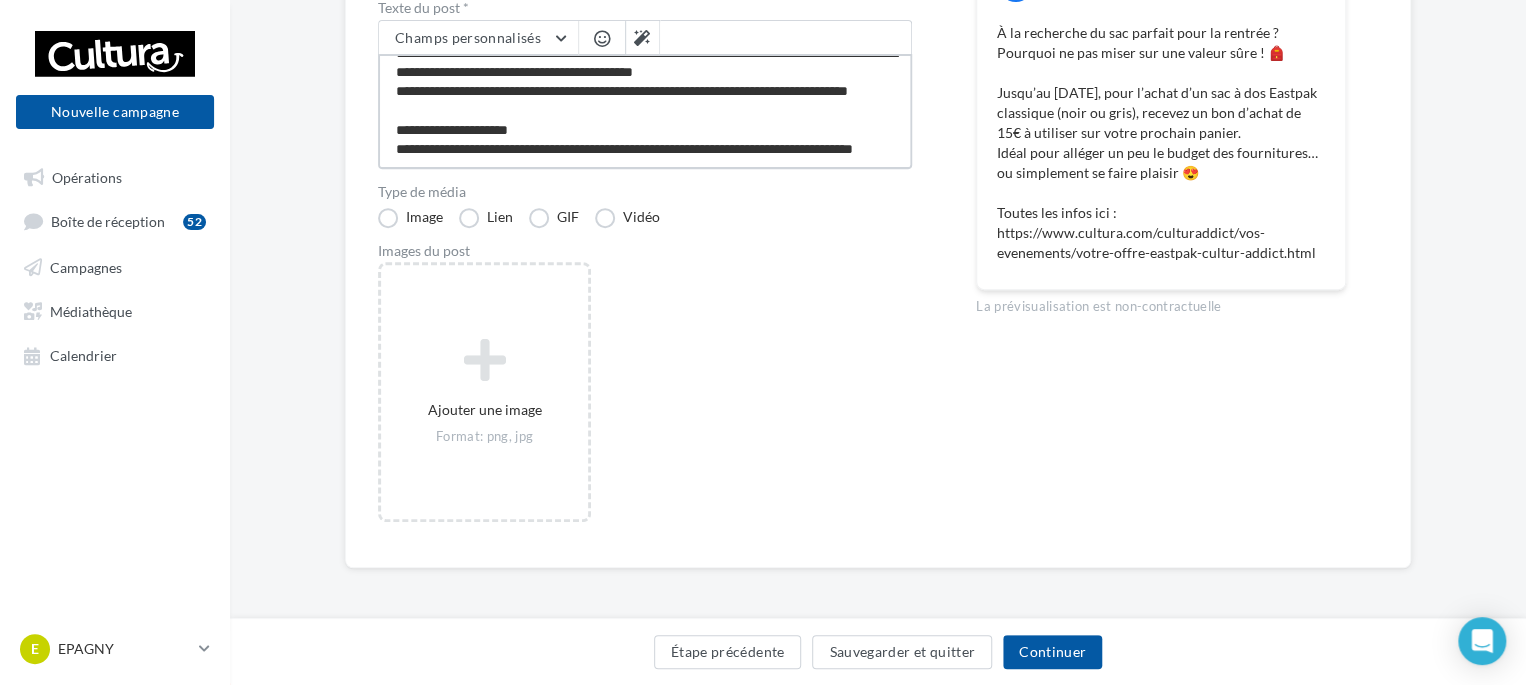 type on "**********" 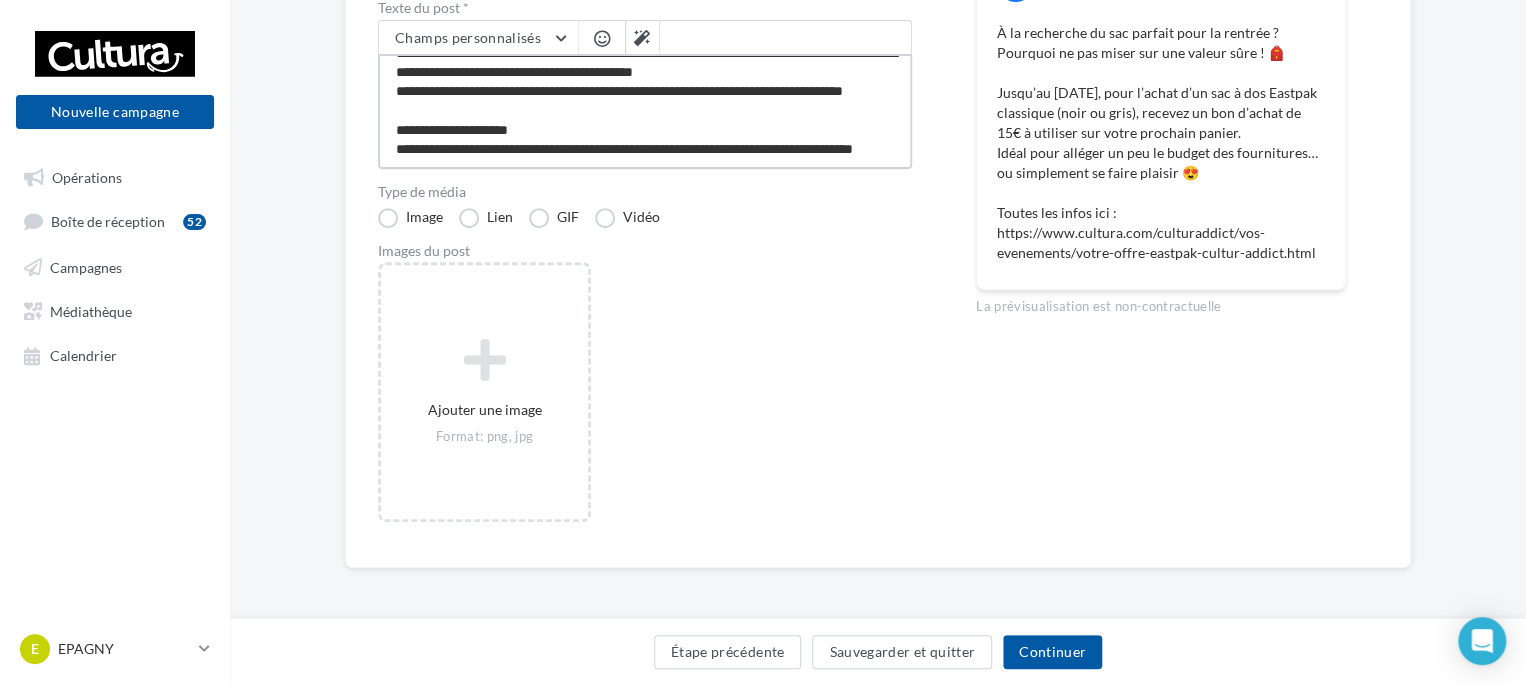 type on "**********" 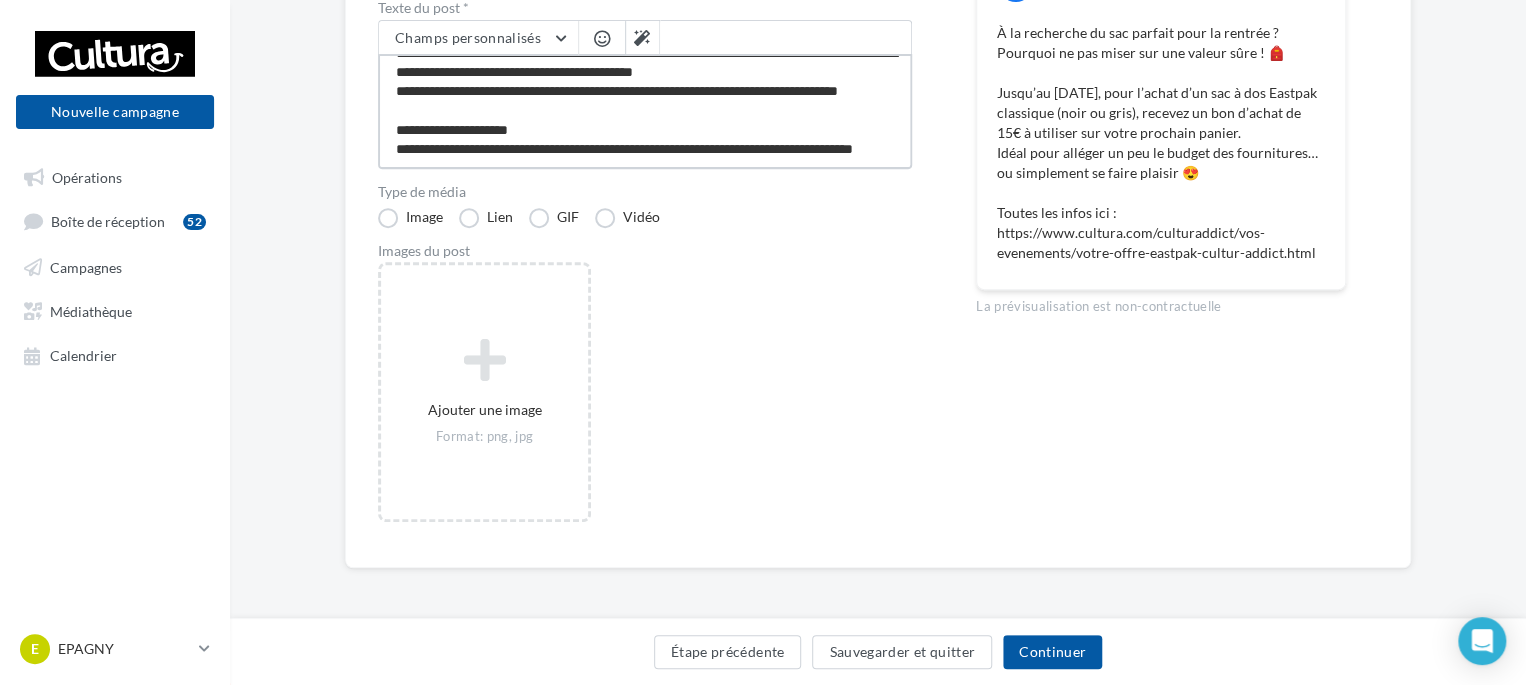 type on "**********" 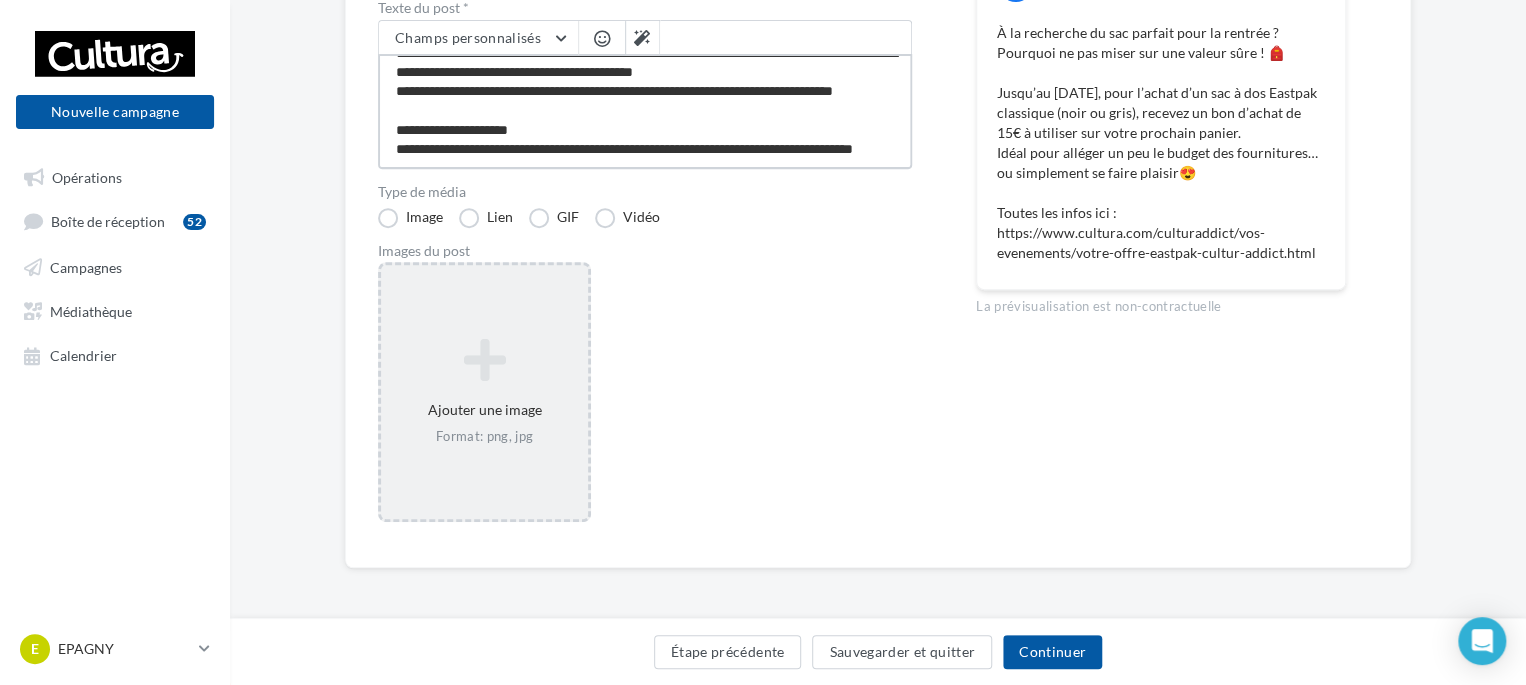 type on "**********" 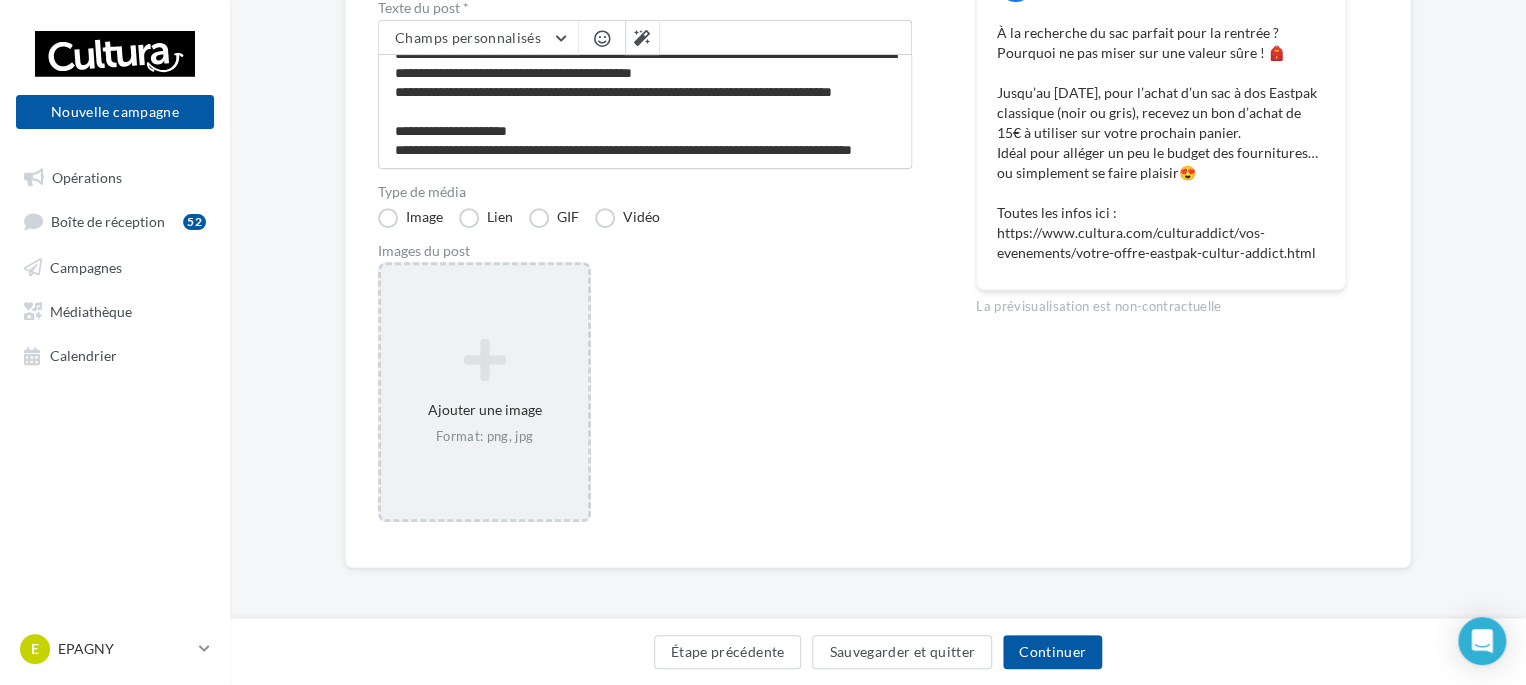 scroll, scrollTop: 114, scrollLeft: 0, axis: vertical 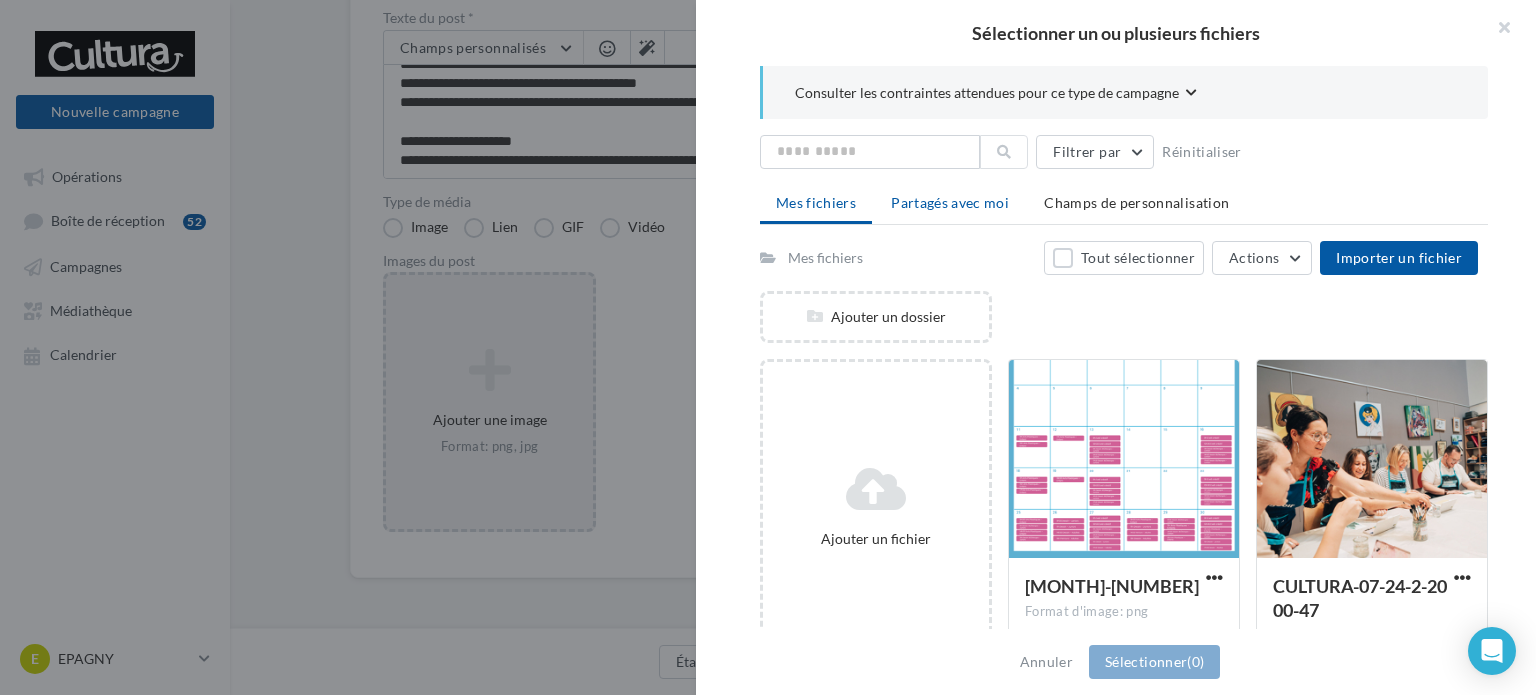 click on "Partagés avec moi" at bounding box center [950, 202] 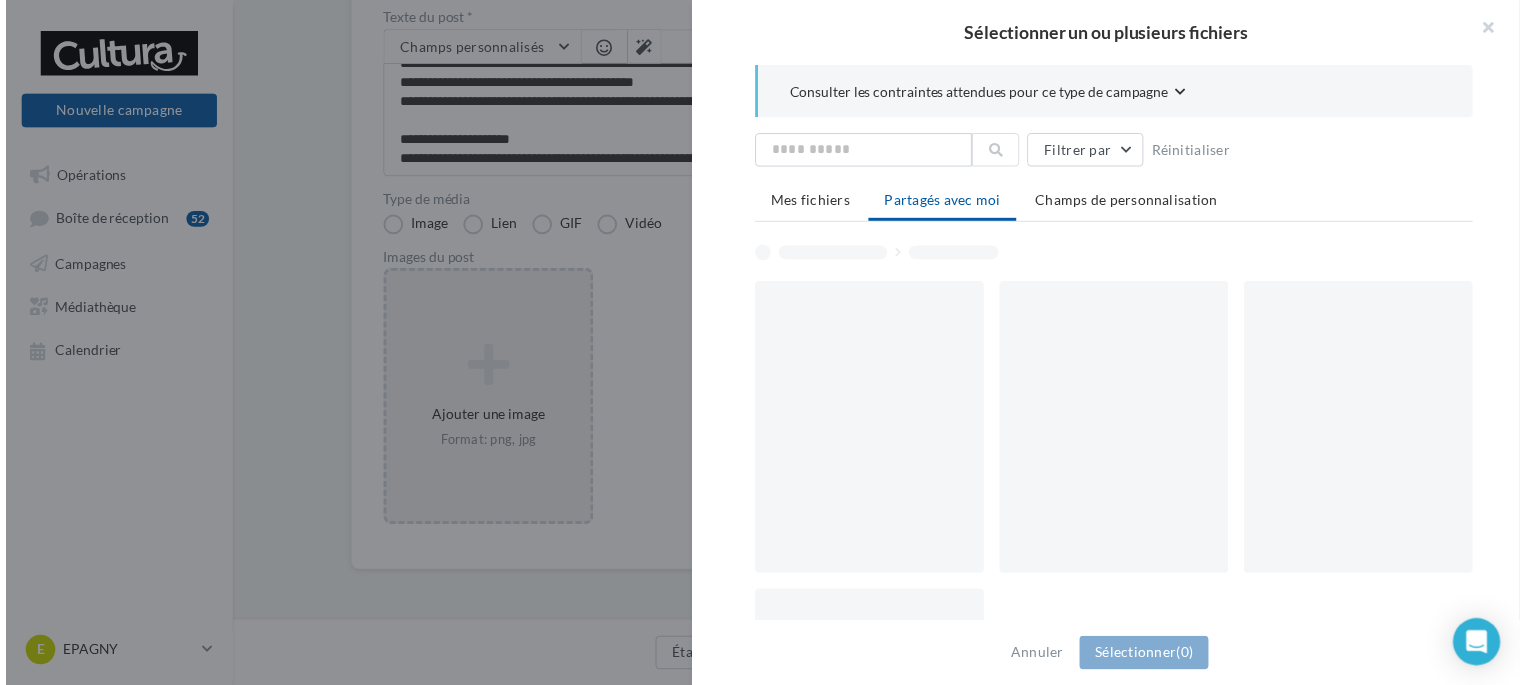 scroll, scrollTop: 308, scrollLeft: 0, axis: vertical 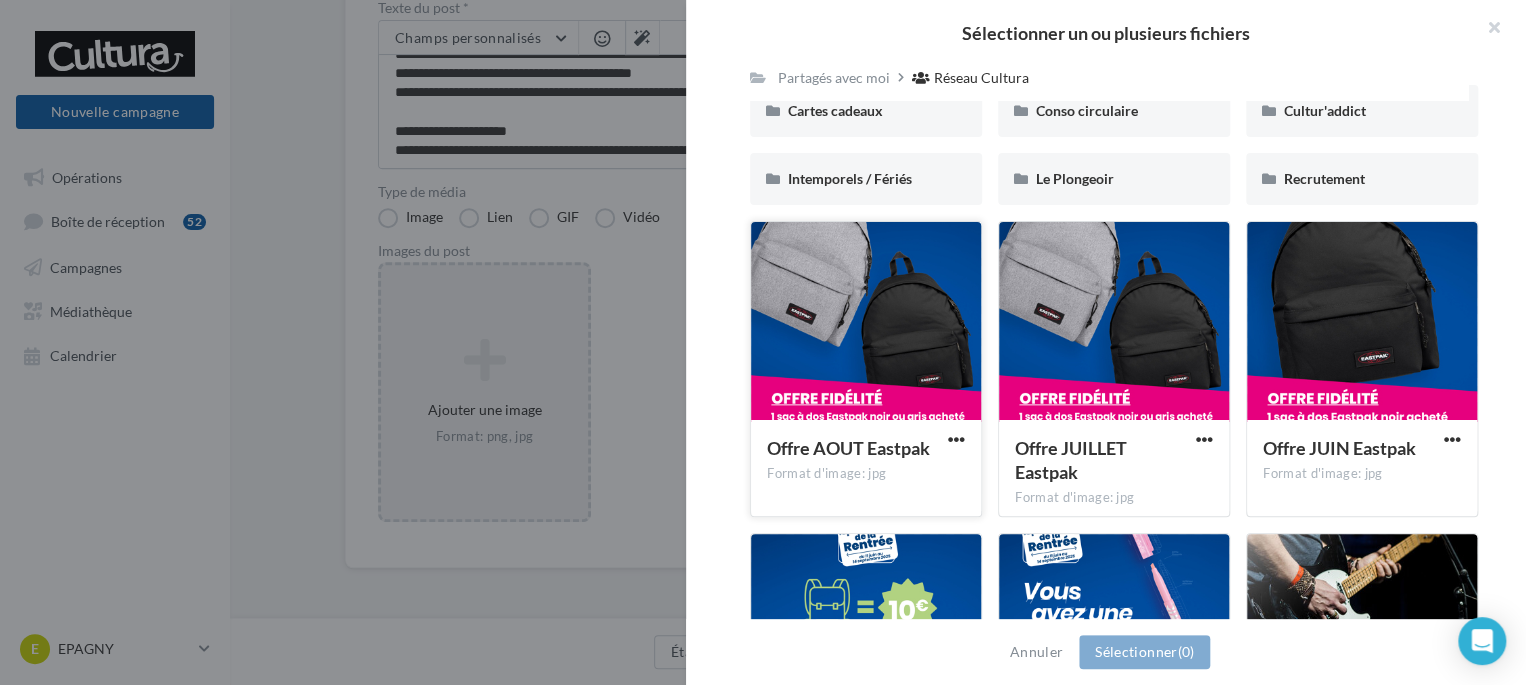 click at bounding box center [866, 322] 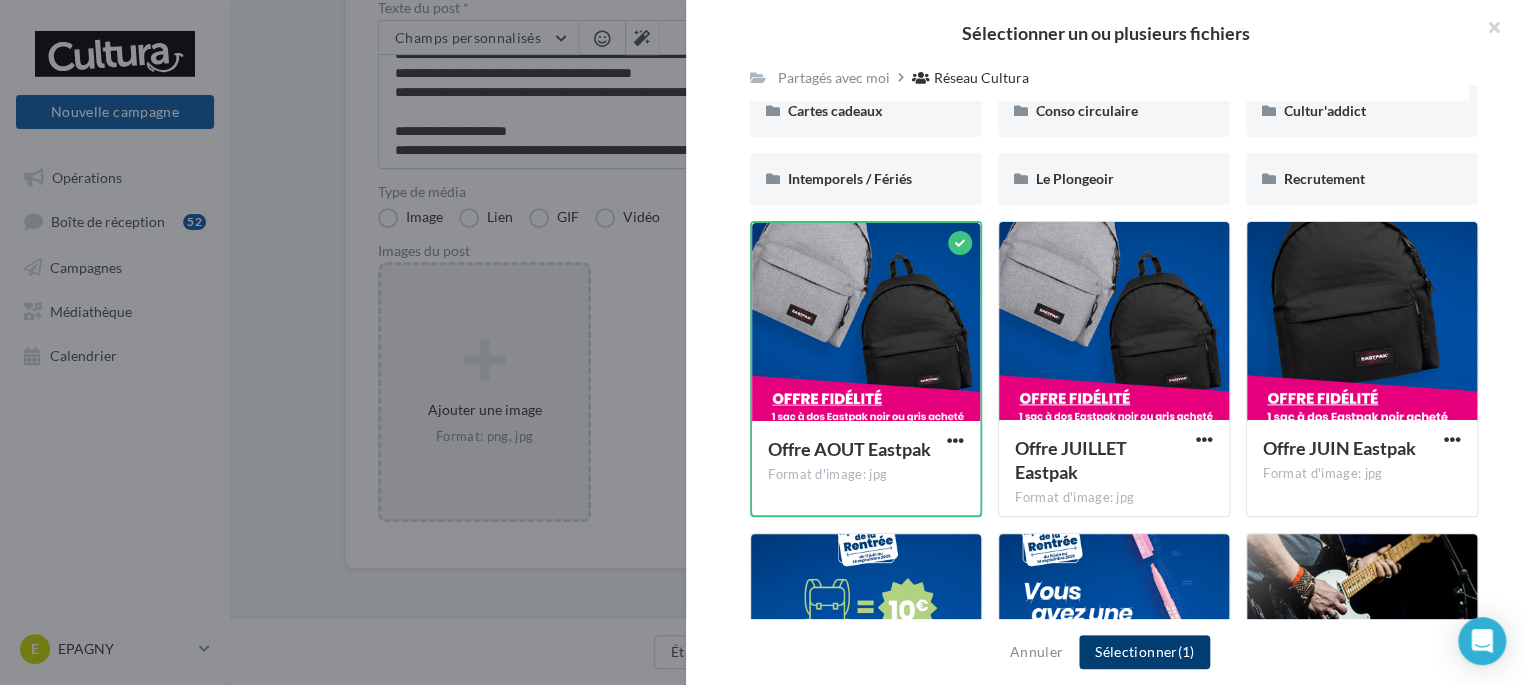 click on "Sélectionner   (1)" at bounding box center (1144, 652) 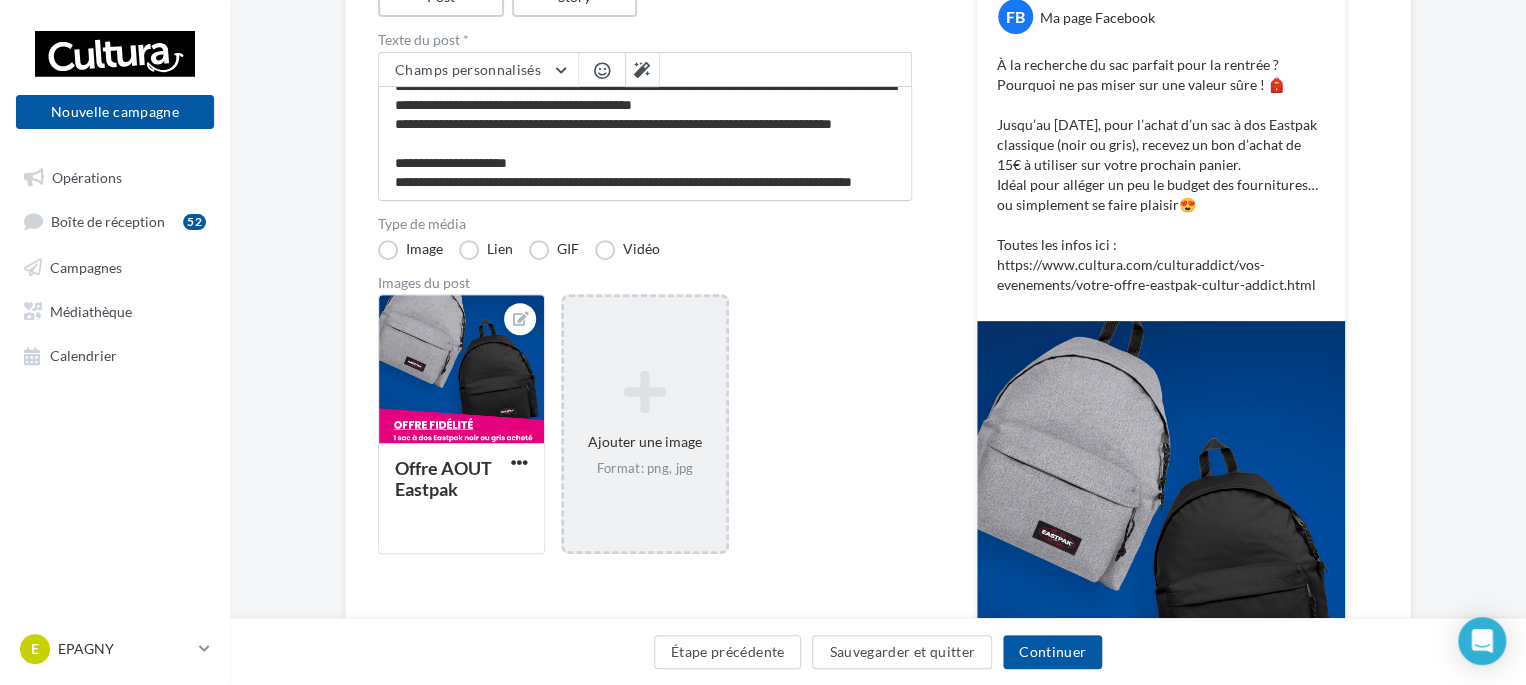 scroll, scrollTop: 465, scrollLeft: 0, axis: vertical 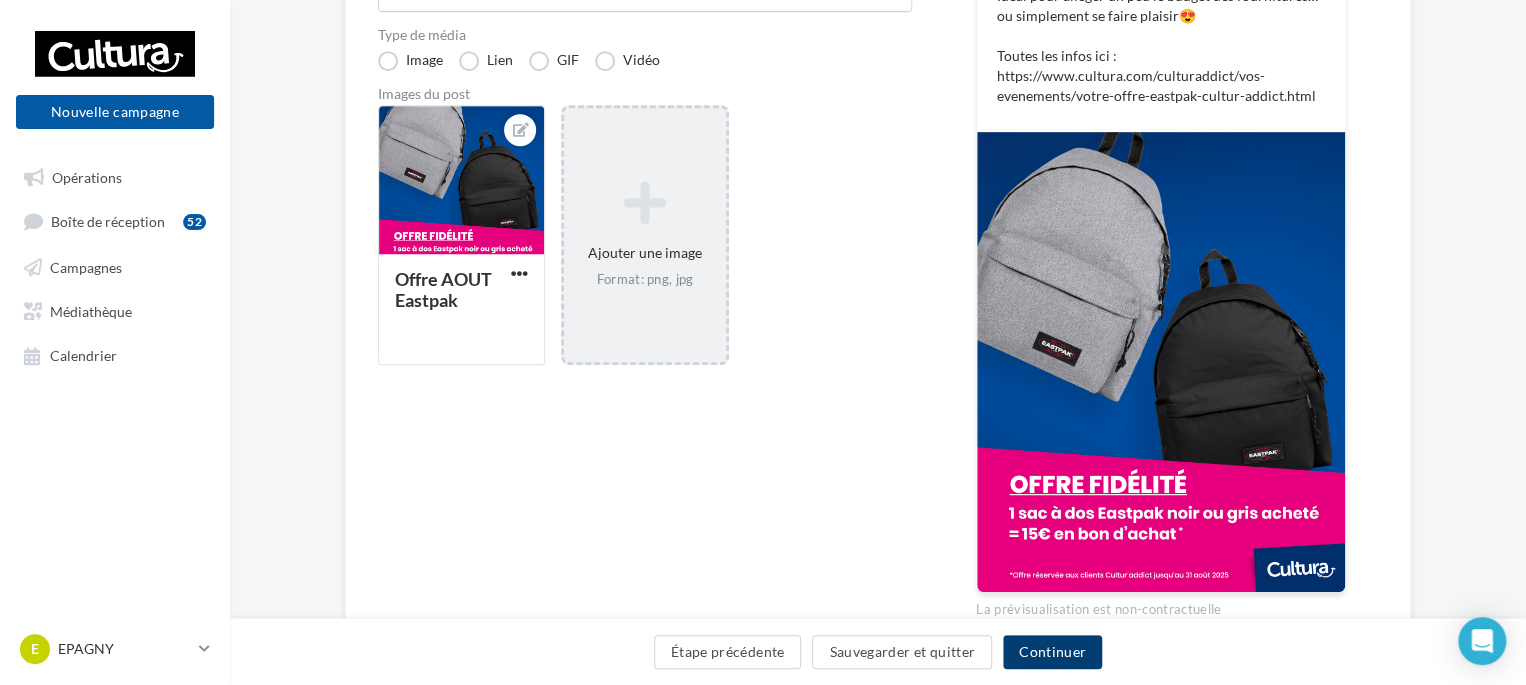 click on "Continuer" at bounding box center (1052, 652) 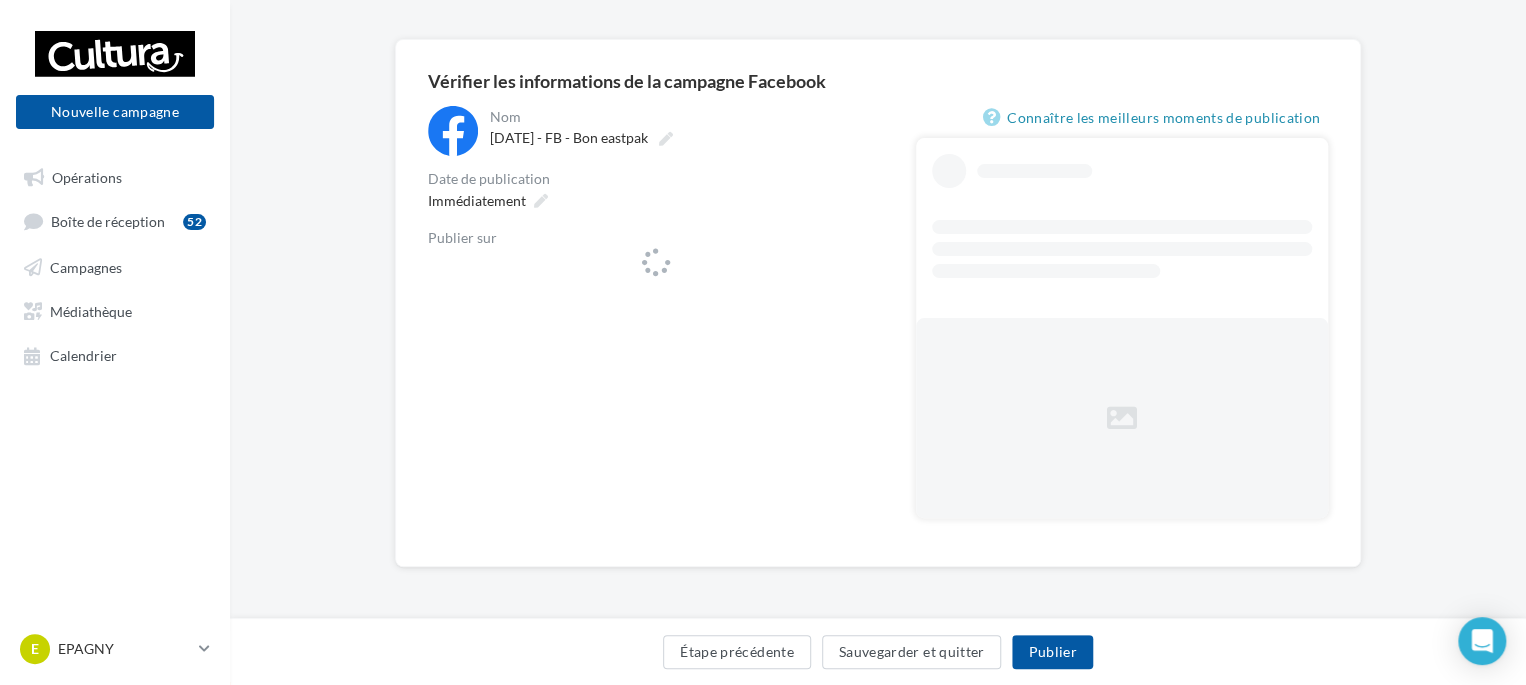 scroll, scrollTop: 0, scrollLeft: 0, axis: both 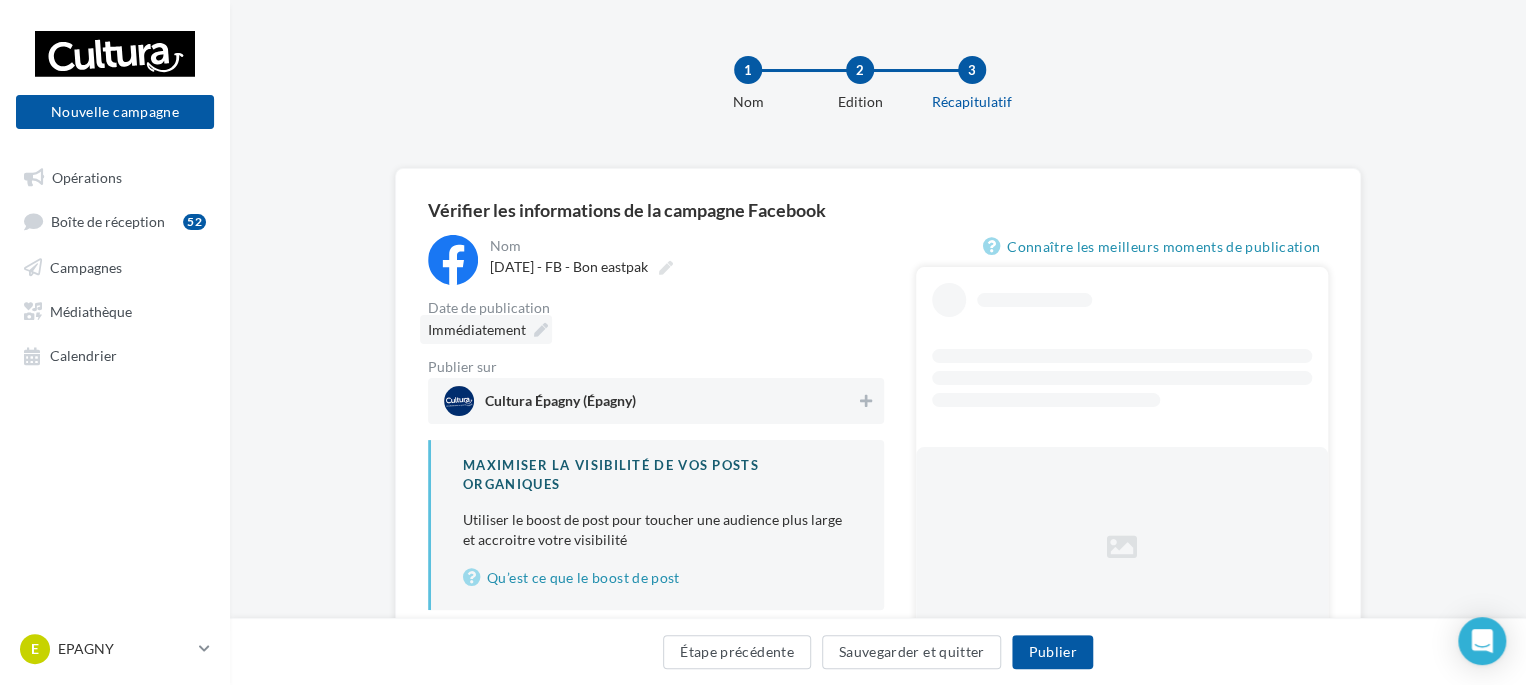 click on "Immédiatement" at bounding box center (486, 329) 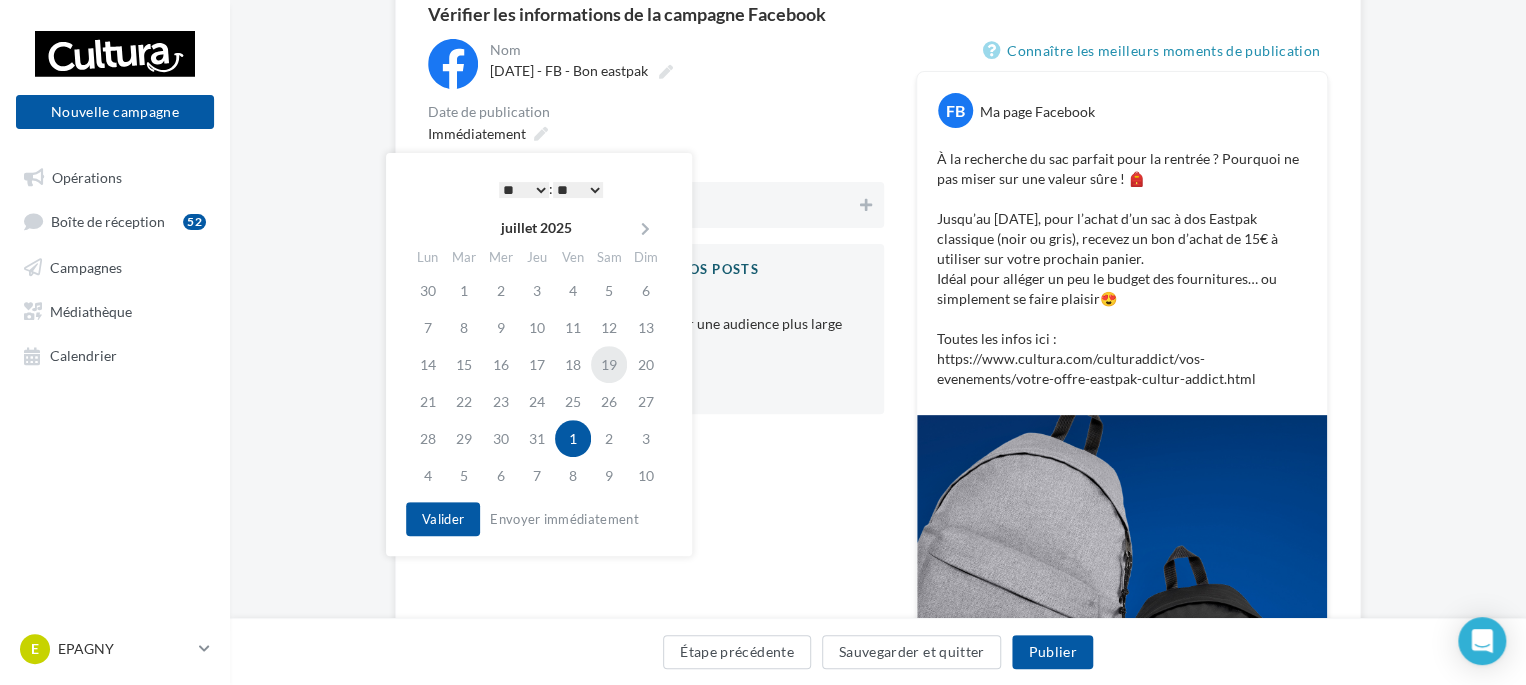 scroll, scrollTop: 200, scrollLeft: 0, axis: vertical 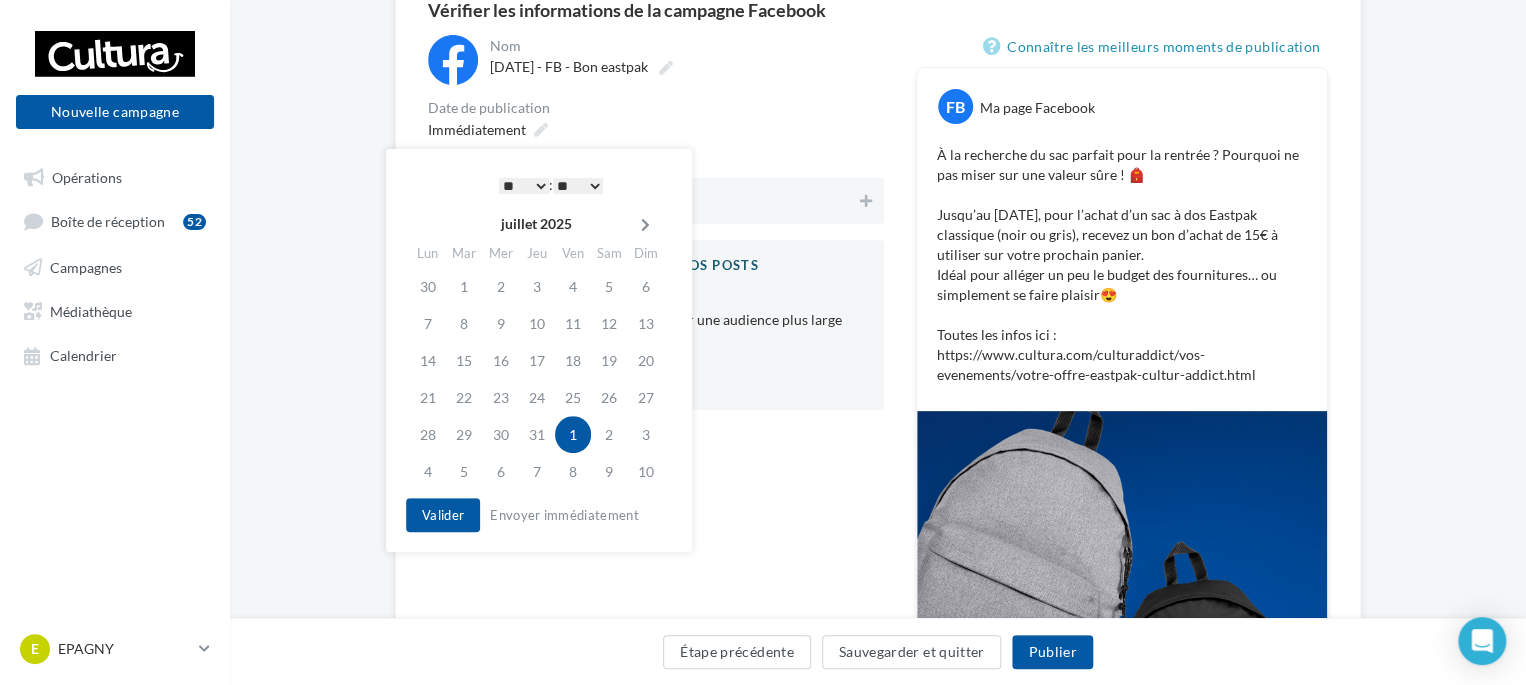 click at bounding box center [645, 225] 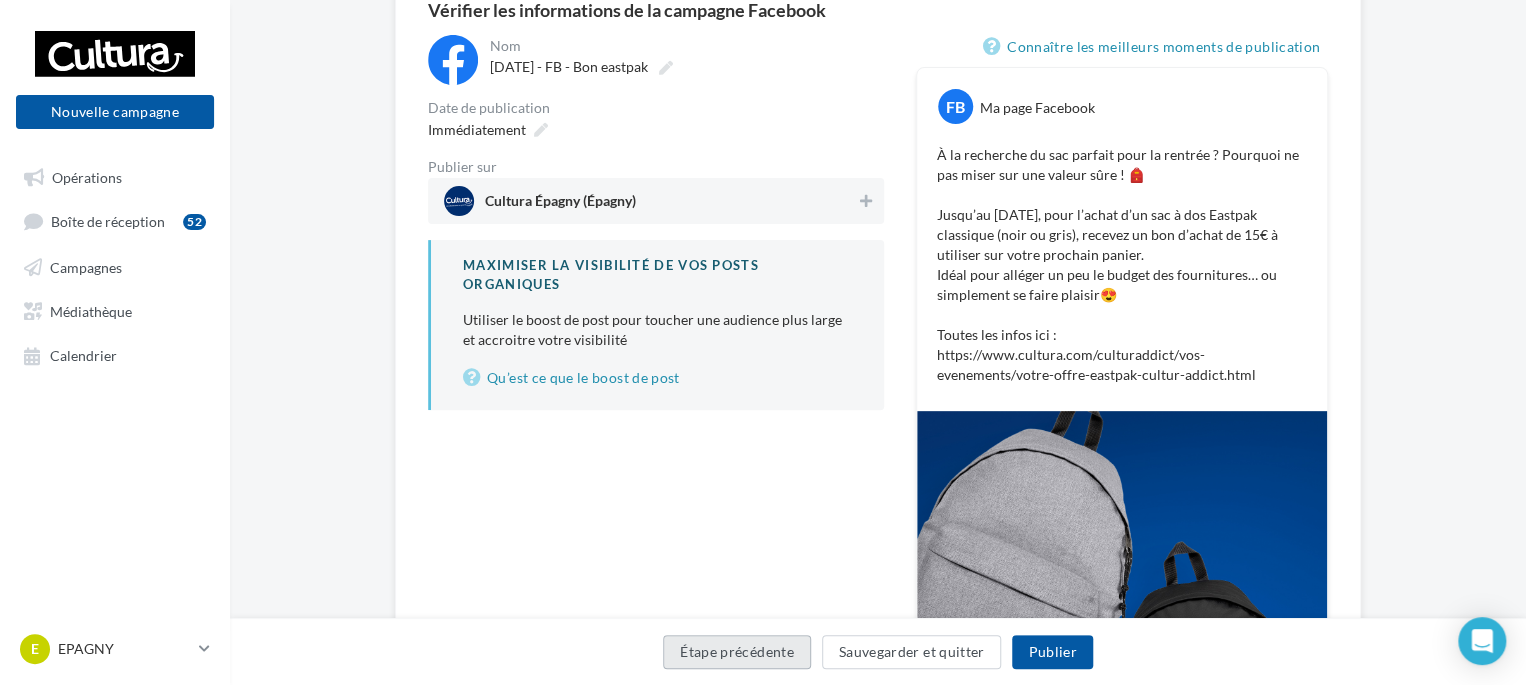 click on "Étape précédente" at bounding box center [737, 652] 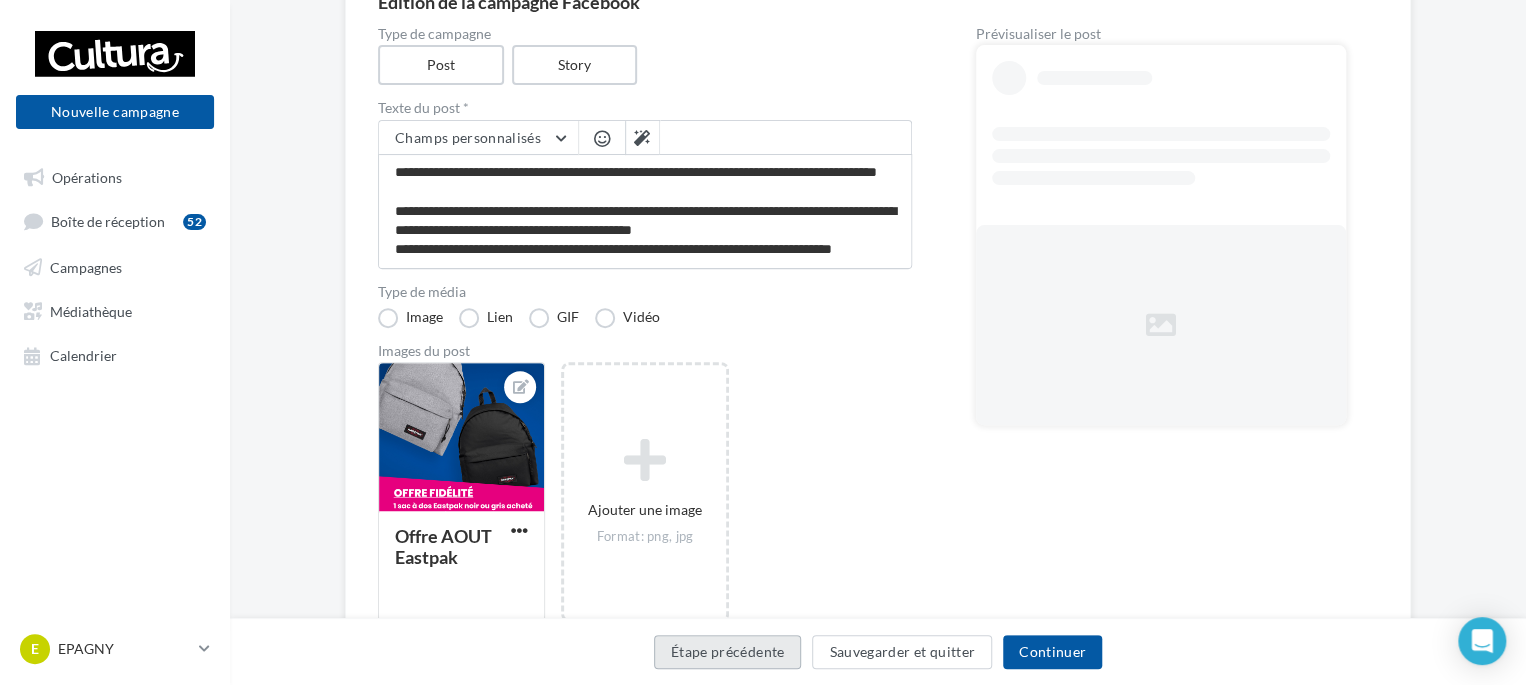 click on "Étape précédente" at bounding box center [728, 652] 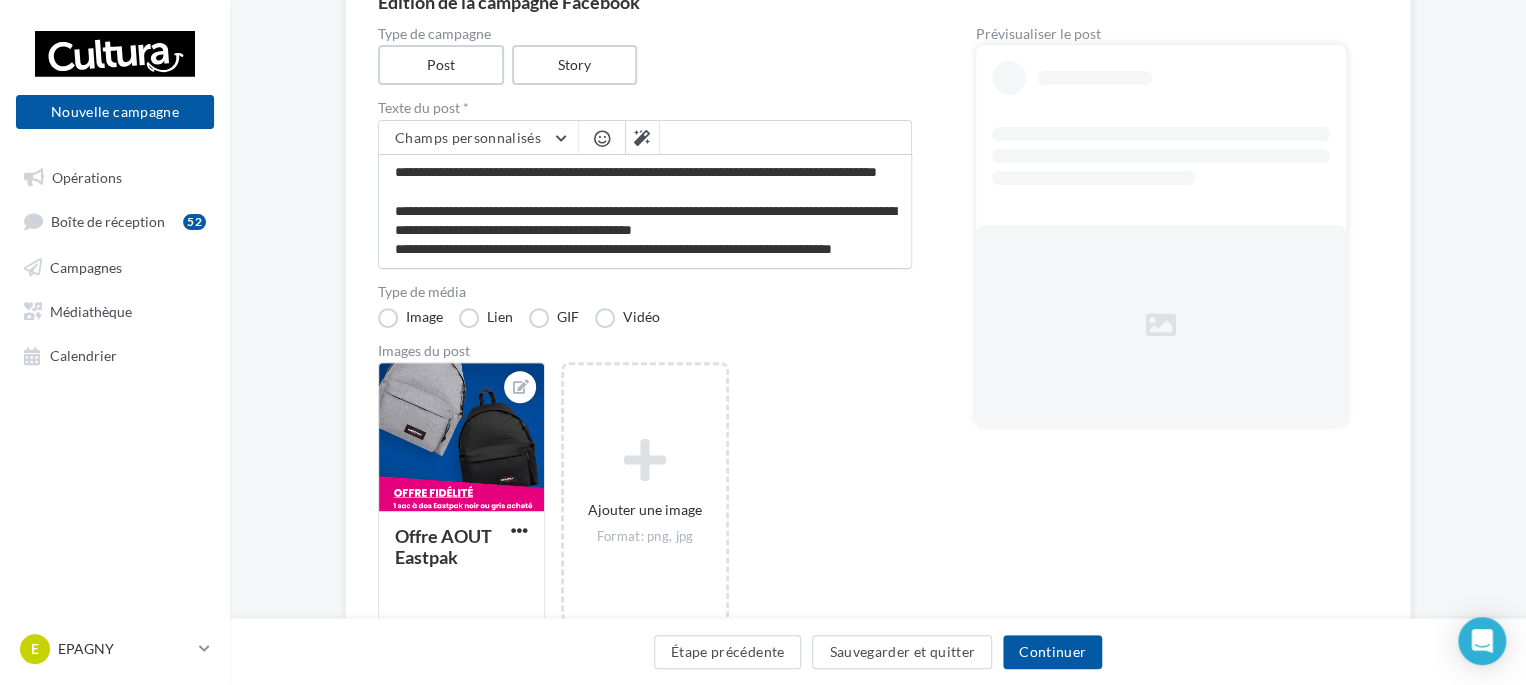 scroll, scrollTop: 0, scrollLeft: 0, axis: both 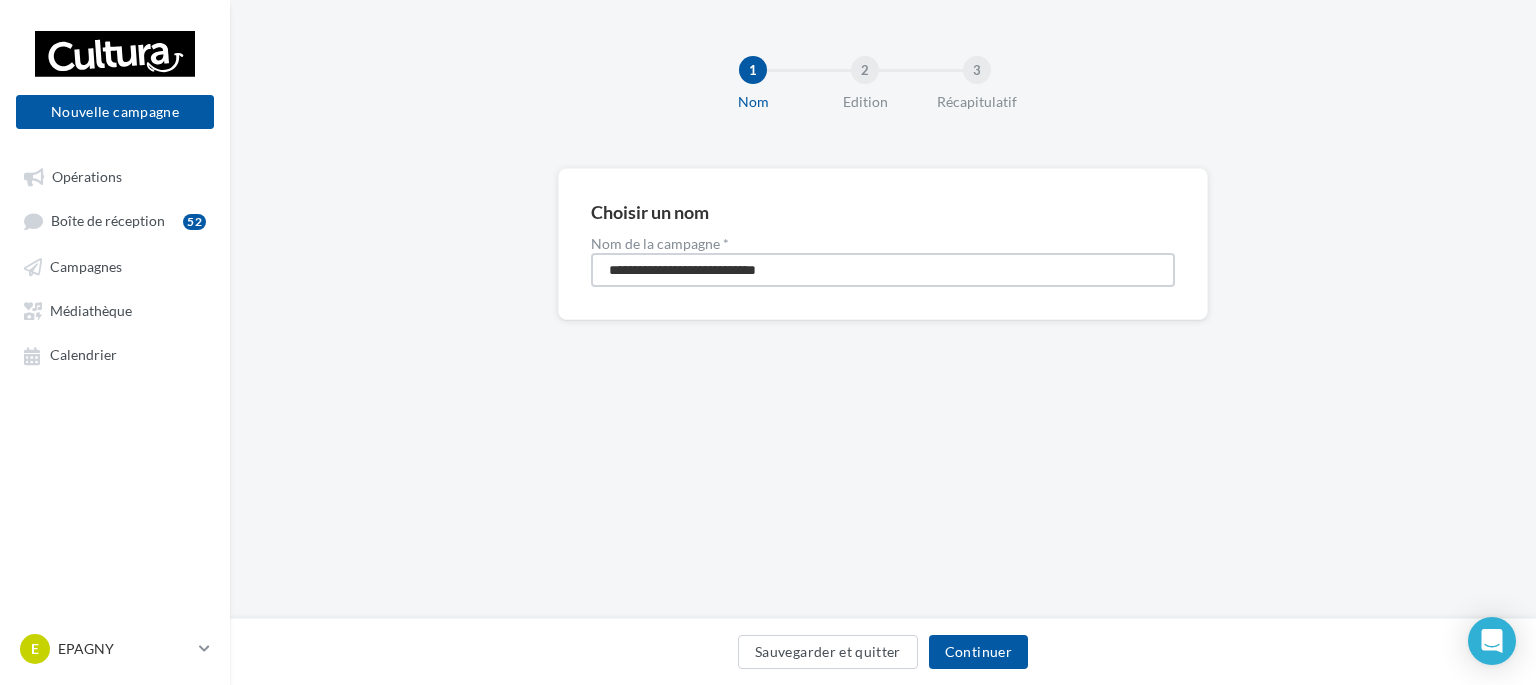 drag, startPoint x: 628, startPoint y: 267, endPoint x: 651, endPoint y: 267, distance: 23 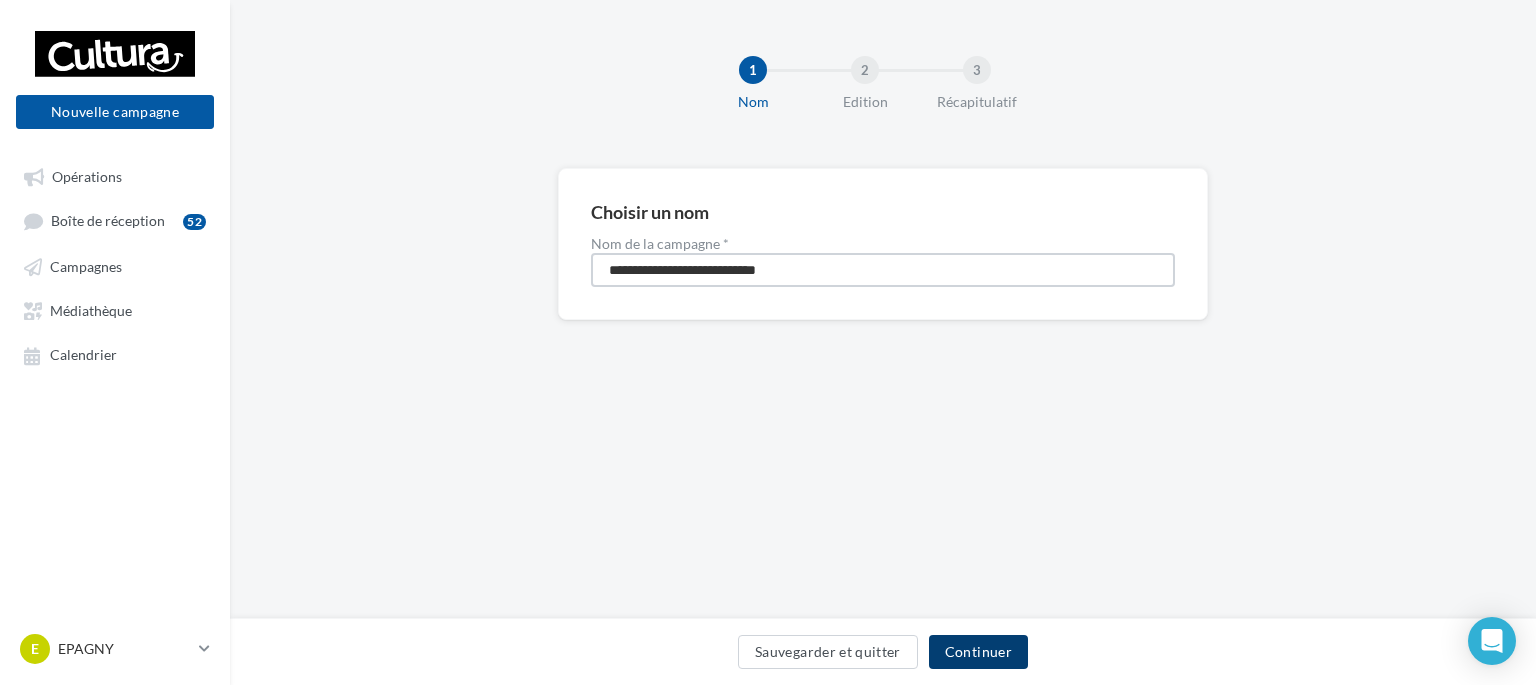 type on "**********" 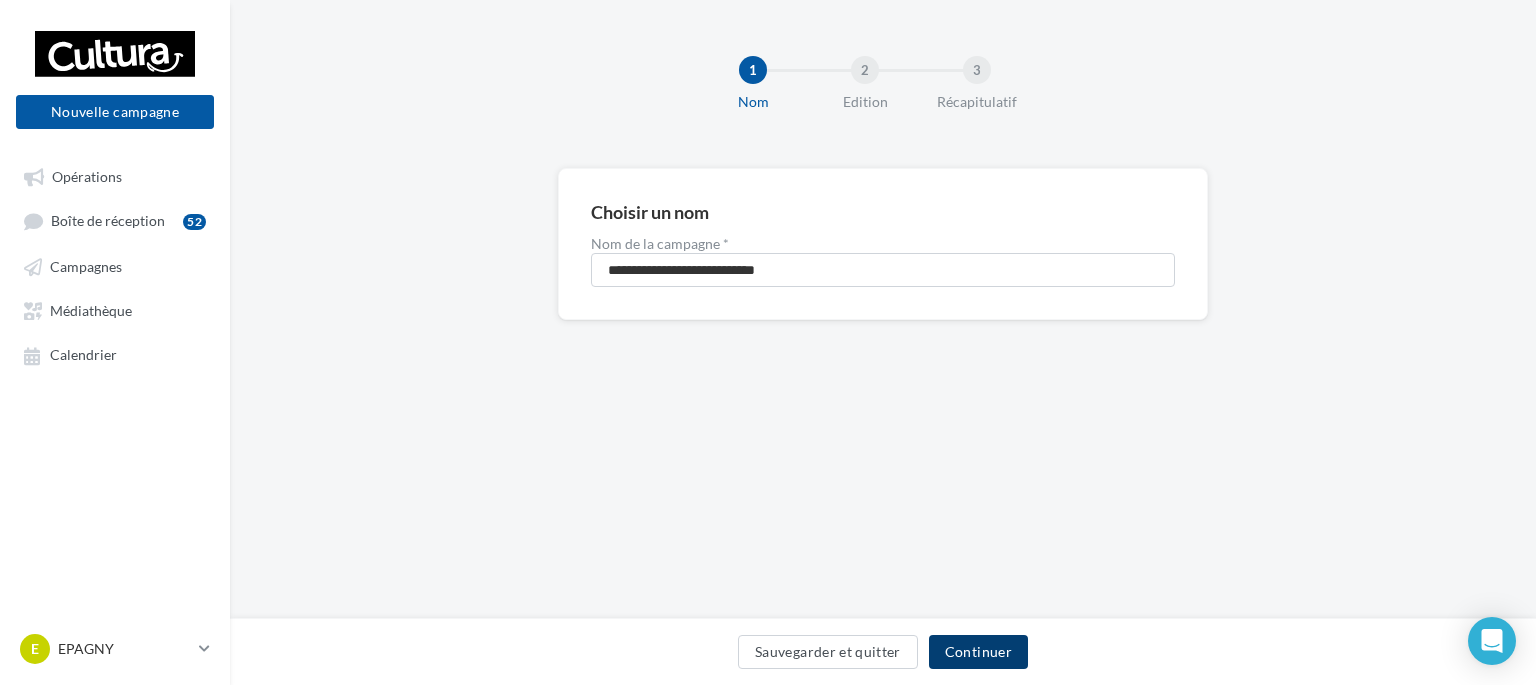 click on "Continuer" at bounding box center (978, 652) 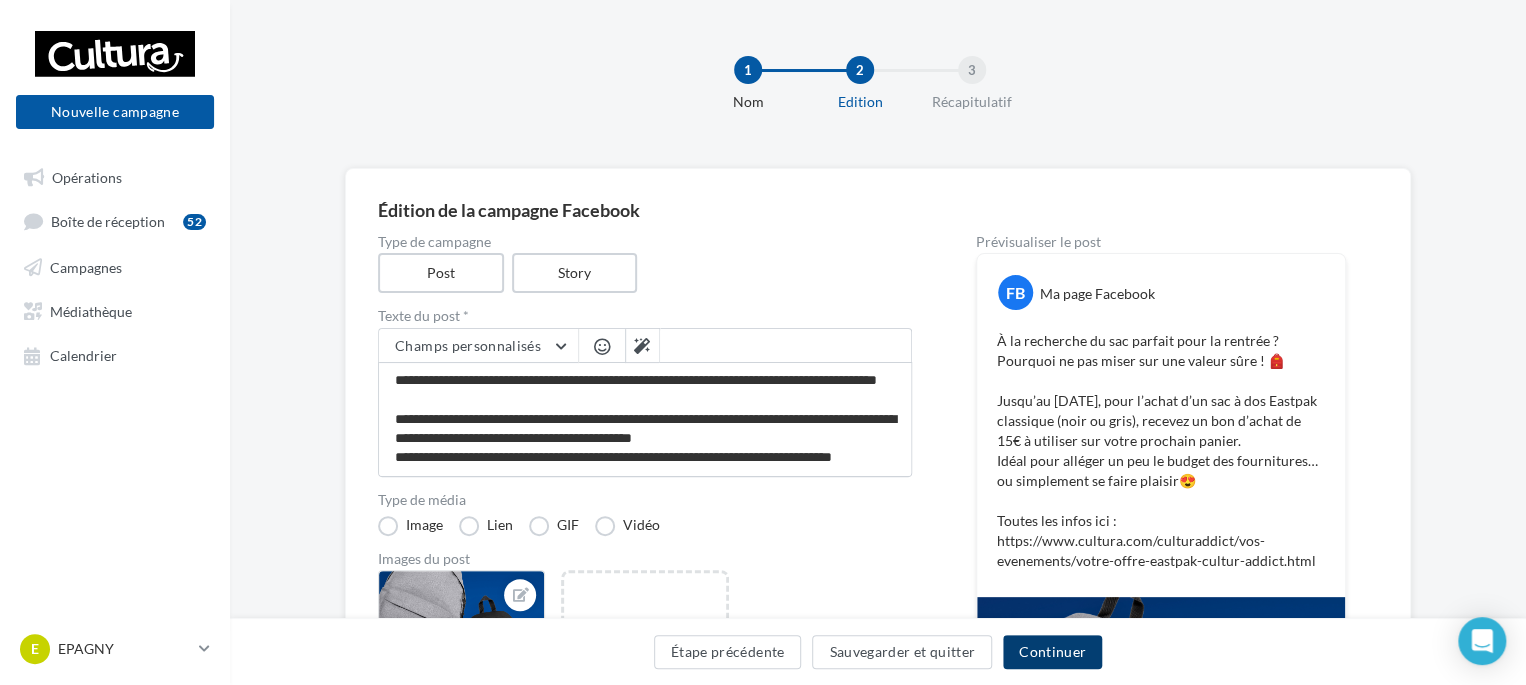 click on "Continuer" at bounding box center (1052, 652) 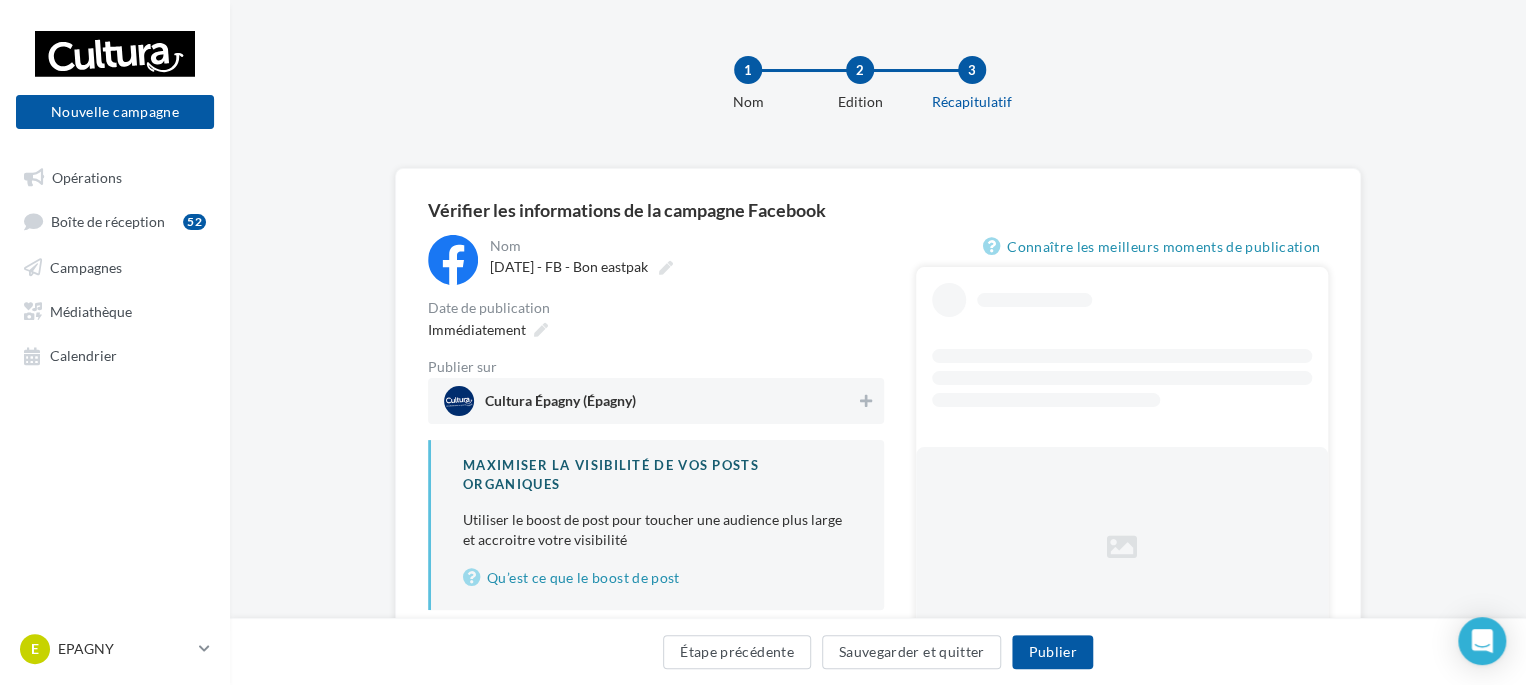 click on "**********" at bounding box center (656, 422) 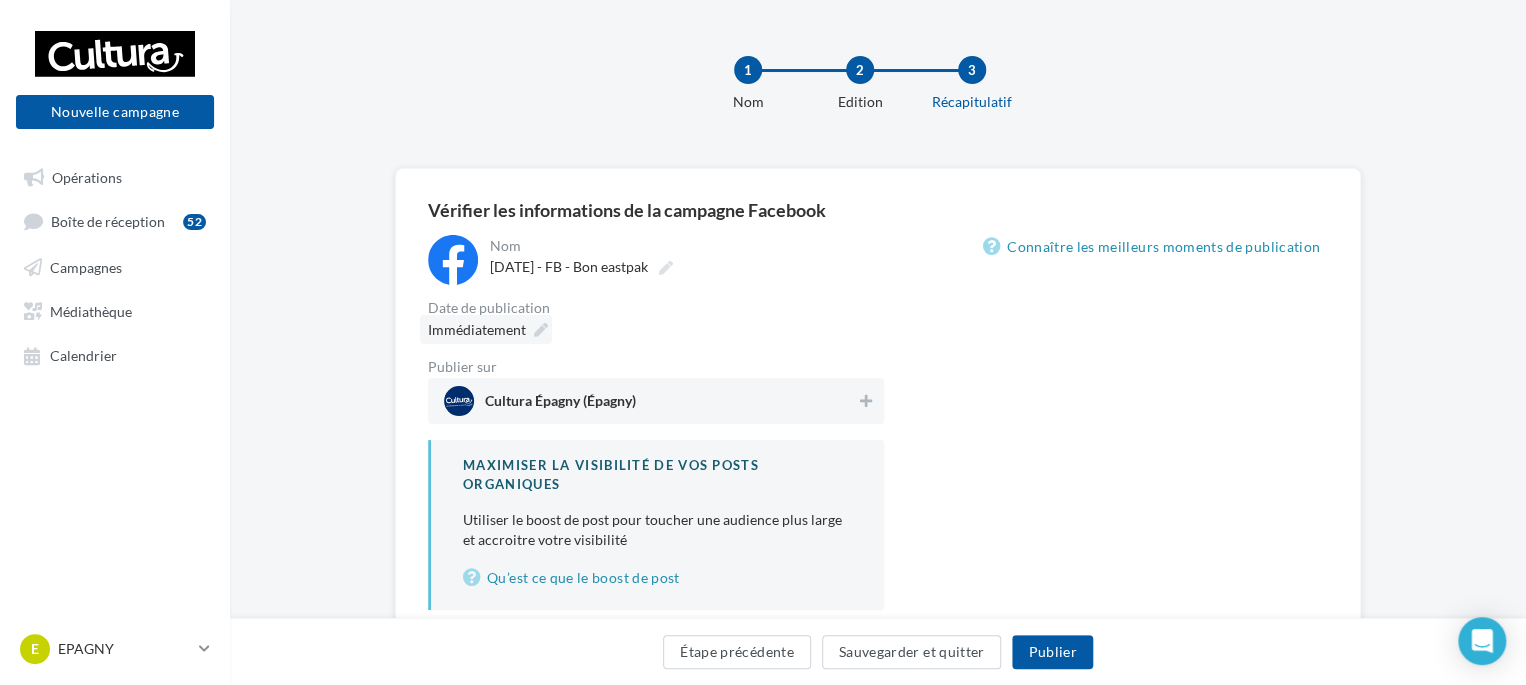 click on "Immédiatement" at bounding box center [486, 329] 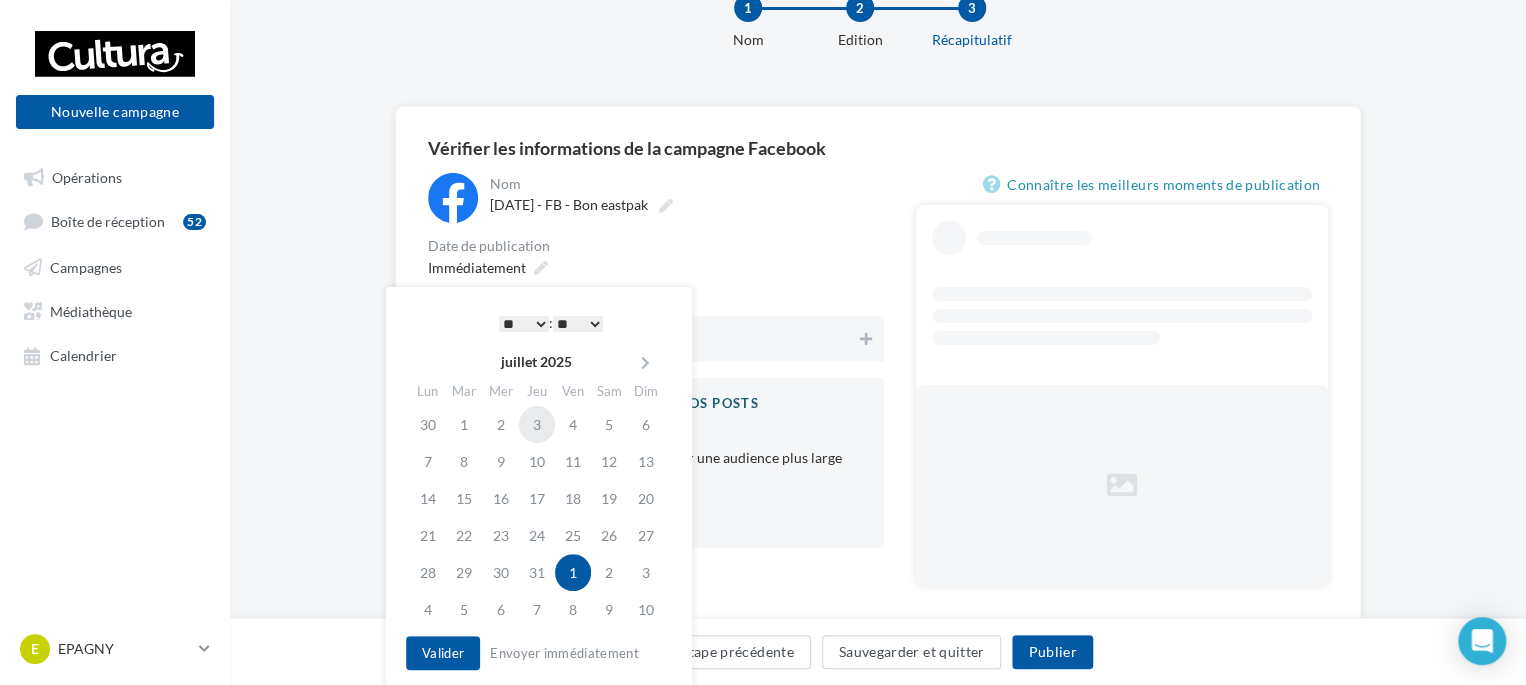 scroll, scrollTop: 128, scrollLeft: 0, axis: vertical 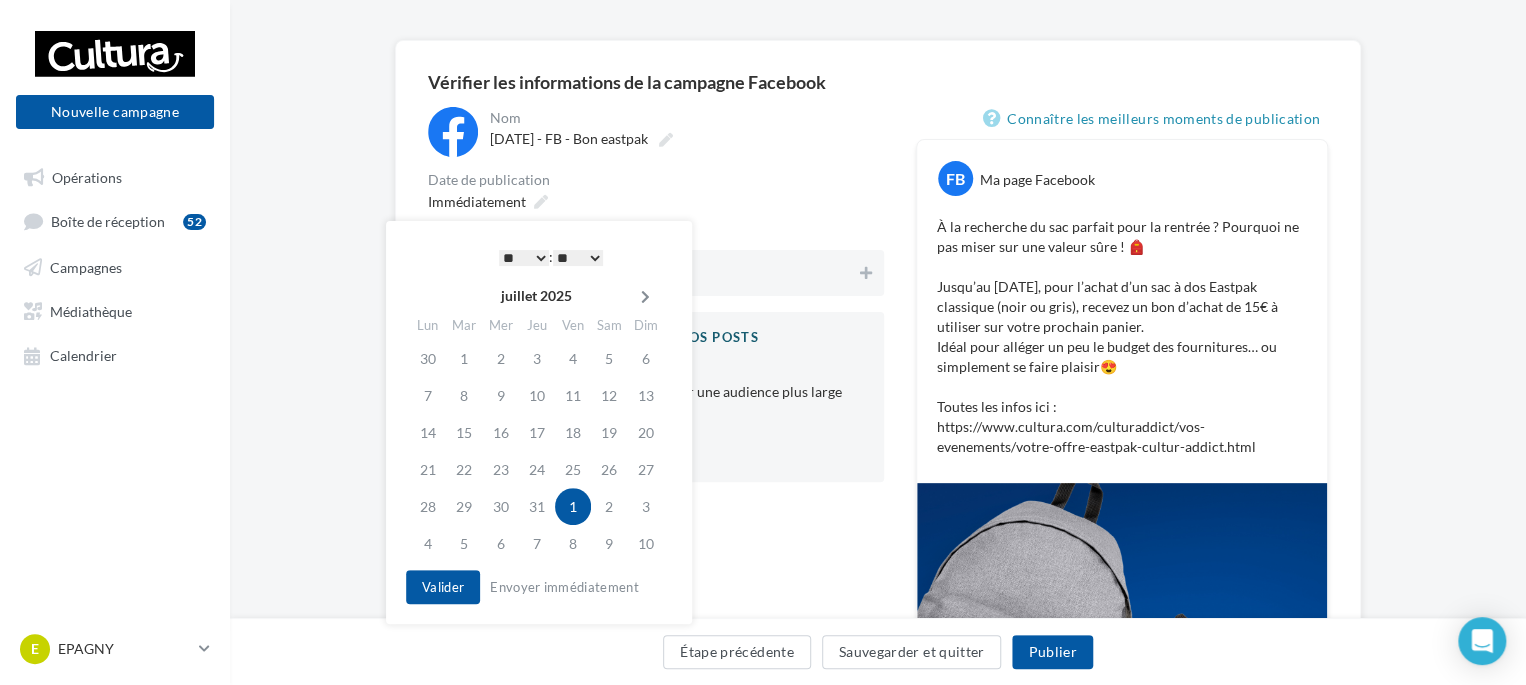 click at bounding box center (645, 297) 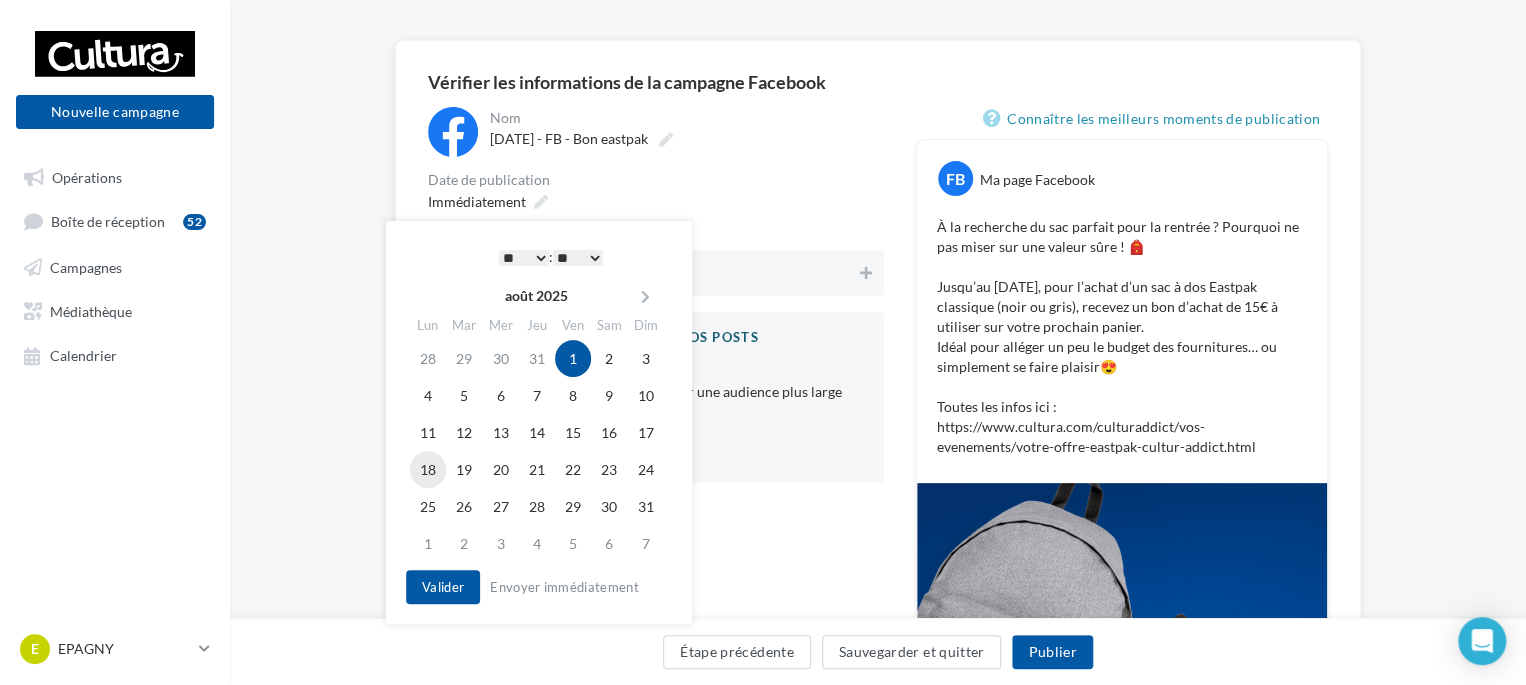 click on "18" at bounding box center [428, 469] 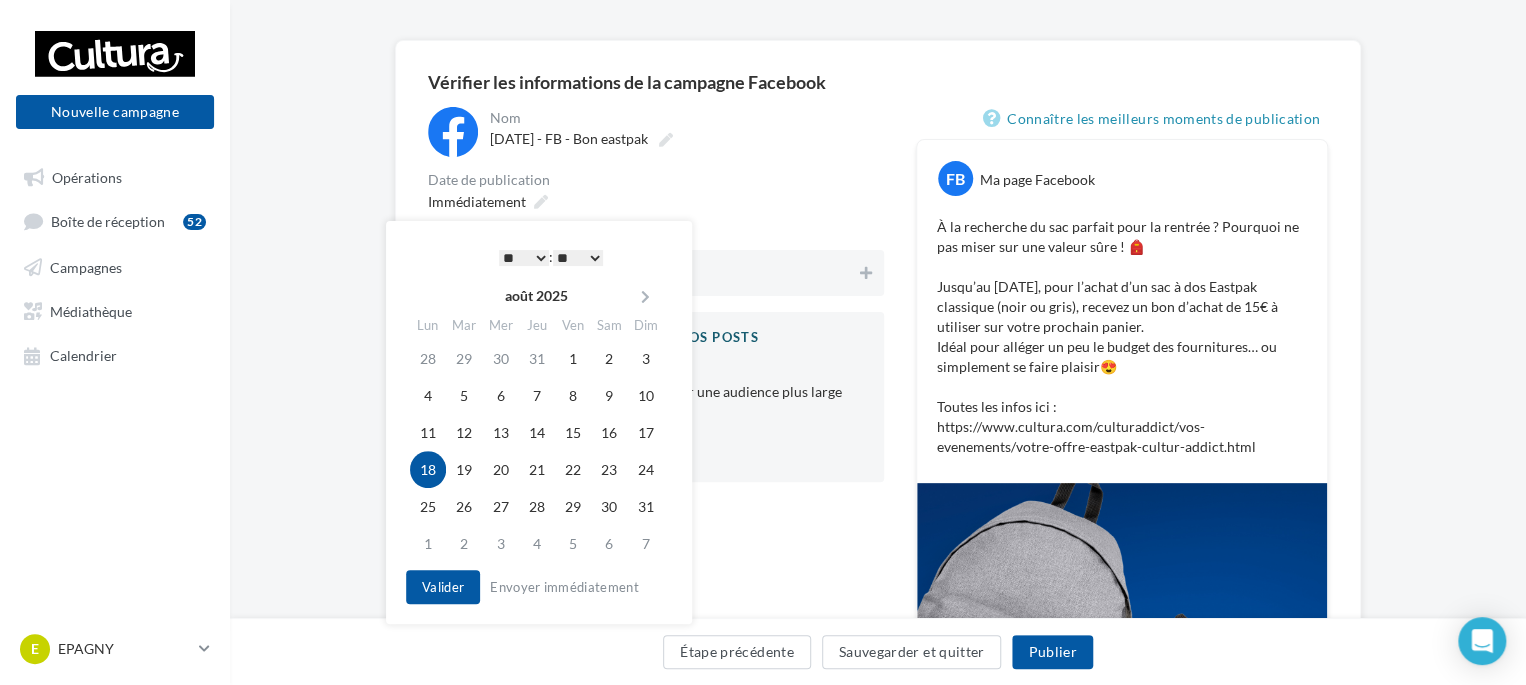 click on "* * * * * * * * * * ** ** ** ** ** ** ** ** ** ** ** ** ** **  :  ** ** ** ** ** **" at bounding box center (551, 257) 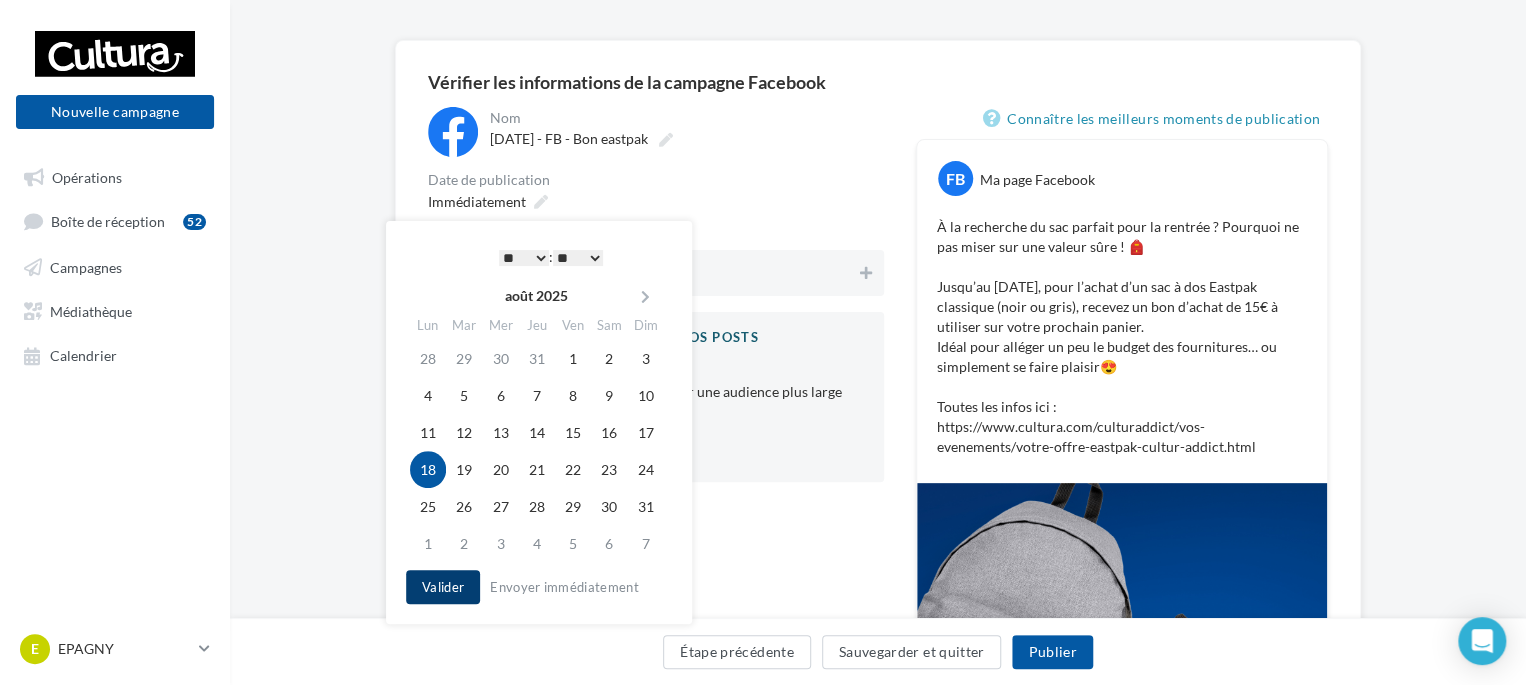 click on "Valider" at bounding box center [443, 587] 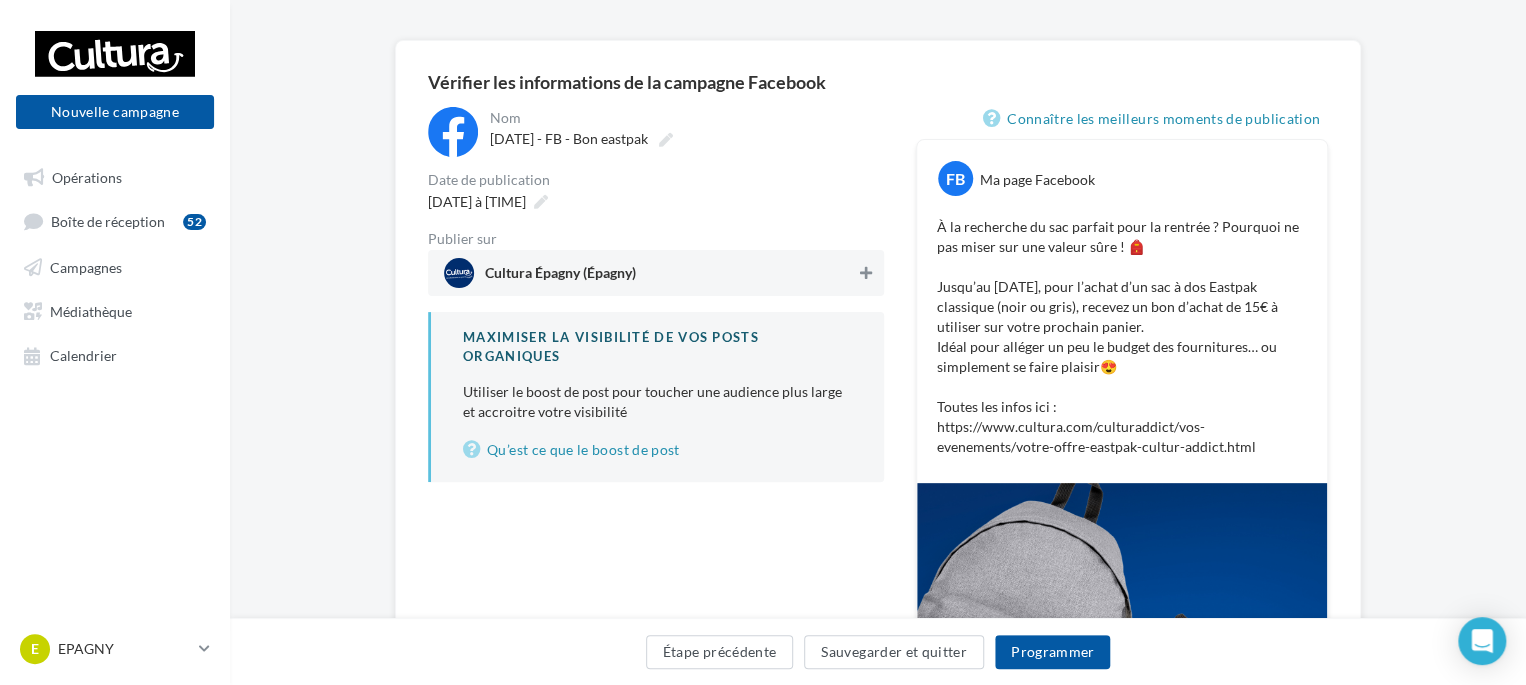 click at bounding box center (866, 273) 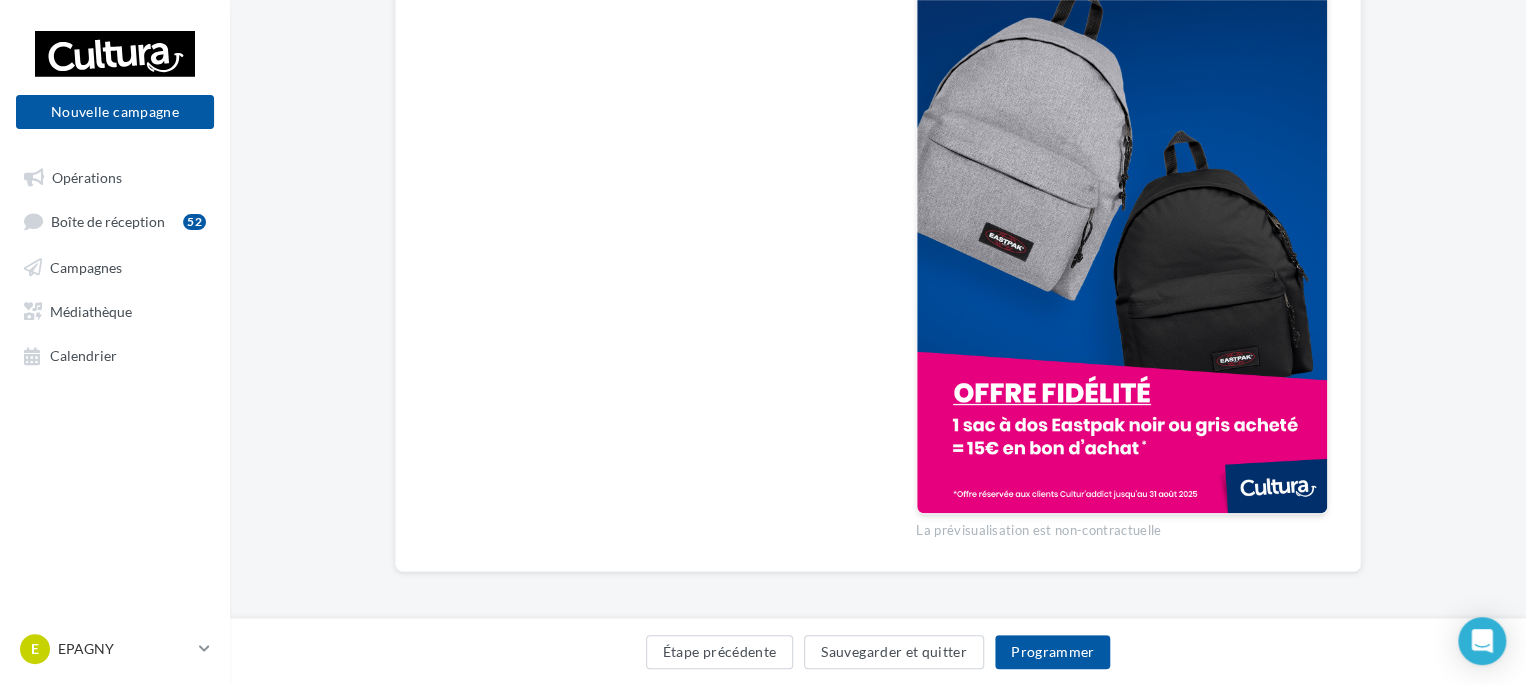 scroll, scrollTop: 616, scrollLeft: 0, axis: vertical 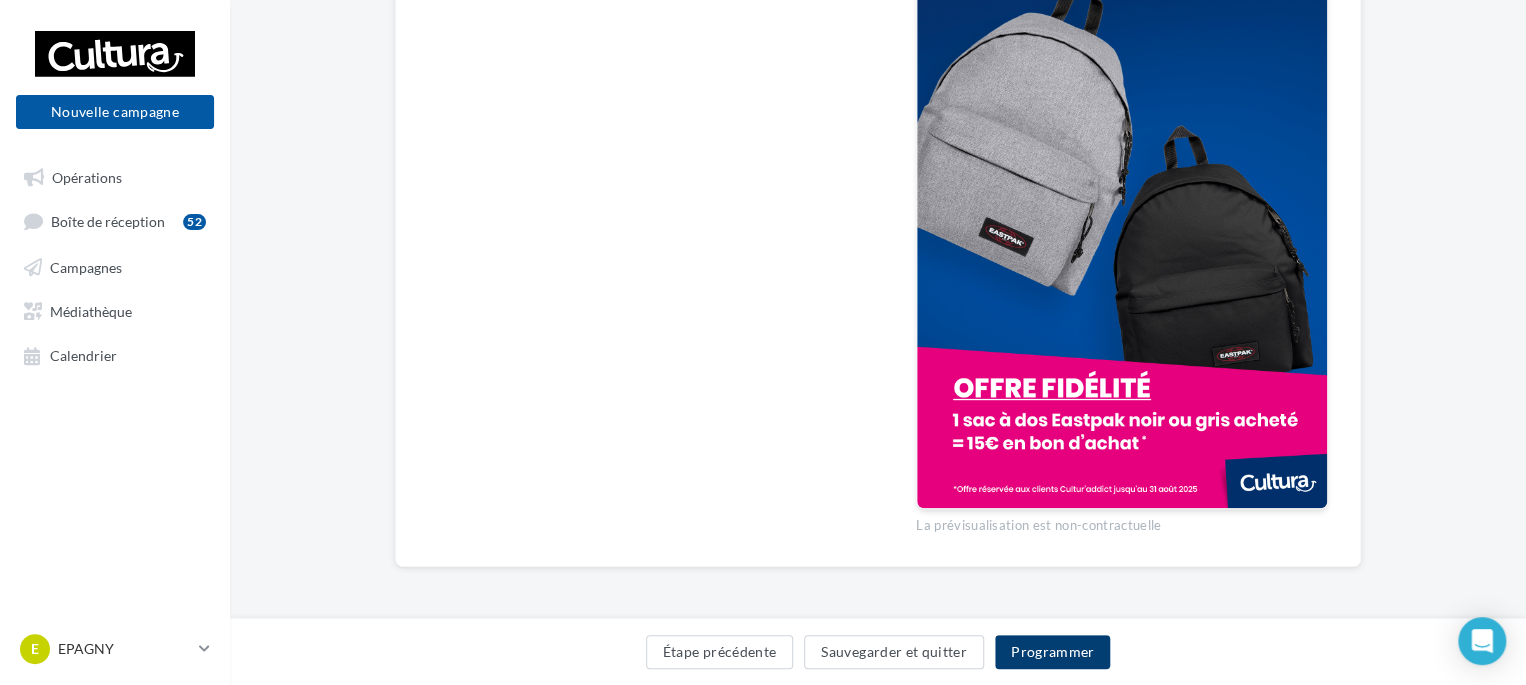 click on "Programmer" at bounding box center [1053, 652] 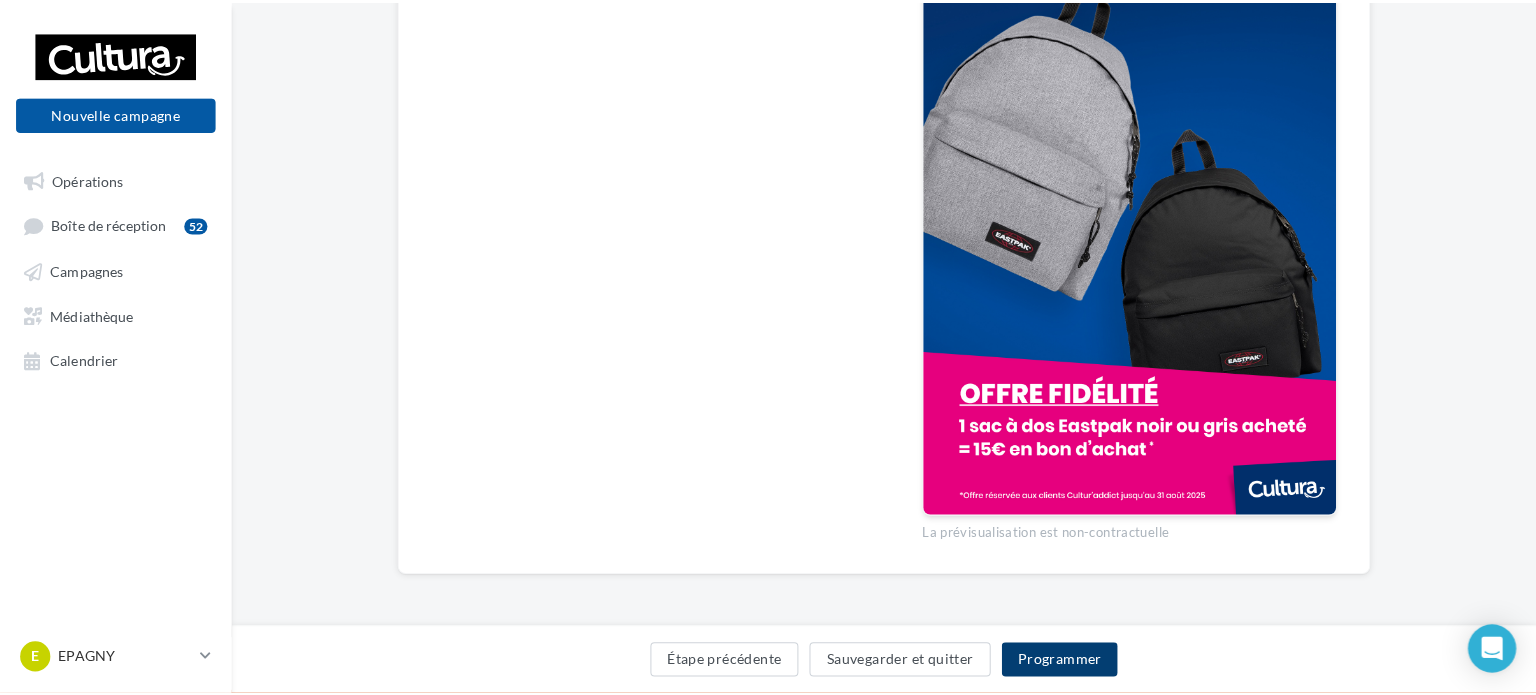 scroll, scrollTop: 605, scrollLeft: 0, axis: vertical 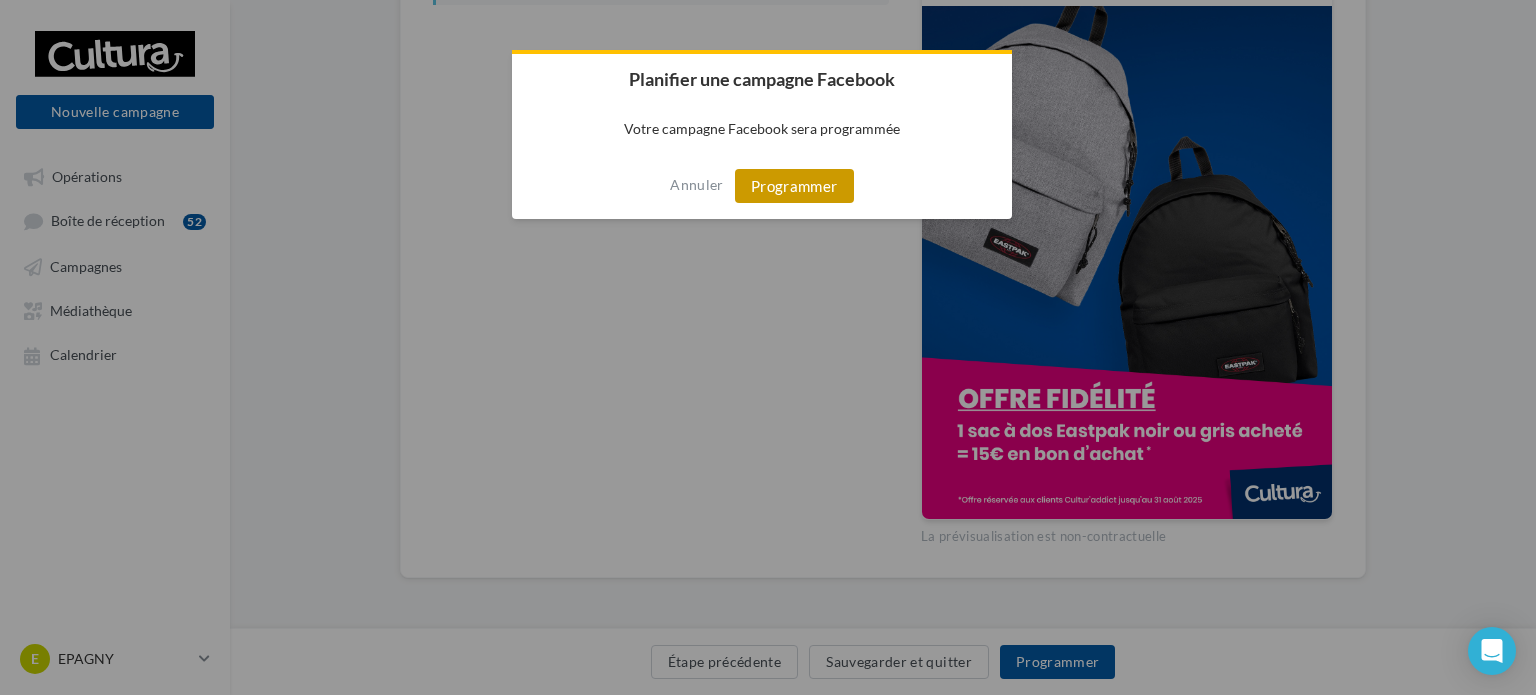 click on "Programmer" at bounding box center [794, 186] 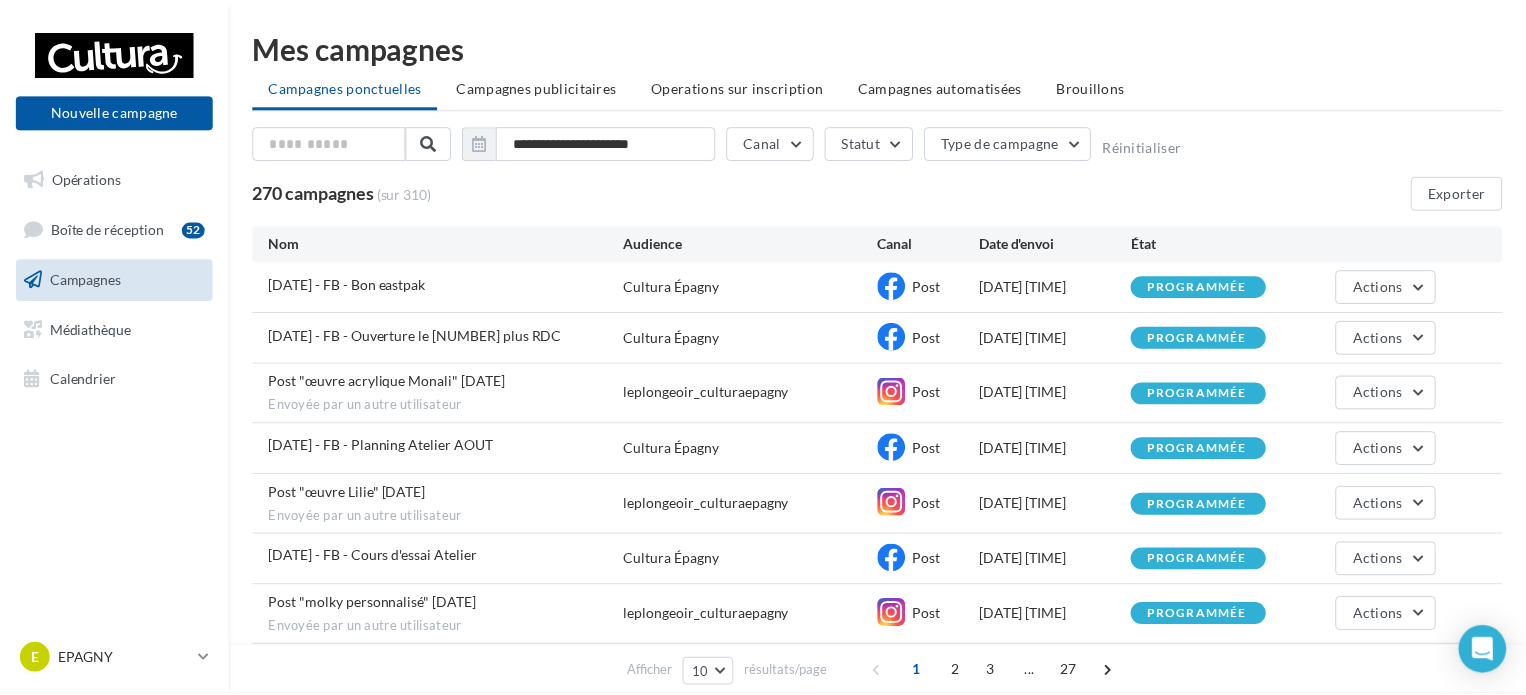 scroll, scrollTop: 0, scrollLeft: 0, axis: both 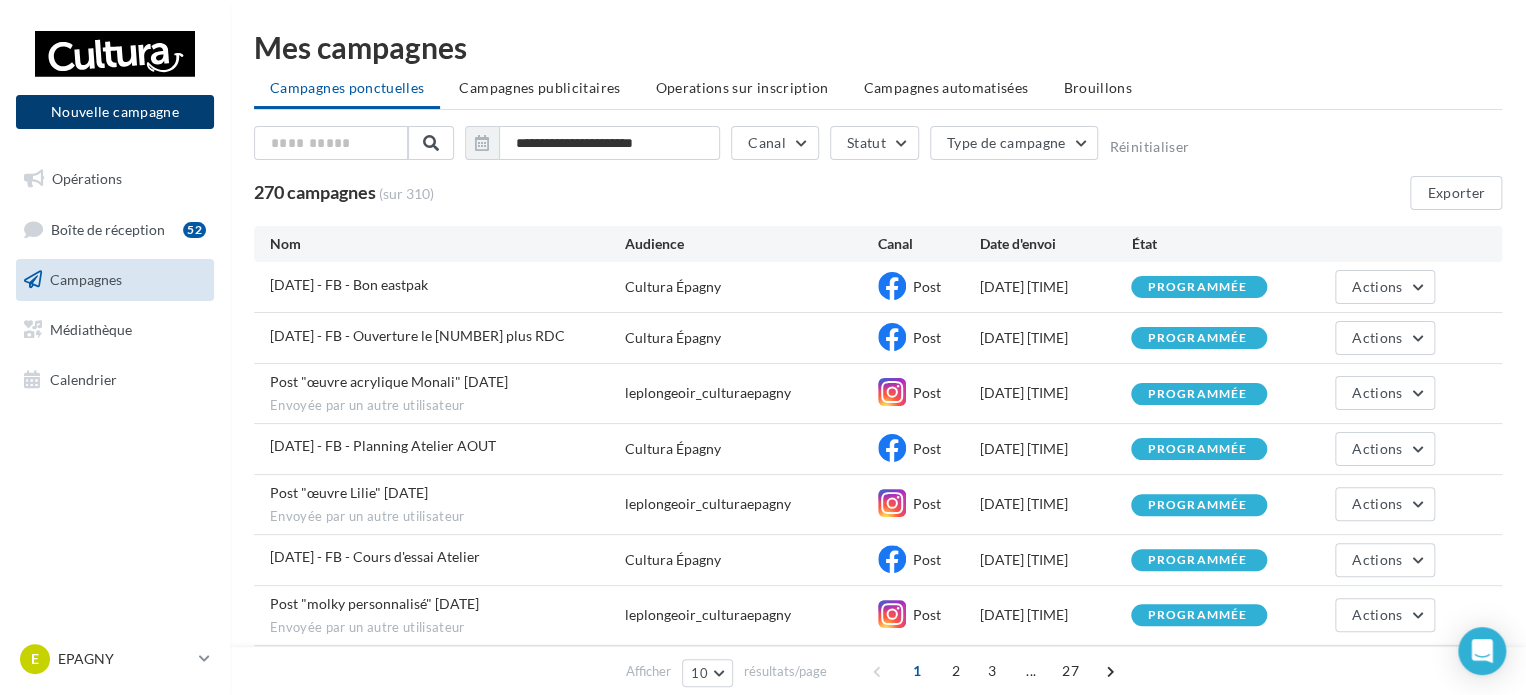 click on "Nouvelle campagne" at bounding box center (115, 112) 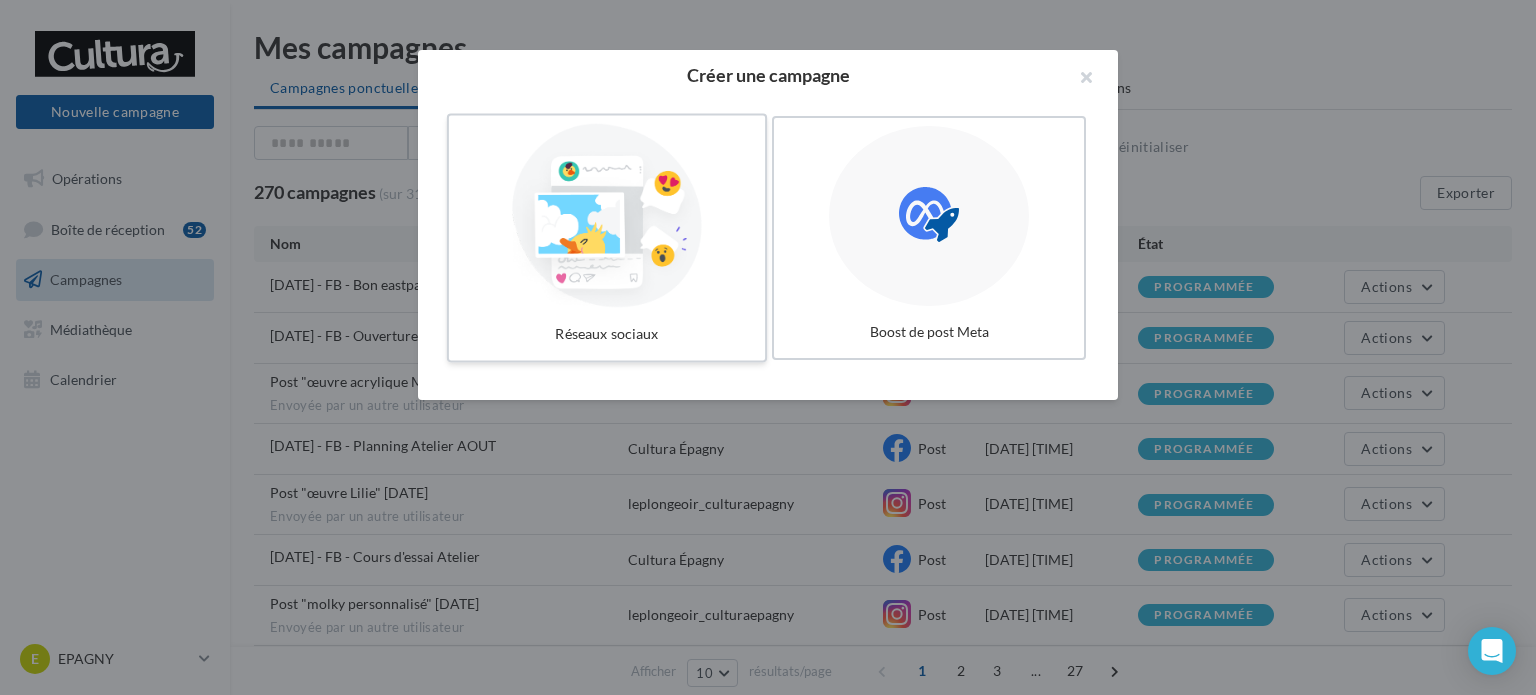 click at bounding box center (607, 216) 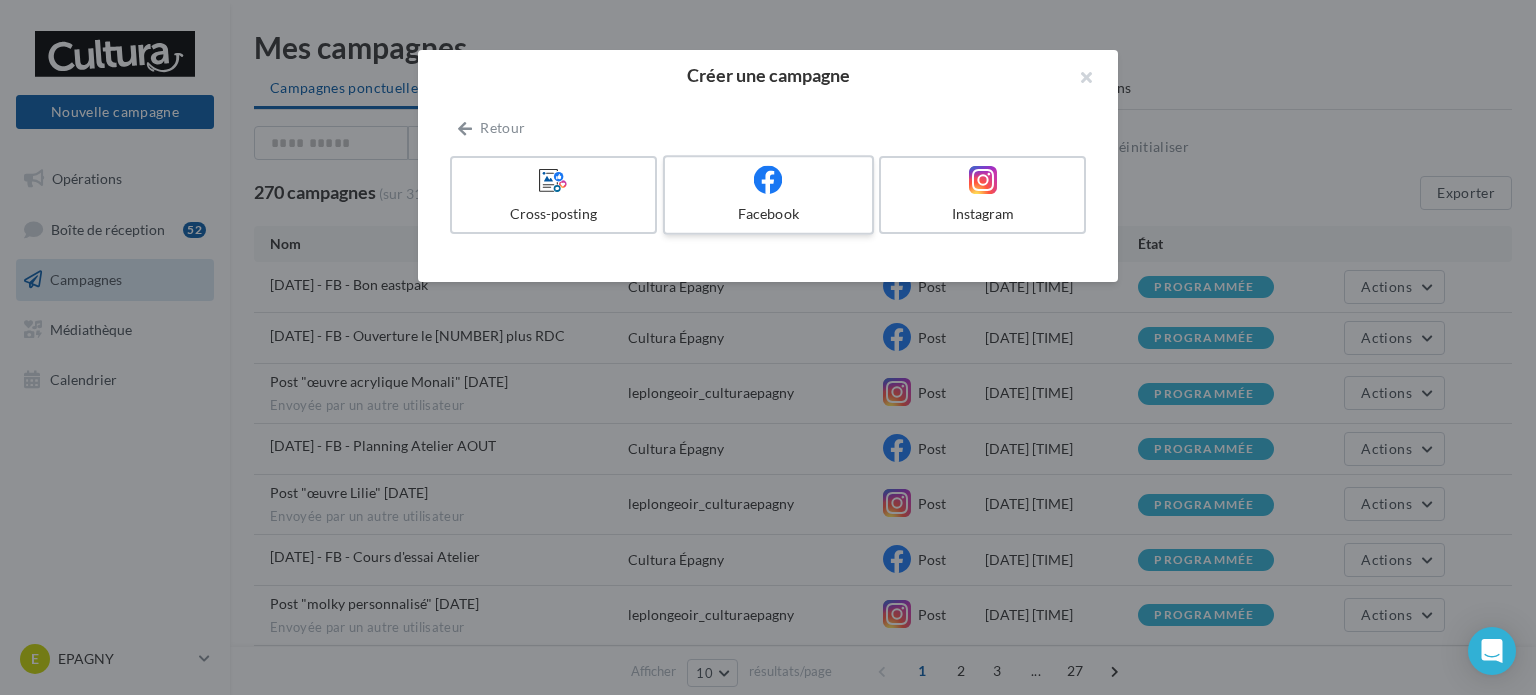 click on "Facebook" at bounding box center [768, 195] 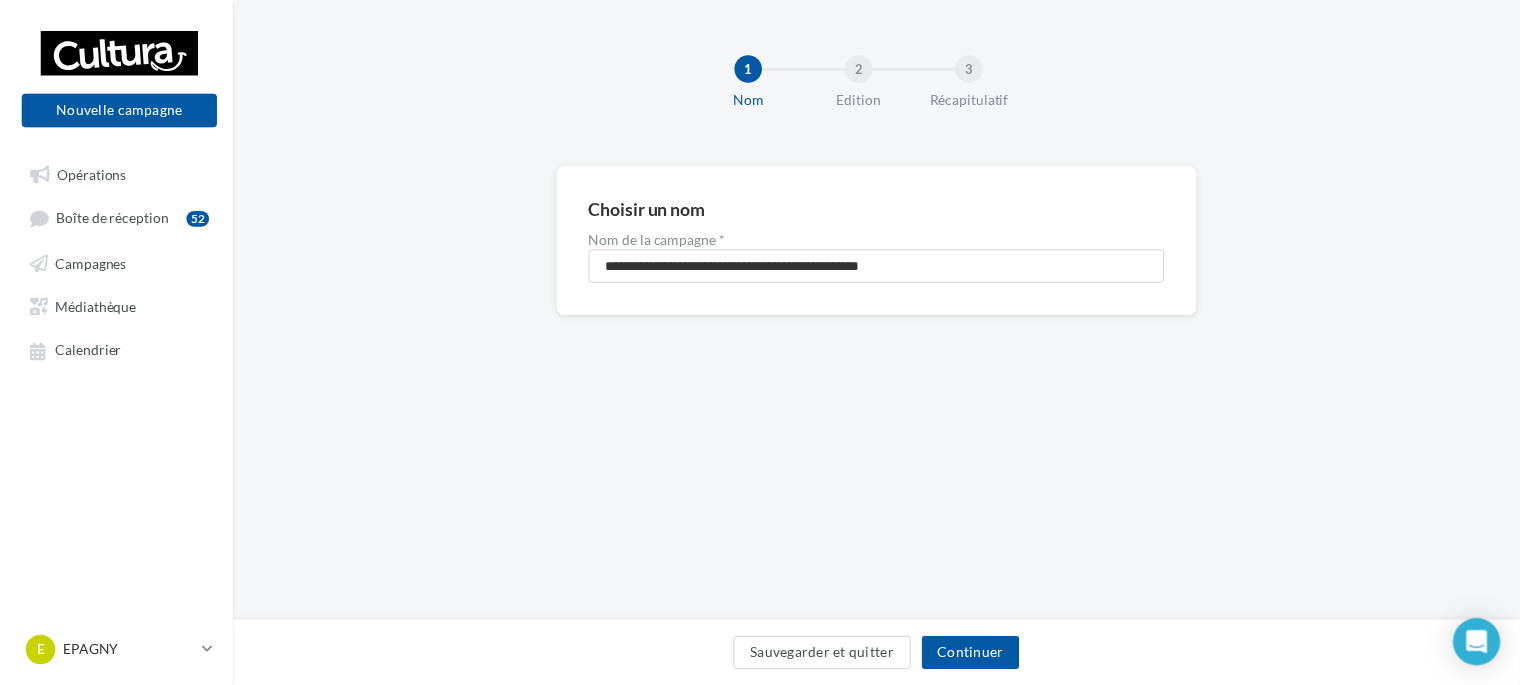 scroll, scrollTop: 0, scrollLeft: 0, axis: both 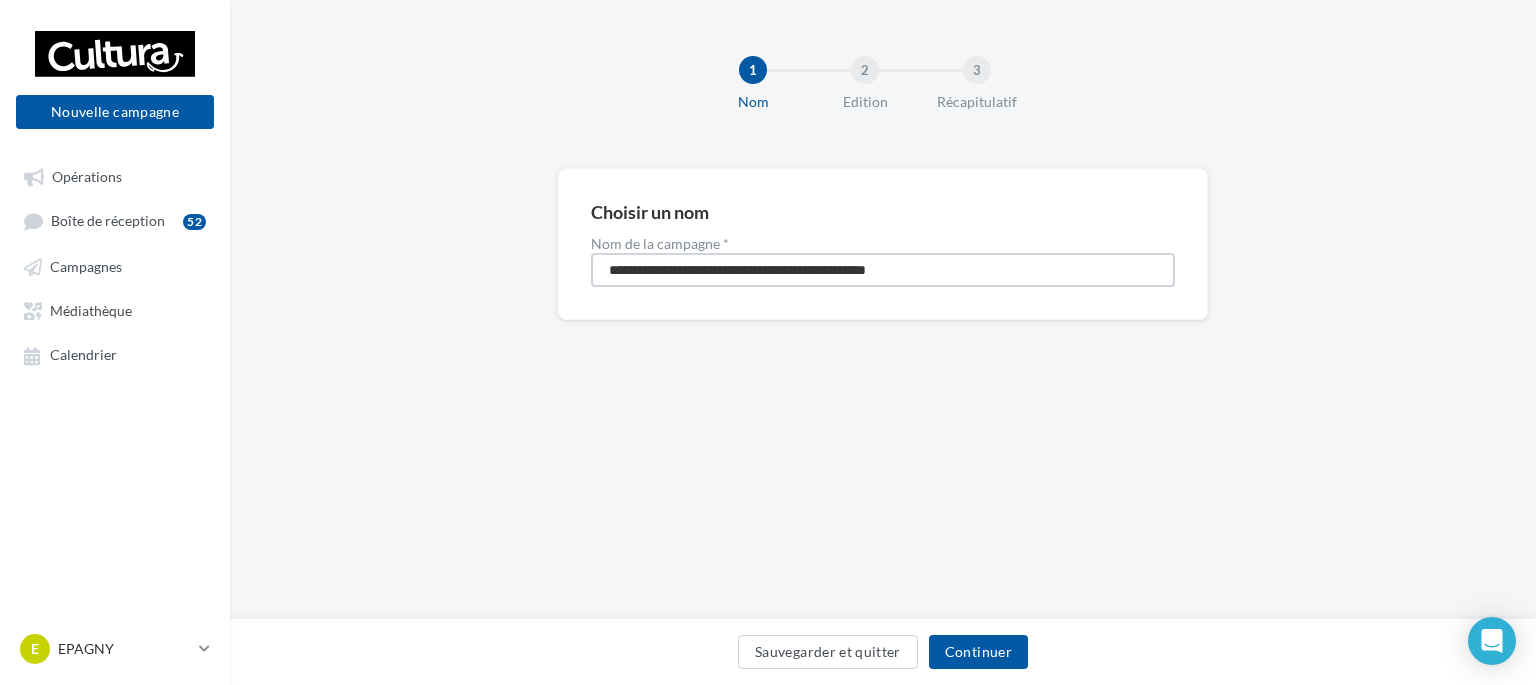 drag, startPoint x: 844, startPoint y: 262, endPoint x: 0, endPoint y: 119, distance: 856.0286 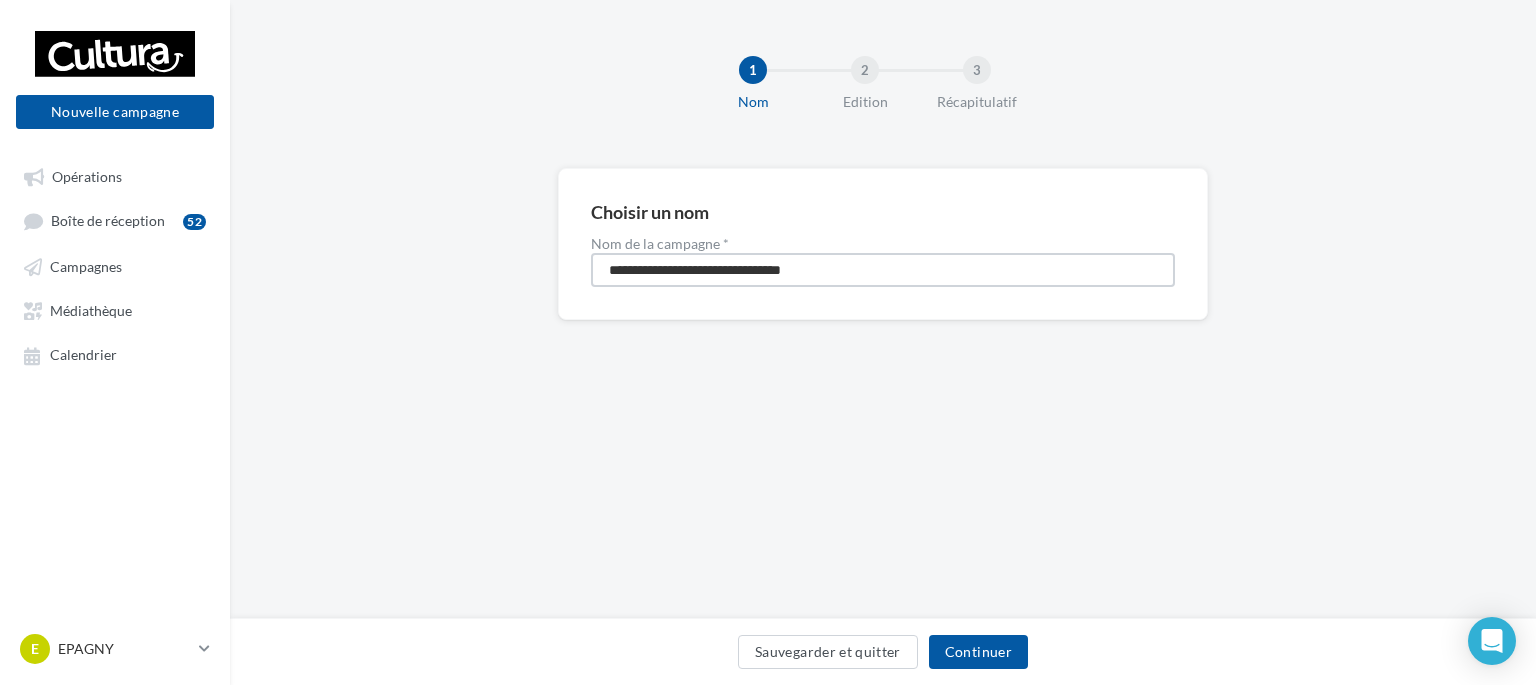 click on "**********" at bounding box center (883, 270) 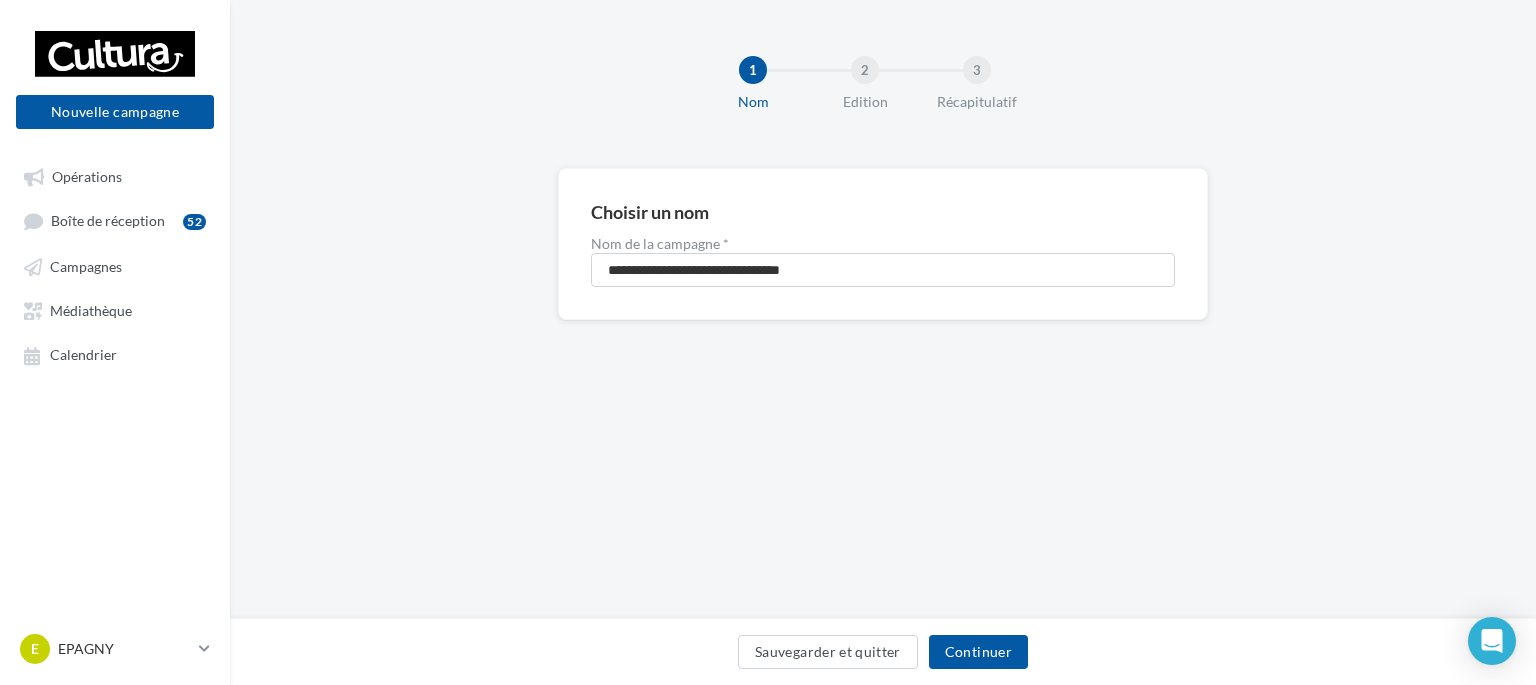 drag, startPoint x: 780, startPoint y: 271, endPoint x: 832, endPoint y: 159, distance: 123.482796 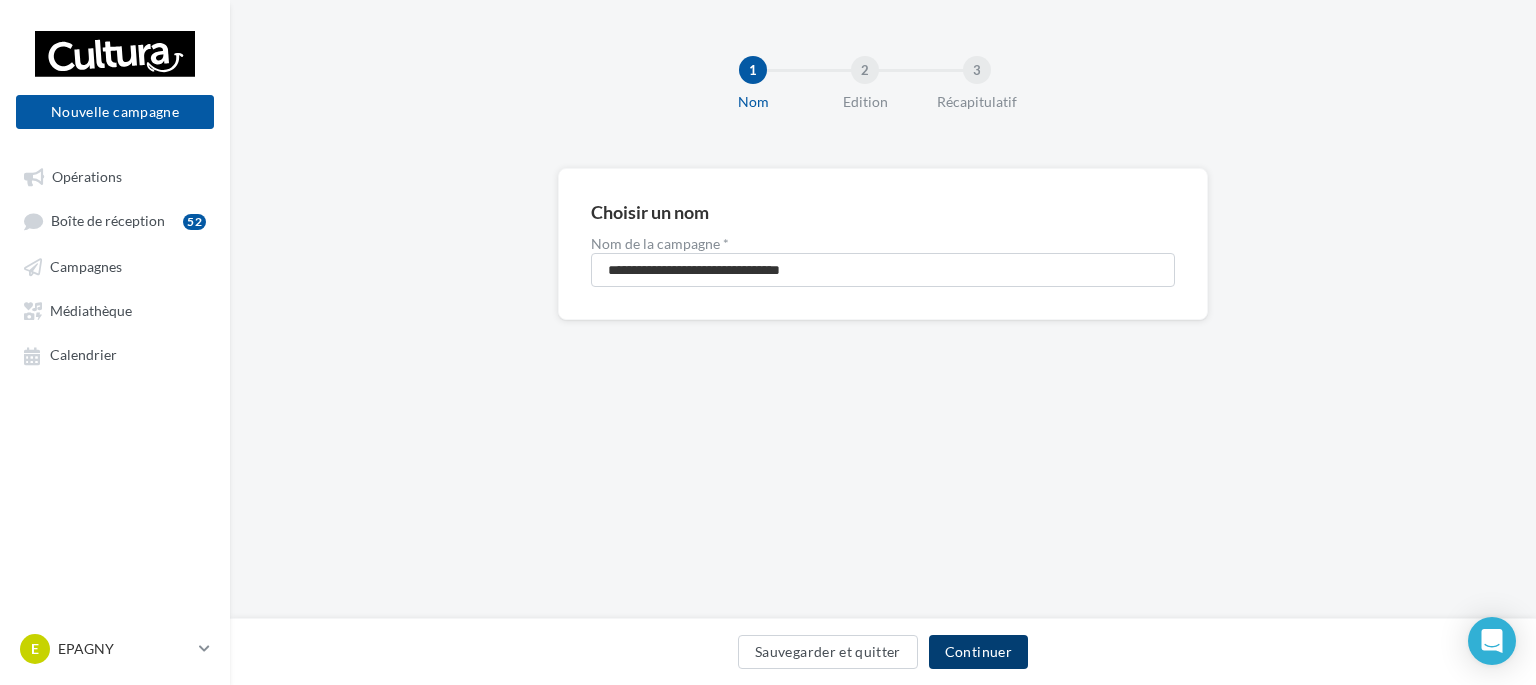 click on "Continuer" at bounding box center (978, 652) 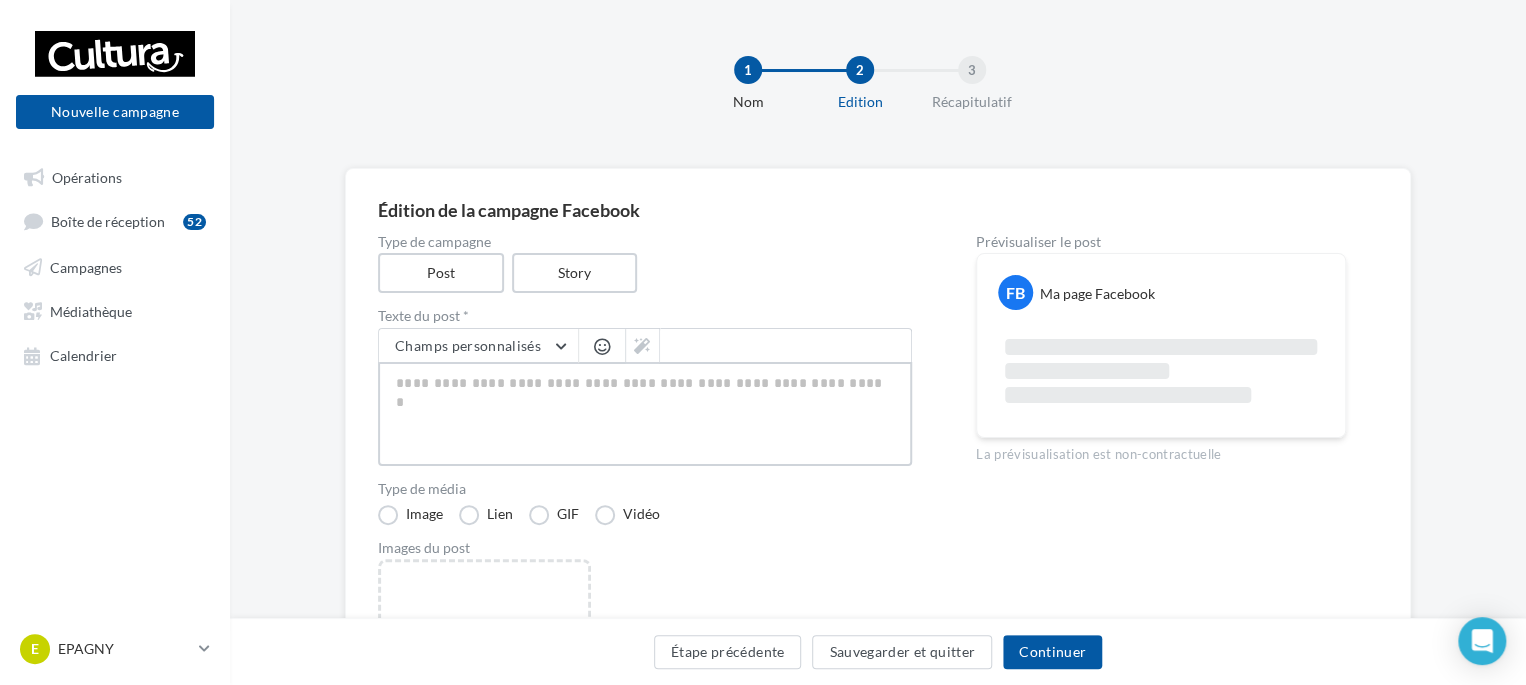 click at bounding box center (645, 414) 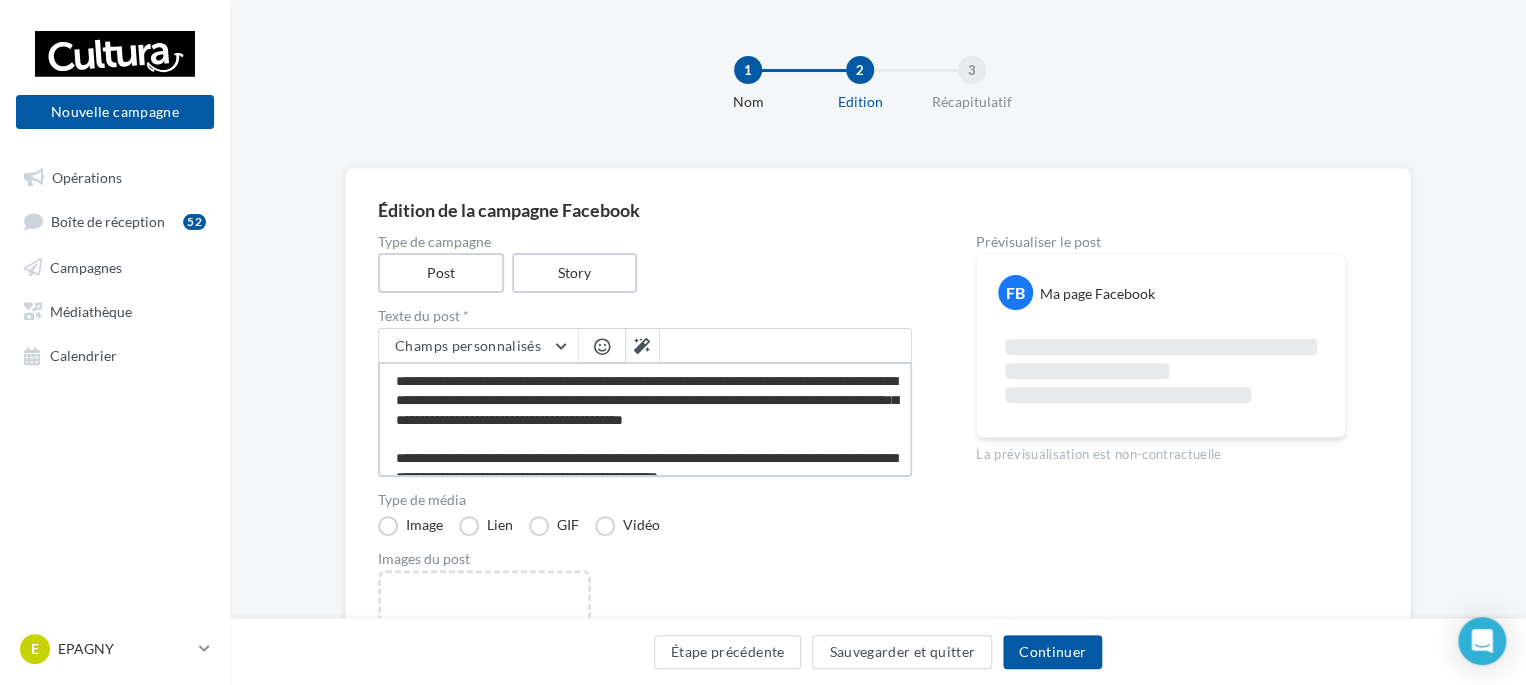 scroll, scrollTop: 106, scrollLeft: 0, axis: vertical 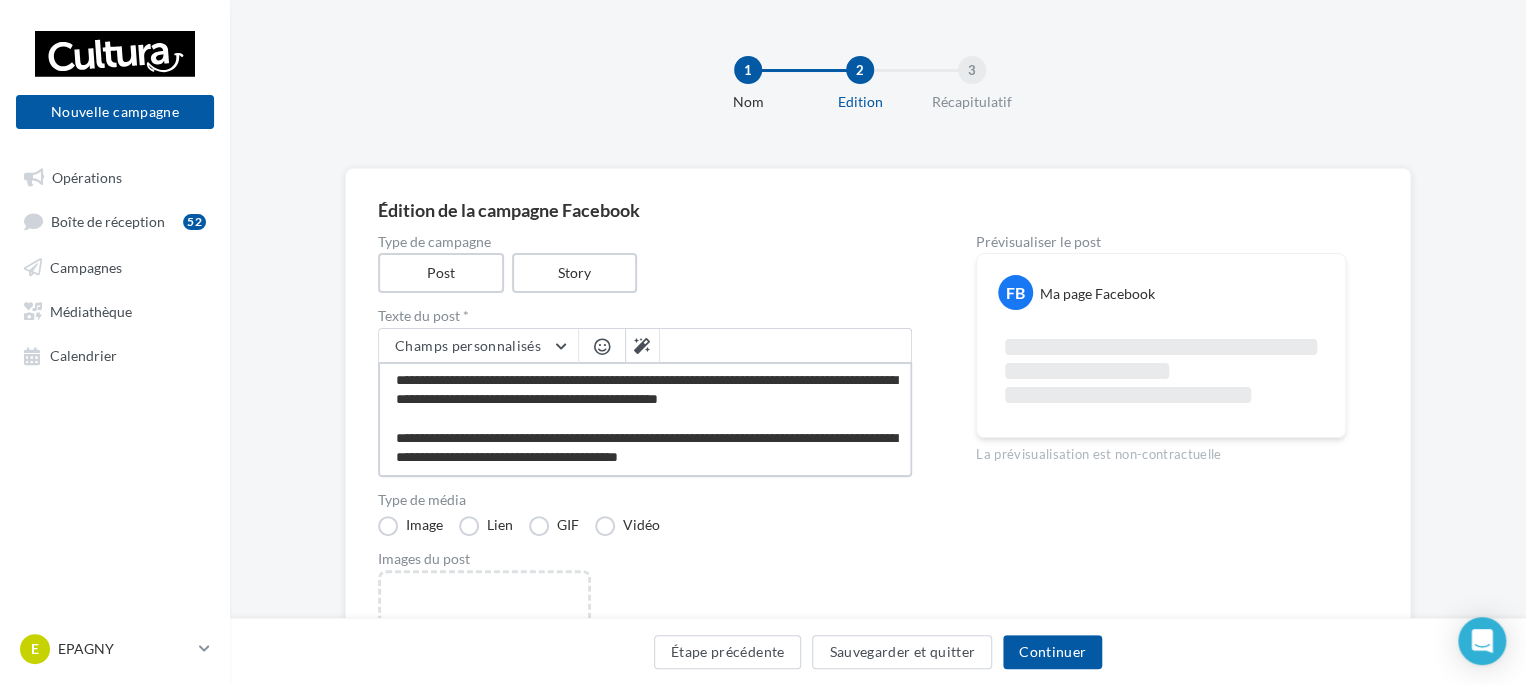 type on "**********" 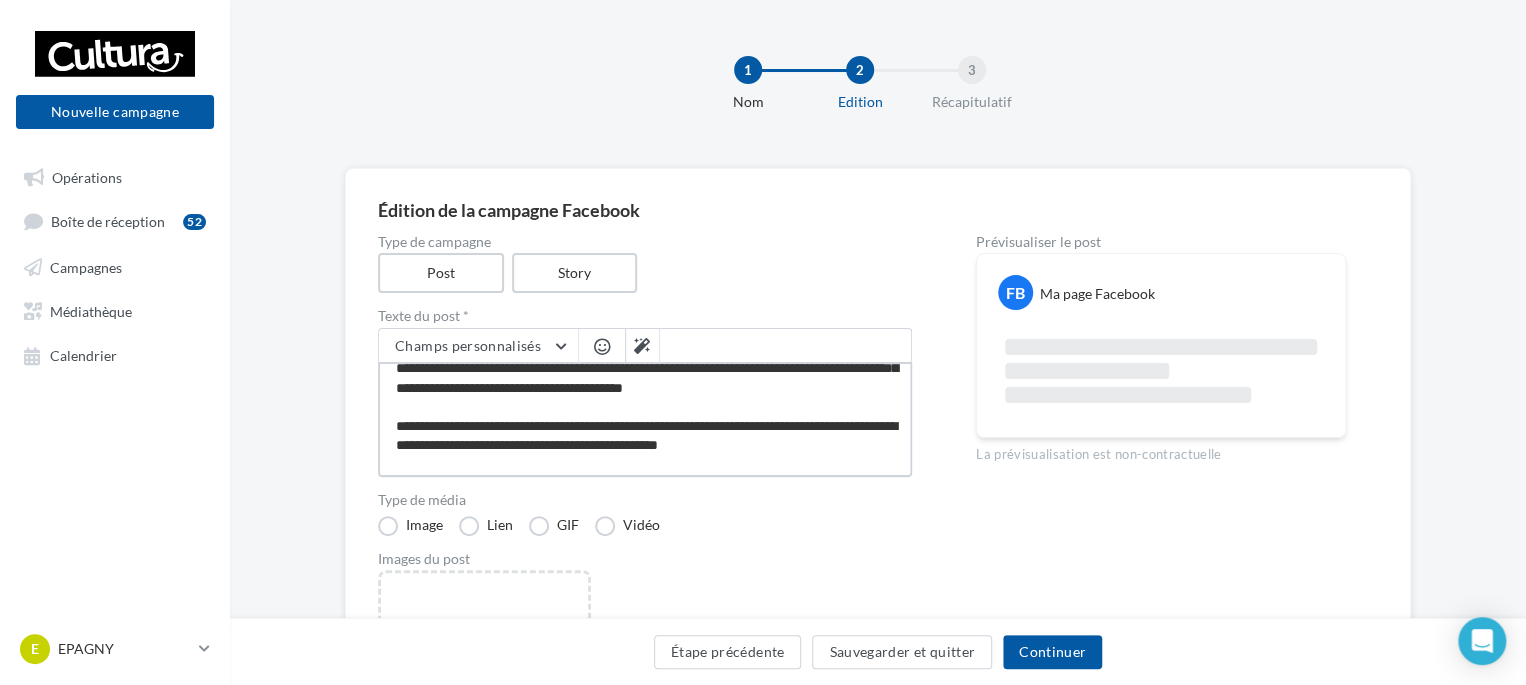 scroll, scrollTop: 0, scrollLeft: 0, axis: both 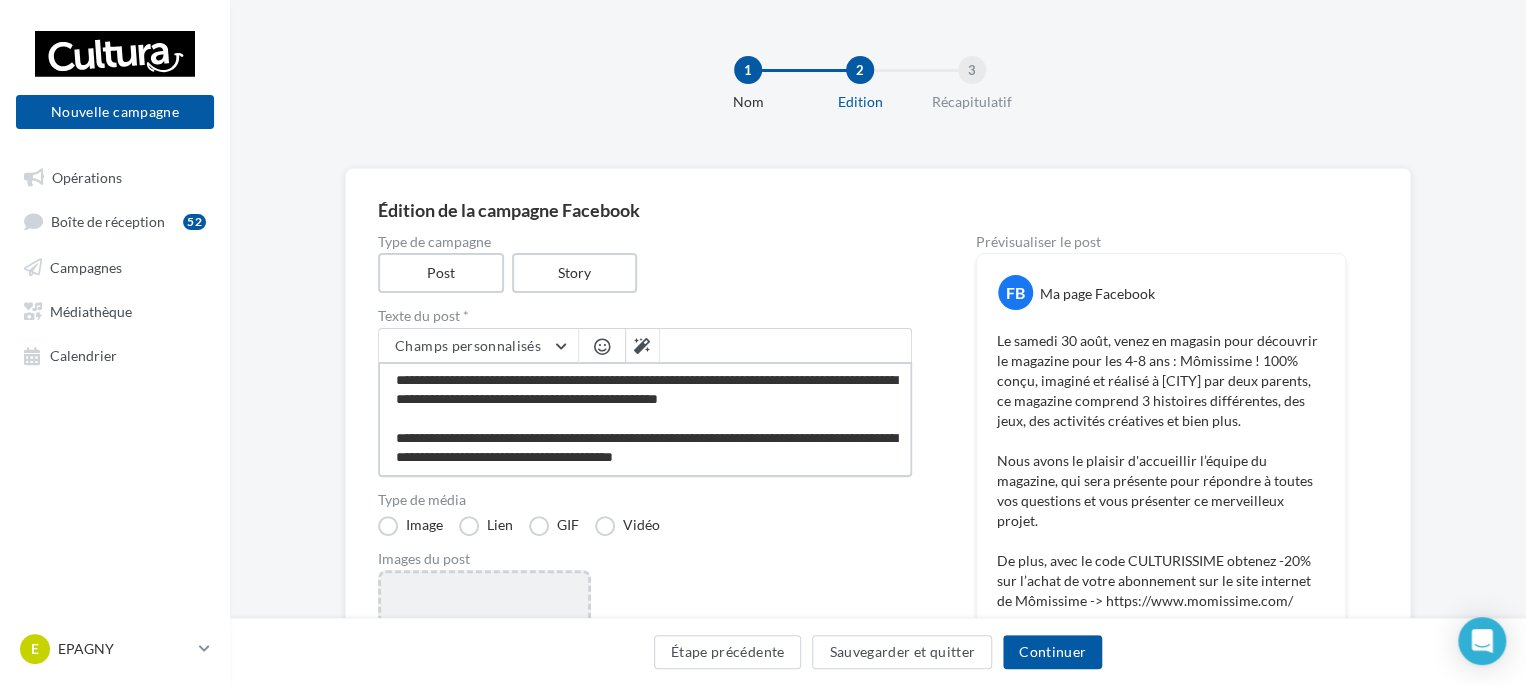 type on "**********" 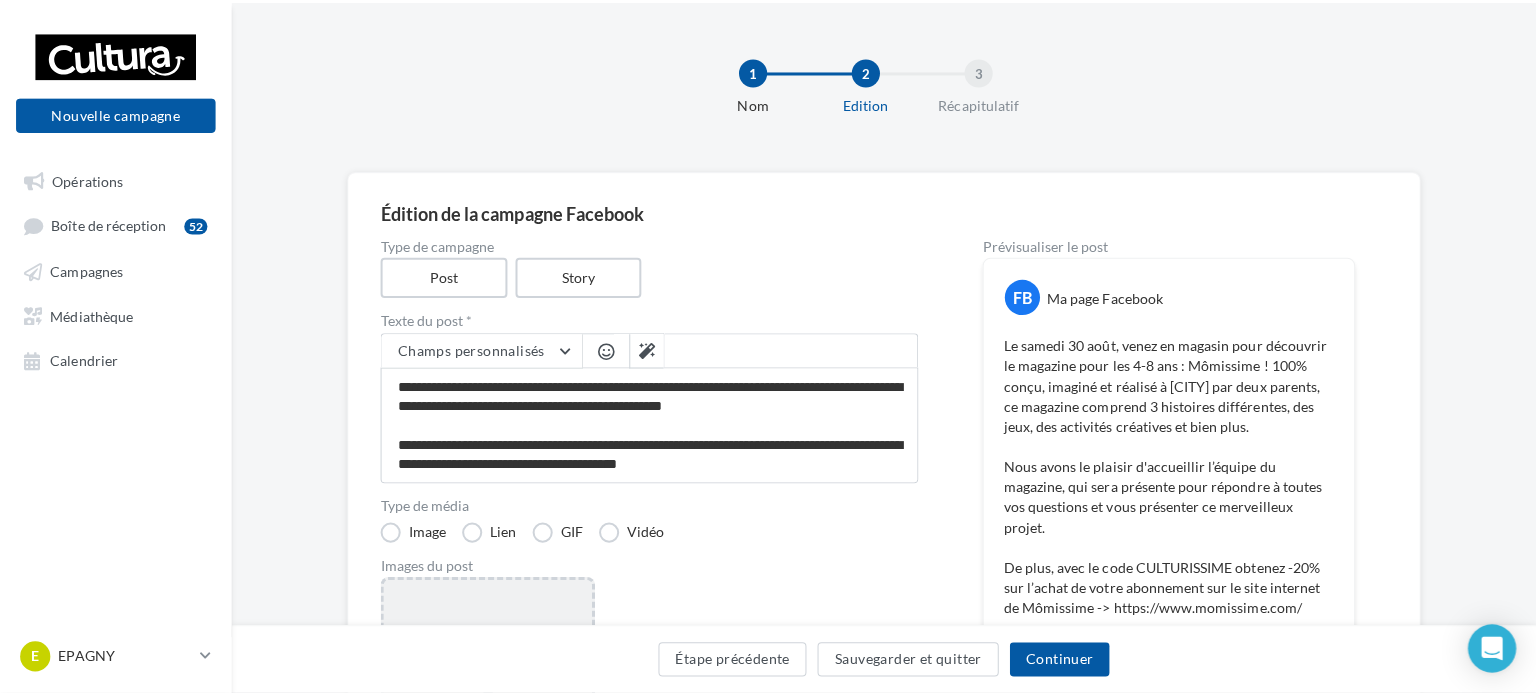 scroll, scrollTop: 95, scrollLeft: 0, axis: vertical 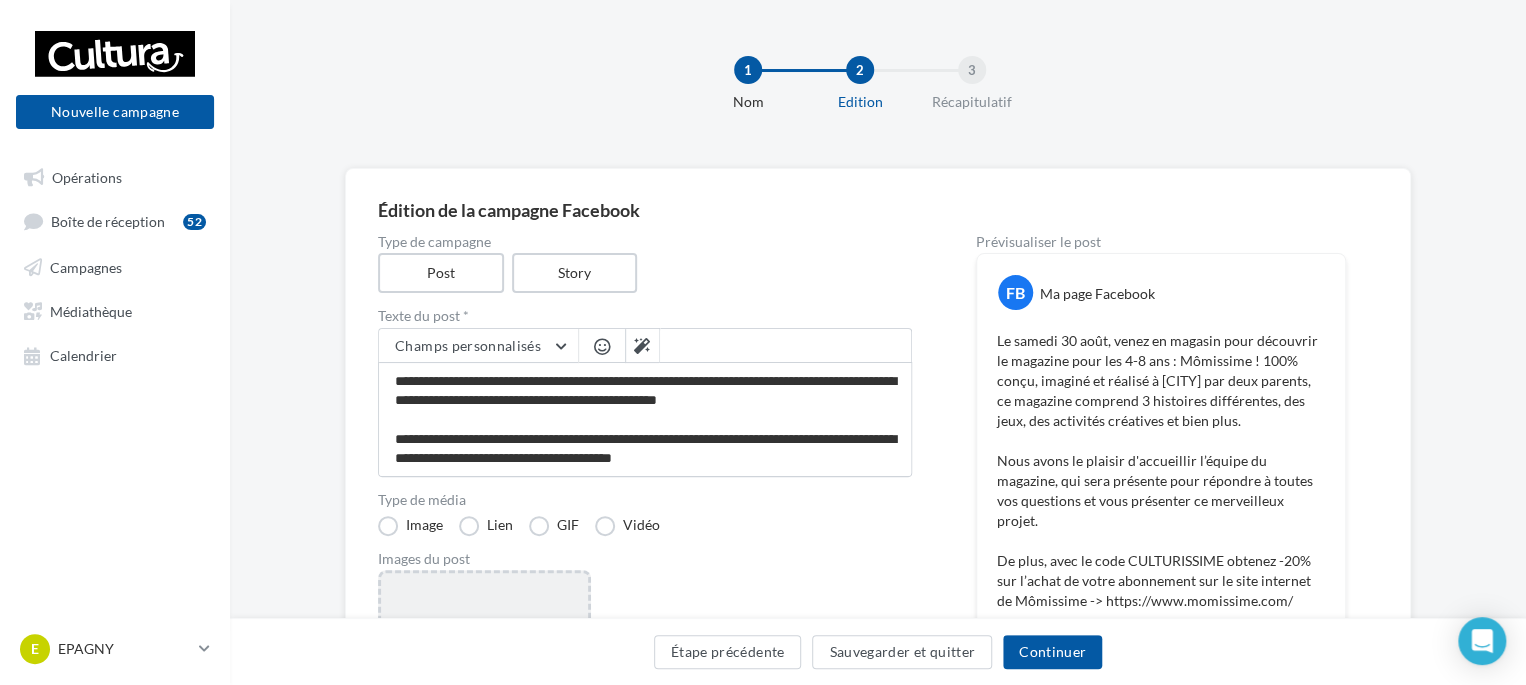 click on "Ajouter une image     Format: png, jpg" at bounding box center [484, 700] 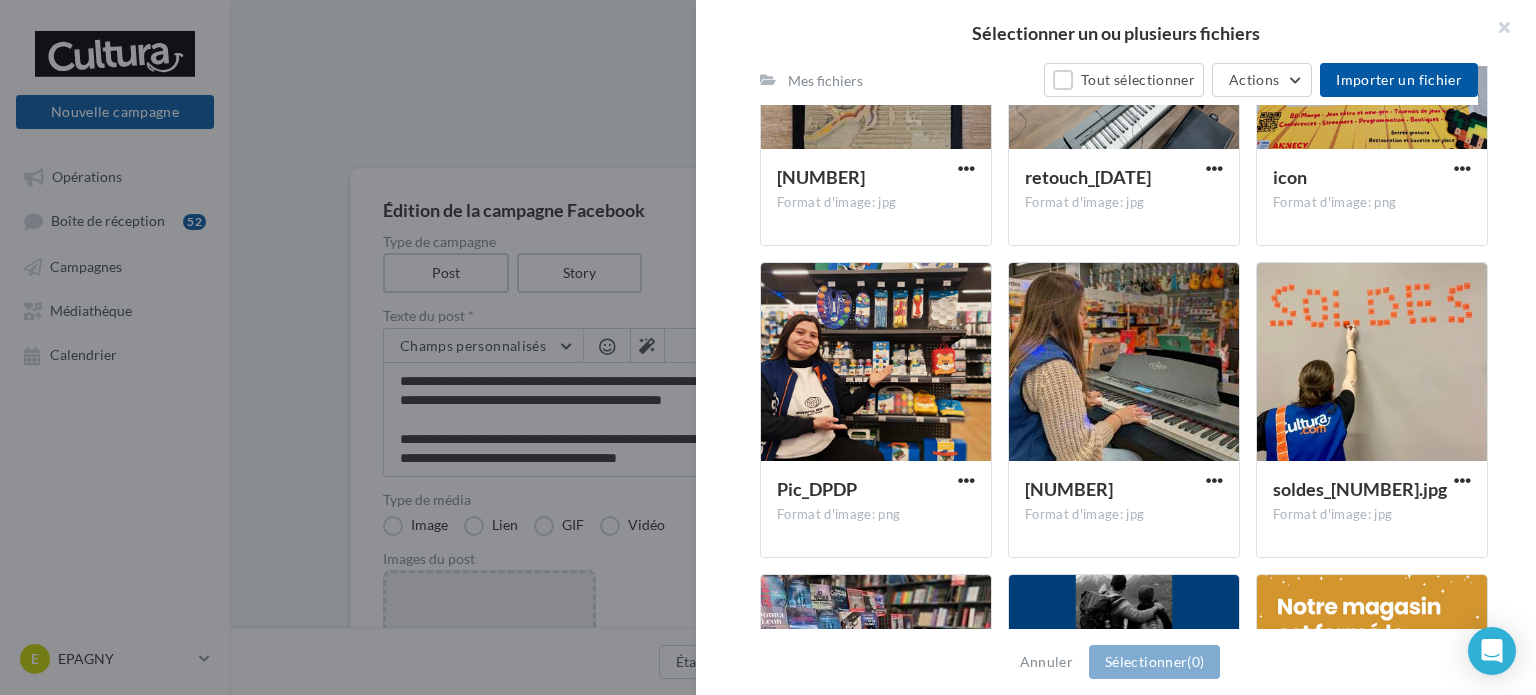 scroll, scrollTop: 25858, scrollLeft: 0, axis: vertical 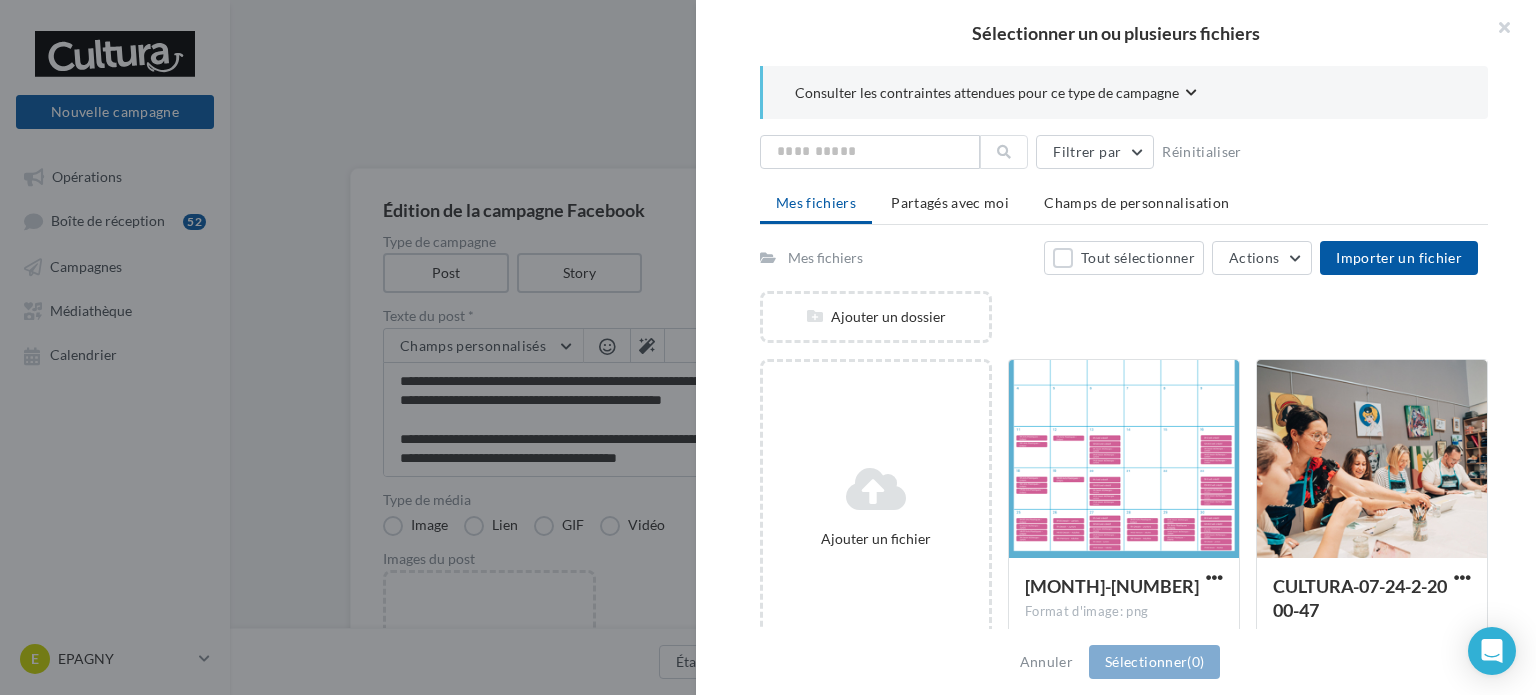 drag, startPoint x: 1326, startPoint y: 413, endPoint x: 1332, endPoint y: -61, distance: 474.03796 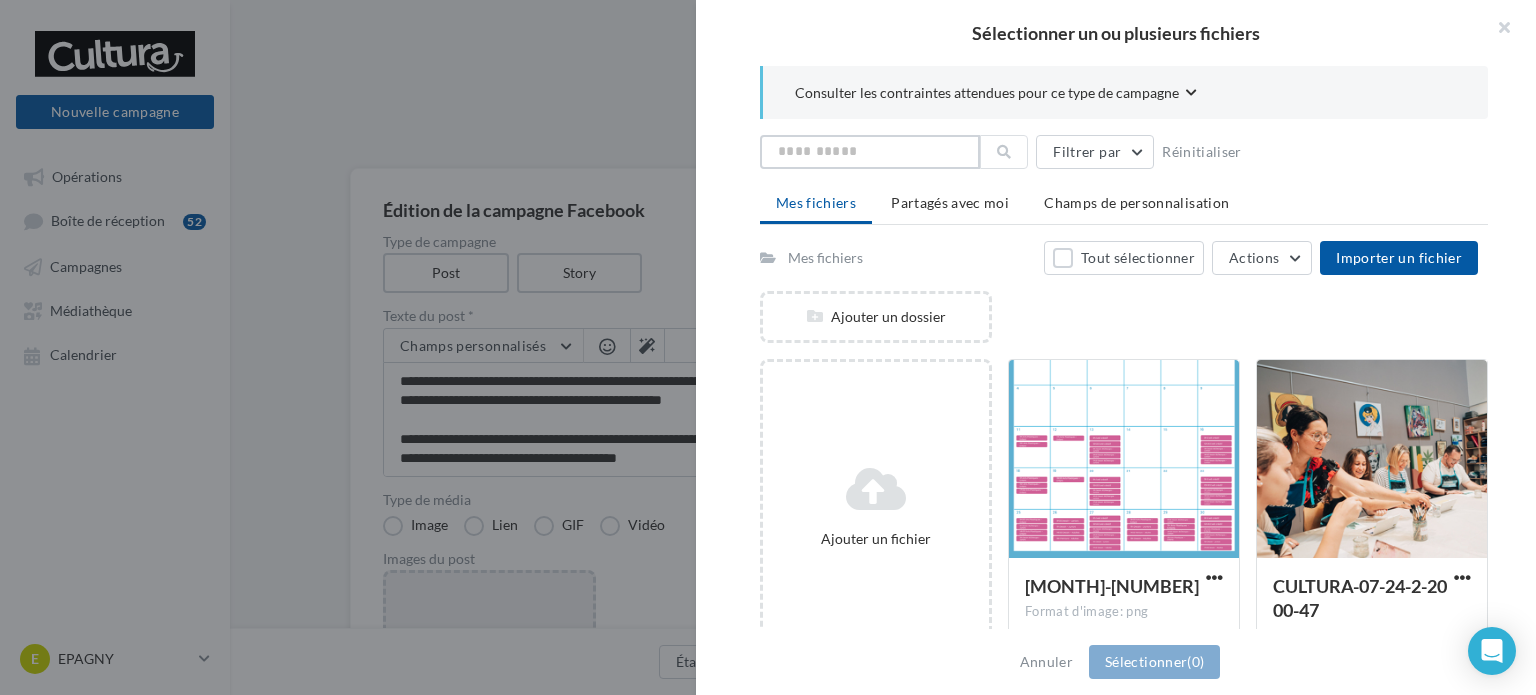 click at bounding box center [870, 152] 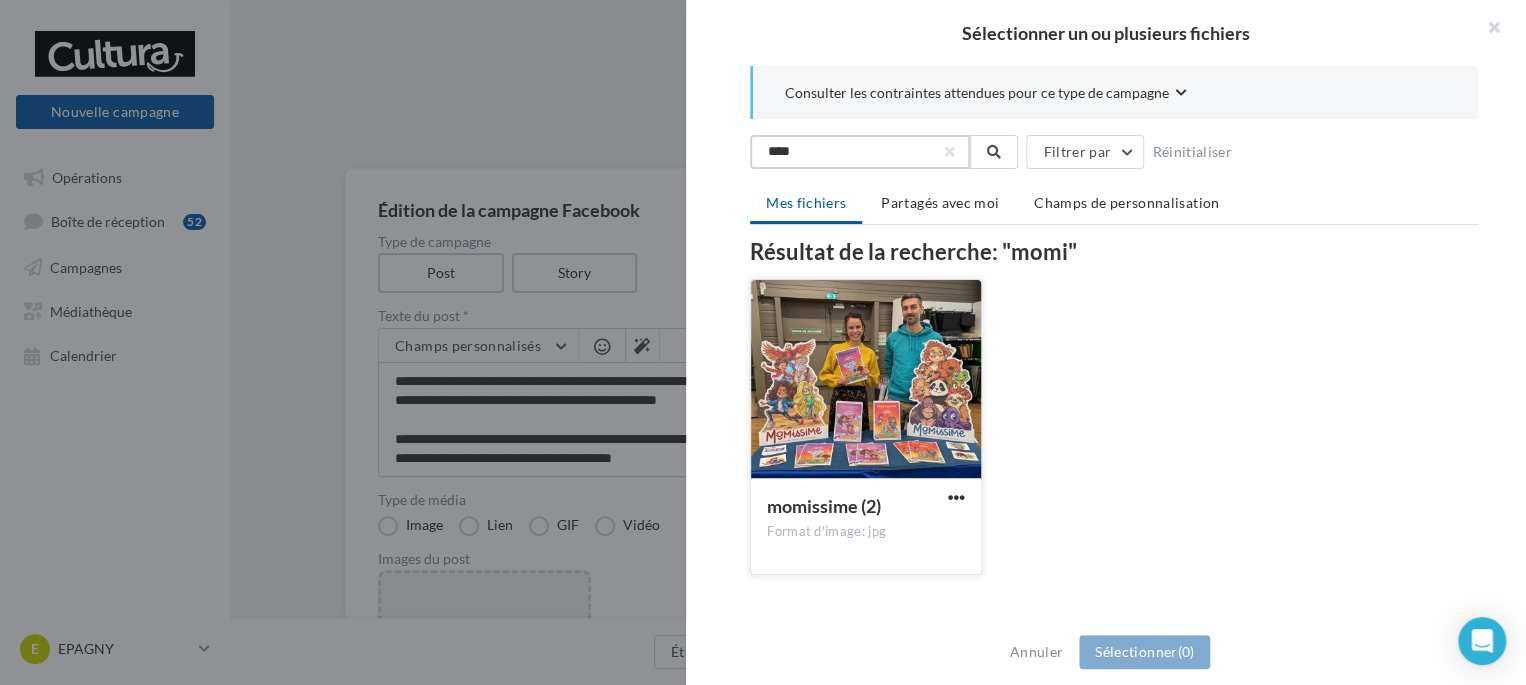 type on "****" 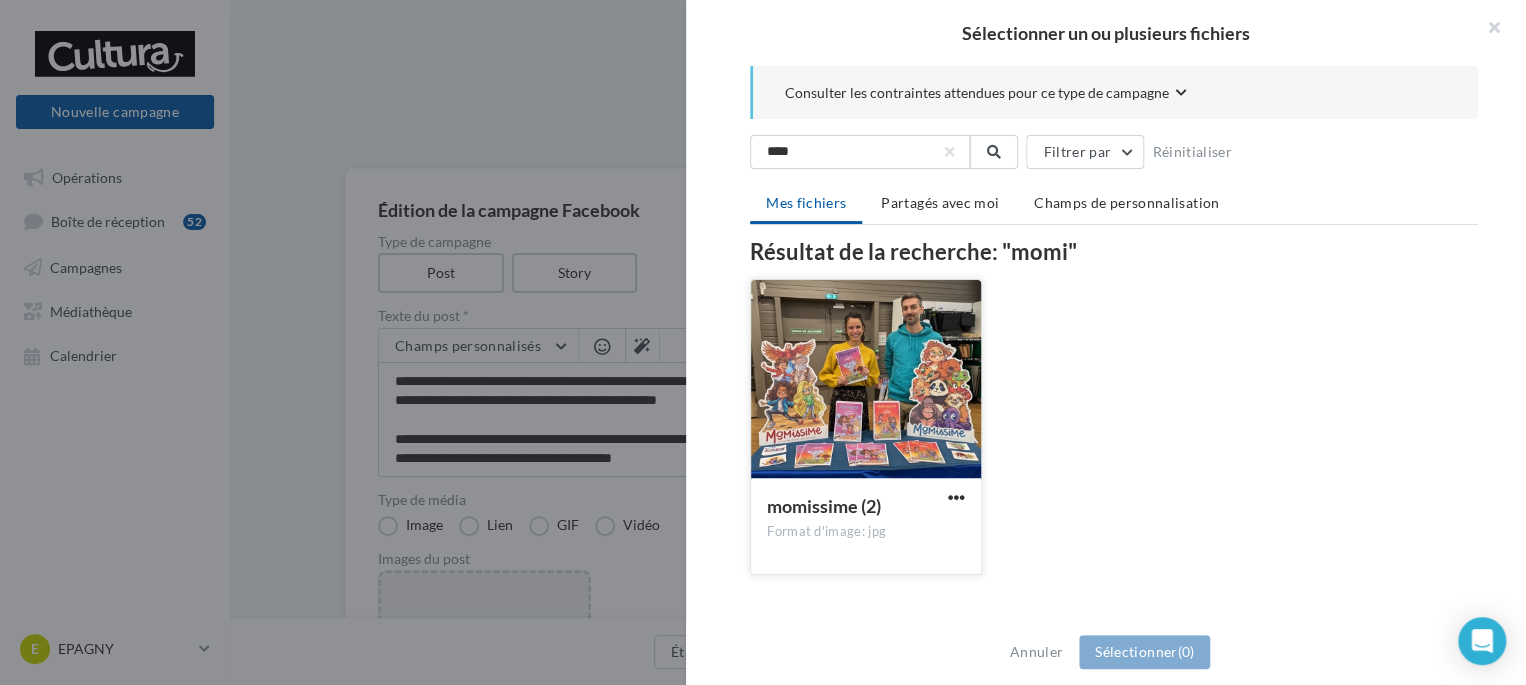 click at bounding box center (866, 380) 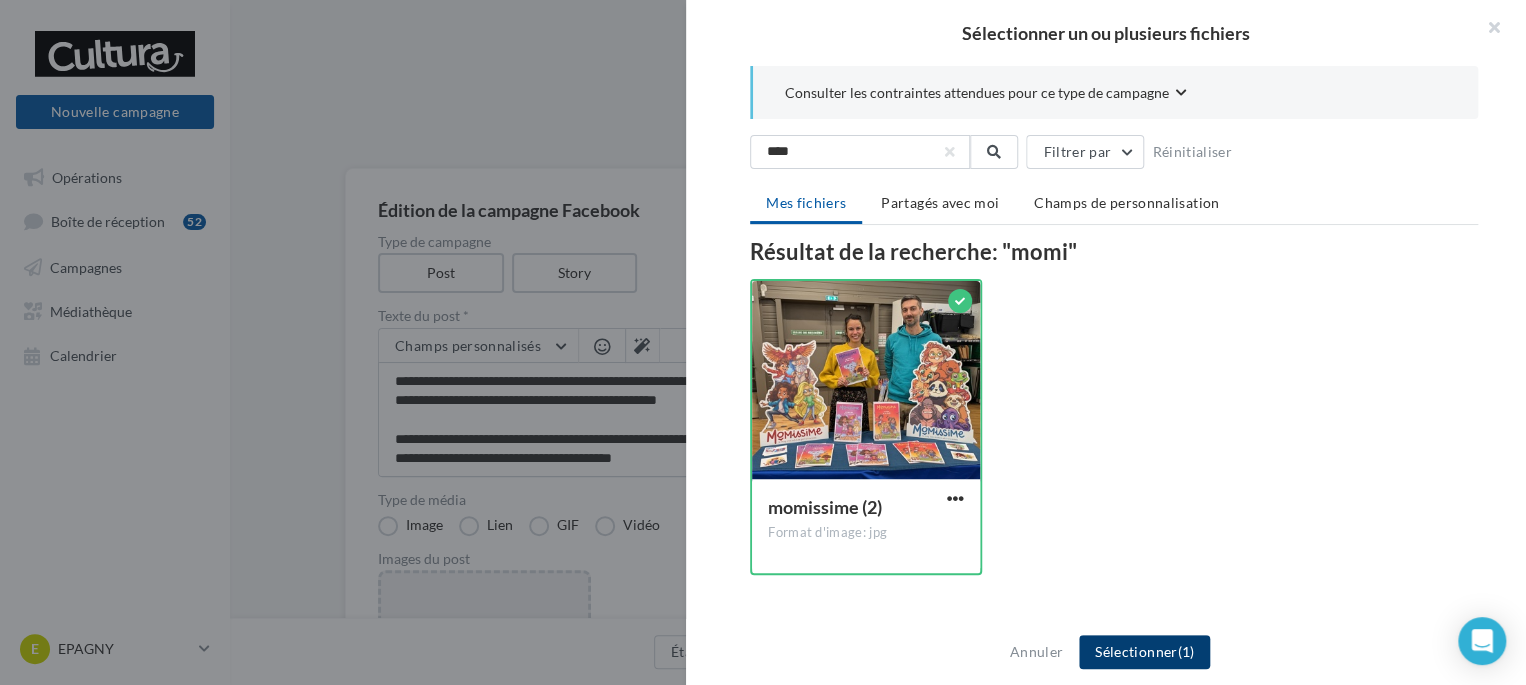 click on "Sélectionner   (1)" at bounding box center [1144, 652] 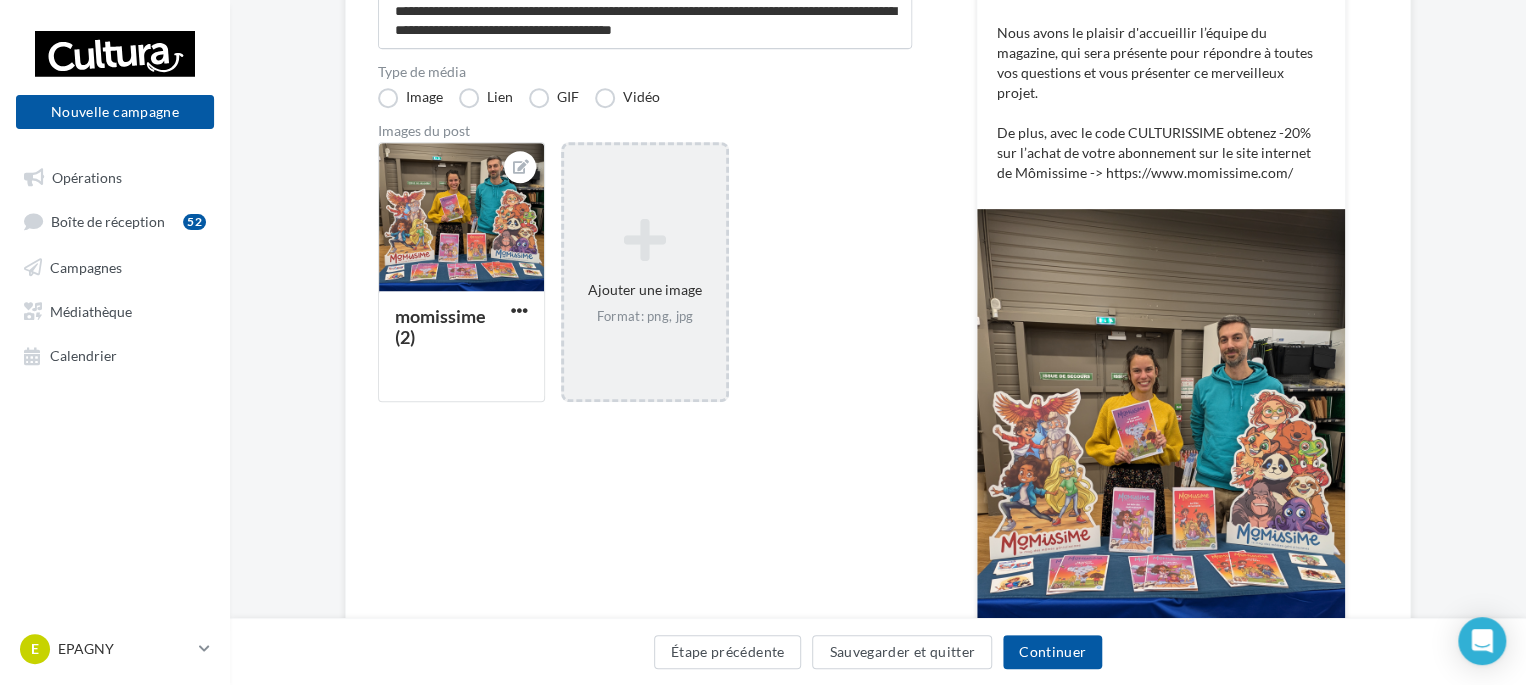 scroll, scrollTop: 600, scrollLeft: 0, axis: vertical 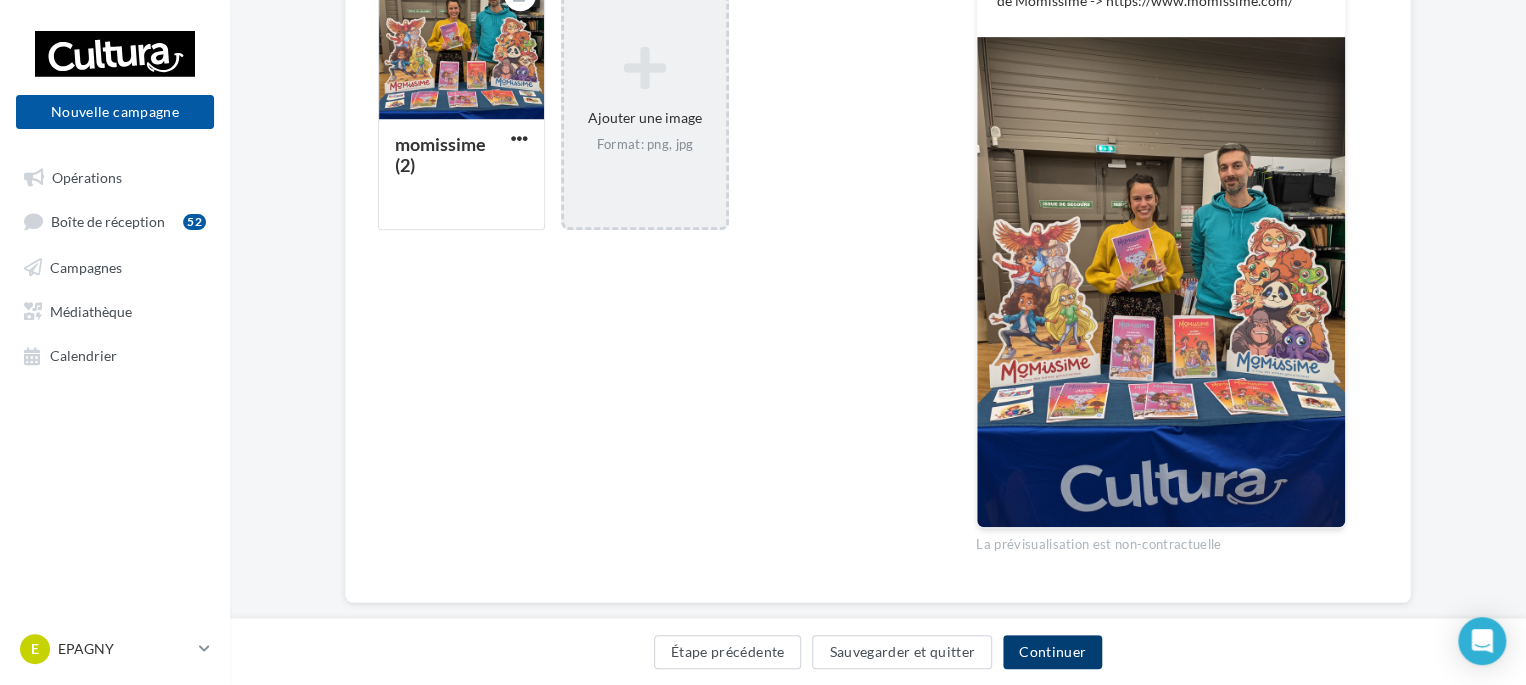 drag, startPoint x: 1068, startPoint y: 635, endPoint x: 1080, endPoint y: 644, distance: 15 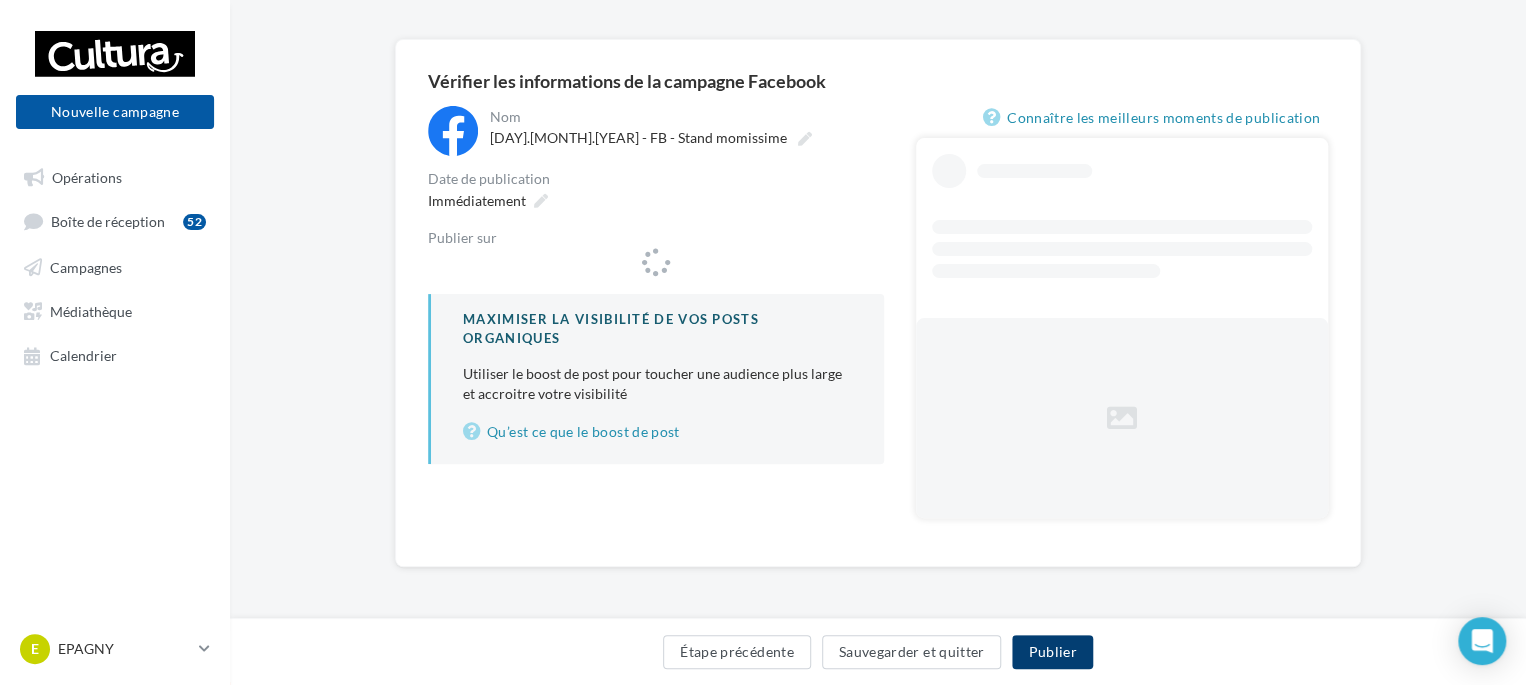 scroll, scrollTop: 128, scrollLeft: 0, axis: vertical 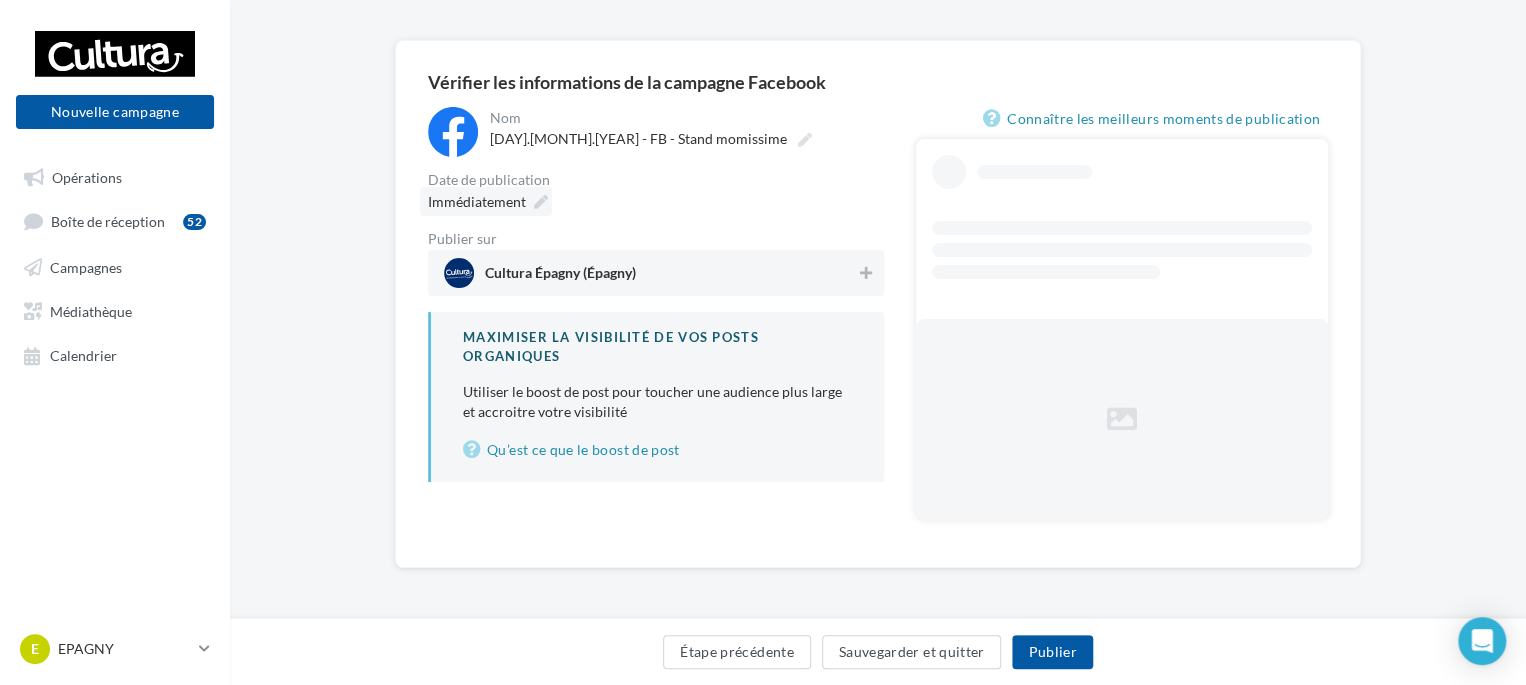 click on "Immédiatement" at bounding box center [477, 201] 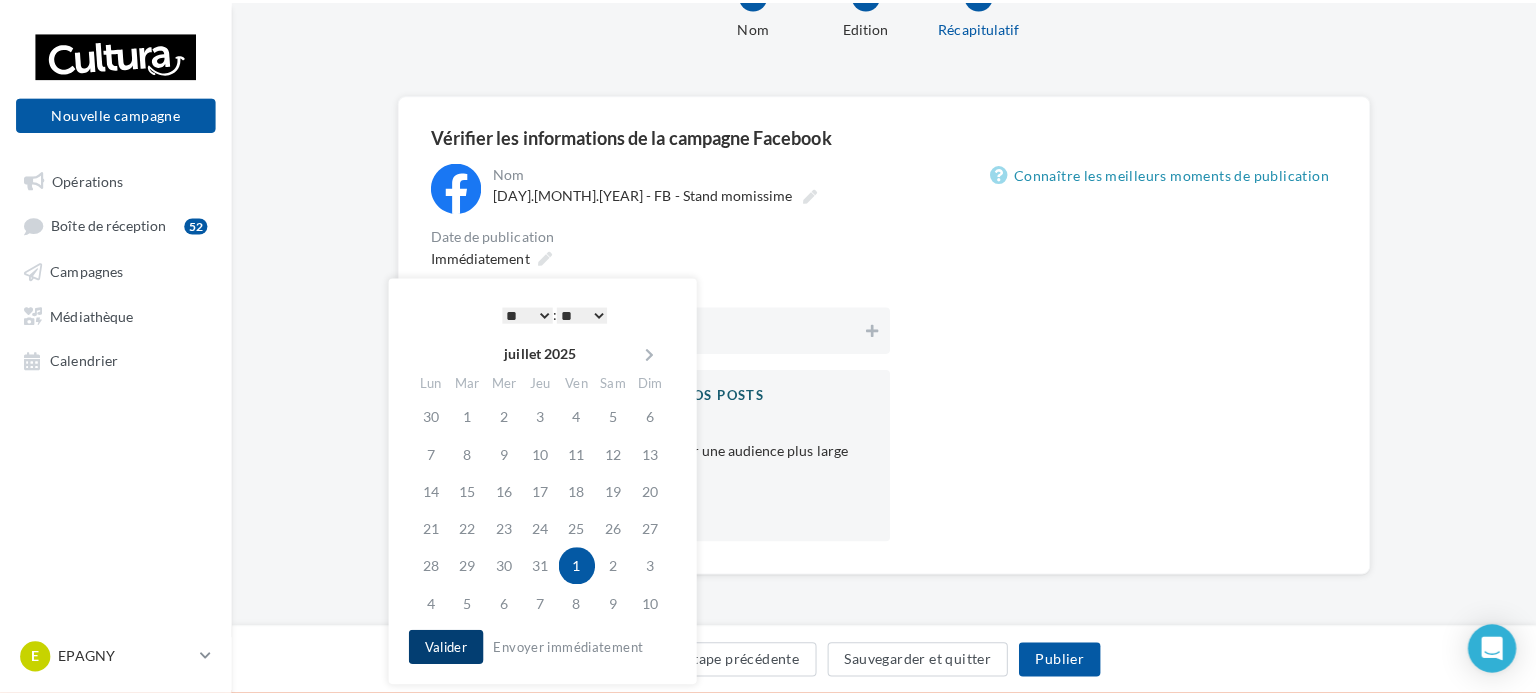 scroll, scrollTop: 128, scrollLeft: 0, axis: vertical 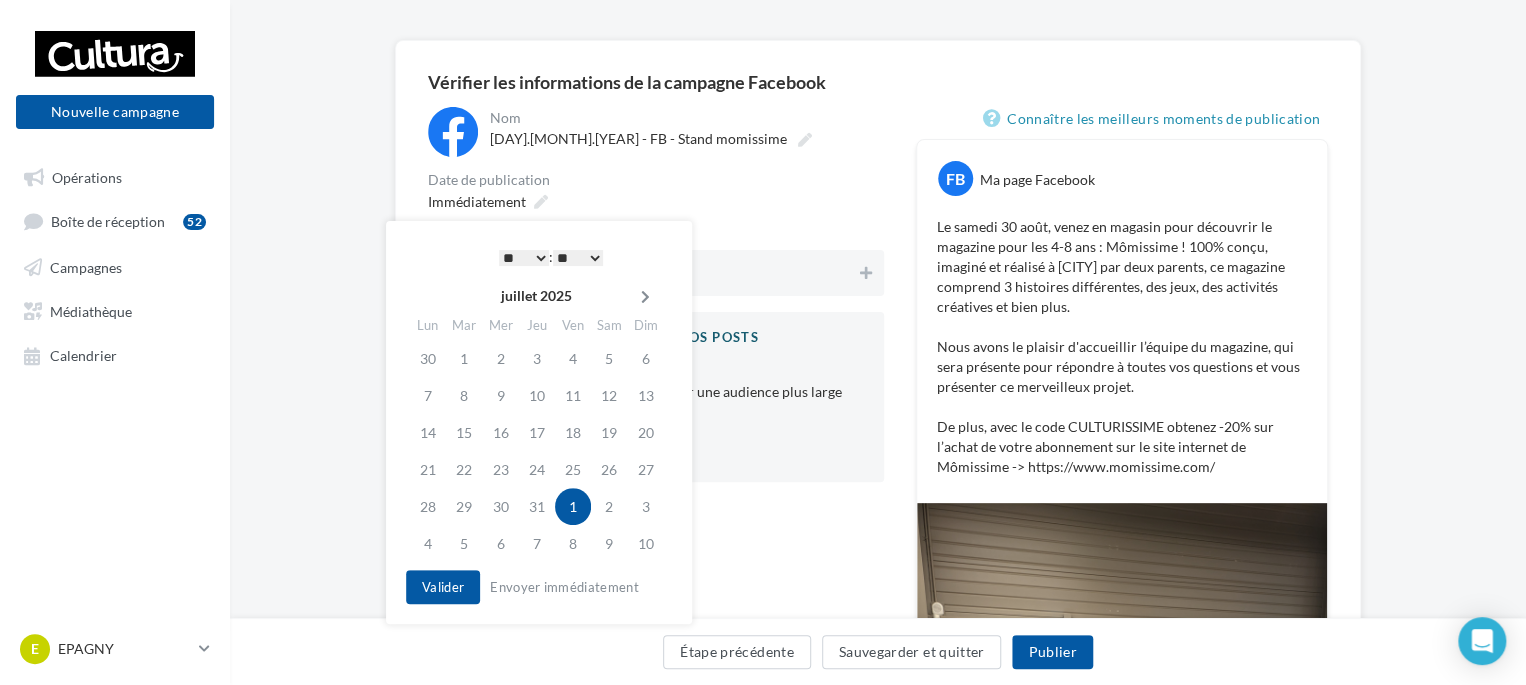click at bounding box center [645, 297] 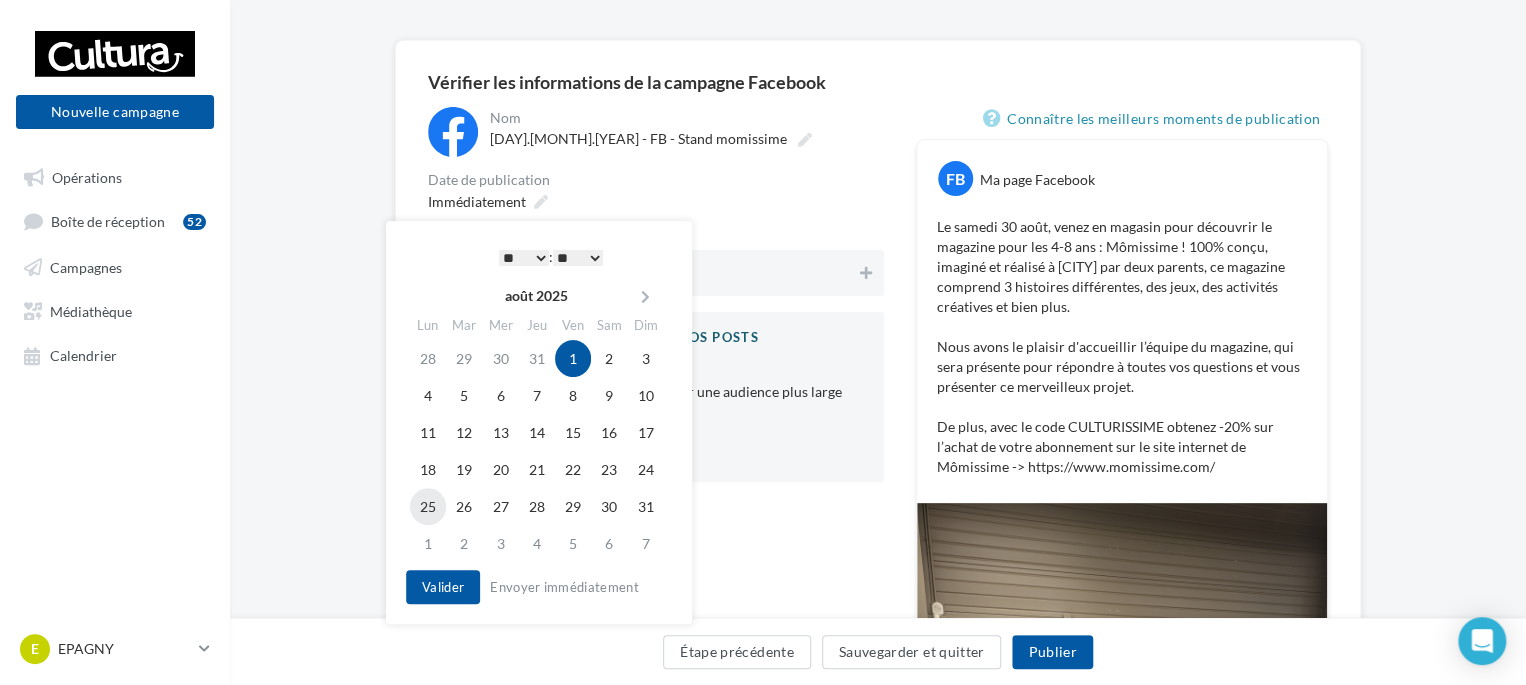 click on "25" at bounding box center (428, 506) 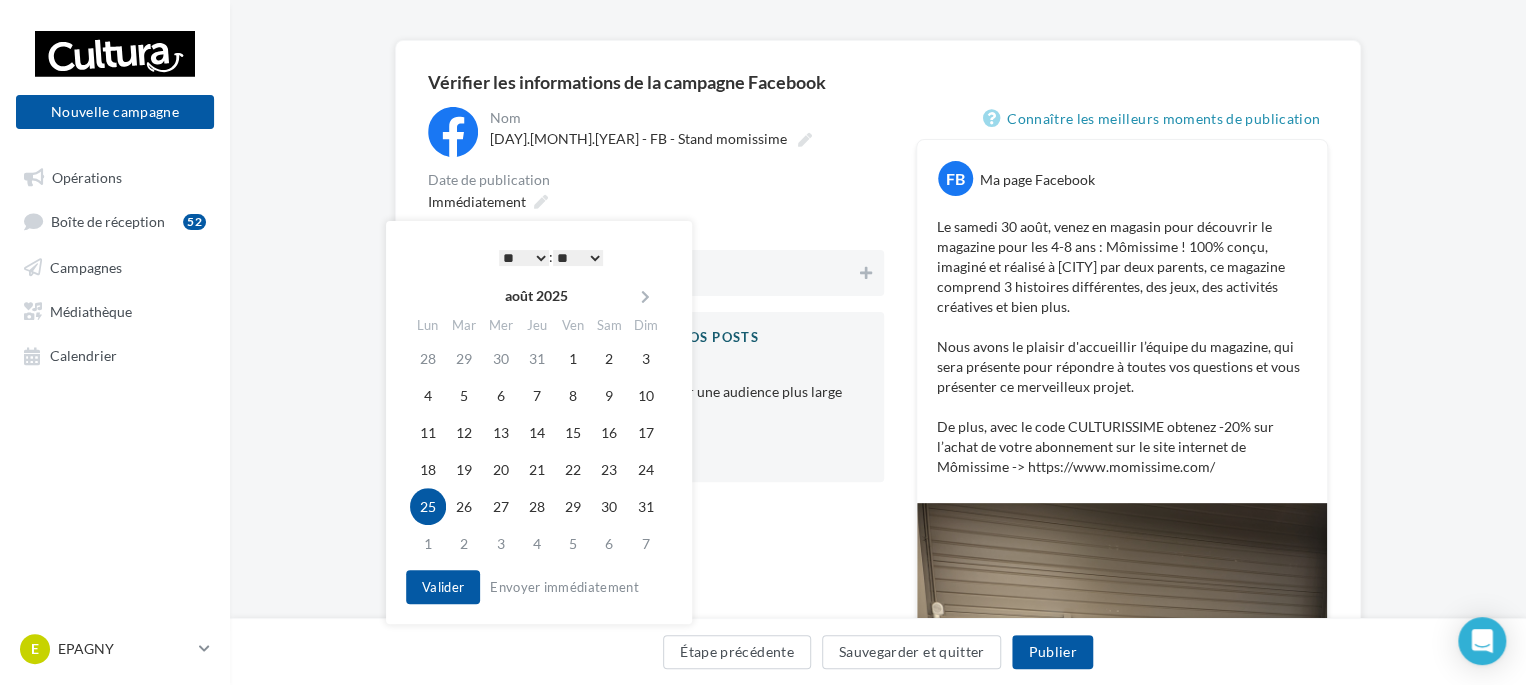 click on "* * * * * * * * * * ** ** ** ** ** ** ** ** ** ** ** ** ** **" at bounding box center [524, 258] 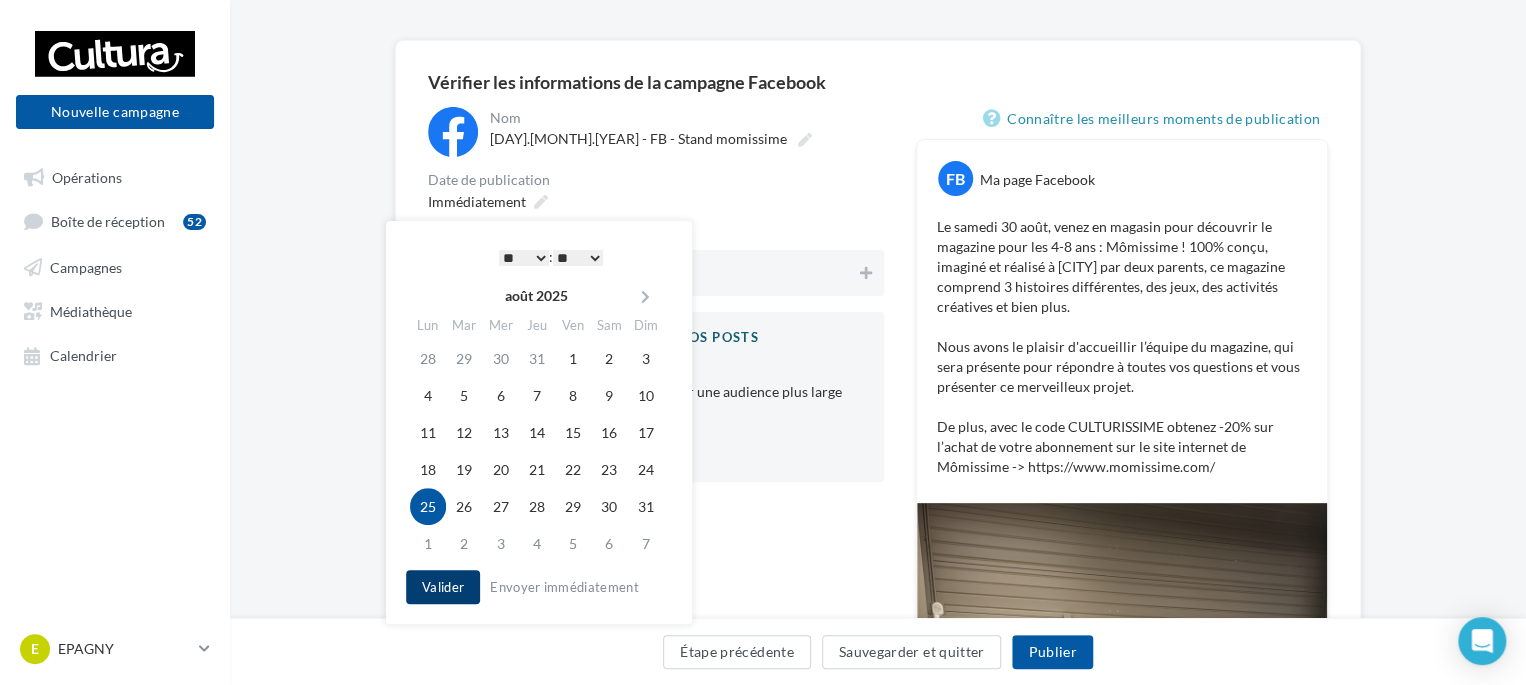 click on "Valider" at bounding box center (443, 587) 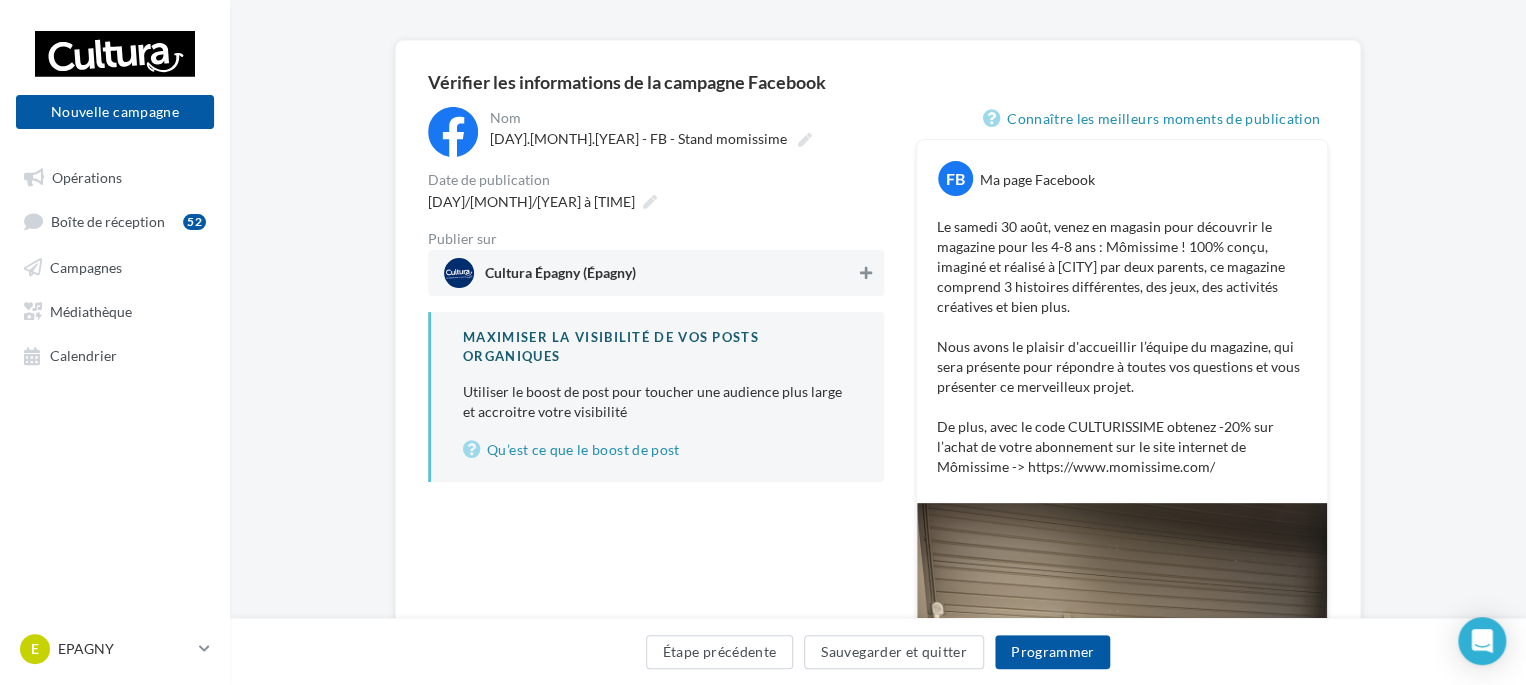 click at bounding box center (866, 273) 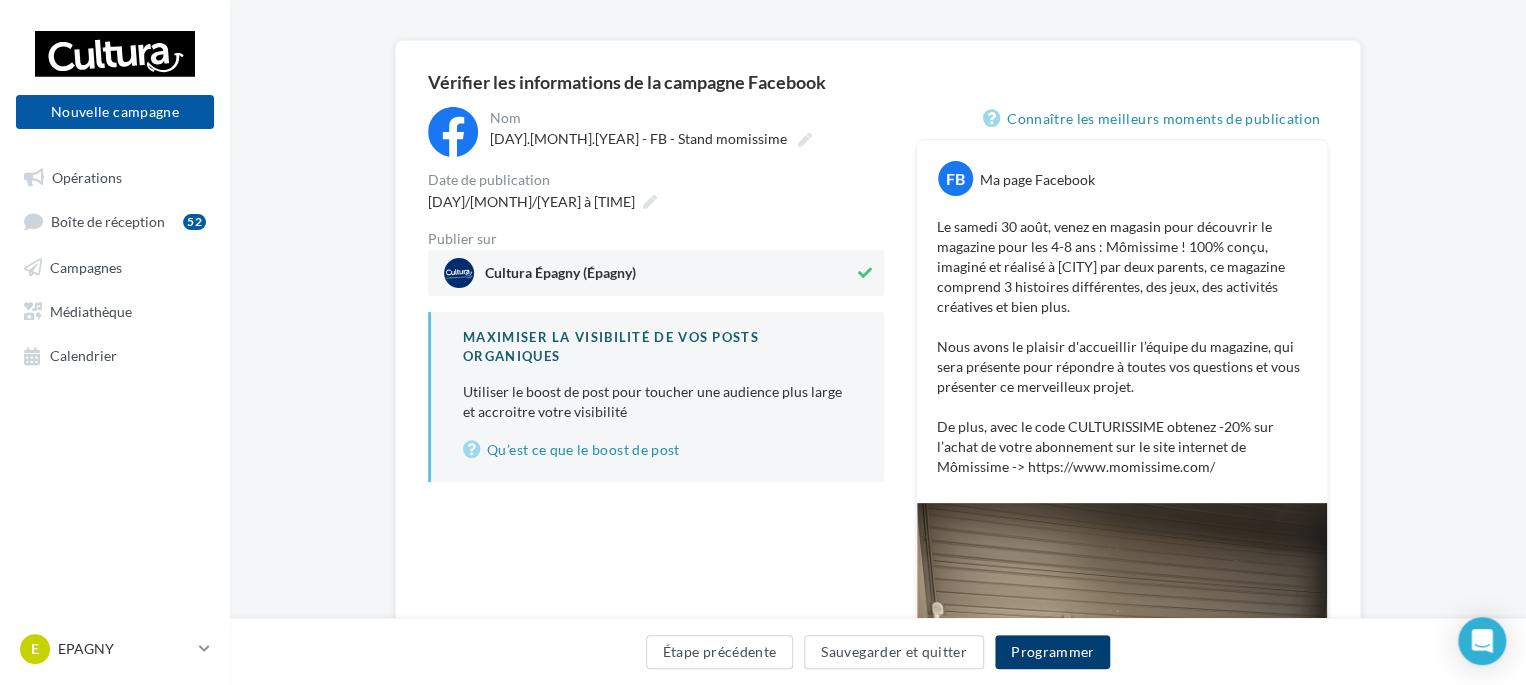 click on "Programmer" at bounding box center (1053, 652) 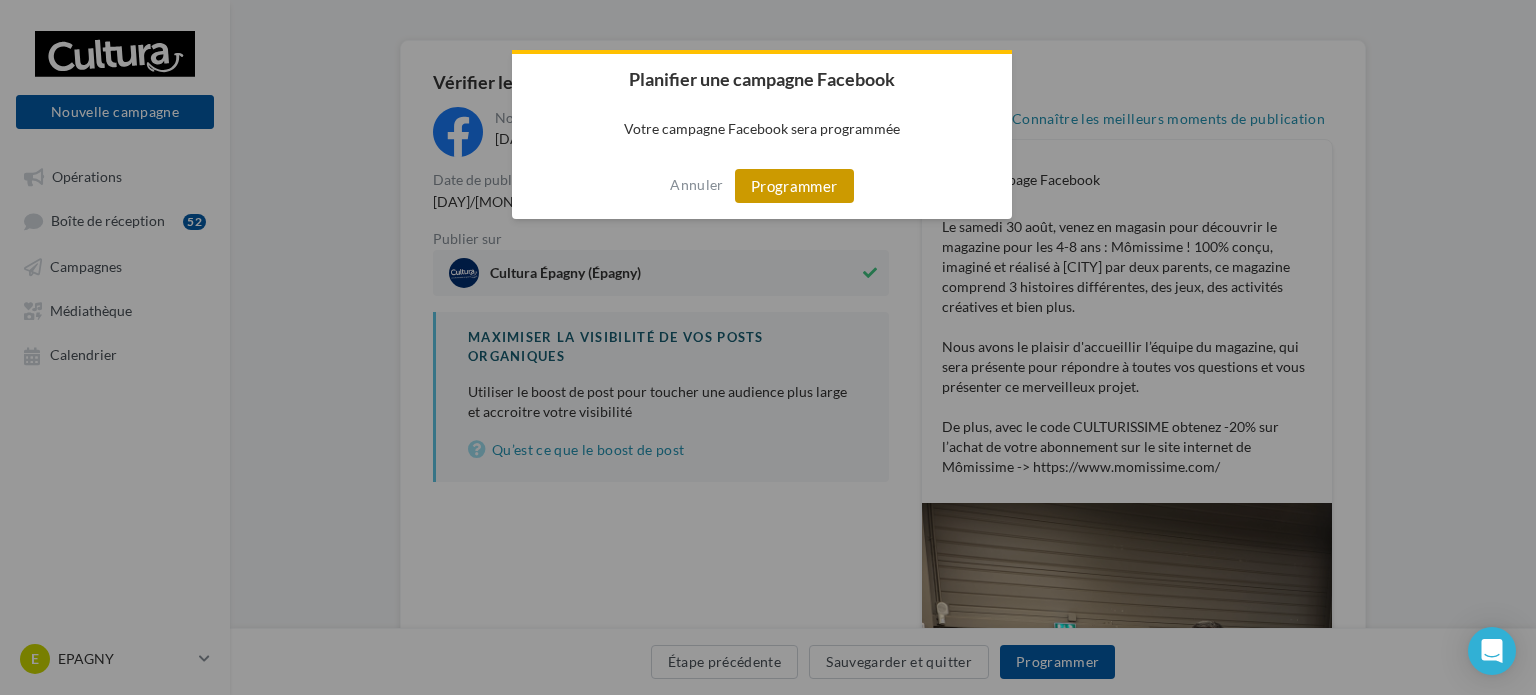 click on "Programmer" at bounding box center [794, 186] 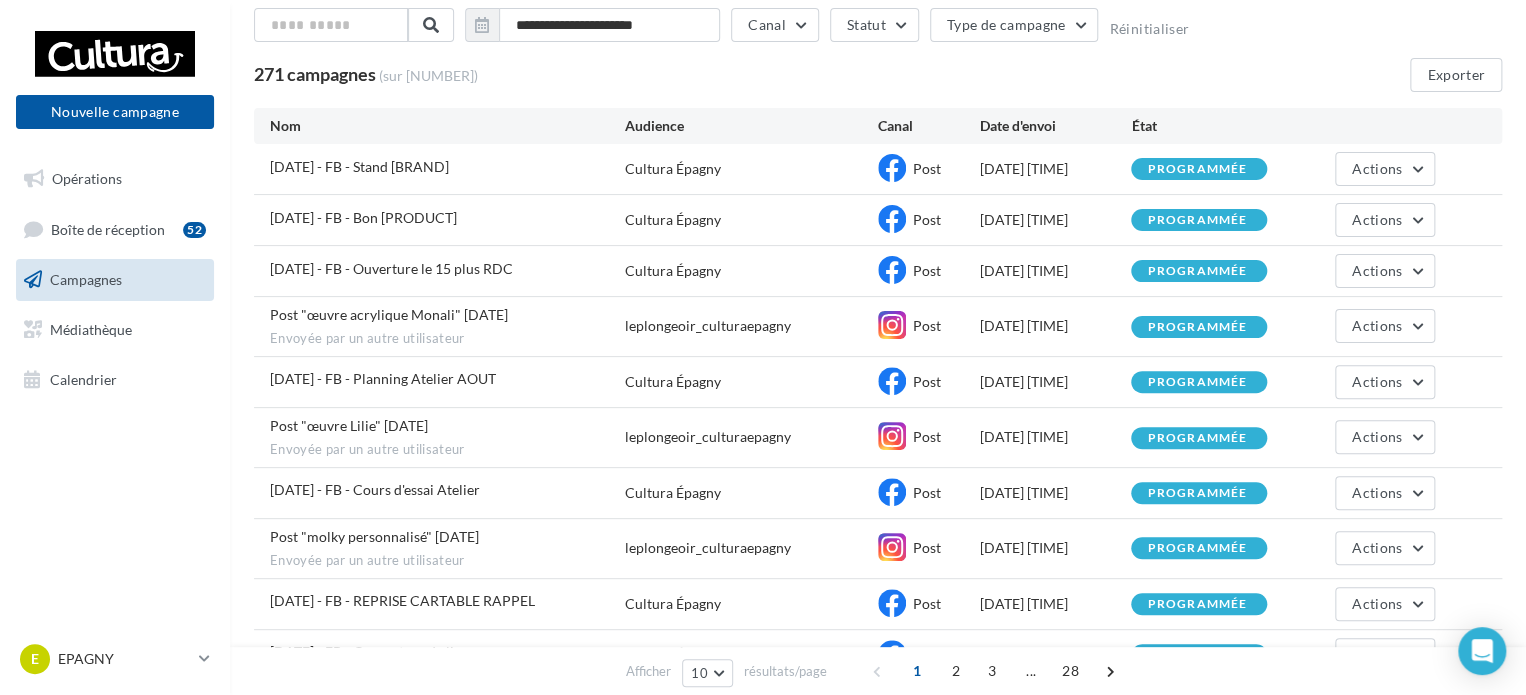 scroll, scrollTop: 0, scrollLeft: 0, axis: both 